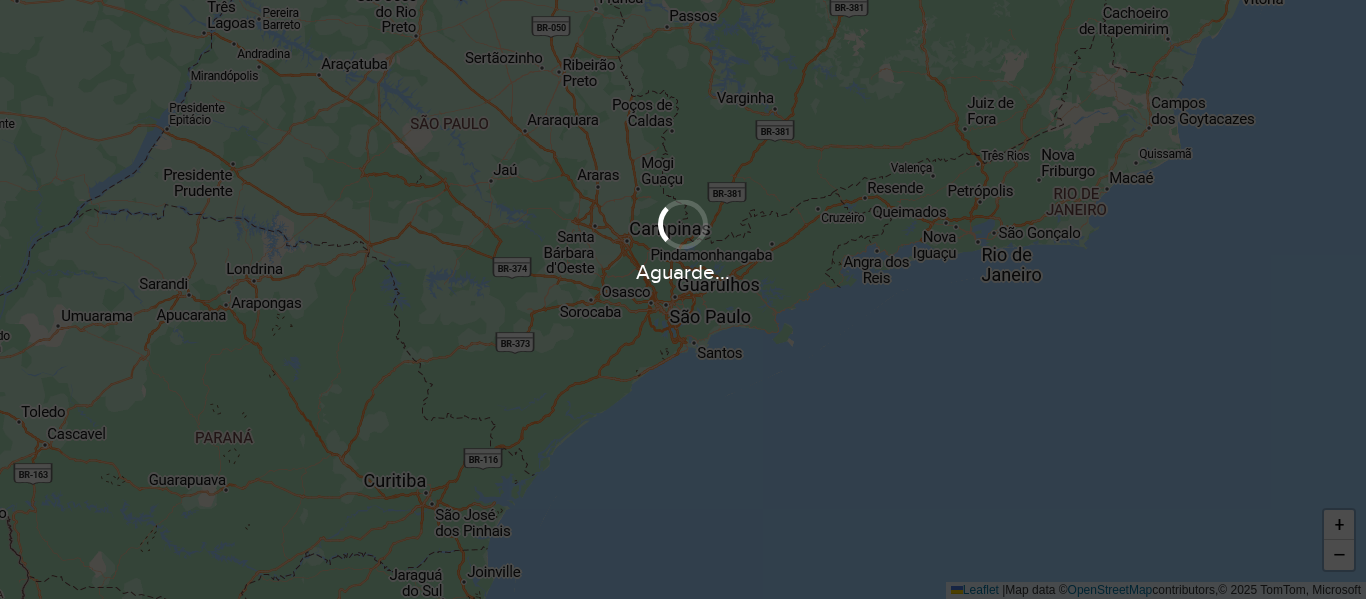 scroll, scrollTop: 0, scrollLeft: 0, axis: both 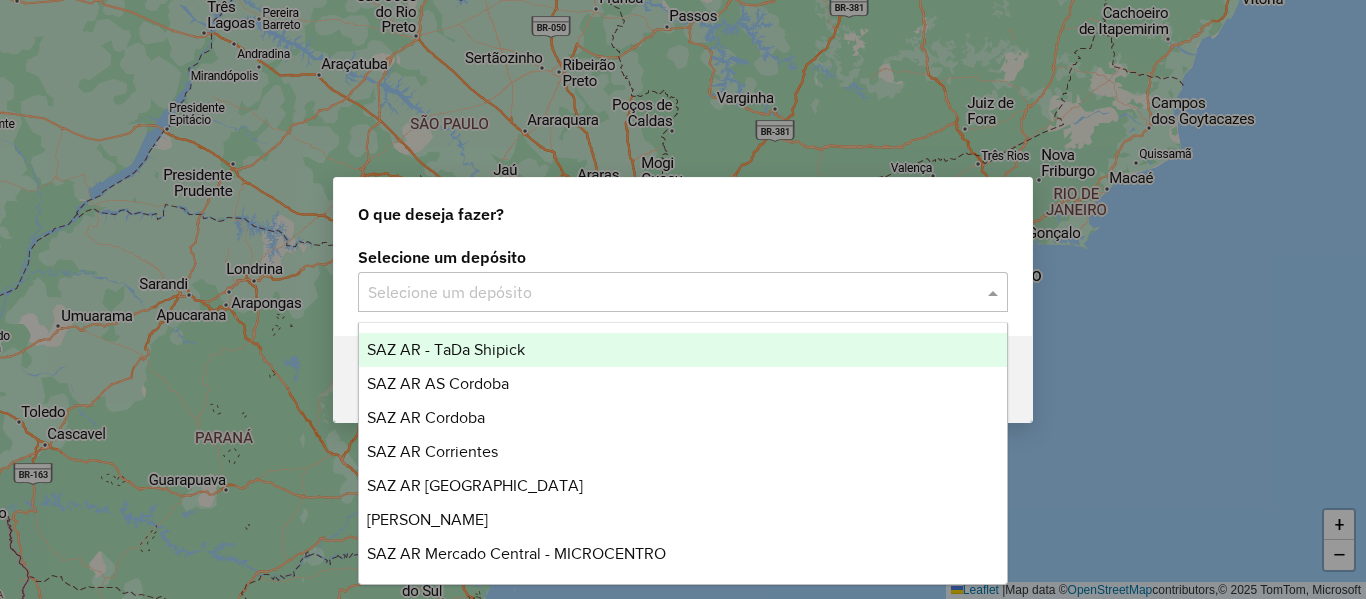 click 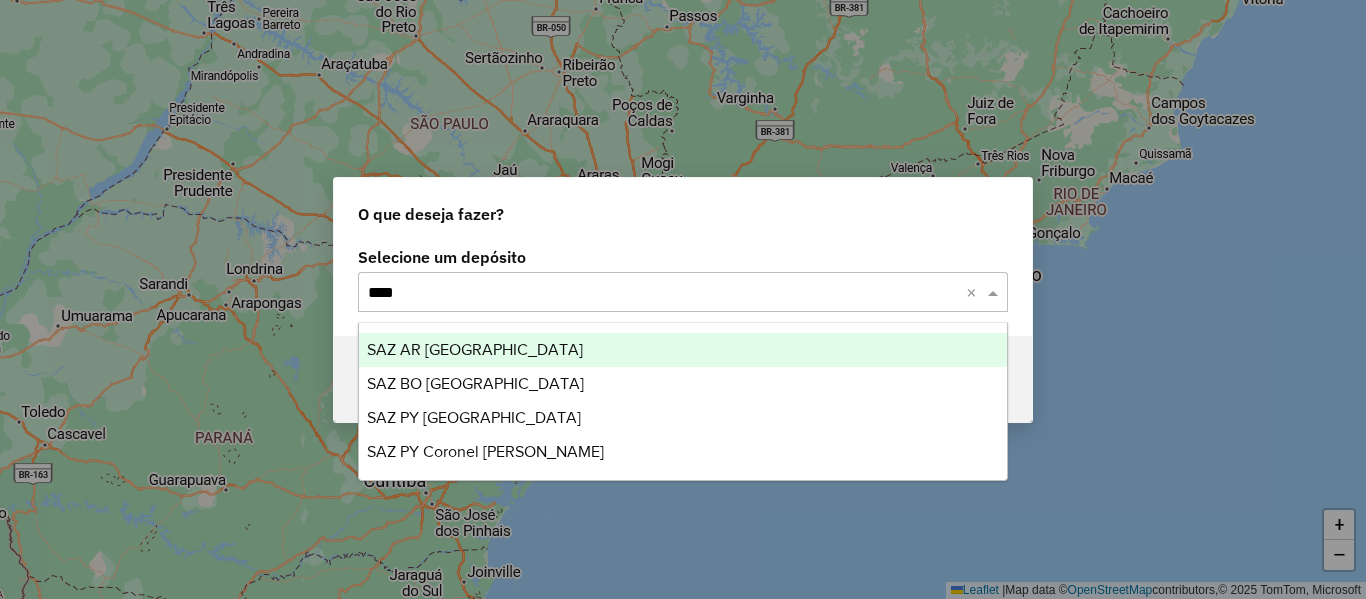 type on "*****" 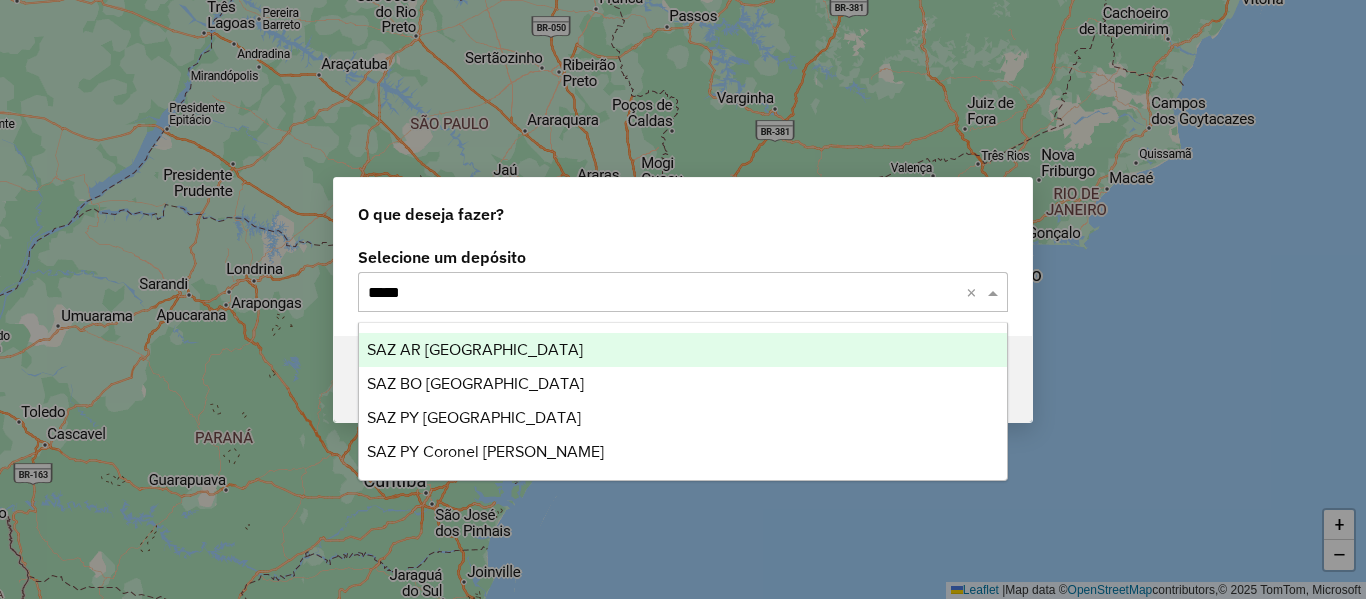 type 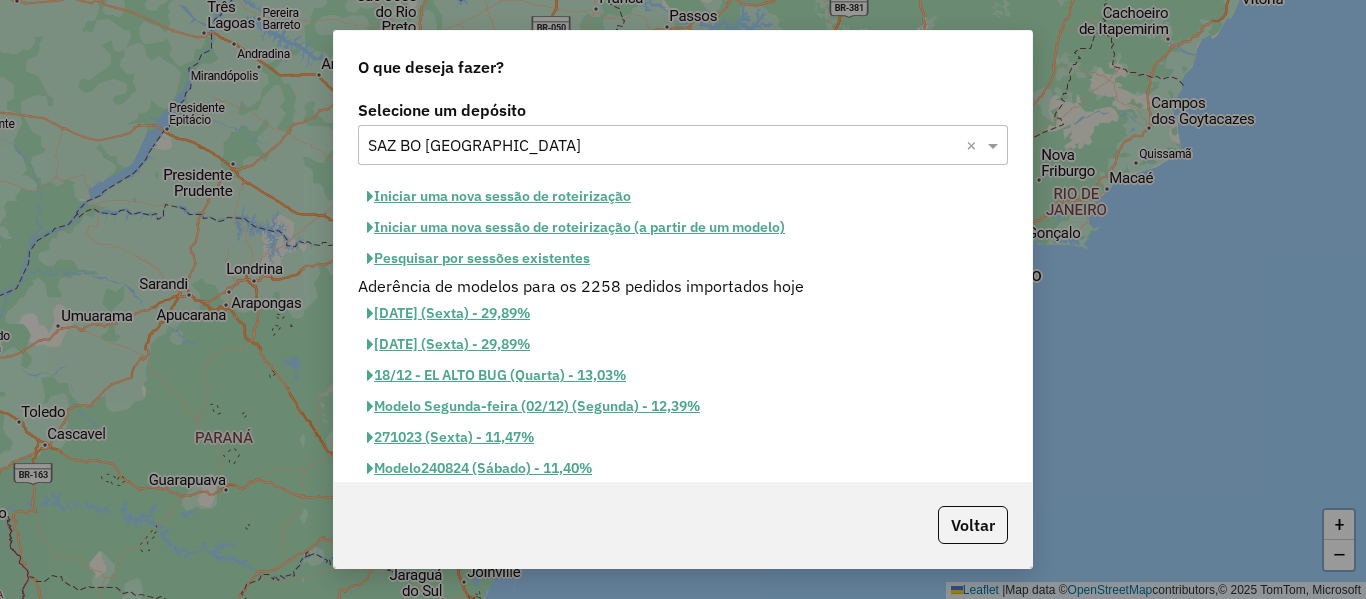 click on "Iniciar uma nova sessão de roteirização" 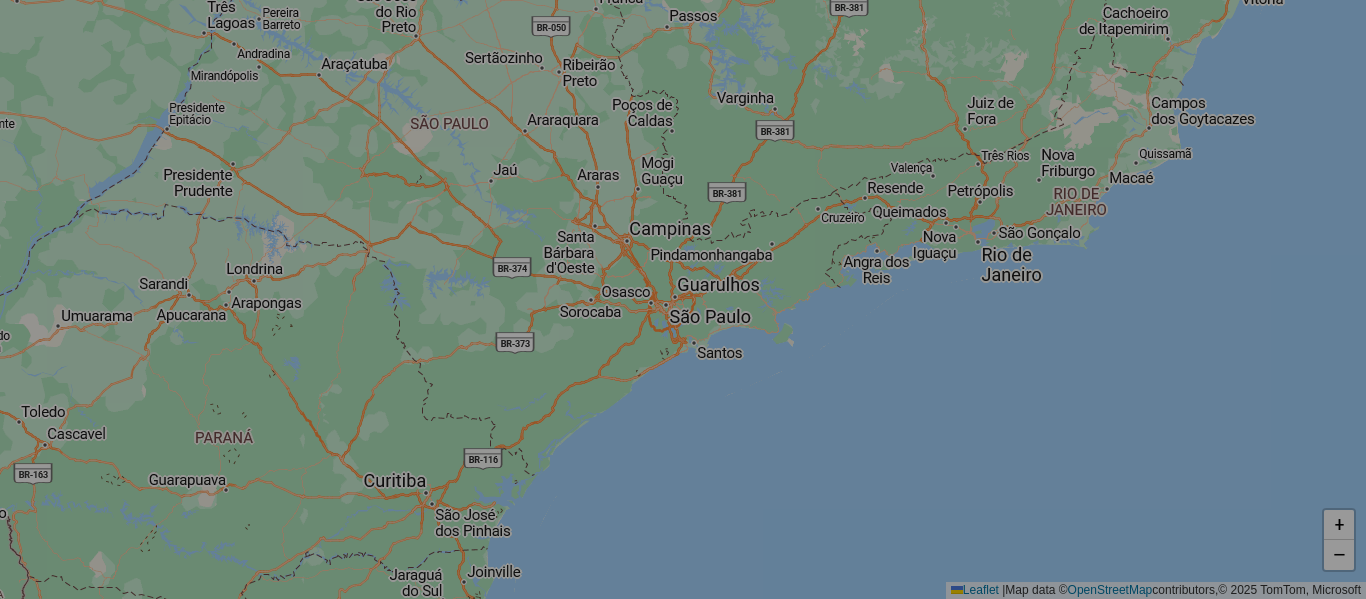 select on "*" 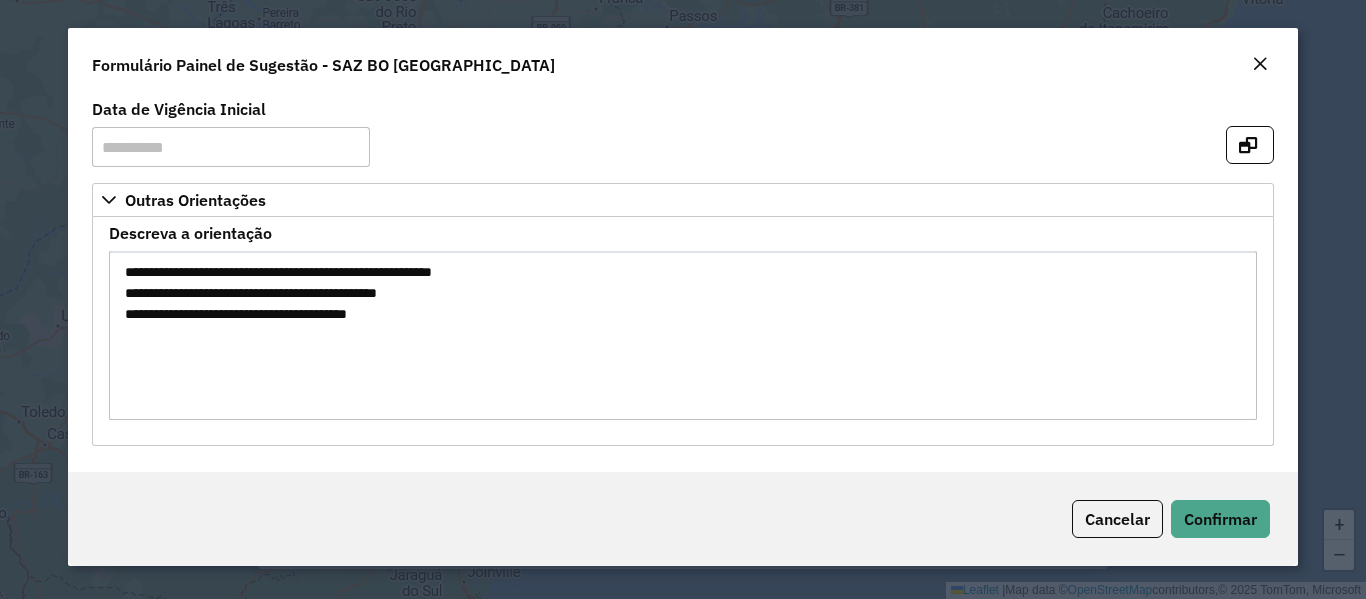 click on "Cancelar Confirmar" 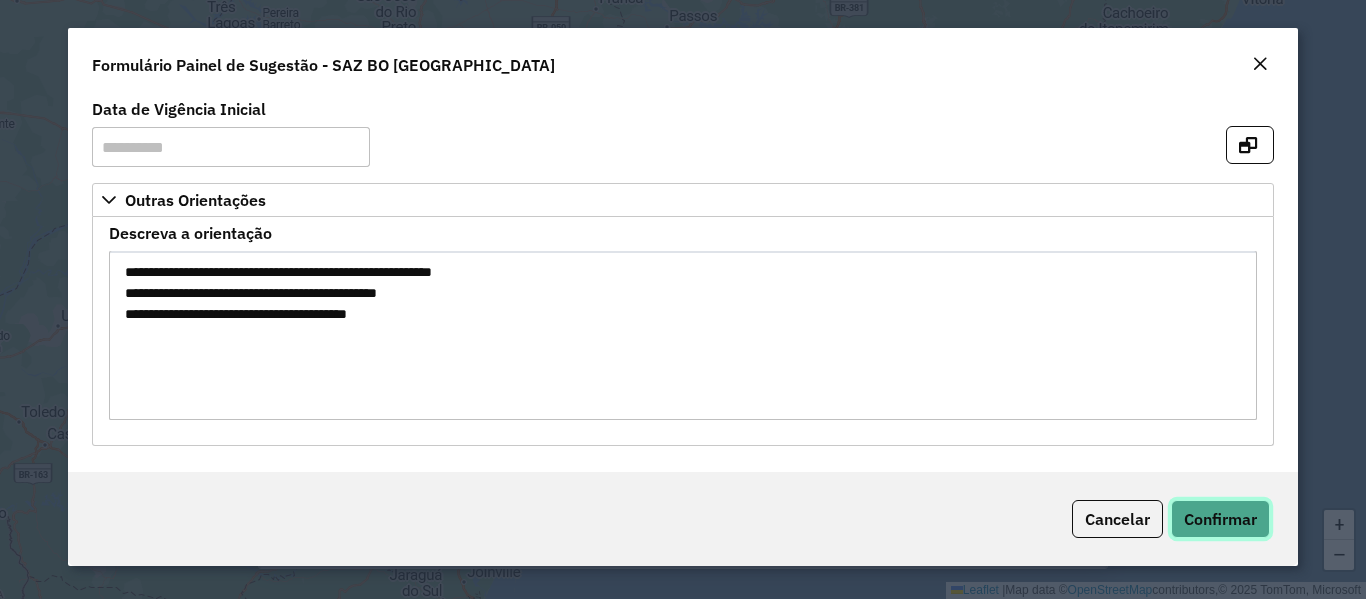 click on "Confirmar" 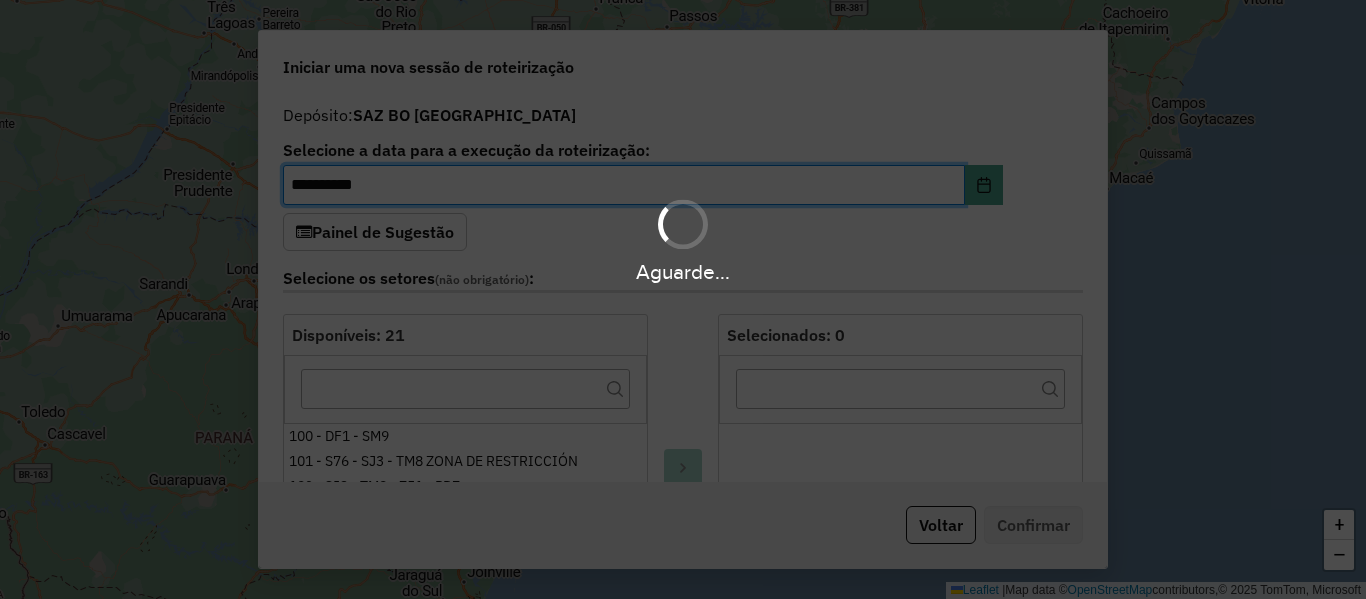 click on "**********" at bounding box center [683, 299] 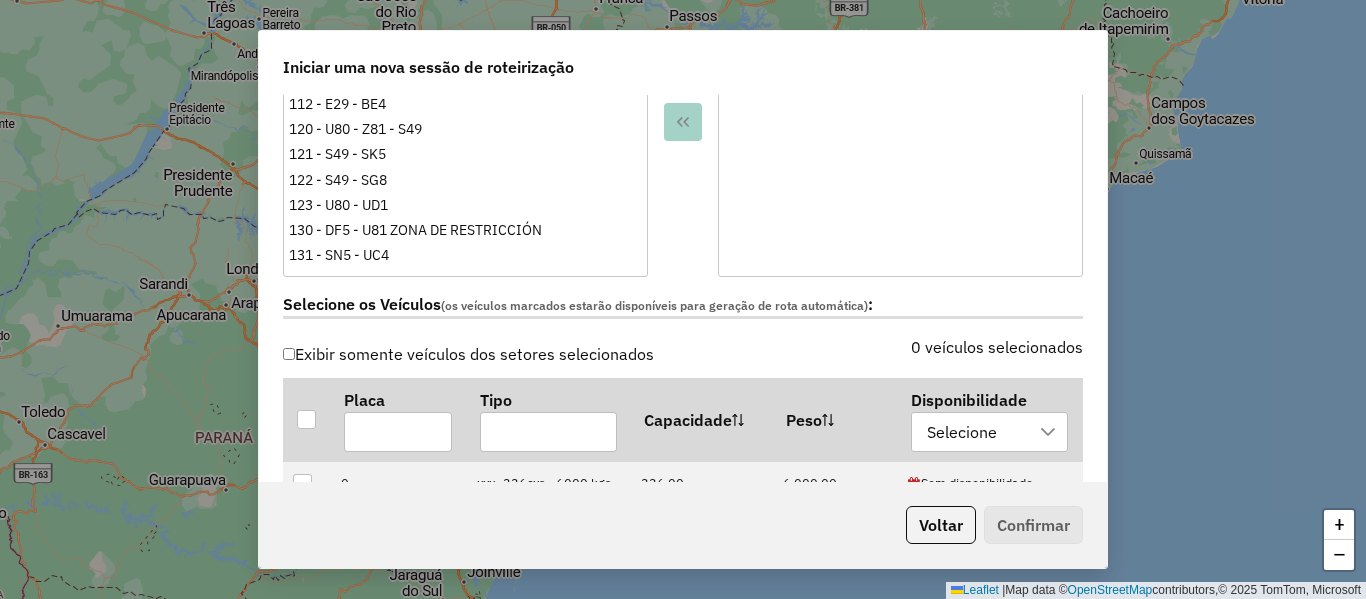 scroll, scrollTop: 600, scrollLeft: 0, axis: vertical 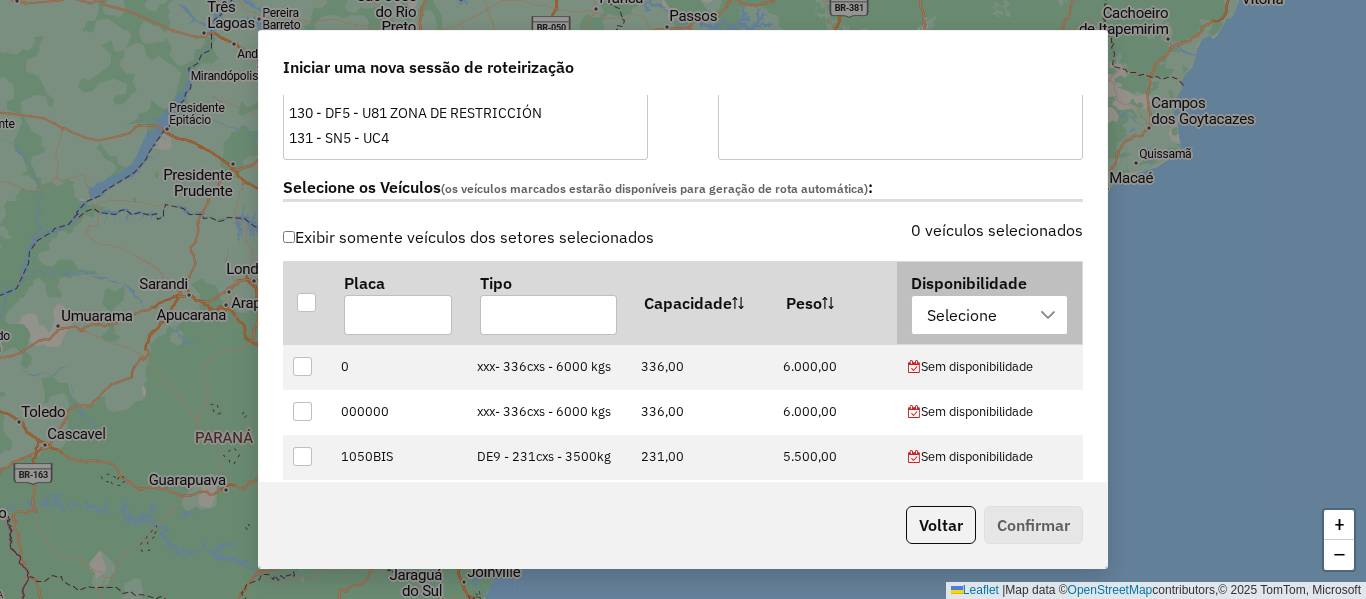 click 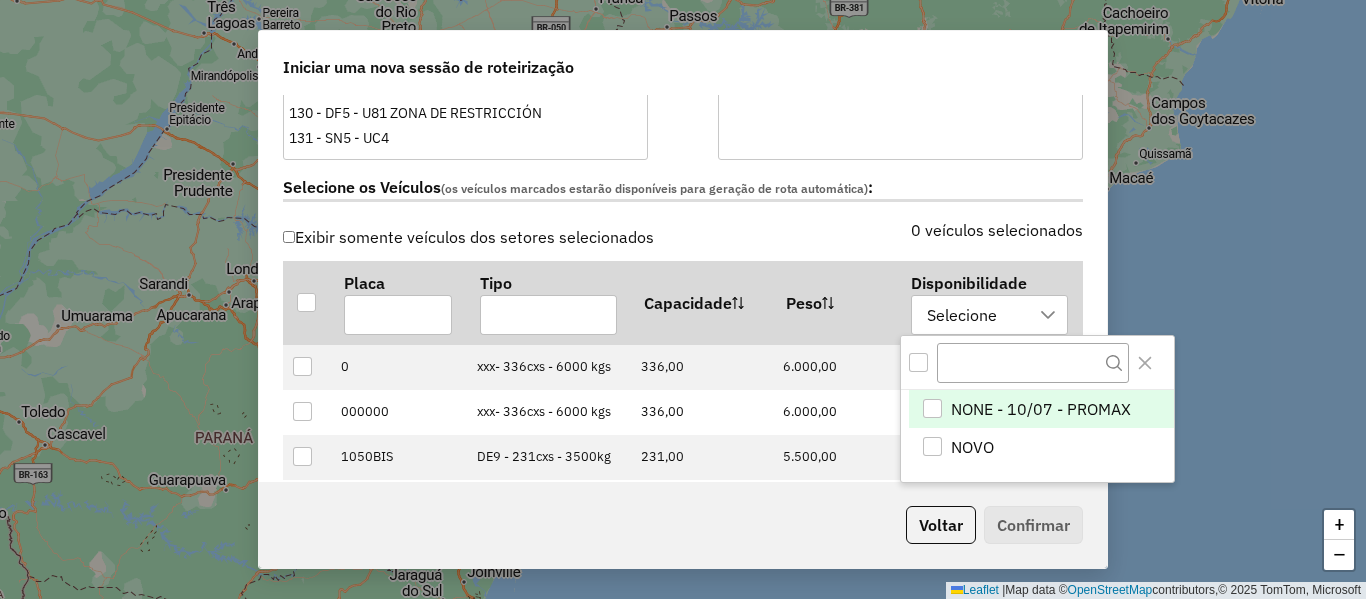 scroll, scrollTop: 15, scrollLeft: 91, axis: both 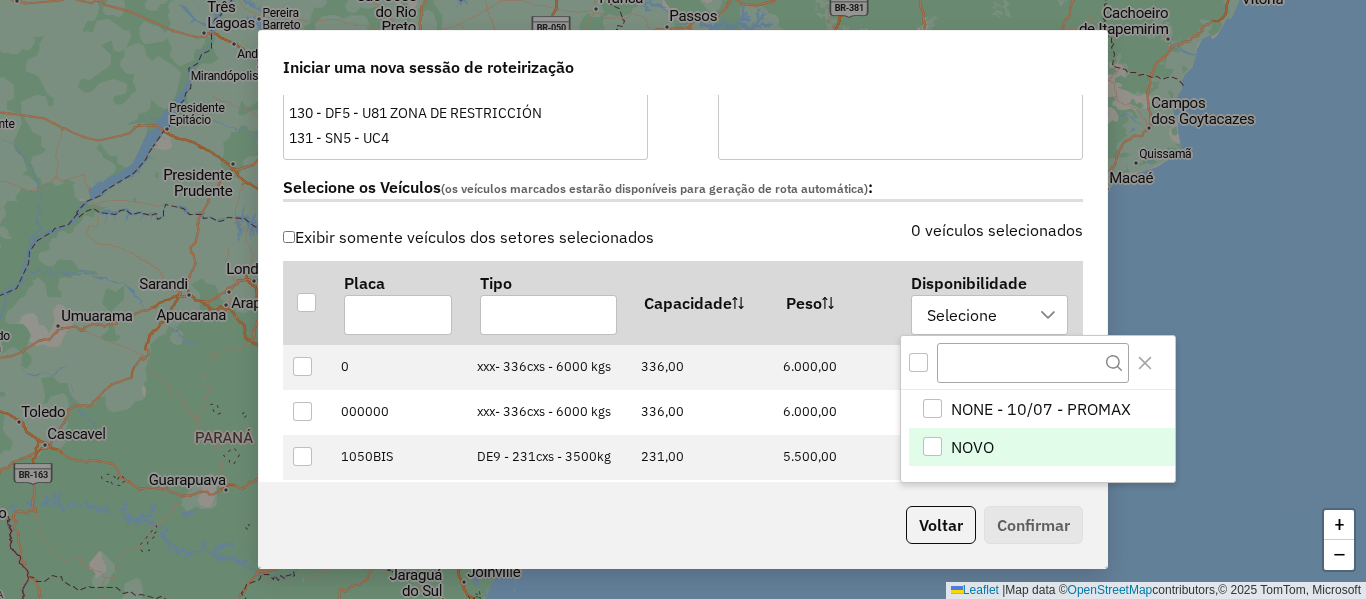 click on "NOVO" at bounding box center [972, 447] 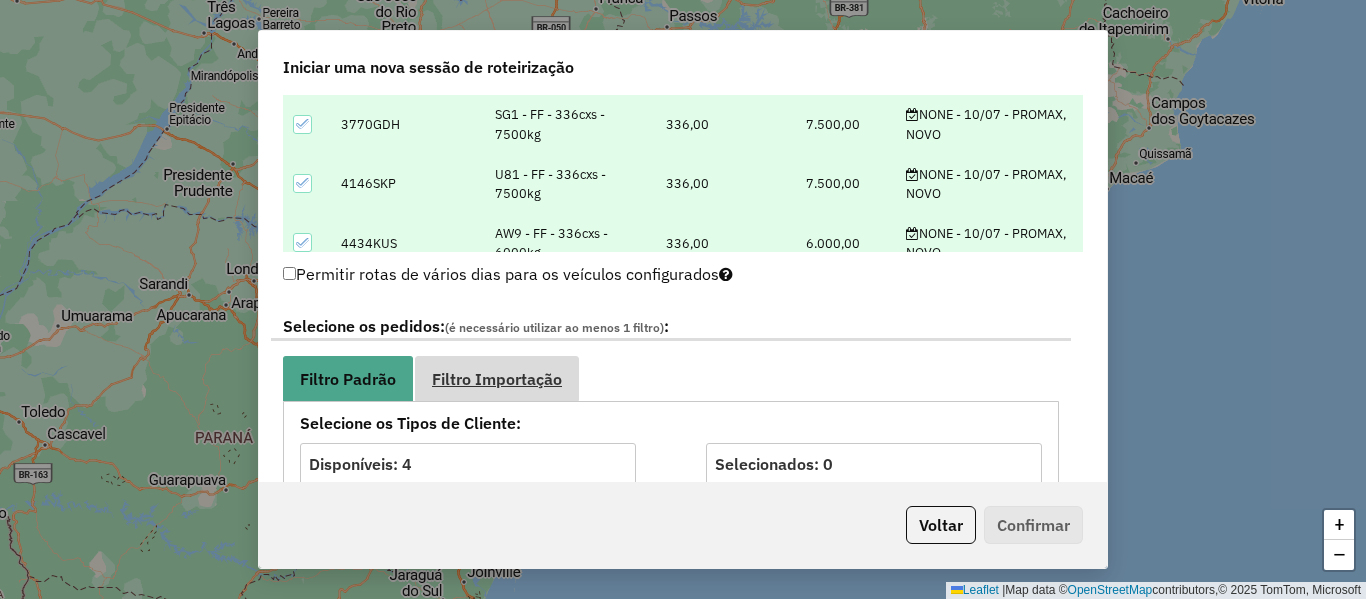 scroll, scrollTop: 1000, scrollLeft: 0, axis: vertical 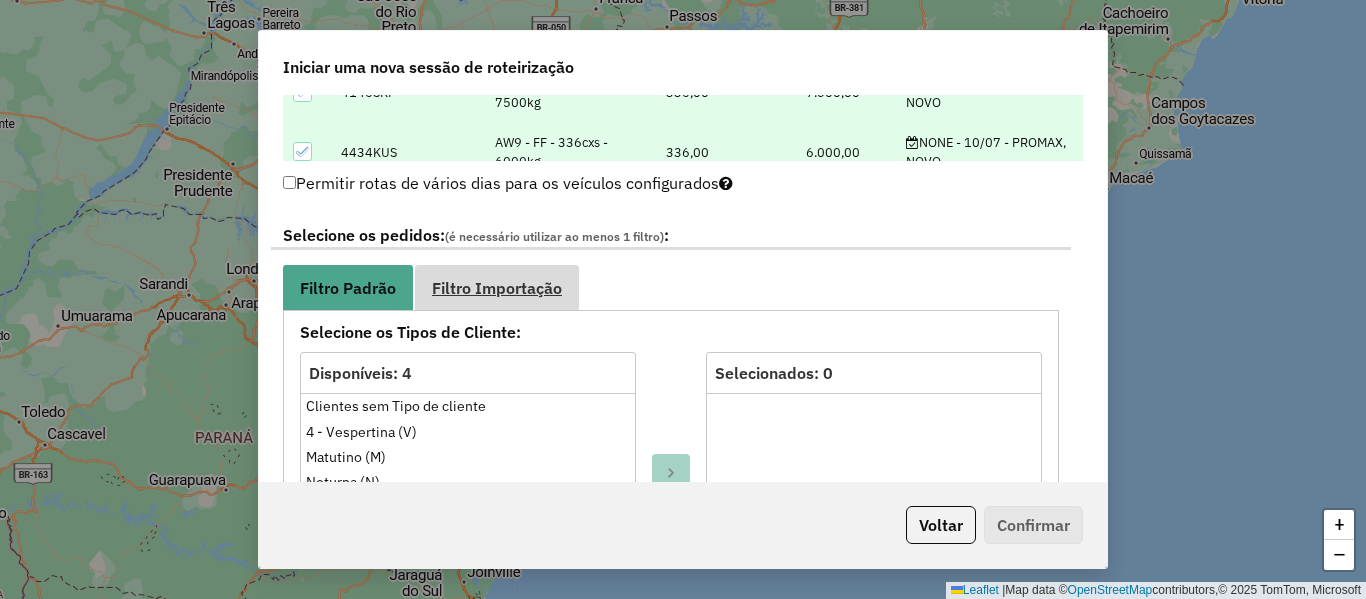 click on "Filtro Importação" at bounding box center [497, 288] 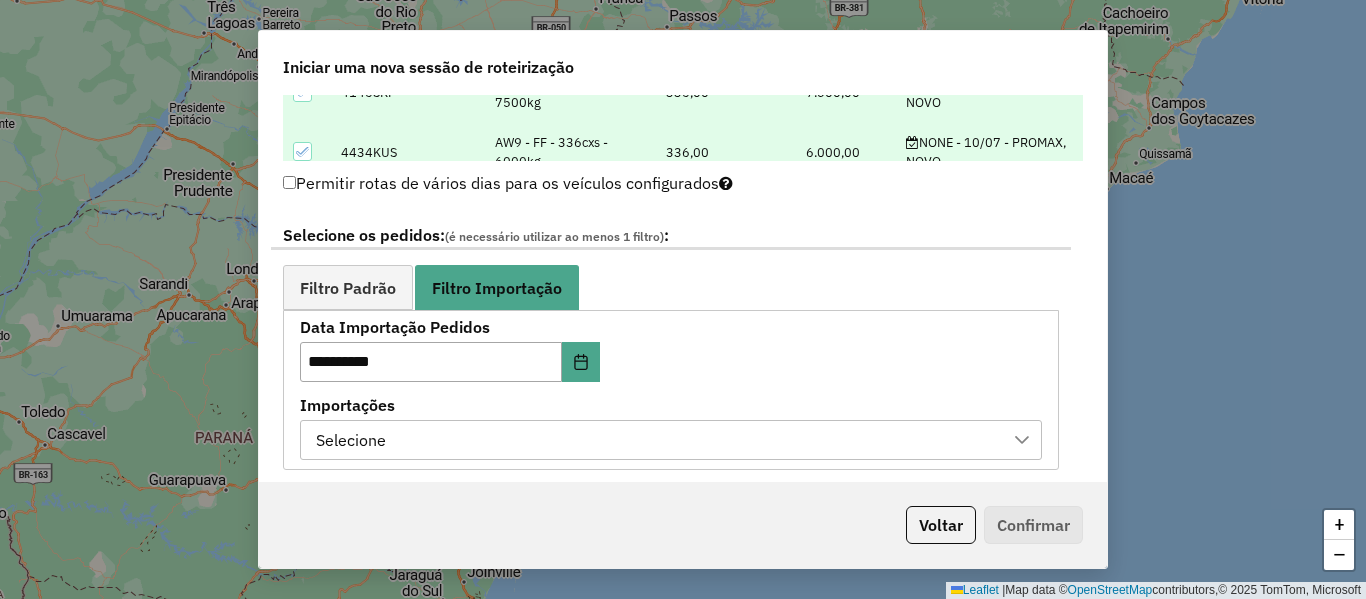 click on "Selecione" at bounding box center [656, 440] 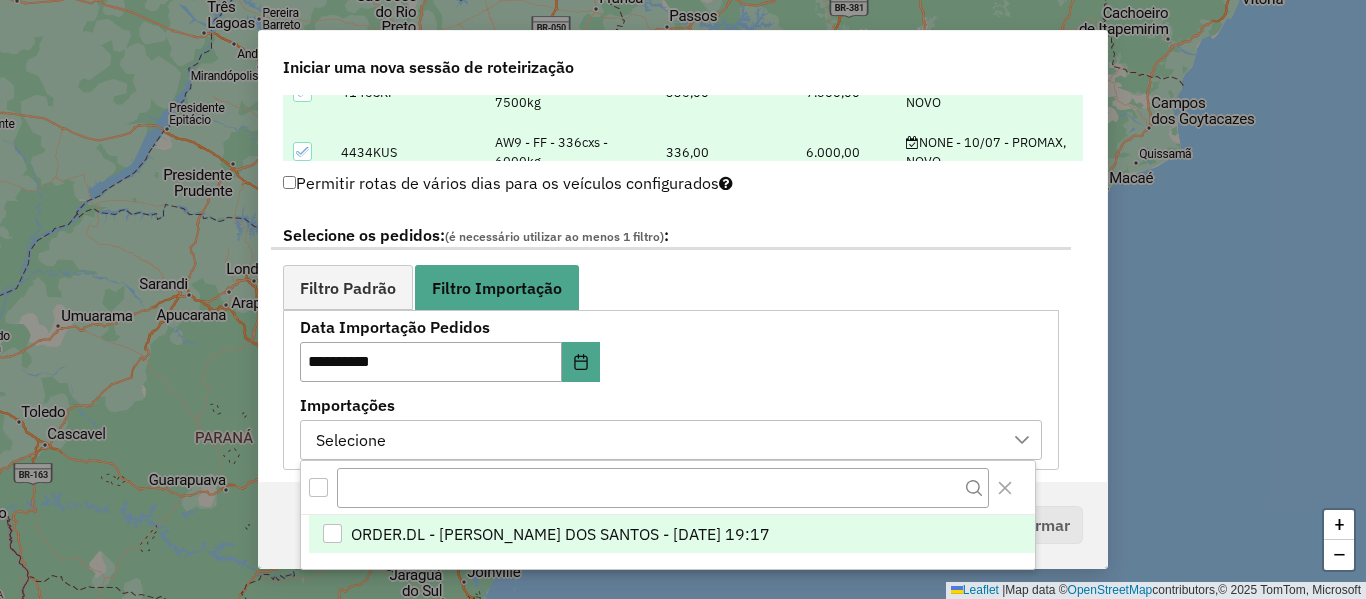 scroll, scrollTop: 15, scrollLeft: 91, axis: both 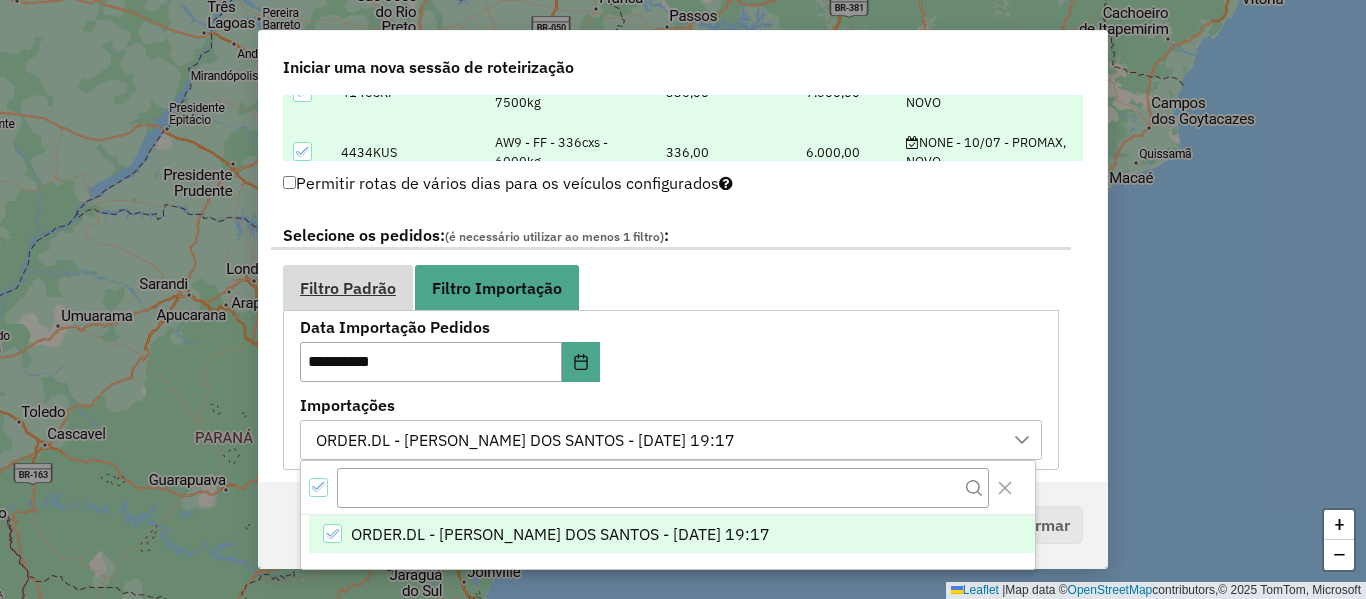 click on "Filtro Padrão" at bounding box center (348, 287) 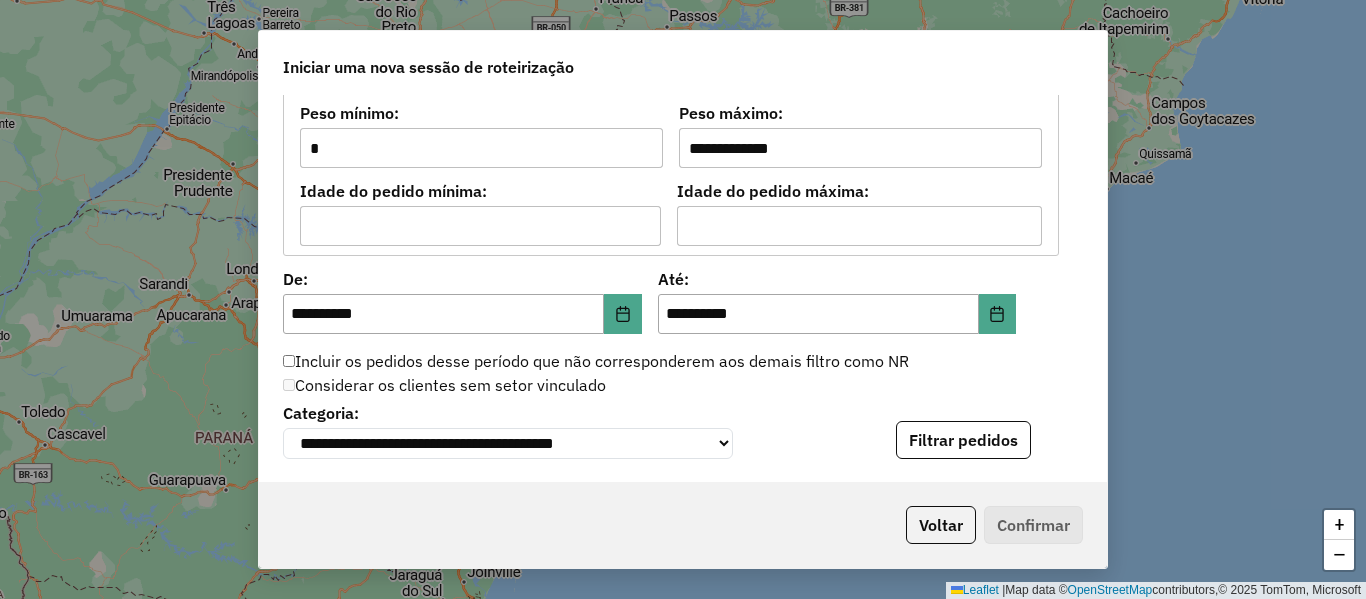 scroll, scrollTop: 1900, scrollLeft: 0, axis: vertical 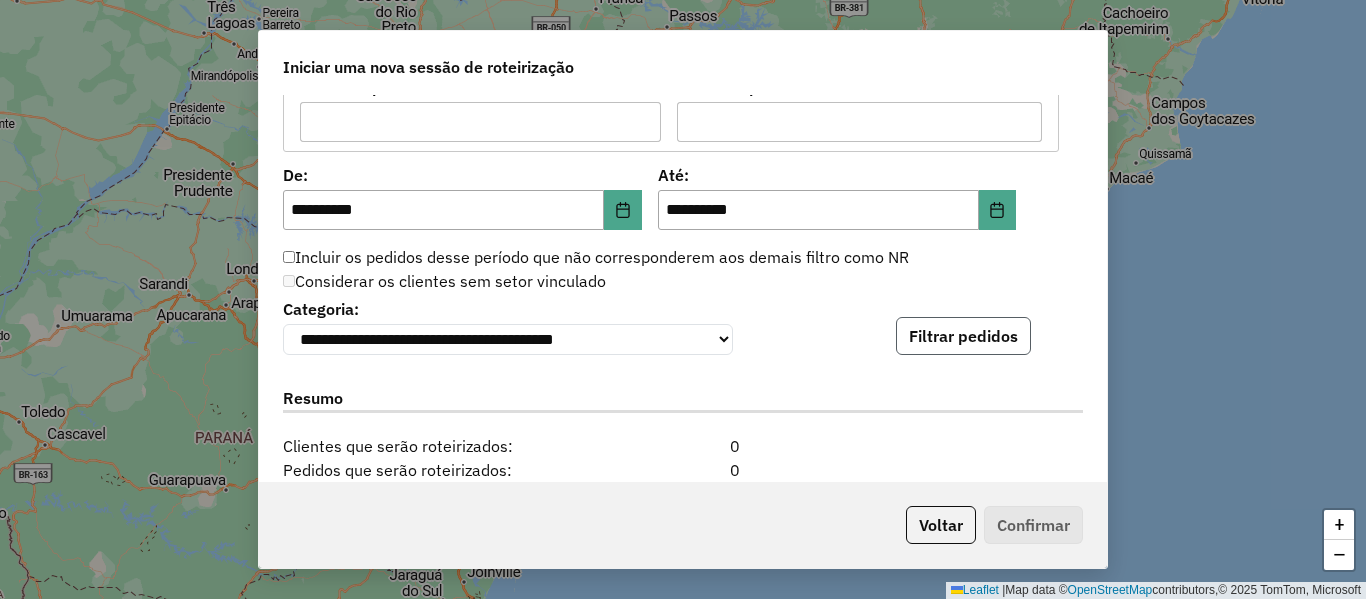 click on "Filtrar pedidos" 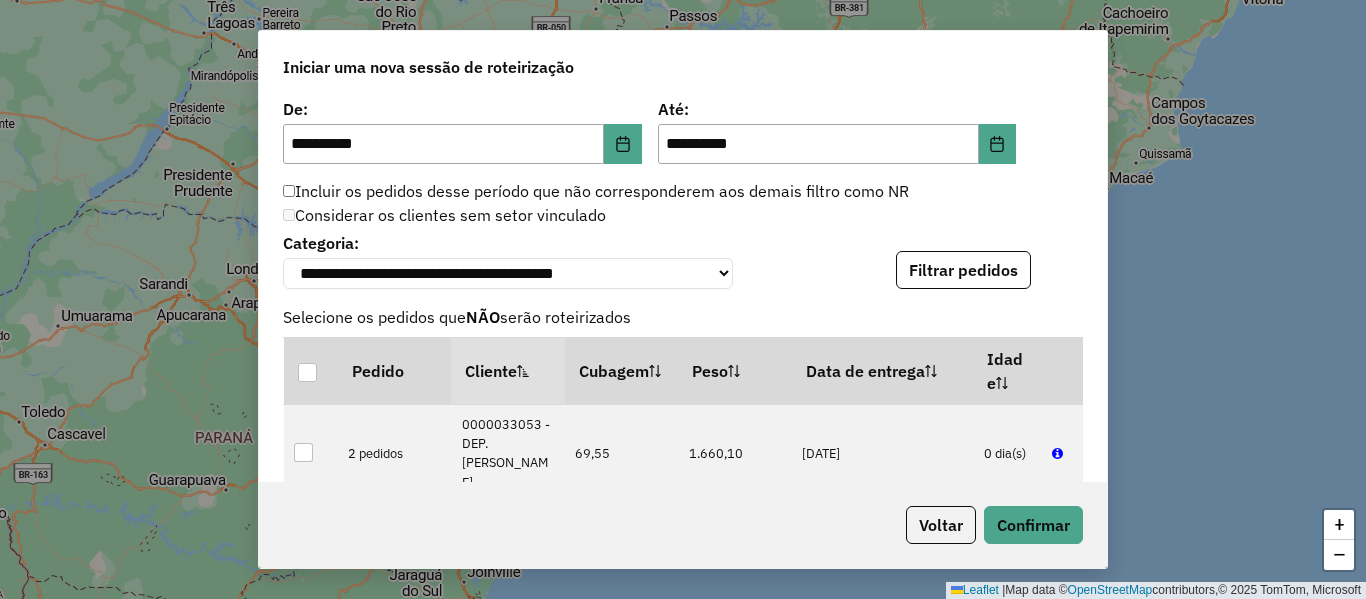 scroll, scrollTop: 2000, scrollLeft: 0, axis: vertical 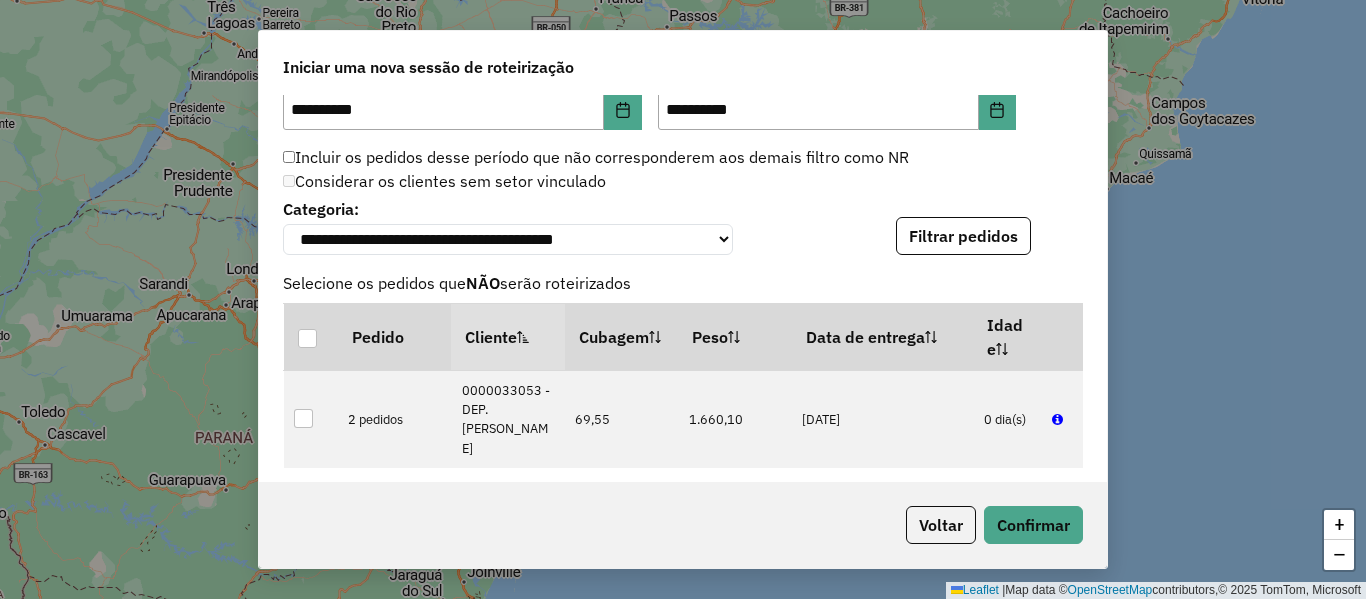 click on "**********" 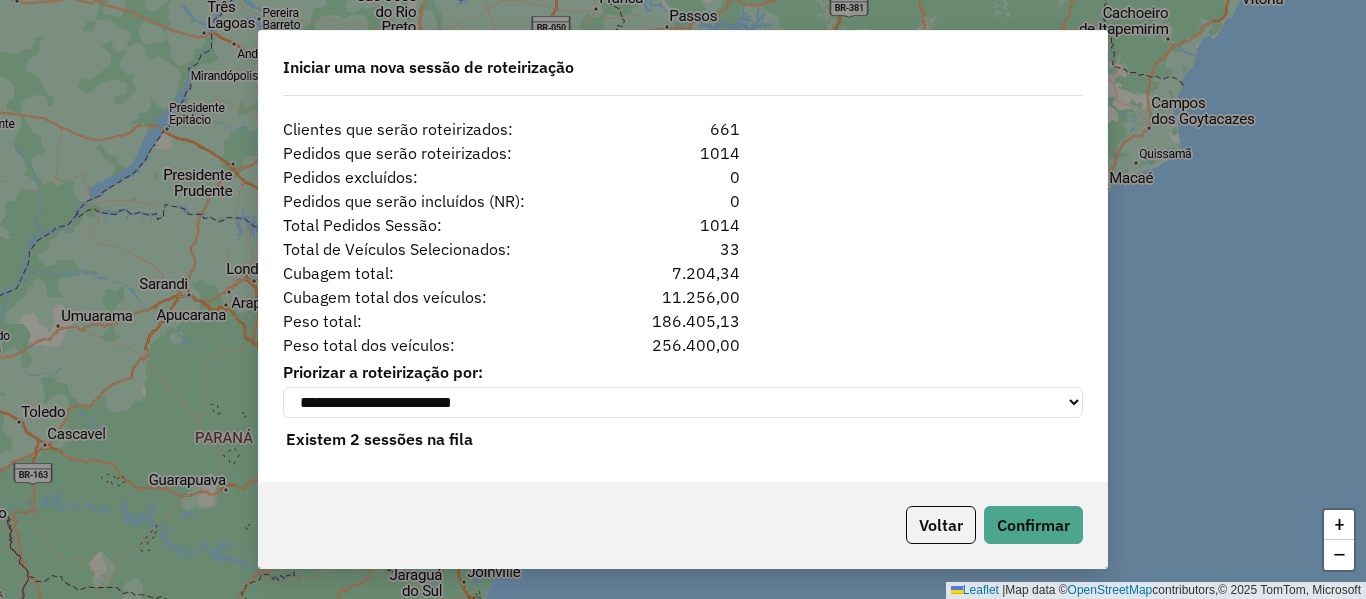 scroll, scrollTop: 2644, scrollLeft: 0, axis: vertical 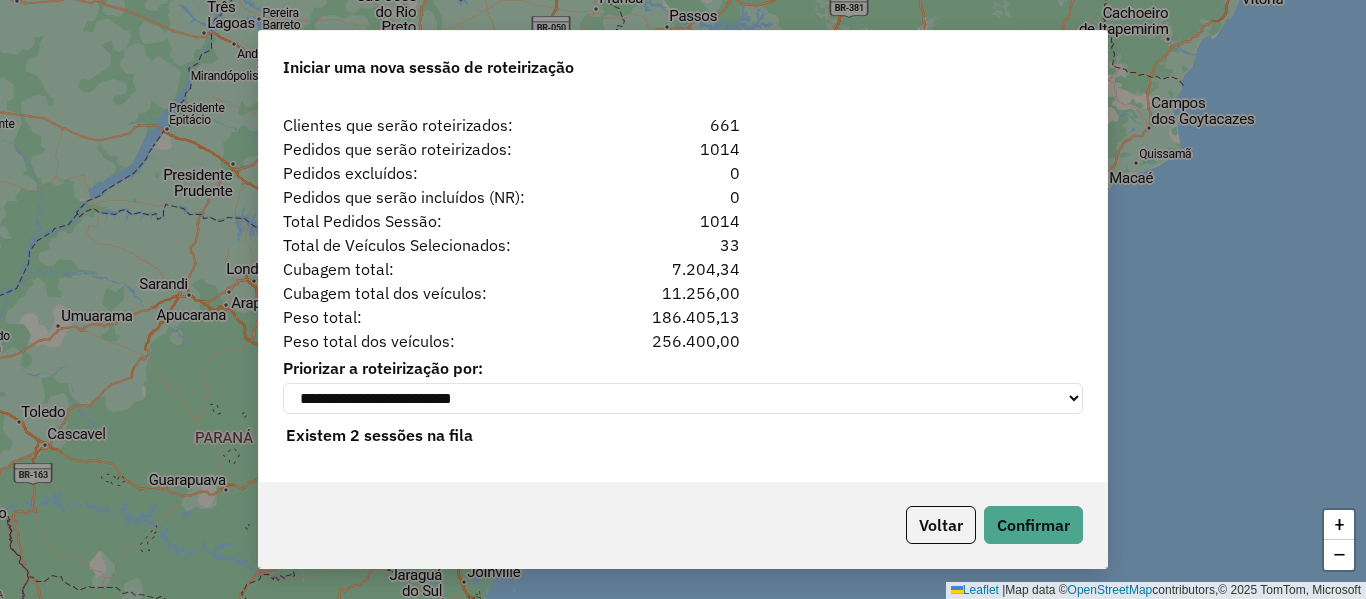 drag, startPoint x: 702, startPoint y: 209, endPoint x: 634, endPoint y: 216, distance: 68.359344 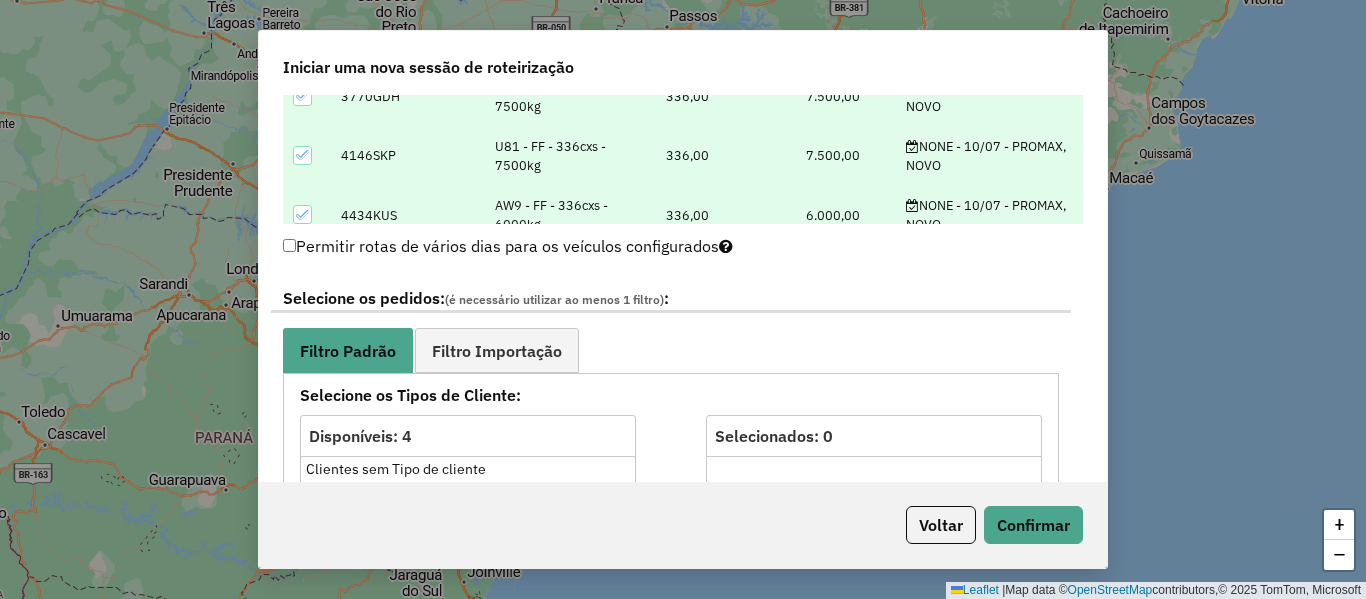 scroll, scrollTop: 944, scrollLeft: 0, axis: vertical 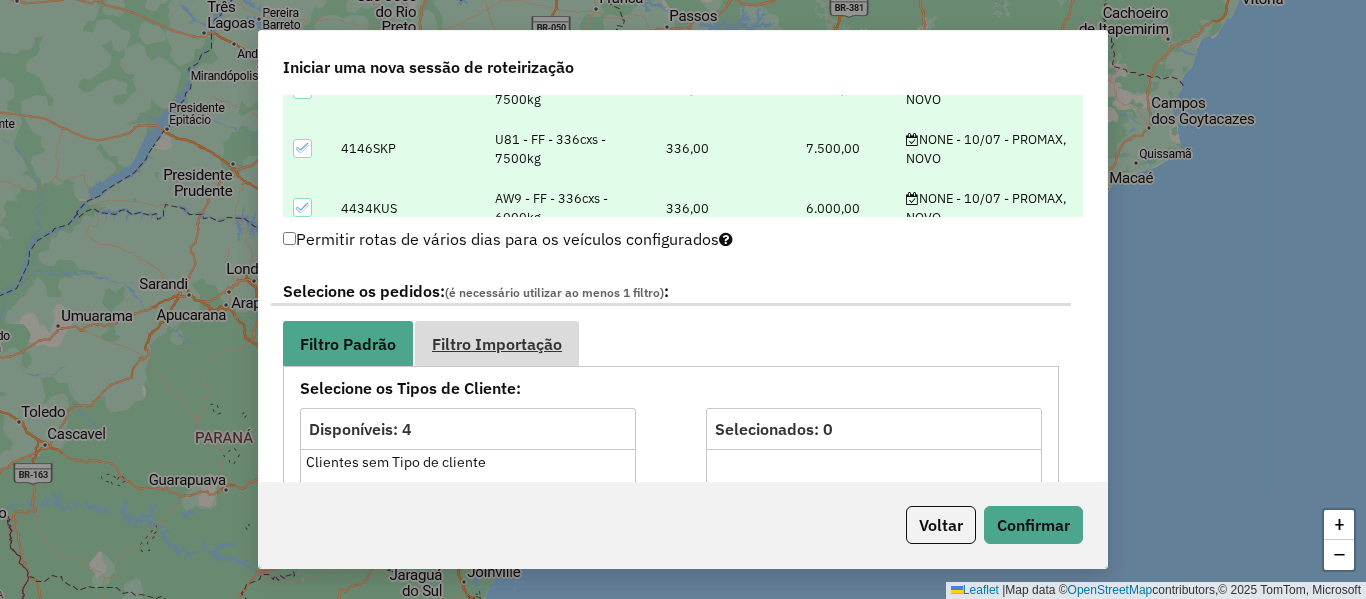 click on "Filtro Importação" at bounding box center (497, 344) 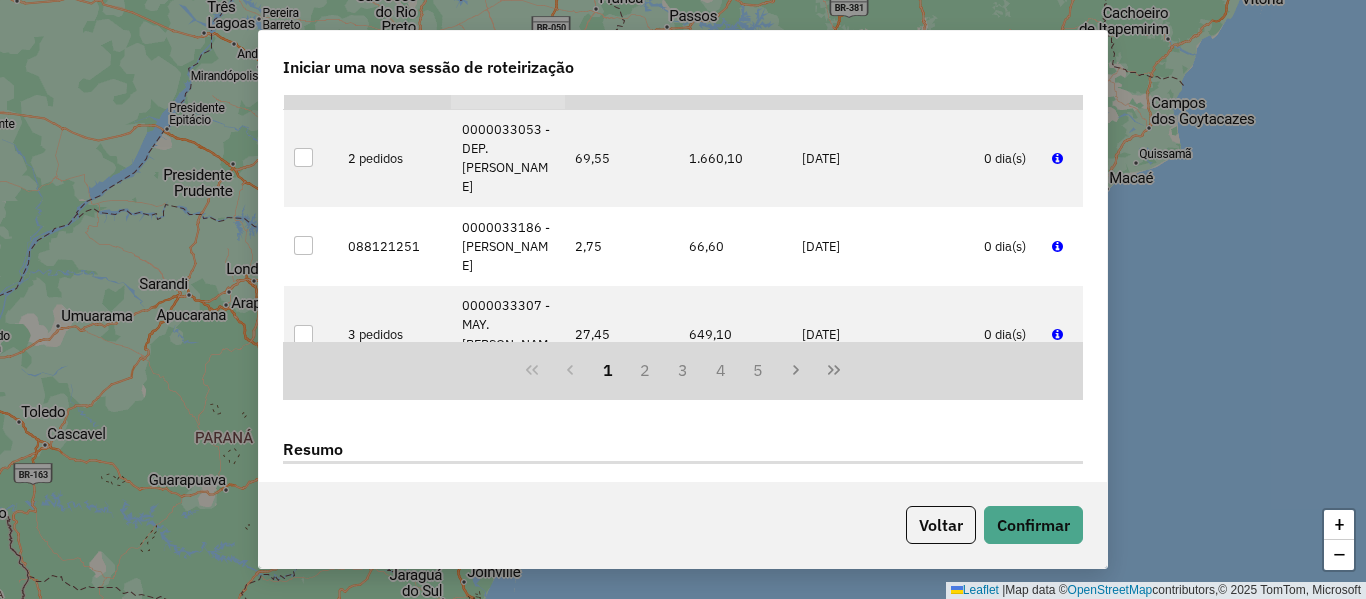 scroll, scrollTop: 1944, scrollLeft: 0, axis: vertical 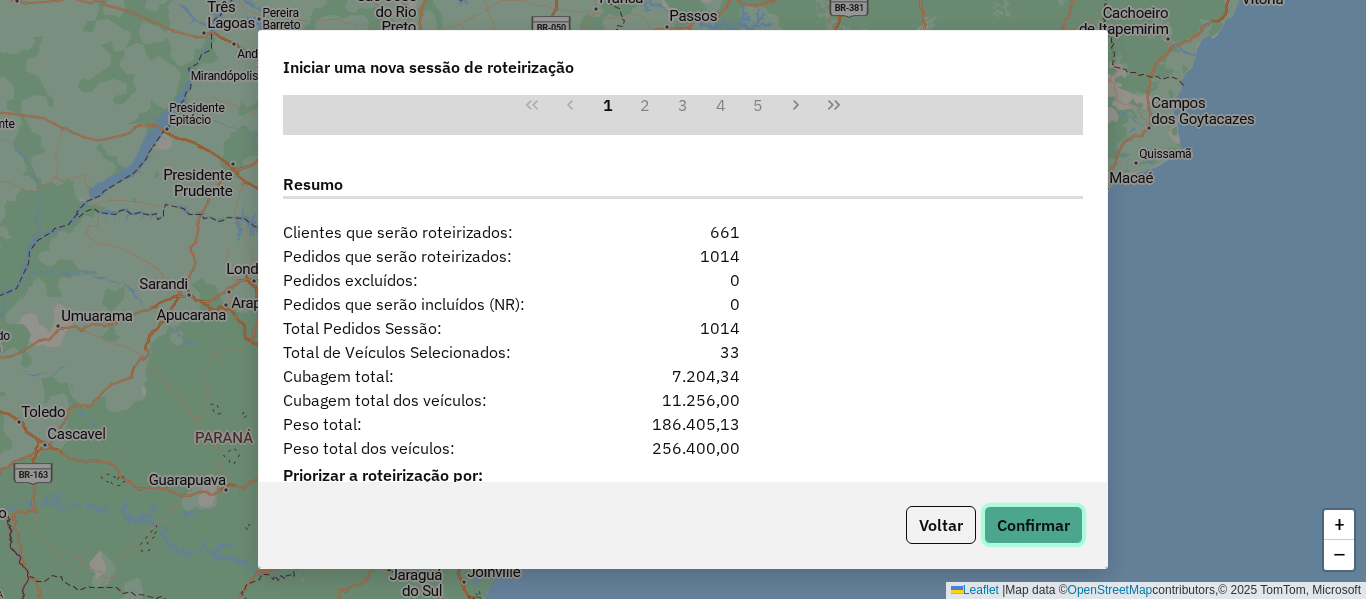 drag, startPoint x: 1013, startPoint y: 531, endPoint x: 967, endPoint y: 462, distance: 82.92768 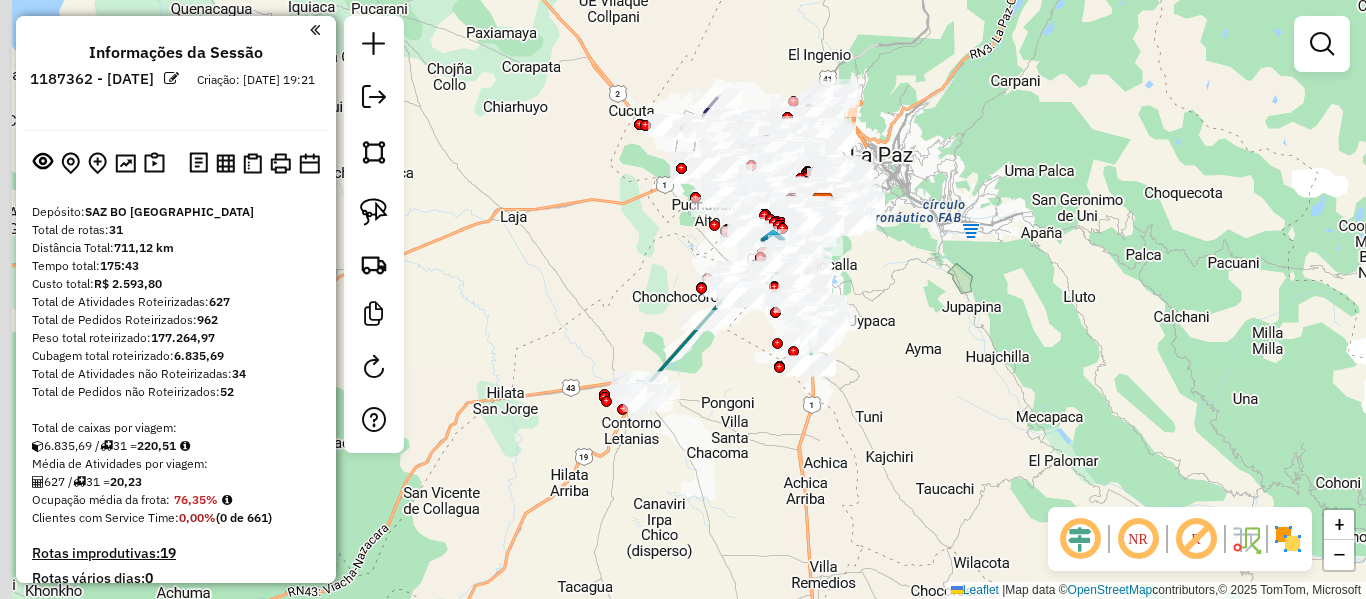 drag, startPoint x: 850, startPoint y: 337, endPoint x: 910, endPoint y: 325, distance: 61.188232 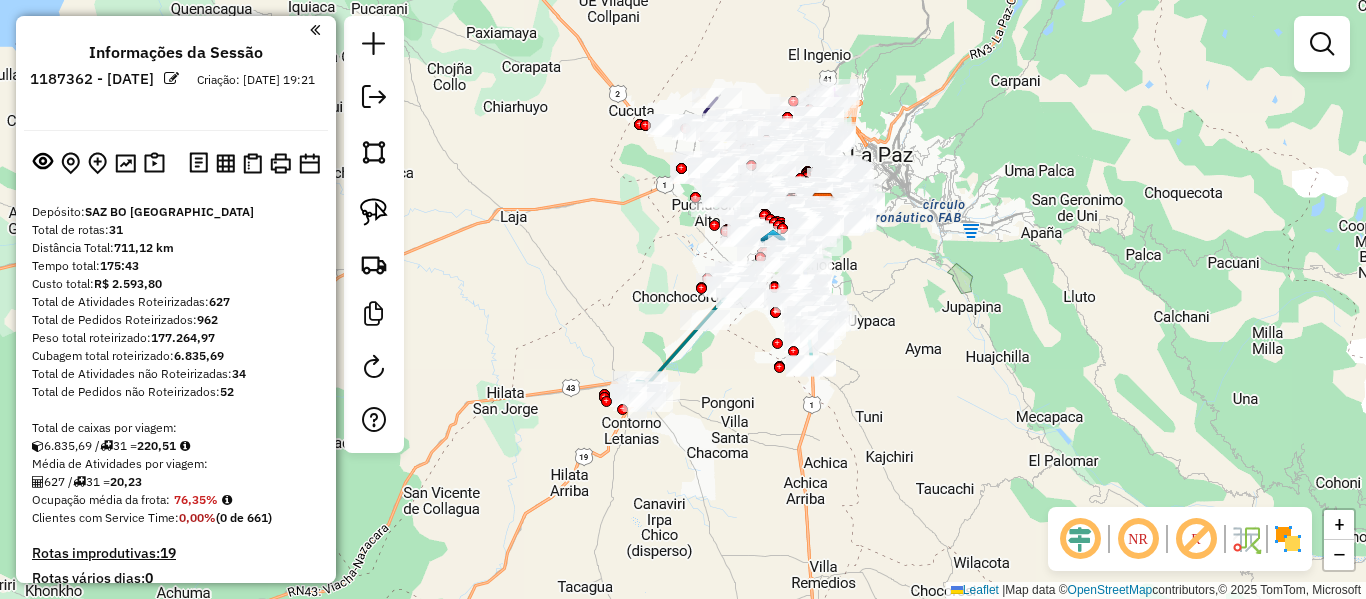 click 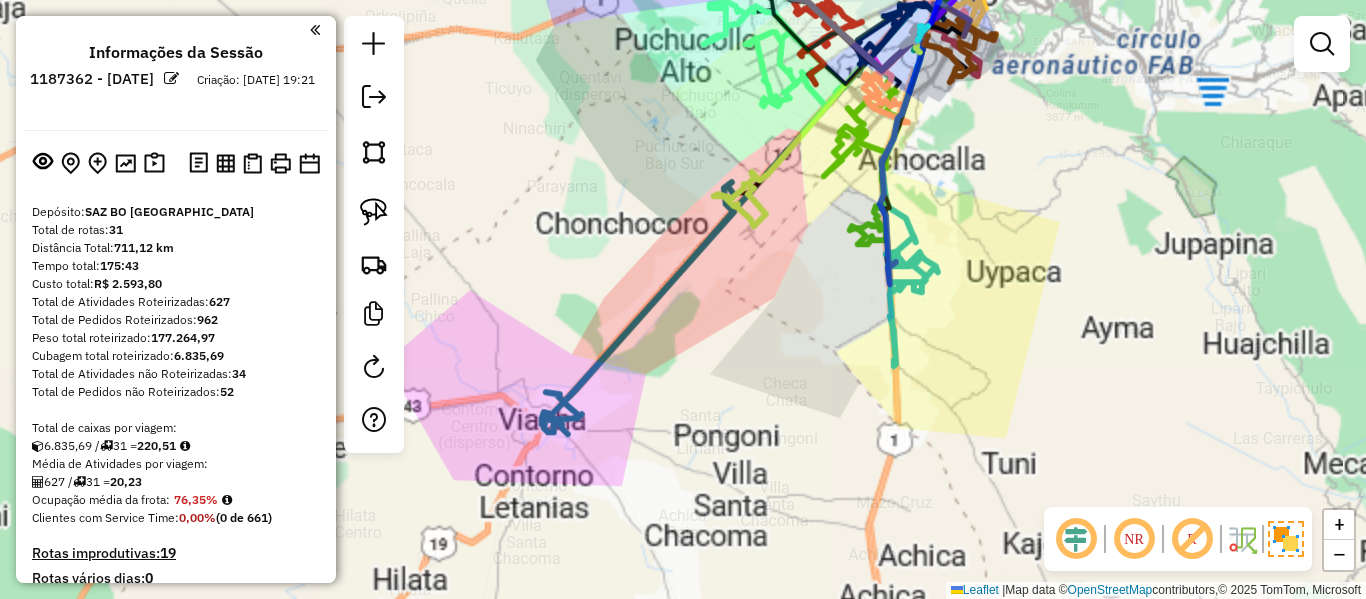 click on "Janela de atendimento Grade de atendimento Capacidade Transportadoras Veículos Cliente Pedidos  Rotas Selecione os dias de semana para filtrar as janelas de atendimento  Seg   Ter   Qua   Qui   Sex   Sáb   Dom  Informe o período da janela de atendimento: De: Até:  Filtrar exatamente a janela do cliente  Considerar janela de atendimento padrão  Selecione os dias de semana para filtrar as grades de atendimento  Seg   Ter   Qua   Qui   Sex   Sáb   Dom   Considerar clientes sem dia de atendimento cadastrado  Clientes fora do dia de atendimento selecionado Filtrar as atividades entre os valores definidos abaixo:  Peso mínimo:   Peso máximo:   Cubagem mínima:   Cubagem máxima:   De:   Até:  Filtrar as atividades entre o tempo de atendimento definido abaixo:  De:   Até:   Considerar capacidade total dos clientes não roteirizados Transportadora: Selecione um ou mais itens Tipo de veículo: Selecione um ou mais itens Veículo: Selecione um ou mais itens Motorista: Selecione um ou mais itens Nome: Rótulo:" 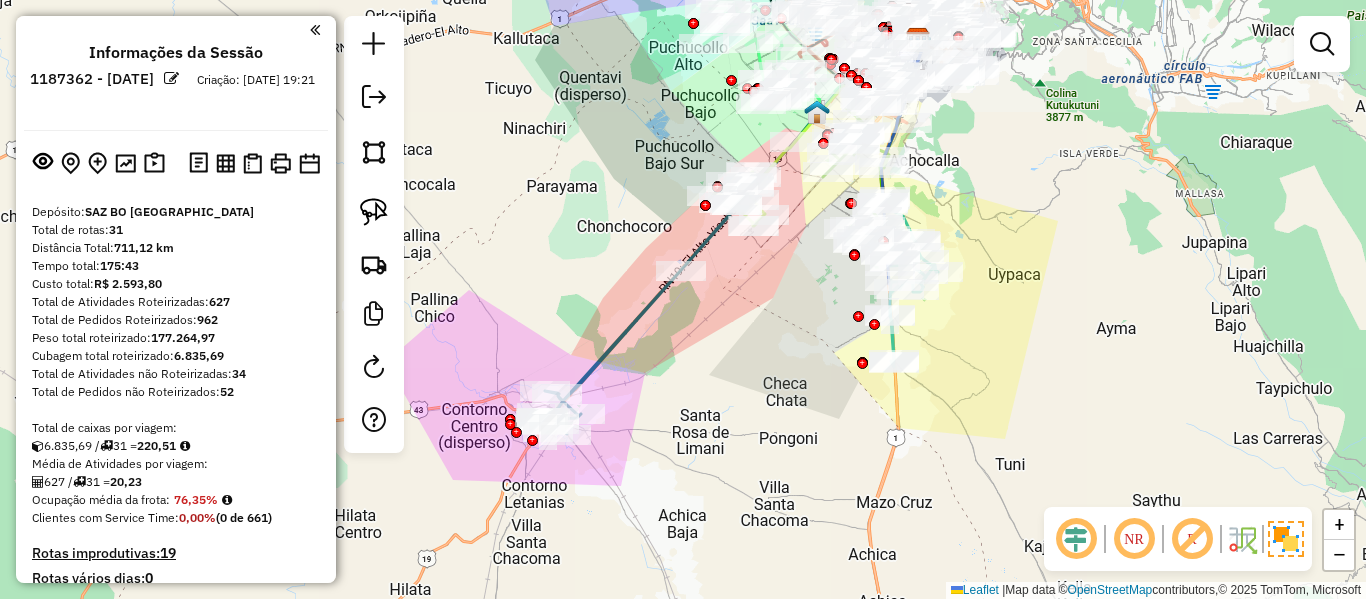 click 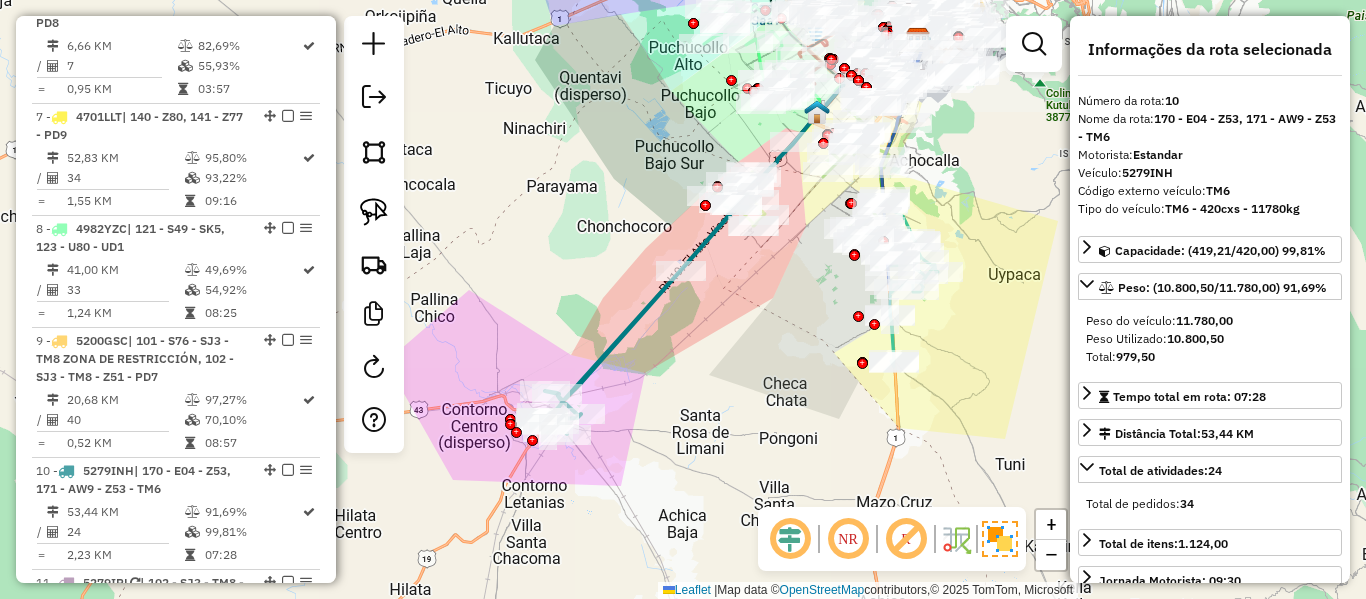 scroll, scrollTop: 1771, scrollLeft: 0, axis: vertical 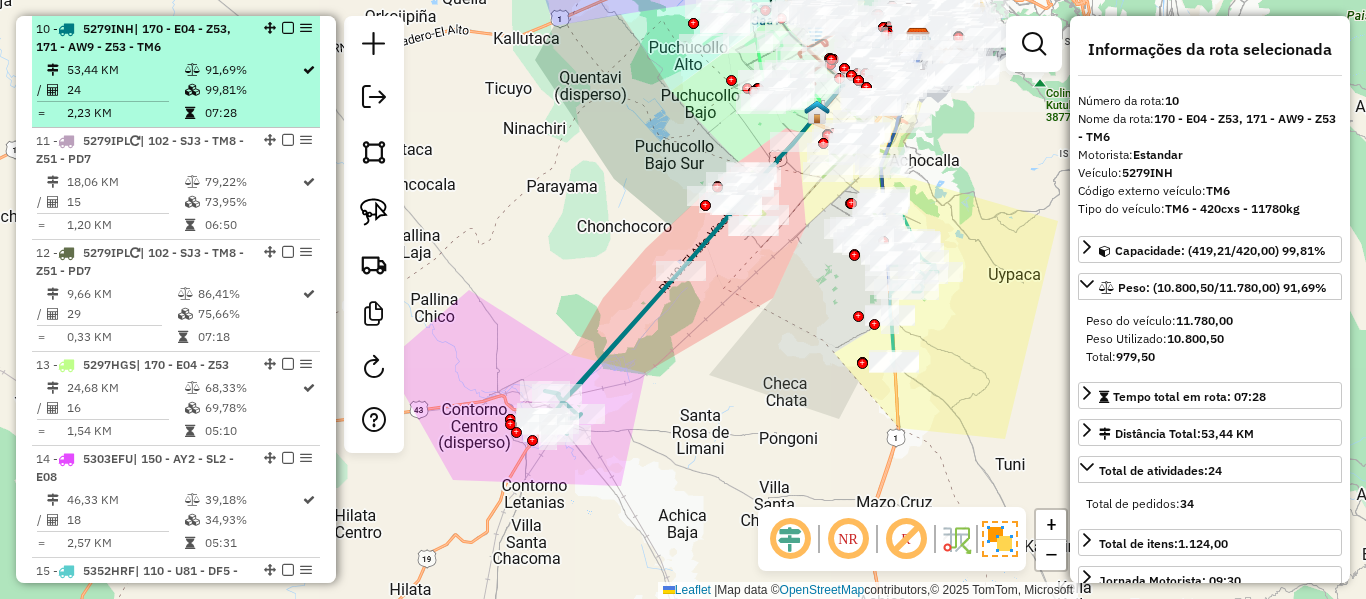 click at bounding box center [288, 28] 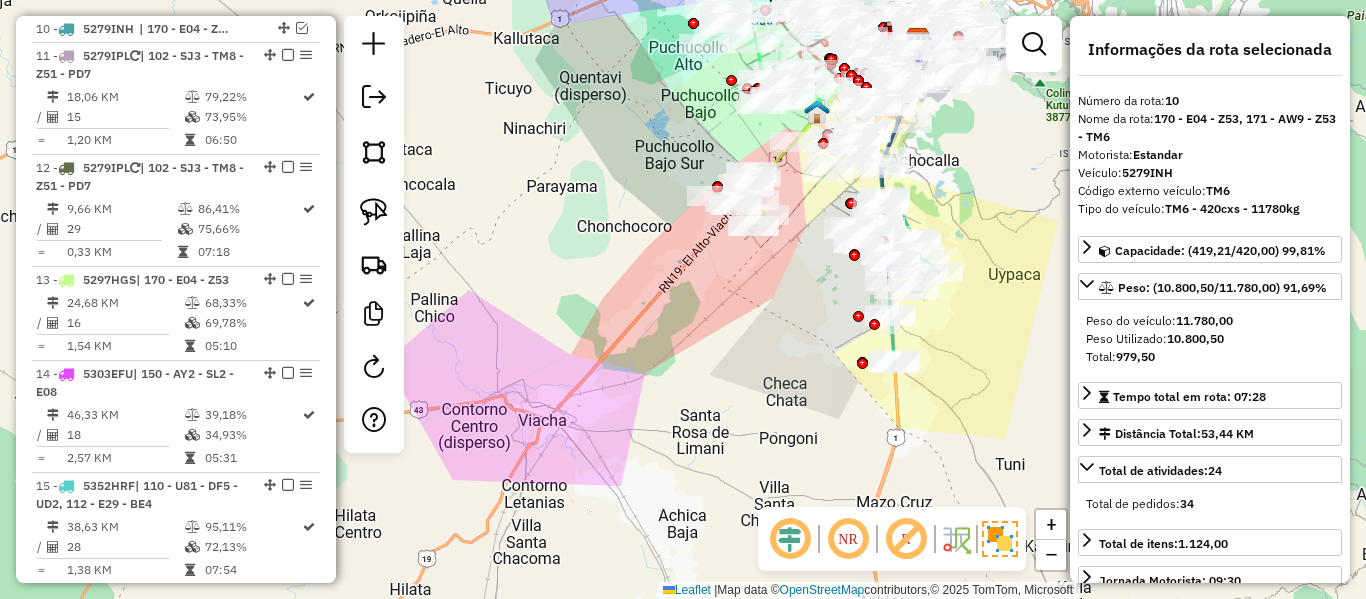drag, startPoint x: 573, startPoint y: 366, endPoint x: 559, endPoint y: 372, distance: 15.231546 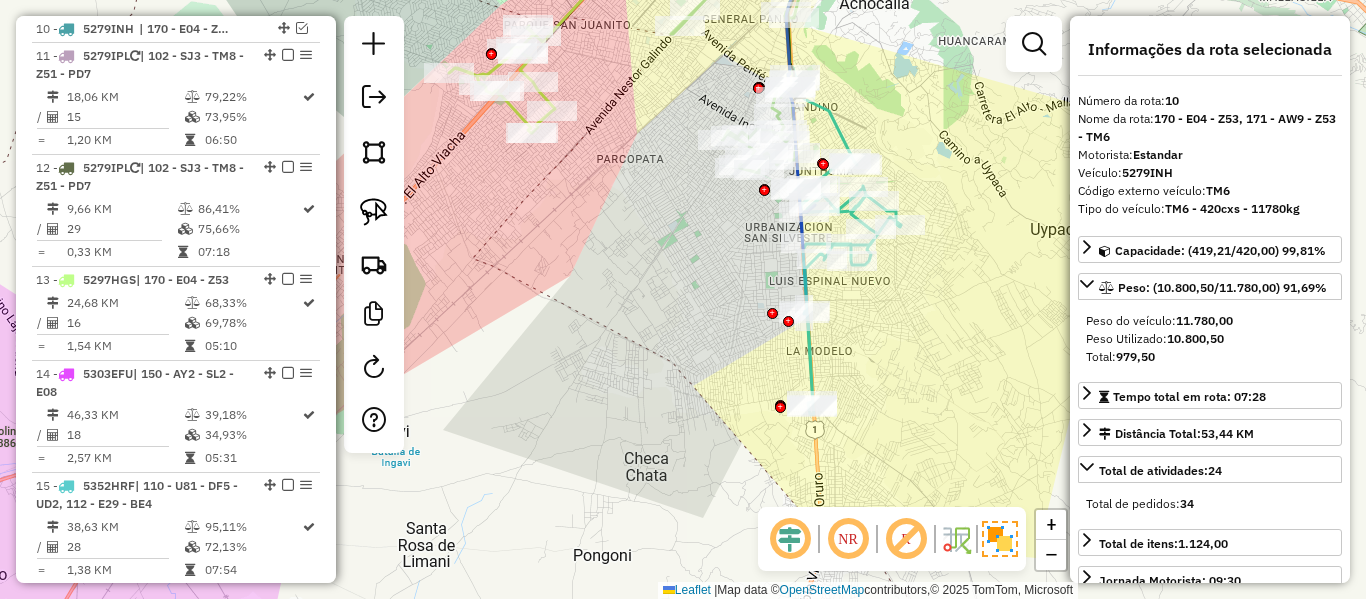 click 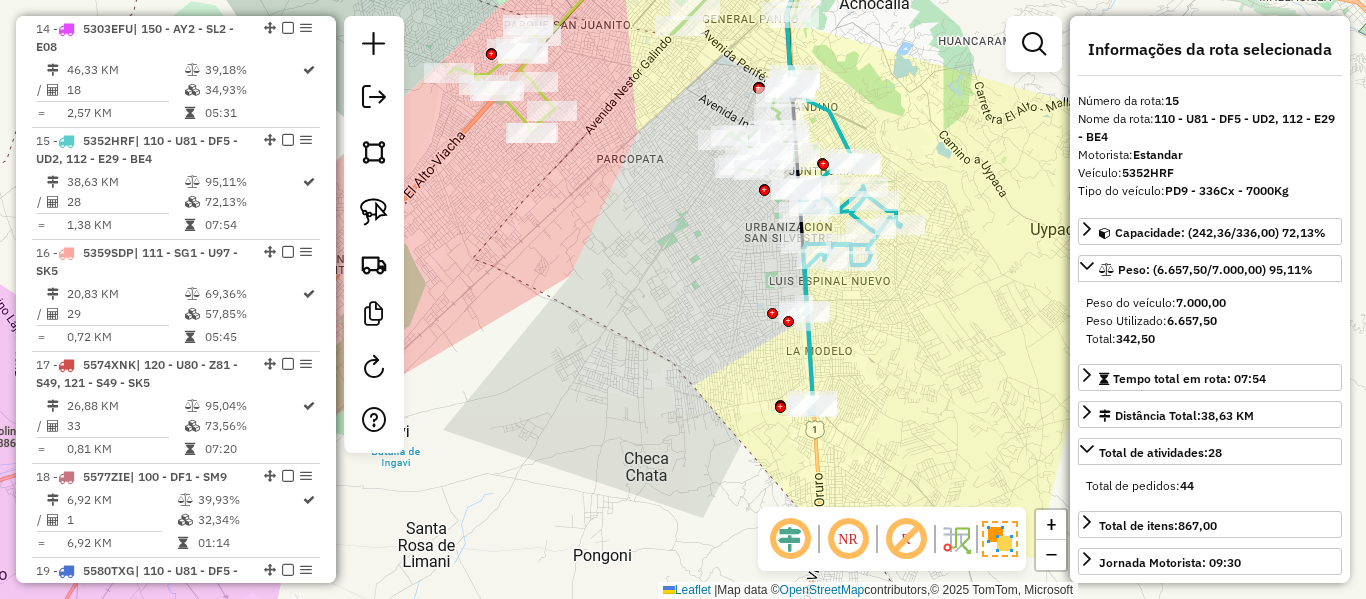 scroll, scrollTop: 2228, scrollLeft: 0, axis: vertical 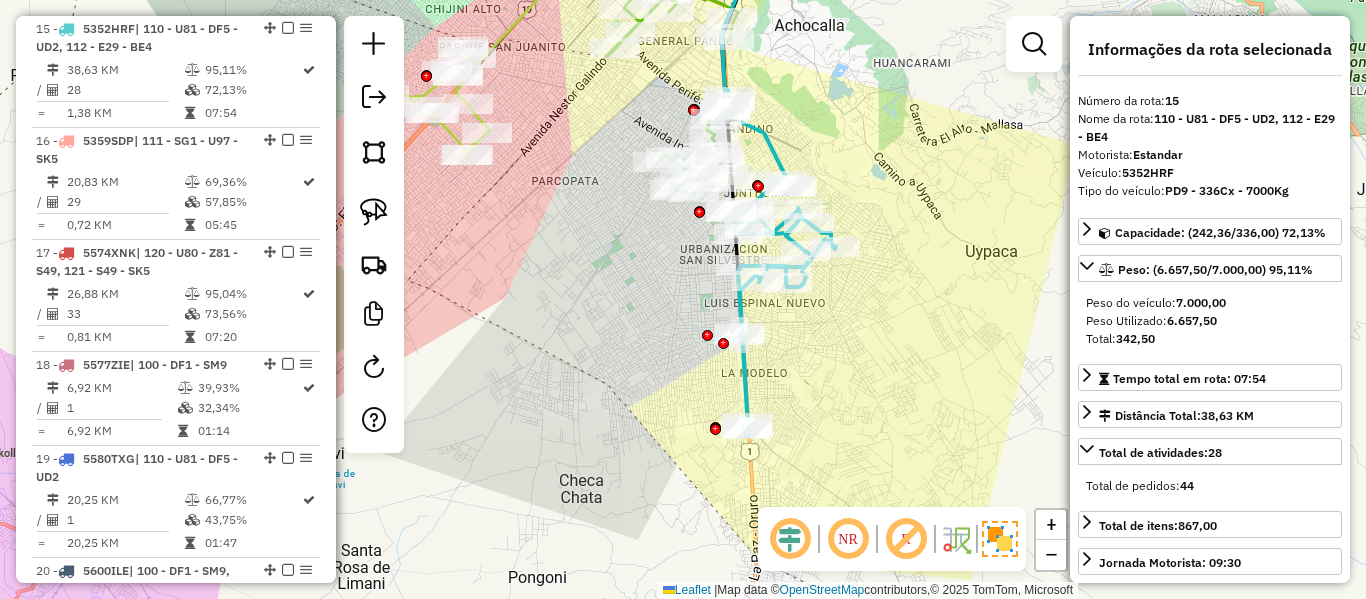 drag, startPoint x: 892, startPoint y: 358, endPoint x: 821, endPoint y: 391, distance: 78.29432 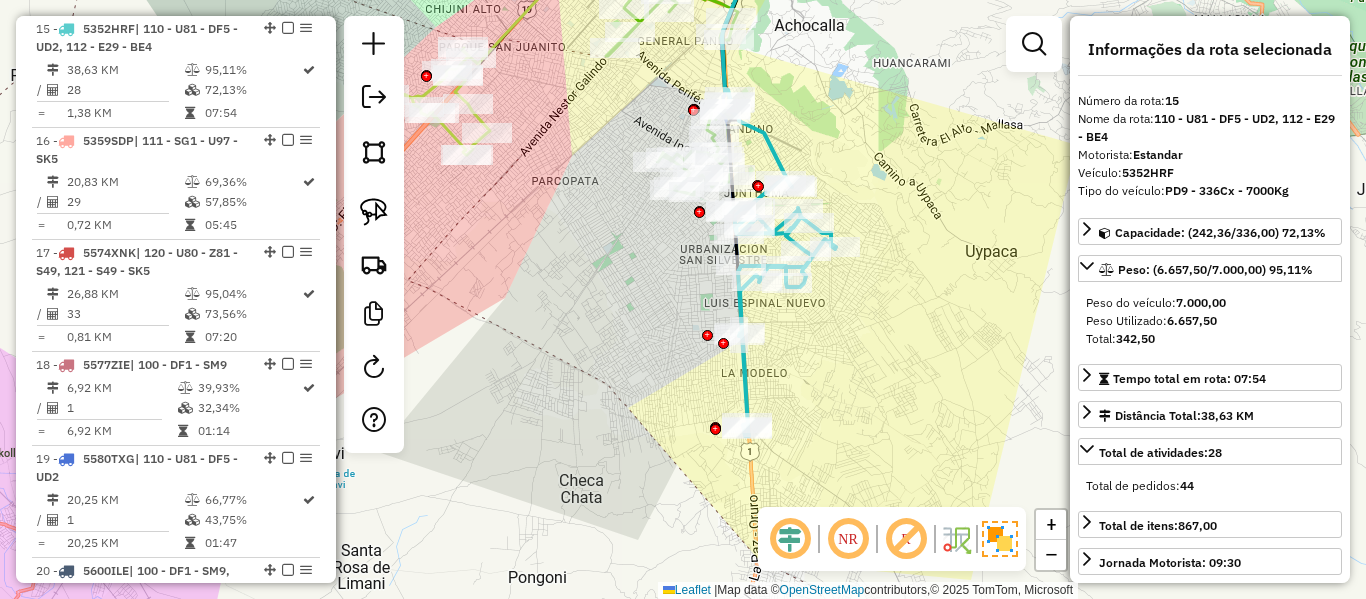 click on "Janela de atendimento Grade de atendimento Capacidade Transportadoras Veículos Cliente Pedidos  Rotas Selecione os dias de semana para filtrar as janelas de atendimento  Seg   Ter   Qua   Qui   Sex   Sáb   Dom  Informe o período da janela de atendimento: De: Até:  Filtrar exatamente a janela do cliente  Considerar janela de atendimento padrão  Selecione os dias de semana para filtrar as grades de atendimento  Seg   Ter   Qua   Qui   Sex   Sáb   Dom   Considerar clientes sem dia de atendimento cadastrado  Clientes fora do dia de atendimento selecionado Filtrar as atividades entre os valores definidos abaixo:  Peso mínimo:   Peso máximo:   Cubagem mínima:   Cubagem máxima:   De:   Até:  Filtrar as atividades entre o tempo de atendimento definido abaixo:  De:   Até:   Considerar capacidade total dos clientes não roteirizados Transportadora: Selecione um ou mais itens Tipo de veículo: Selecione um ou mais itens Veículo: Selecione um ou mais itens Motorista: Selecione um ou mais itens Nome: Rótulo:" 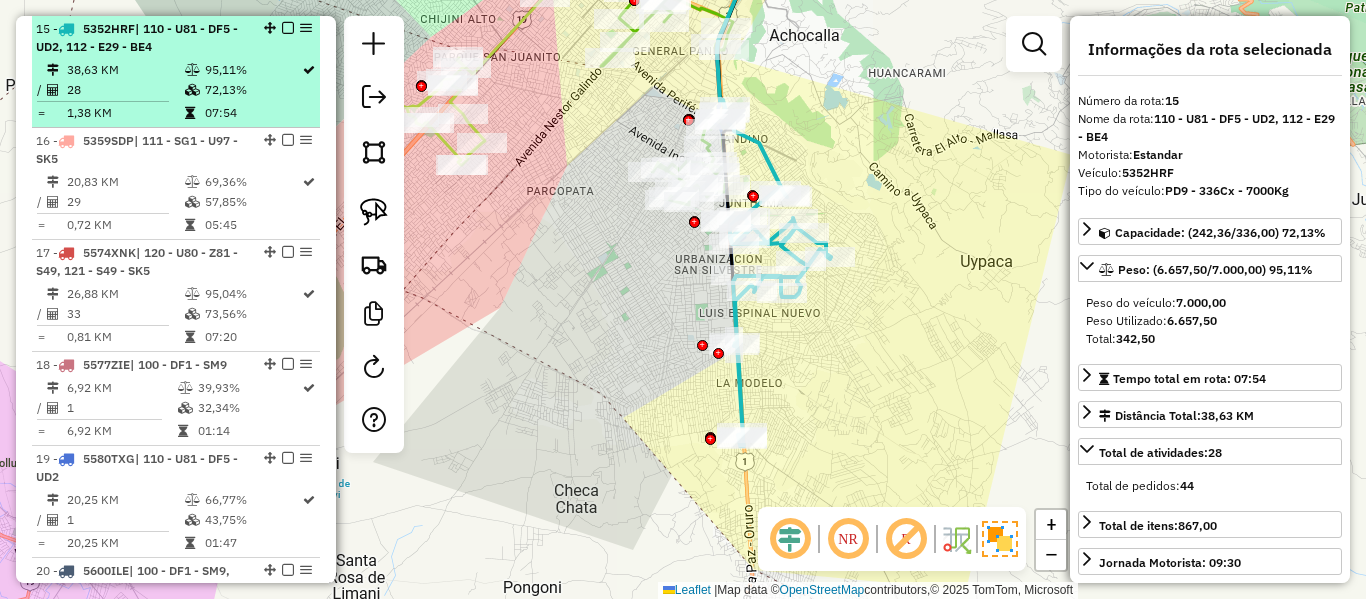 click at bounding box center (288, 28) 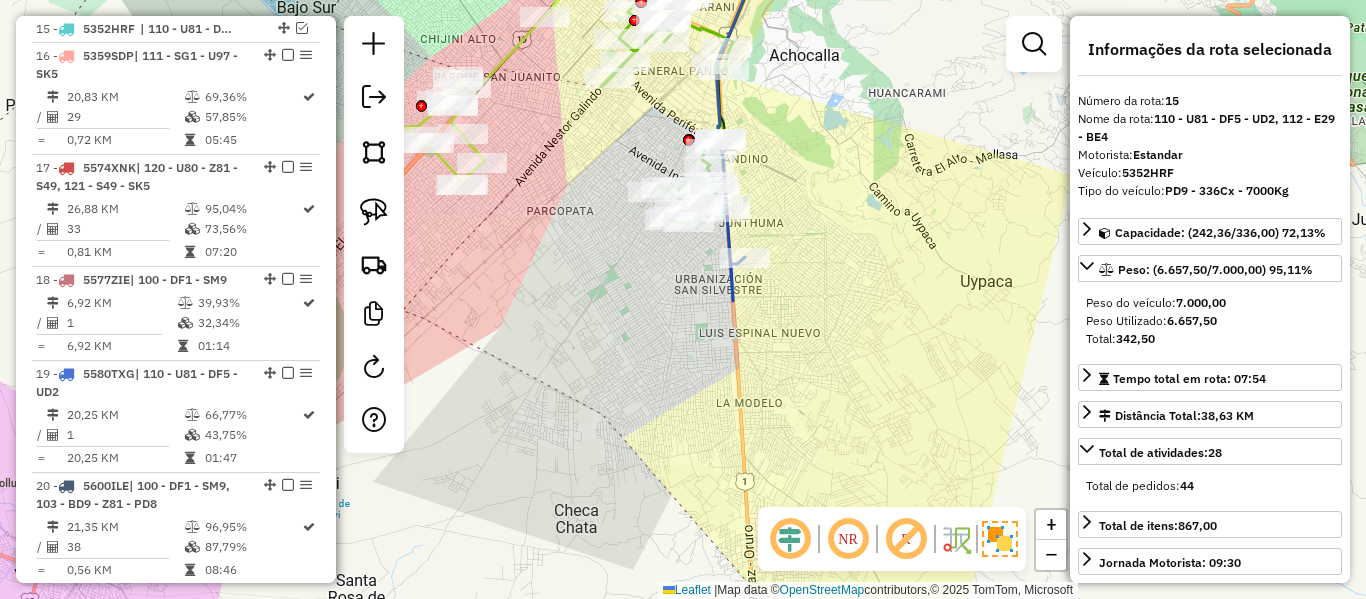 drag, startPoint x: 918, startPoint y: 287, endPoint x: 906, endPoint y: 342, distance: 56.293873 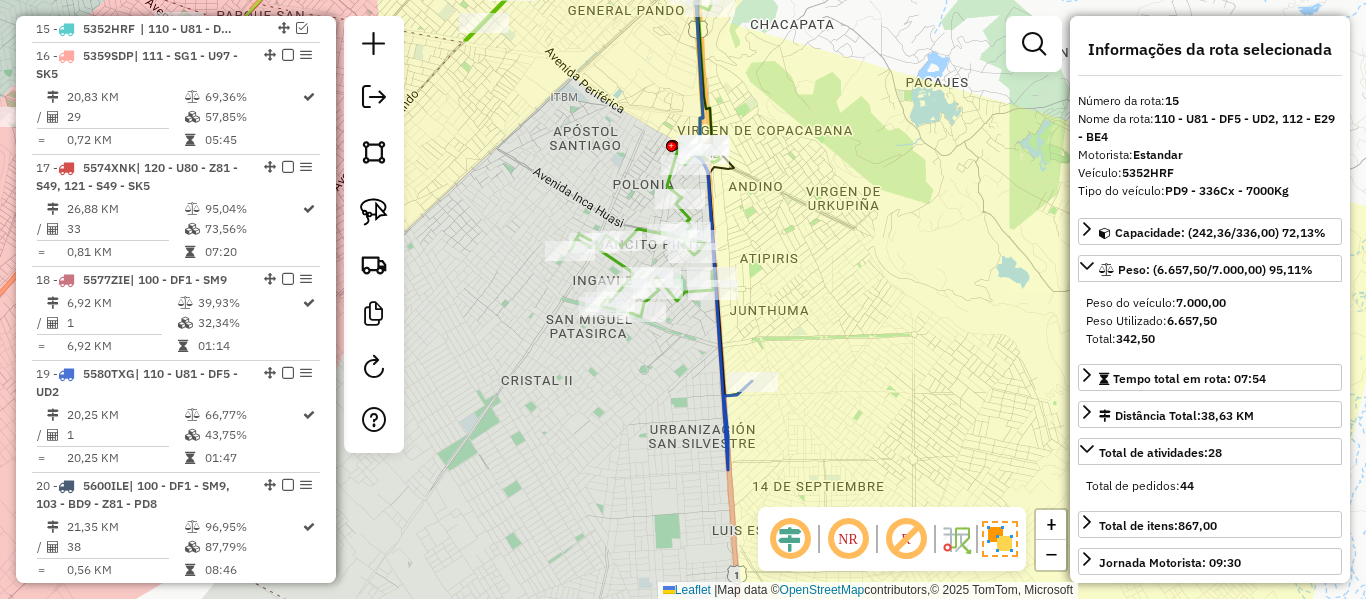 click 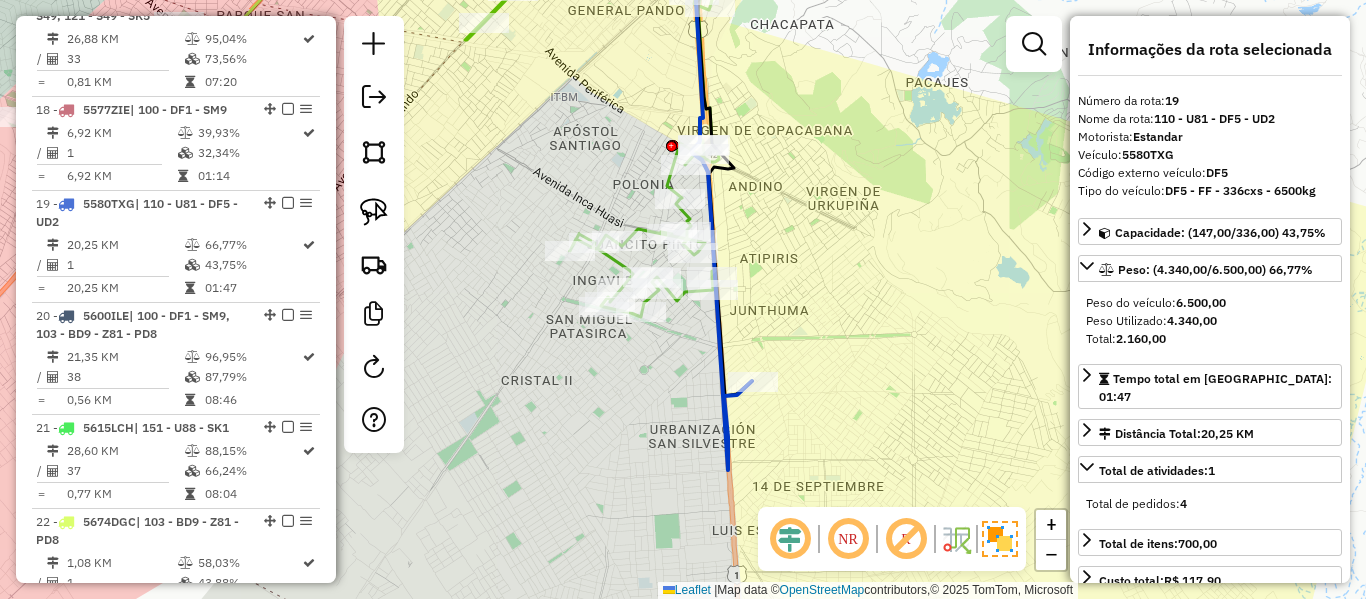 scroll, scrollTop: 2573, scrollLeft: 0, axis: vertical 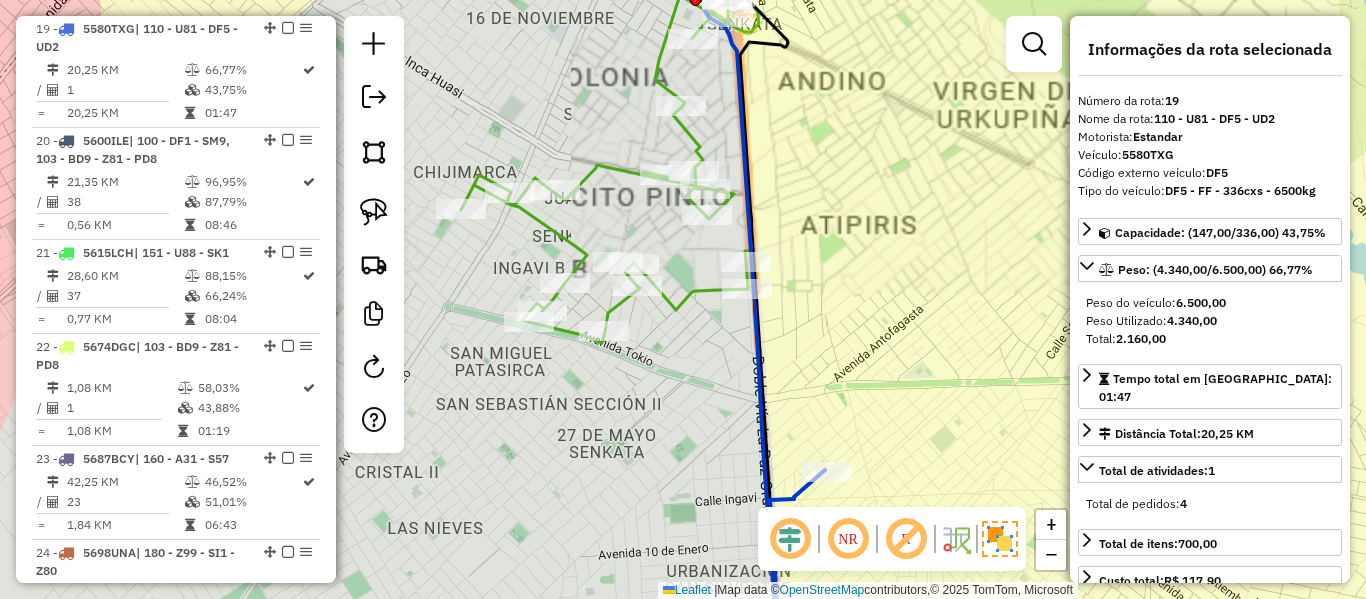 click 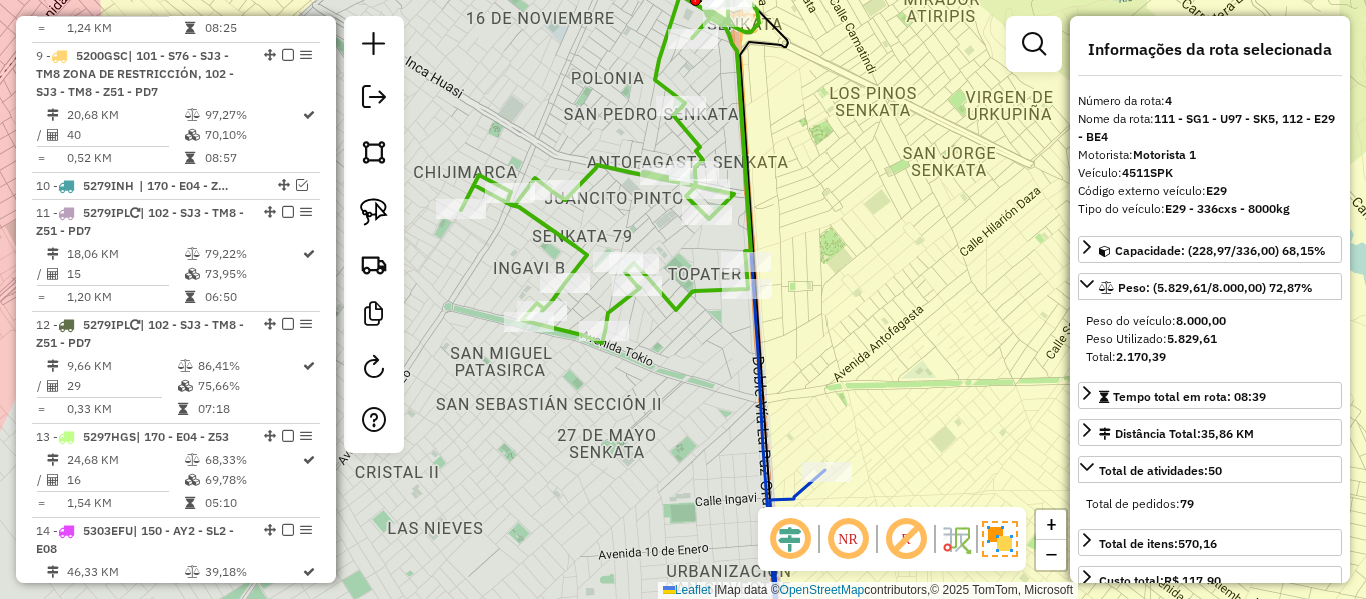 scroll, scrollTop: 1099, scrollLeft: 0, axis: vertical 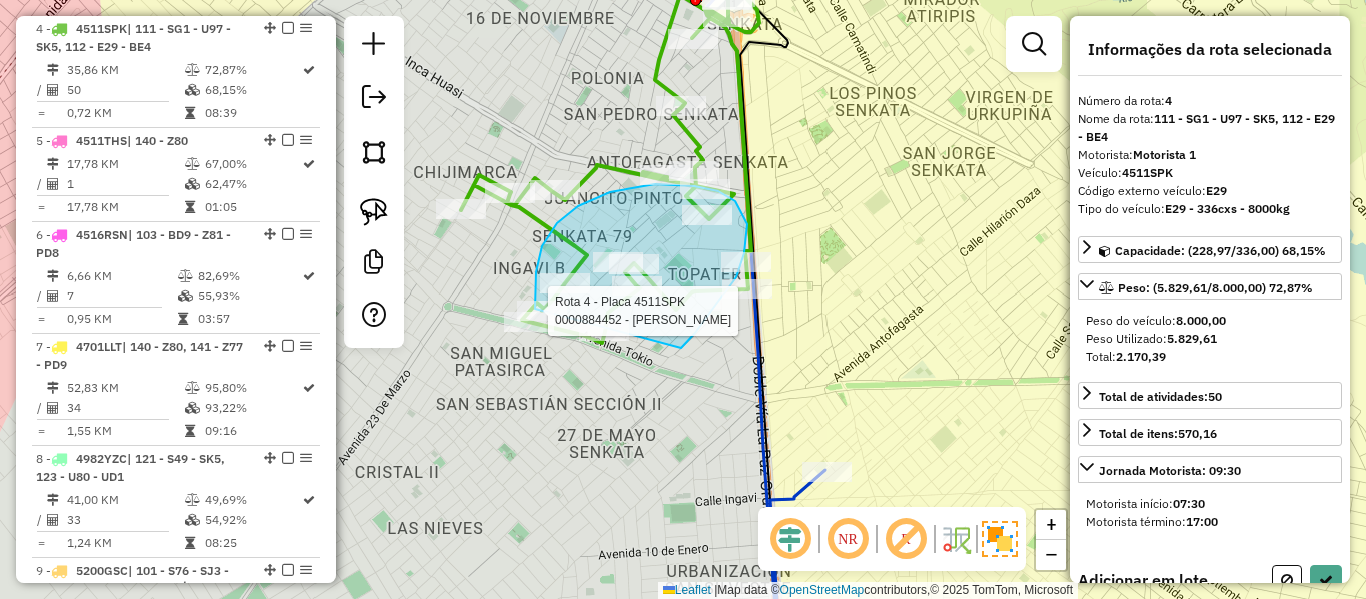 drag, startPoint x: 695, startPoint y: 333, endPoint x: 565, endPoint y: 355, distance: 131.8484 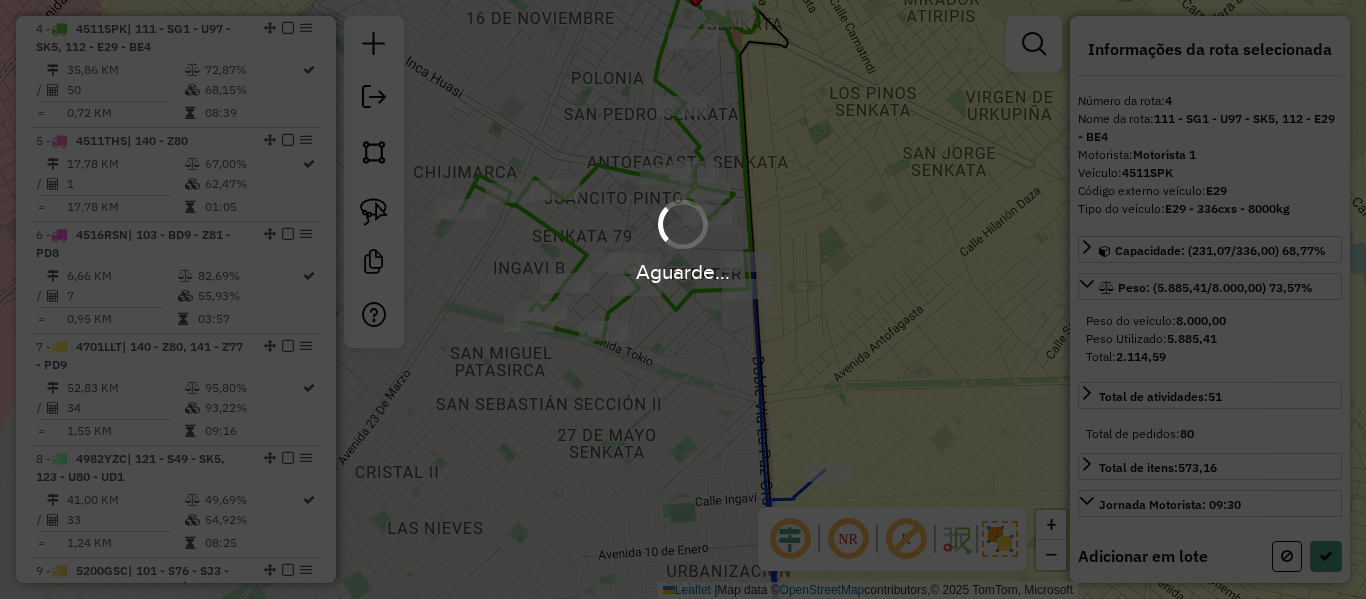 select on "**********" 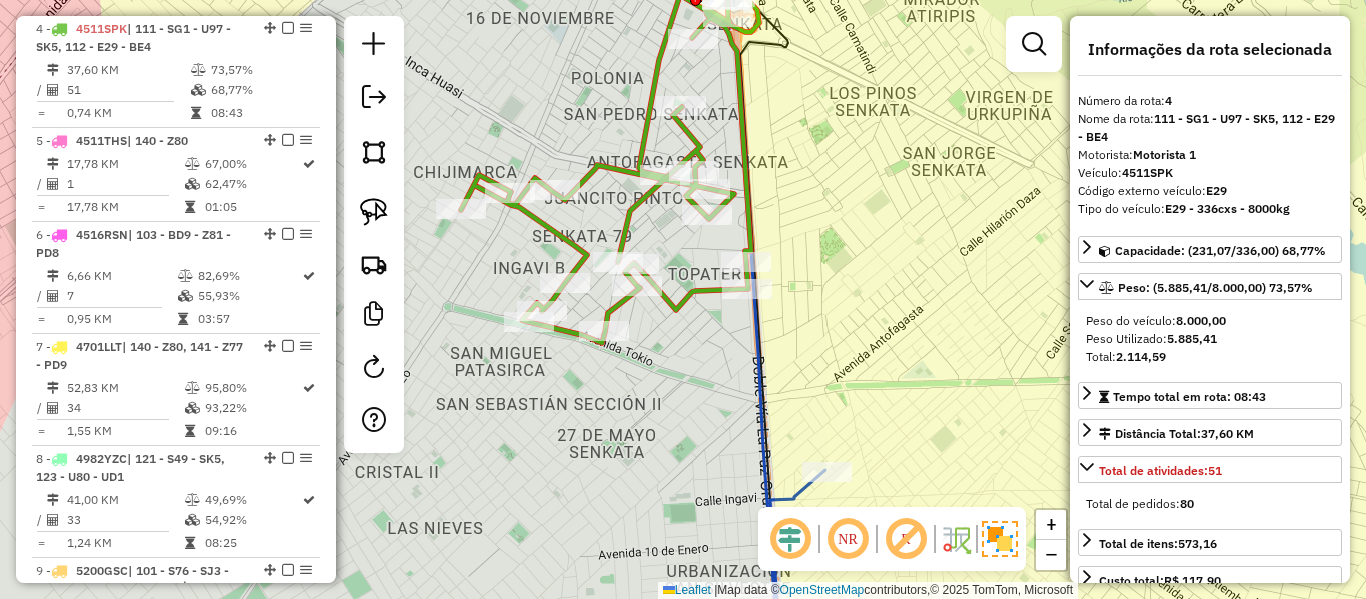 click 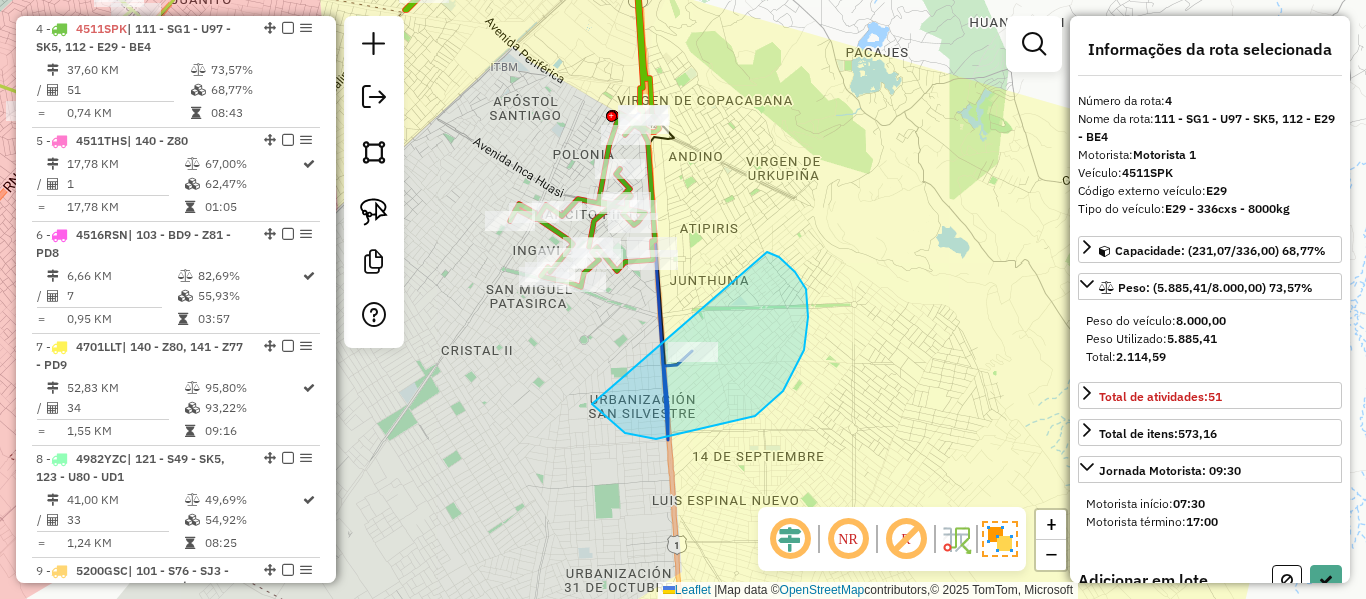drag, startPoint x: 625, startPoint y: 433, endPoint x: 719, endPoint y: 272, distance: 186.4323 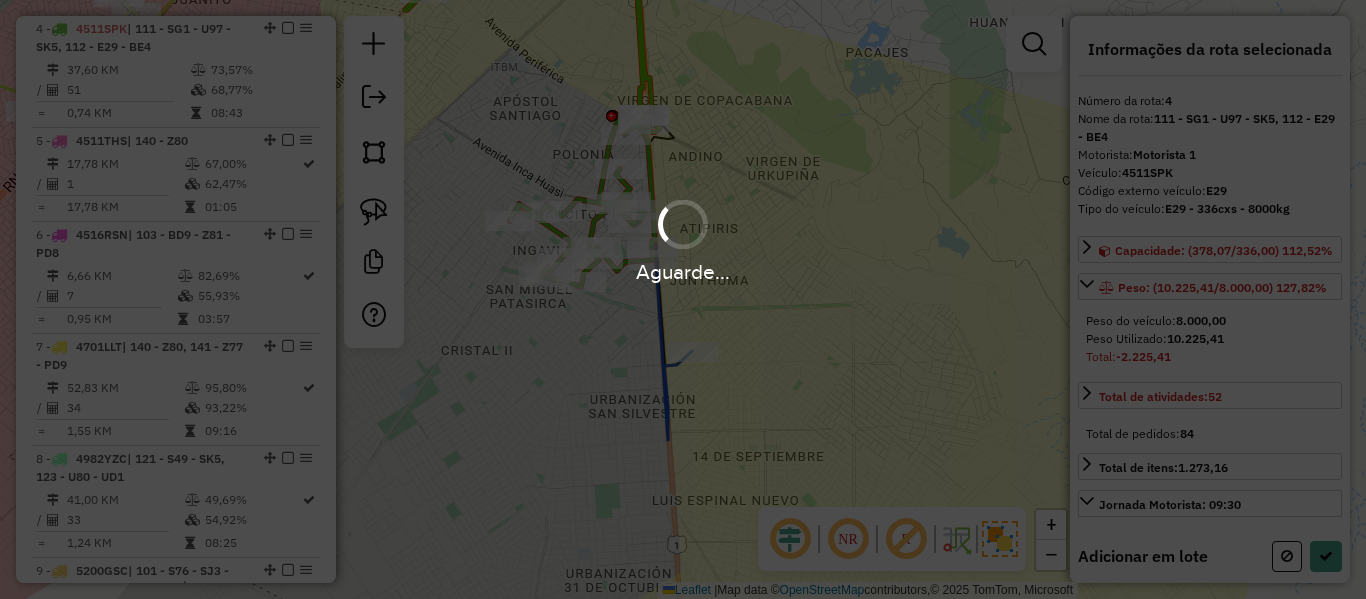 click on "Aguarde..." at bounding box center [683, 299] 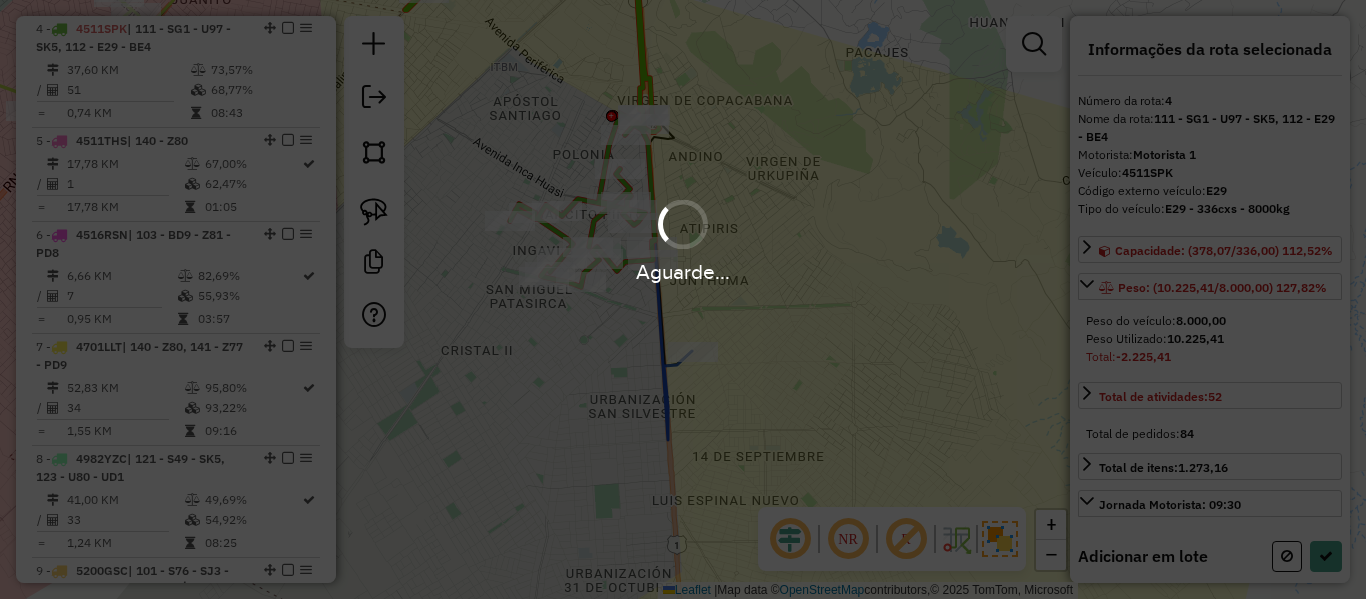select on "**********" 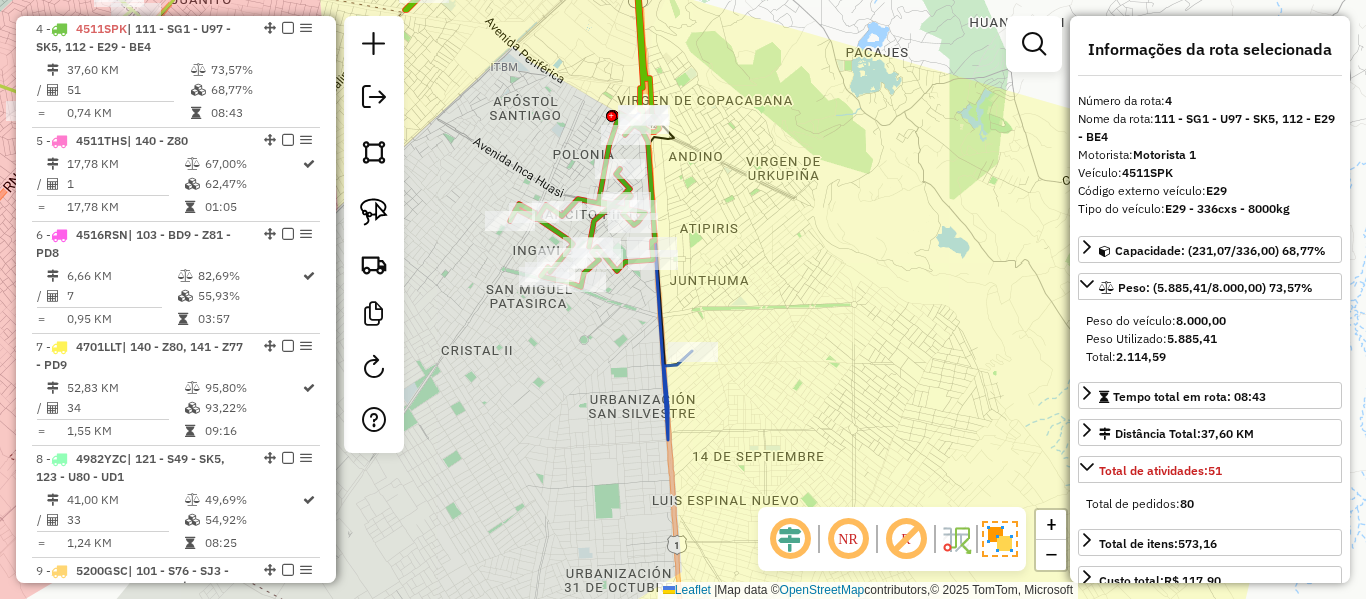 click 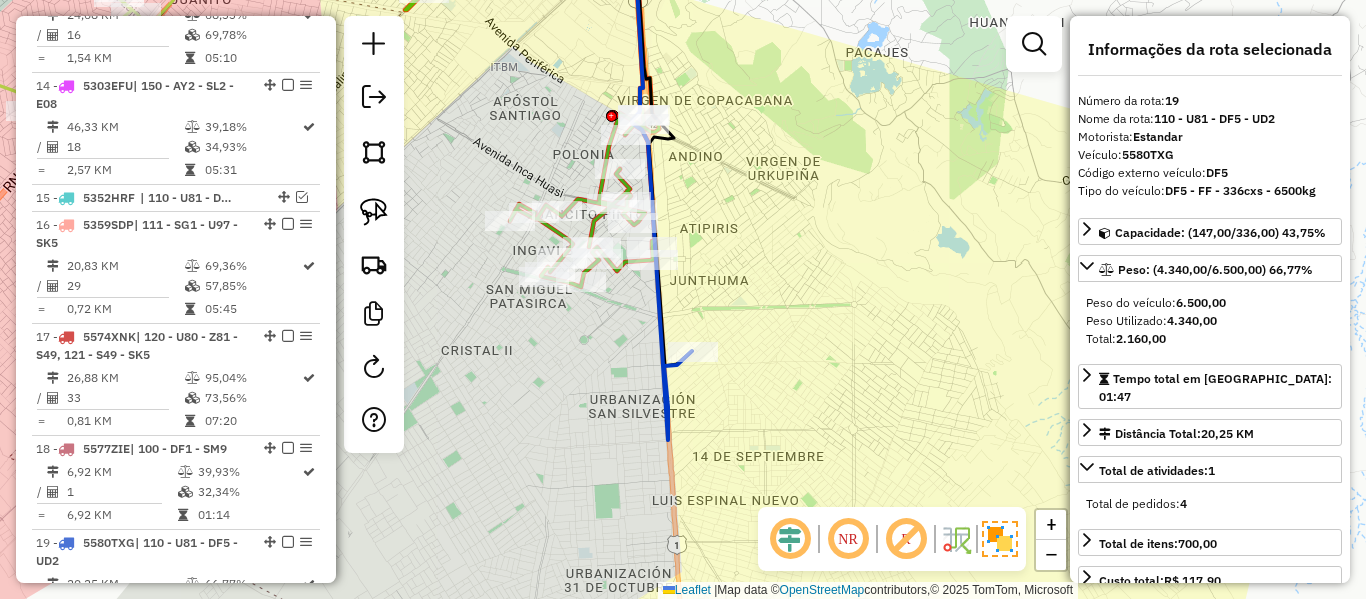 scroll, scrollTop: 2573, scrollLeft: 0, axis: vertical 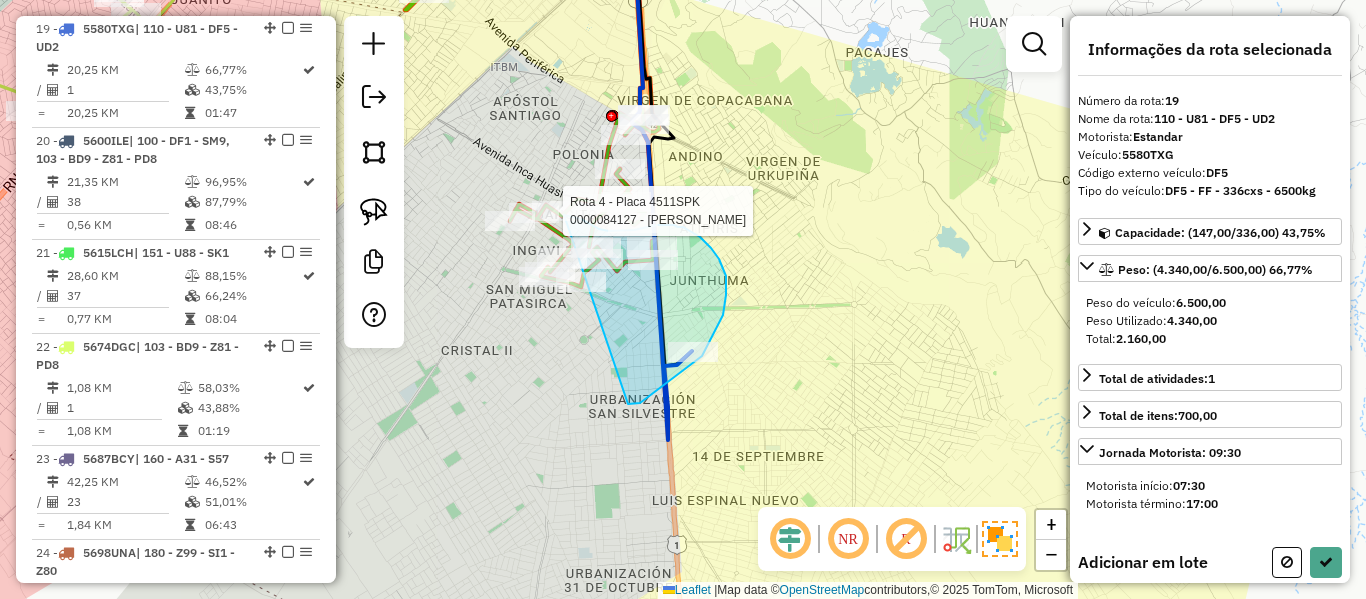 drag, startPoint x: 726, startPoint y: 295, endPoint x: 535, endPoint y: 351, distance: 199.04019 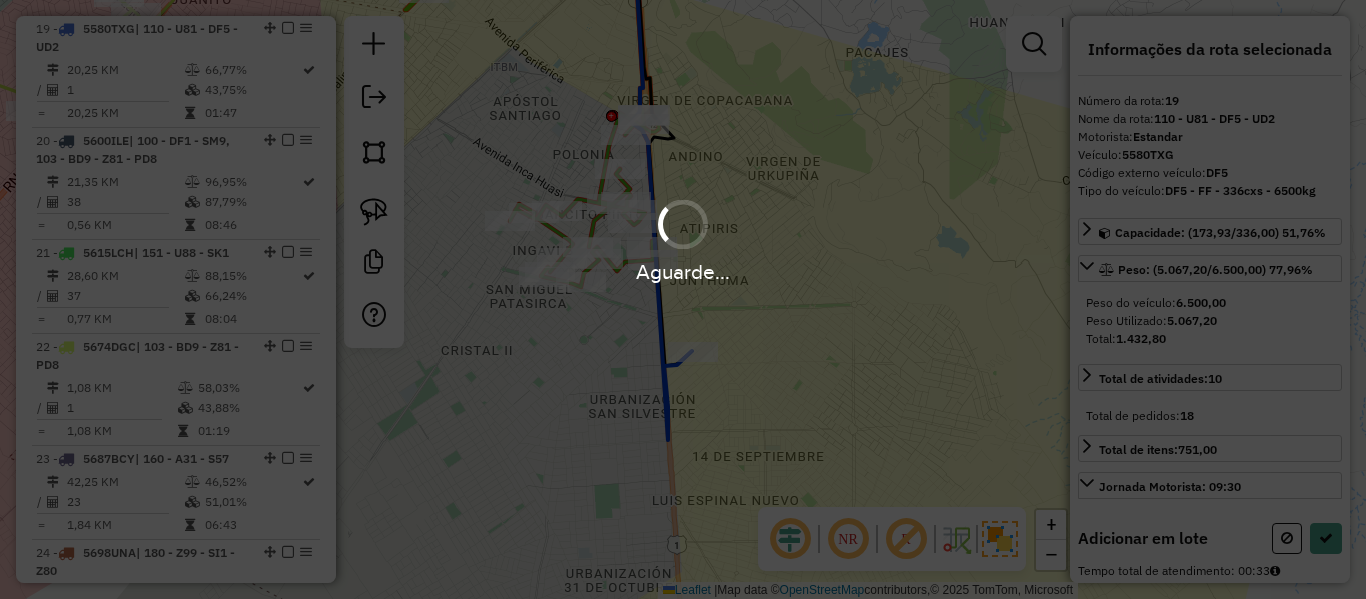 select on "**********" 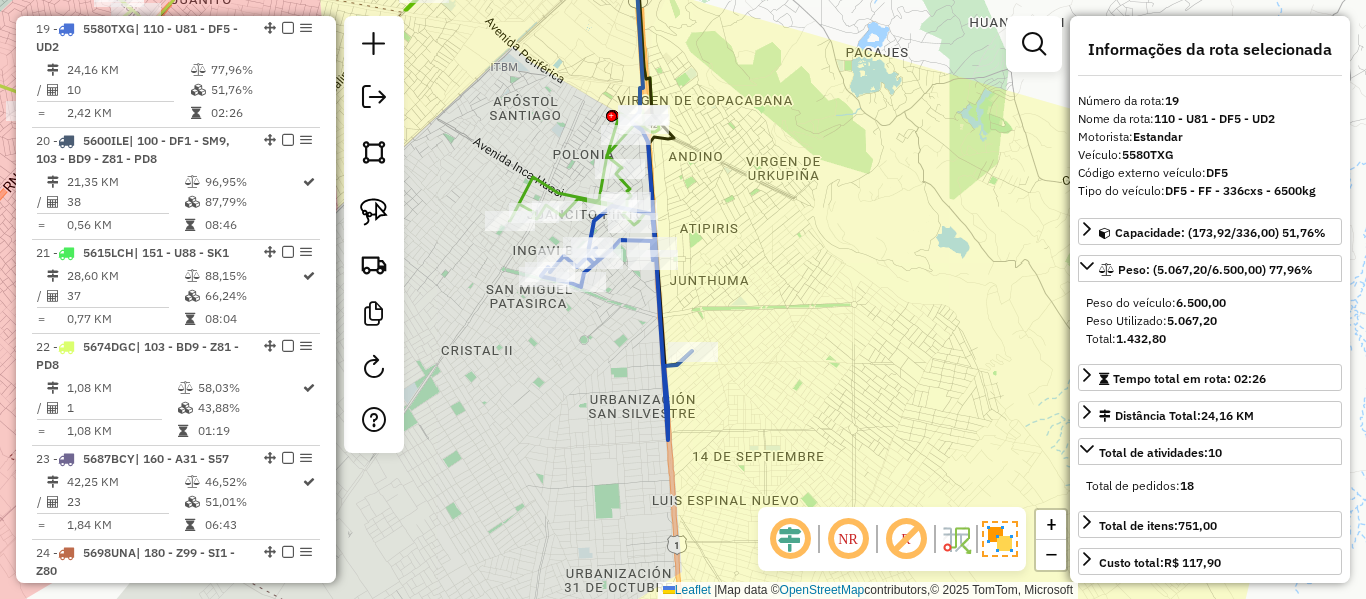 click 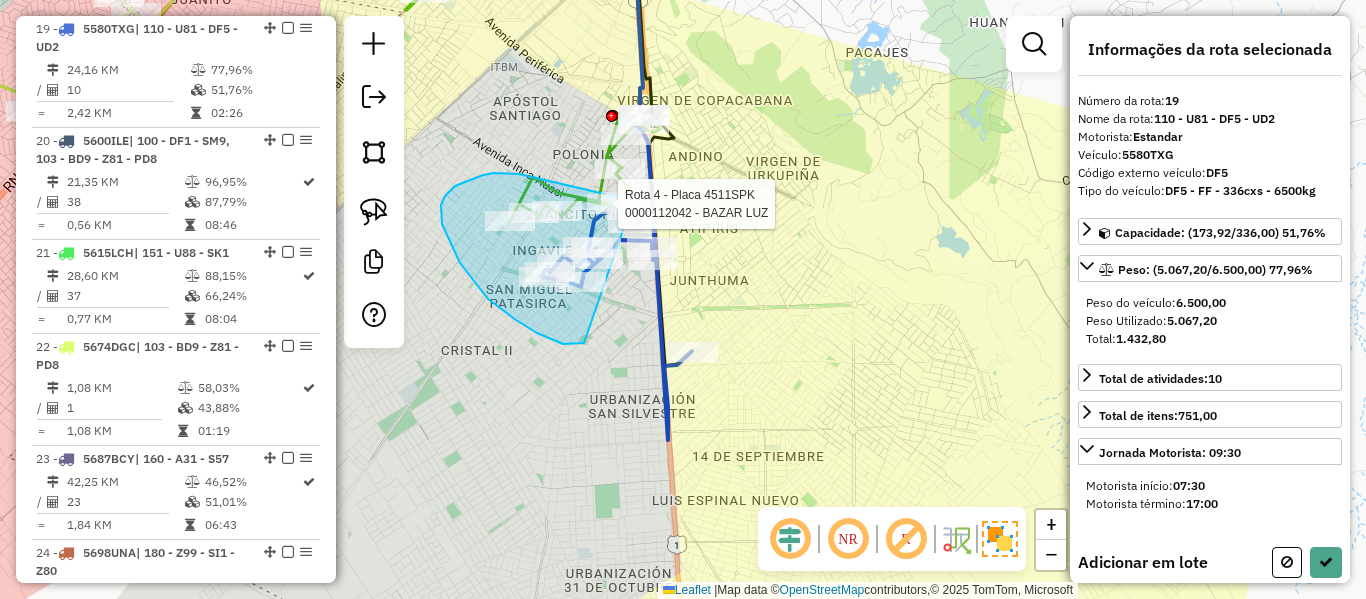 drag, startPoint x: 460, startPoint y: 263, endPoint x: 684, endPoint y: 219, distance: 228.28053 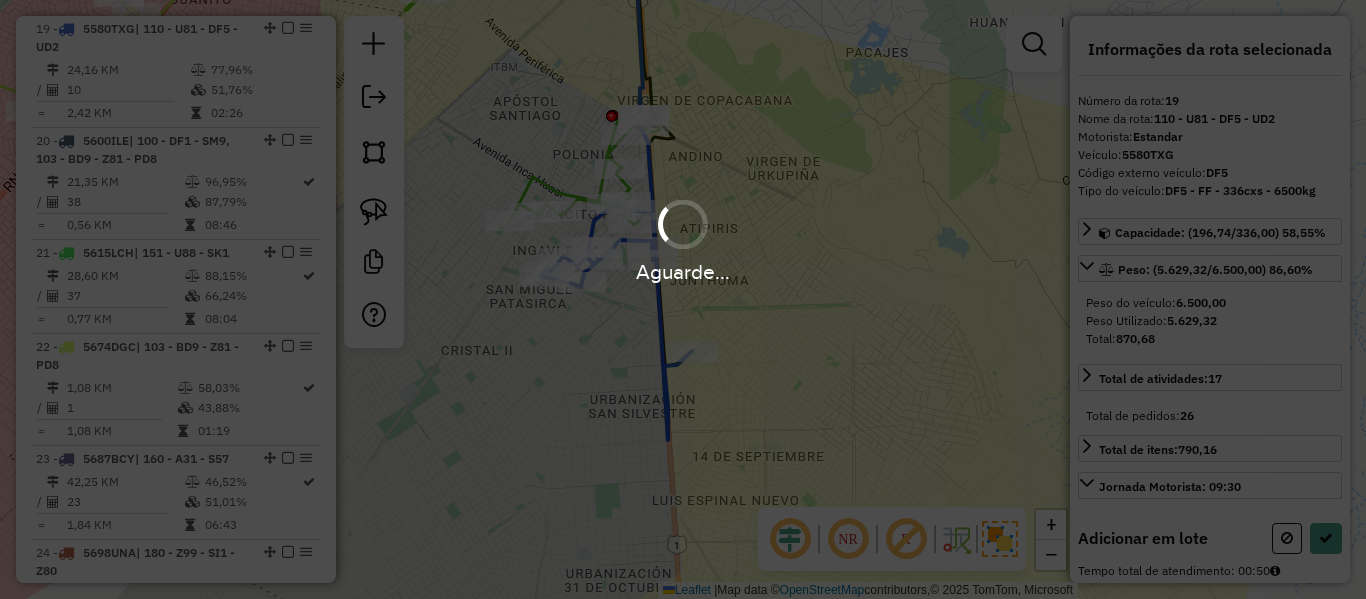 select on "**********" 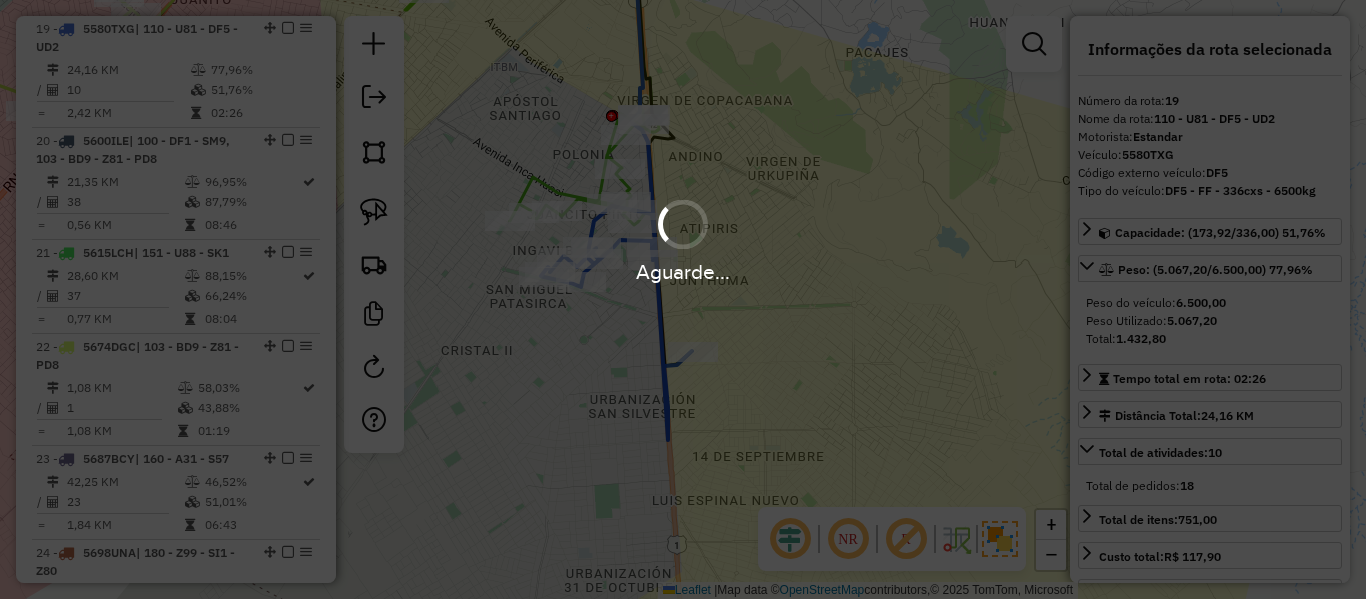 click on "Aguarde..." at bounding box center [683, 239] 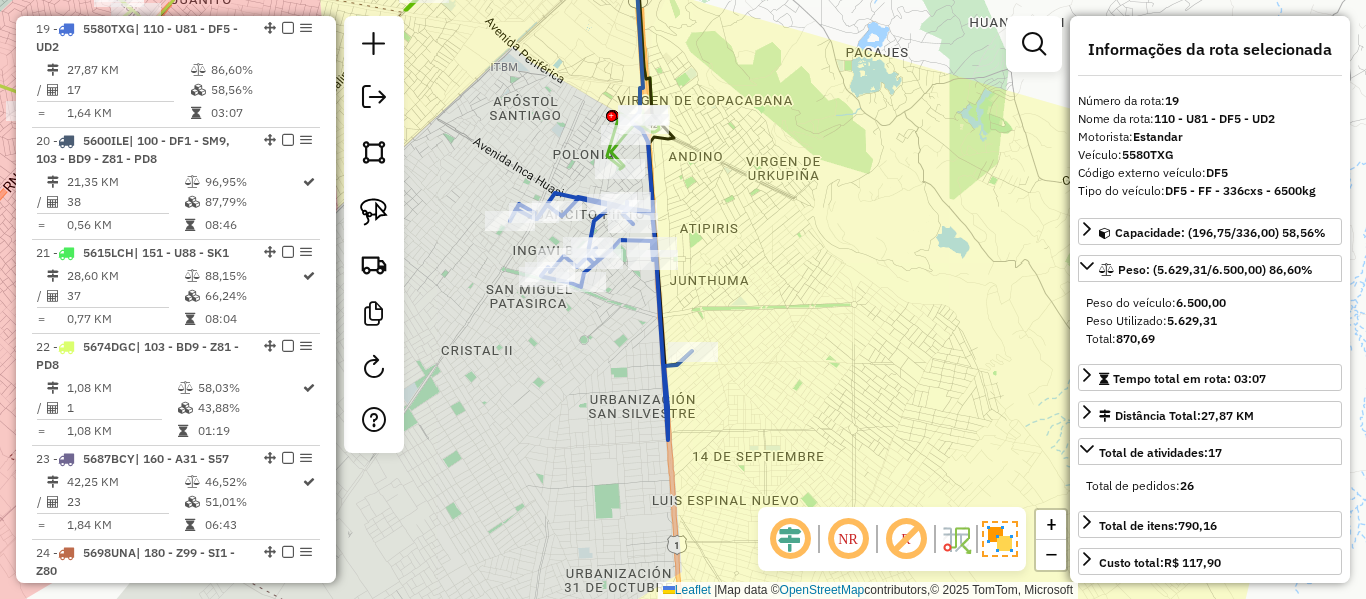 click 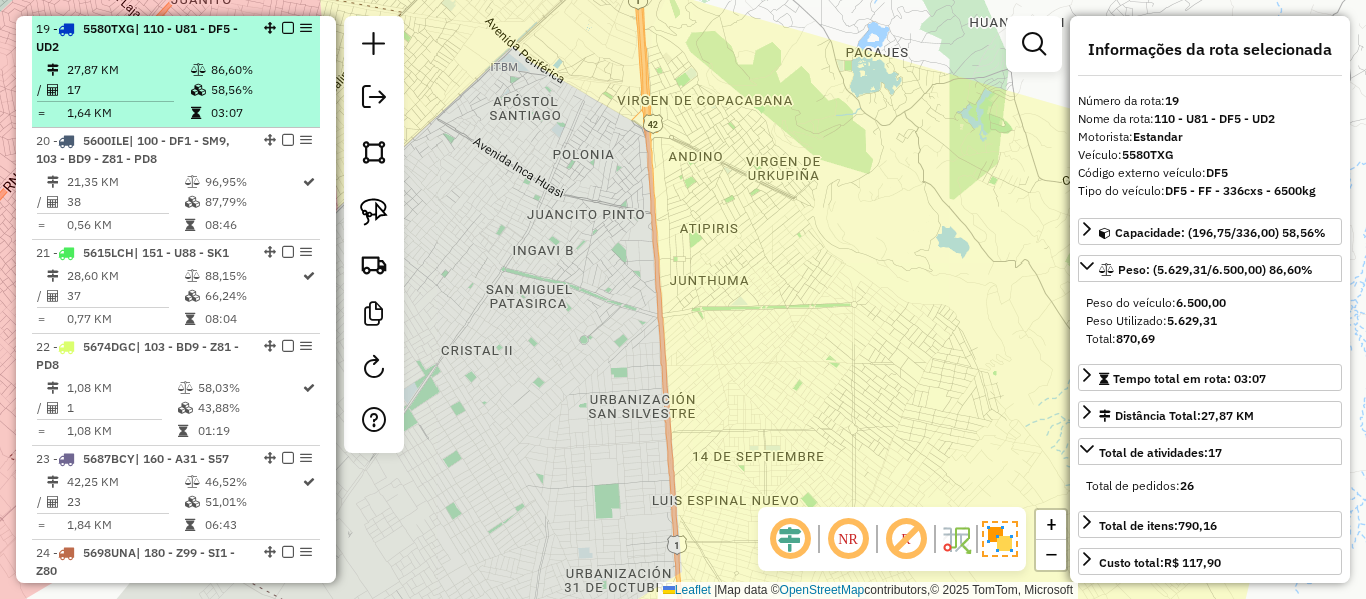 click on "86,60%" at bounding box center [260, 70] 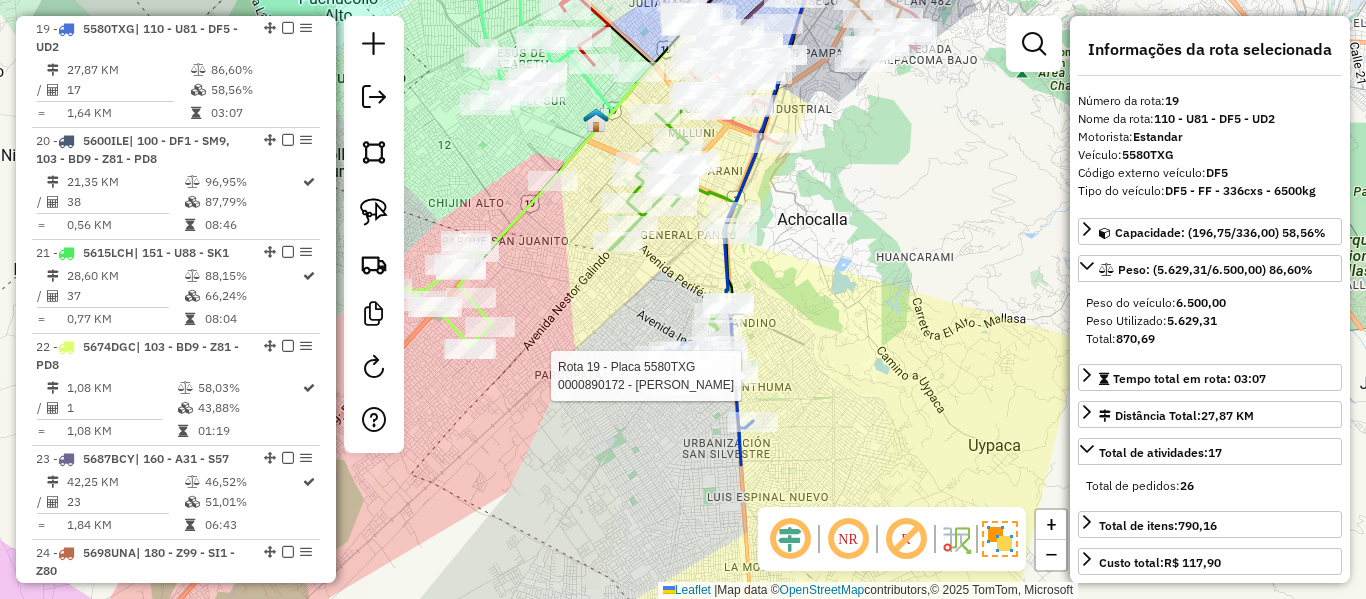 scroll, scrollTop: 3874, scrollLeft: 0, axis: vertical 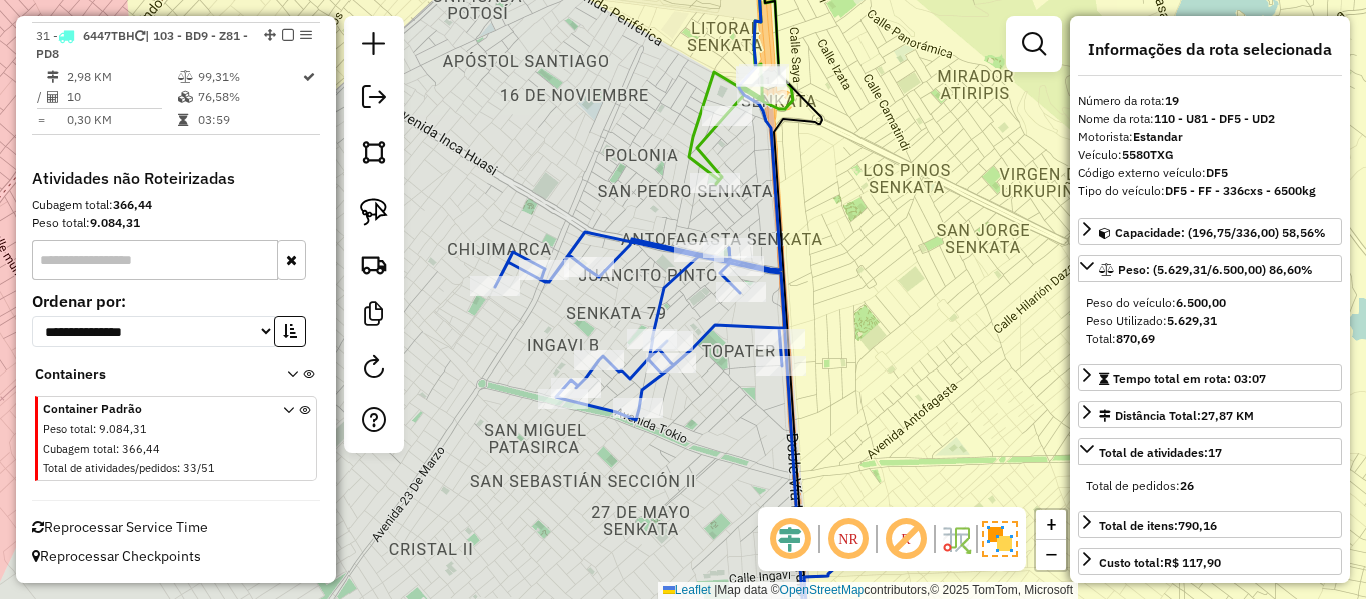 click 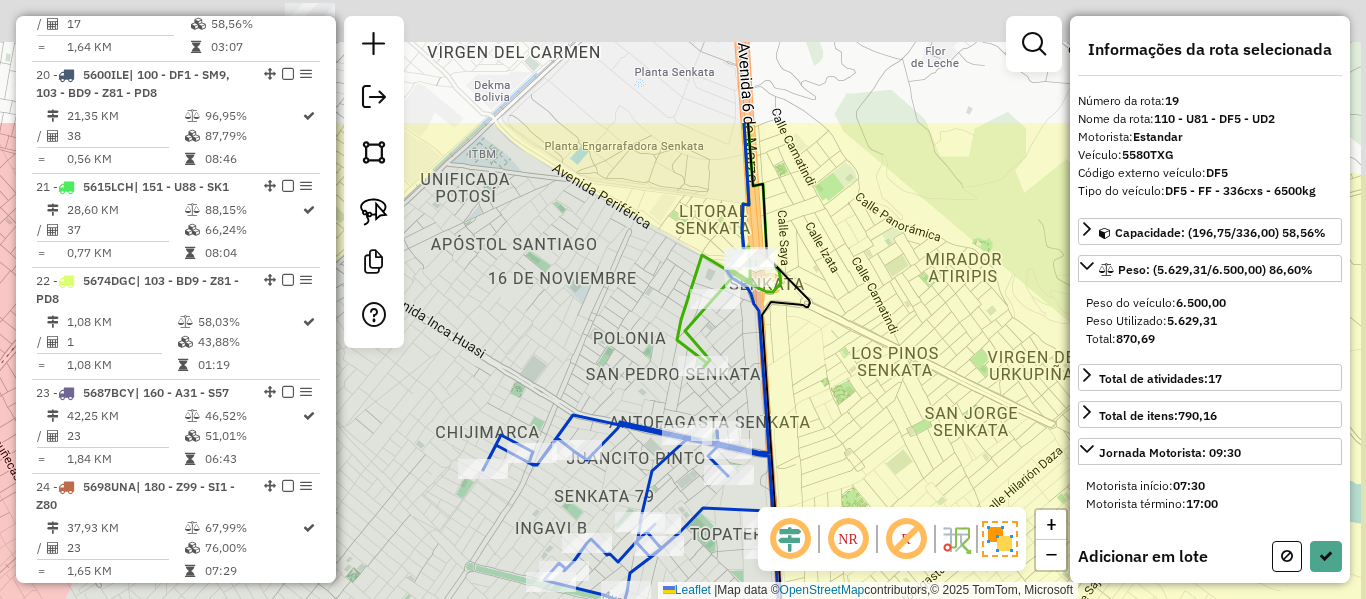 drag, startPoint x: 874, startPoint y: 460, endPoint x: 849, endPoint y: 437, distance: 33.970577 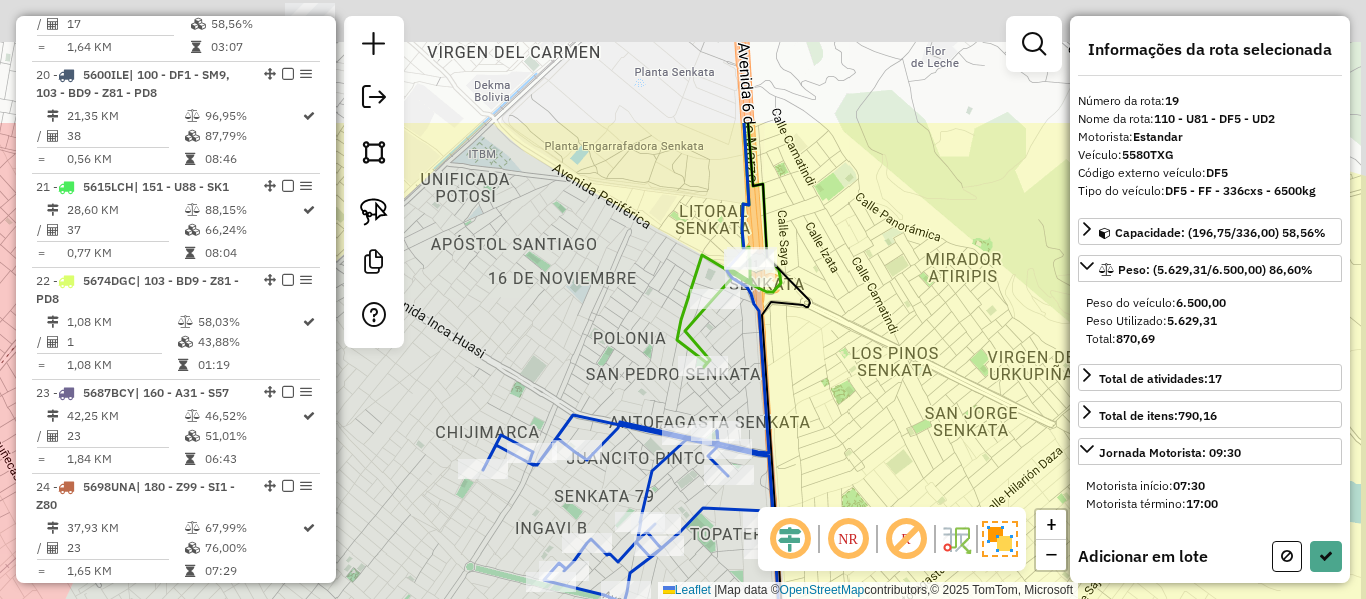 click on "Janela de atendimento Grade de atendimento Capacidade Transportadoras Veículos Cliente Pedidos  Rotas Selecione os dias de semana para filtrar as janelas de atendimento  Seg   Ter   Qua   Qui   Sex   Sáb   Dom  Informe o período da janela de atendimento: De: Até:  Filtrar exatamente a janela do cliente  Considerar janela de atendimento padrão  Selecione os dias de semana para filtrar as grades de atendimento  Seg   Ter   Qua   Qui   Sex   Sáb   Dom   Considerar clientes sem dia de atendimento cadastrado  Clientes fora do dia de atendimento selecionado Filtrar as atividades entre os valores definidos abaixo:  Peso mínimo:   Peso máximo:   Cubagem mínima:   Cubagem máxima:   De:   Até:  Filtrar as atividades entre o tempo de atendimento definido abaixo:  De:   Até:   Considerar capacidade total dos clientes não roteirizados Transportadora: Selecione um ou mais itens Tipo de veículo: Selecione um ou mais itens Veículo: Selecione um ou mais itens Motorista: Selecione um ou mais itens Nome: Rótulo:" 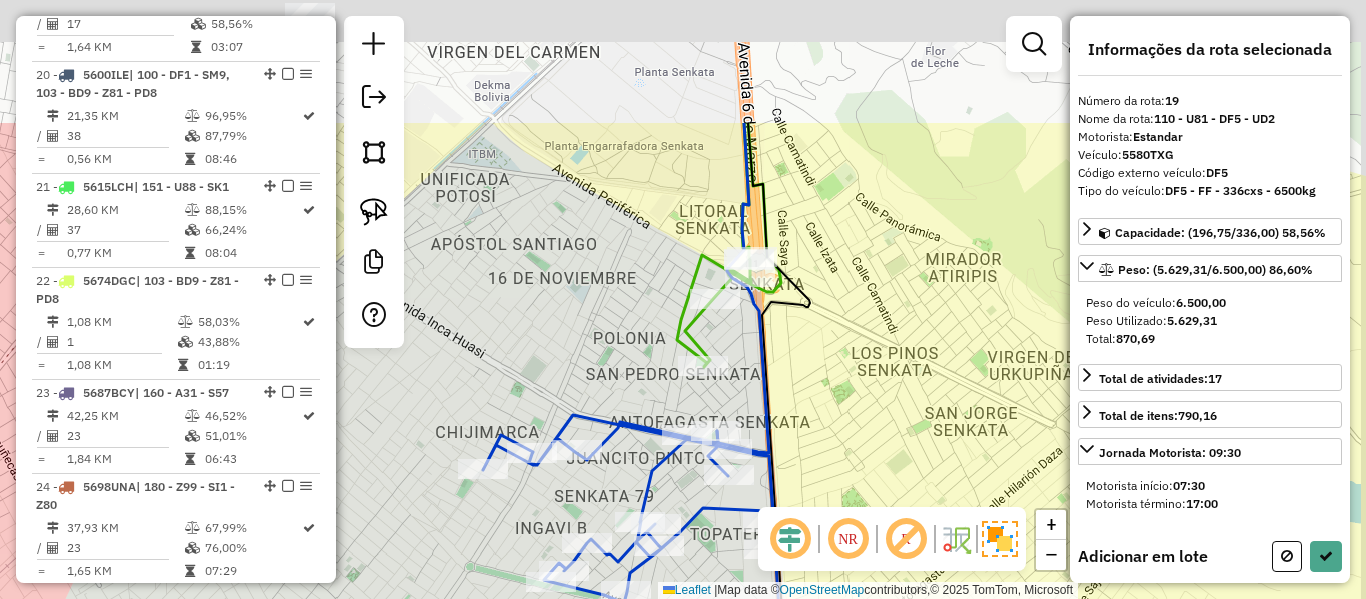 scroll, scrollTop: 2573, scrollLeft: 0, axis: vertical 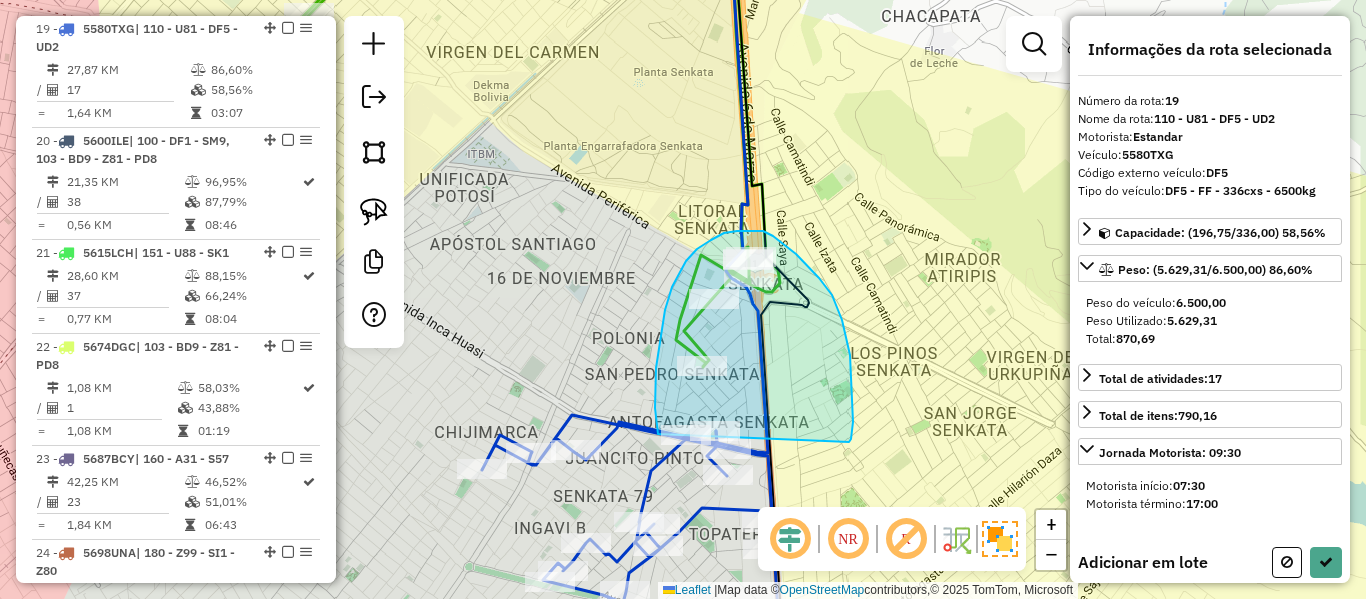 drag, startPoint x: 850, startPoint y: 355, endPoint x: 677, endPoint y: 466, distance: 205.54805 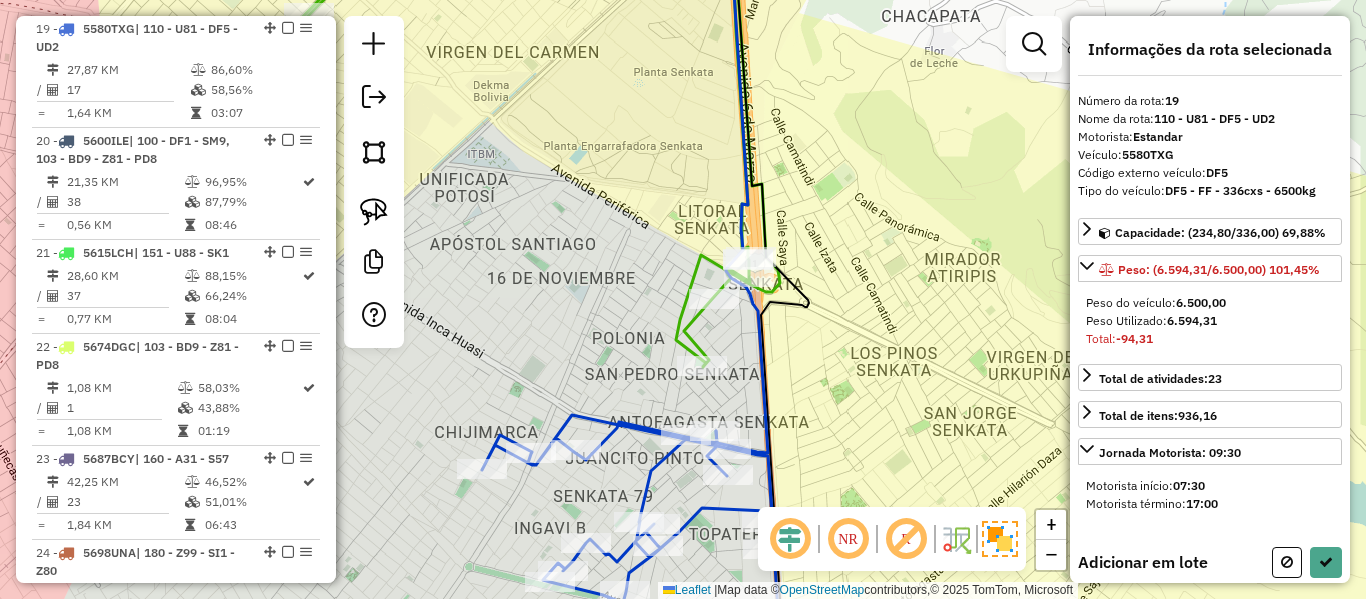 select on "**********" 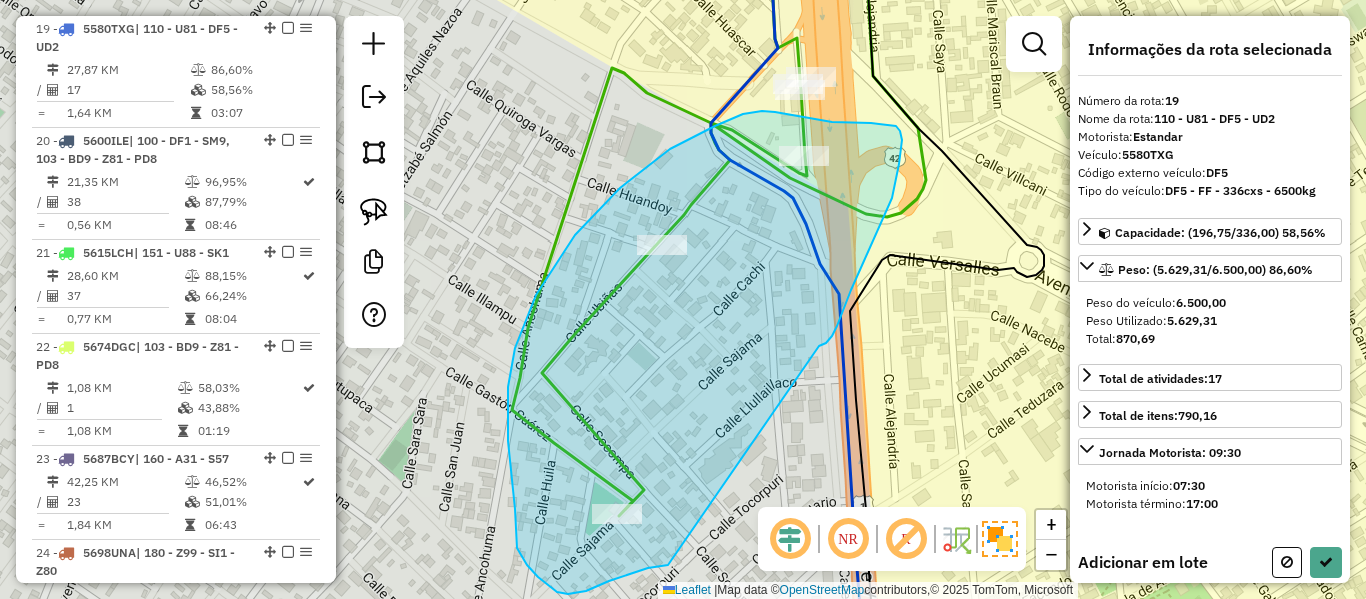 drag, startPoint x: 866, startPoint y: 257, endPoint x: 694, endPoint y: 553, distance: 342.34485 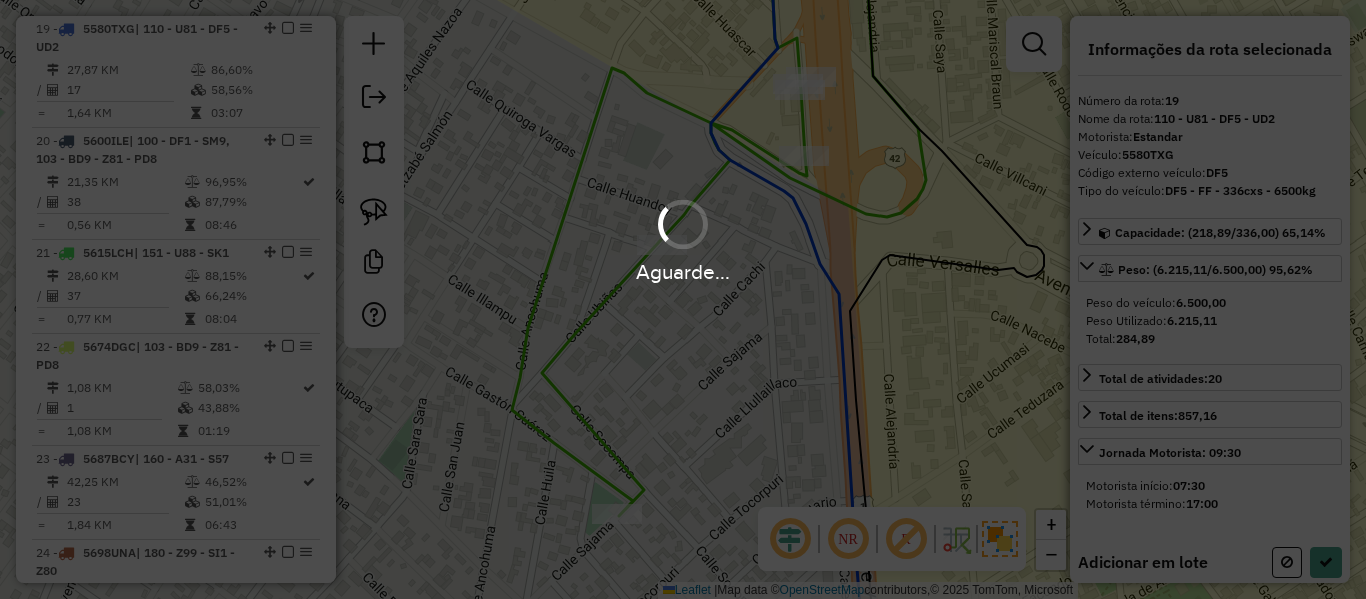 click on "Aguarde..." at bounding box center [683, 299] 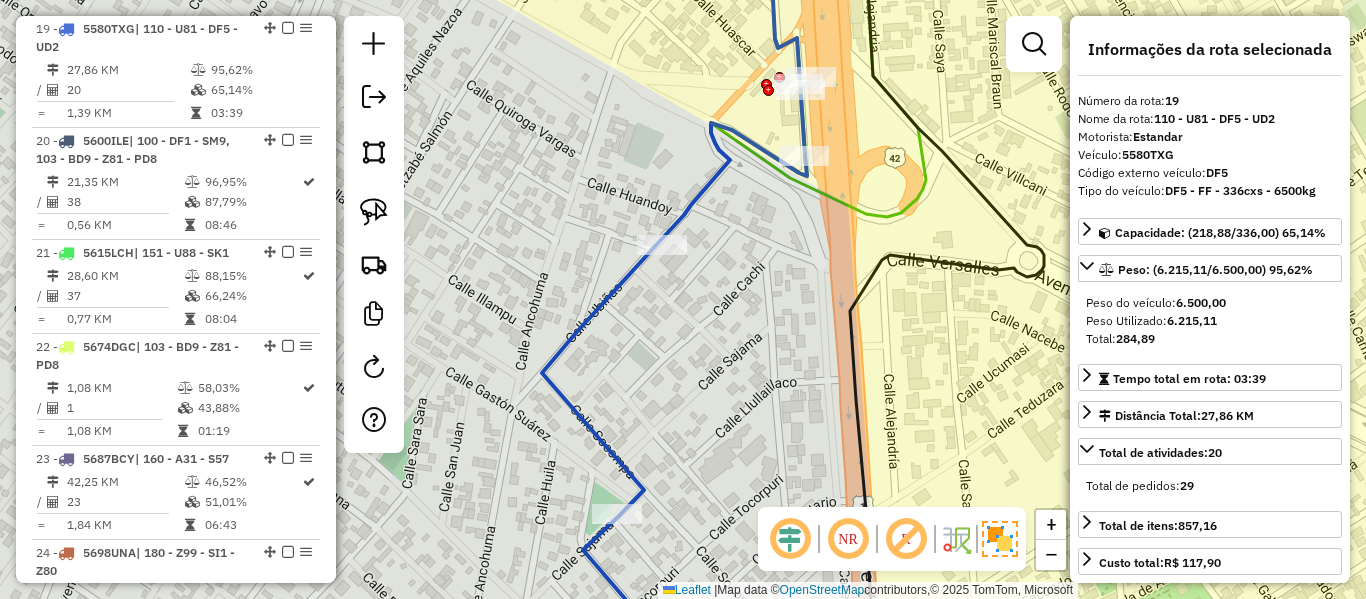 click 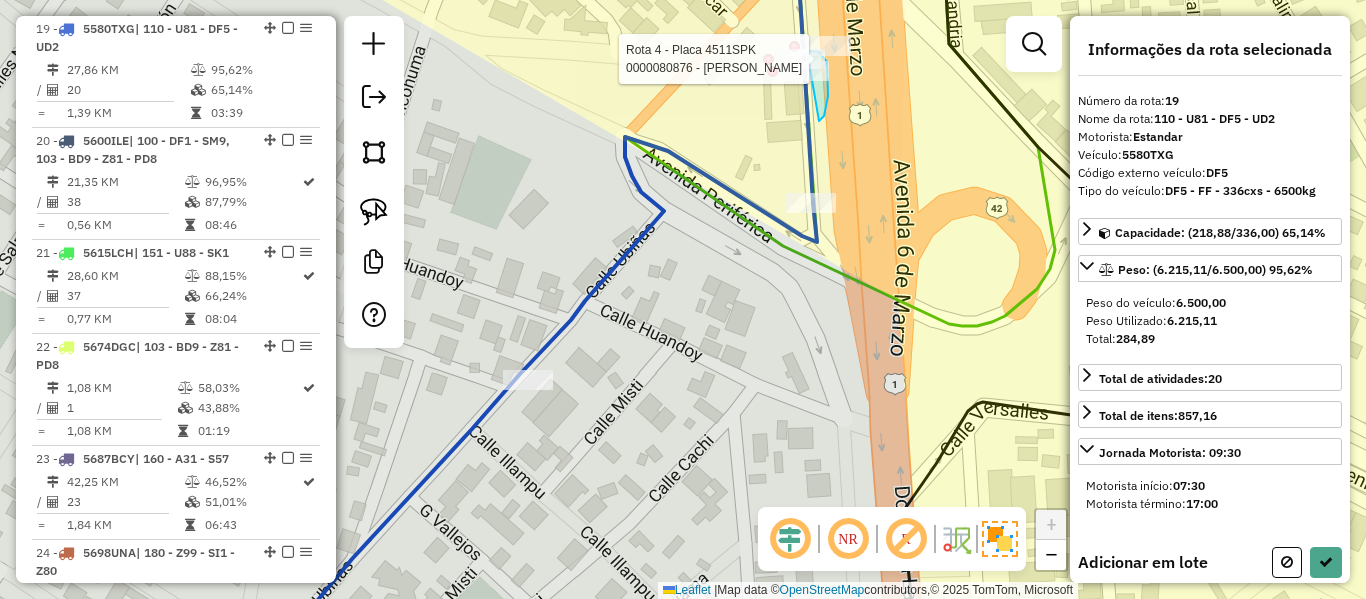 drag, startPoint x: 826, startPoint y: 110, endPoint x: 748, endPoint y: 99, distance: 78.77182 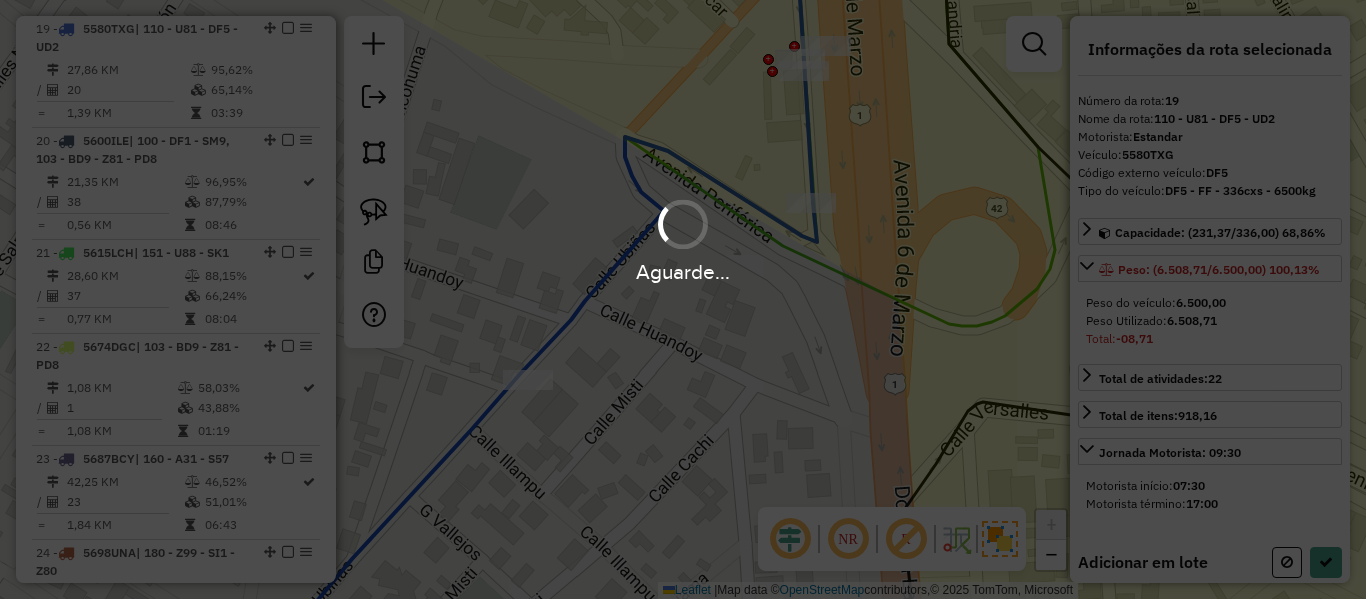 select on "**********" 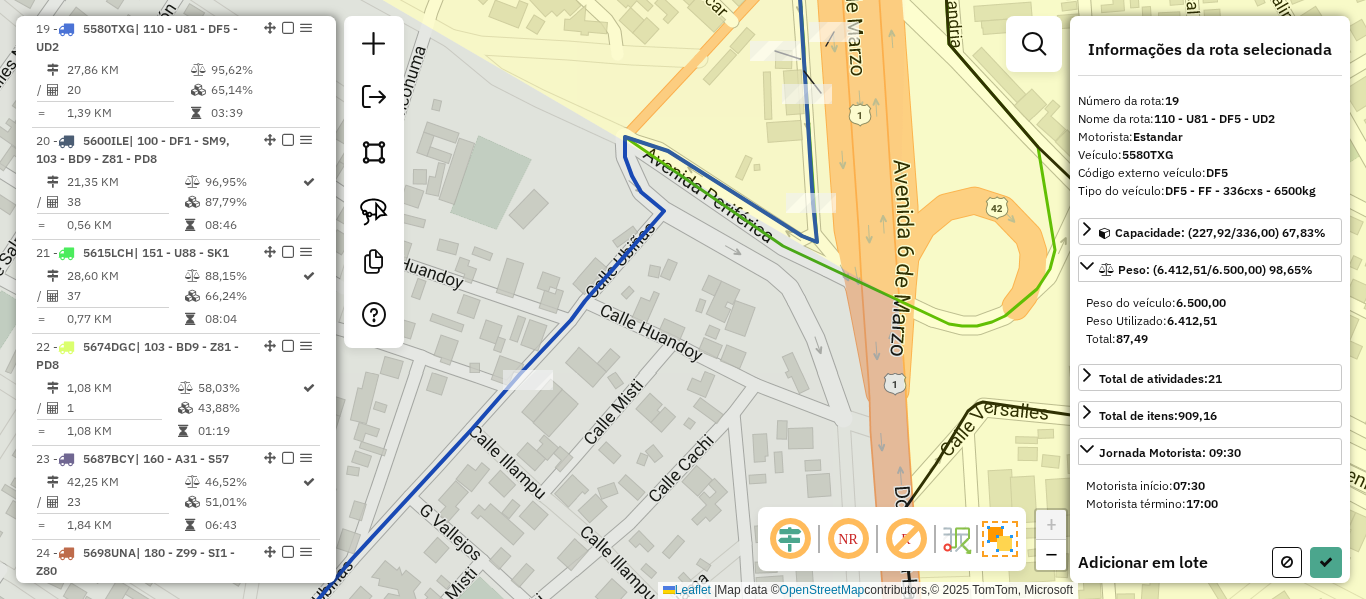 select on "**********" 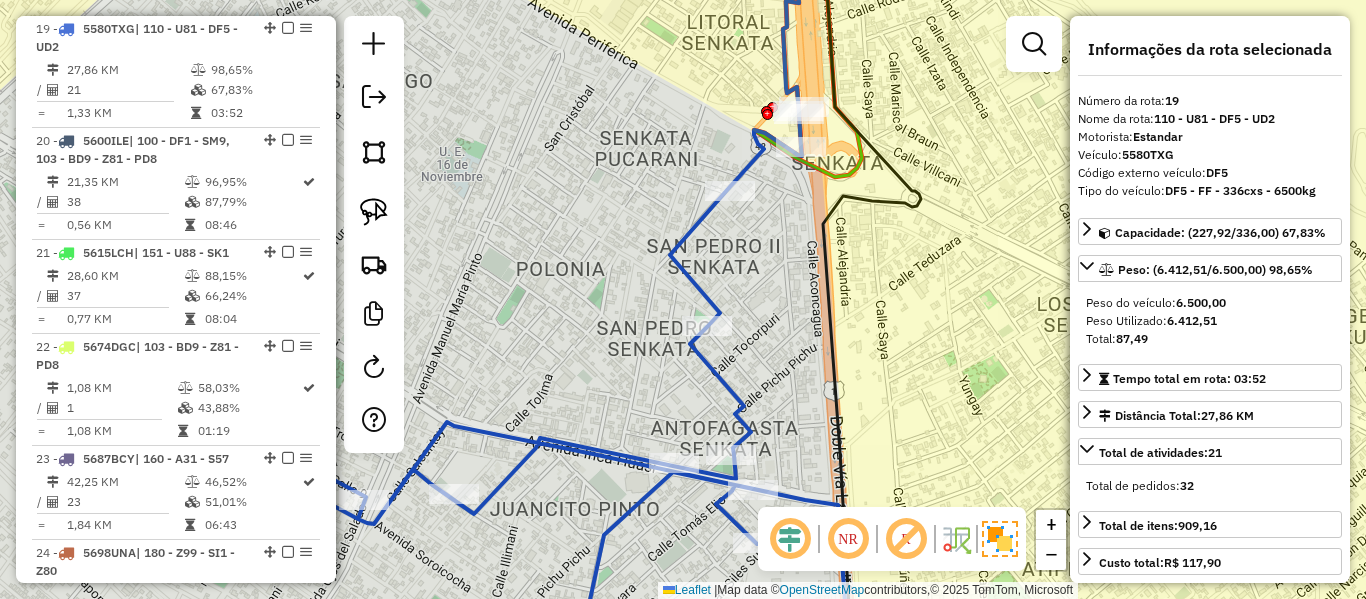click 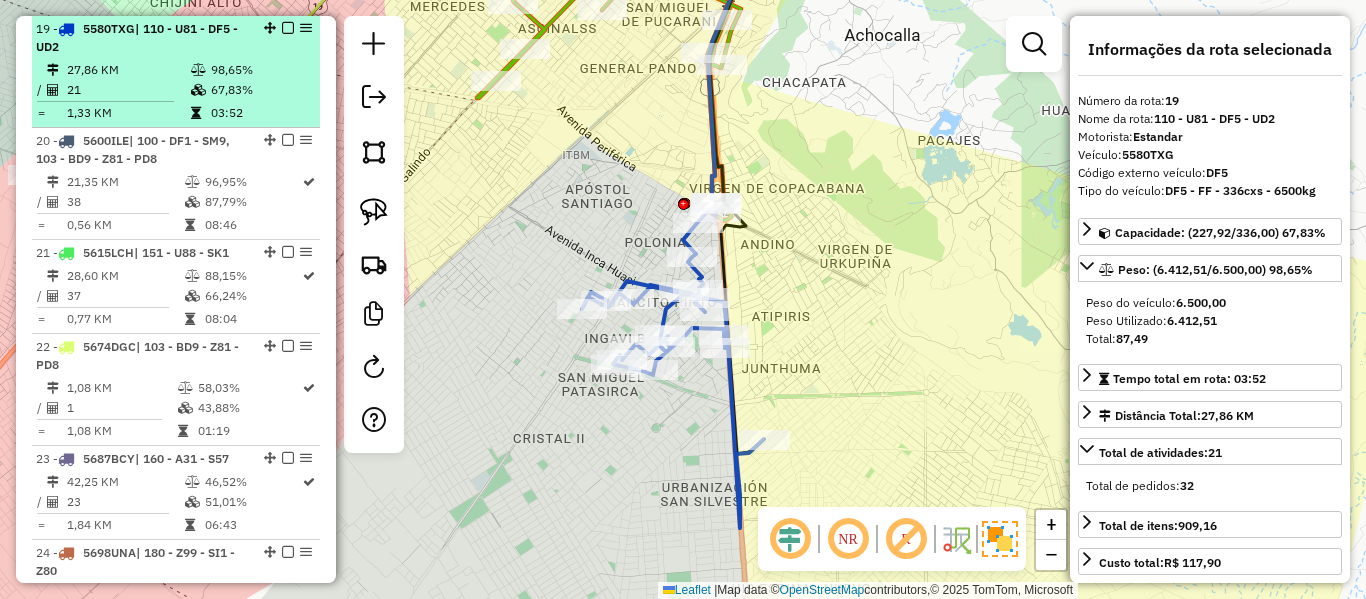 click at bounding box center [288, 28] 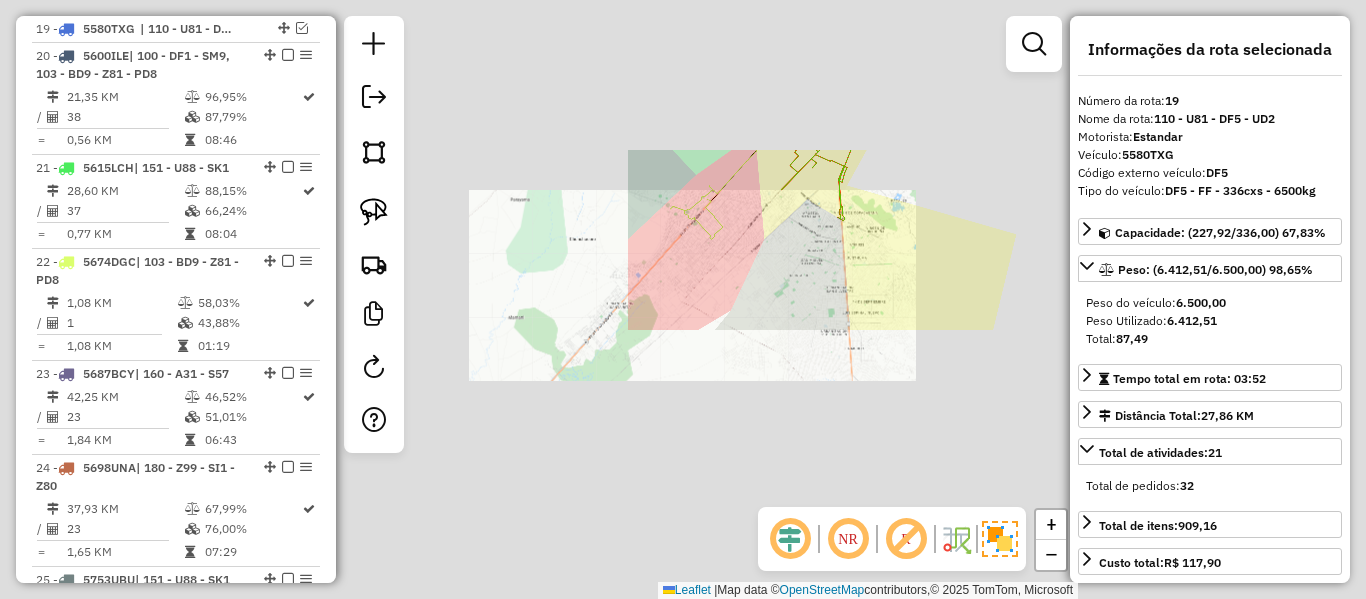 drag, startPoint x: 876, startPoint y: 232, endPoint x: 782, endPoint y: 284, distance: 107.42439 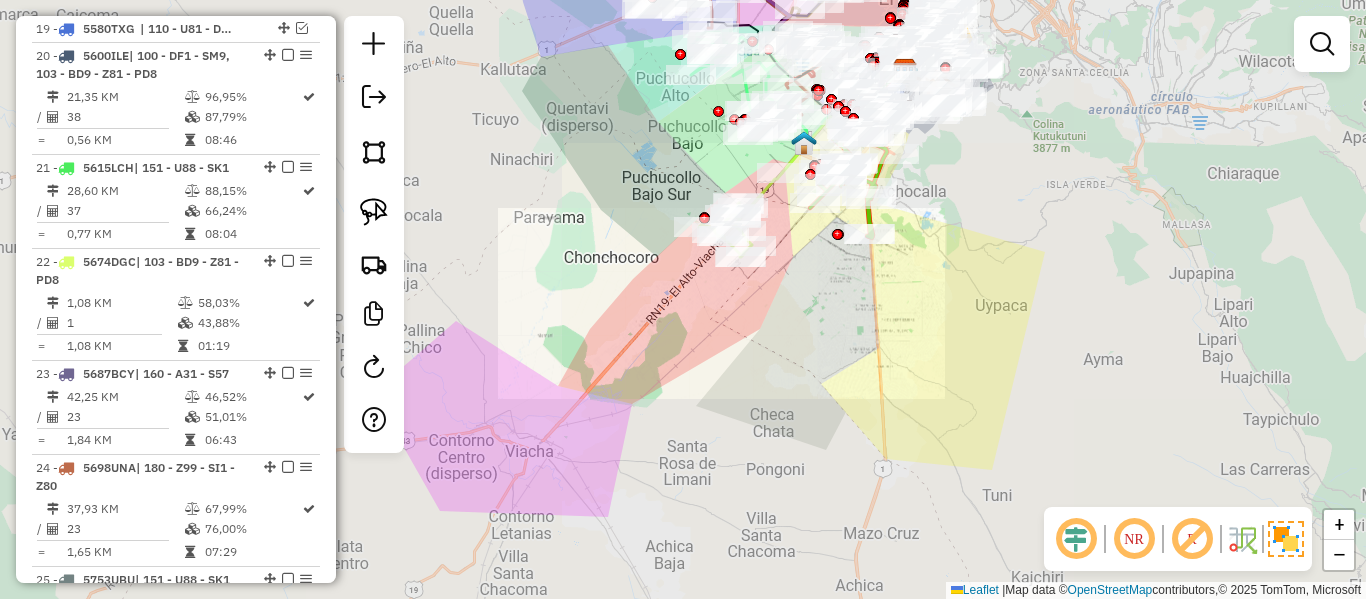 drag, startPoint x: 810, startPoint y: 302, endPoint x: 861, endPoint y: 356, distance: 74.27651 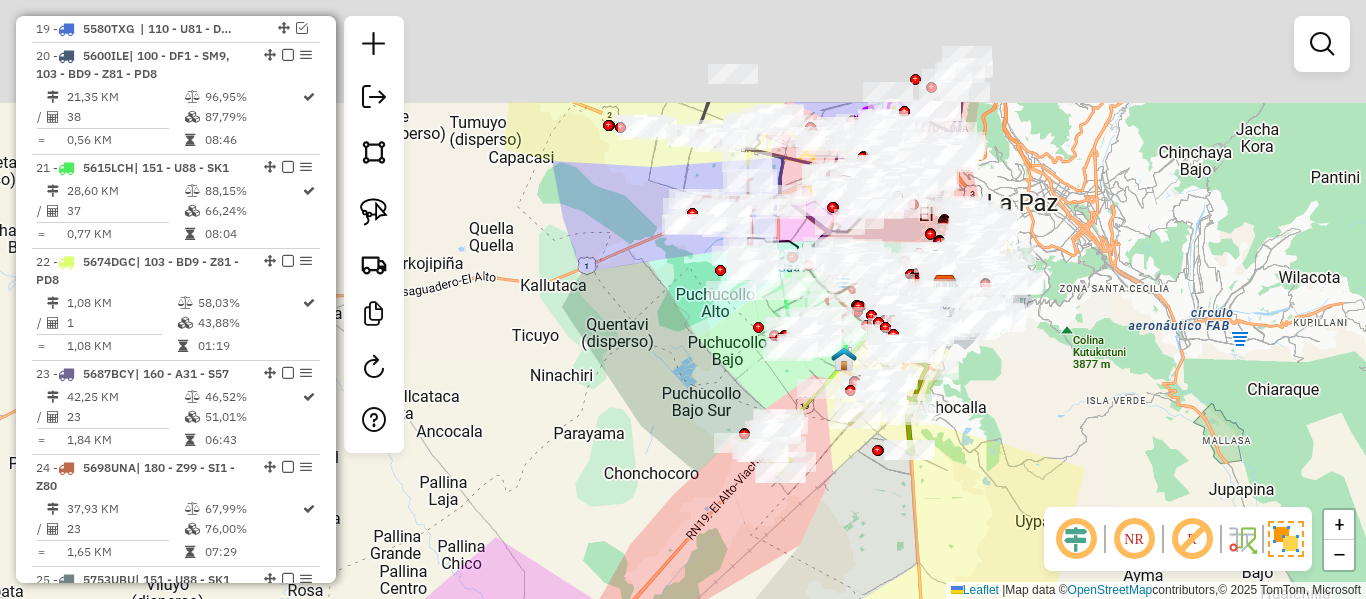drag, startPoint x: 704, startPoint y: 223, endPoint x: 707, endPoint y: 429, distance: 206.02185 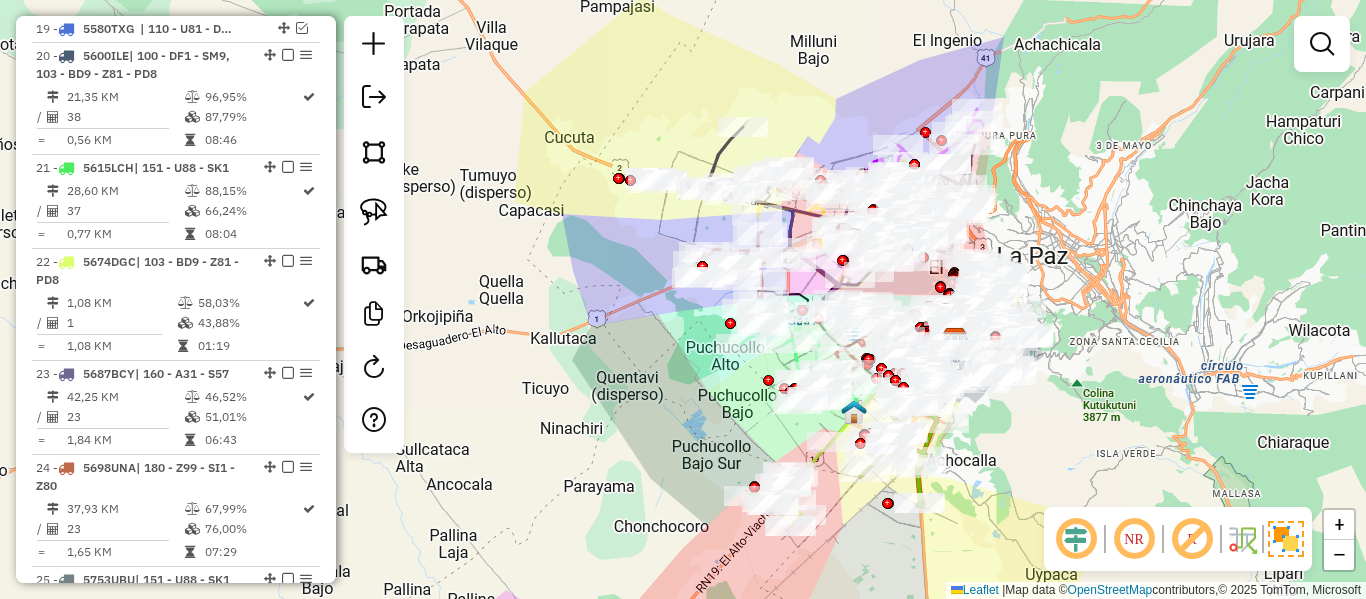 drag, startPoint x: 672, startPoint y: 235, endPoint x: 674, endPoint y: 261, distance: 26.076809 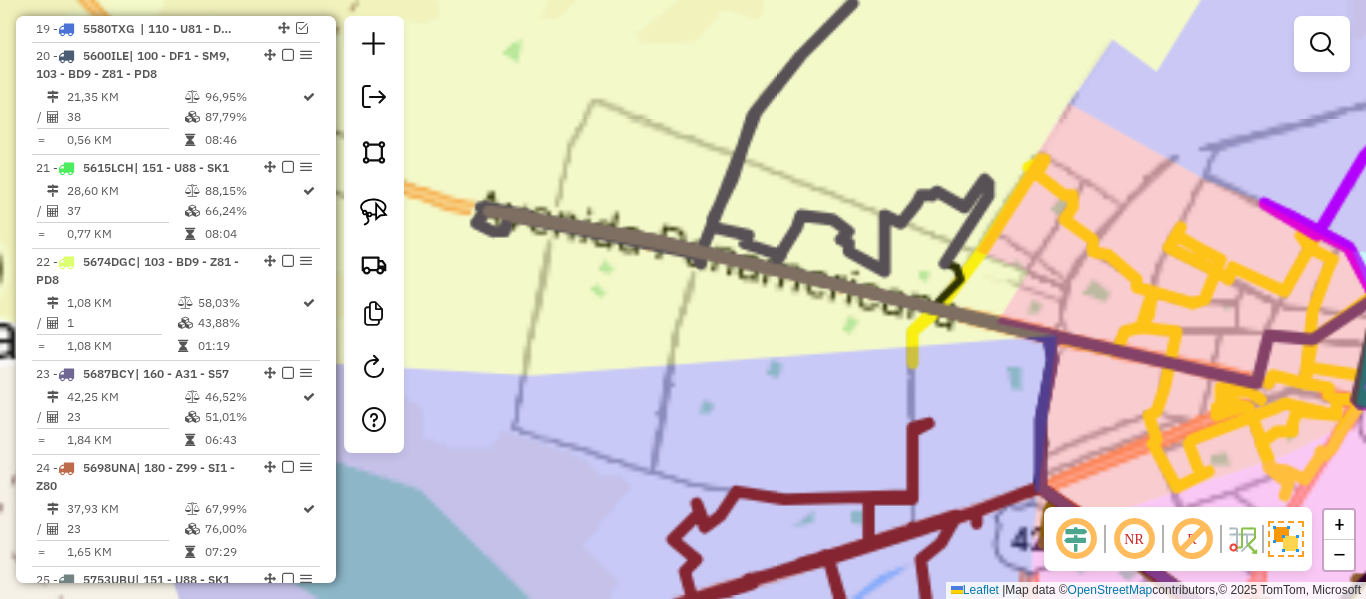 click 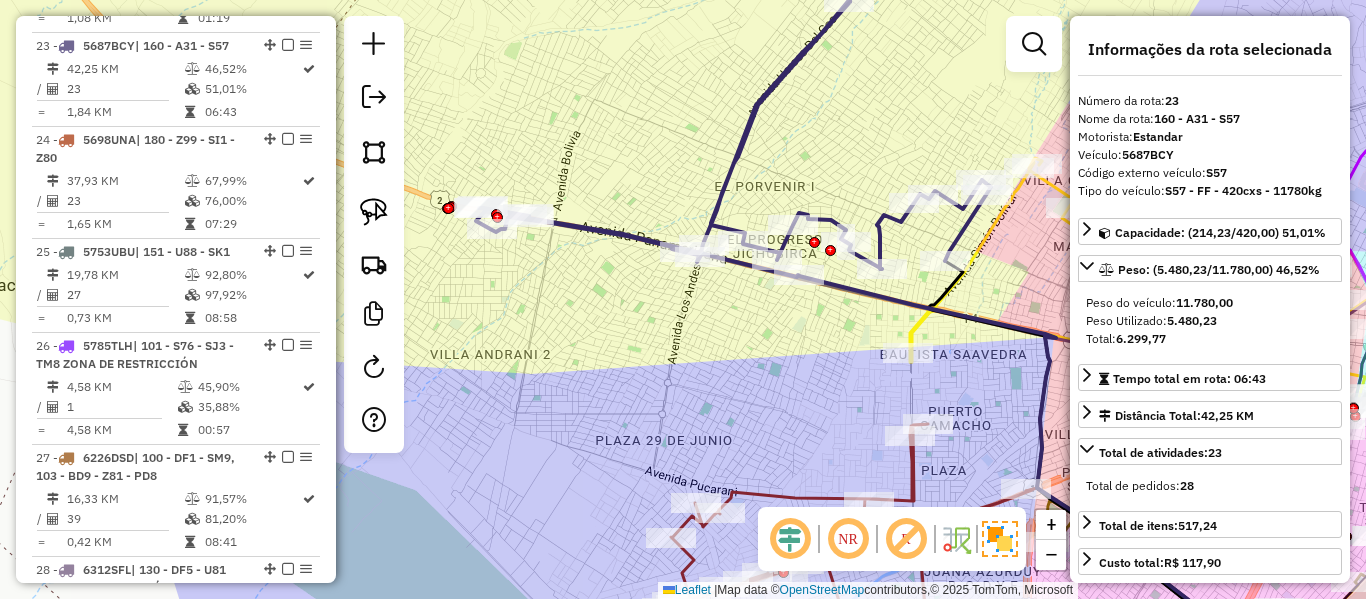 scroll, scrollTop: 2918, scrollLeft: 0, axis: vertical 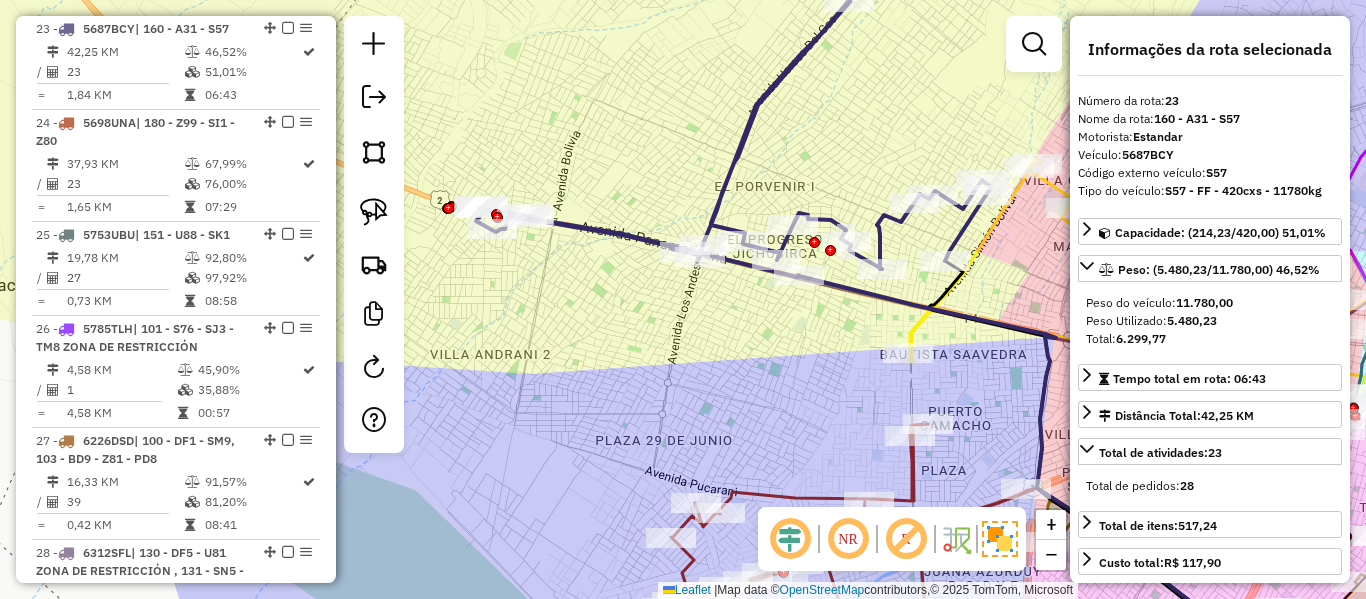 click 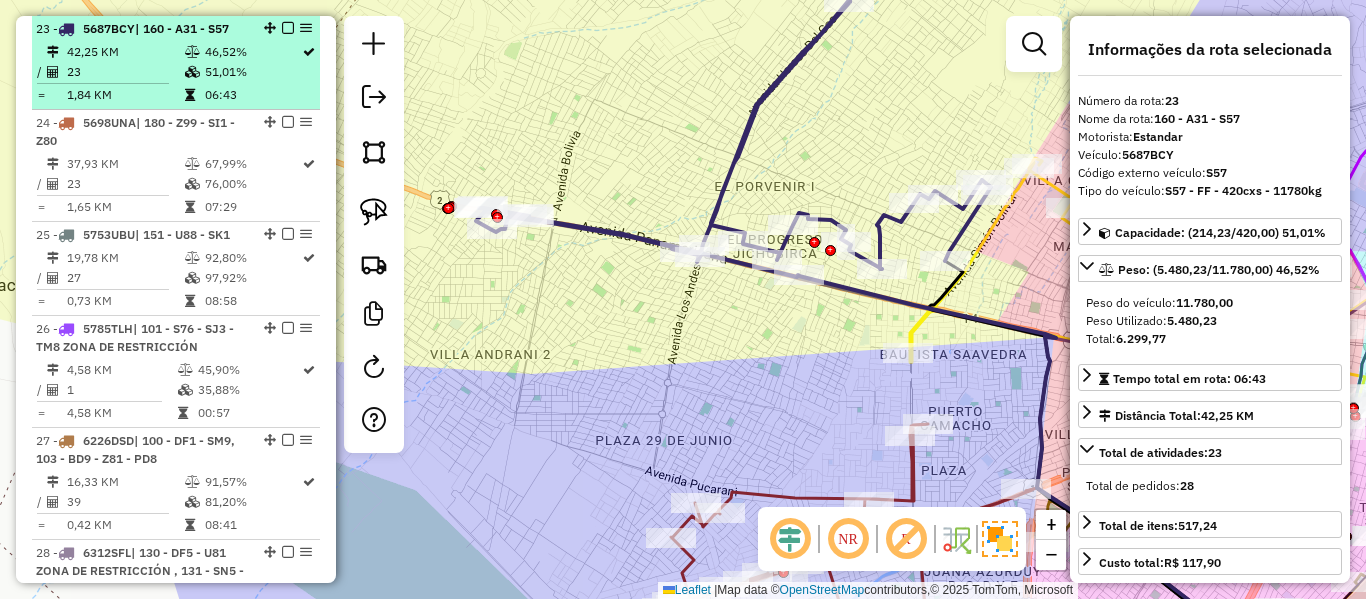 click on "51,01%" at bounding box center [252, 72] 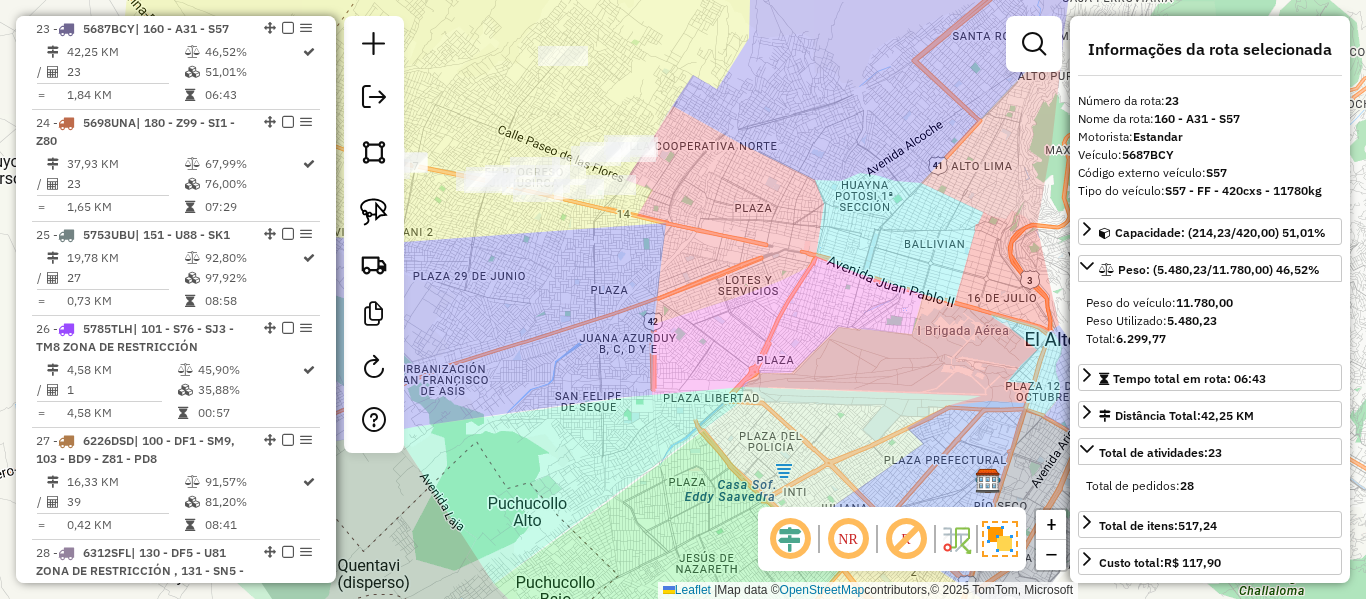 drag, startPoint x: 601, startPoint y: 278, endPoint x: 905, endPoint y: 355, distance: 313.60007 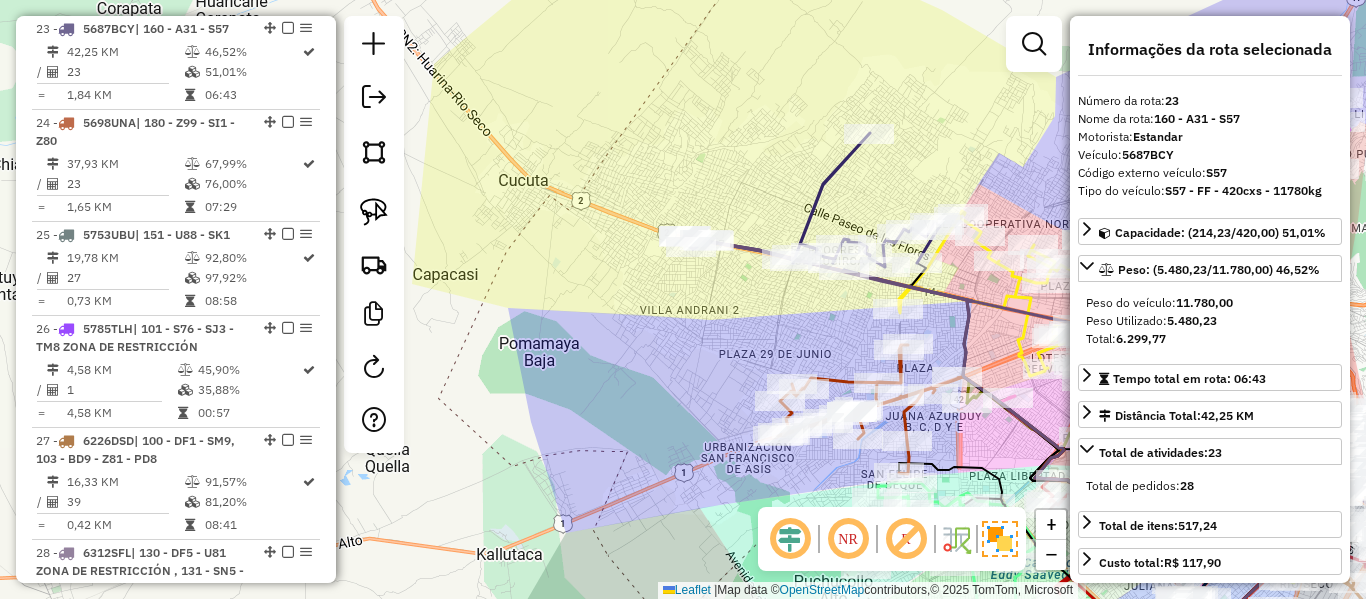 click 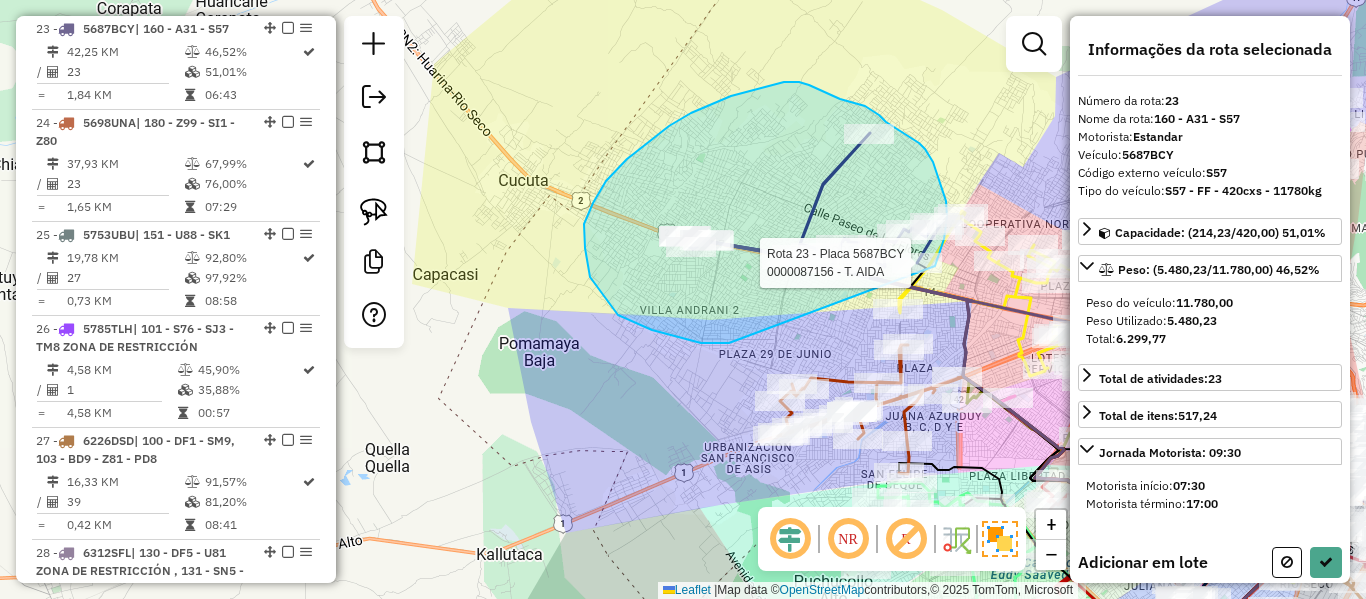 drag, startPoint x: 652, startPoint y: 330, endPoint x: 938, endPoint y: 287, distance: 289.21445 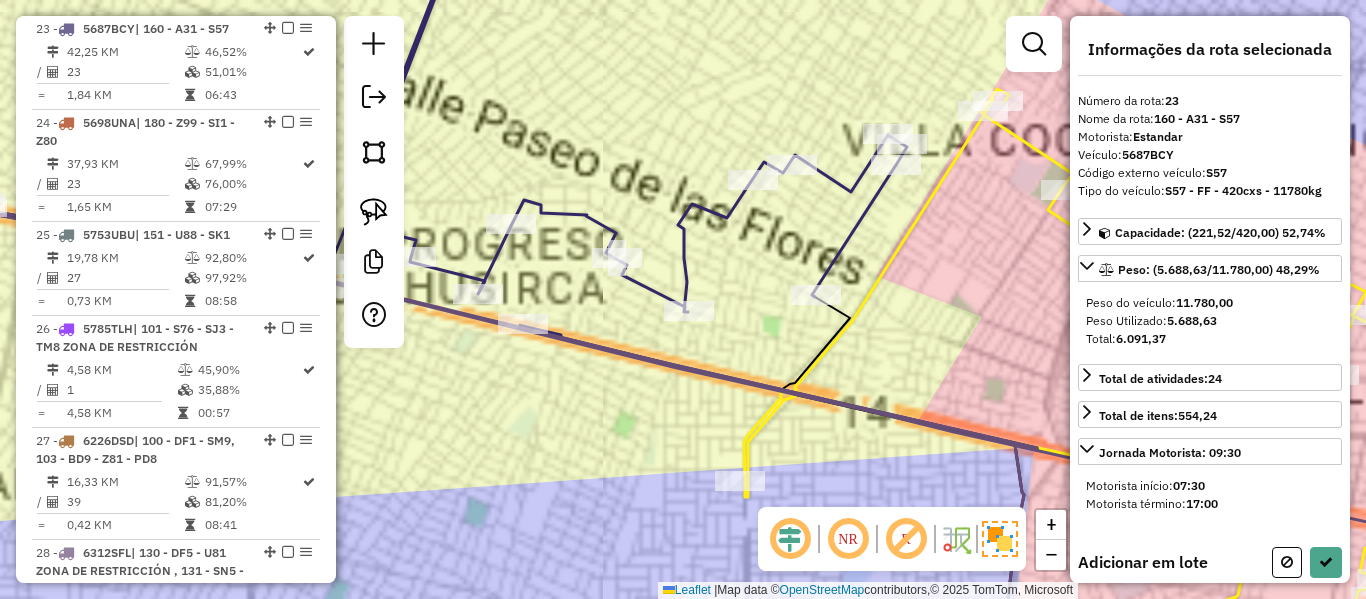 click on "Janela de atendimento Grade de atendimento Capacidade Transportadoras Veículos Cliente Pedidos  Rotas Selecione os dias de semana para filtrar as janelas de atendimento  Seg   Ter   Qua   Qui   Sex   Sáb   Dom  Informe o período da janela de atendimento: De: Até:  Filtrar exatamente a janela do cliente  Considerar janela de atendimento padrão  Selecione os dias de semana para filtrar as grades de atendimento  Seg   Ter   Qua   Qui   Sex   Sáb   Dom   Considerar clientes sem dia de atendimento cadastrado  Clientes fora do dia de atendimento selecionado Filtrar as atividades entre os valores definidos abaixo:  Peso mínimo:   Peso máximo:   Cubagem mínima:   Cubagem máxima:   De:   Até:  Filtrar as atividades entre o tempo de atendimento definido abaixo:  De:   Até:   Considerar capacidade total dos clientes não roteirizados Transportadora: Selecione um ou mais itens Tipo de veículo: Selecione um ou mais itens Veículo: Selecione um ou mais itens Motorista: Selecione um ou mais itens Nome: Rótulo:" 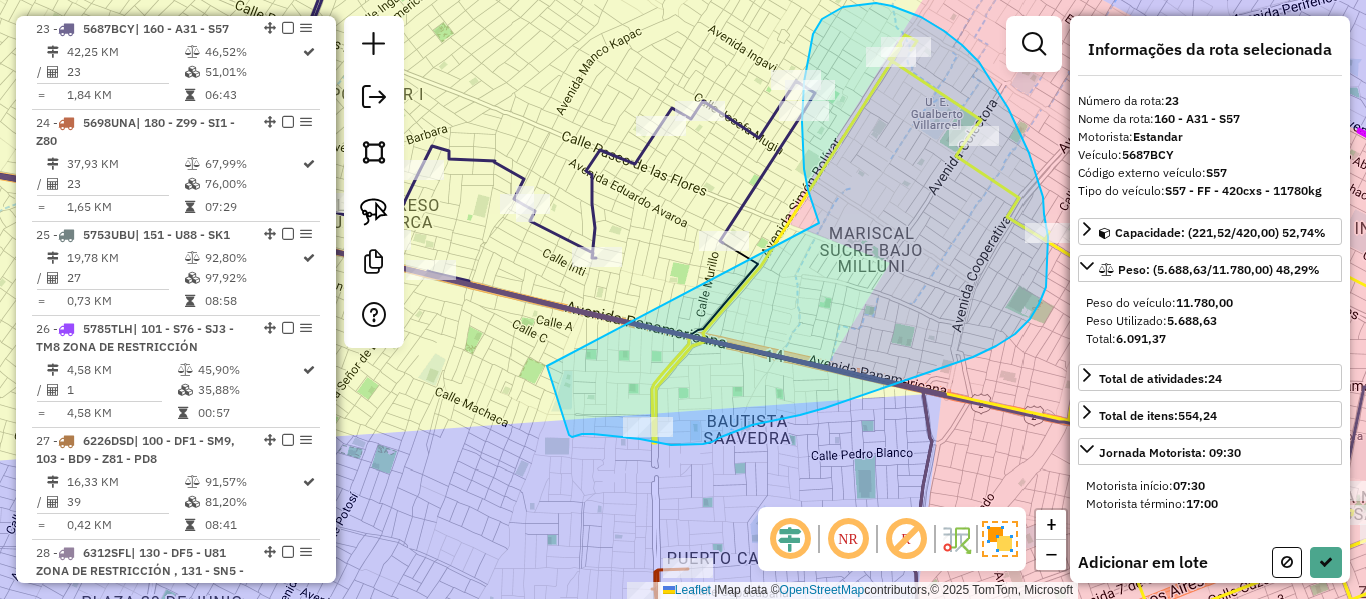 drag, startPoint x: 808, startPoint y: 190, endPoint x: 643, endPoint y: 241, distance: 172.70206 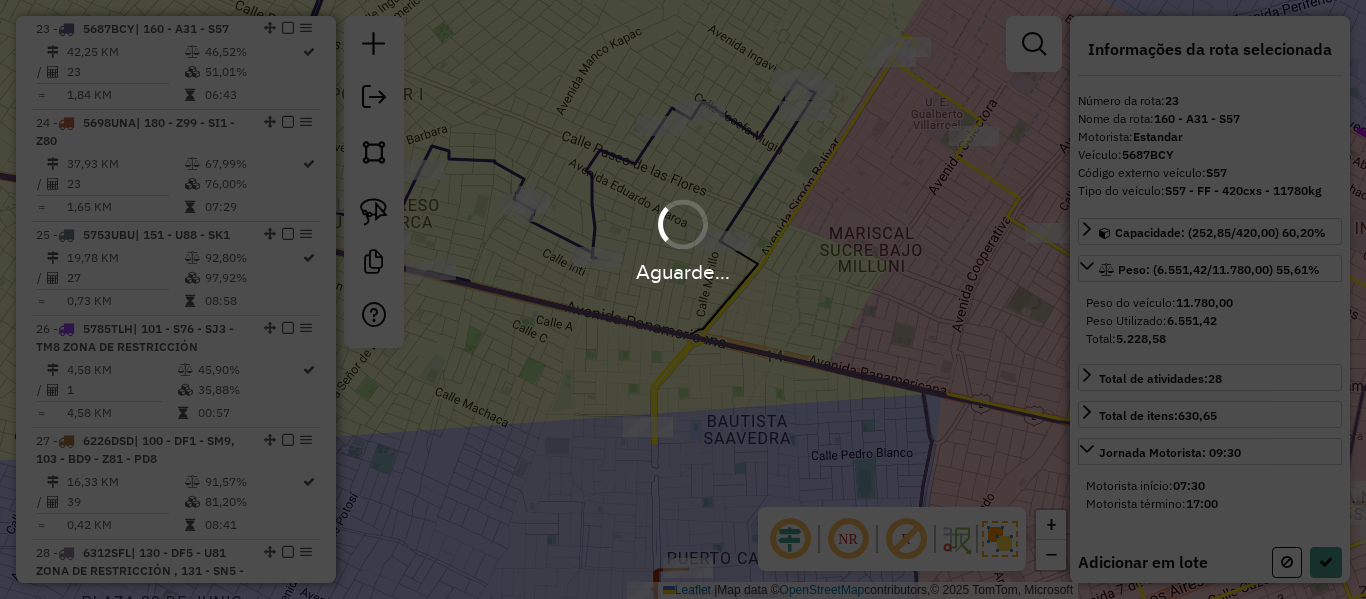 select on "**********" 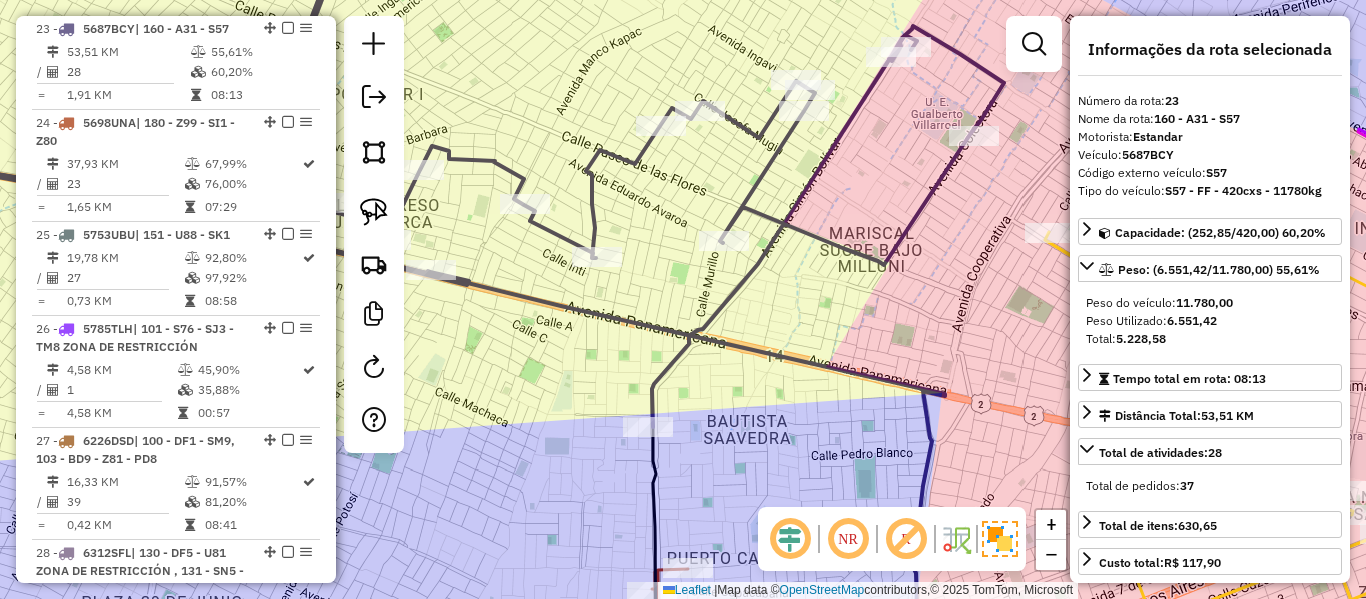 click on "Janela de atendimento Grade de atendimento Capacidade Transportadoras Veículos Cliente Pedidos  Rotas Selecione os dias de semana para filtrar as janelas de atendimento  Seg   Ter   Qua   Qui   Sex   Sáb   Dom  Informe o período da janela de atendimento: De: Até:  Filtrar exatamente a janela do cliente  Considerar janela de atendimento padrão  Selecione os dias de semana para filtrar as grades de atendimento  Seg   Ter   Qua   Qui   Sex   Sáb   Dom   Considerar clientes sem dia de atendimento cadastrado  Clientes fora do dia de atendimento selecionado Filtrar as atividades entre os valores definidos abaixo:  Peso mínimo:   Peso máximo:   Cubagem mínima:   Cubagem máxima:   De:   Até:  Filtrar as atividades entre o tempo de atendimento definido abaixo:  De:   Até:   Considerar capacidade total dos clientes não roteirizados Transportadora: Selecione um ou mais itens Tipo de veículo: Selecione um ou mais itens Veículo: Selecione um ou mais itens Motorista: Selecione um ou mais itens Nome: Rótulo:" 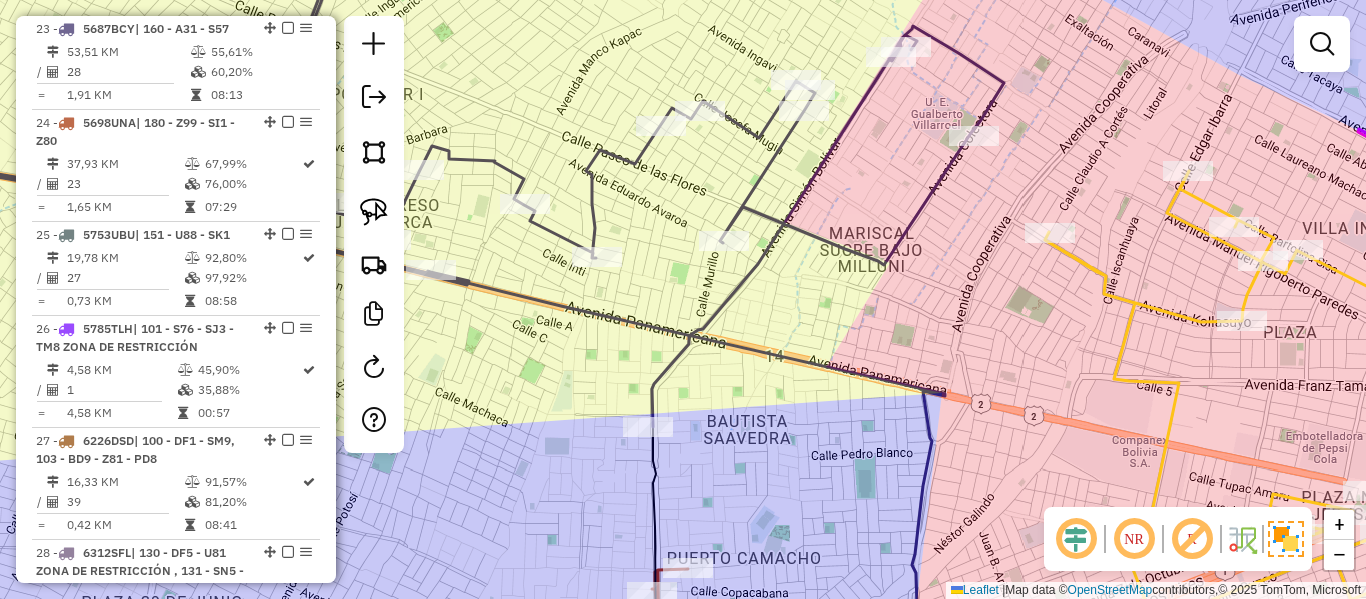 click 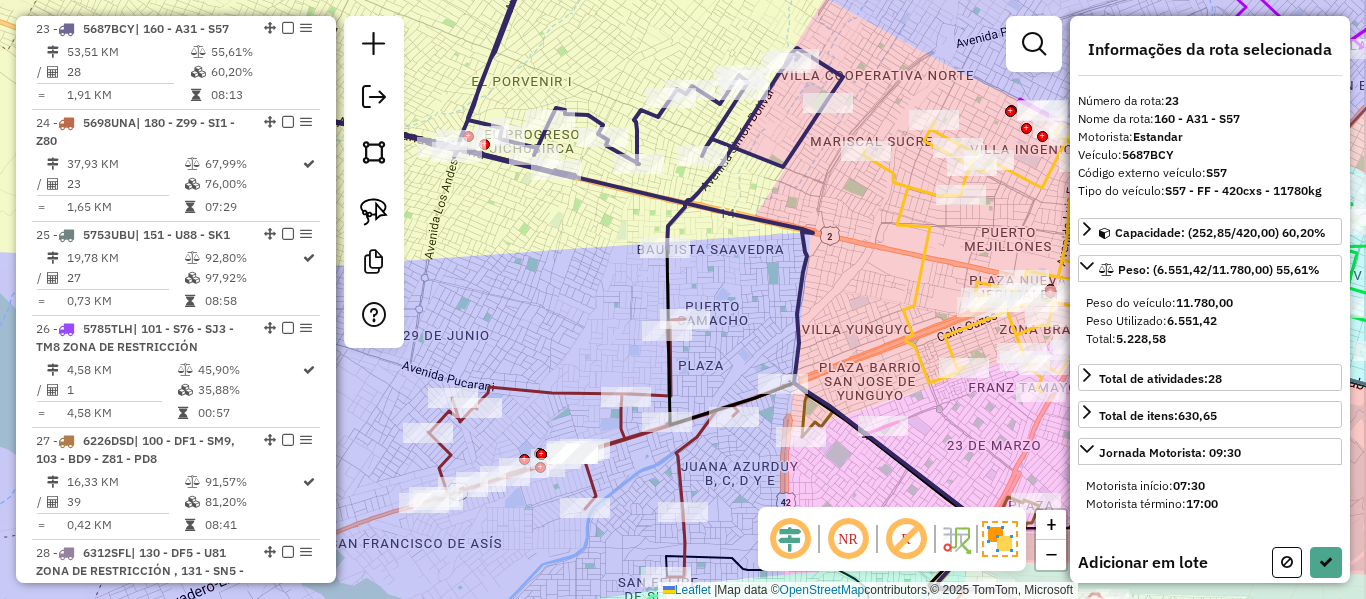 drag, startPoint x: 826, startPoint y: 289, endPoint x: 777, endPoint y: 229, distance: 77.46612 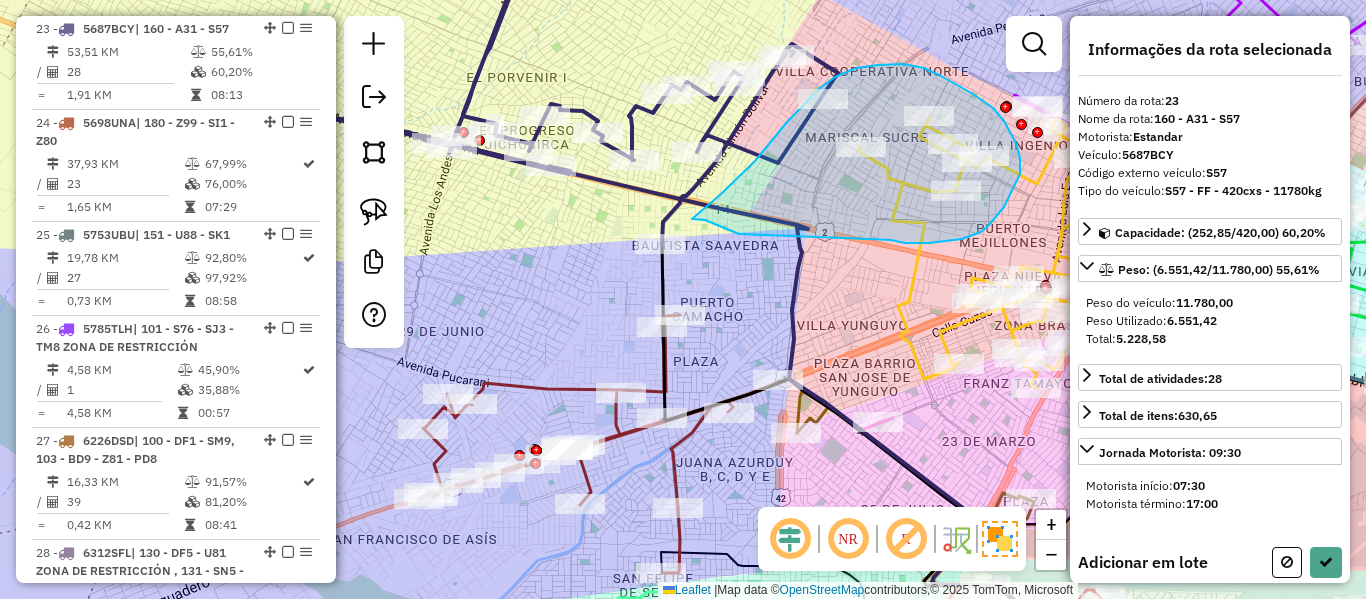 drag, startPoint x: 729, startPoint y: 229, endPoint x: 874, endPoint y: 235, distance: 145.12408 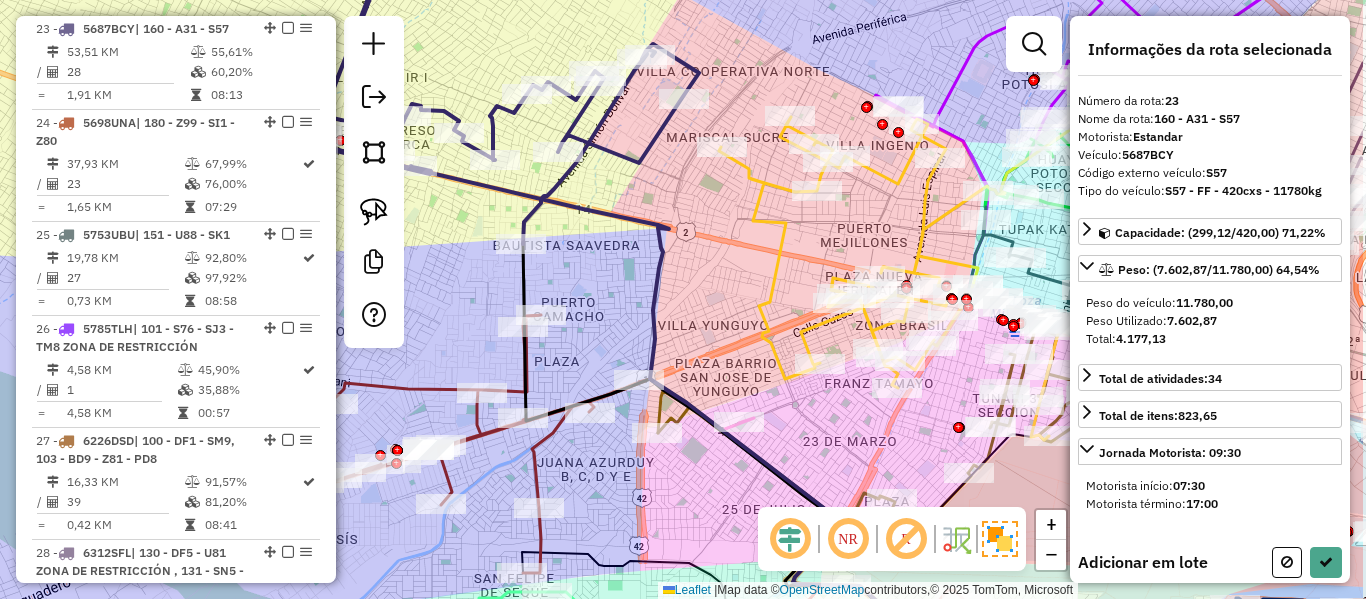 drag, startPoint x: 876, startPoint y: 229, endPoint x: 734, endPoint y: 228, distance: 142.00352 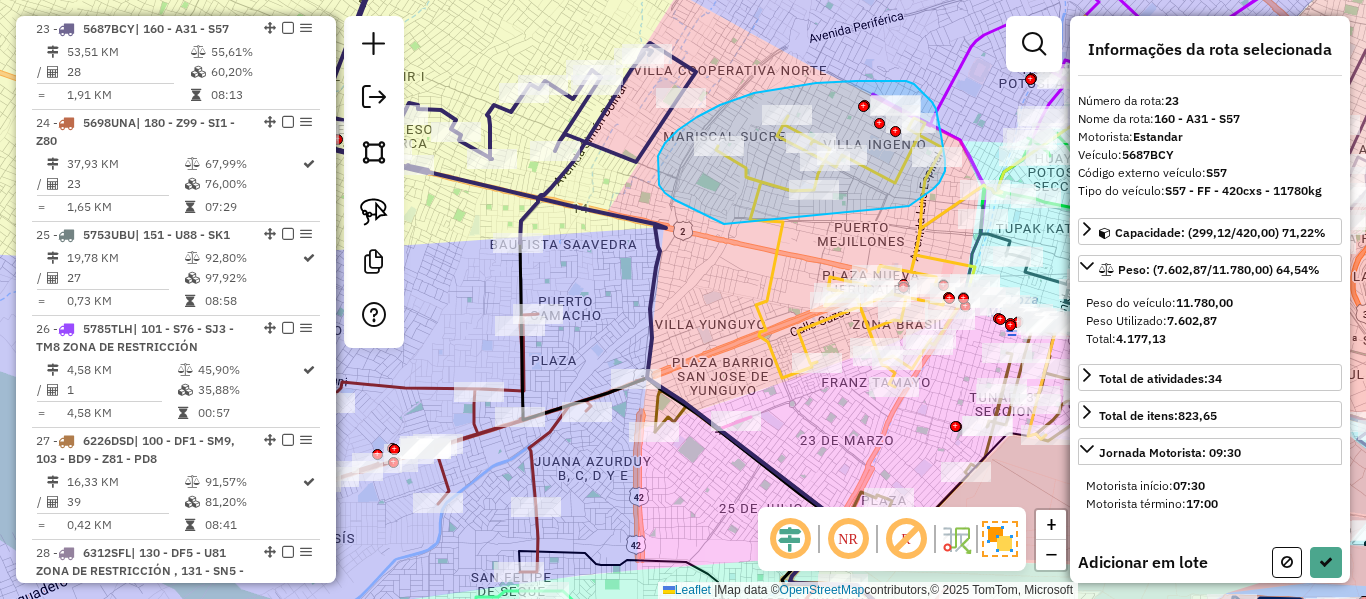 drag, startPoint x: 724, startPoint y: 224, endPoint x: 901, endPoint y: 212, distance: 177.40631 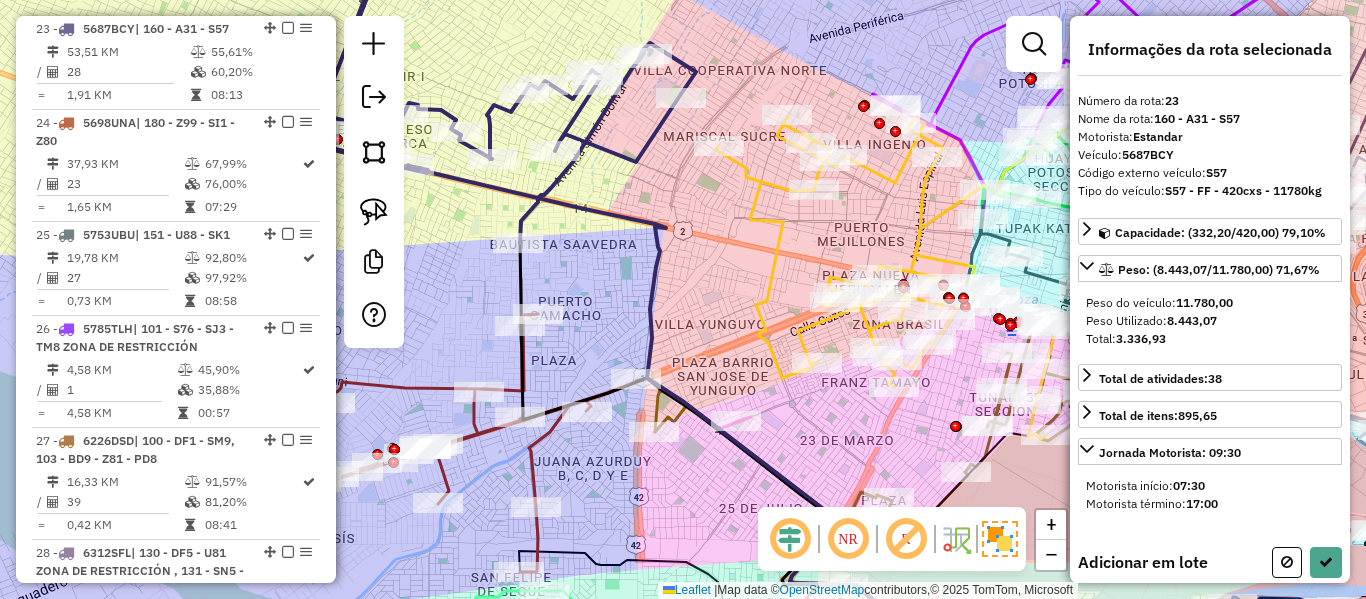 select on "**********" 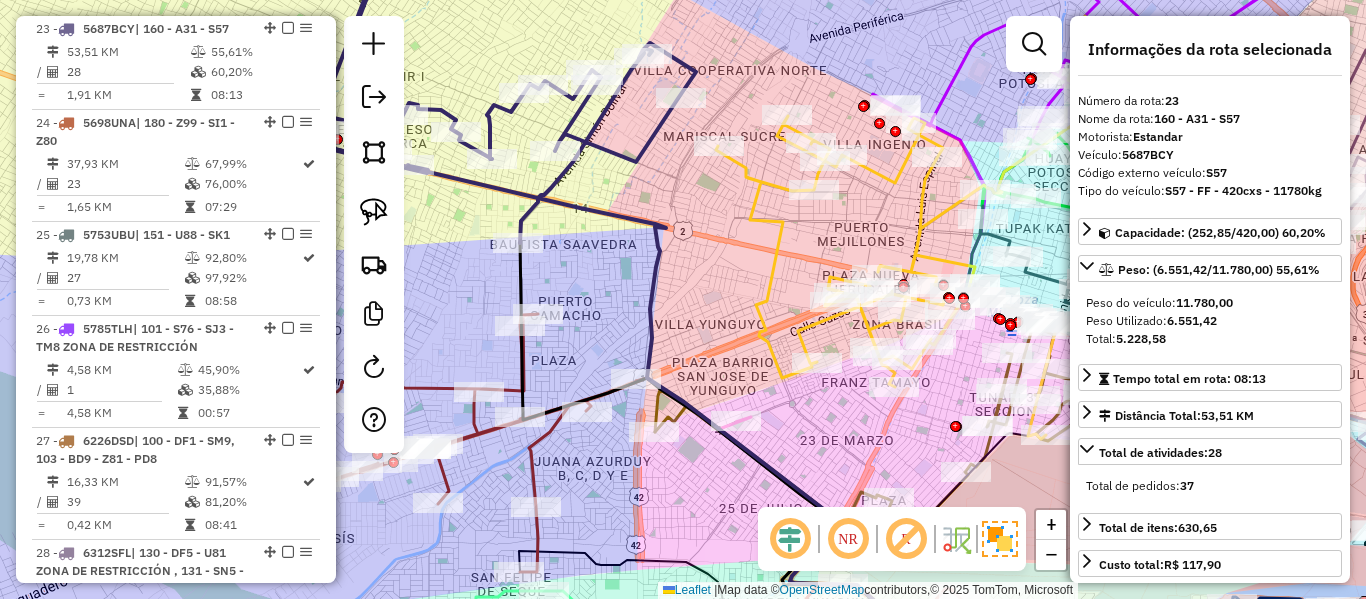 drag, startPoint x: 719, startPoint y: 257, endPoint x: 947, endPoint y: 151, distance: 251.43588 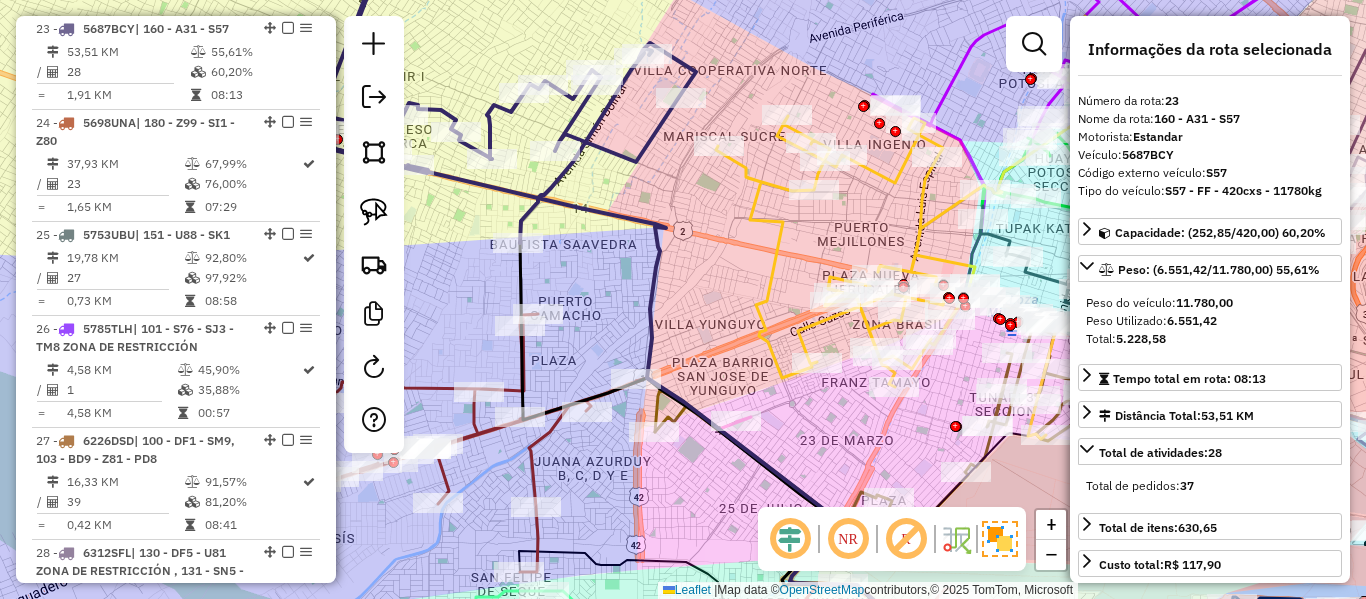 click on "Janela de atendimento Grade de atendimento Capacidade Transportadoras Veículos Cliente Pedidos  Rotas Selecione os dias de semana para filtrar as janelas de atendimento  Seg   Ter   Qua   Qui   Sex   Sáb   Dom  Informe o período da janela de atendimento: De: Até:  Filtrar exatamente a janela do cliente  Considerar janela de atendimento padrão  Selecione os dias de semana para filtrar as grades de atendimento  Seg   Ter   Qua   Qui   Sex   Sáb   Dom   Considerar clientes sem dia de atendimento cadastrado  Clientes fora do dia de atendimento selecionado Filtrar as atividades entre os valores definidos abaixo:  Peso mínimo:   Peso máximo:   Cubagem mínima:   Cubagem máxima:   De:   Até:  Filtrar as atividades entre o tempo de atendimento definido abaixo:  De:   Até:   Considerar capacidade total dos clientes não roteirizados Transportadora: Selecione um ou mais itens Tipo de veículo: Selecione um ou mais itens Veículo: Selecione um ou mais itens Motorista: Selecione um ou mais itens Nome: Rótulo:" 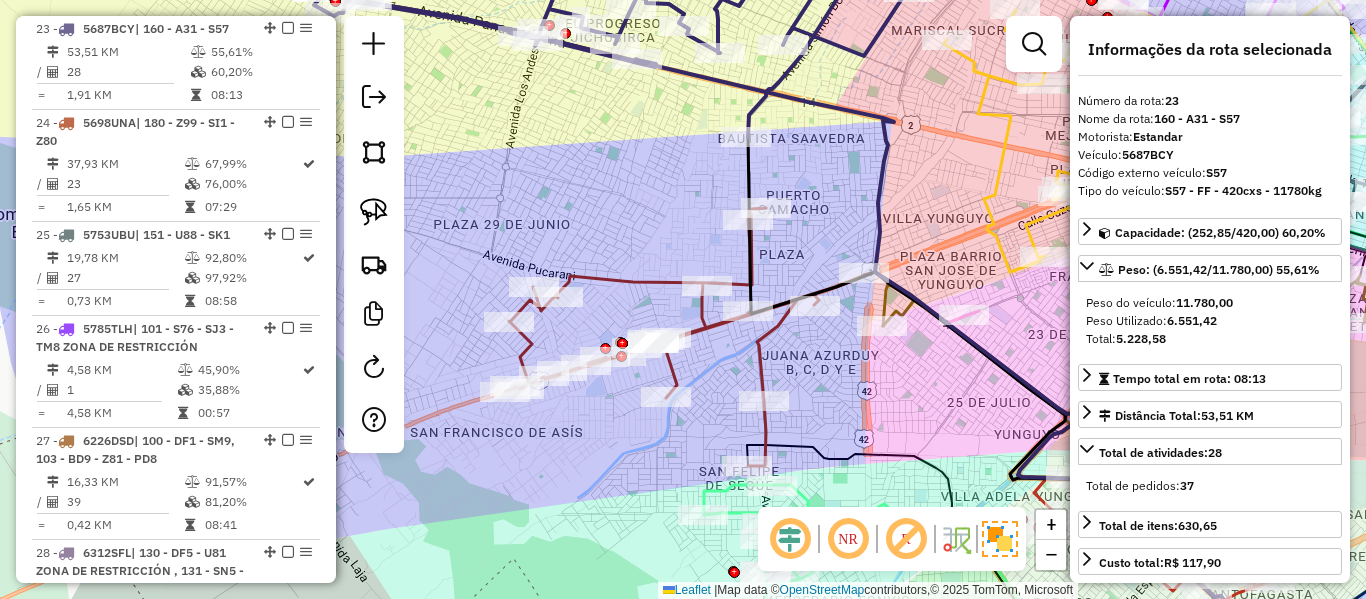 drag, startPoint x: 947, startPoint y: 151, endPoint x: 903, endPoint y: 184, distance: 55 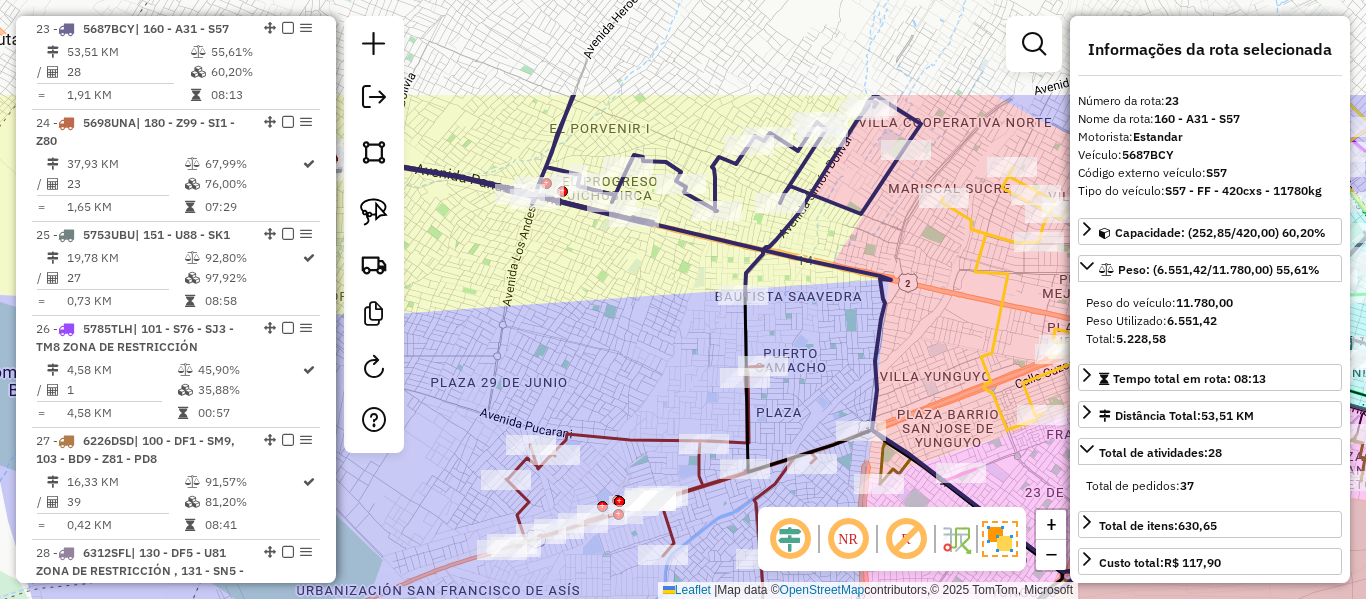 drag, startPoint x: 690, startPoint y: 203, endPoint x: 774, endPoint y: 232, distance: 88.86507 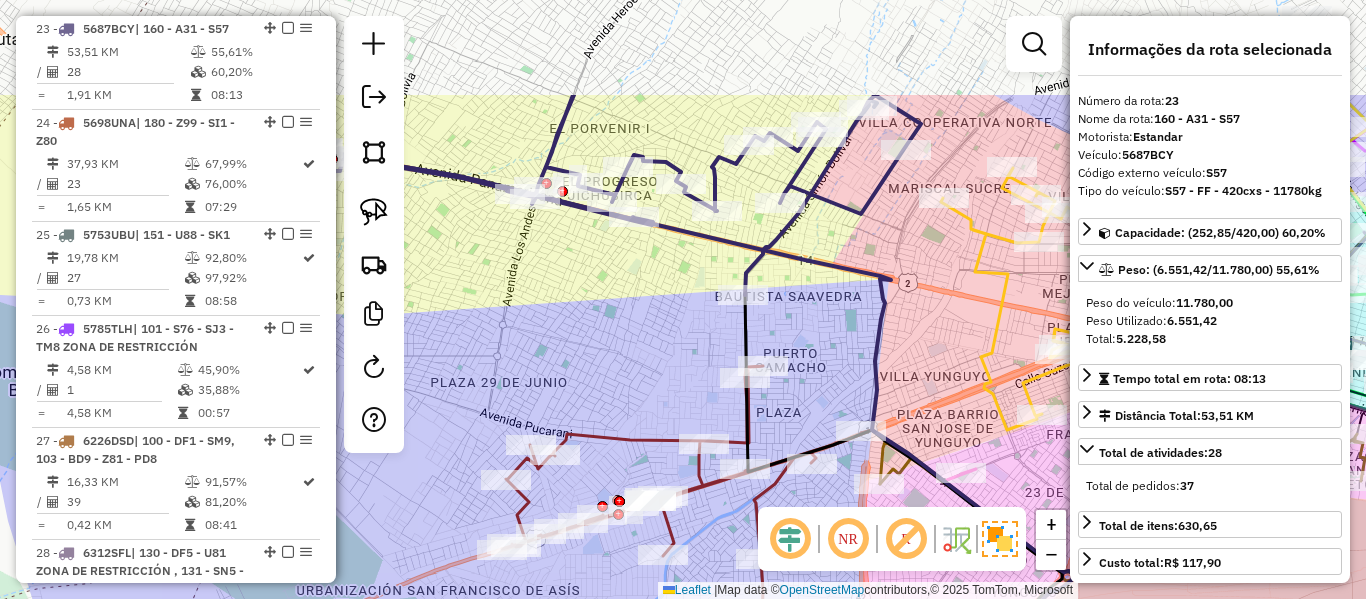 click on "Janela de atendimento Grade de atendimento Capacidade Transportadoras Veículos Cliente Pedidos  Rotas Selecione os dias de semana para filtrar as janelas de atendimento  Seg   Ter   Qua   Qui   Sex   Sáb   Dom  Informe o período da janela de atendimento: De: Até:  Filtrar exatamente a janela do cliente  Considerar janela de atendimento padrão  Selecione os dias de semana para filtrar as grades de atendimento  Seg   Ter   Qua   Qui   Sex   Sáb   Dom   Considerar clientes sem dia de atendimento cadastrado  Clientes fora do dia de atendimento selecionado Filtrar as atividades entre os valores definidos abaixo:  Peso mínimo:   Peso máximo:   Cubagem mínima:   Cubagem máxima:   De:   Até:  Filtrar as atividades entre o tempo de atendimento definido abaixo:  De:   Até:   Considerar capacidade total dos clientes não roteirizados Transportadora: Selecione um ou mais itens Tipo de veículo: Selecione um ou mais itens Veículo: Selecione um ou mais itens Motorista: Selecione um ou mais itens Nome: Rótulo:" 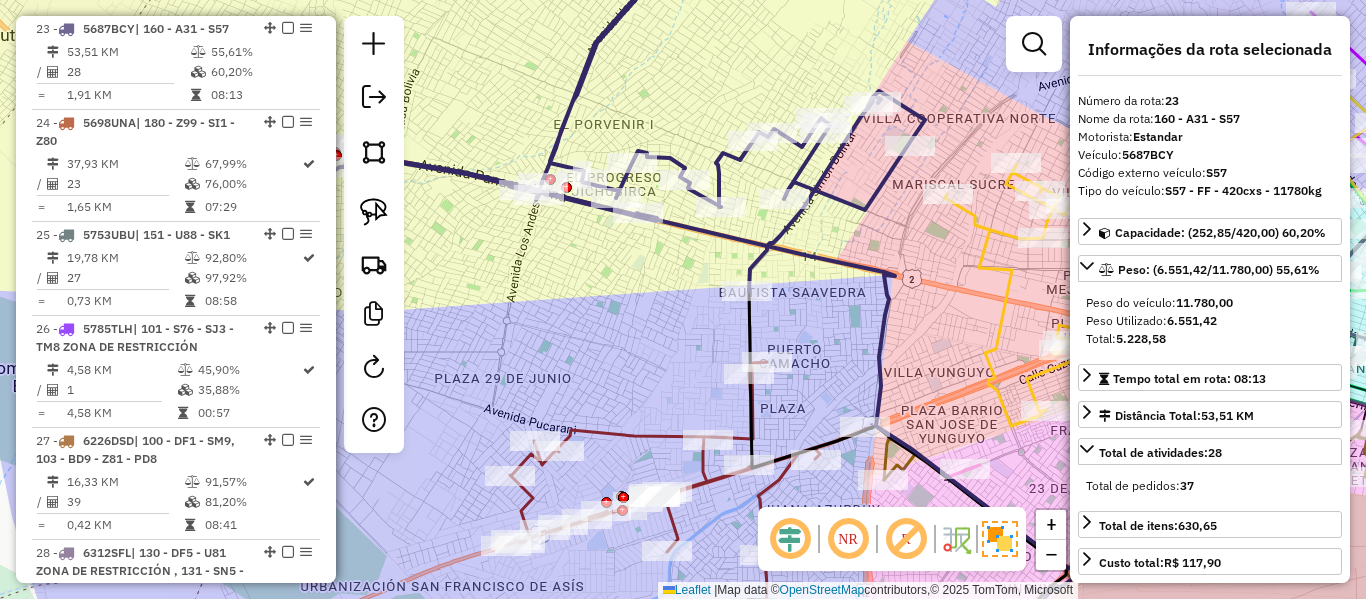 click 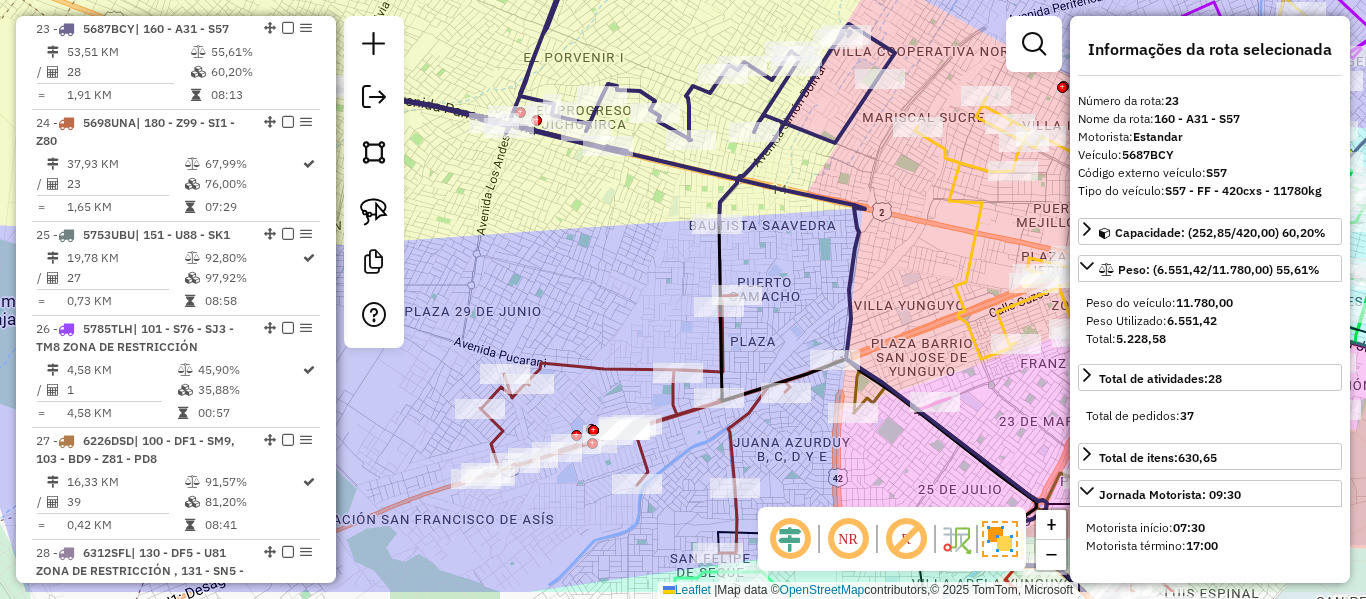 drag, startPoint x: 810, startPoint y: 230, endPoint x: 779, endPoint y: 158, distance: 78.39005 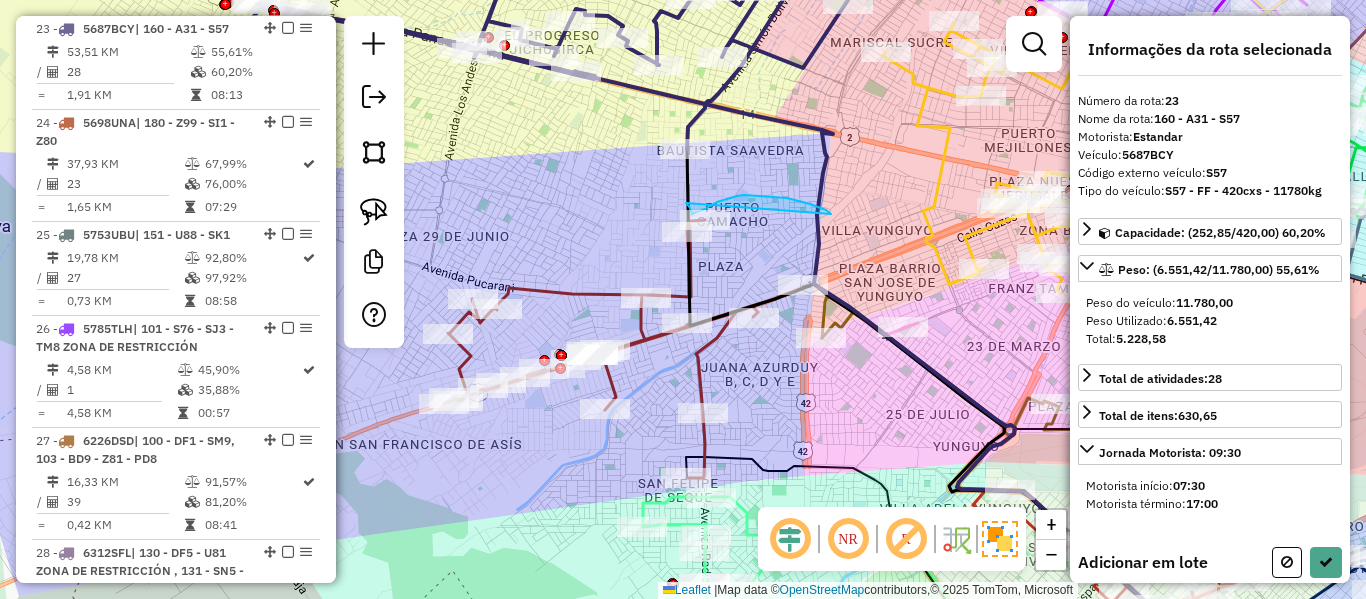 drag, startPoint x: 744, startPoint y: 195, endPoint x: 803, endPoint y: 198, distance: 59.07622 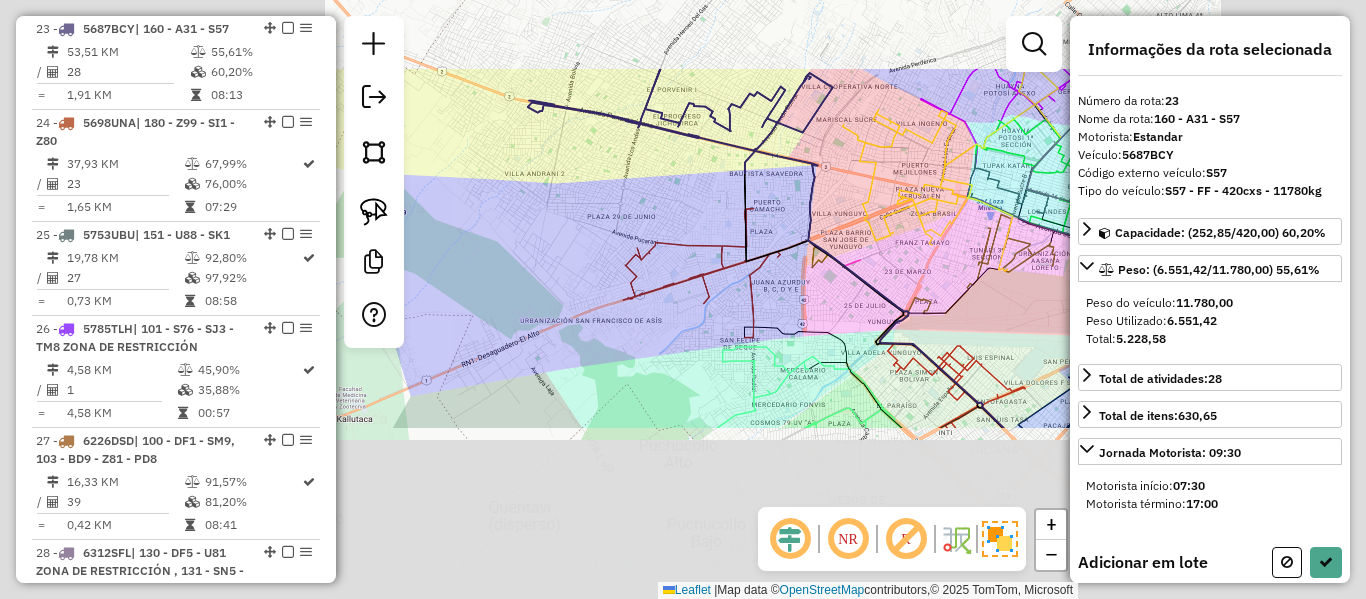 select on "**********" 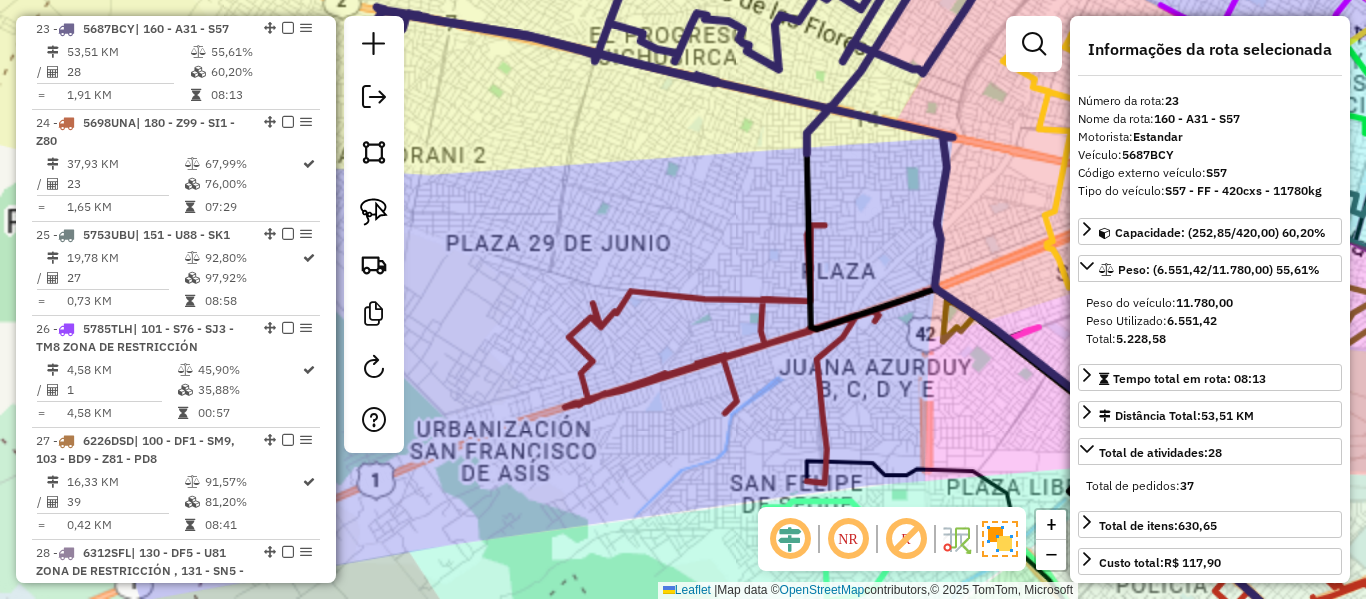 drag, startPoint x: 680, startPoint y: 201, endPoint x: 718, endPoint y: 191, distance: 39.293766 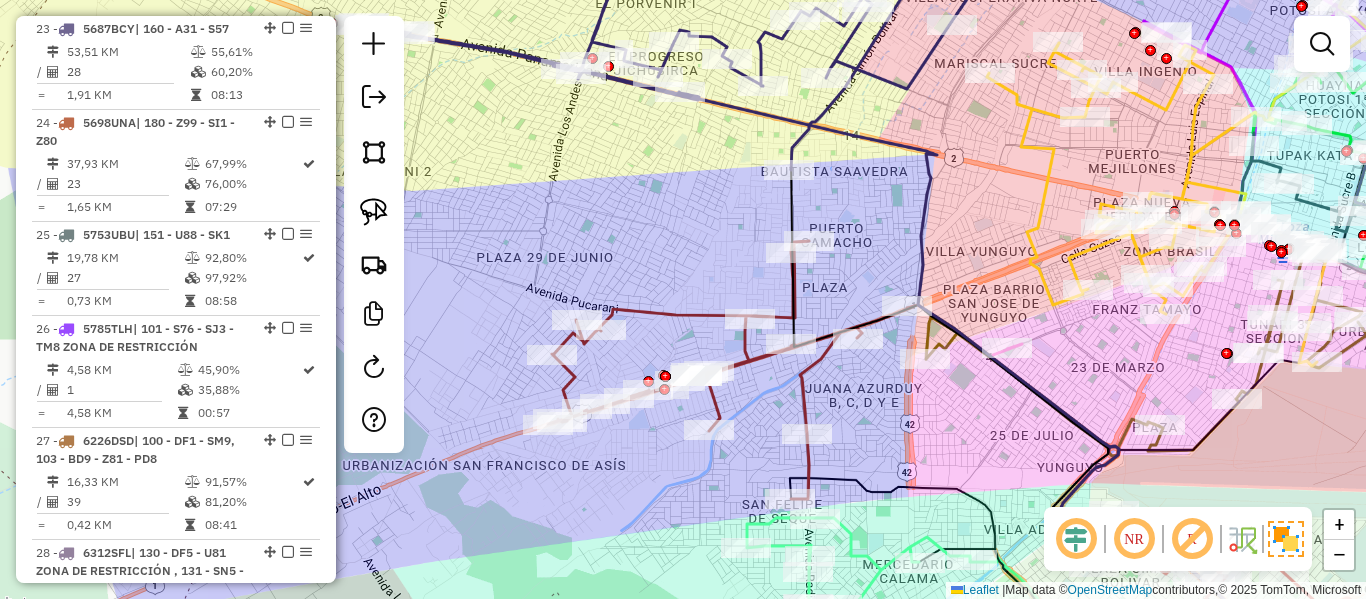 drag, startPoint x: 718, startPoint y: 191, endPoint x: 638, endPoint y: 242, distance: 94.873604 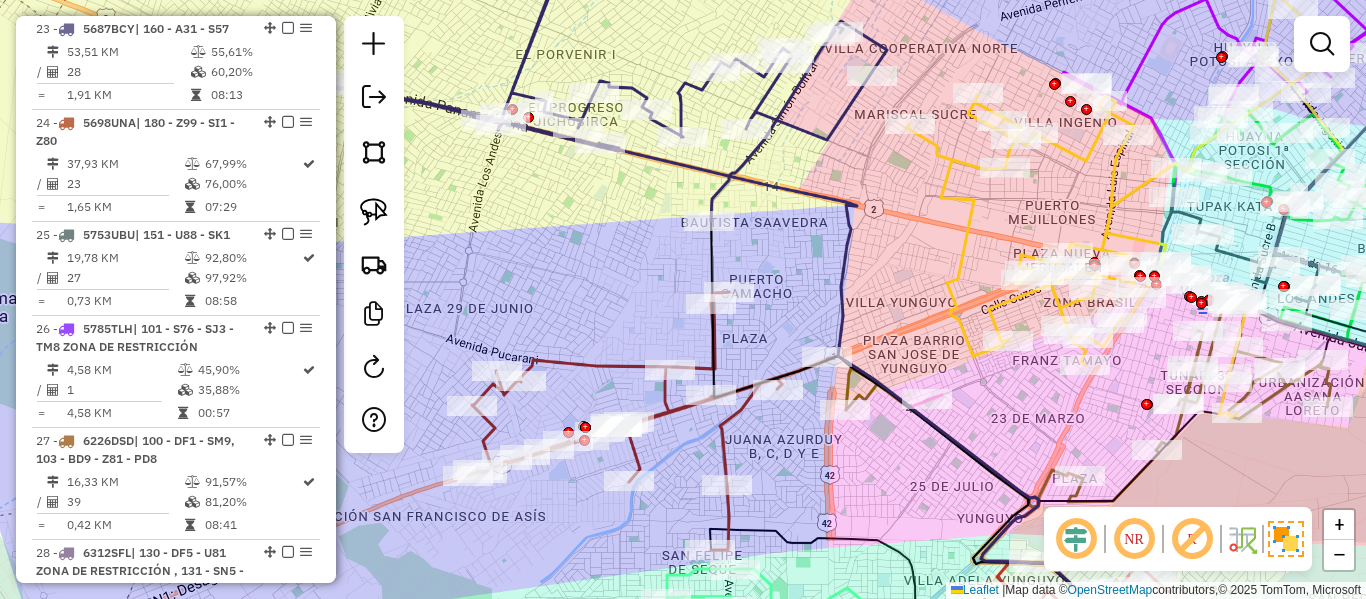 click 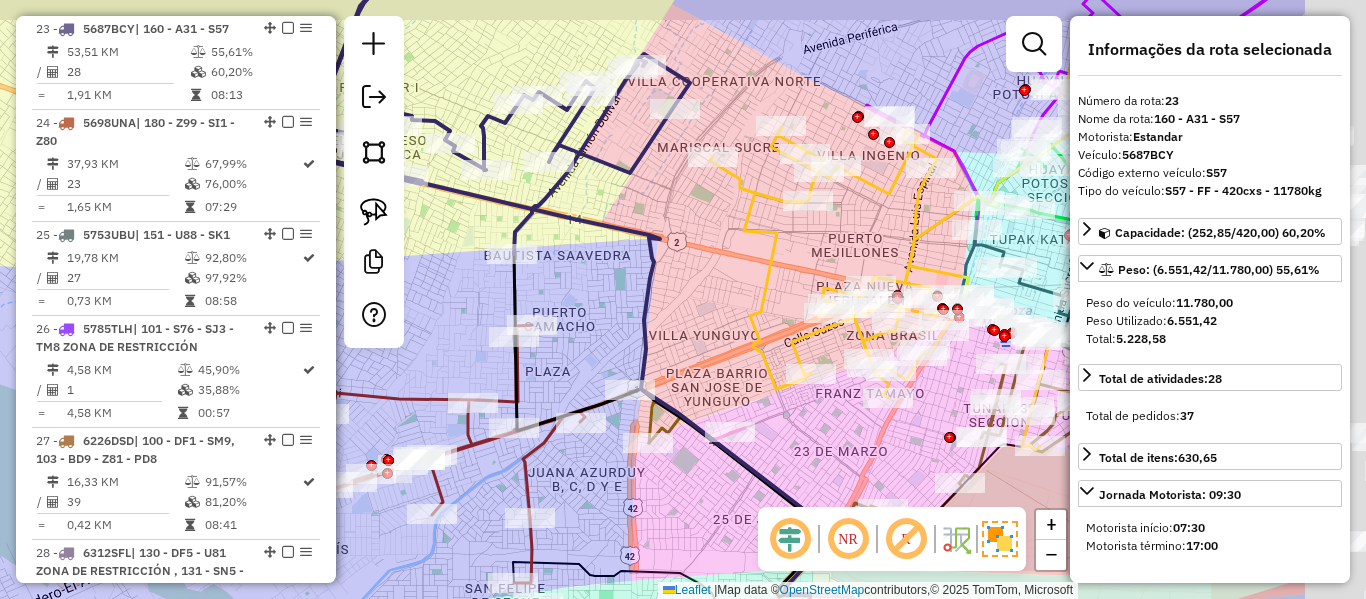 click 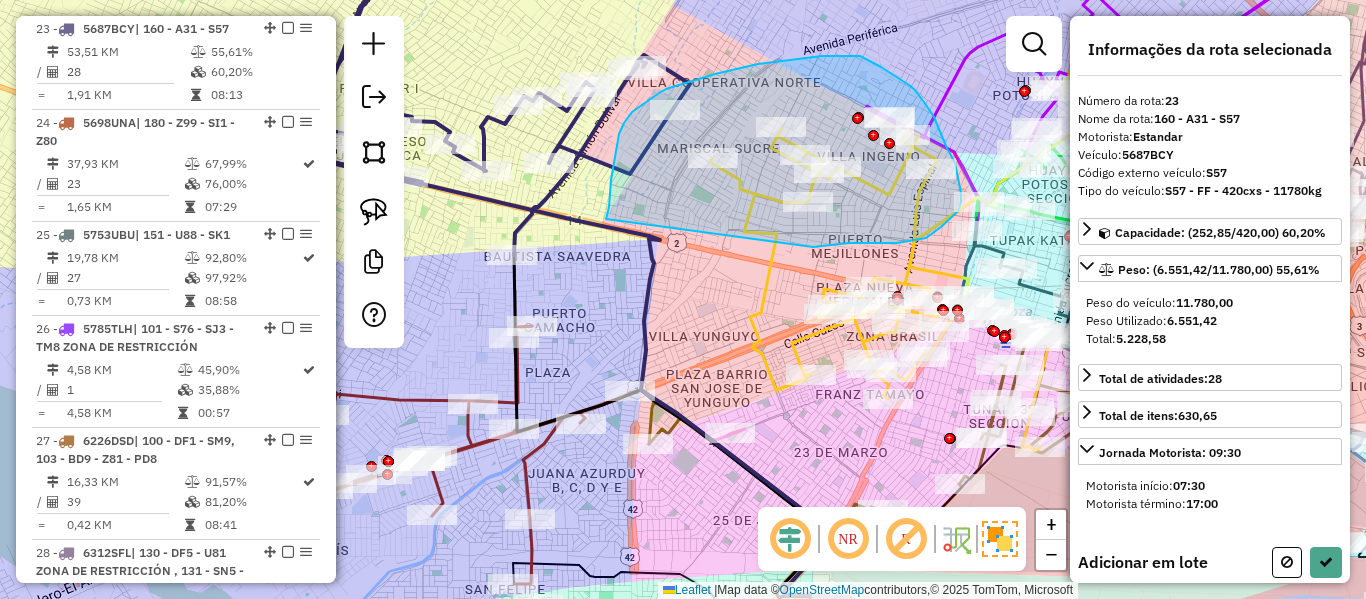 drag, startPoint x: 624, startPoint y: 123, endPoint x: 813, endPoint y: 247, distance: 226.04646 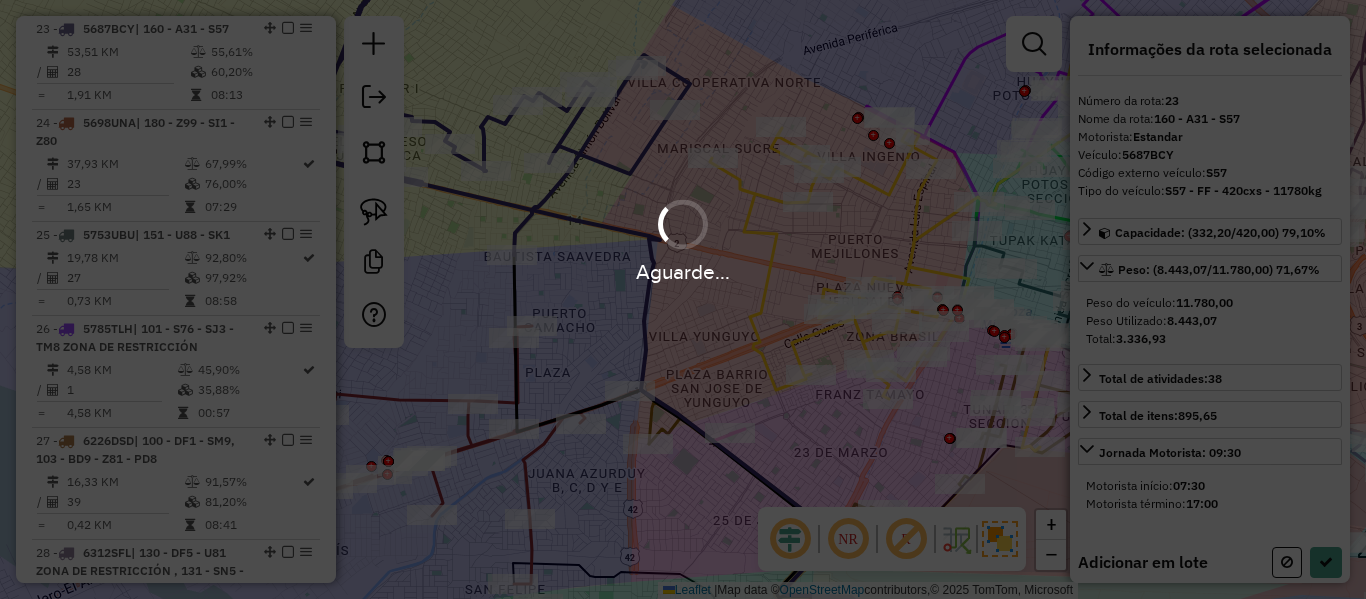 select on "**********" 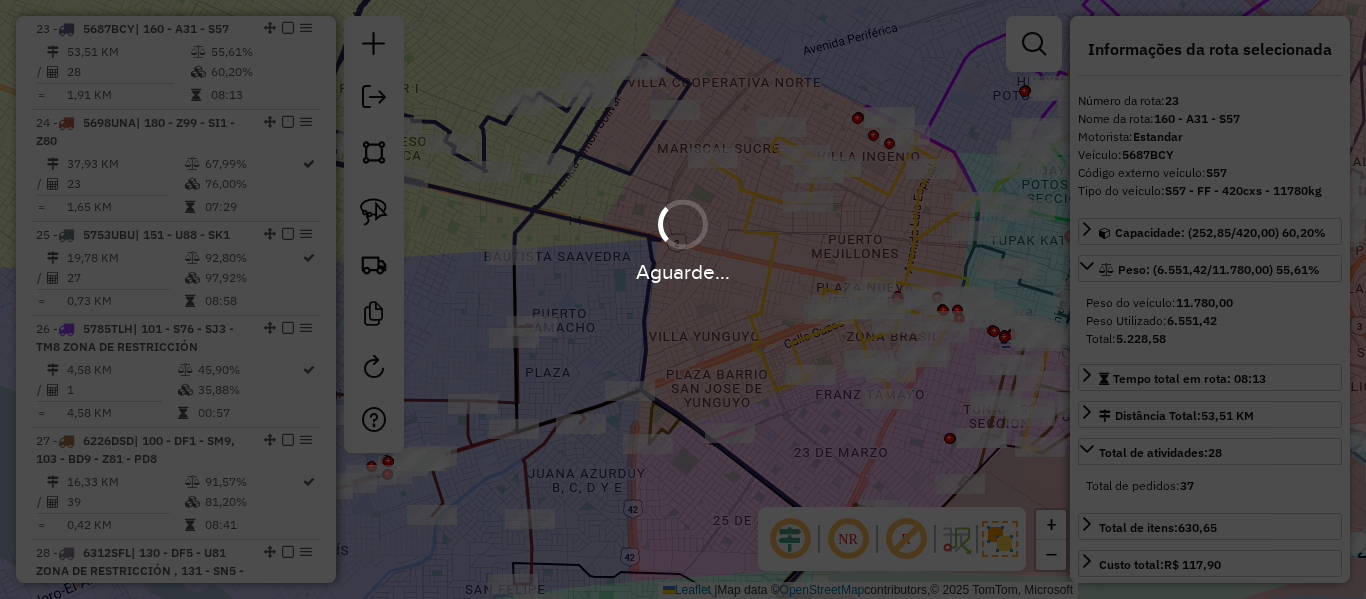 click on "Aguarde..." at bounding box center [683, 239] 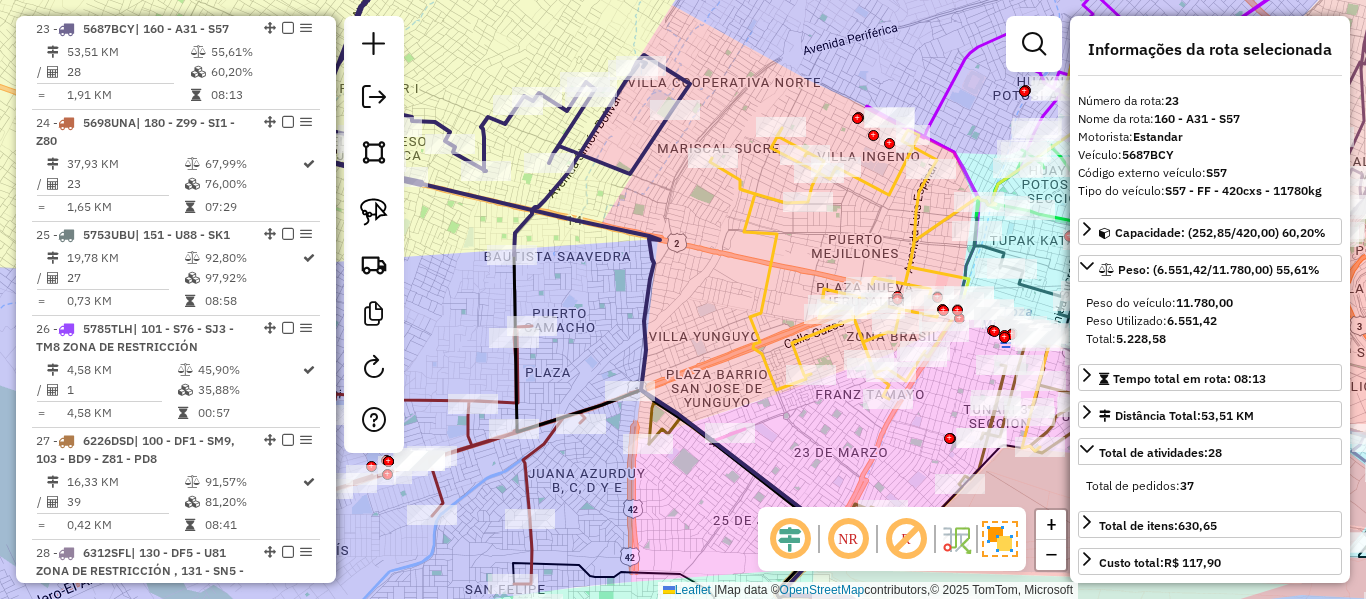 click 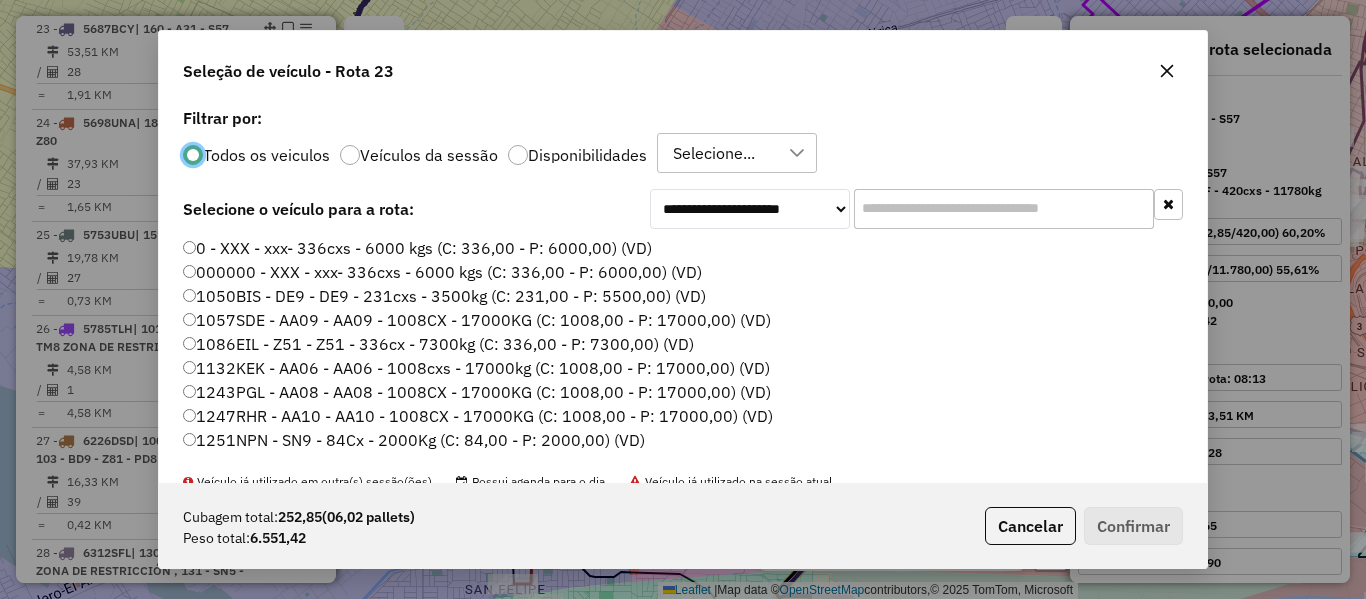 scroll, scrollTop: 11, scrollLeft: 6, axis: both 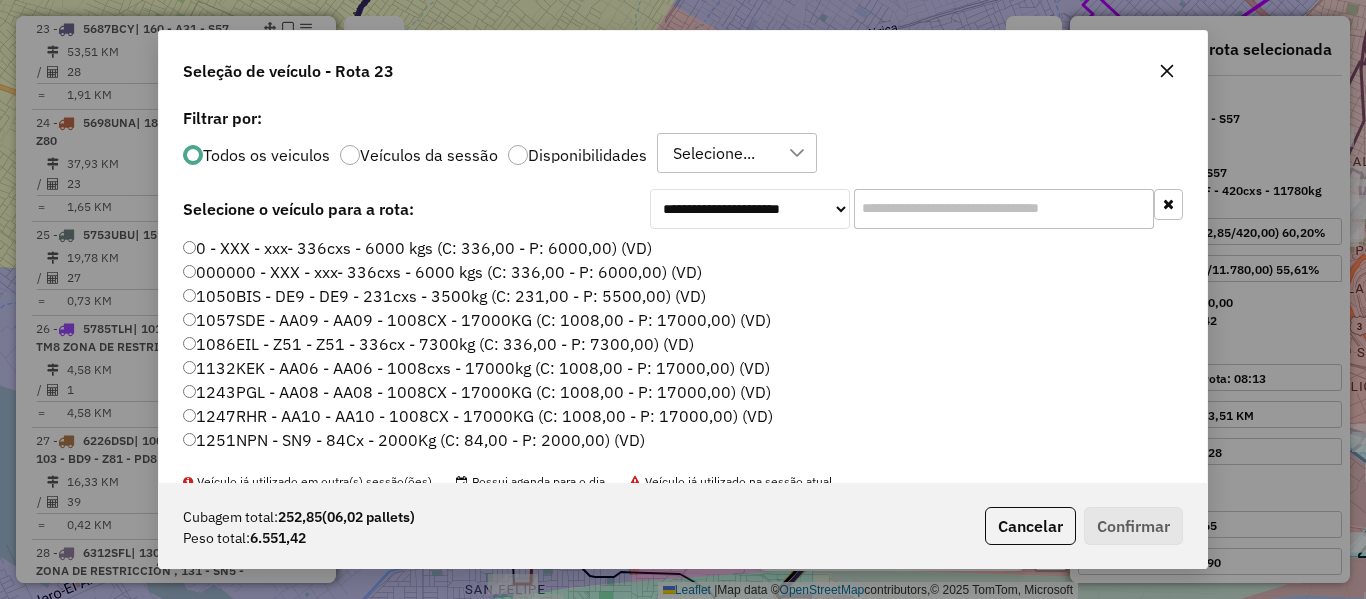 click on "Disponibilidades" 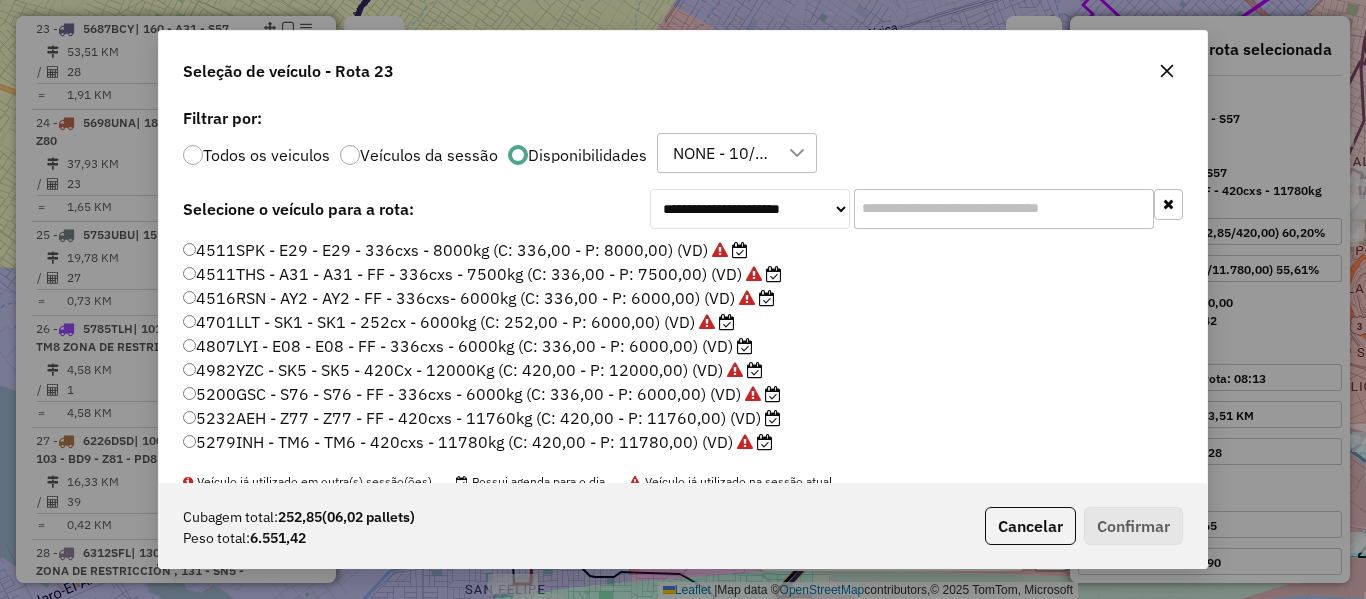scroll, scrollTop: 100, scrollLeft: 0, axis: vertical 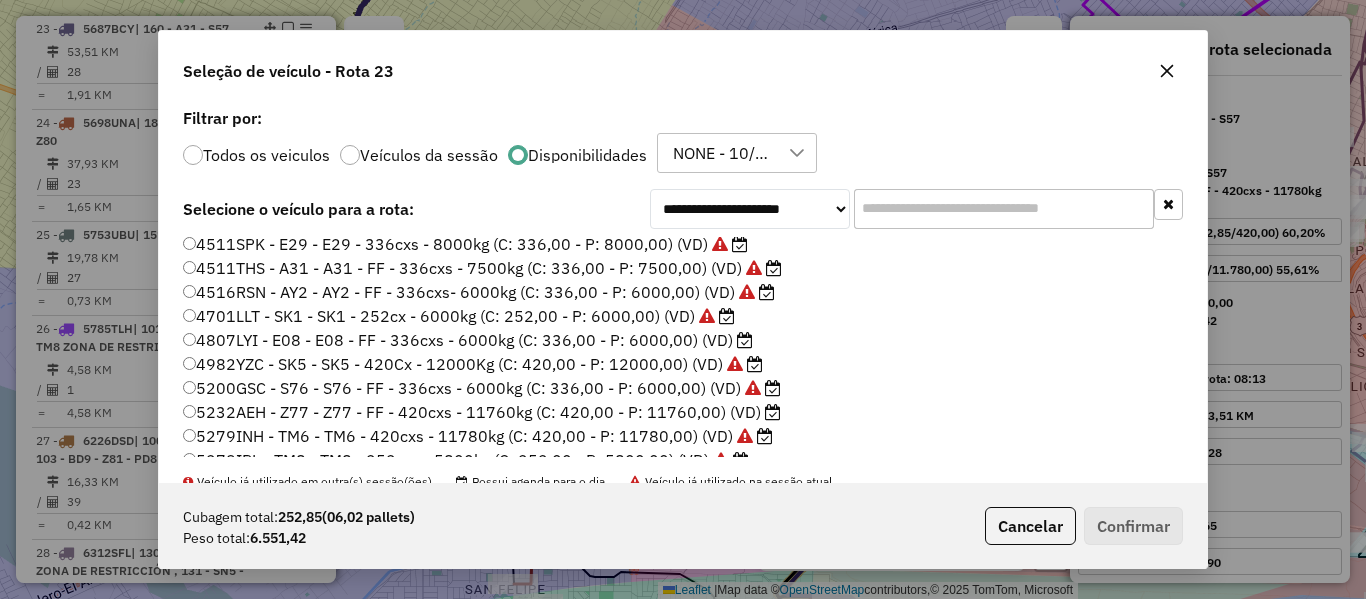 click 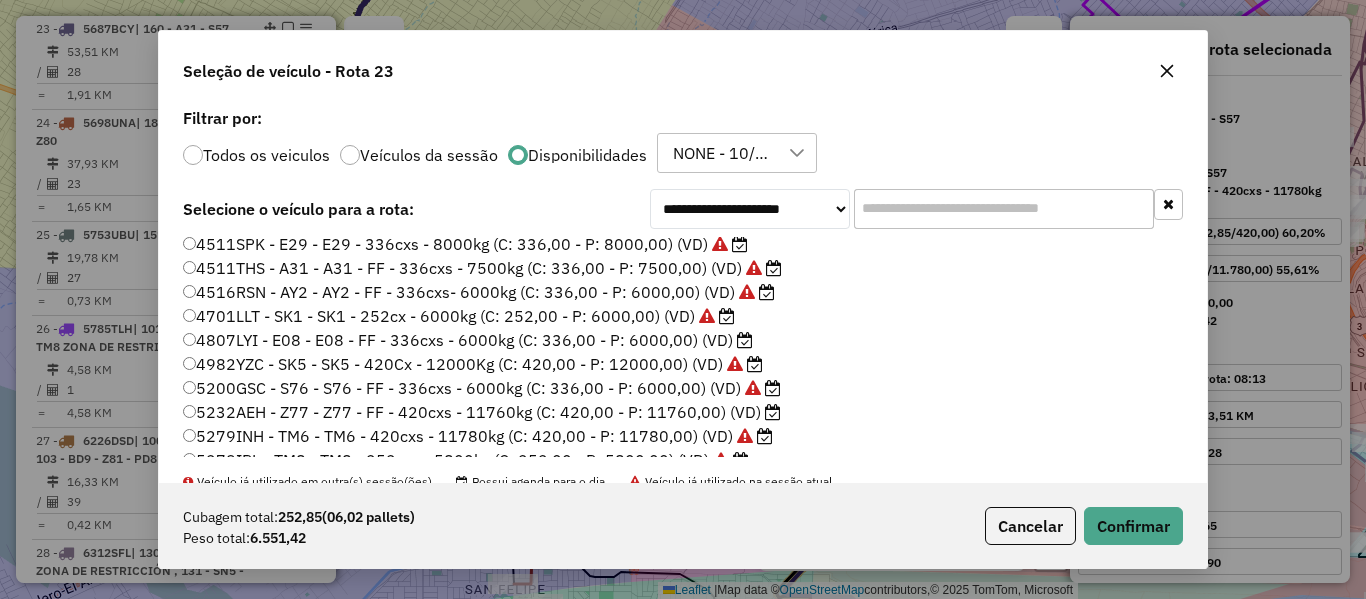 click 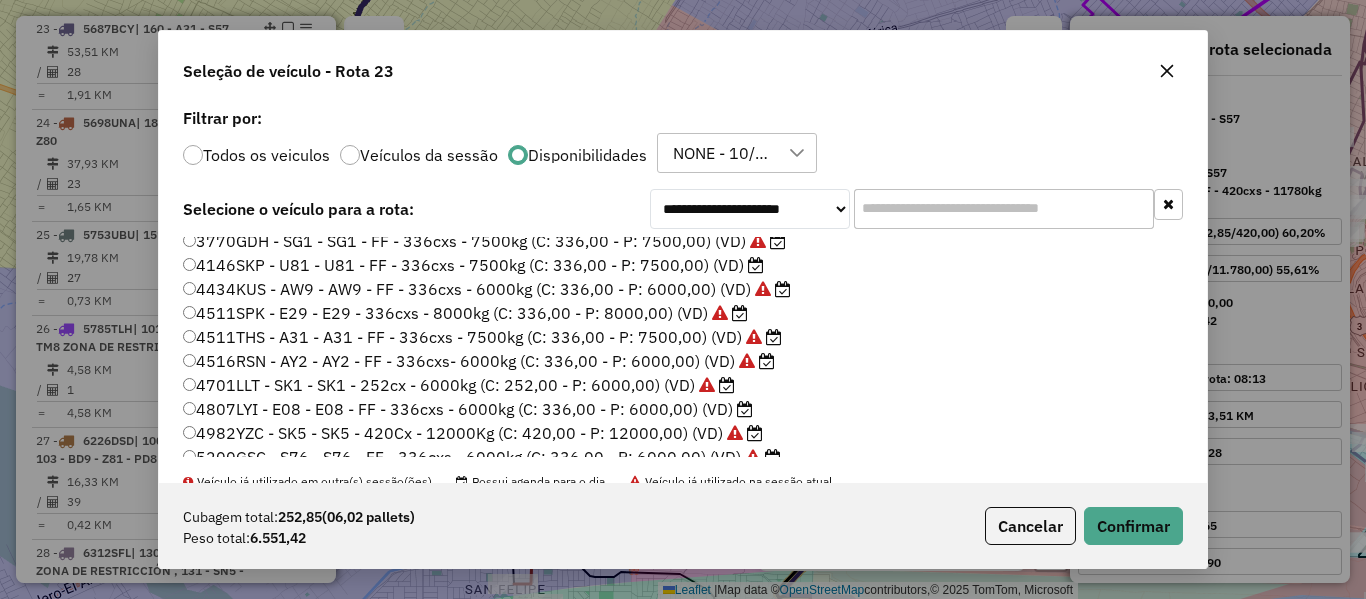 scroll, scrollTop: 0, scrollLeft: 0, axis: both 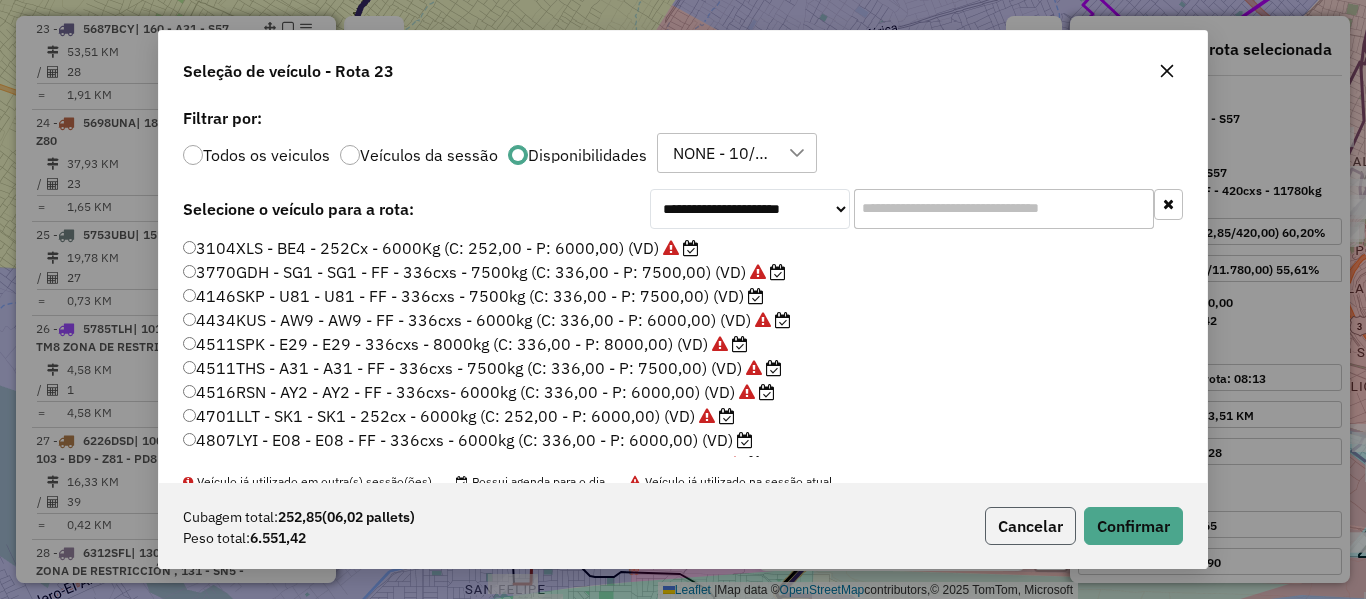 click on "Cancelar" 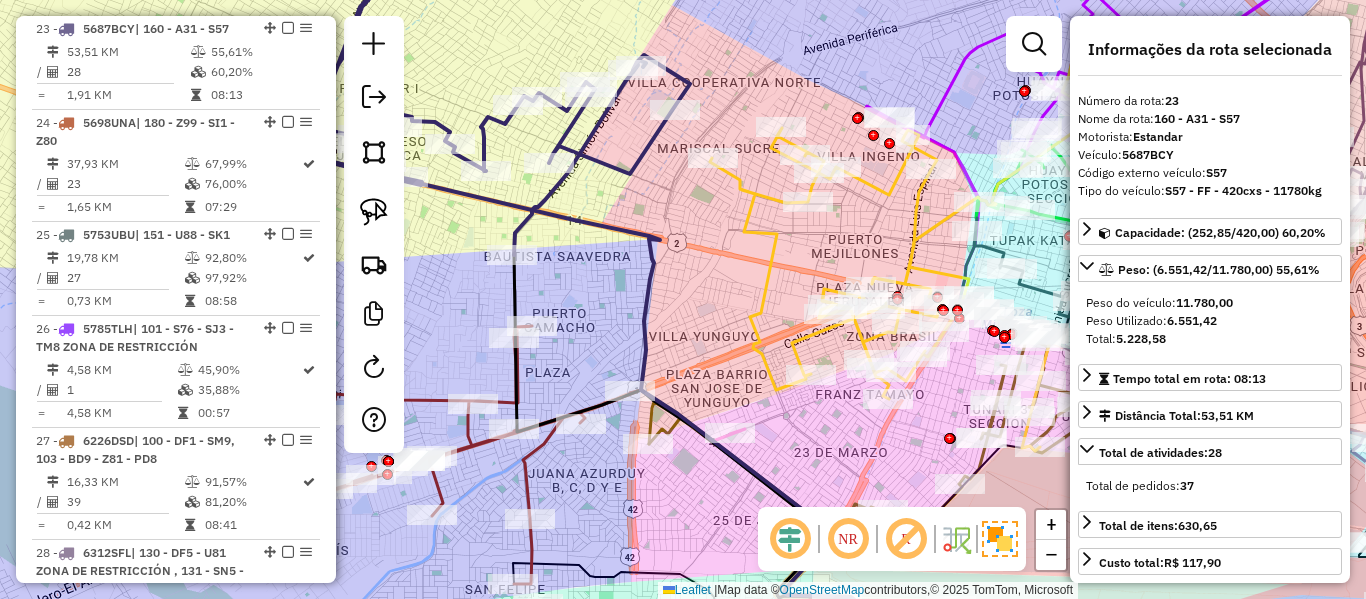 click on "Janela de atendimento Grade de atendimento Capacidade Transportadoras Veículos Cliente Pedidos  Rotas Selecione os dias de semana para filtrar as janelas de atendimento  Seg   Ter   Qua   Qui   Sex   Sáb   Dom  Informe o período da janela de atendimento: De: Até:  Filtrar exatamente a janela do cliente  Considerar janela de atendimento padrão  Selecione os dias de semana para filtrar as grades de atendimento  Seg   Ter   Qua   Qui   Sex   Sáb   Dom   Considerar clientes sem dia de atendimento cadastrado  Clientes fora do dia de atendimento selecionado Filtrar as atividades entre os valores definidos abaixo:  Peso mínimo:   Peso máximo:   Cubagem mínima:   Cubagem máxima:   De:   Até:  Filtrar as atividades entre o tempo de atendimento definido abaixo:  De:   Até:   Considerar capacidade total dos clientes não roteirizados Transportadora: Selecione um ou mais itens Tipo de veículo: Selecione um ou mais itens Veículo: Selecione um ou mais itens Motorista: Selecione um ou mais itens Nome: Rótulo:" 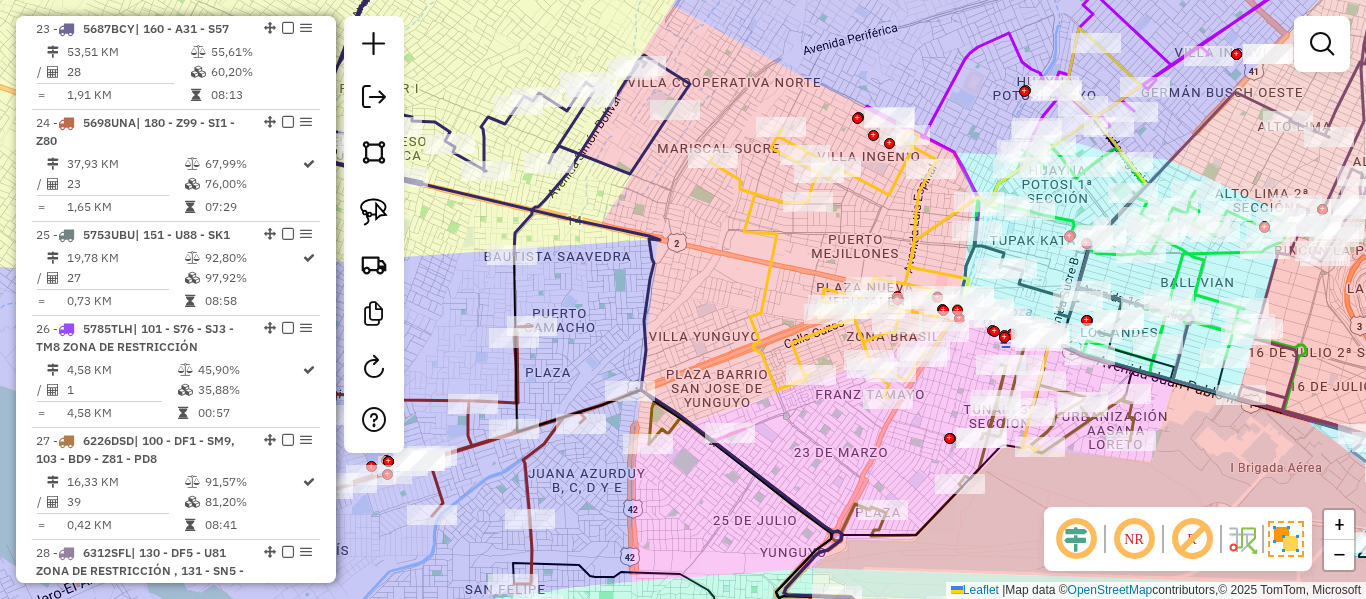 click 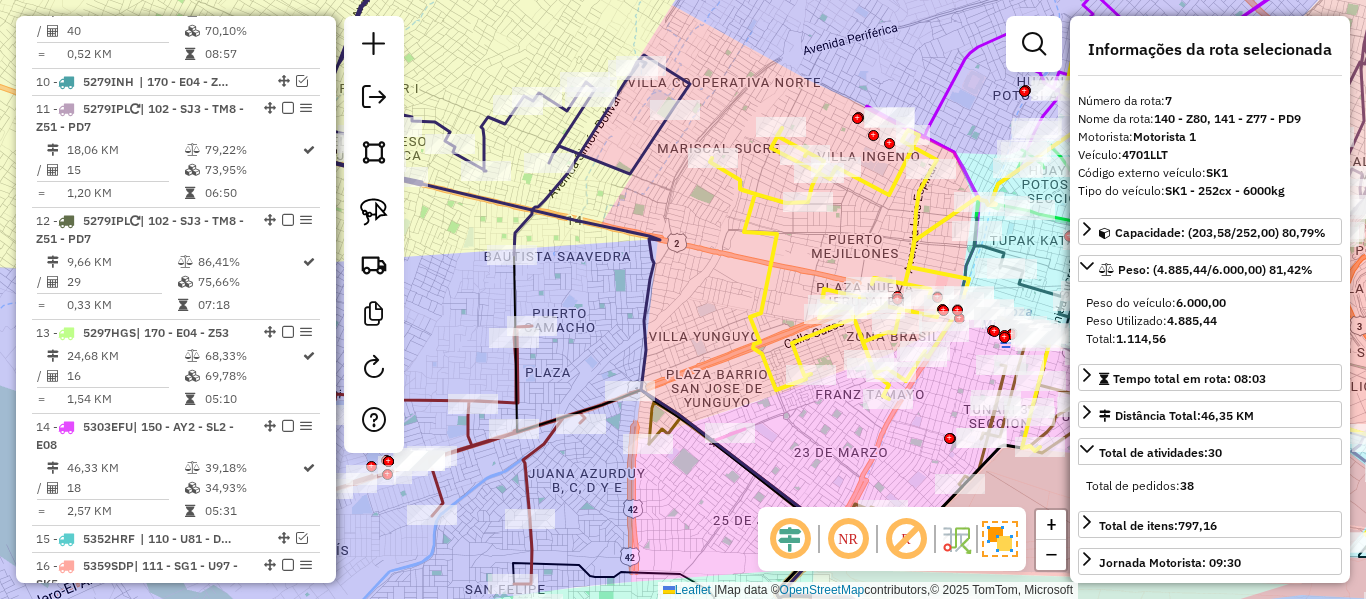 scroll, scrollTop: 1417, scrollLeft: 0, axis: vertical 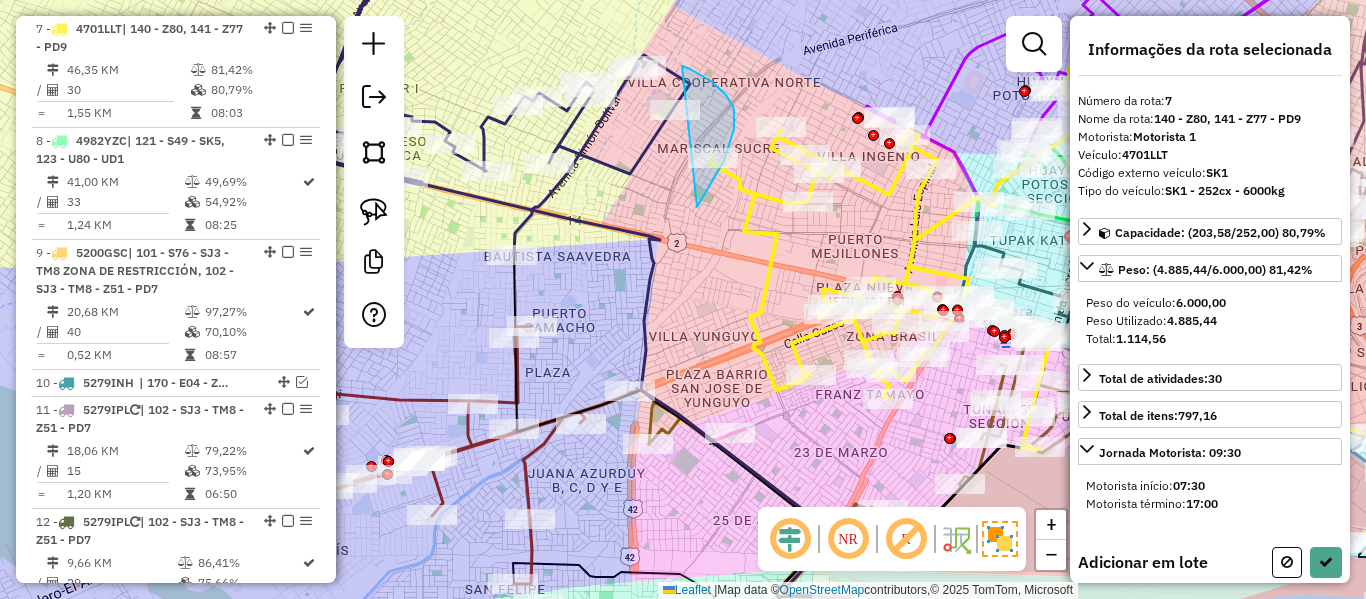 drag, startPoint x: 726, startPoint y: 95, endPoint x: 645, endPoint y: 156, distance: 101.4002 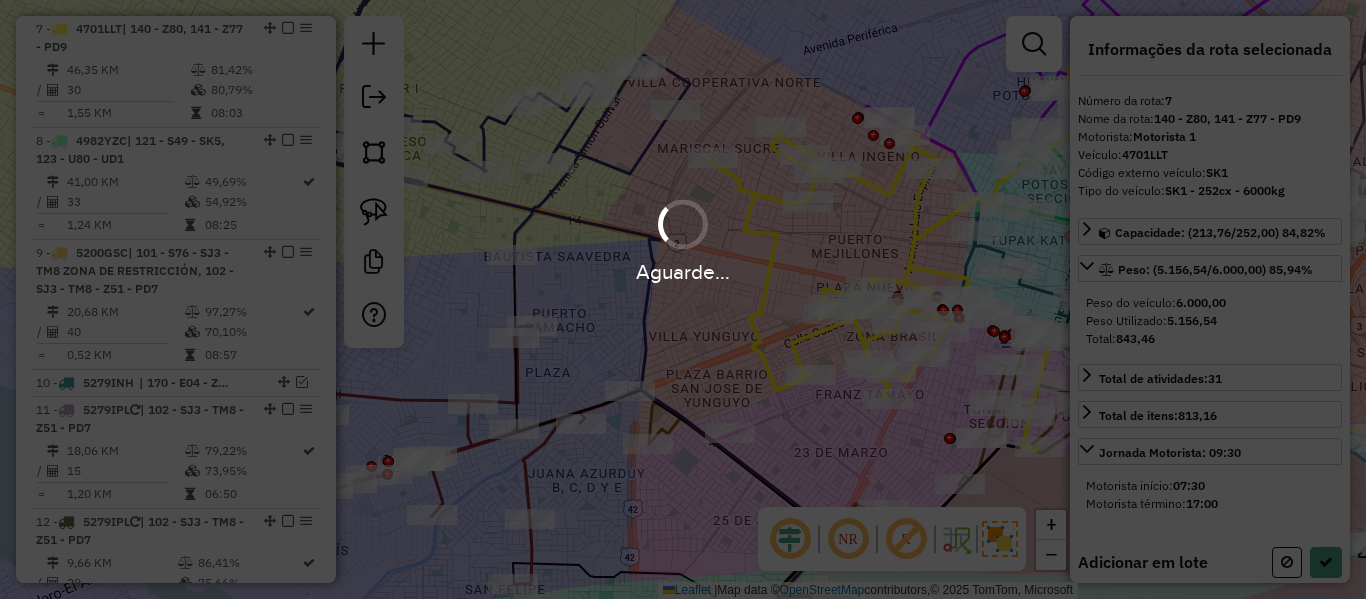 select on "**********" 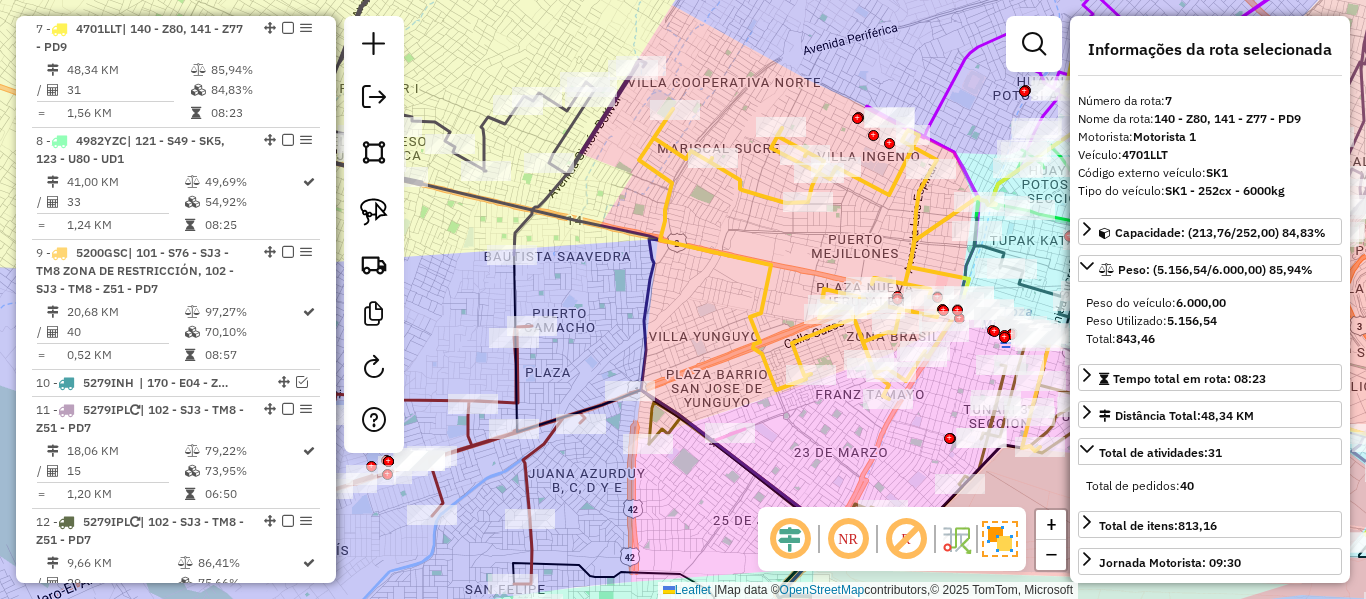 click 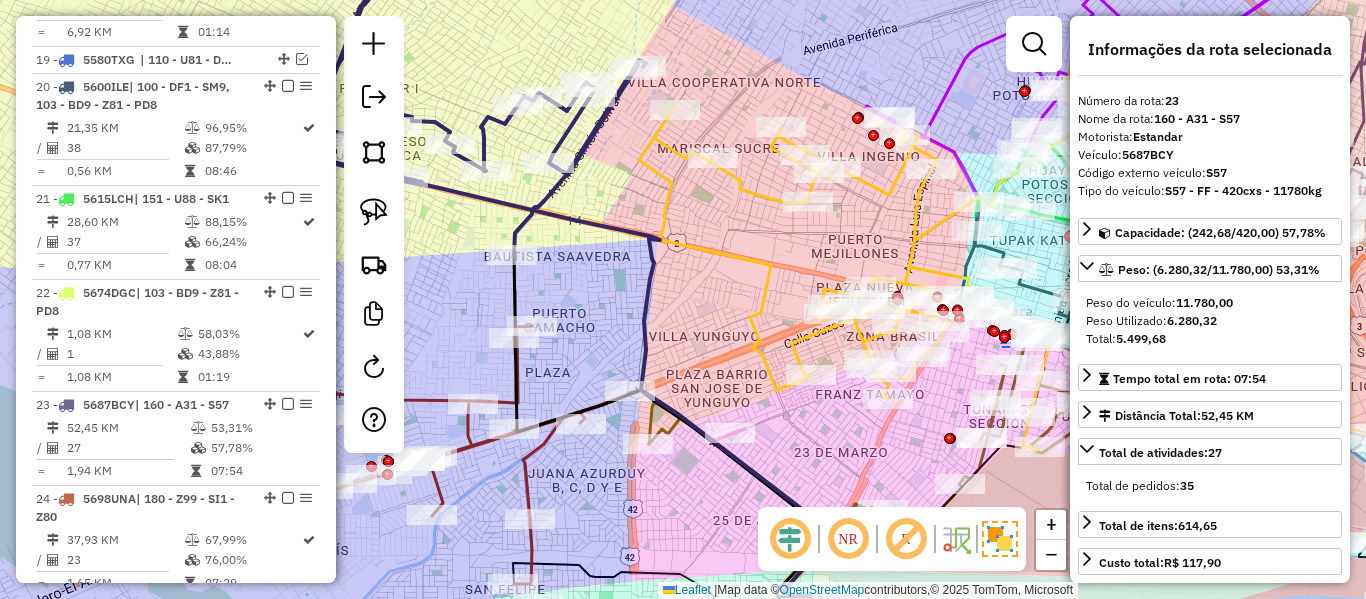 scroll, scrollTop: 2918, scrollLeft: 0, axis: vertical 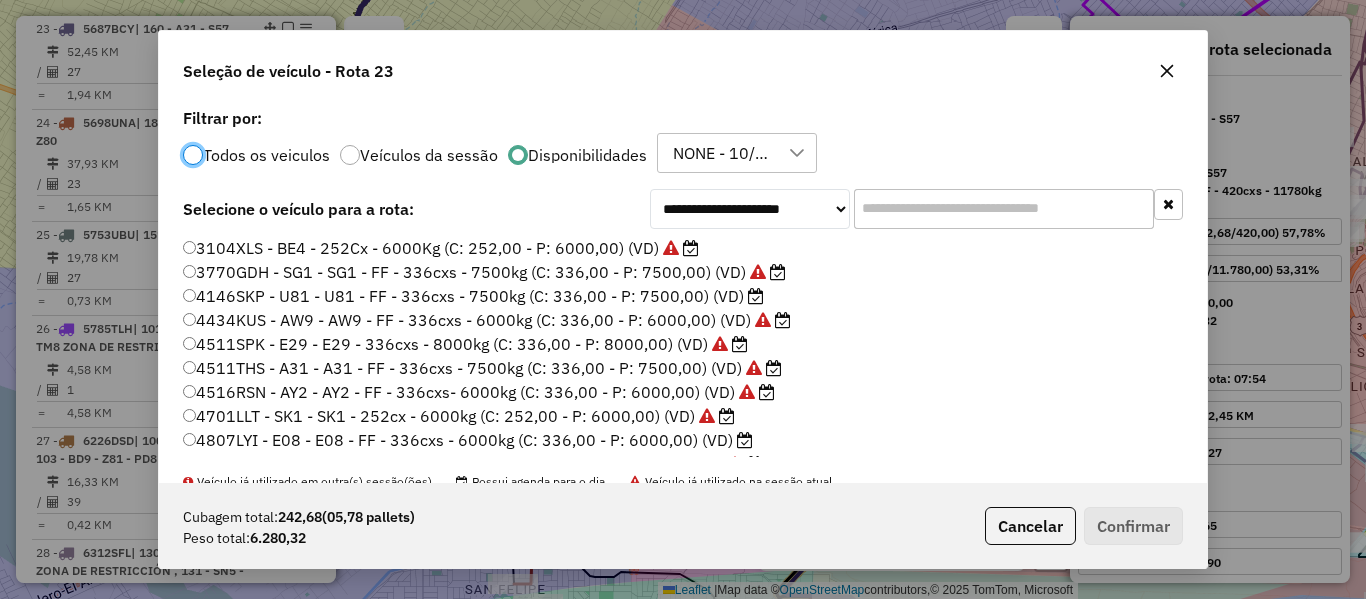 click on "**********" 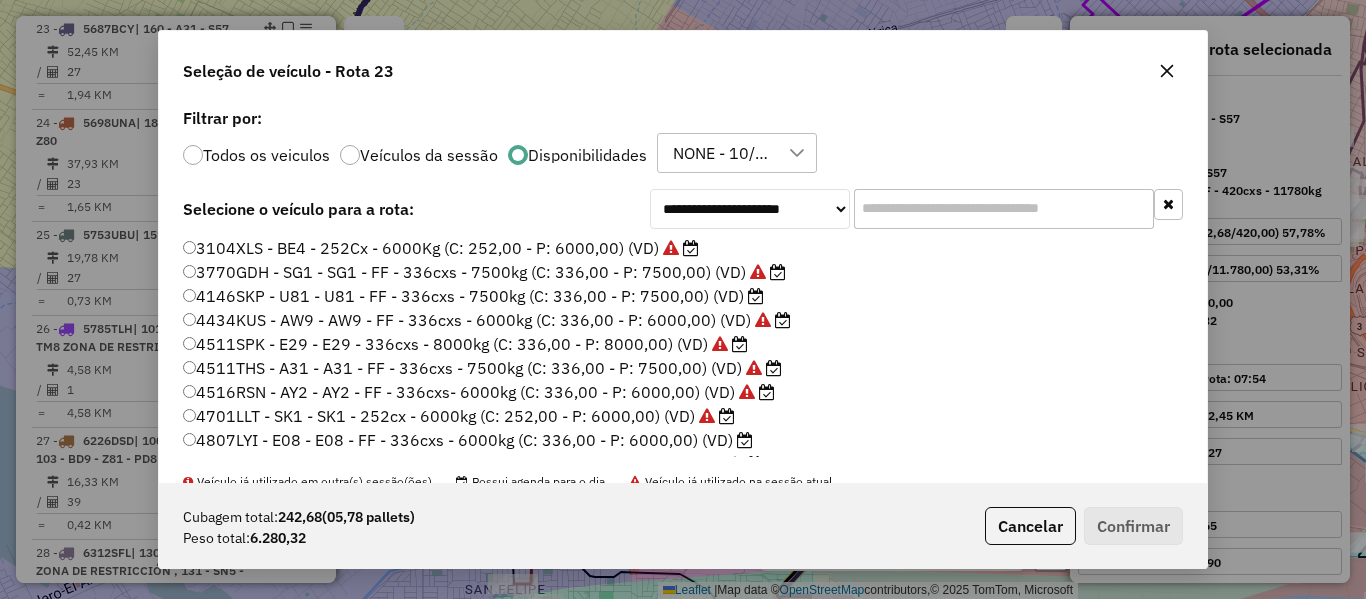click 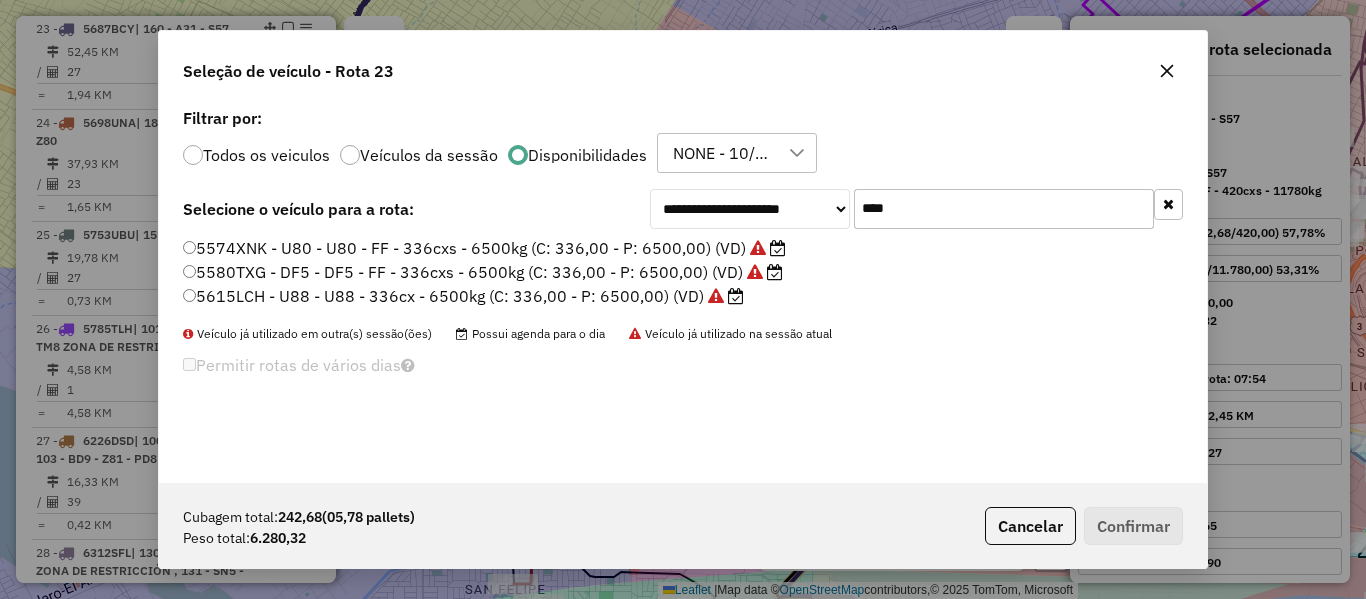 type on "****" 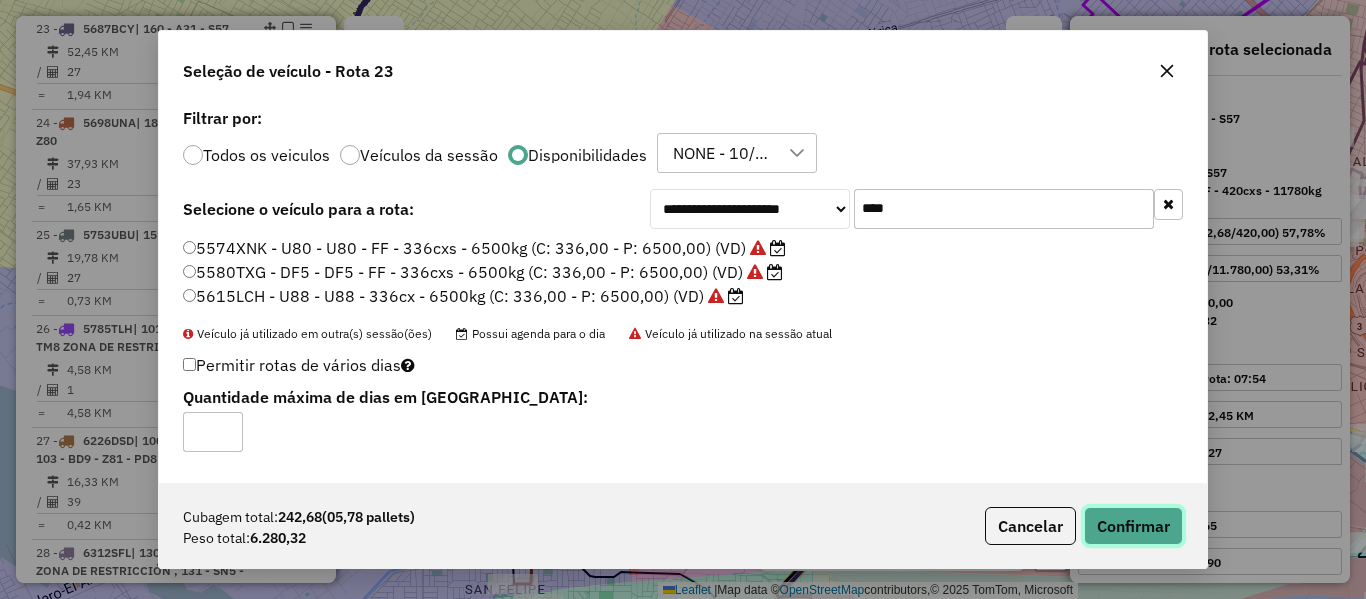 click on "Confirmar" 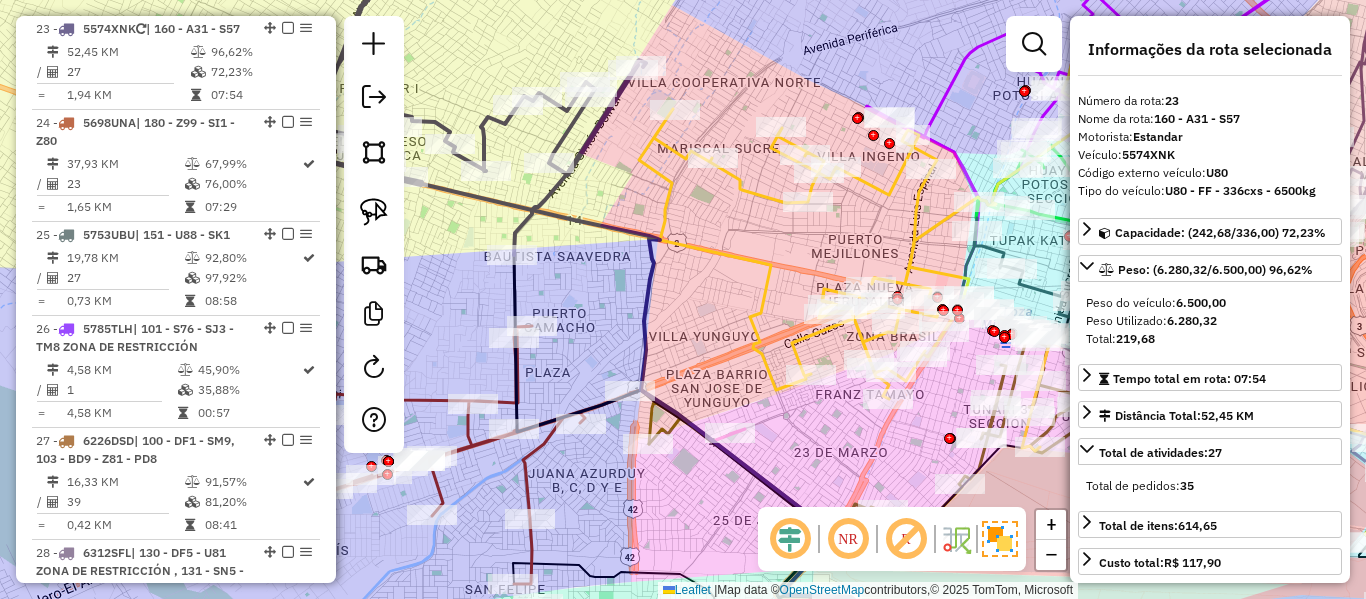 click 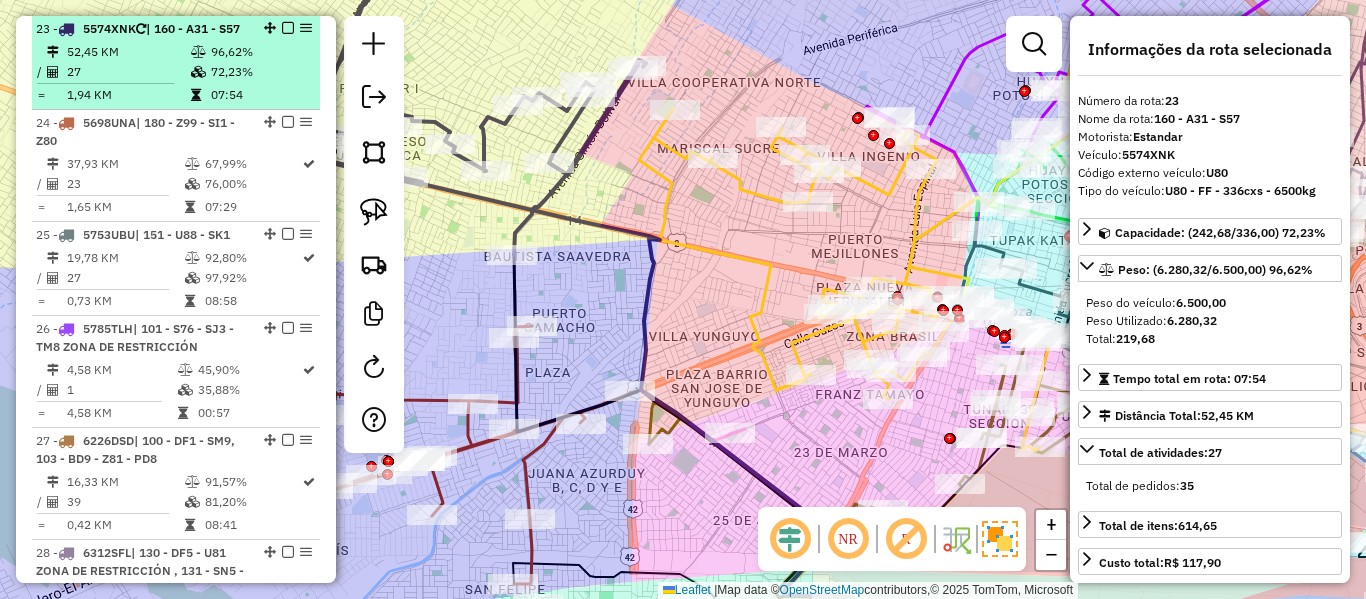 click at bounding box center [288, 28] 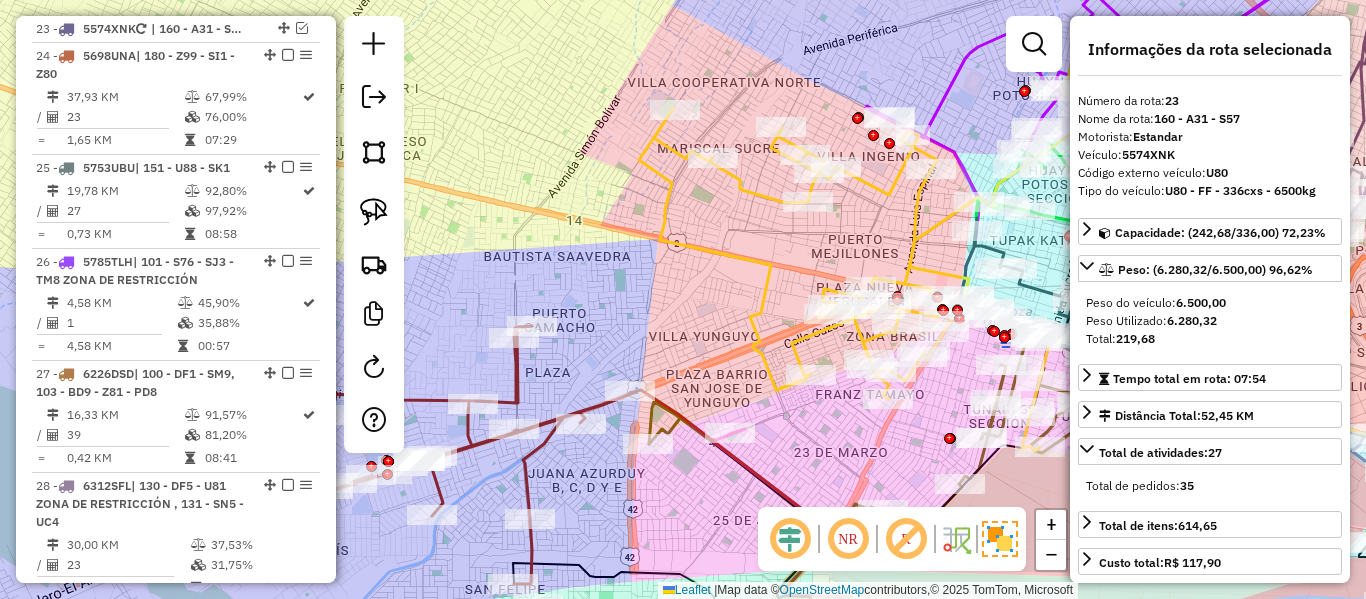 drag, startPoint x: 542, startPoint y: 209, endPoint x: 528, endPoint y: 261, distance: 53.851646 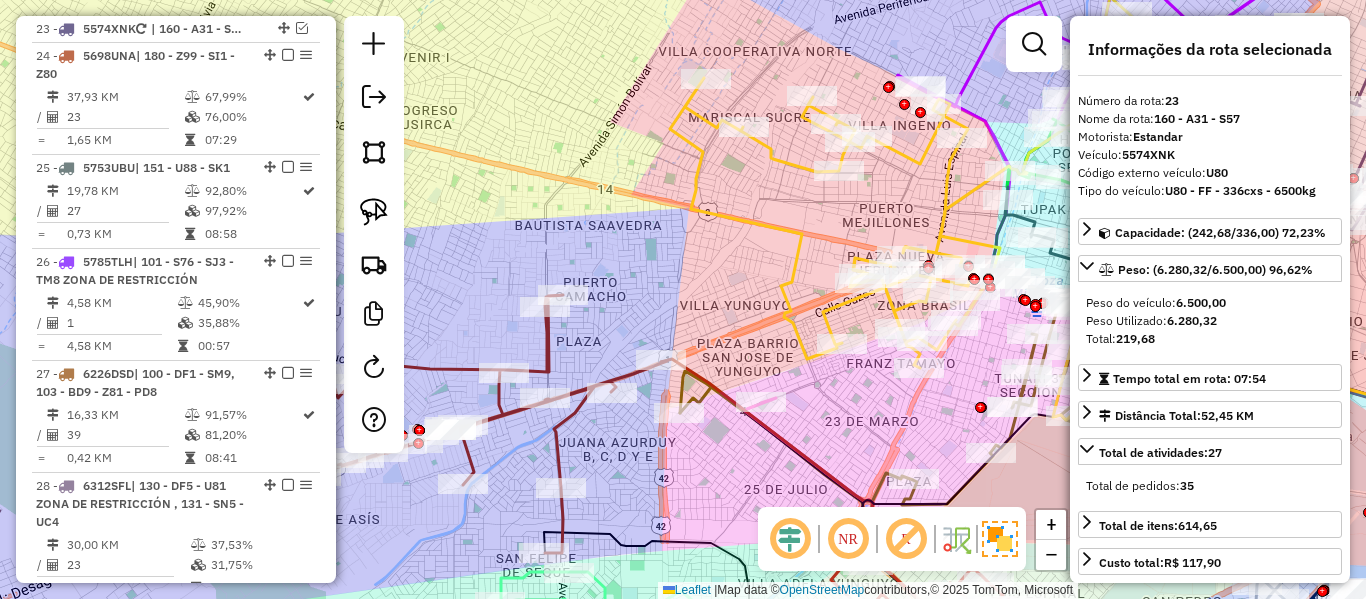 drag, startPoint x: 559, startPoint y: 229, endPoint x: 727, endPoint y: 92, distance: 216.77869 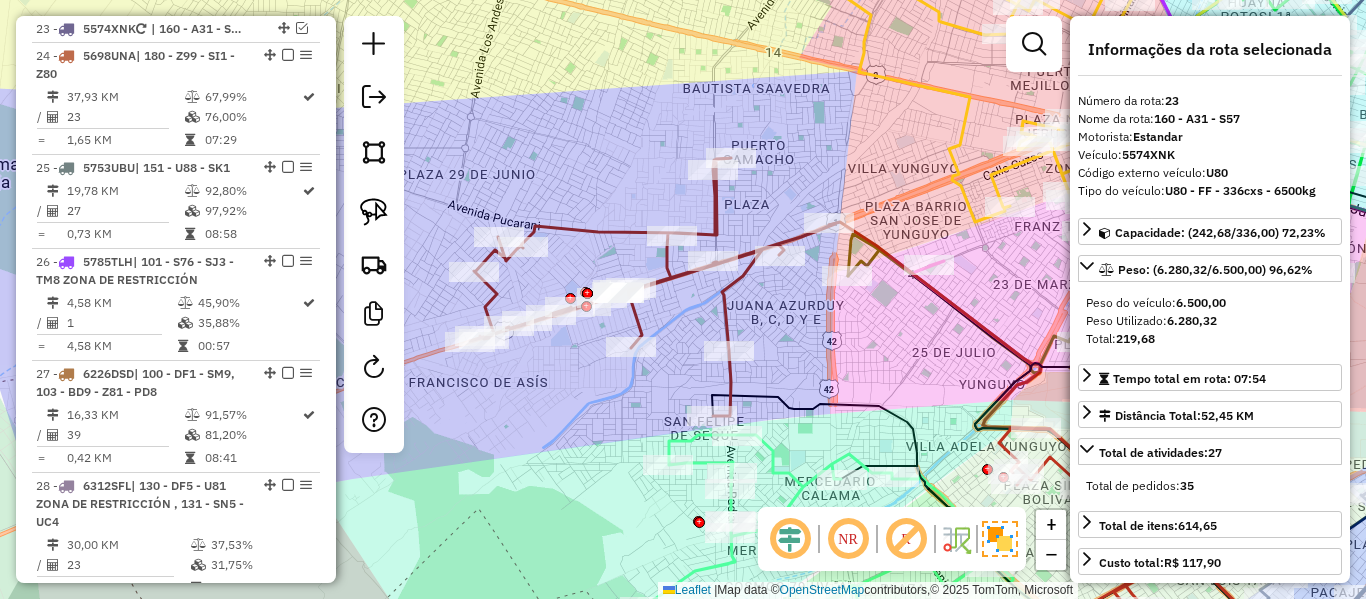 click 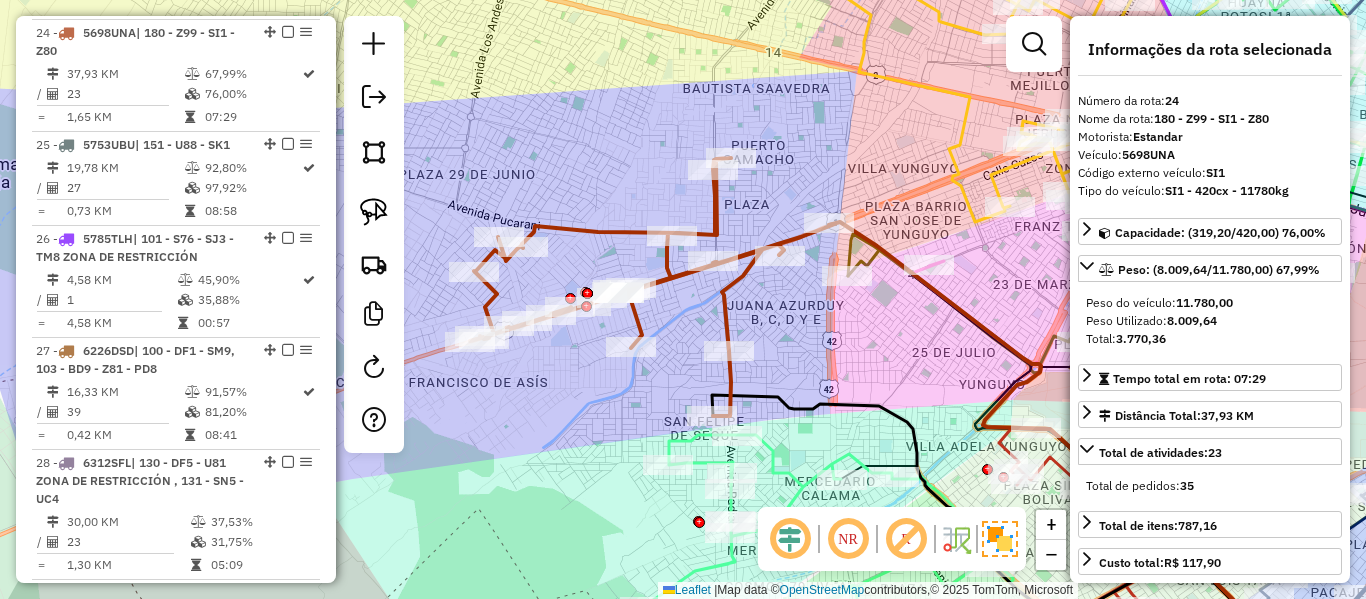 scroll, scrollTop: 2945, scrollLeft: 0, axis: vertical 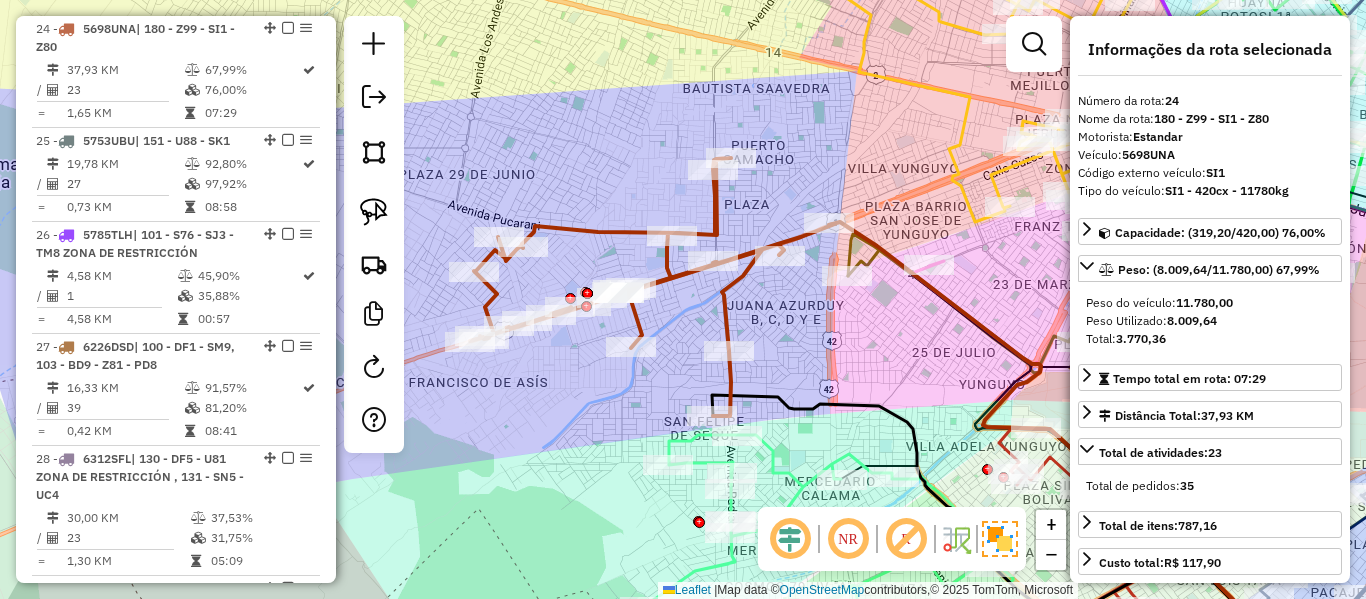 drag, startPoint x: 770, startPoint y: 187, endPoint x: 815, endPoint y: 159, distance: 53 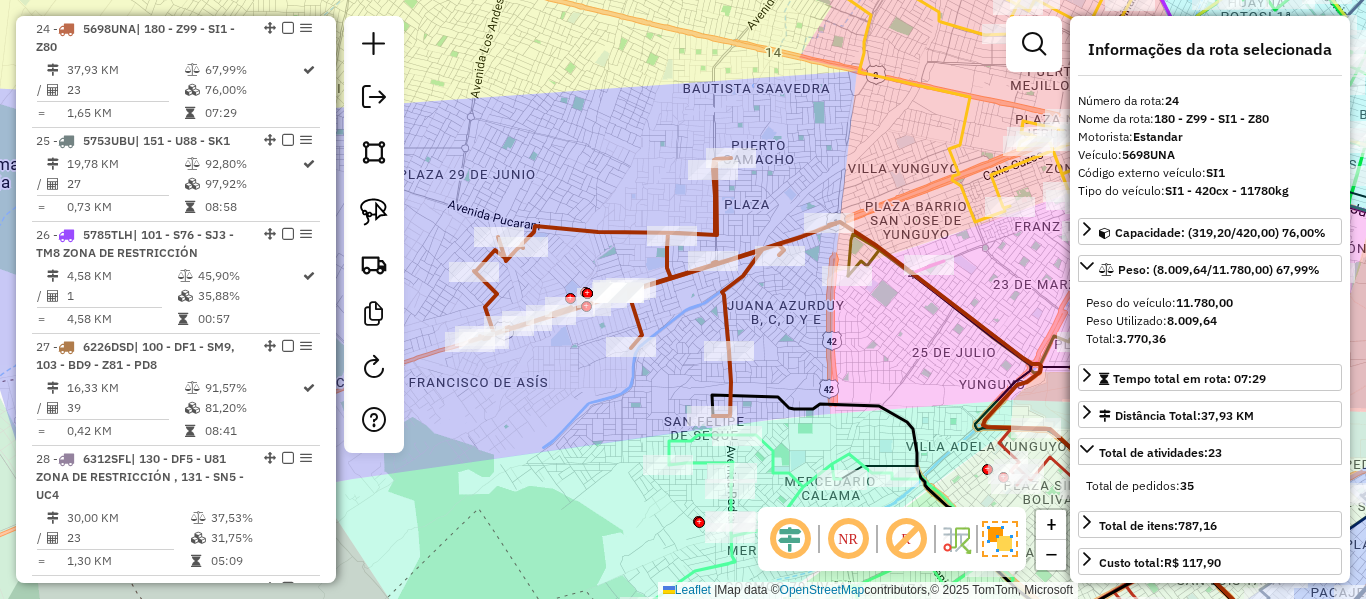 click on "Janela de atendimento Grade de atendimento Capacidade Transportadoras Veículos Cliente Pedidos  Rotas Selecione os dias de semana para filtrar as janelas de atendimento  Seg   Ter   Qua   Qui   Sex   Sáb   Dom  Informe o período da janela de atendimento: De: Até:  Filtrar exatamente a janela do cliente  Considerar janela de atendimento padrão  Selecione os dias de semana para filtrar as grades de atendimento  Seg   Ter   Qua   Qui   Sex   Sáb   Dom   Considerar clientes sem dia de atendimento cadastrado  Clientes fora do dia de atendimento selecionado Filtrar as atividades entre os valores definidos abaixo:  Peso mínimo:   Peso máximo:   Cubagem mínima:   Cubagem máxima:   De:   Até:  Filtrar as atividades entre o tempo de atendimento definido abaixo:  De:   Até:   Considerar capacidade total dos clientes não roteirizados Transportadora: Selecione um ou mais itens Tipo de veículo: Selecione um ou mais itens Veículo: Selecione um ou mais itens Motorista: Selecione um ou mais itens Nome: Rótulo:" 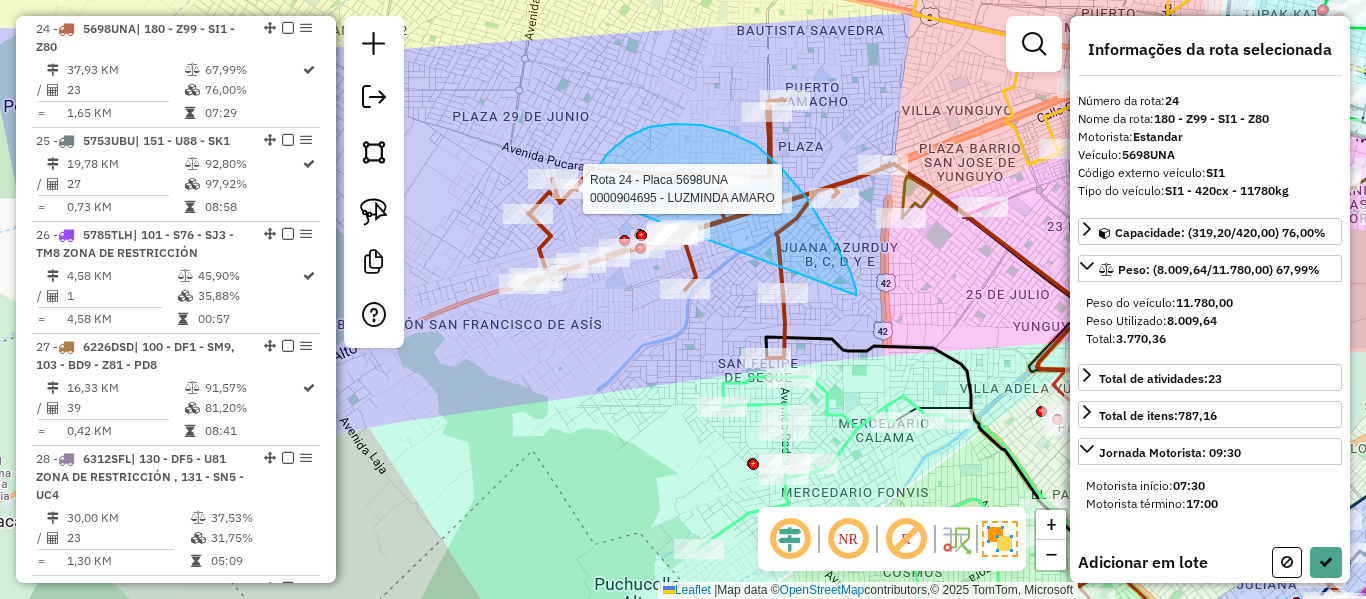 drag, startPoint x: 856, startPoint y: 295, endPoint x: 561, endPoint y: 320, distance: 296.05743 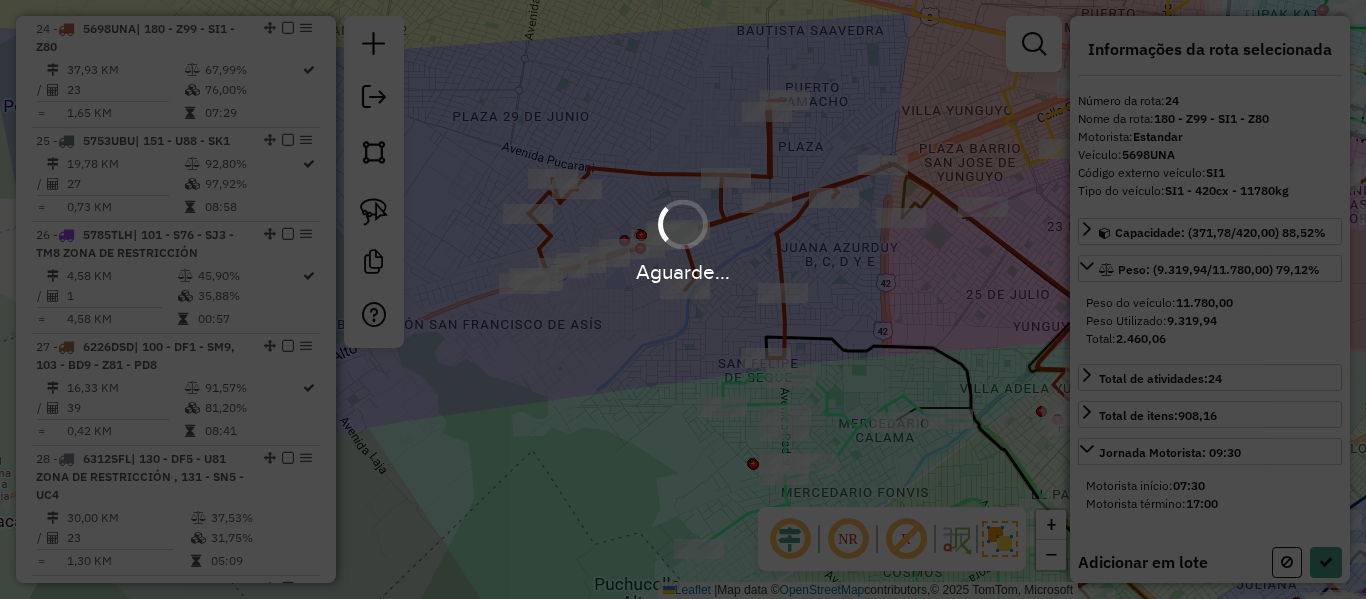 select on "**********" 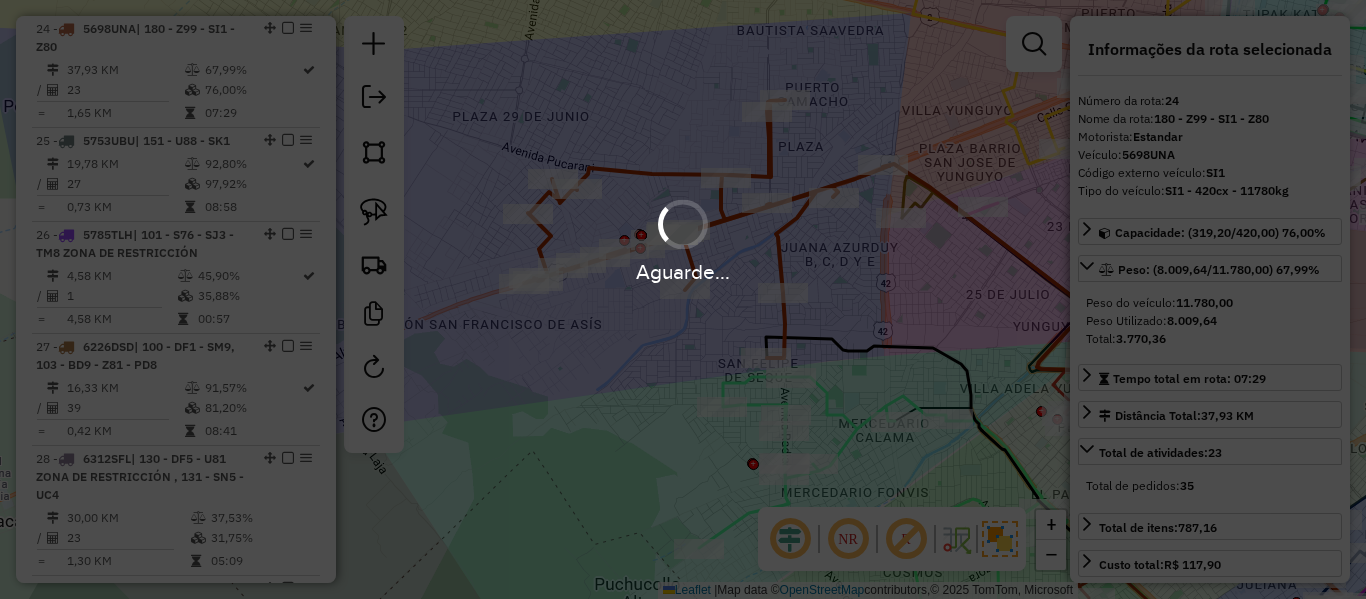 click on "Aguarde..." at bounding box center (683, 271) 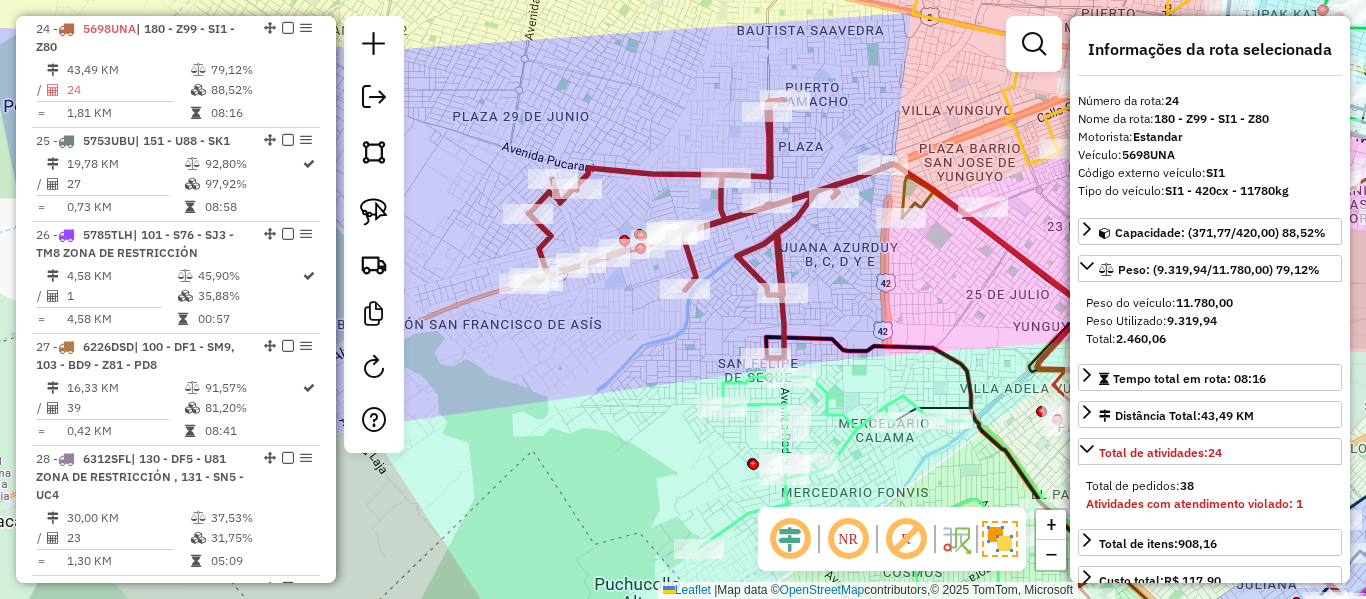 click 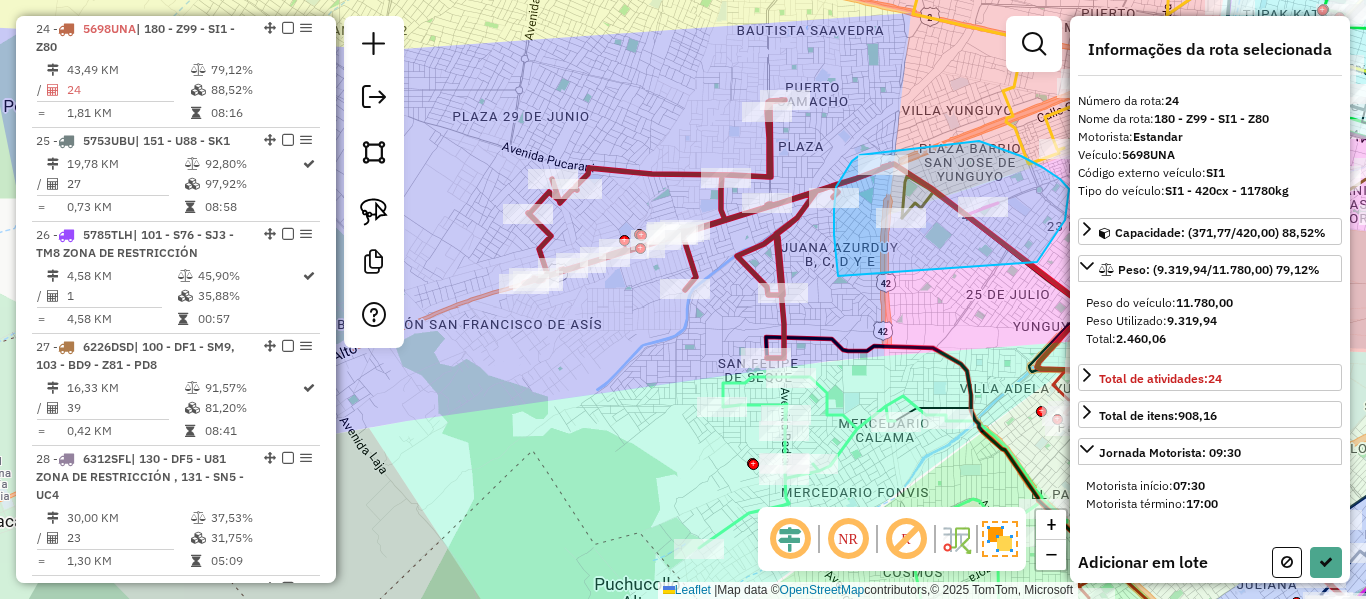 drag, startPoint x: 838, startPoint y: 276, endPoint x: 1030, endPoint y: 276, distance: 192 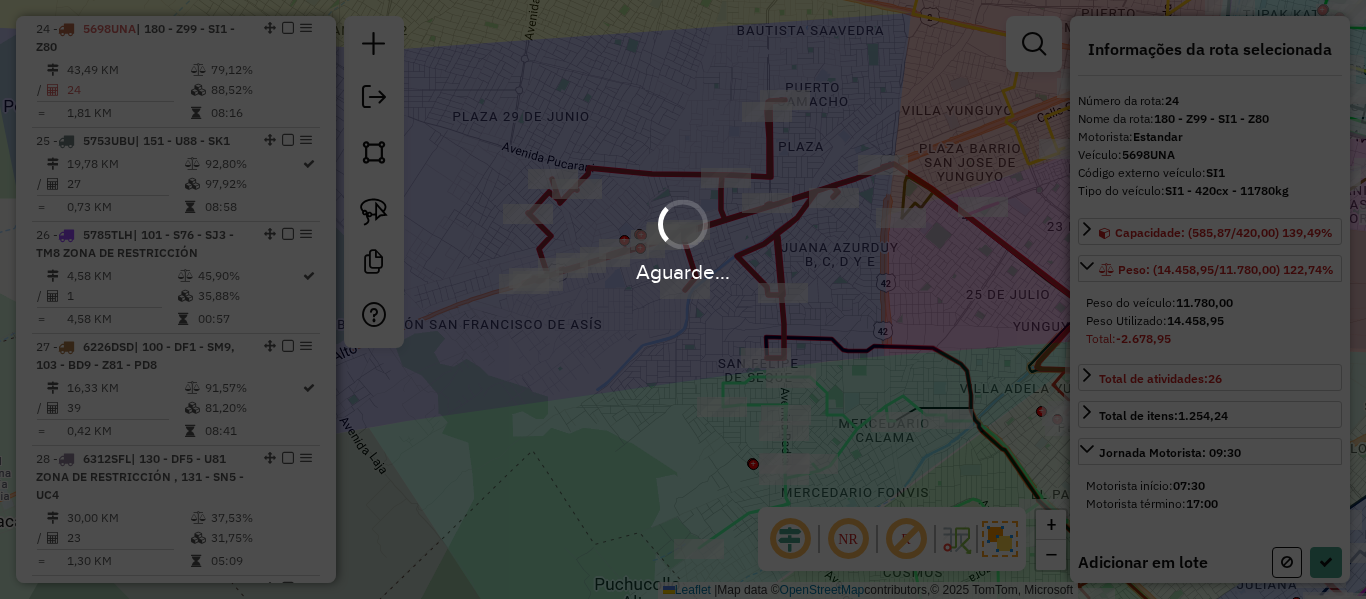 select on "**********" 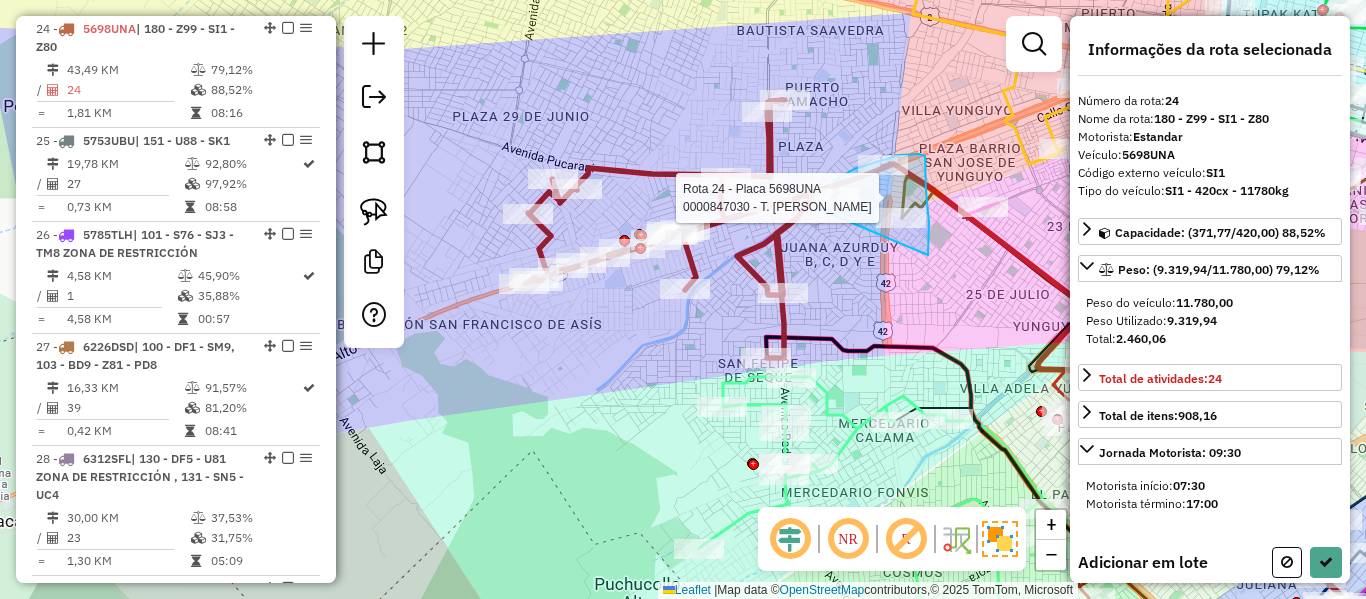 drag, startPoint x: 928, startPoint y: 252, endPoint x: 842, endPoint y: 281, distance: 90.75792 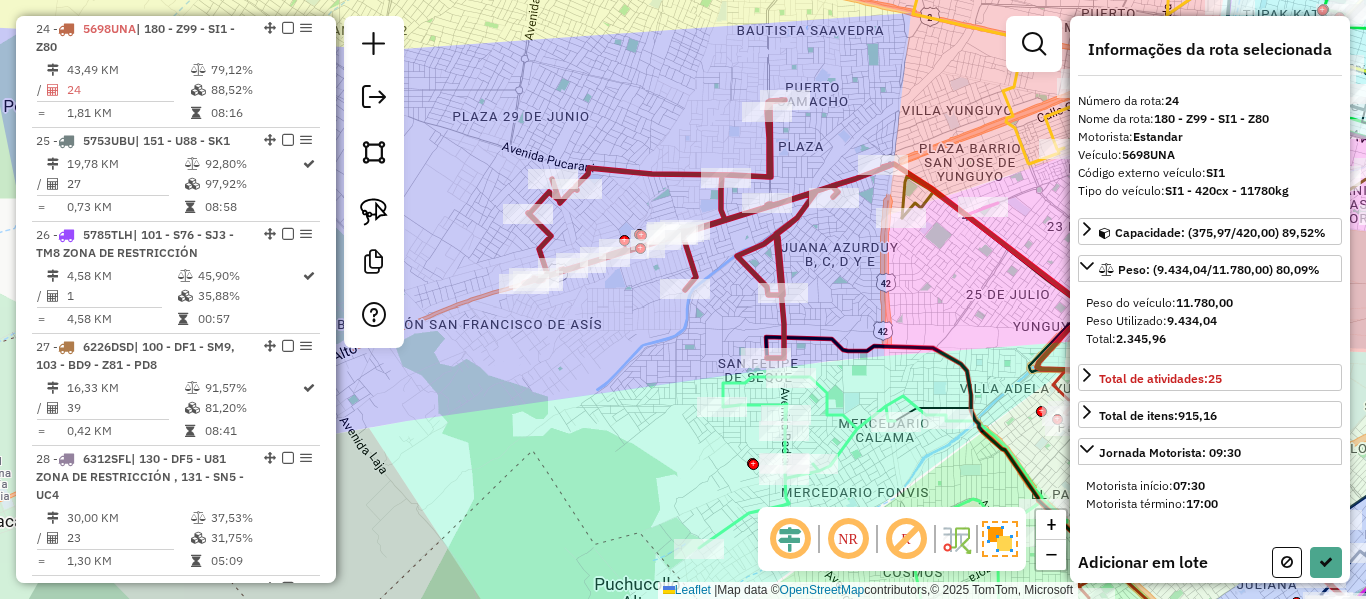 select on "**********" 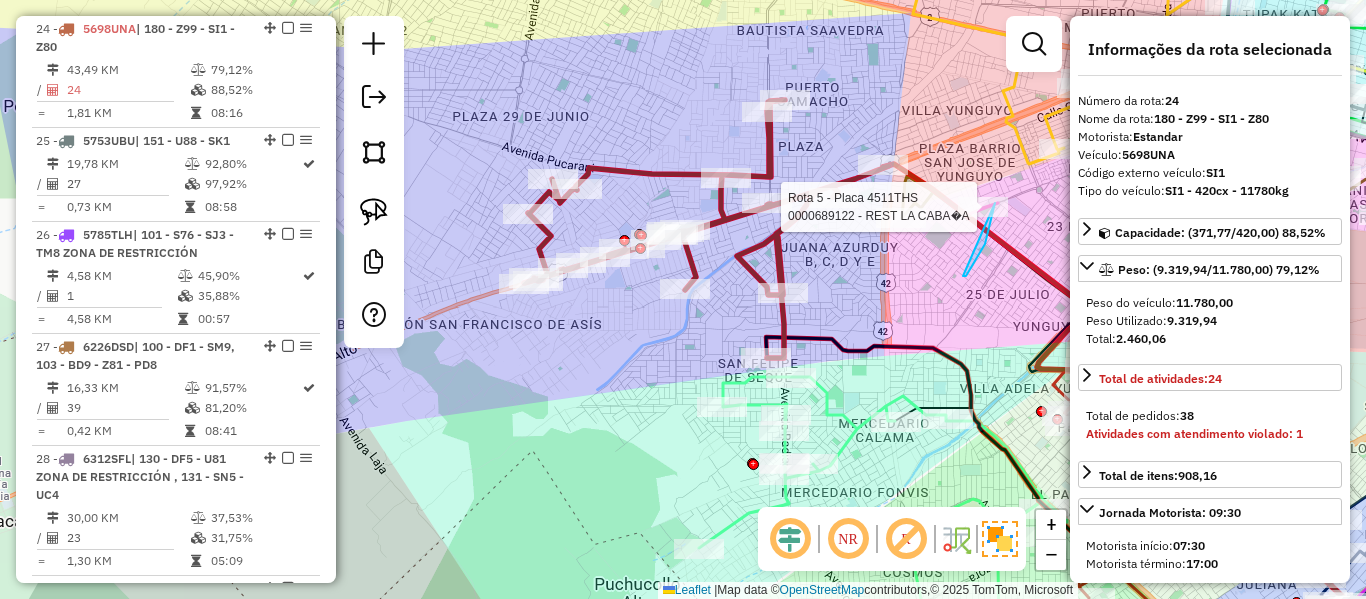 drag, startPoint x: 963, startPoint y: 276, endPoint x: 945, endPoint y: 174, distance: 103.57606 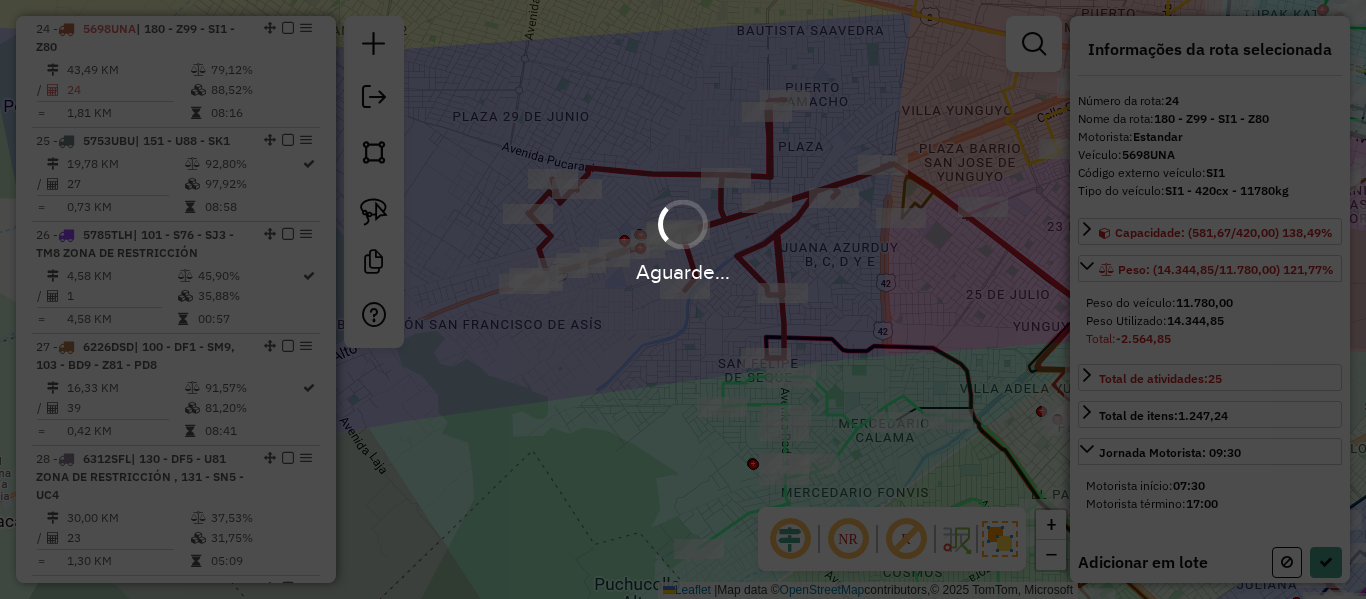 select on "**********" 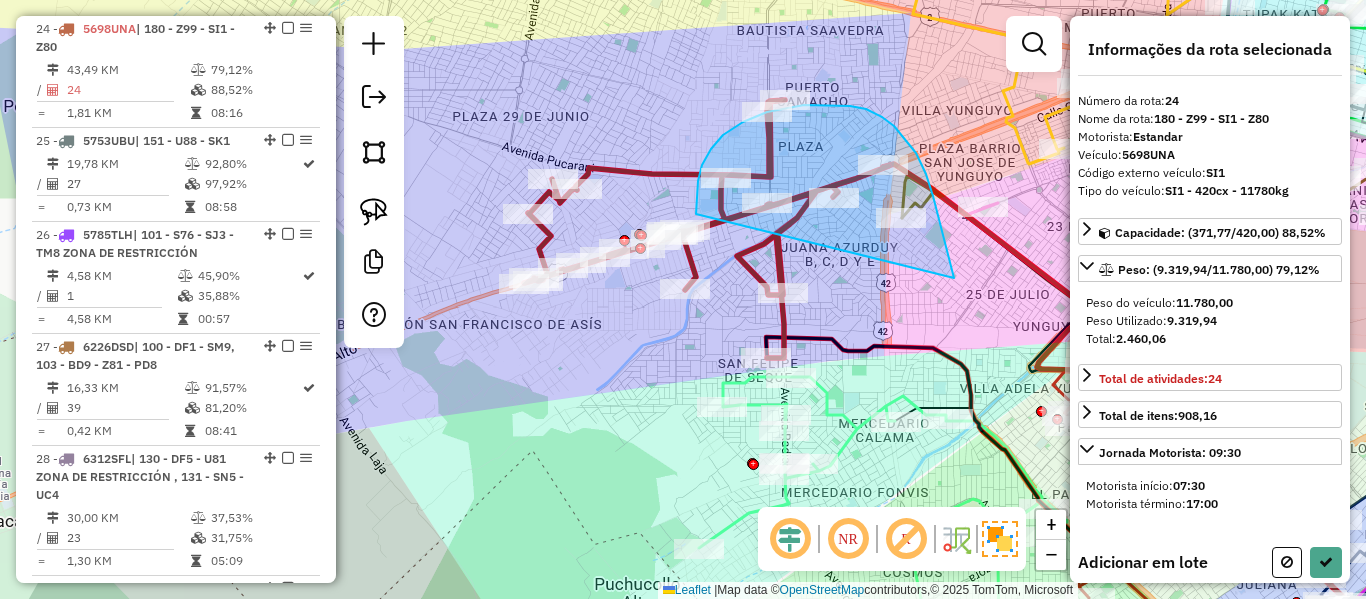 drag, startPoint x: 947, startPoint y: 250, endPoint x: 711, endPoint y: 253, distance: 236.01907 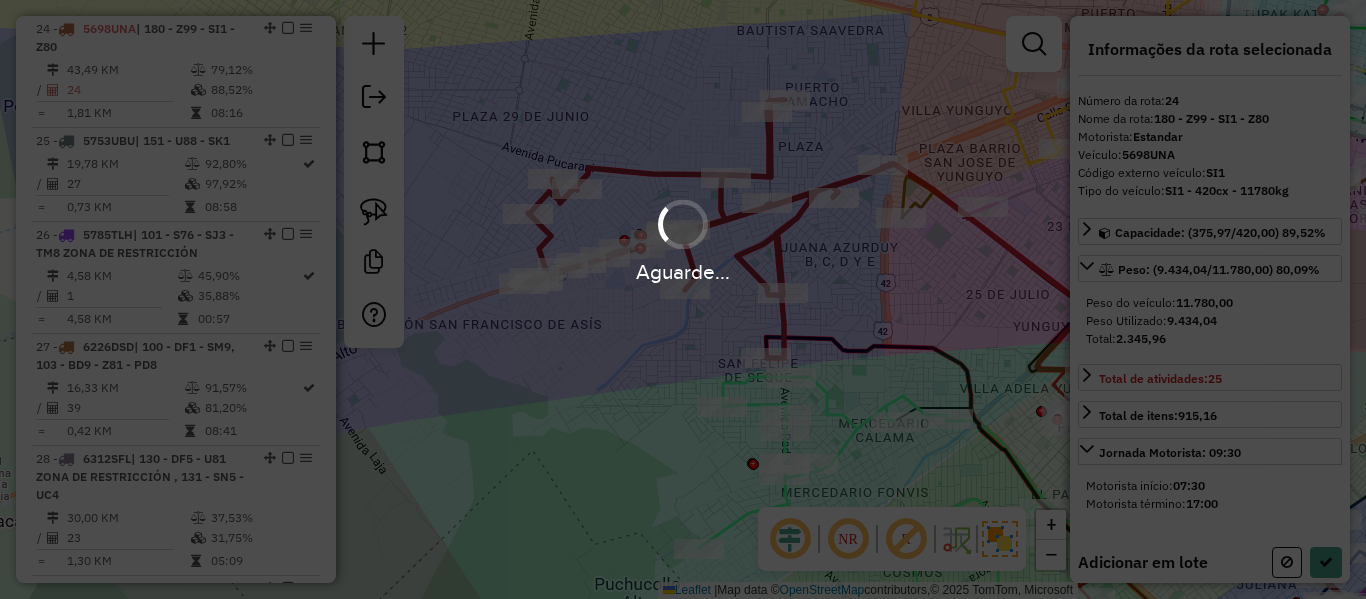 select on "**********" 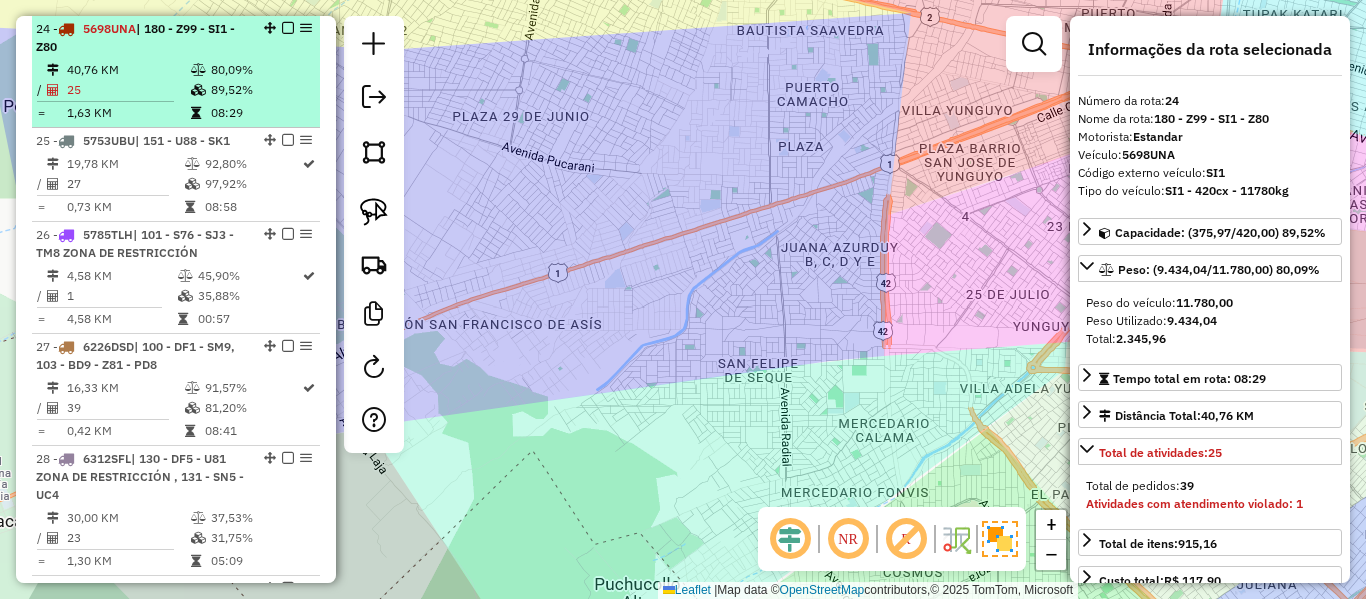 click on "40,76 KM" at bounding box center (128, 70) 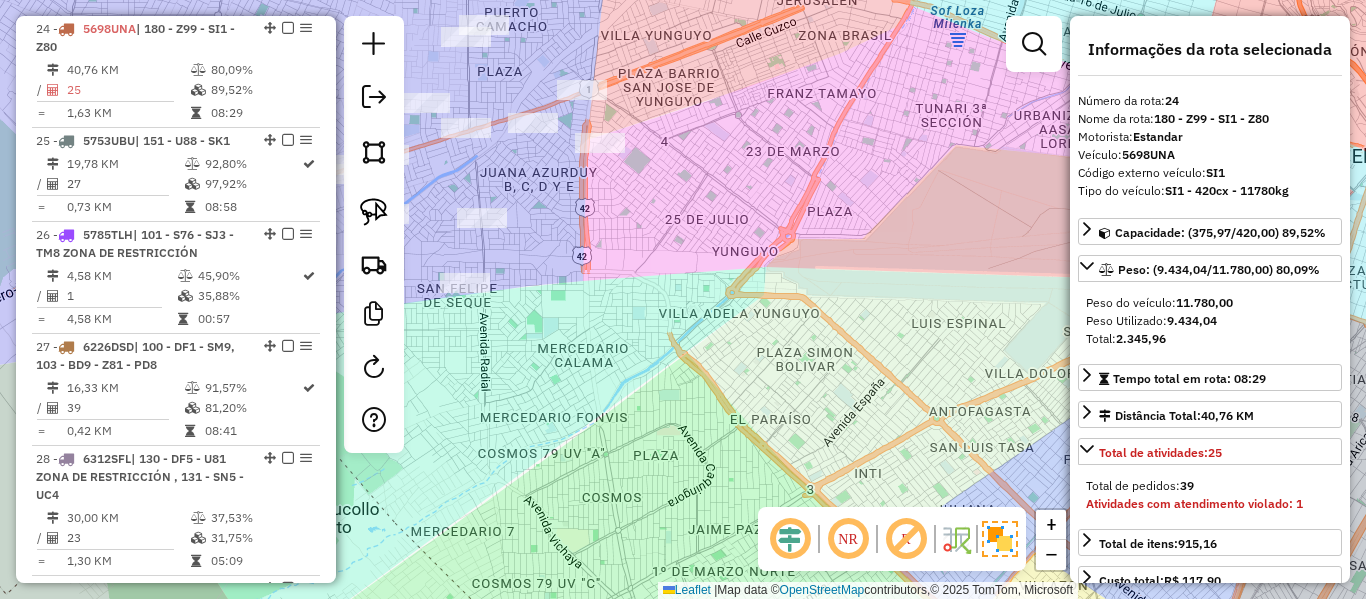 drag, startPoint x: 547, startPoint y: 196, endPoint x: 801, endPoint y: 212, distance: 254.50343 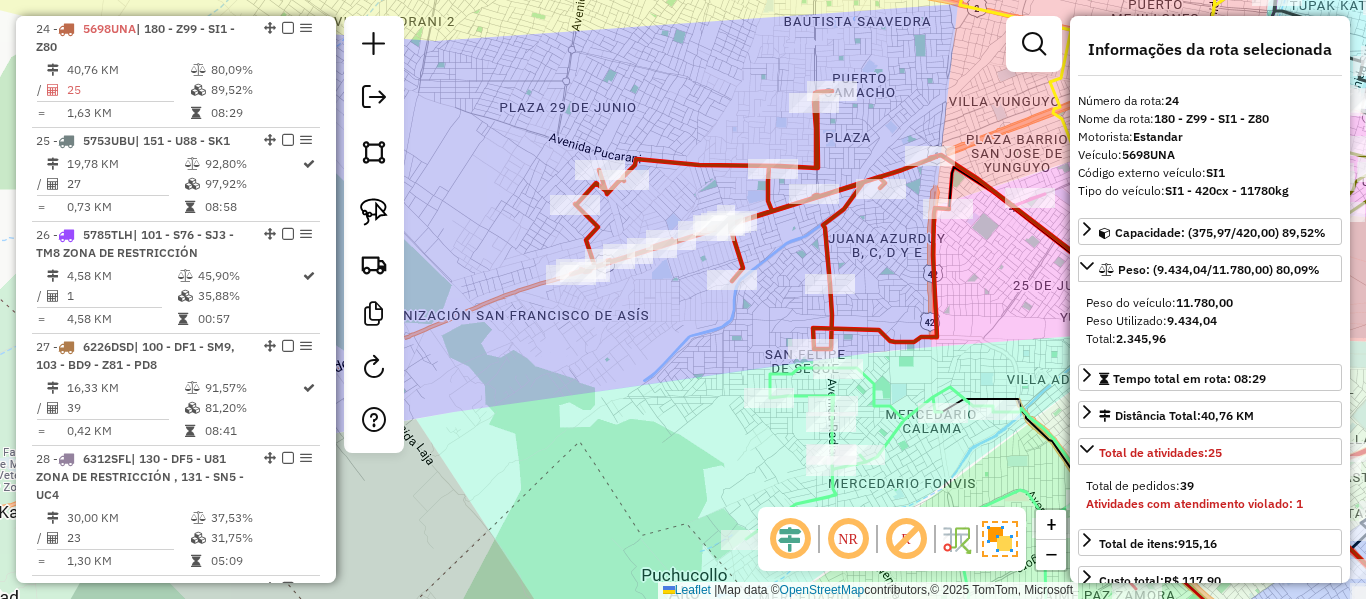 click 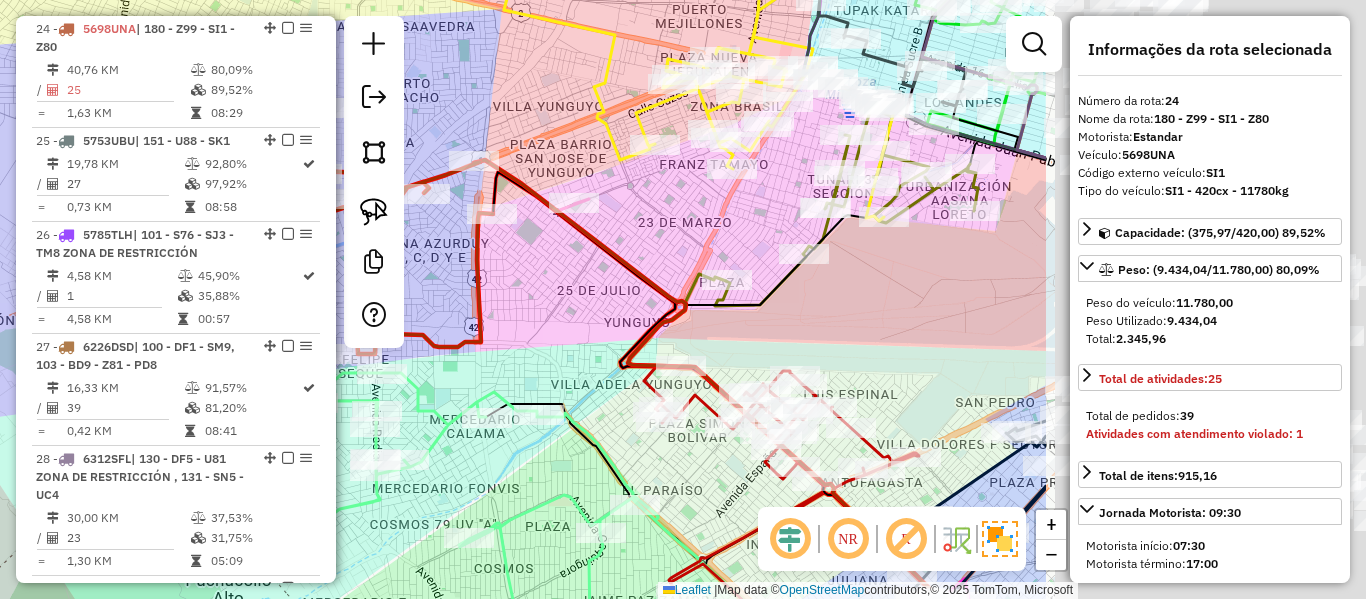 drag, startPoint x: 852, startPoint y: 249, endPoint x: 396, endPoint y: 254, distance: 456.0274 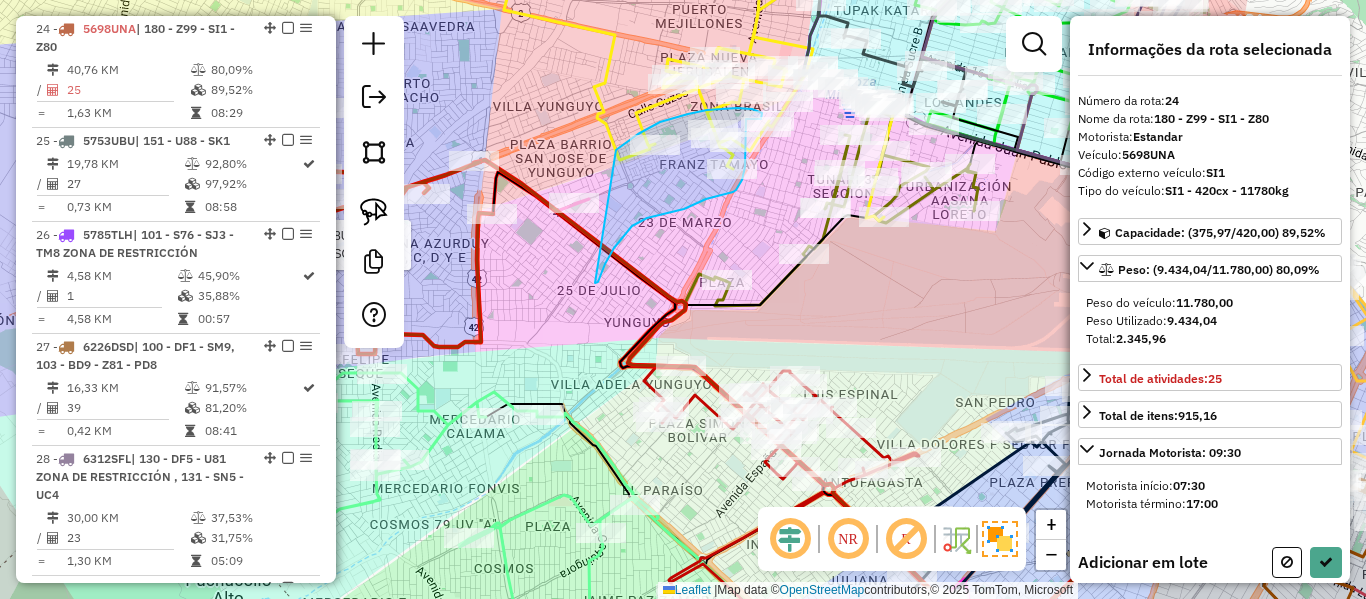 drag, startPoint x: 605, startPoint y: 264, endPoint x: 619, endPoint y: 165, distance: 99.985 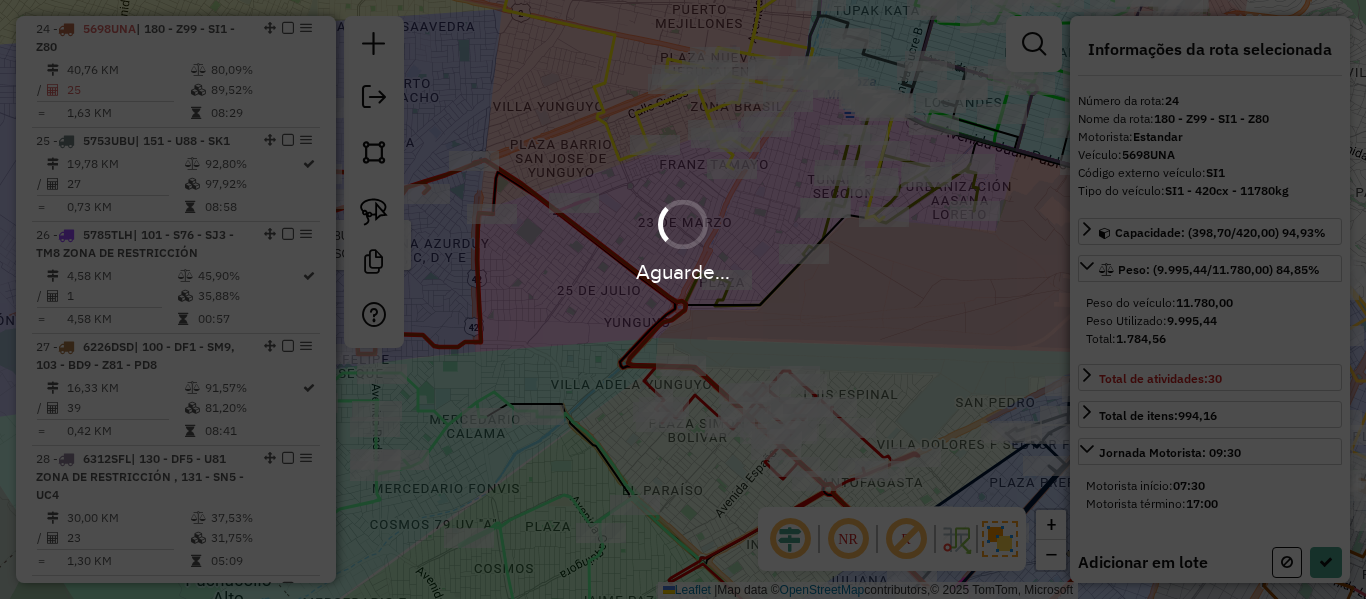 select on "**********" 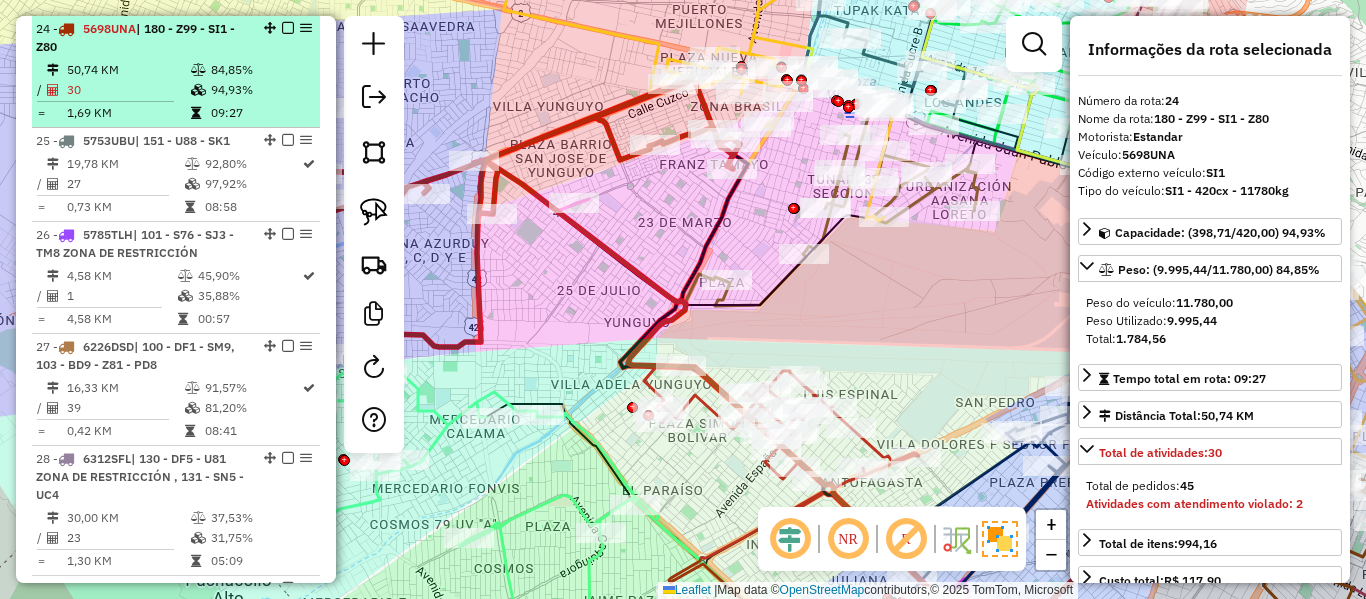 click at bounding box center [288, 28] 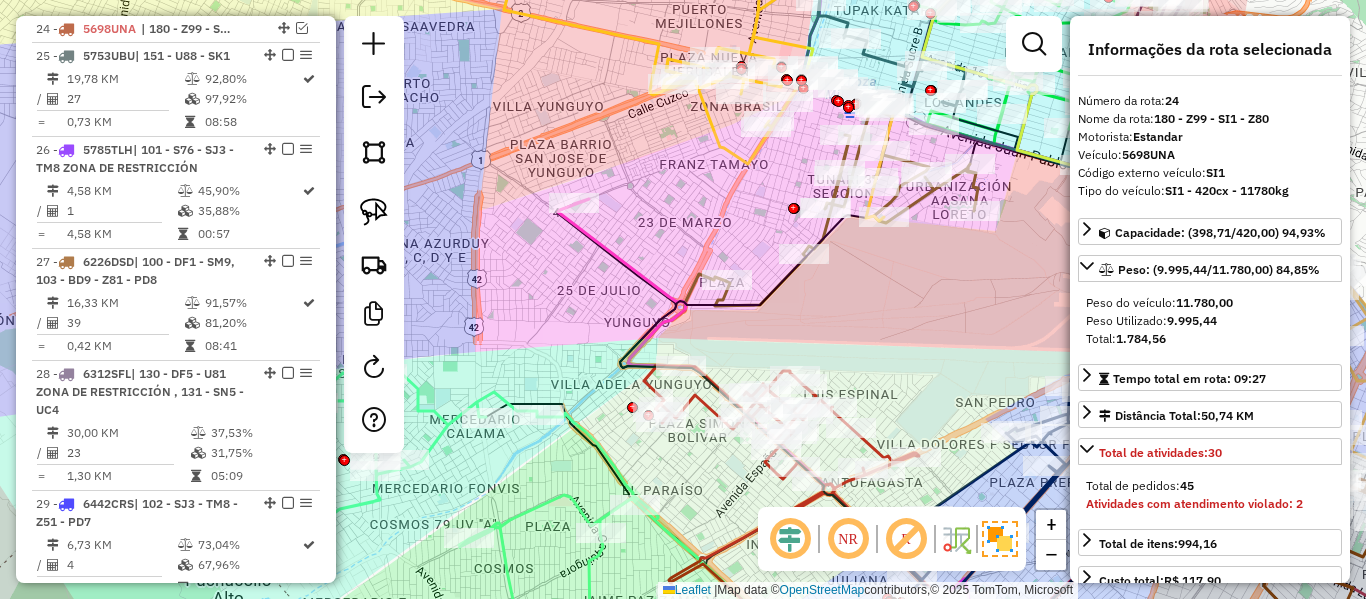 click on "Janela de atendimento Grade de atendimento Capacidade Transportadoras Veículos Cliente Pedidos  Rotas Selecione os dias de semana para filtrar as janelas de atendimento  Seg   Ter   Qua   Qui   Sex   Sáb   Dom  Informe o período da janela de atendimento: De: Até:  Filtrar exatamente a janela do cliente  Considerar janela de atendimento padrão  Selecione os dias de semana para filtrar as grades de atendimento  Seg   Ter   Qua   Qui   Sex   Sáb   Dom   Considerar clientes sem dia de atendimento cadastrado  Clientes fora do dia de atendimento selecionado Filtrar as atividades entre os valores definidos abaixo:  Peso mínimo:   Peso máximo:   Cubagem mínima:   Cubagem máxima:   De:   Até:  Filtrar as atividades entre o tempo de atendimento definido abaixo:  De:   Até:   Considerar capacidade total dos clientes não roteirizados Transportadora: Selecione um ou mais itens Tipo de veículo: Selecione um ou mais itens Veículo: Selecione um ou mais itens Motorista: Selecione um ou mais itens Nome: Rótulo:" 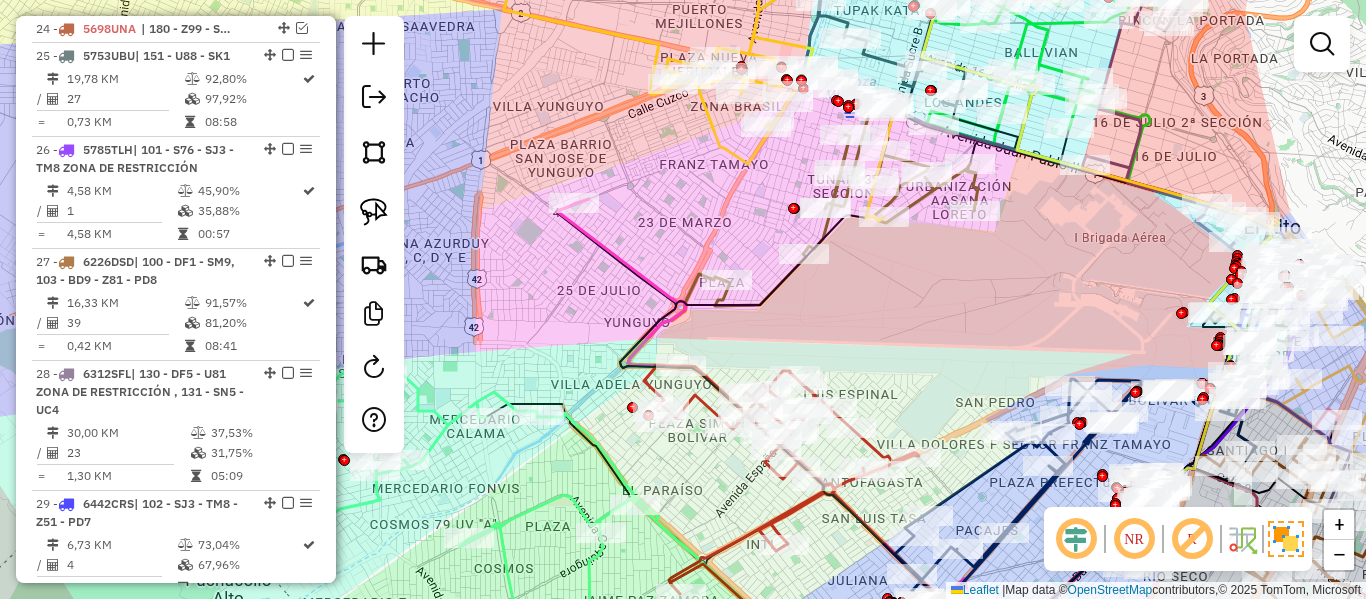 click 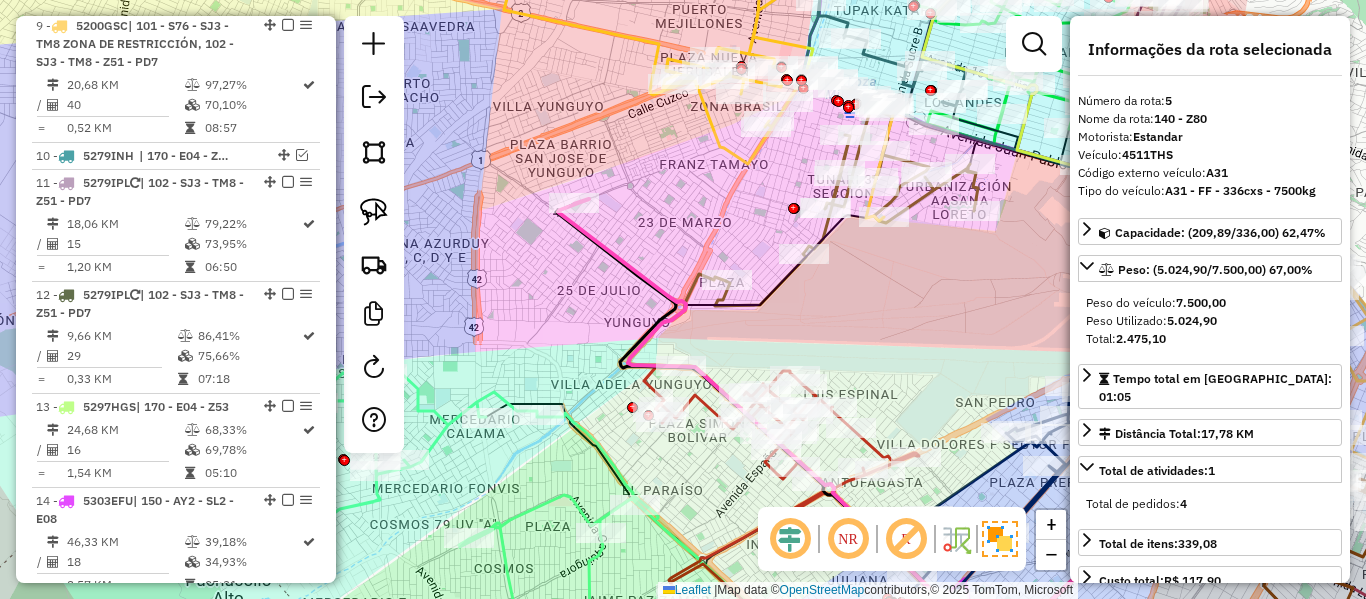 scroll, scrollTop: 1211, scrollLeft: 0, axis: vertical 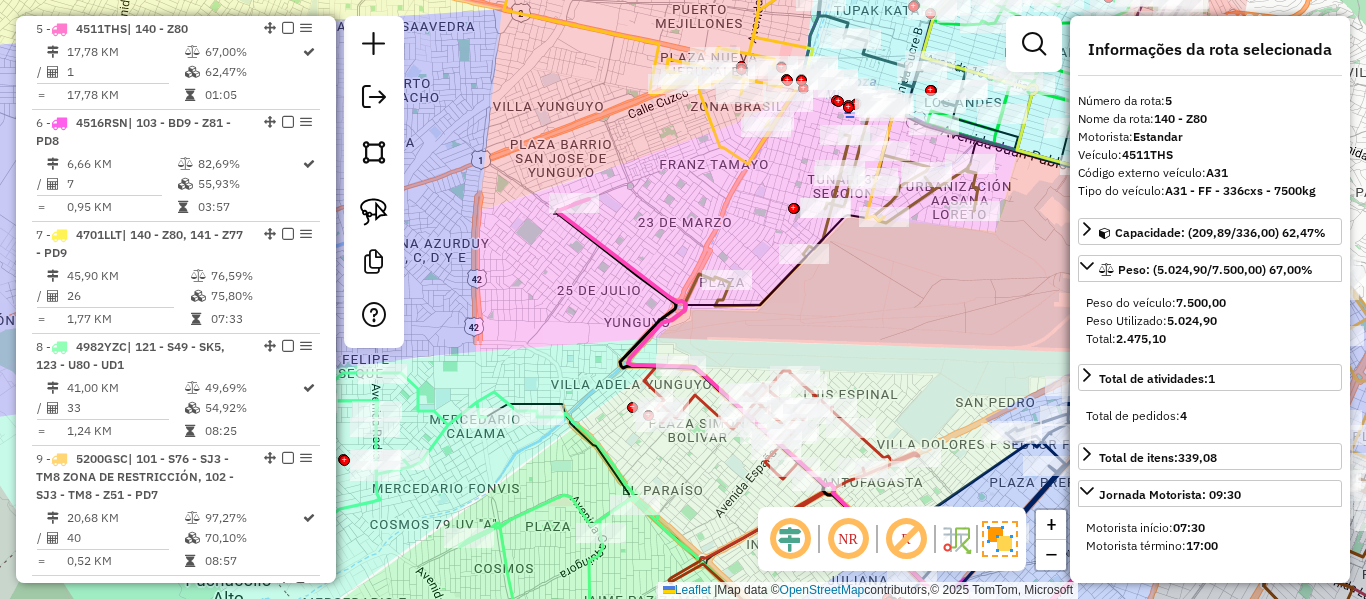 click on "Janela de atendimento Grade de atendimento Capacidade Transportadoras Veículos Cliente Pedidos  Rotas Selecione os dias de semana para filtrar as janelas de atendimento  Seg   Ter   Qua   Qui   Sex   Sáb   Dom  Informe o período da janela de atendimento: De: Até:  Filtrar exatamente a janela do cliente  Considerar janela de atendimento padrão  Selecione os dias de semana para filtrar as grades de atendimento  Seg   Ter   Qua   Qui   Sex   Sáb   Dom   Considerar clientes sem dia de atendimento cadastrado  Clientes fora do dia de atendimento selecionado Filtrar as atividades entre os valores definidos abaixo:  Peso mínimo:   Peso máximo:   Cubagem mínima:   Cubagem máxima:   De:   Até:  Filtrar as atividades entre o tempo de atendimento definido abaixo:  De:   Até:   Considerar capacidade total dos clientes não roteirizados Transportadora: Selecione um ou mais itens Tipo de veículo: Selecione um ou mais itens Veículo: Selecione um ou mais itens Motorista: Selecione um ou mais itens Nome: Rótulo:" 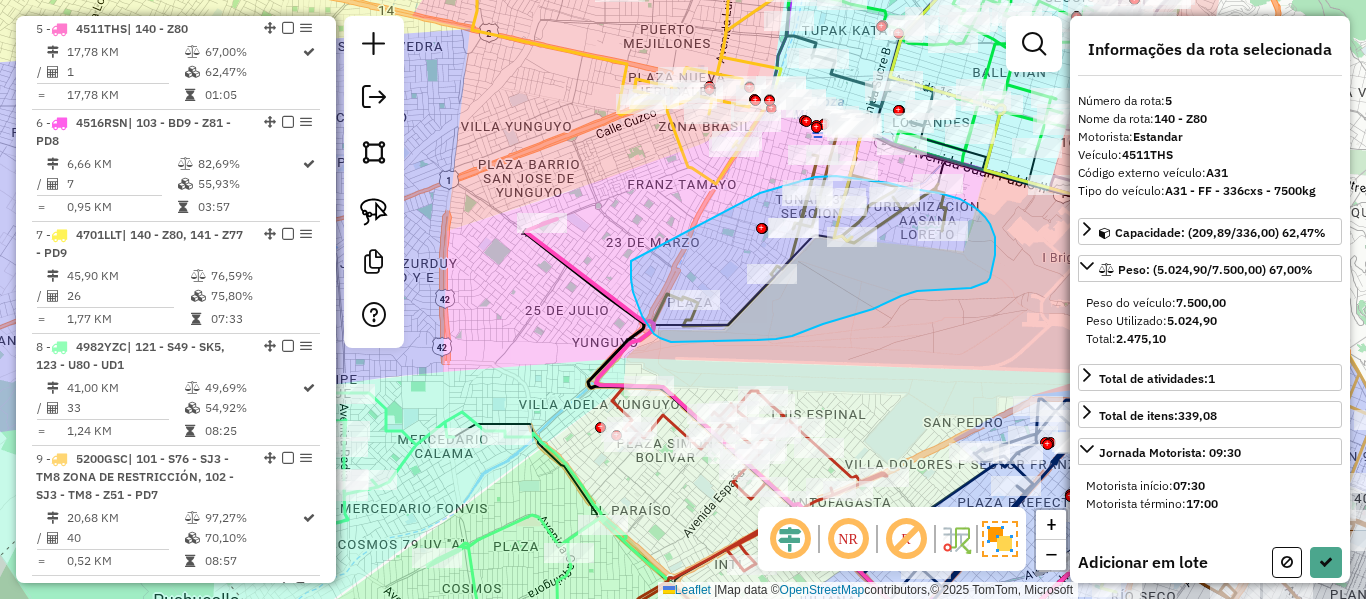 drag, startPoint x: 649, startPoint y: 326, endPoint x: 760, endPoint y: 193, distance: 173.23395 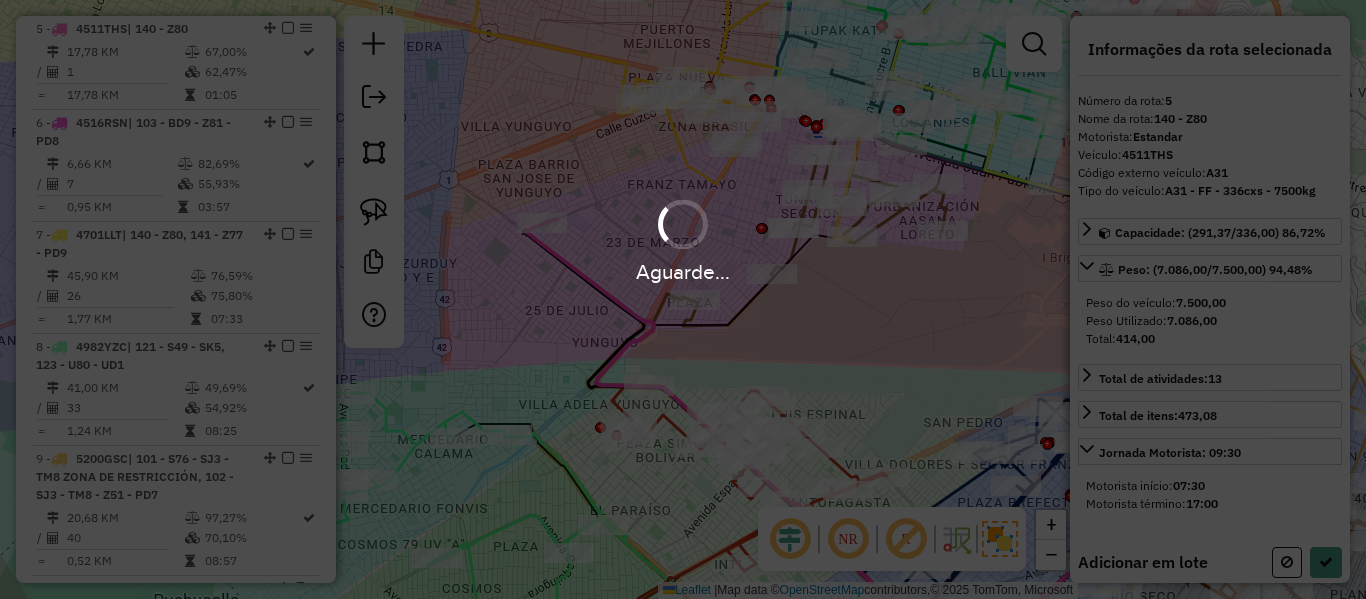 select on "**********" 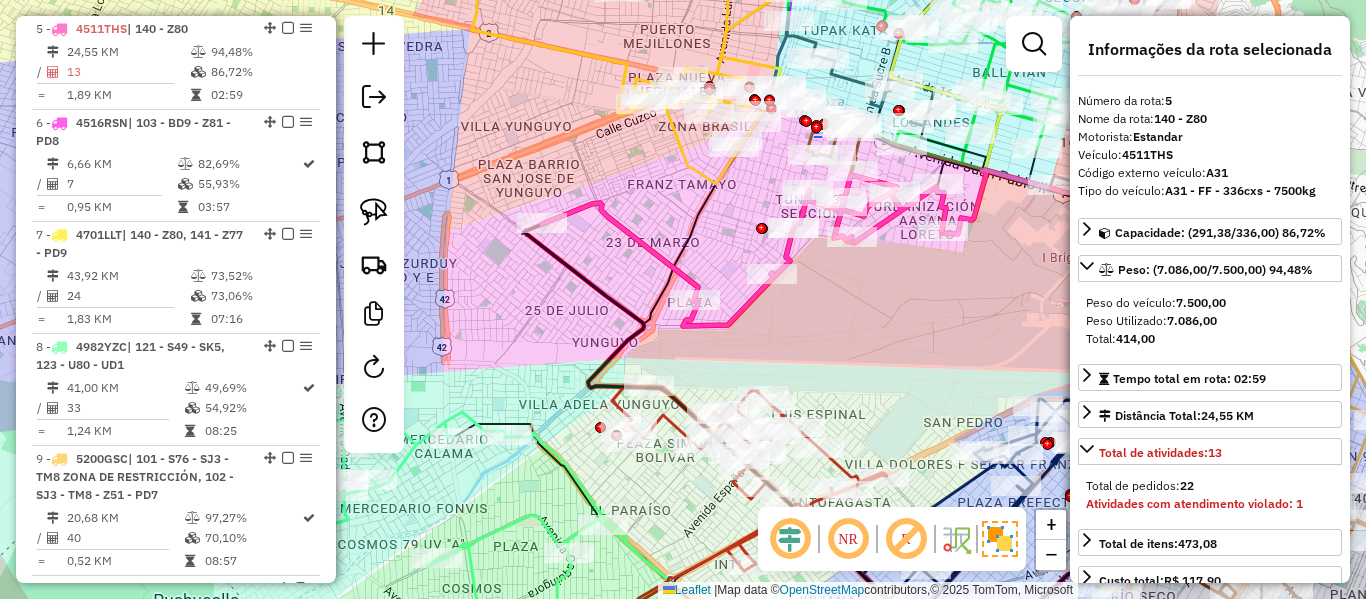 click on "Janela de atendimento Grade de atendimento Capacidade Transportadoras Veículos Cliente Pedidos  Rotas Selecione os dias de semana para filtrar as janelas de atendimento  Seg   Ter   Qua   Qui   Sex   Sáb   Dom  Informe o período da janela de atendimento: De: Até:  Filtrar exatamente a janela do cliente  Considerar janela de atendimento padrão  Selecione os dias de semana para filtrar as grades de atendimento  Seg   Ter   Qua   Qui   Sex   Sáb   Dom   Considerar clientes sem dia de atendimento cadastrado  Clientes fora do dia de atendimento selecionado Filtrar as atividades entre os valores definidos abaixo:  Peso mínimo:   Peso máximo:   Cubagem mínima:   Cubagem máxima:   De:   Até:  Filtrar as atividades entre o tempo de atendimento definido abaixo:  De:   Até:   Considerar capacidade total dos clientes não roteirizados Transportadora: Selecione um ou mais itens Tipo de veículo: Selecione um ou mais itens Veículo: Selecione um ou mais itens Motorista: Selecione um ou mais itens Nome: Rótulo:" 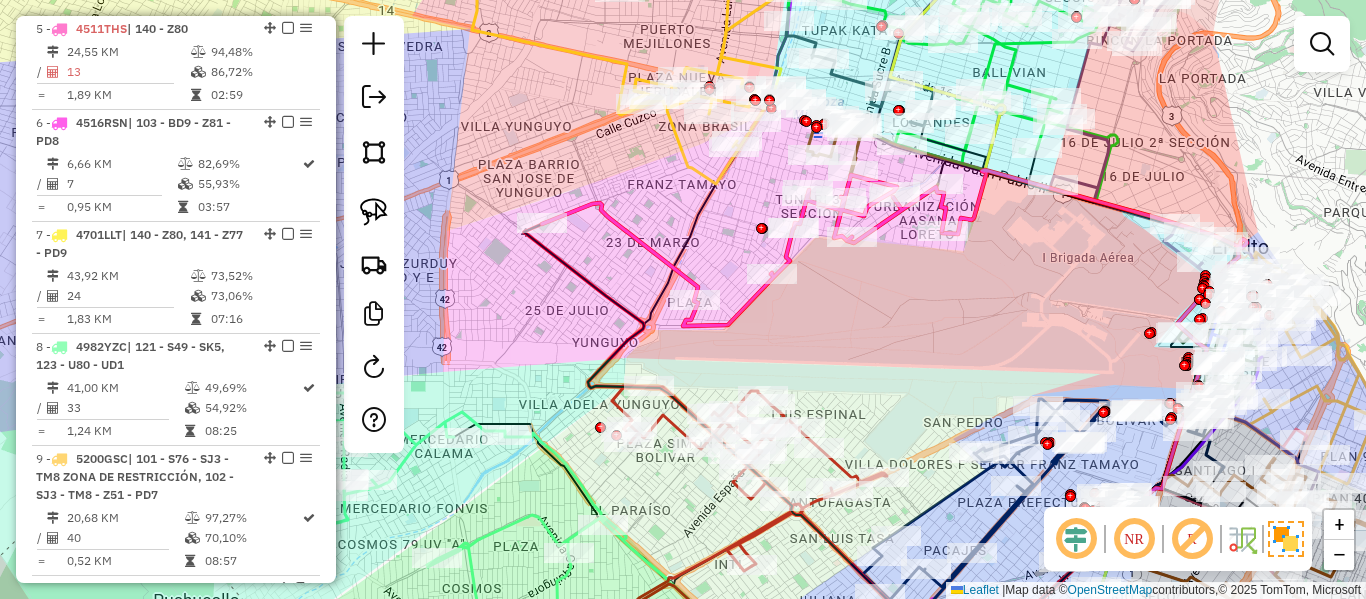 click 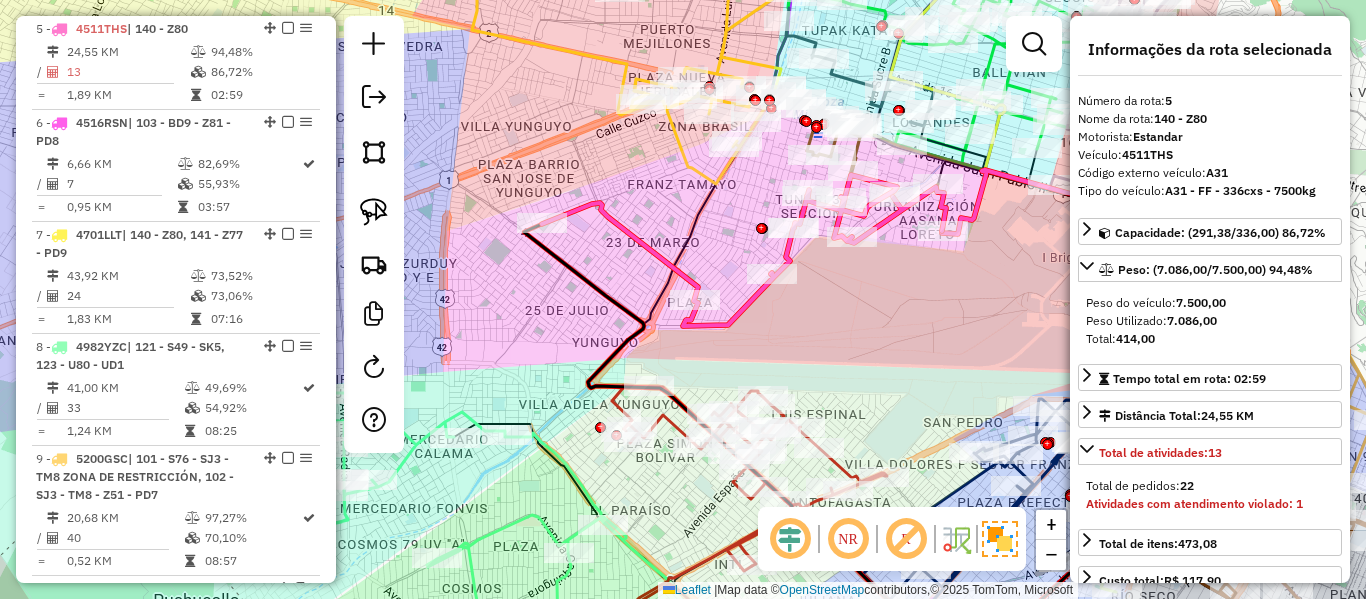 click 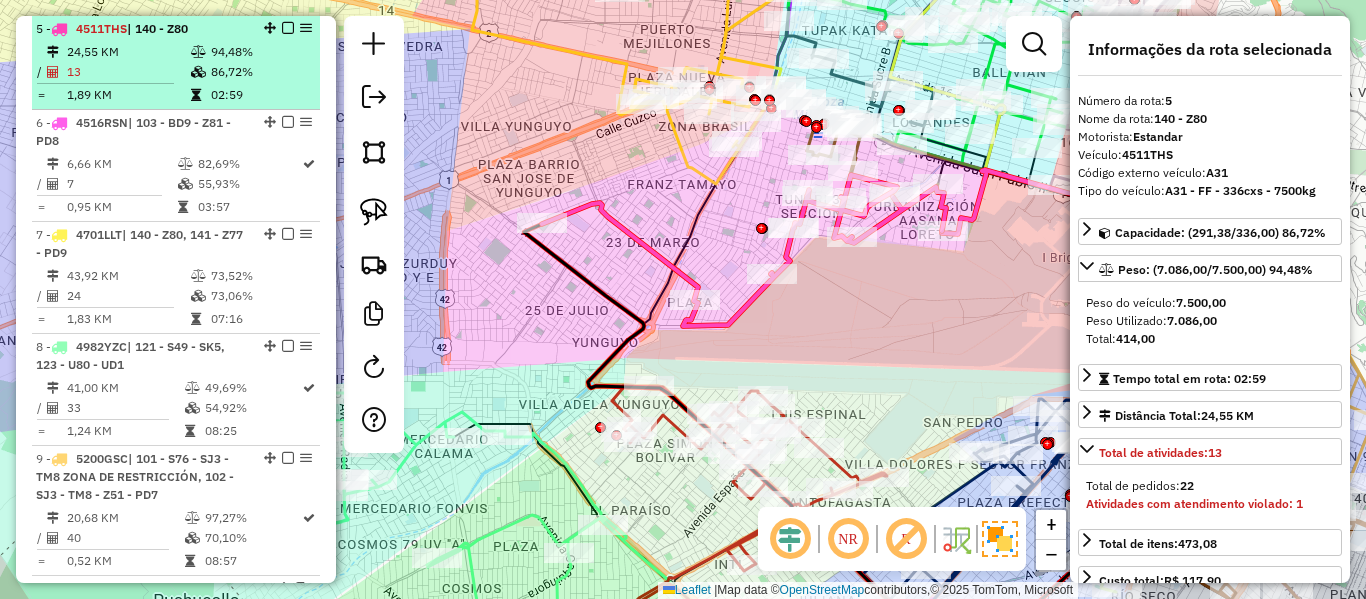 click at bounding box center [288, 28] 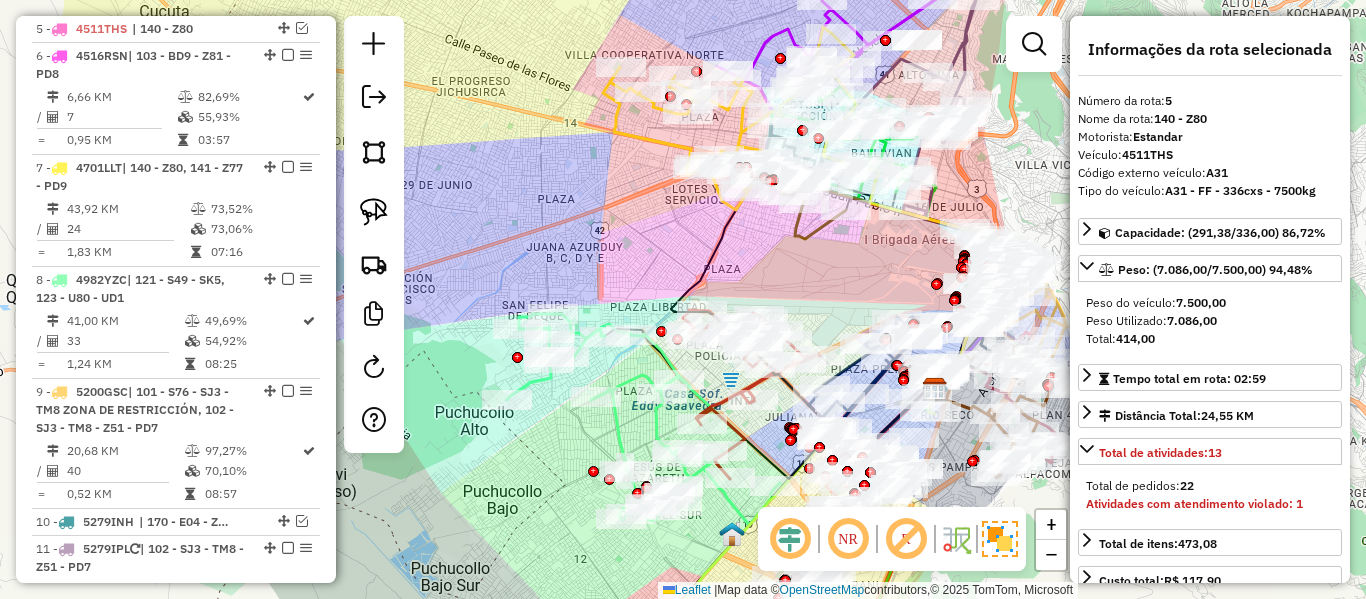 drag, startPoint x: 762, startPoint y: 275, endPoint x: 764, endPoint y: 258, distance: 17.117243 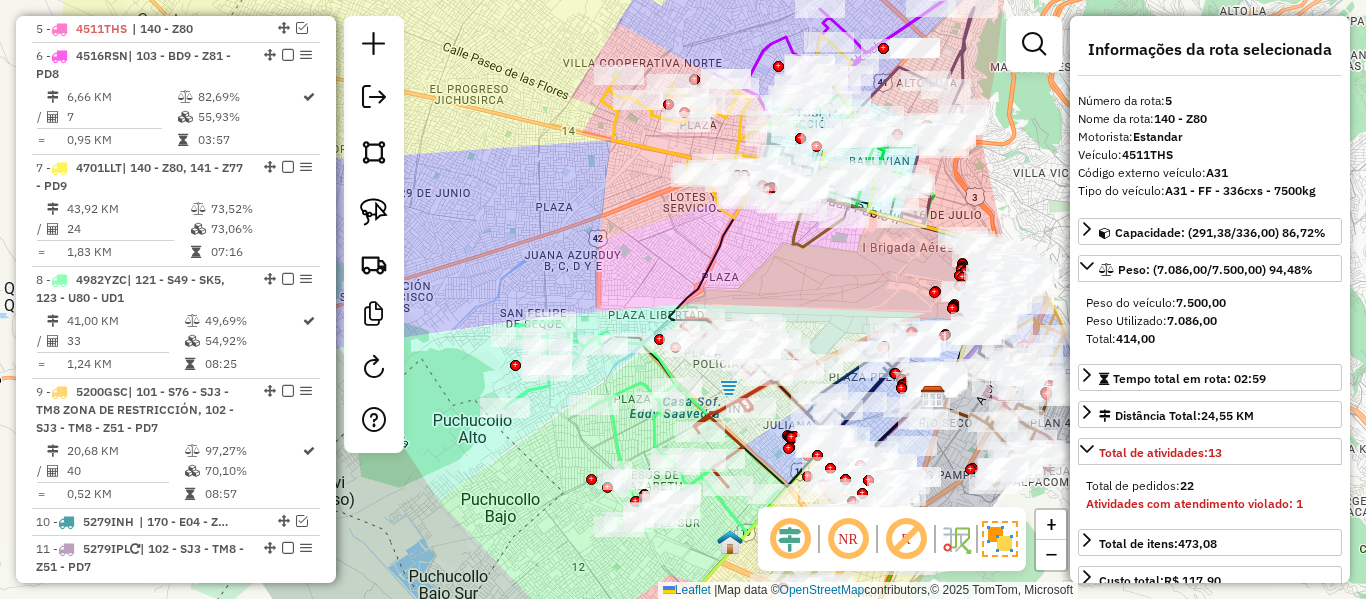 drag, startPoint x: 764, startPoint y: 258, endPoint x: 768, endPoint y: 339, distance: 81.09871 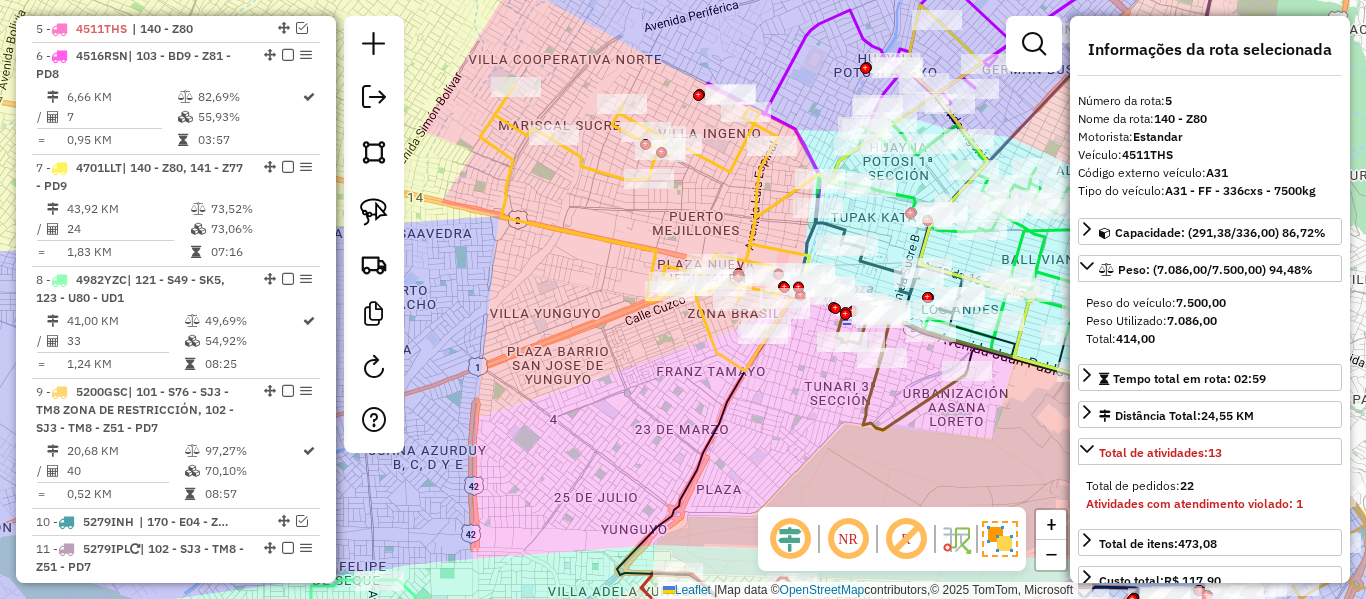click on "Janela de atendimento Grade de atendimento Capacidade Transportadoras Veículos Cliente Pedidos  Rotas Selecione os dias de semana para filtrar as janelas de atendimento  Seg   Ter   Qua   Qui   Sex   Sáb   Dom  Informe o período da janela de atendimento: De: Até:  Filtrar exatamente a janela do cliente  Considerar janela de atendimento padrão  Selecione os dias de semana para filtrar as grades de atendimento  Seg   Ter   Qua   Qui   Sex   Sáb   Dom   Considerar clientes sem dia de atendimento cadastrado  Clientes fora do dia de atendimento selecionado Filtrar as atividades entre os valores definidos abaixo:  Peso mínimo:   Peso máximo:   Cubagem mínima:   Cubagem máxima:   De:   Até:  Filtrar as atividades entre o tempo de atendimento definido abaixo:  De:   Até:   Considerar capacidade total dos clientes não roteirizados Transportadora: Selecione um ou mais itens Tipo de veículo: Selecione um ou mais itens Veículo: Selecione um ou mais itens Motorista: Selecione um ou mais itens Nome: Rótulo:" 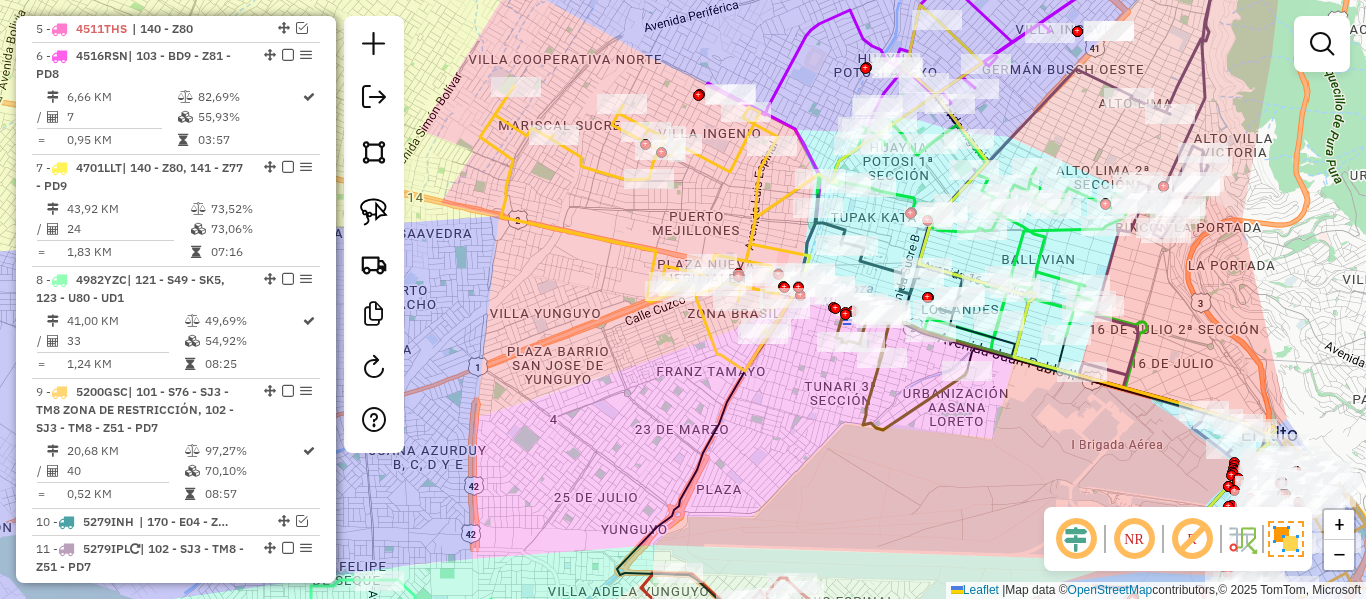 click 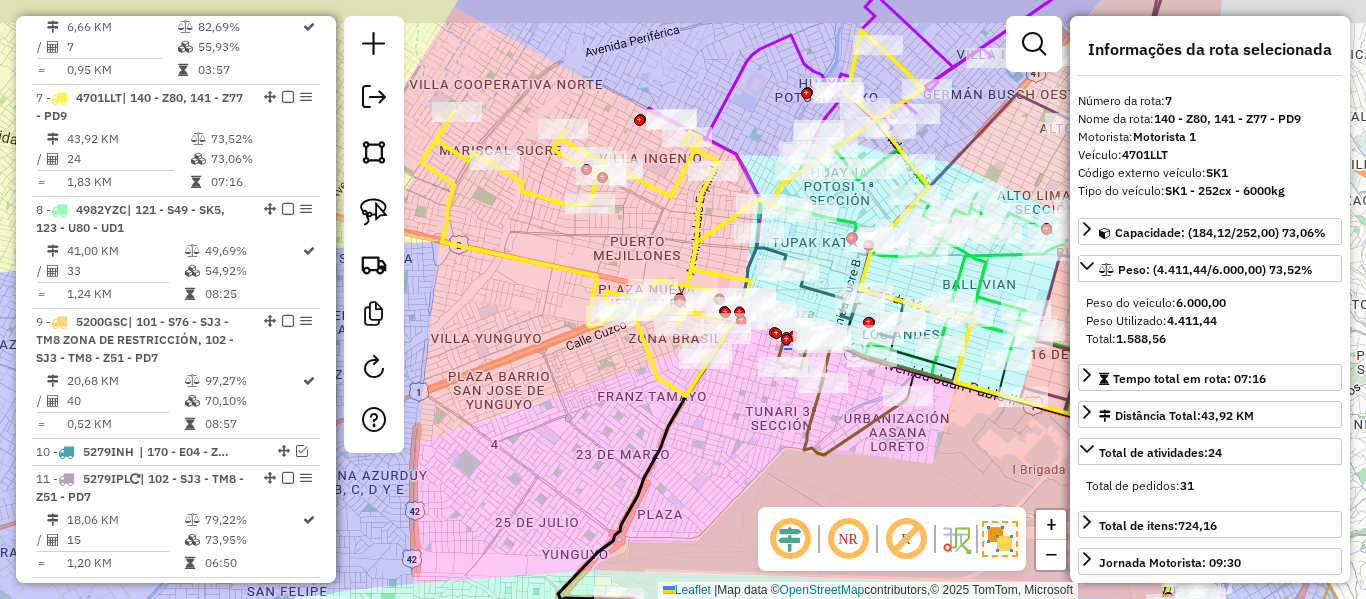 drag, startPoint x: 719, startPoint y: 207, endPoint x: 577, endPoint y: 265, distance: 153.3884 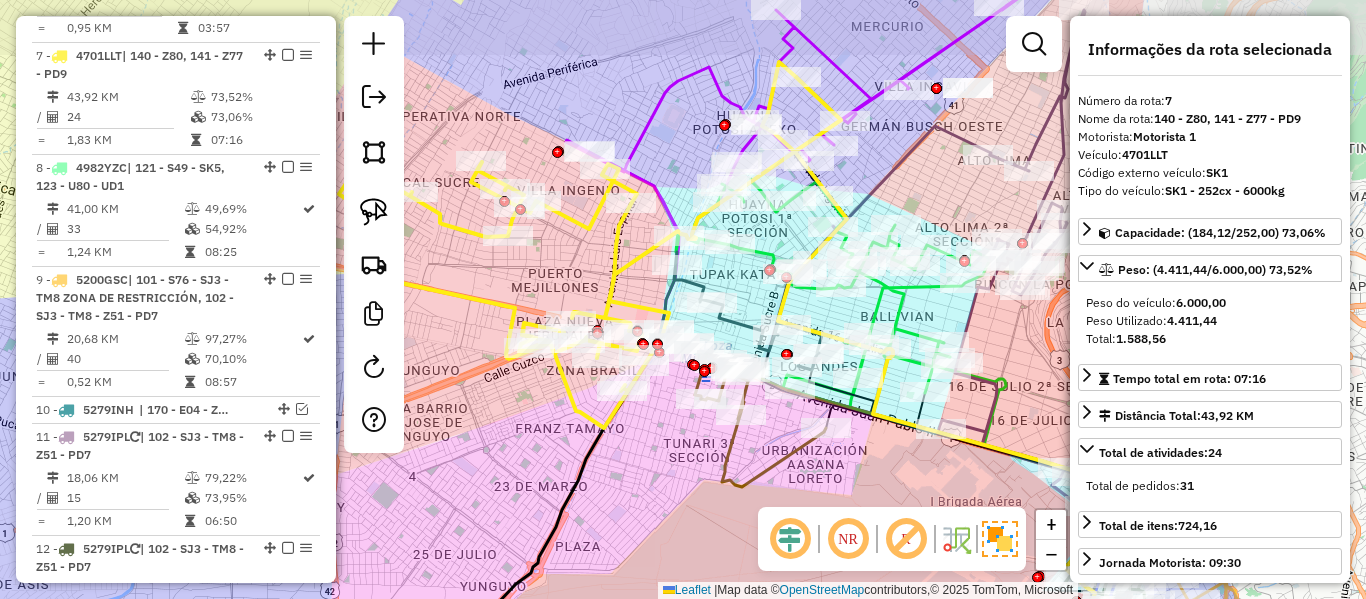 scroll, scrollTop: 1350, scrollLeft: 0, axis: vertical 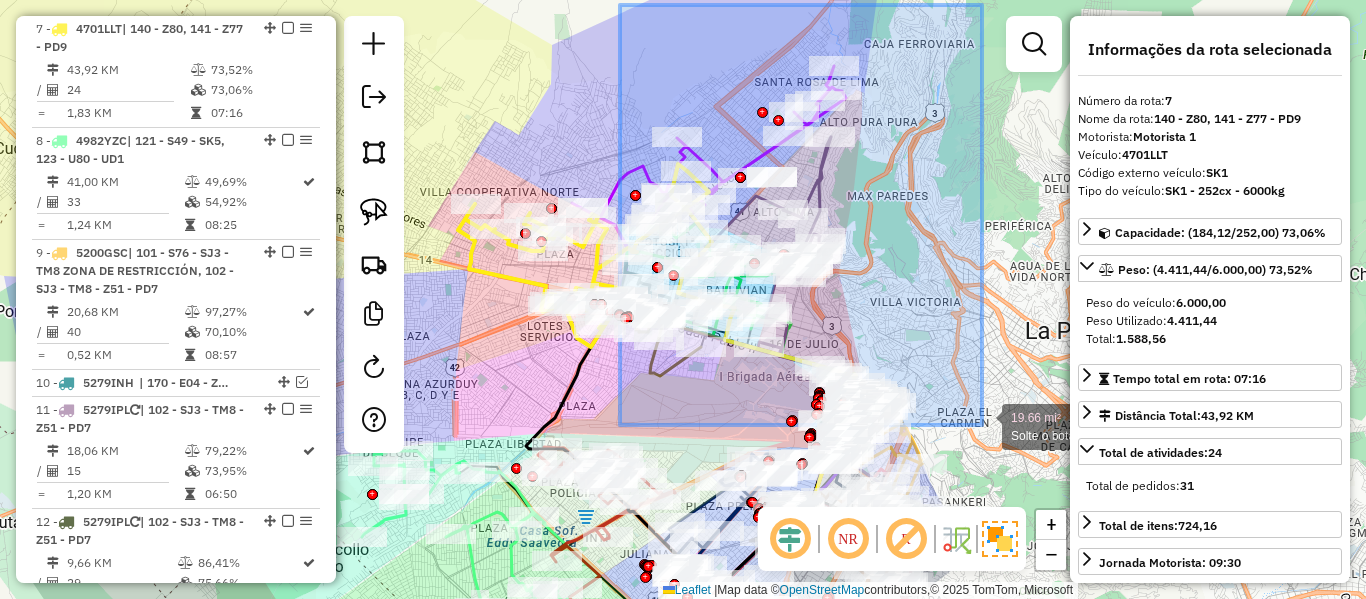 drag, startPoint x: 620, startPoint y: 14, endPoint x: 982, endPoint y: 425, distance: 547.6906 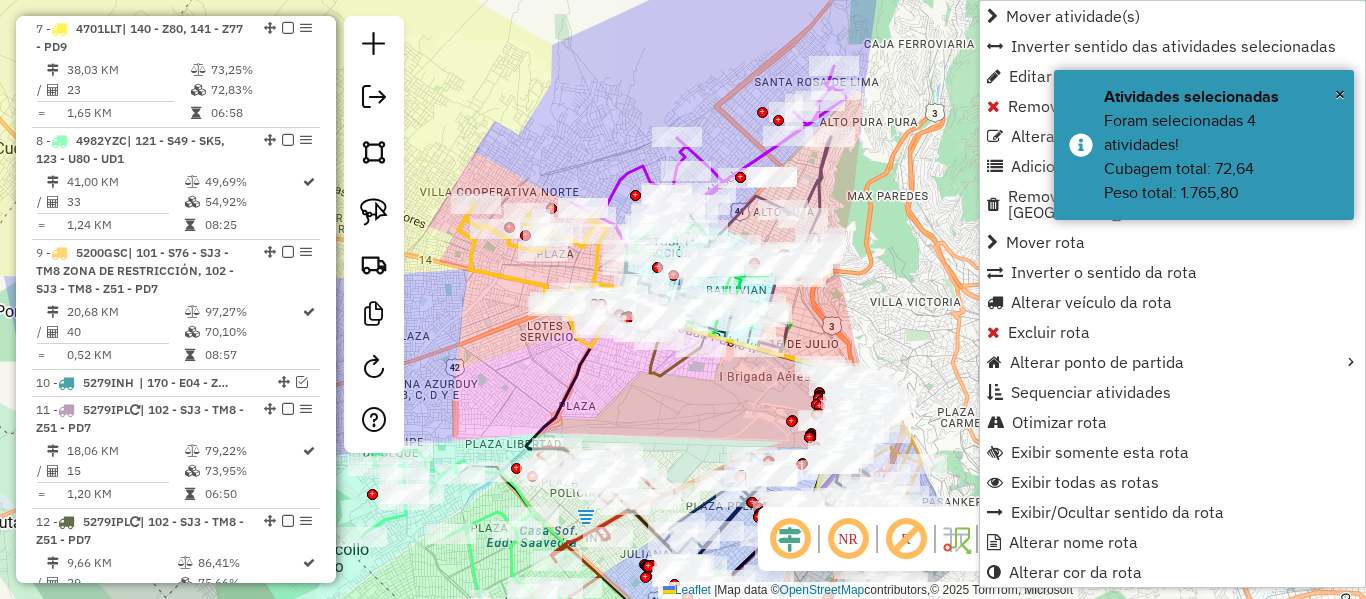 click on "Janela de atendimento Grade de atendimento Capacidade Transportadoras Veículos Cliente Pedidos  Rotas Selecione os dias de semana para filtrar as janelas de atendimento  Seg   Ter   Qua   Qui   Sex   Sáb   Dom  Informe o período da janela de atendimento: De: Até:  Filtrar exatamente a janela do cliente  Considerar janela de atendimento padrão  Selecione os dias de semana para filtrar as grades de atendimento  Seg   Ter   Qua   Qui   Sex   Sáb   Dom   Considerar clientes sem dia de atendimento cadastrado  Clientes fora do dia de atendimento selecionado Filtrar as atividades entre os valores definidos abaixo:  Peso mínimo:   Peso máximo:   Cubagem mínima:   Cubagem máxima:   De:   Até:  Filtrar as atividades entre o tempo de atendimento definido abaixo:  De:   Até:   Considerar capacidade total dos clientes não roteirizados Transportadora: Selecione um ou mais itens Tipo de veículo: Selecione um ou mais itens Veículo: Selecione um ou mais itens Motorista: Selecione um ou mais itens Nome: Rótulo:" 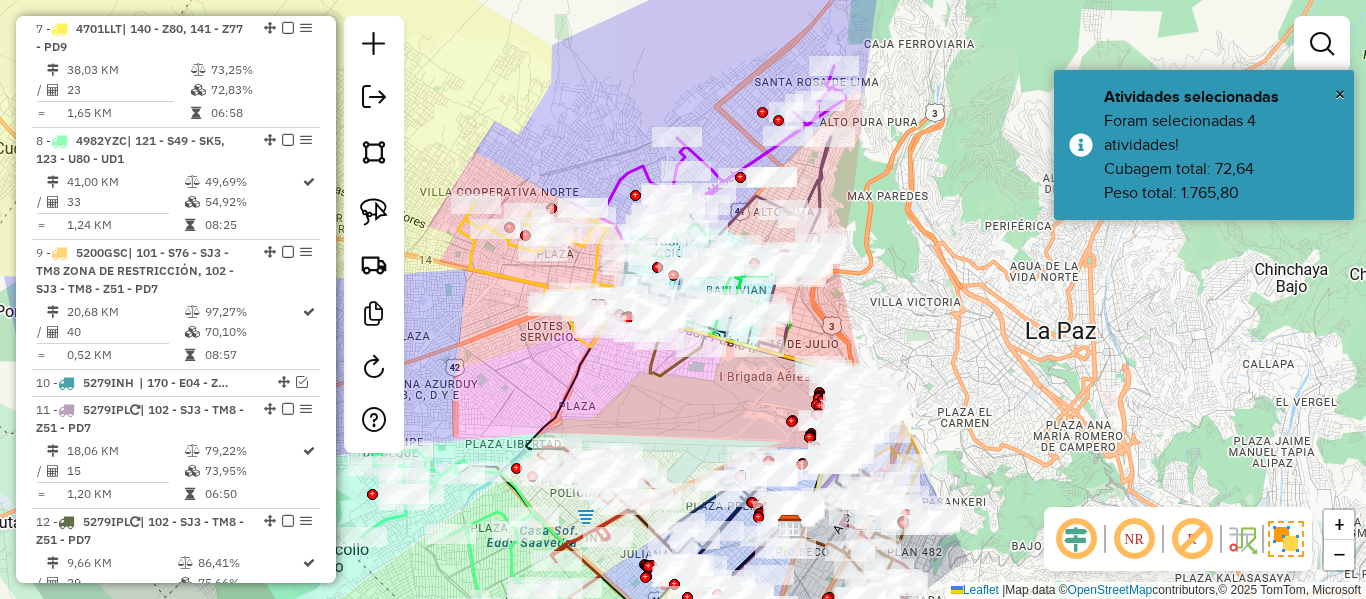 click 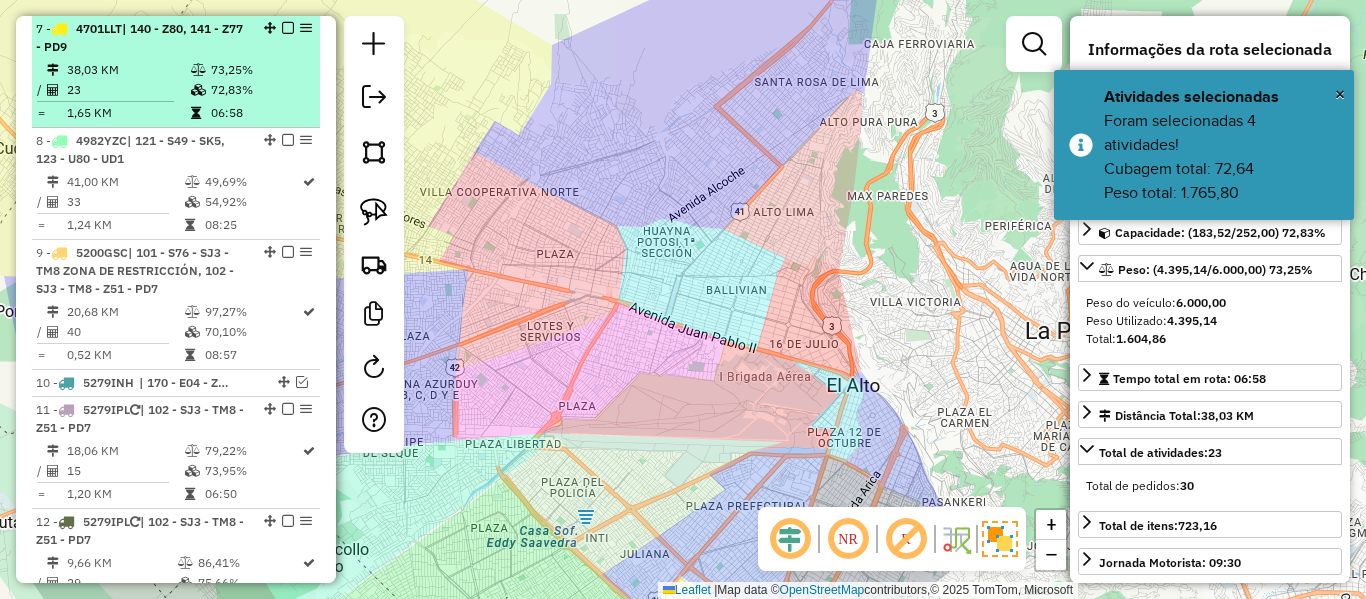 click on "06:58" at bounding box center (260, 113) 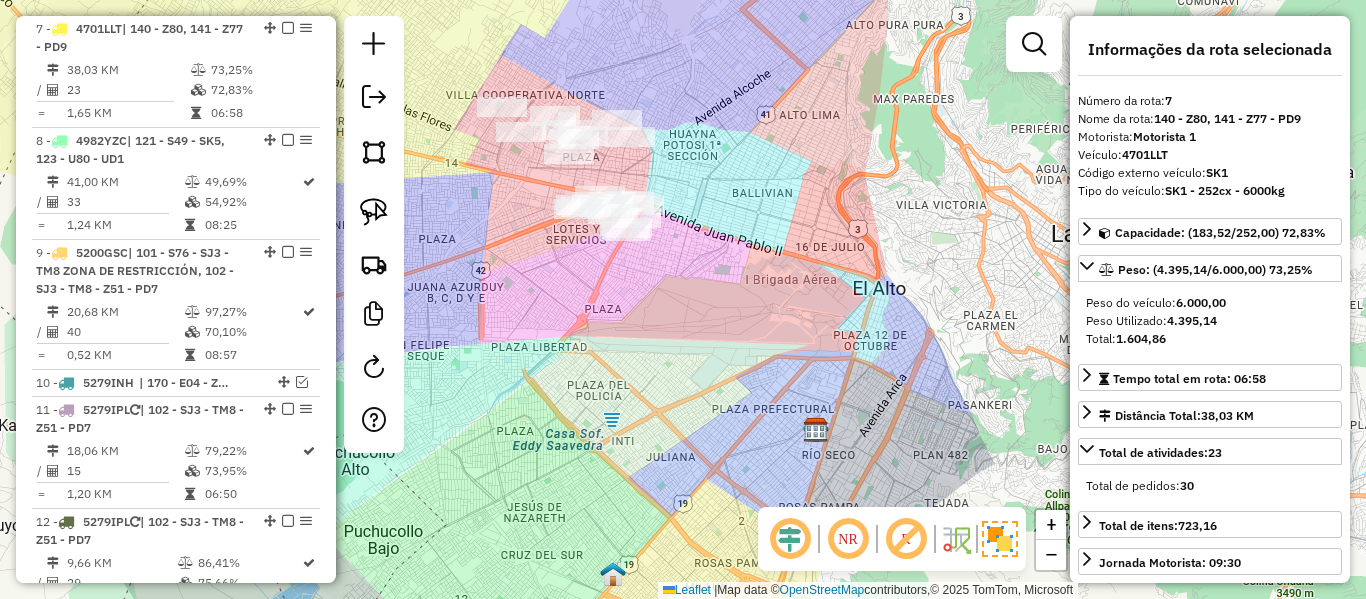 click on "Janela de atendimento Grade de atendimento Capacidade Transportadoras Veículos Cliente Pedidos  Rotas Selecione os dias de semana para filtrar as janelas de atendimento  Seg   Ter   Qua   Qui   Sex   Sáb   Dom  Informe o período da janela de atendimento: De: Até:  Filtrar exatamente a janela do cliente  Considerar janela de atendimento padrão  Selecione os dias de semana para filtrar as grades de atendimento  Seg   Ter   Qua   Qui   Sex   Sáb   Dom   Considerar clientes sem dia de atendimento cadastrado  Clientes fora do dia de atendimento selecionado Filtrar as atividades entre os valores definidos abaixo:  Peso mínimo:   Peso máximo:   Cubagem mínima:   Cubagem máxima:   De:   Até:  Filtrar as atividades entre o tempo de atendimento definido abaixo:  De:   Até:   Considerar capacidade total dos clientes não roteirizados Transportadora: Selecione um ou mais itens Tipo de veículo: Selecione um ou mais itens Veículo: Selecione um ou mais itens Motorista: Selecione um ou mais itens Nome: Rótulo:" 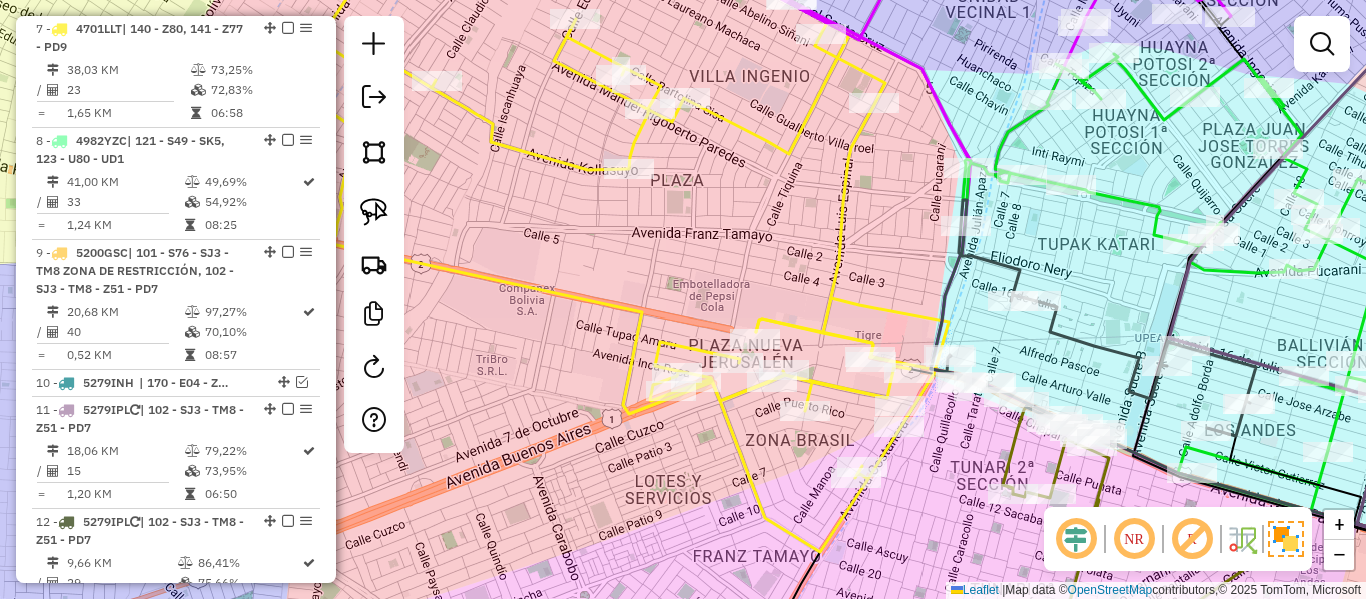 click 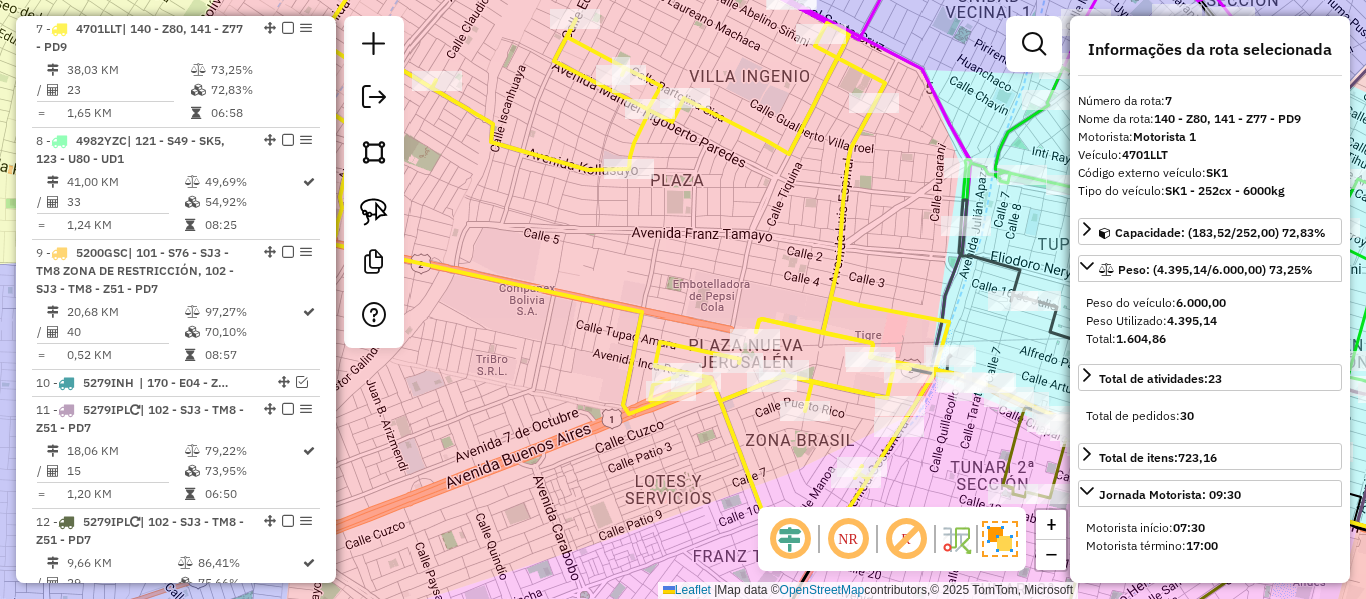click on "Janela de atendimento Grade de atendimento Capacidade Transportadoras Veículos Cliente Pedidos  Rotas Selecione os dias de semana para filtrar as janelas de atendimento  Seg   Ter   Qua   Qui   Sex   Sáb   Dom  Informe o período da janela de atendimento: De: Até:  Filtrar exatamente a janela do cliente  Considerar janela de atendimento padrão  Selecione os dias de semana para filtrar as grades de atendimento  Seg   Ter   Qua   Qui   Sex   Sáb   Dom   Considerar clientes sem dia de atendimento cadastrado  Clientes fora do dia de atendimento selecionado Filtrar as atividades entre os valores definidos abaixo:  Peso mínimo:   Peso máximo:   Cubagem mínima:   Cubagem máxima:   De:   Até:  Filtrar as atividades entre o tempo de atendimento definido abaixo:  De:   Até:   Considerar capacidade total dos clientes não roteirizados Transportadora: Selecione um ou mais itens Tipo de veículo: Selecione um ou mais itens Veículo: Selecione um ou mais itens Motorista: Selecione um ou mais itens Nome: Rótulo:" 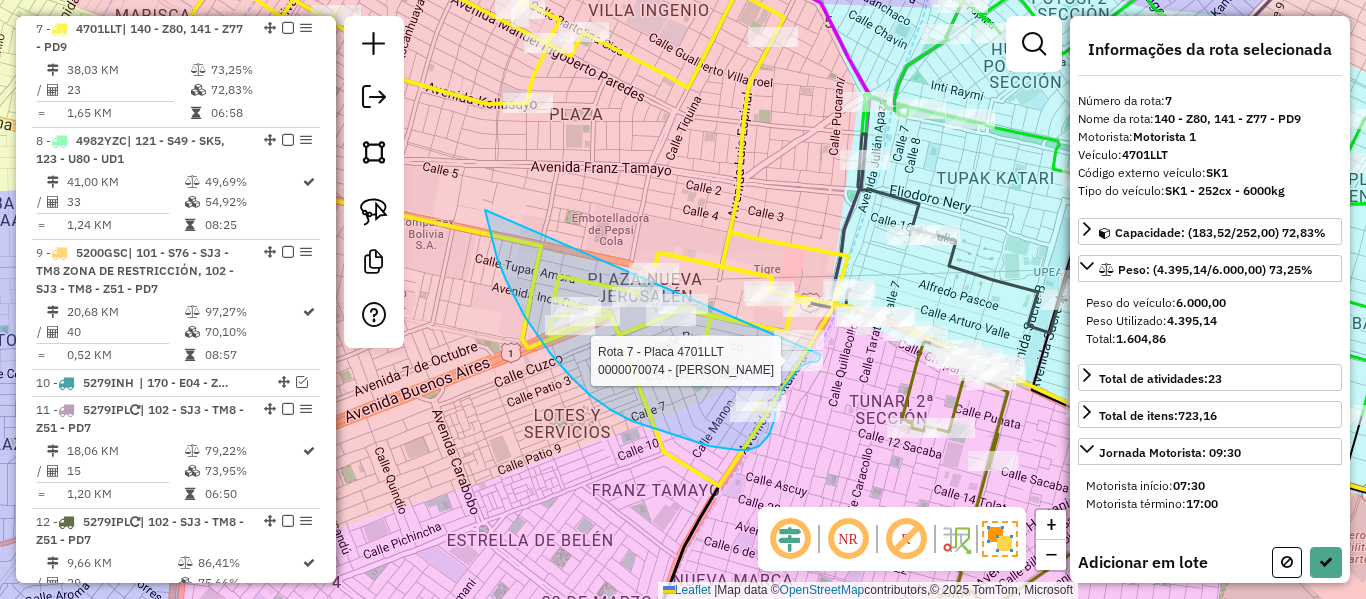 drag, startPoint x: 497, startPoint y: 258, endPoint x: 738, endPoint y: 251, distance: 241.10164 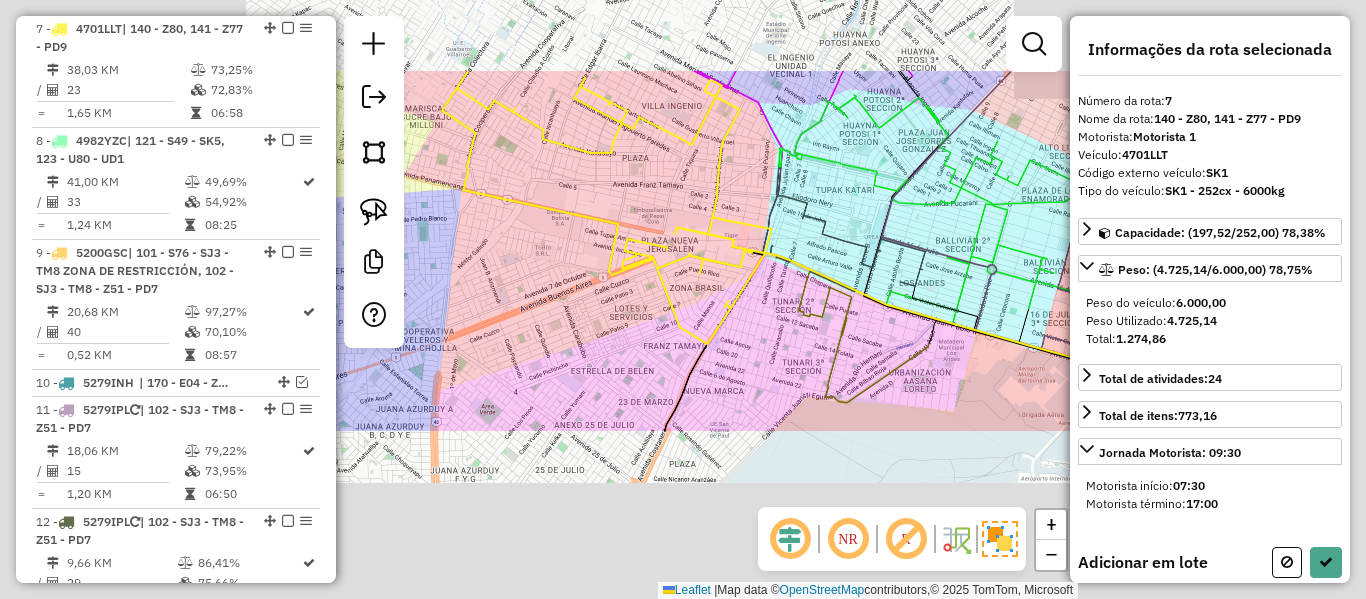 click on "Janela de atendimento Grade de atendimento Capacidade Transportadoras Veículos Cliente Pedidos  Rotas Selecione os dias de semana para filtrar as janelas de atendimento  Seg   Ter   Qua   Qui   Sex   Sáb   Dom  Informe o período da janela de atendimento: De: Até:  Filtrar exatamente a janela do cliente  Considerar janela de atendimento padrão  Selecione os dias de semana para filtrar as grades de atendimento  Seg   Ter   Qua   Qui   Sex   Sáb   Dom   Considerar clientes sem dia de atendimento cadastrado  Clientes fora do dia de atendimento selecionado Filtrar as atividades entre os valores definidos abaixo:  Peso mínimo:   Peso máximo:   Cubagem mínima:   Cubagem máxima:   De:   Até:  Filtrar as atividades entre o tempo de atendimento definido abaixo:  De:   Até:   Considerar capacidade total dos clientes não roteirizados Transportadora: Selecione um ou mais itens Tipo de veículo: Selecione um ou mais itens Veículo: Selecione um ou mais itens Motorista: Selecione um ou mais itens Nome: Rótulo:" 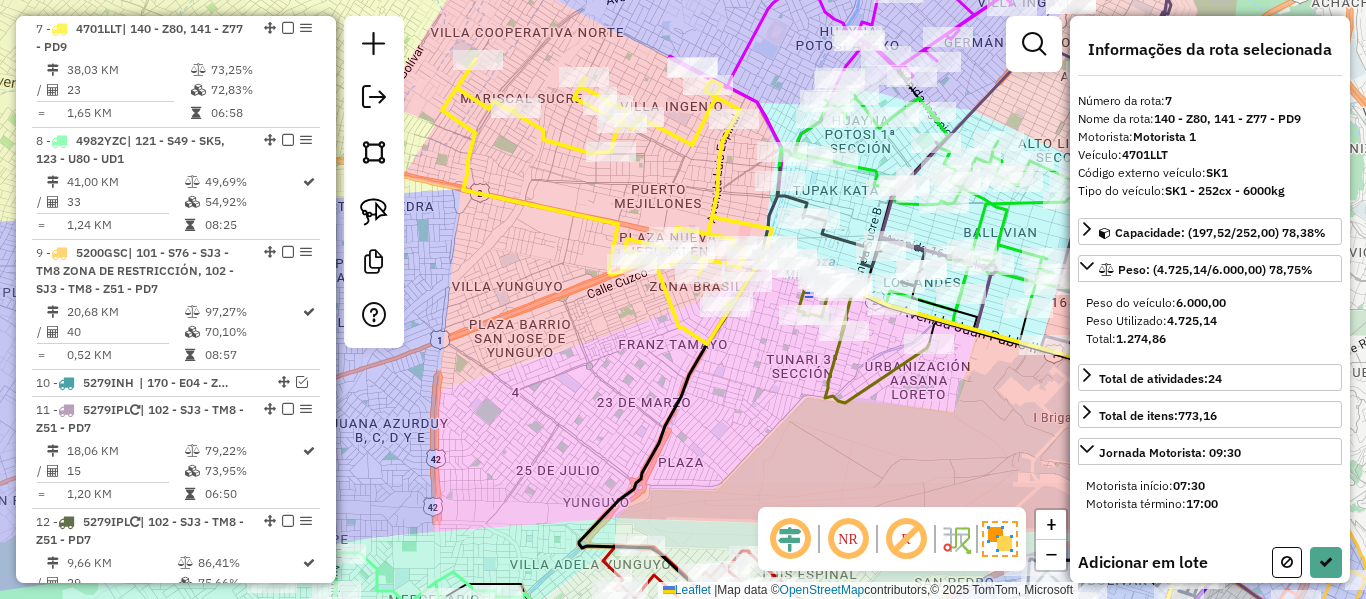 drag, startPoint x: 695, startPoint y: 190, endPoint x: 665, endPoint y: 215, distance: 39.051247 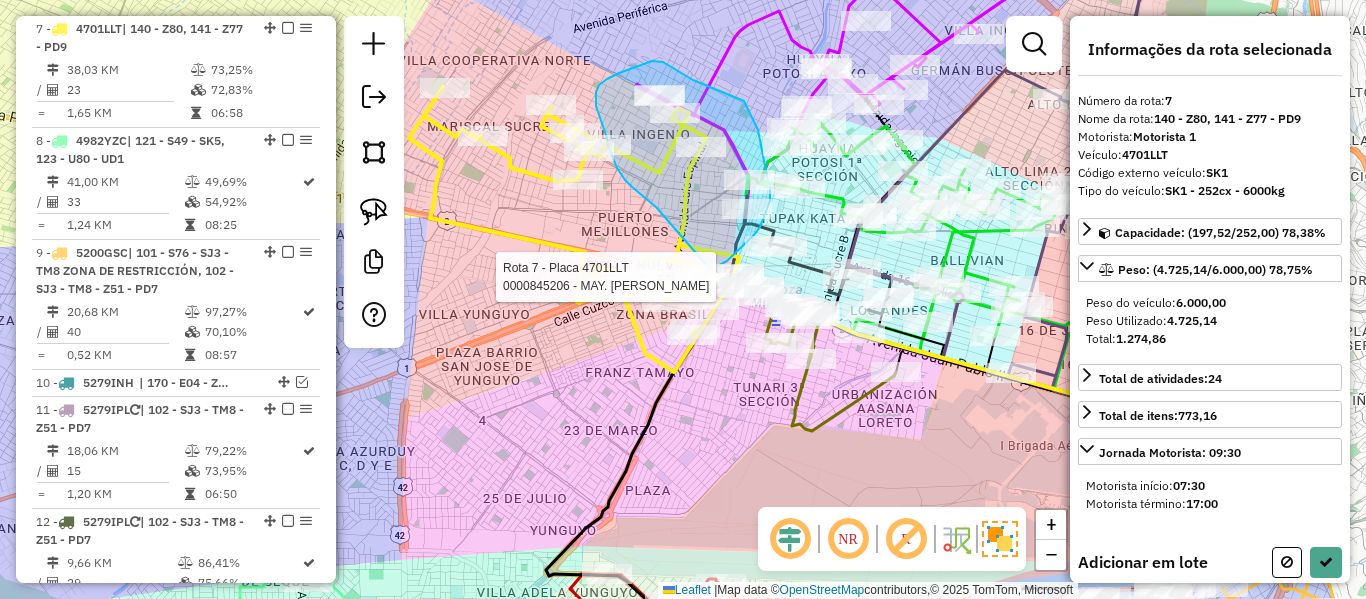 click on "Rota 25 - Placa 5753UBU  0000844930 - SNACK MATILDE Rota 25 - Placa 5753UBU  0000677527 - MAY. RUTH SAUCE Rota 25 - Placa 5753UBU  0000682871 - MAY. JORGE LUIS Rota 7 - Placa 4701LLT  0000845206 - MAY. ROXANA VAL Janela de atendimento Grade de atendimento Capacidade Transportadoras Veículos Cliente Pedidos  Rotas Selecione os dias de semana para filtrar as janelas de atendimento  Seg   Ter   Qua   Qui   Sex   Sáb   Dom  Informe o período da janela de atendimento: De: Até:  Filtrar exatamente a janela do cliente  Considerar janela de atendimento padrão  Selecione os dias de semana para filtrar as grades de atendimento  Seg   Ter   Qua   Qui   Sex   Sáb   Dom   Considerar clientes sem dia de atendimento cadastrado  Clientes fora do dia de atendimento selecionado Filtrar as atividades entre os valores definidos abaixo:  Peso mínimo:   Peso máximo:   Cubagem mínima:   Cubagem máxima:   De:   Até:  Filtrar as atividades entre o tempo de atendimento definido abaixo:  De:   Até:  Transportadora: Nome: +" 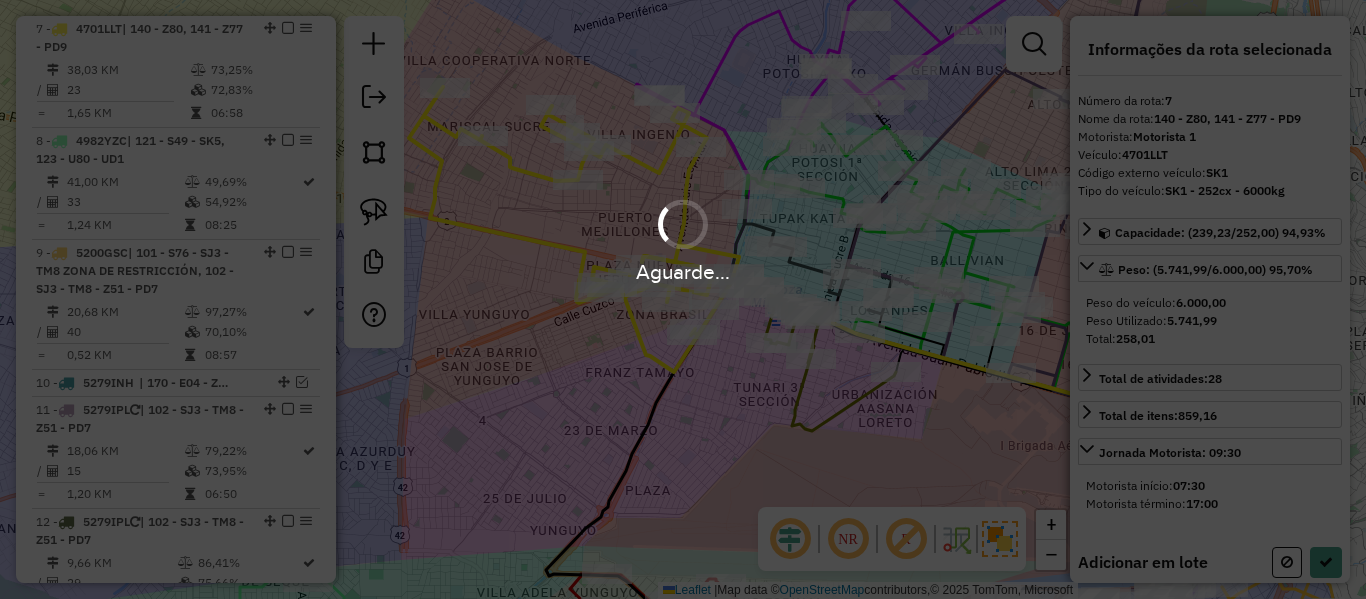 select on "**********" 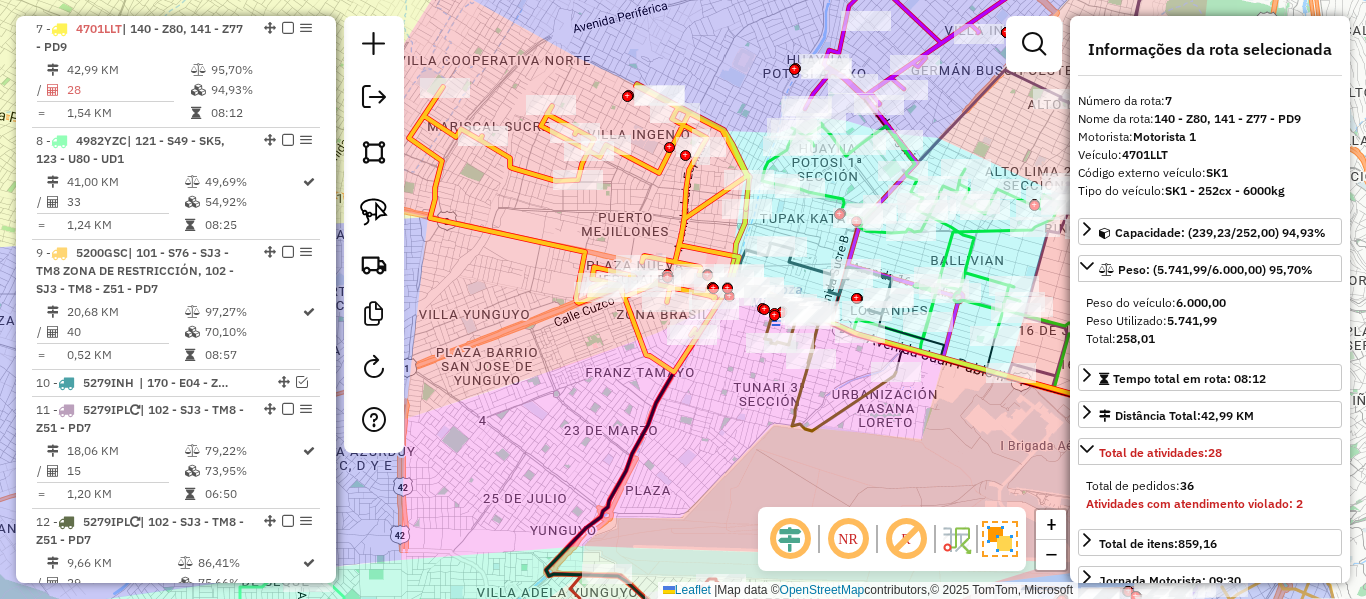 click at bounding box center (288, 28) 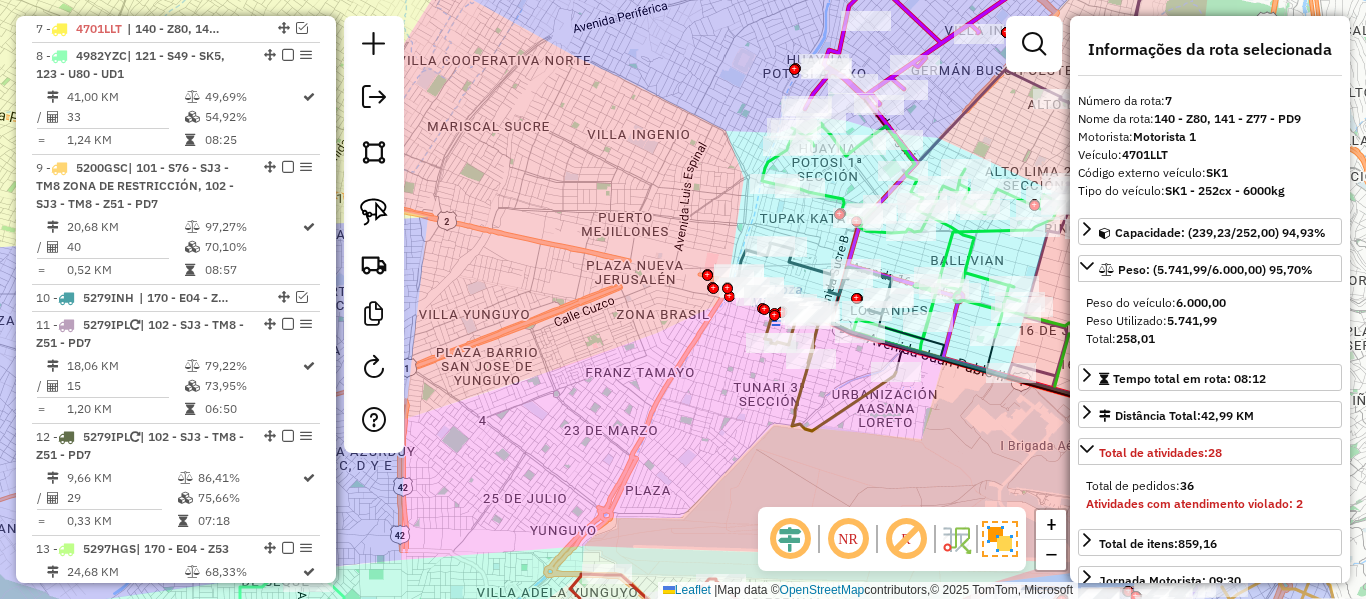 click on "Janela de atendimento Grade de atendimento Capacidade Transportadoras Veículos Cliente Pedidos  Rotas Selecione os dias de semana para filtrar as janelas de atendimento  Seg   Ter   Qua   Qui   Sex   Sáb   Dom  Informe o período da janela de atendimento: De: Até:  Filtrar exatamente a janela do cliente  Considerar janela de atendimento padrão  Selecione os dias de semana para filtrar as grades de atendimento  Seg   Ter   Qua   Qui   Sex   Sáb   Dom   Considerar clientes sem dia de atendimento cadastrado  Clientes fora do dia de atendimento selecionado Filtrar as atividades entre os valores definidos abaixo:  Peso mínimo:   Peso máximo:   Cubagem mínima:   Cubagem máxima:   De:   Até:  Filtrar as atividades entre o tempo de atendimento definido abaixo:  De:   Até:   Considerar capacidade total dos clientes não roteirizados Transportadora: Selecione um ou mais itens Tipo de veículo: Selecione um ou mais itens Veículo: Selecione um ou mais itens Motorista: Selecione um ou mais itens Nome: Rótulo:" 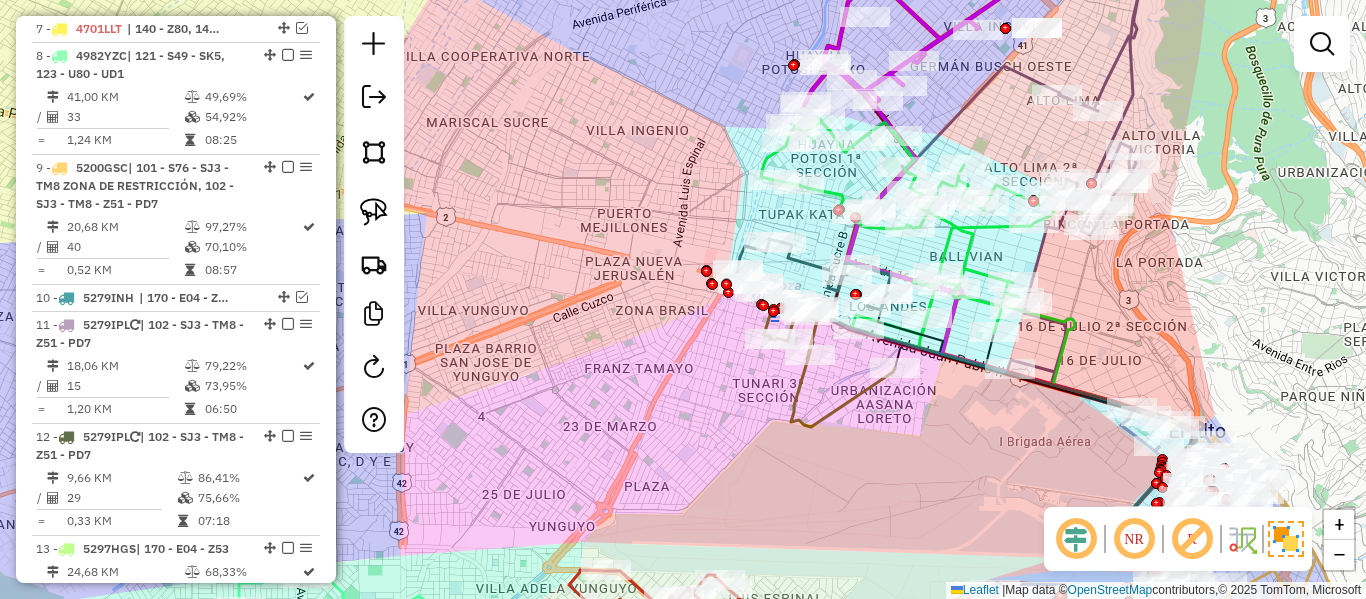drag, startPoint x: 662, startPoint y: 287, endPoint x: 566, endPoint y: 428, distance: 170.57843 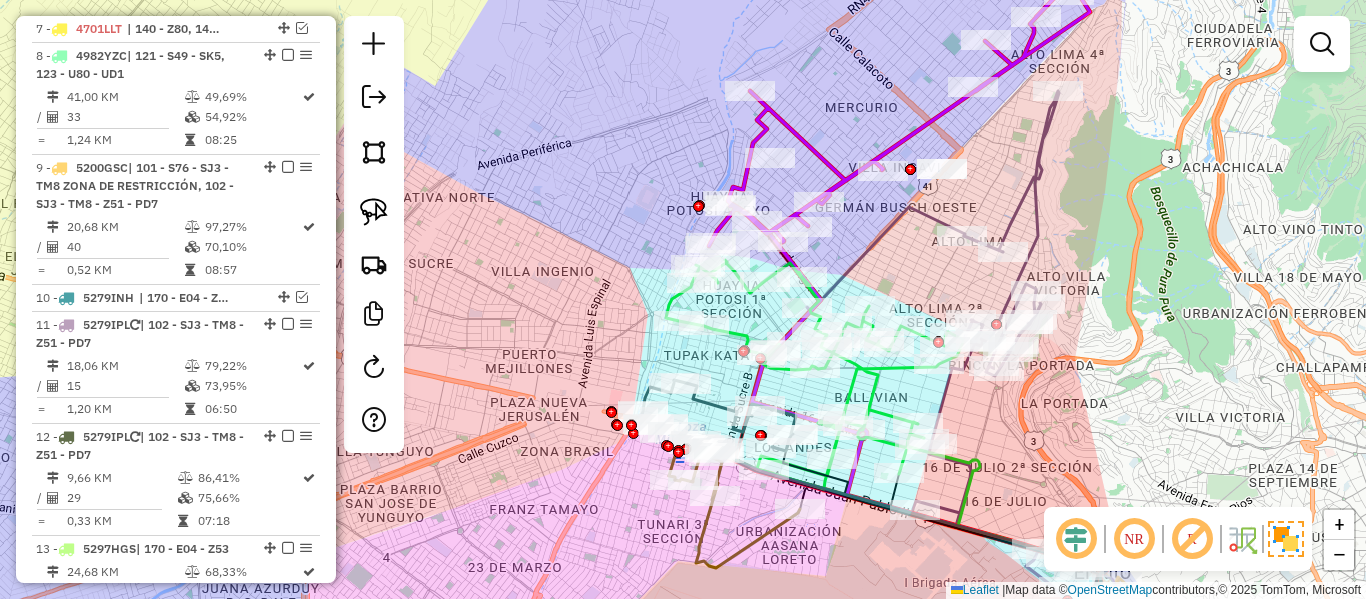 drag, startPoint x: 574, startPoint y: 370, endPoint x: 768, endPoint y: 34, distance: 387.98453 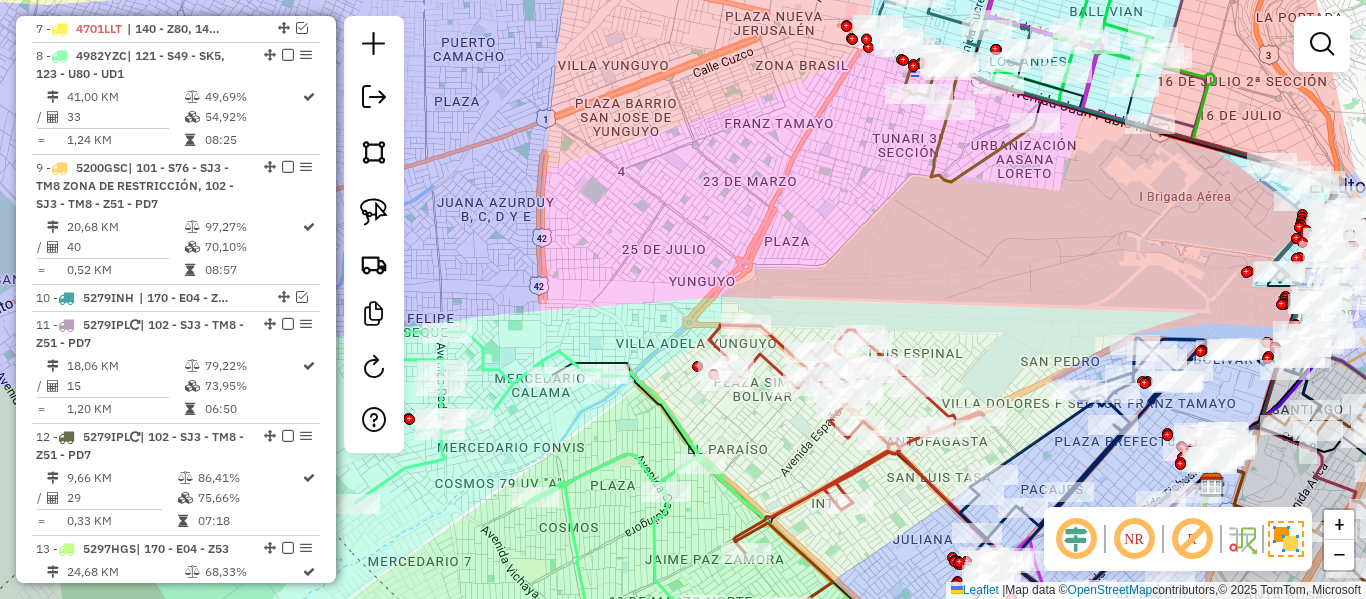 drag, startPoint x: 672, startPoint y: 240, endPoint x: 988, endPoint y: 102, distance: 344.8188 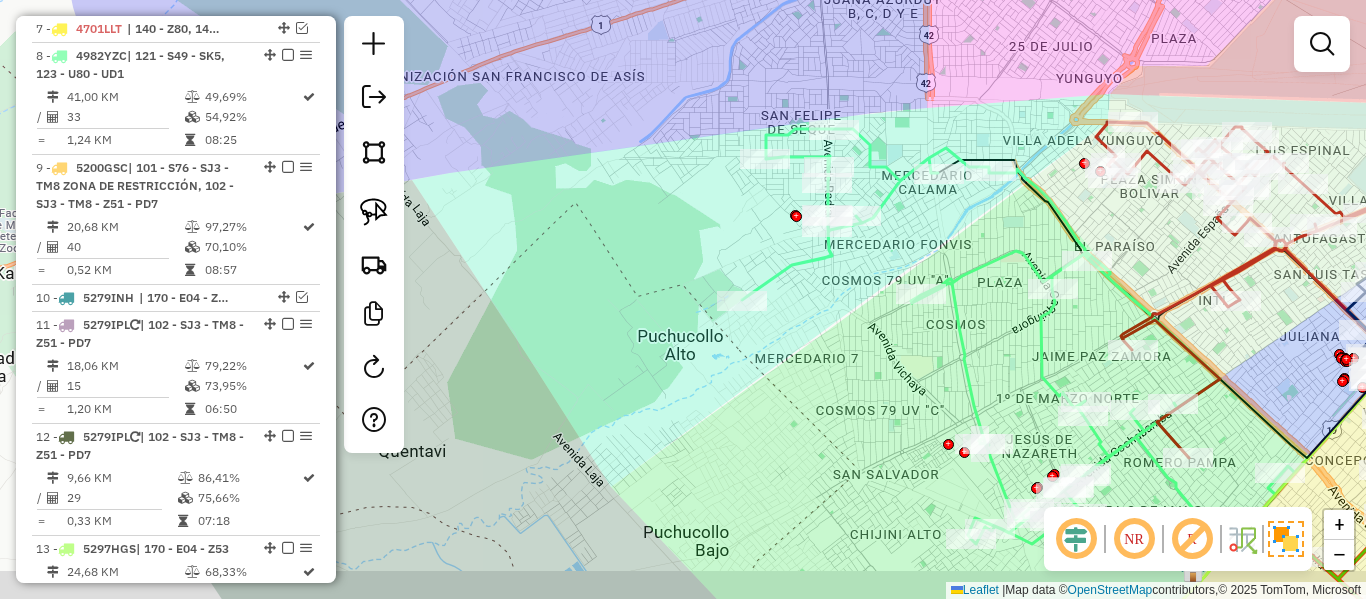 drag, startPoint x: 945, startPoint y: 132, endPoint x: 954, endPoint y: 97, distance: 36.138622 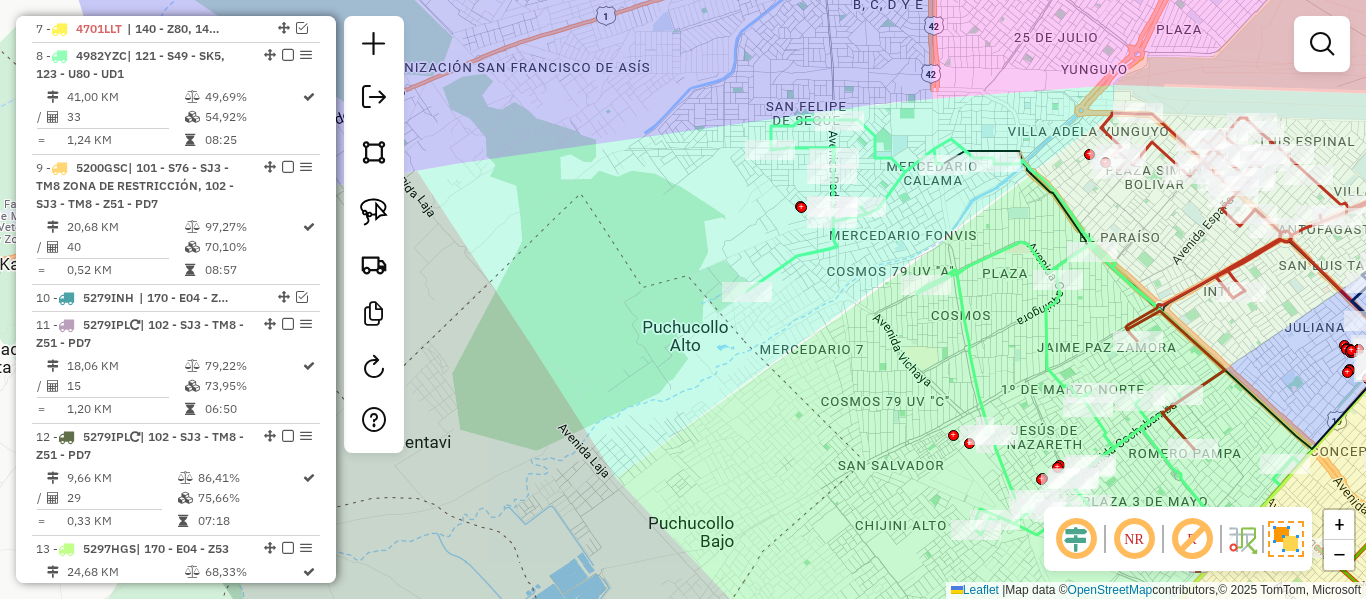 click 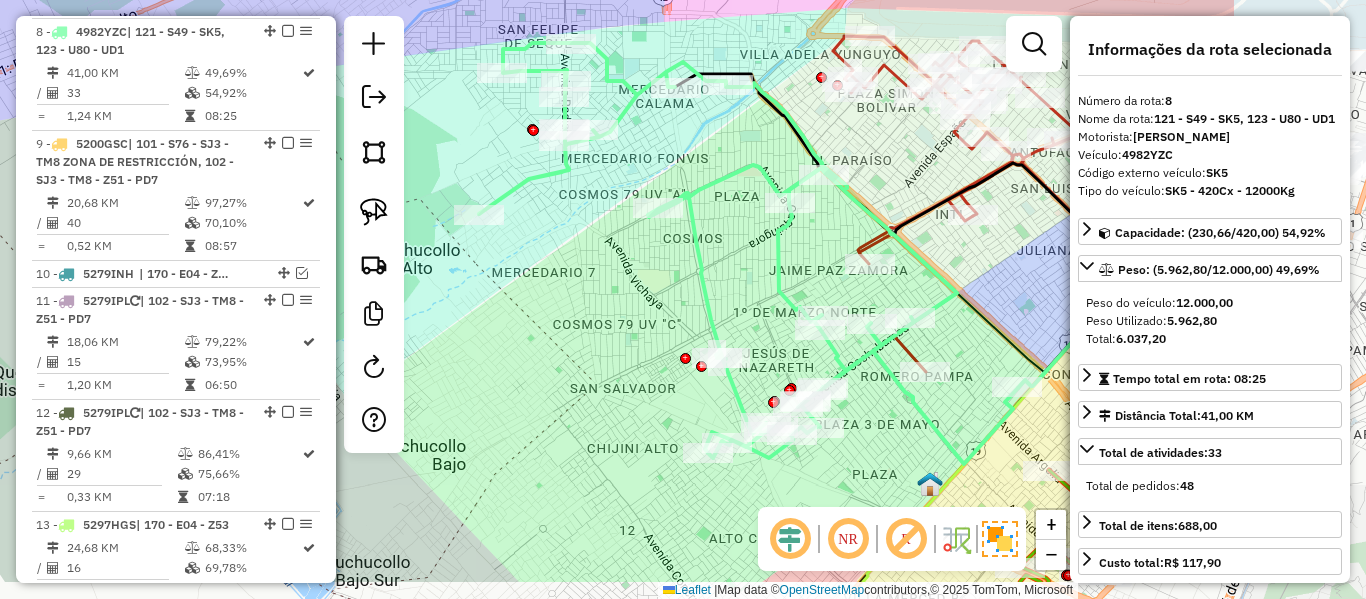 drag, startPoint x: 901, startPoint y: 278, endPoint x: 726, endPoint y: 233, distance: 180.69312 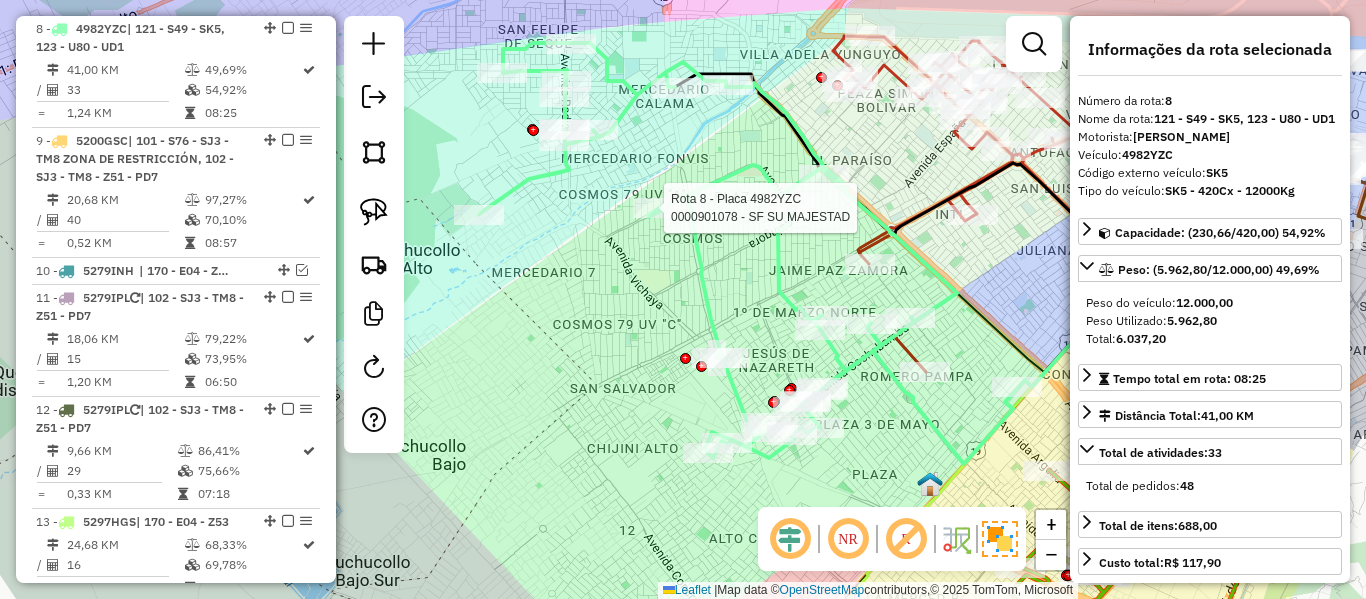 click 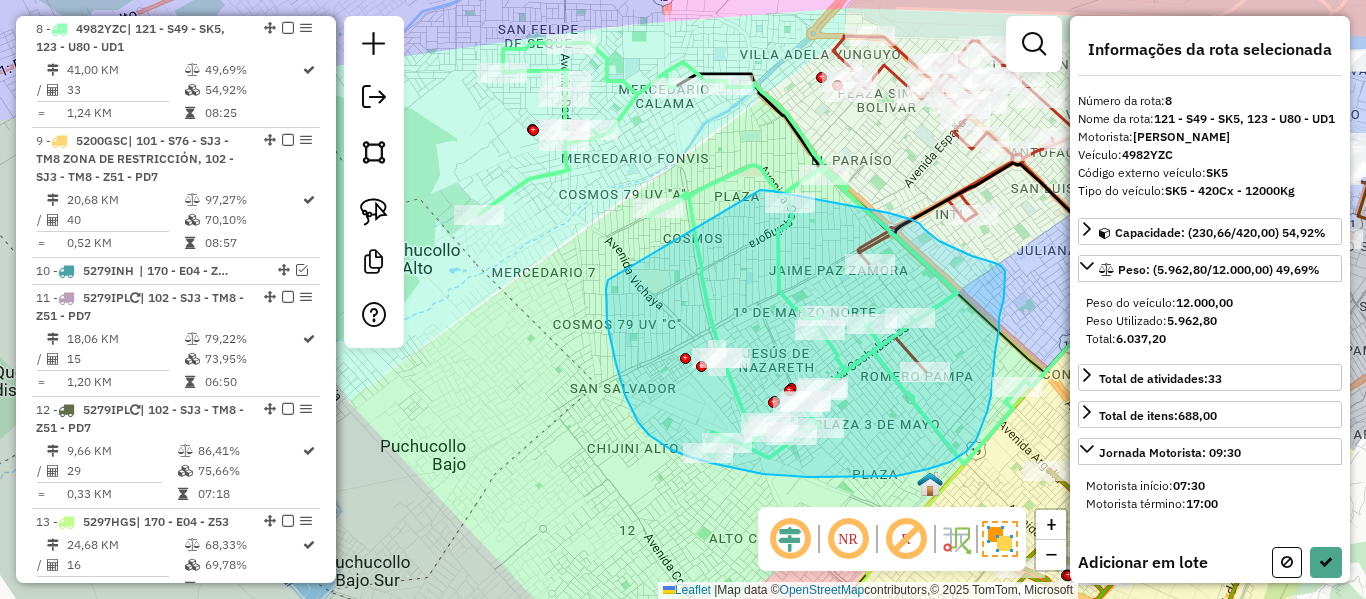 drag, startPoint x: 616, startPoint y: 364, endPoint x: 719, endPoint y: 192, distance: 200.48192 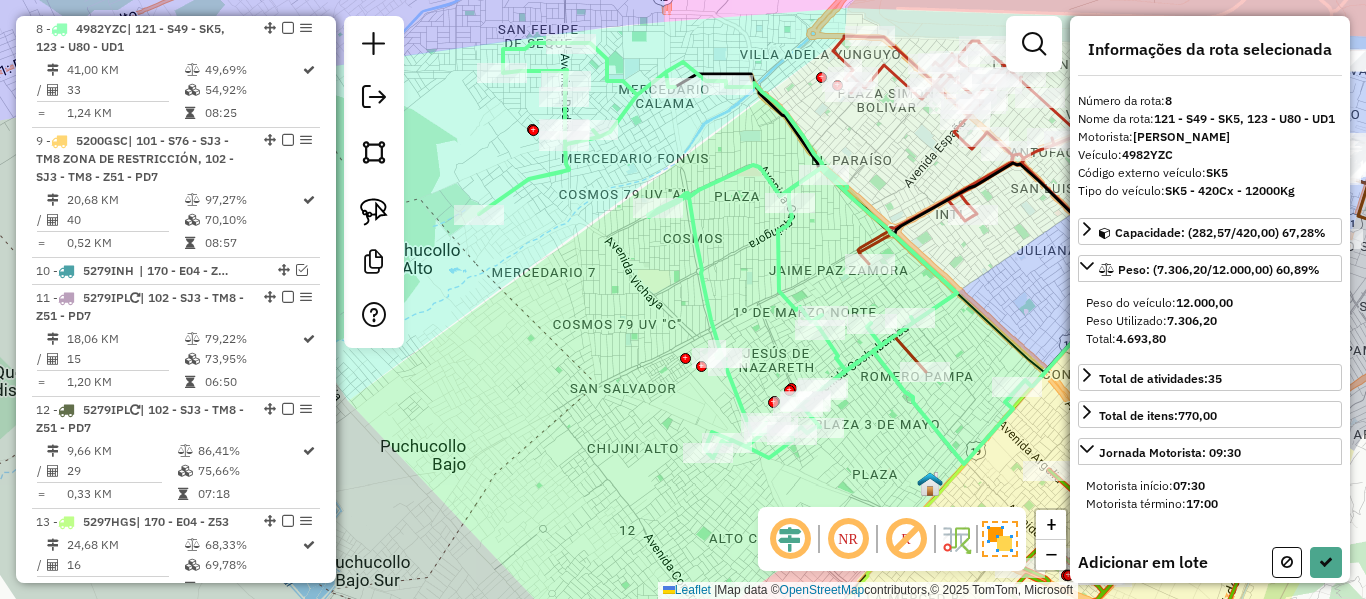 select on "**********" 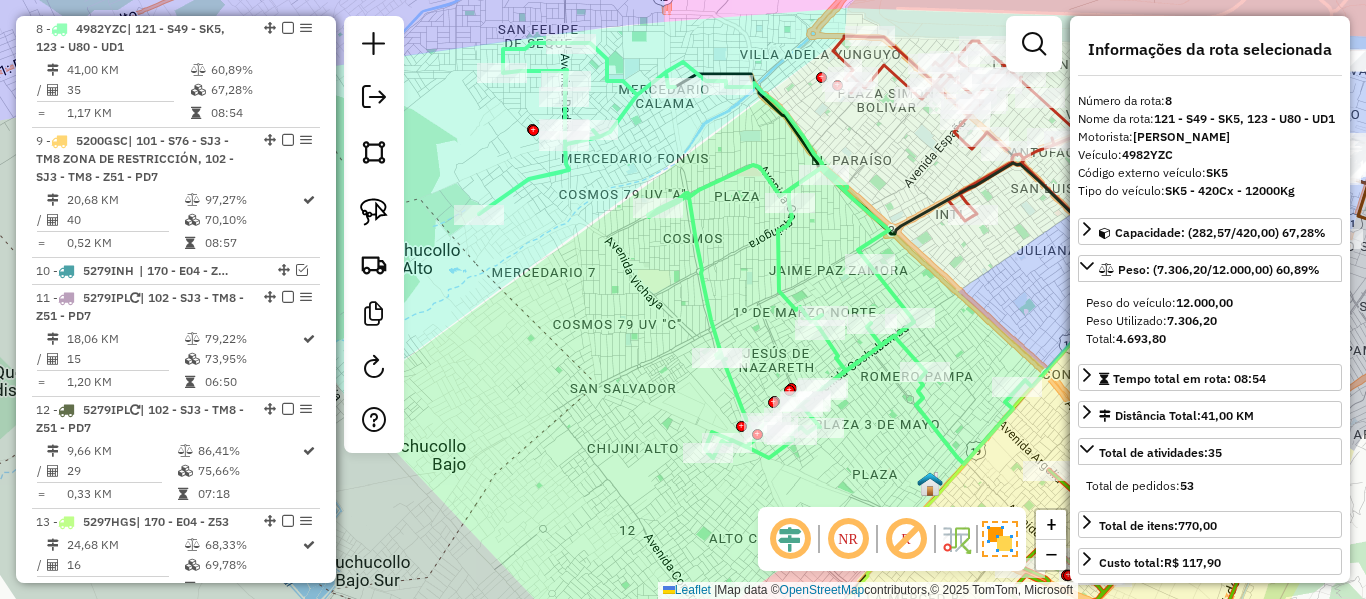 click 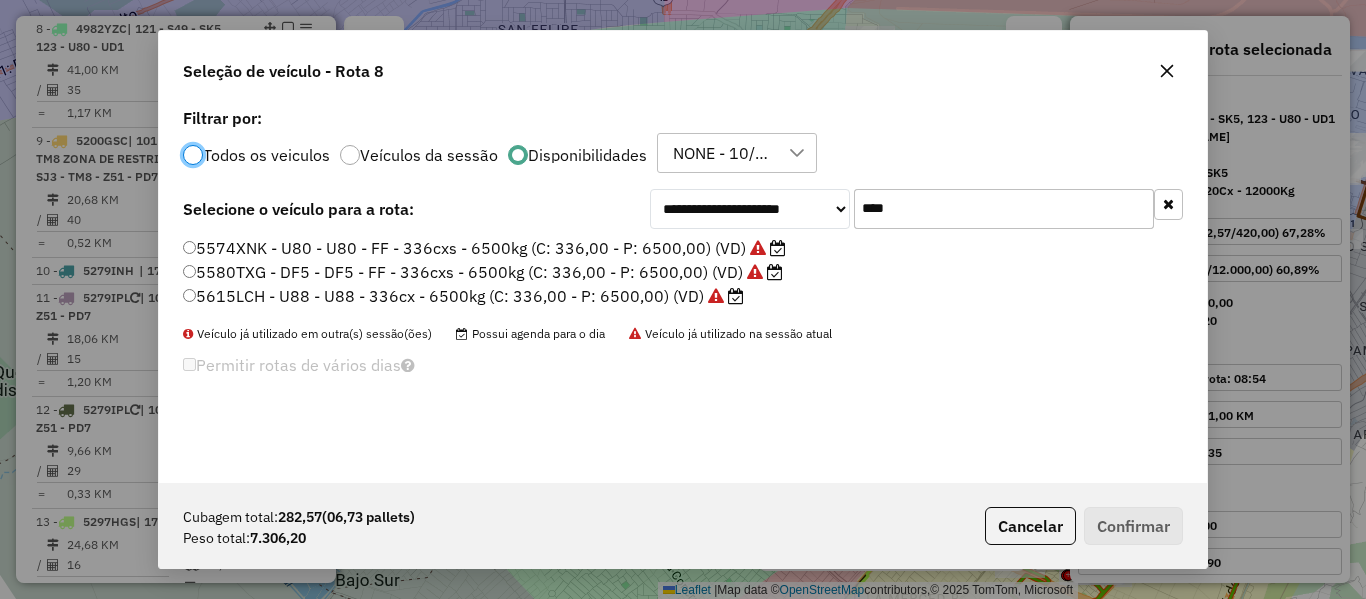 scroll, scrollTop: 11, scrollLeft: 6, axis: both 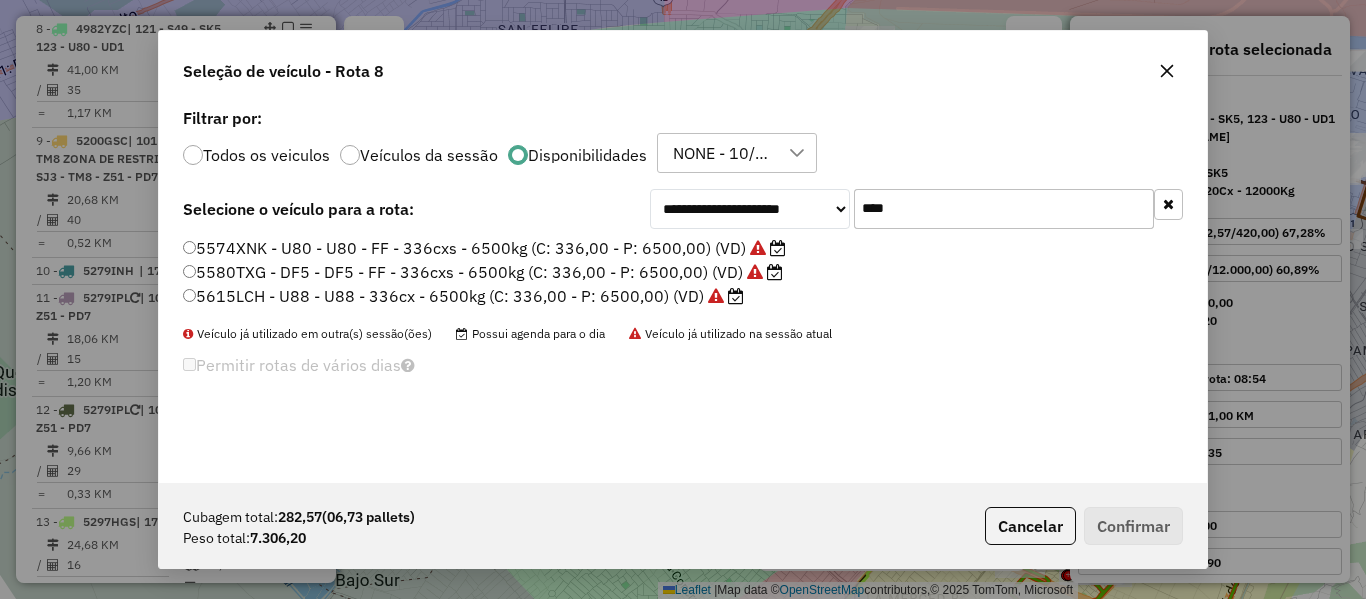 click on "****" 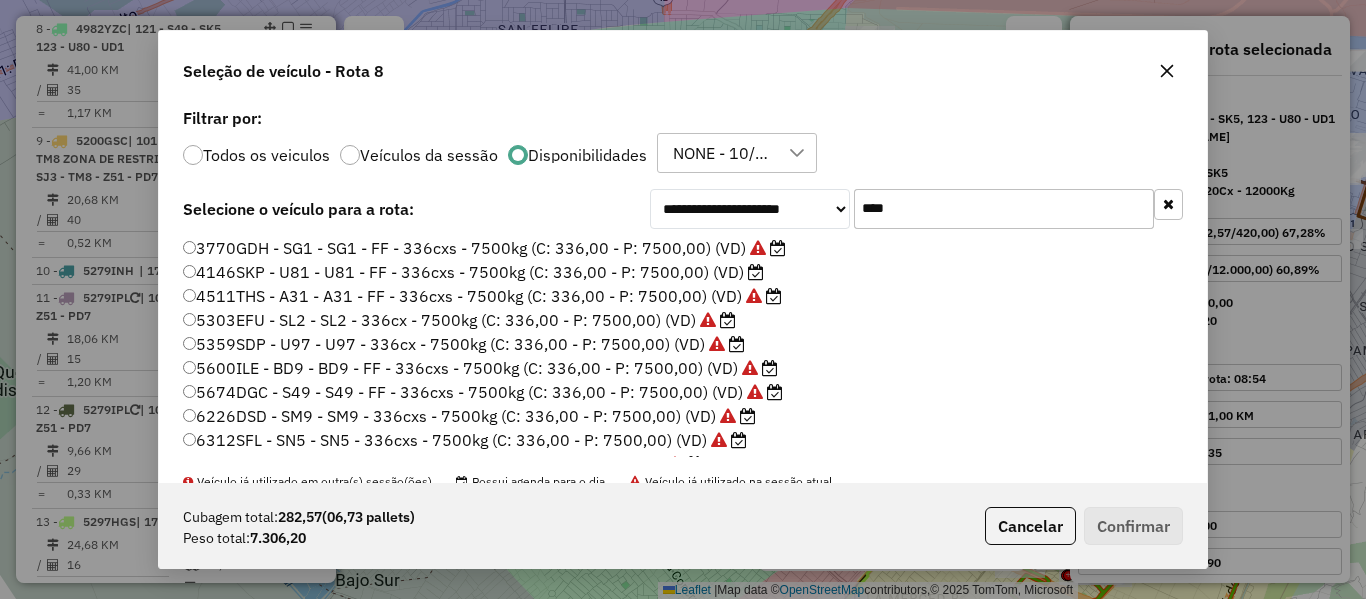 type on "****" 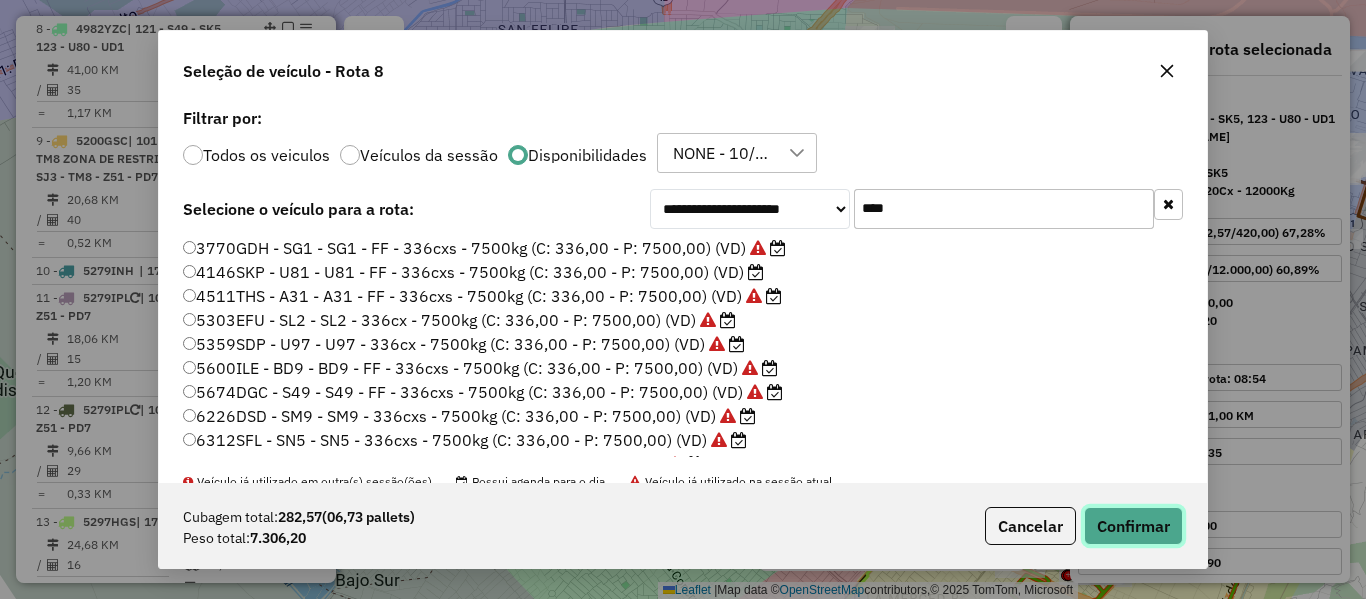 click on "Confirmar" 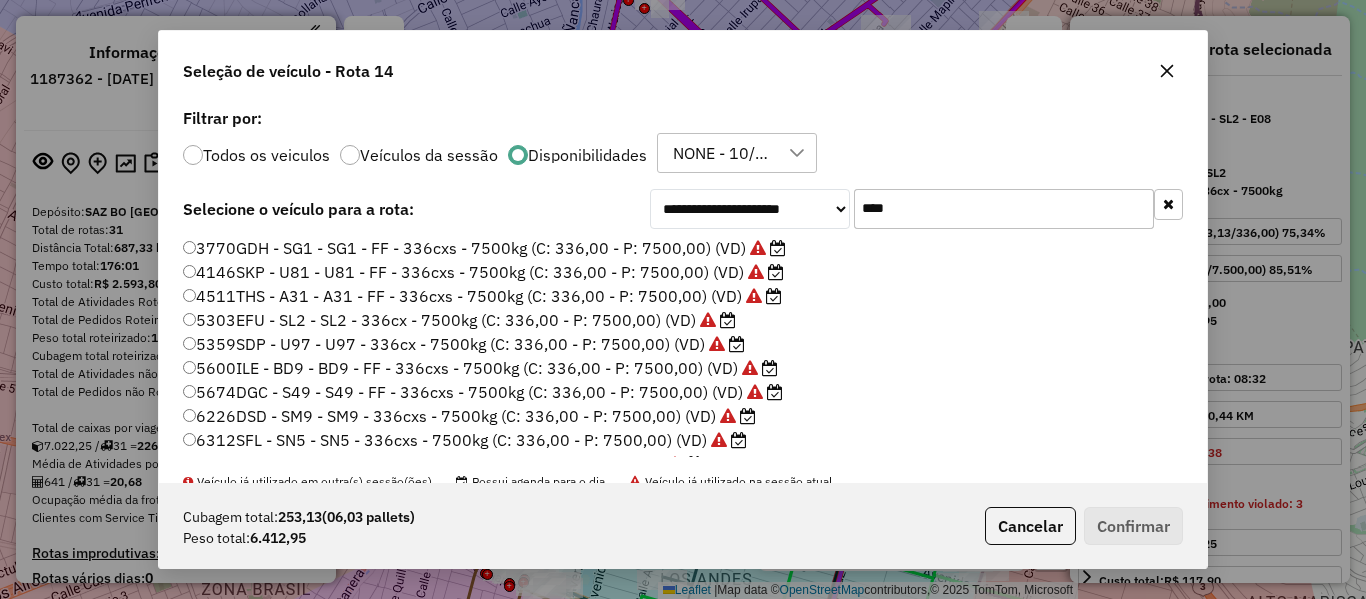 select on "**********" 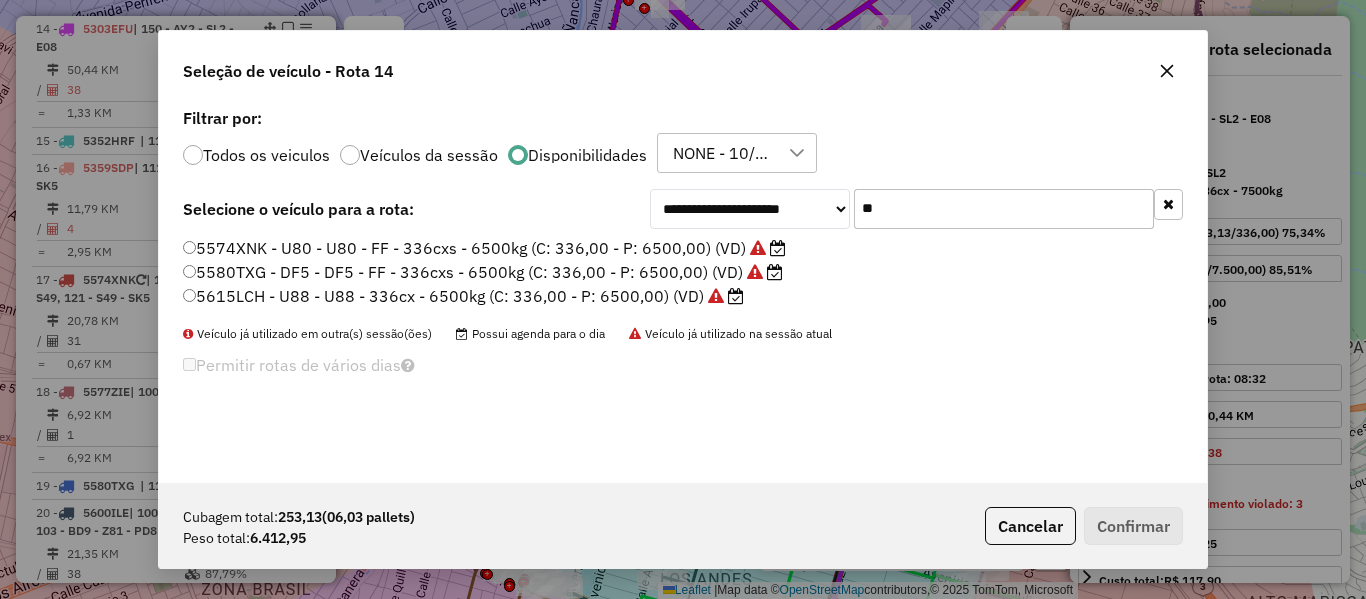 scroll, scrollTop: 0, scrollLeft: 0, axis: both 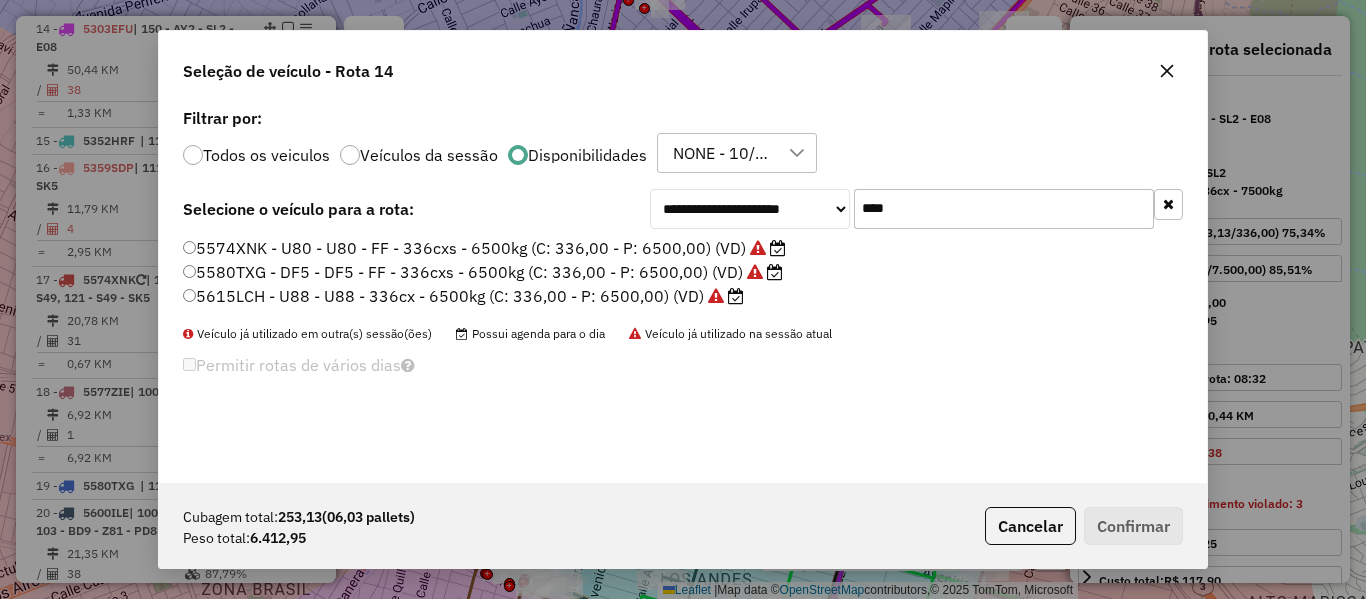 type on "****" 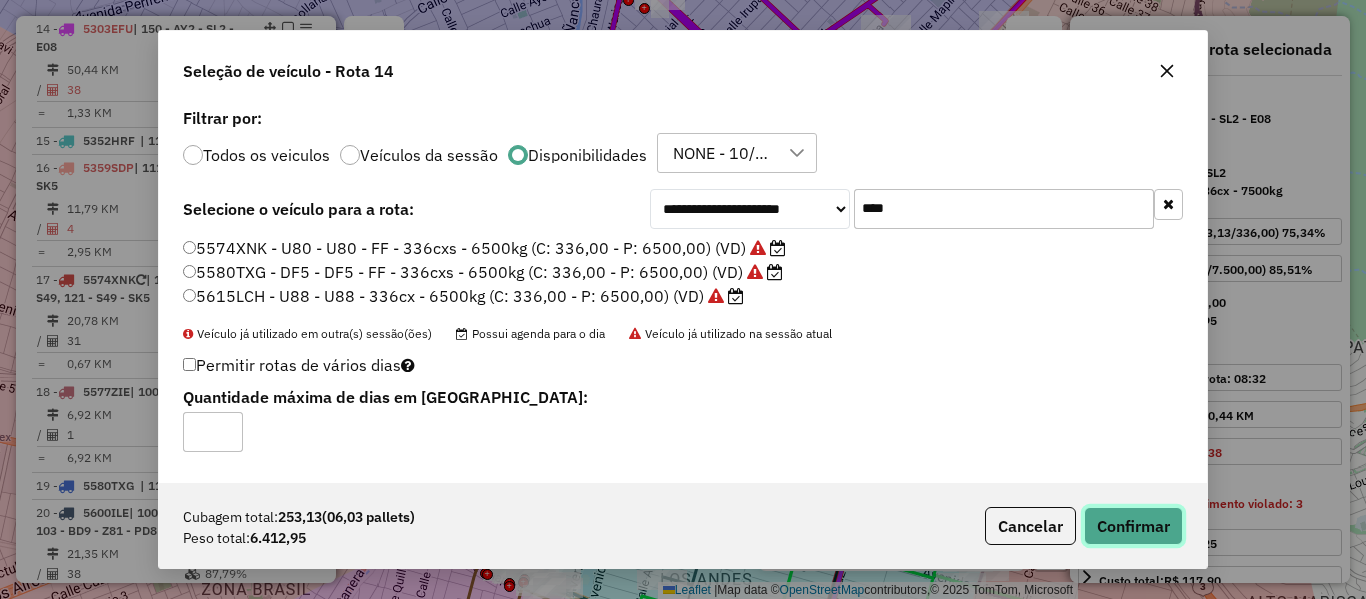 click on "Confirmar" 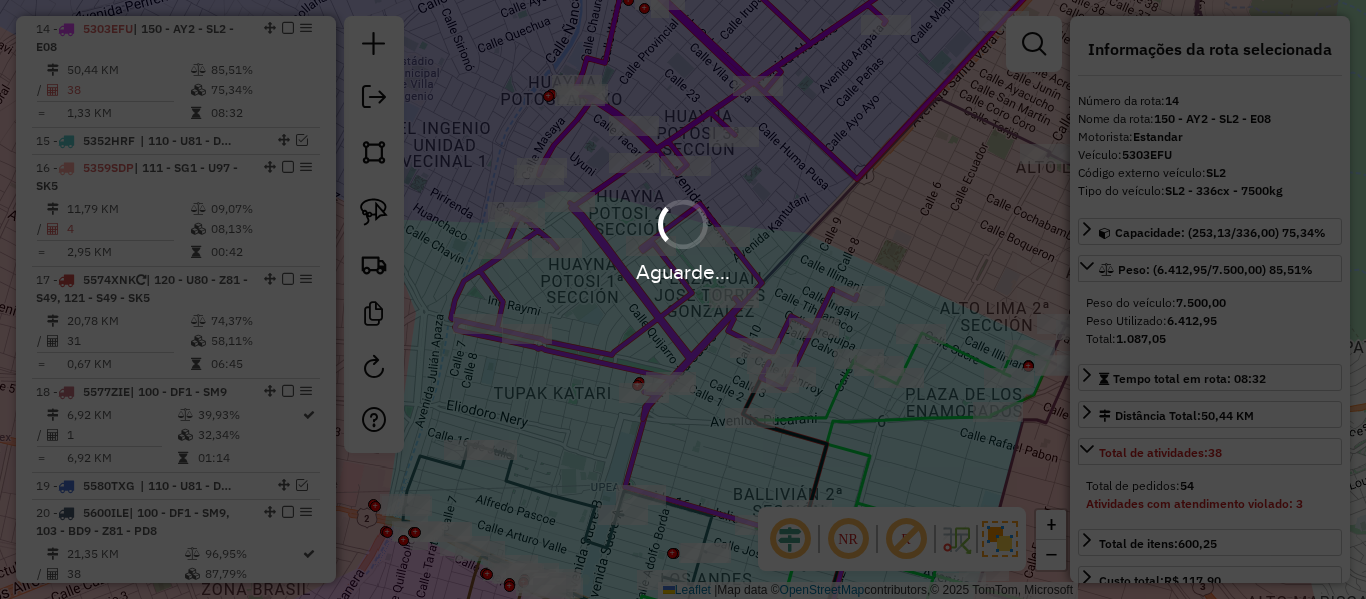 click on "Aguarde..." at bounding box center [683, 299] 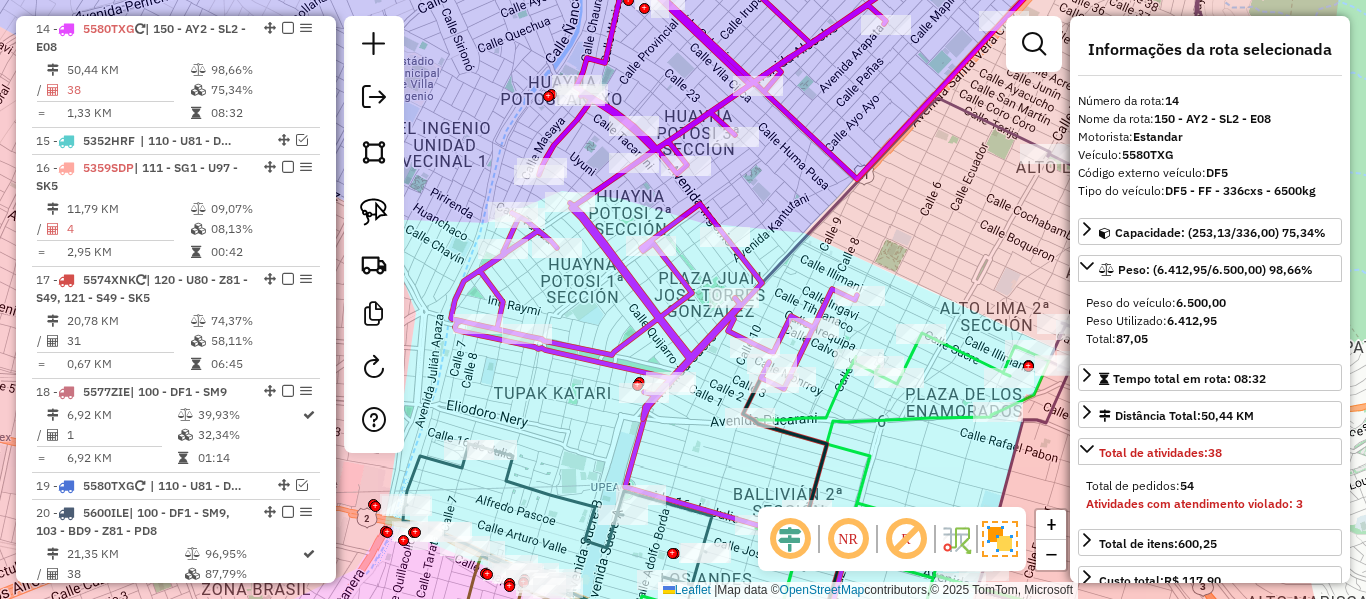 click 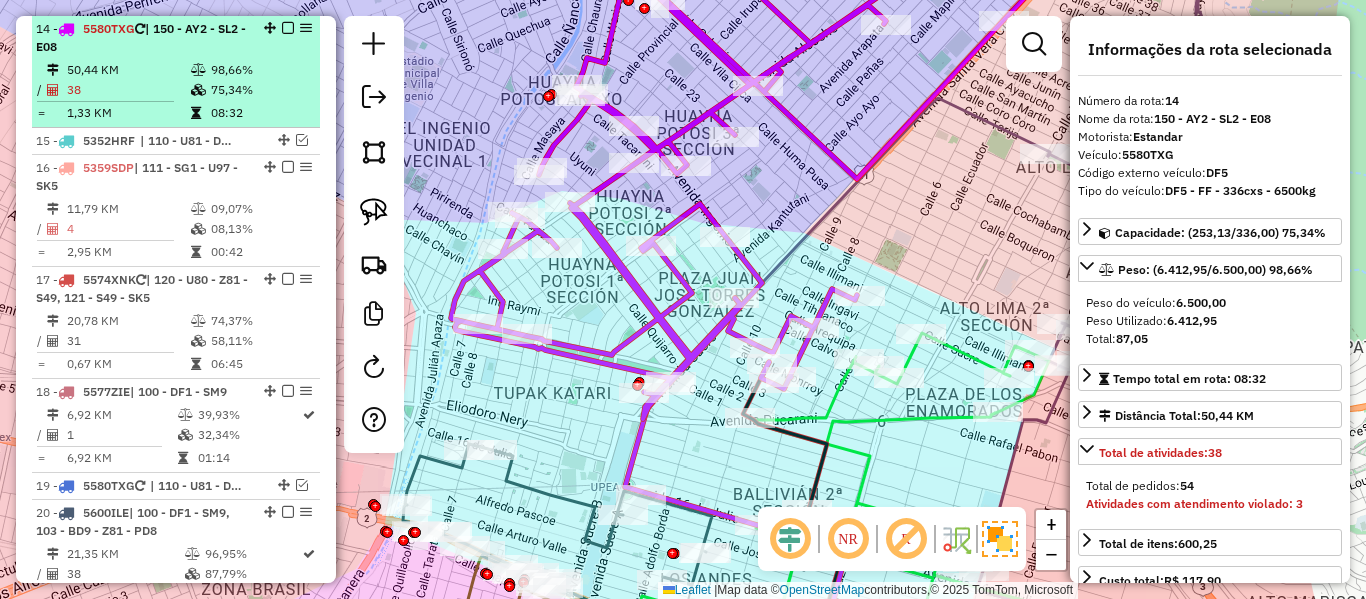 click at bounding box center (288, 28) 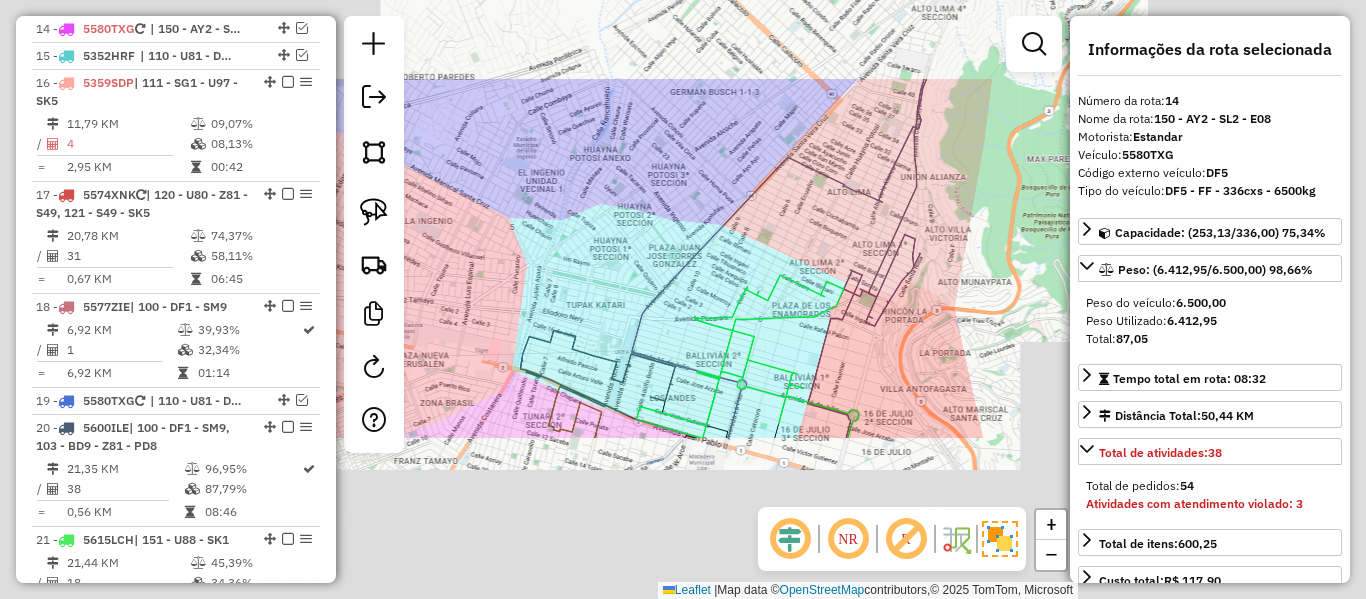 drag, startPoint x: 635, startPoint y: 226, endPoint x: 618, endPoint y: 252, distance: 31.06445 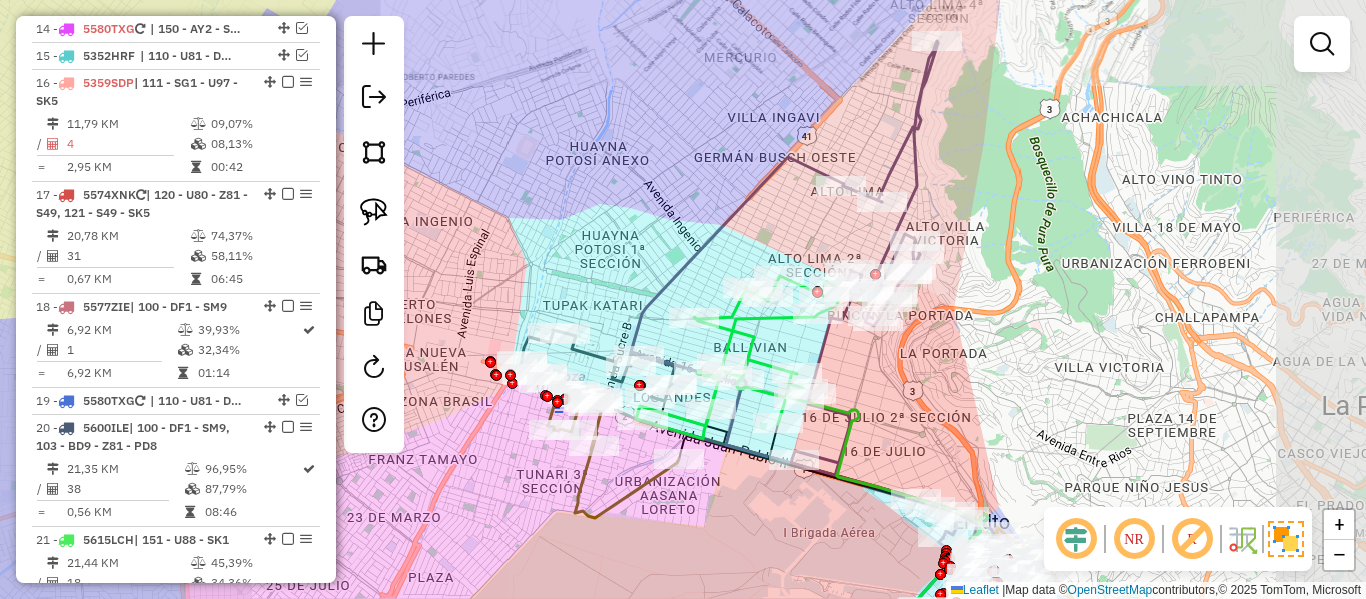 drag, startPoint x: 618, startPoint y: 254, endPoint x: 685, endPoint y: 215, distance: 77.52419 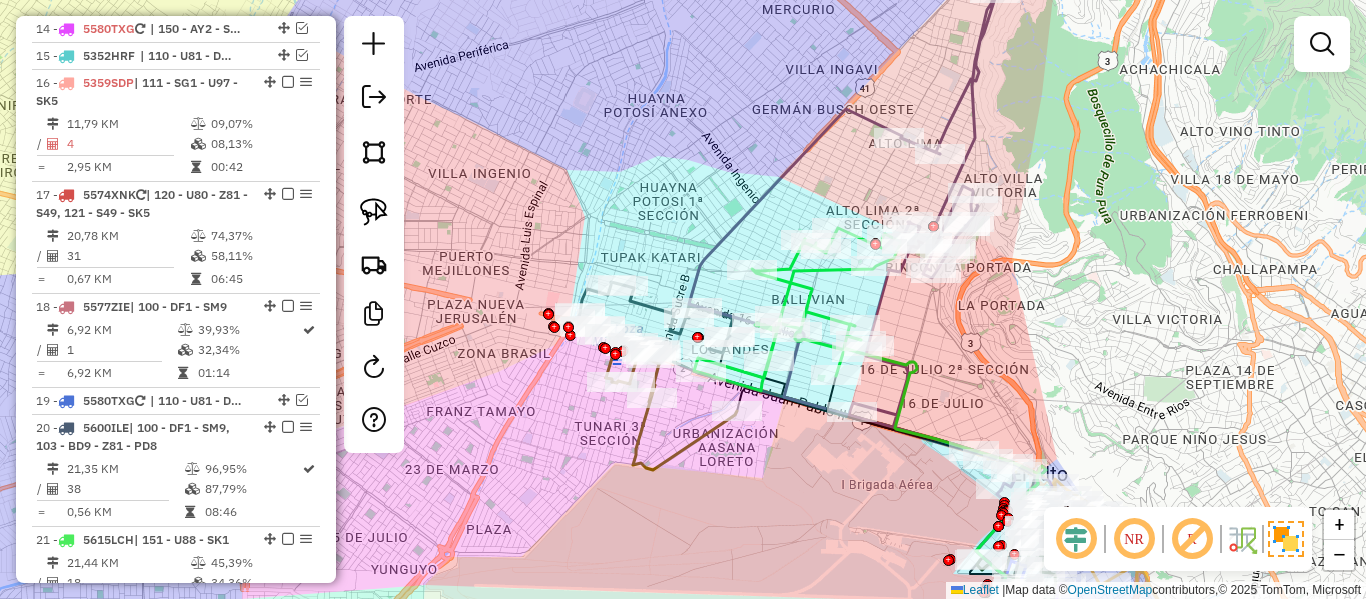 click 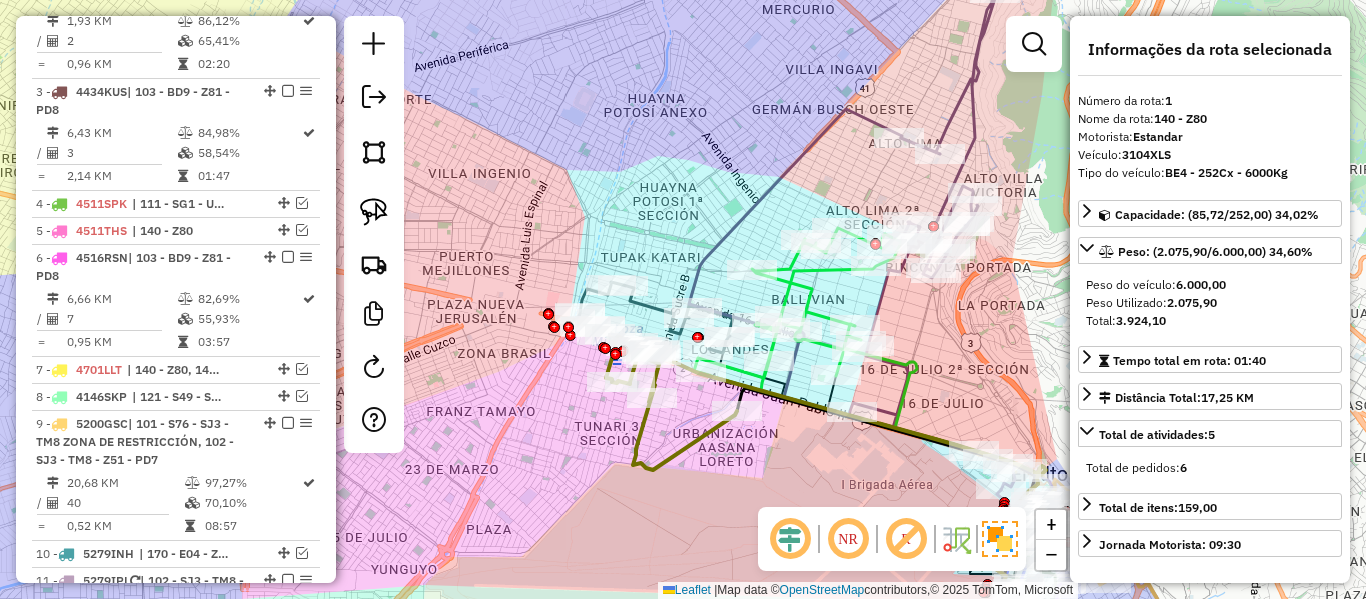 scroll, scrollTop: 781, scrollLeft: 0, axis: vertical 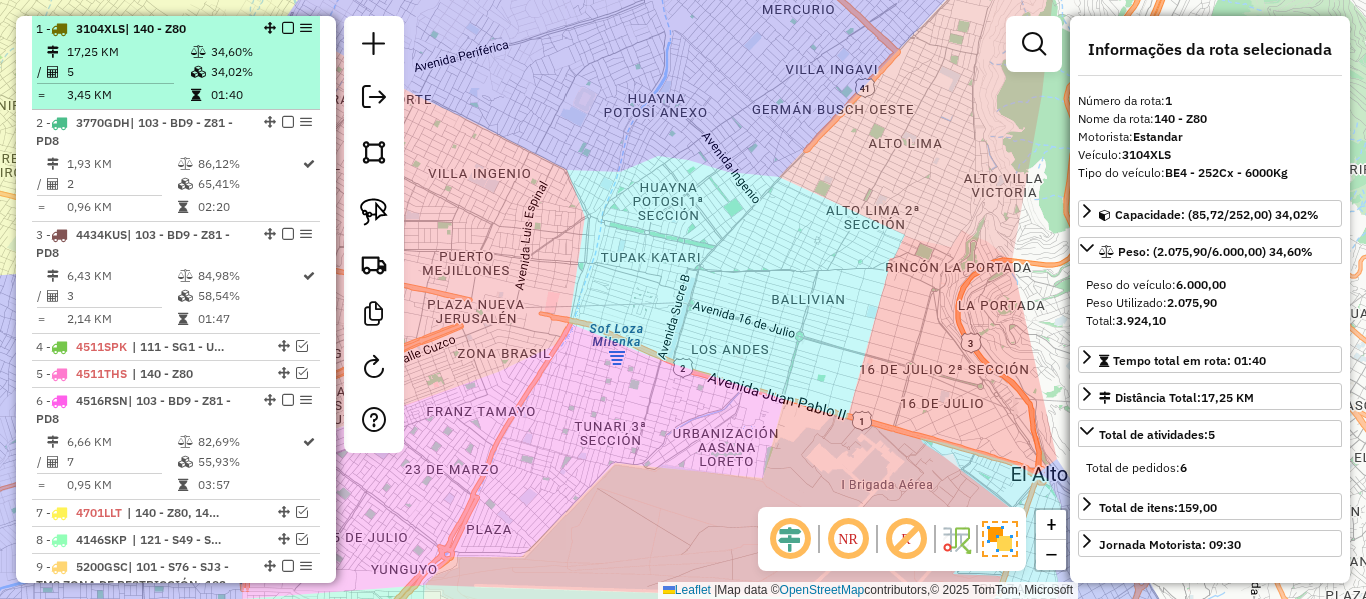 click on "01:40" at bounding box center [260, 95] 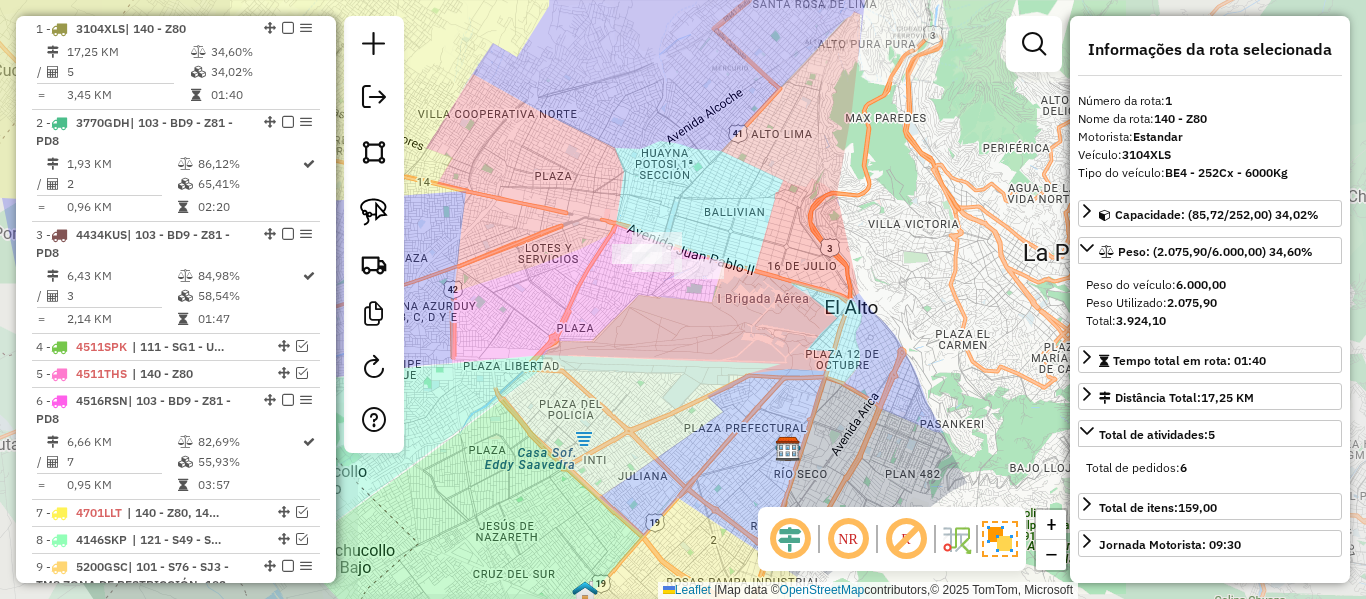 drag, startPoint x: 744, startPoint y: 365, endPoint x: 879, endPoint y: 401, distance: 139.71758 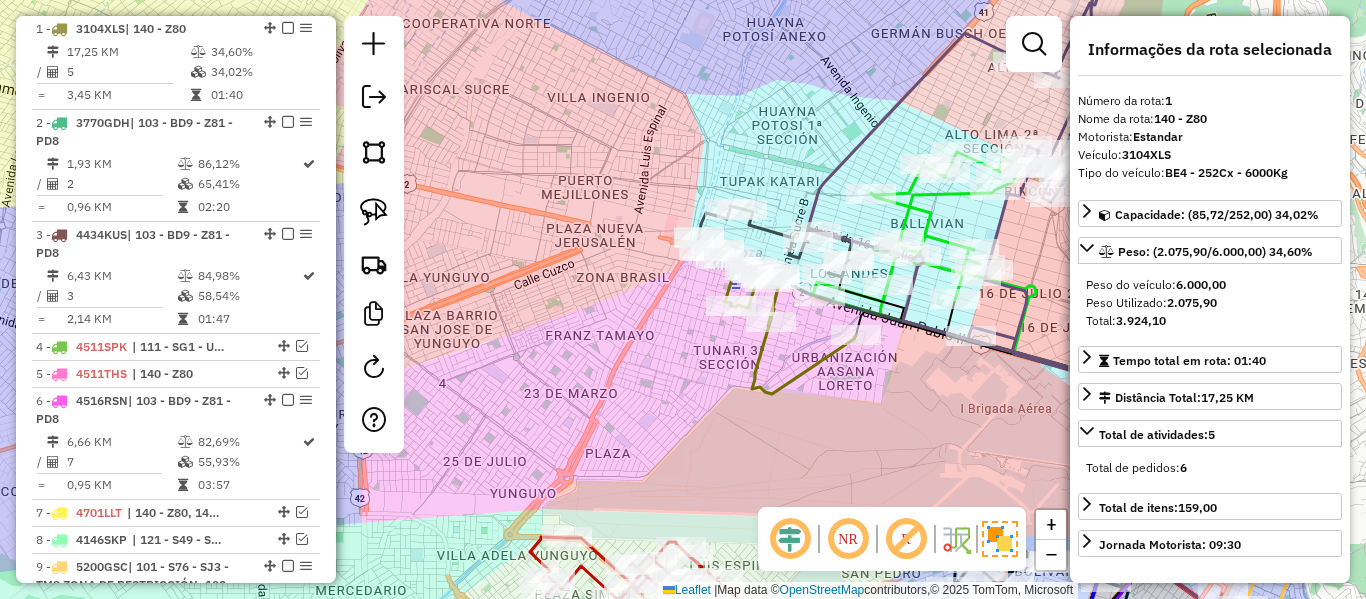 click 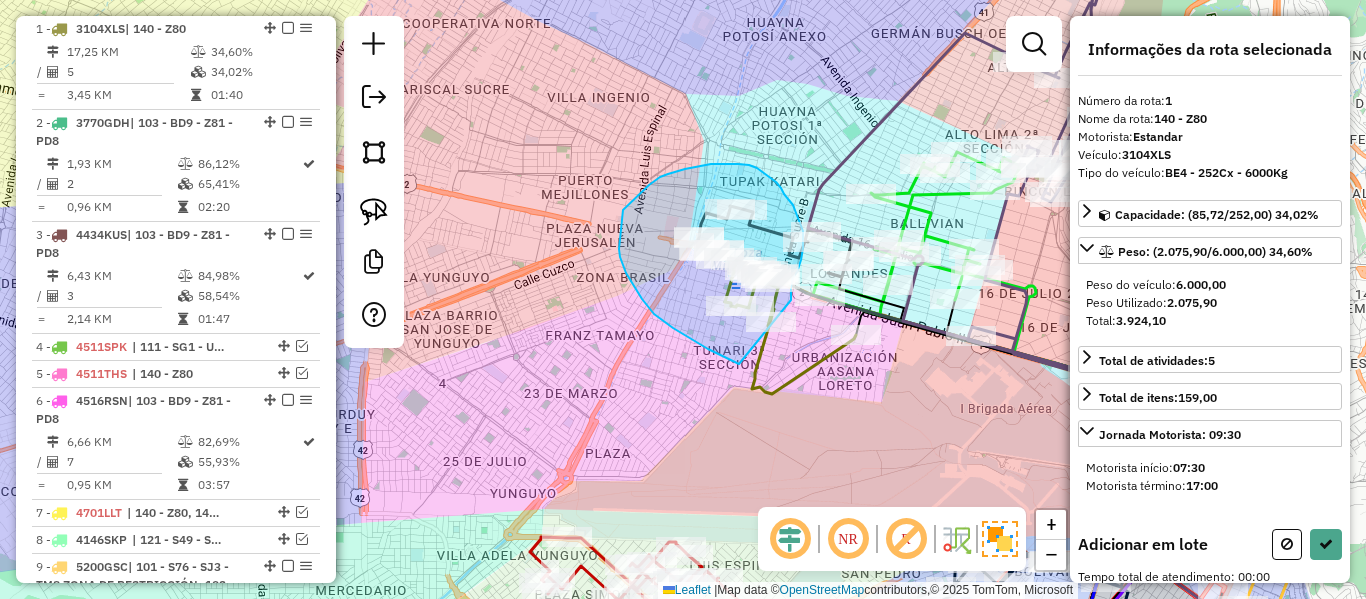 drag, startPoint x: 697, startPoint y: 343, endPoint x: 791, endPoint y: 311, distance: 99.29753 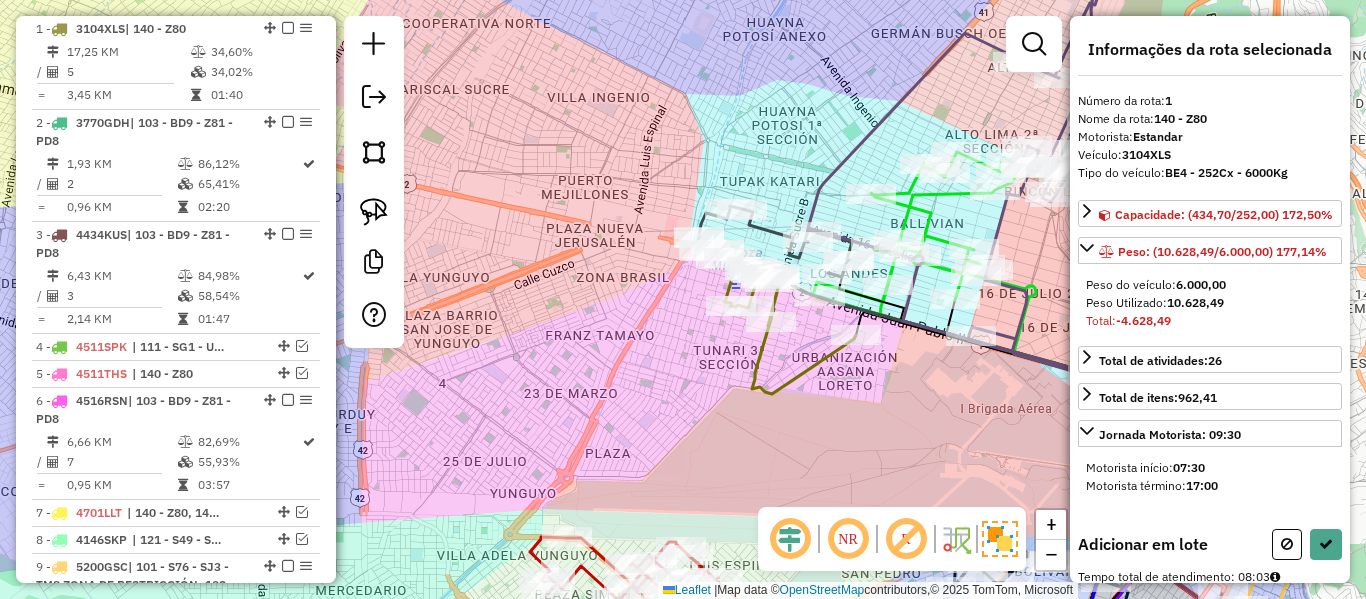 select on "**********" 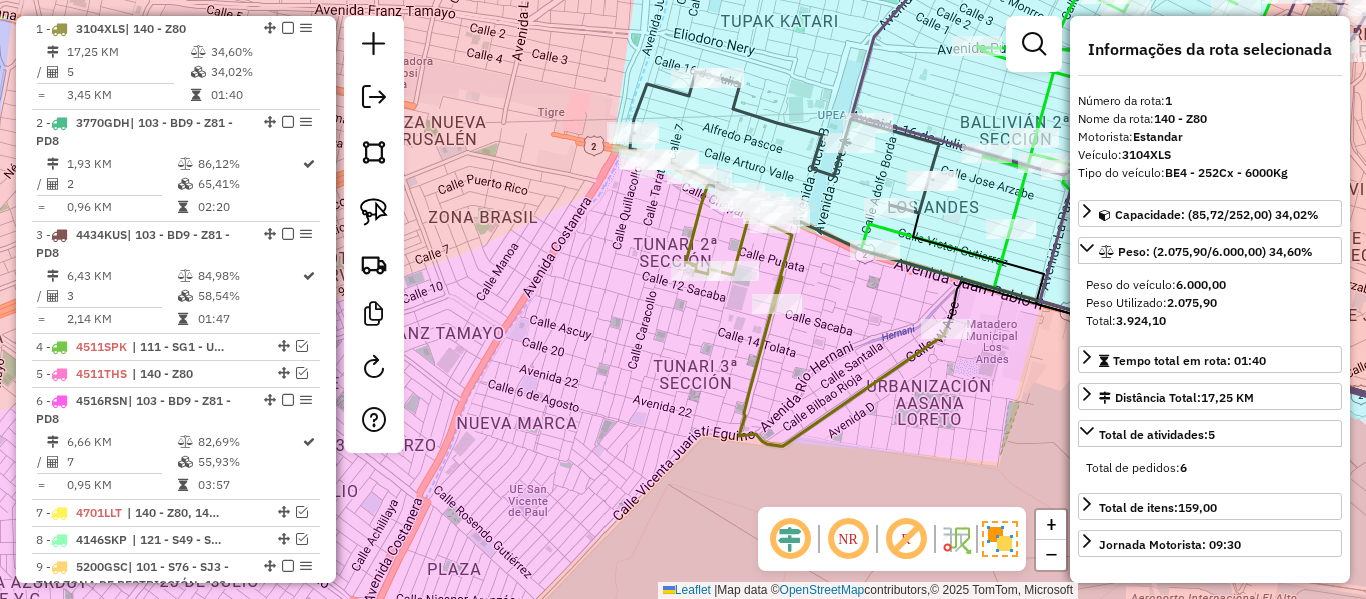 click 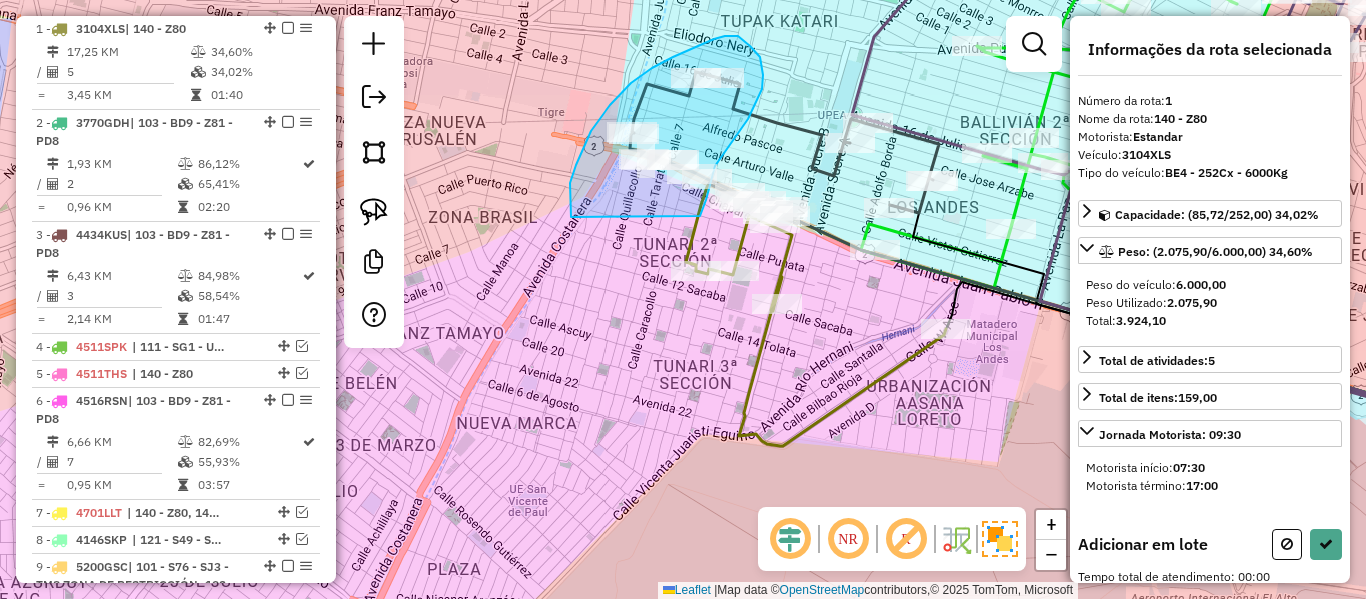drag, startPoint x: 571, startPoint y: 213, endPoint x: 693, endPoint y: 249, distance: 127.20063 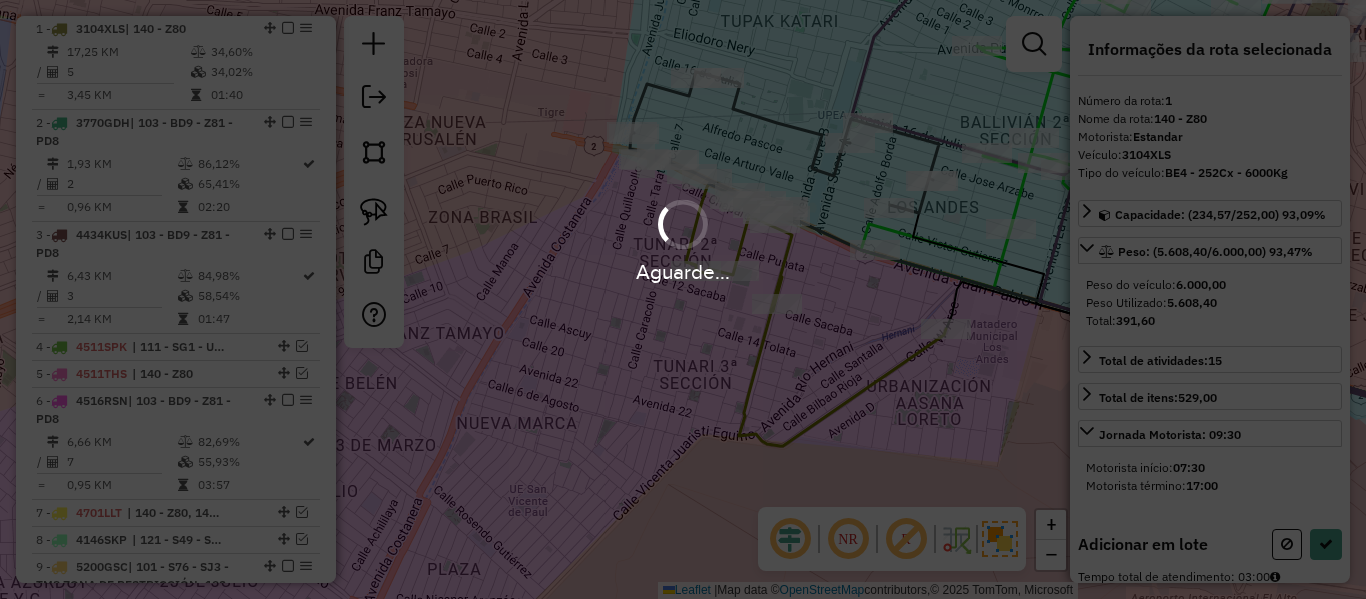 select on "**********" 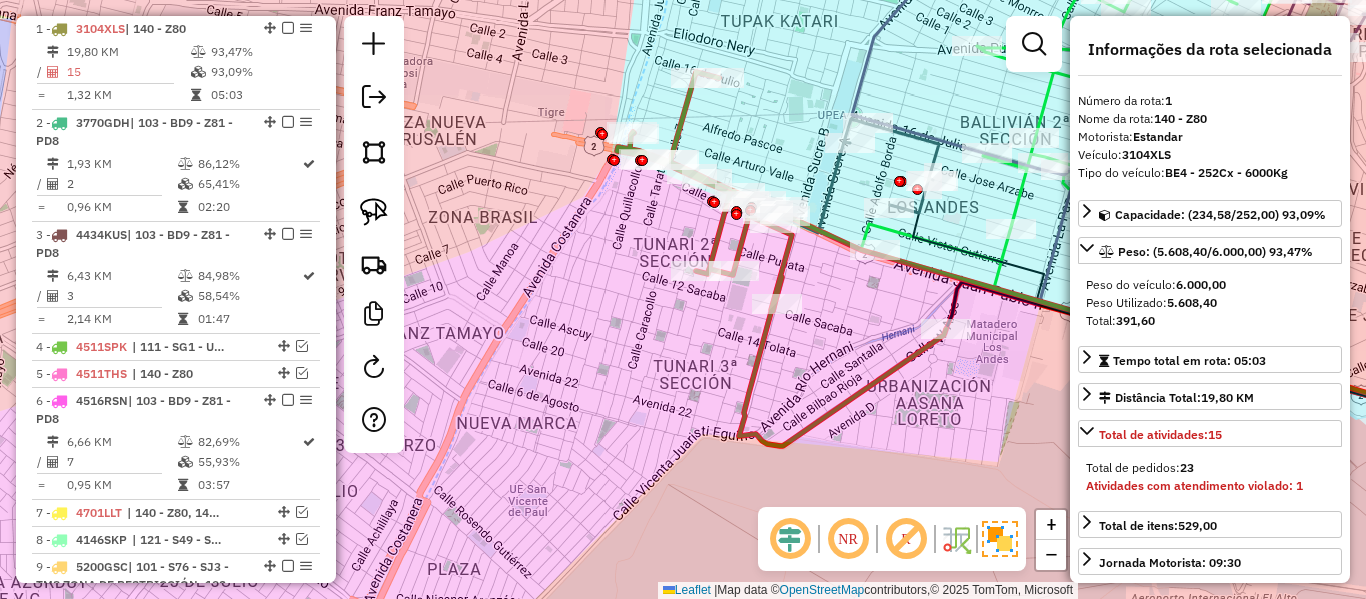 click 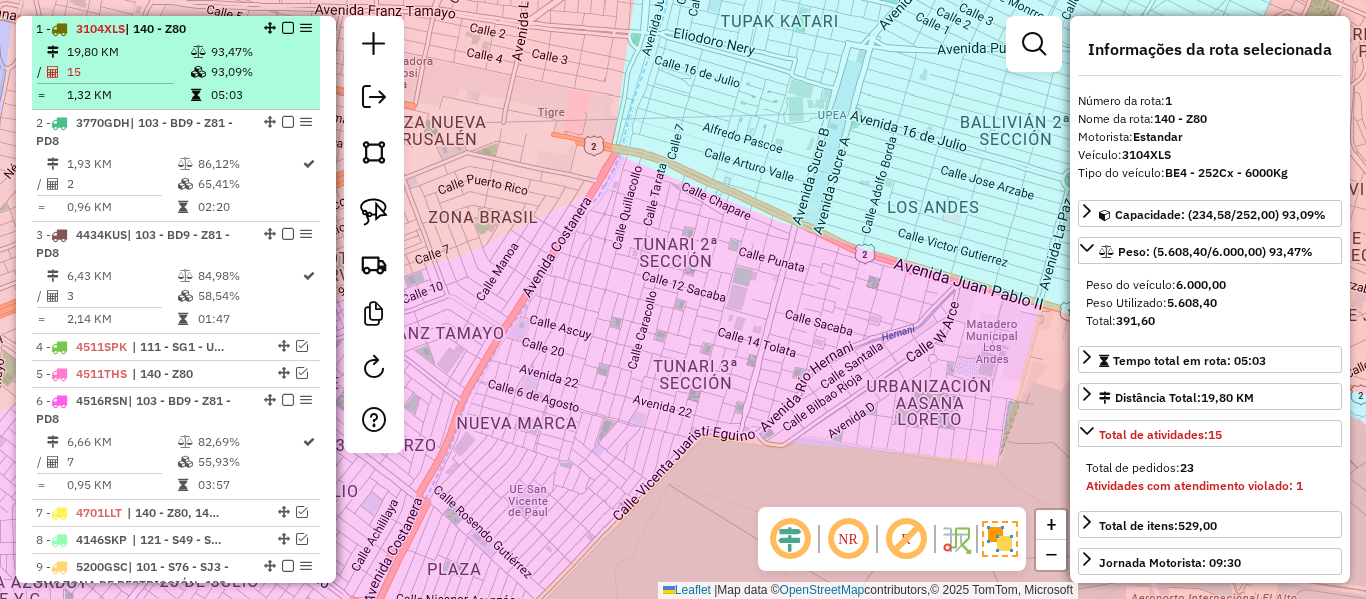 click on "93,09%" at bounding box center (260, 72) 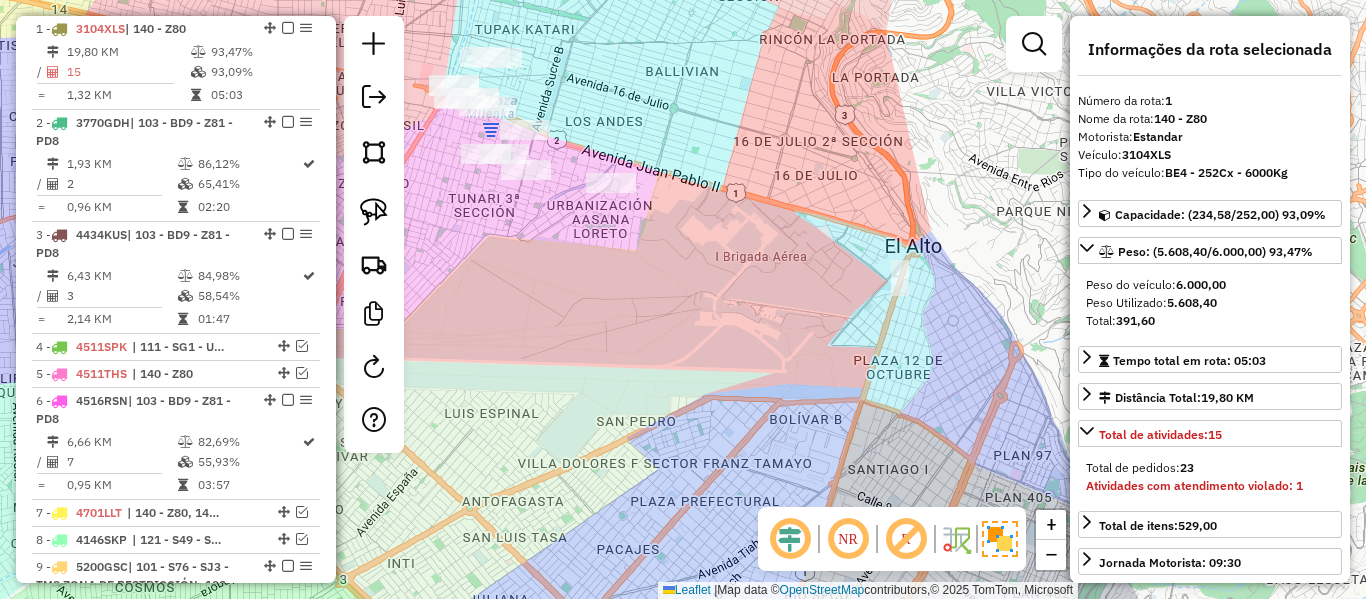 drag, startPoint x: 626, startPoint y: 298, endPoint x: 767, endPoint y: 428, distance: 191.78374 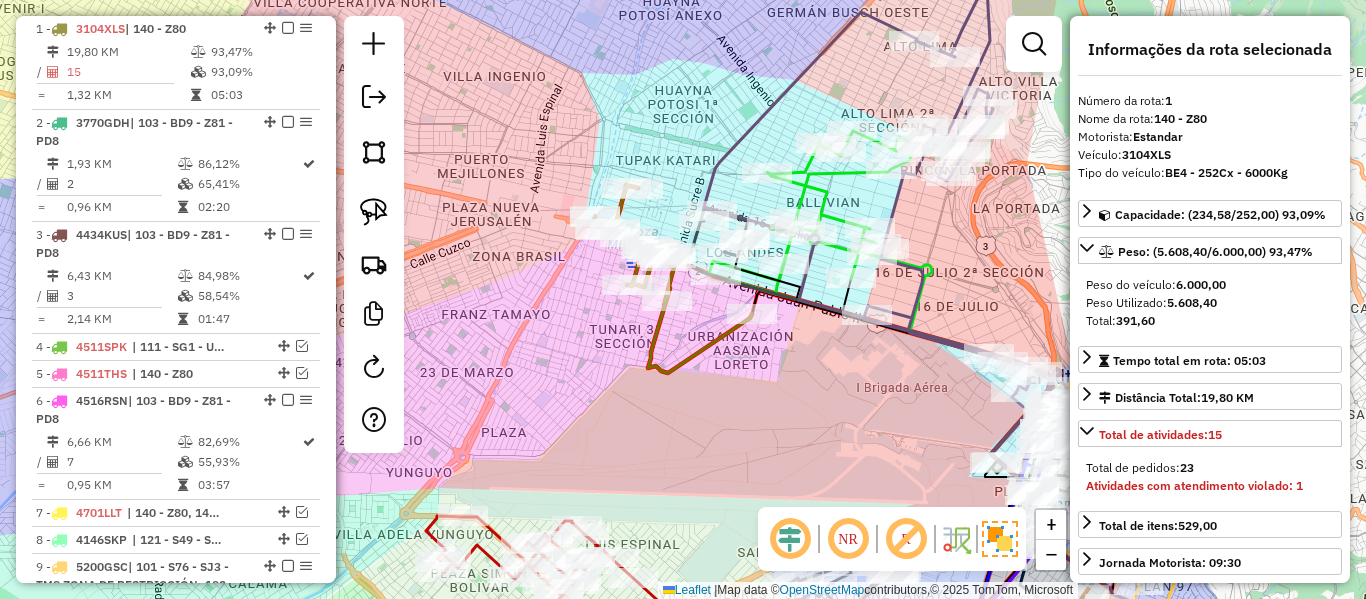 click 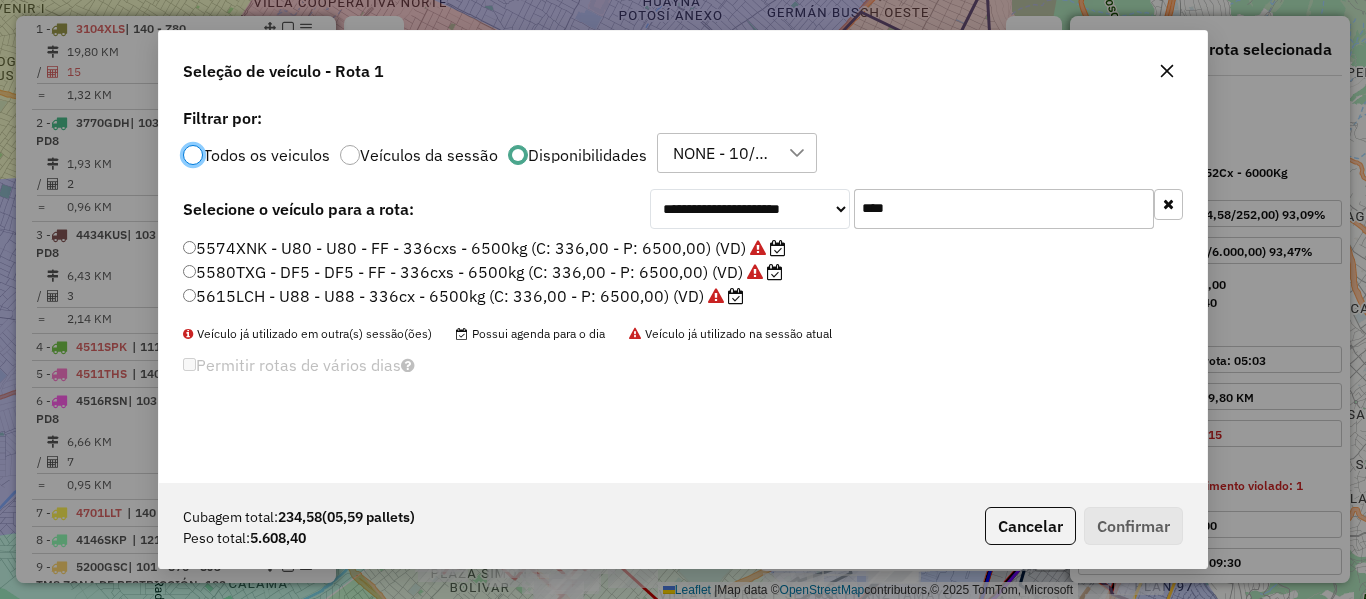 scroll, scrollTop: 11, scrollLeft: 6, axis: both 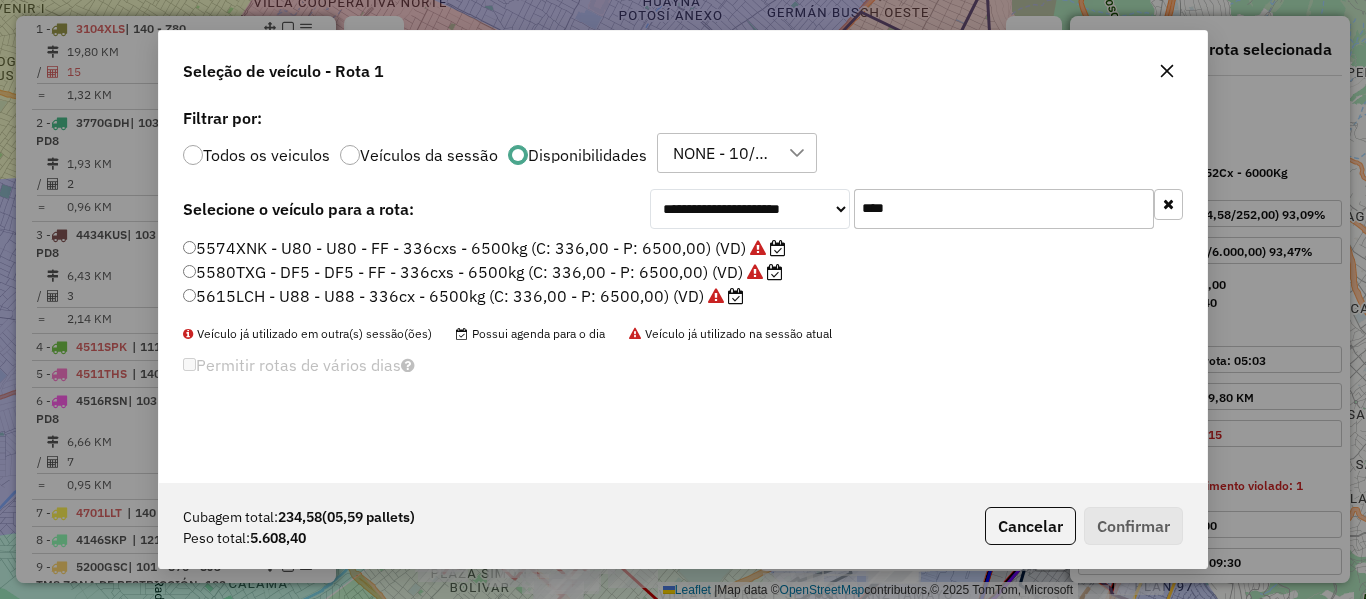 click 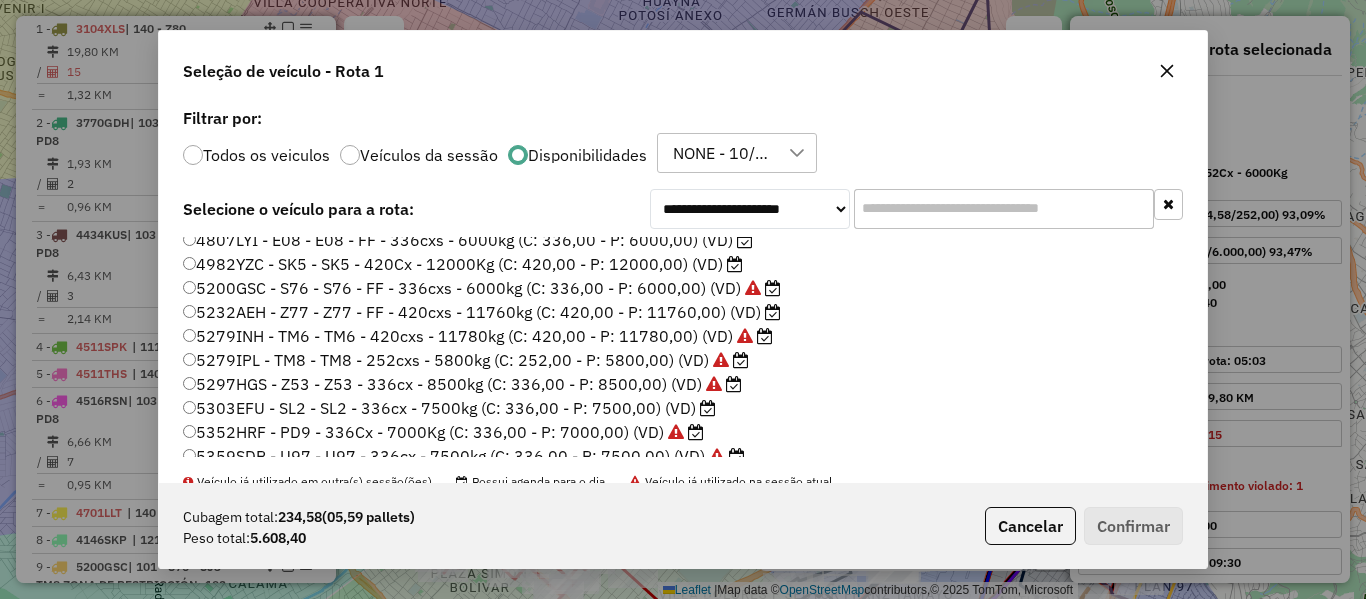scroll, scrollTop: 100, scrollLeft: 0, axis: vertical 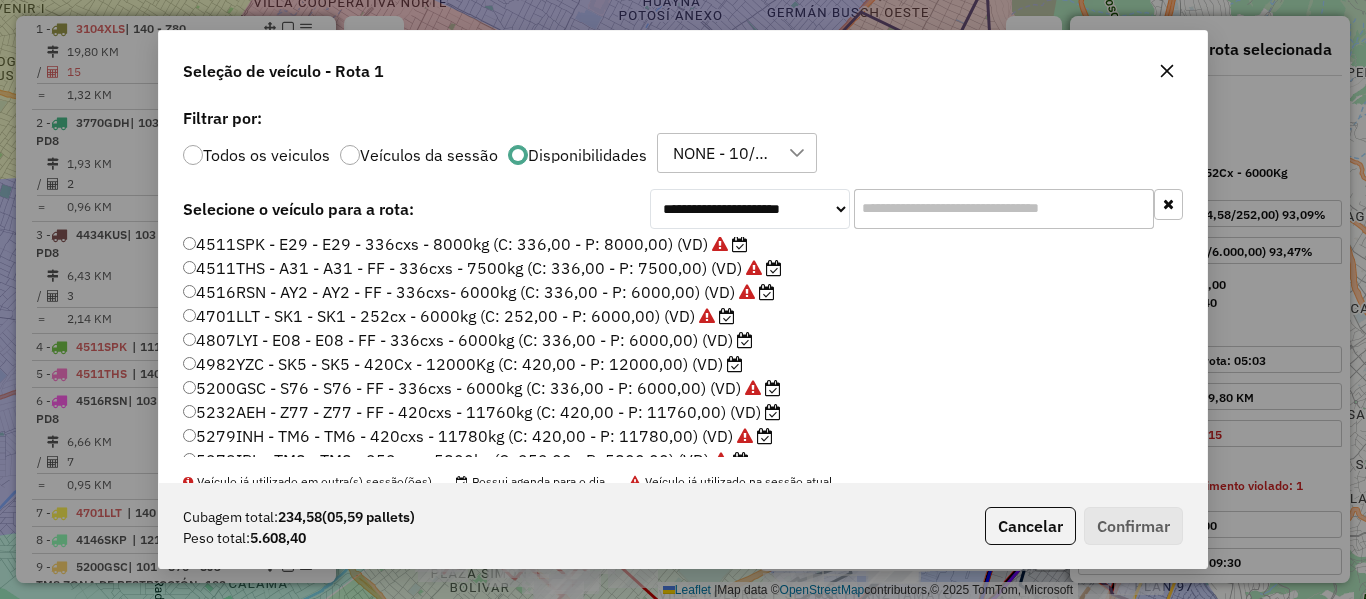 click 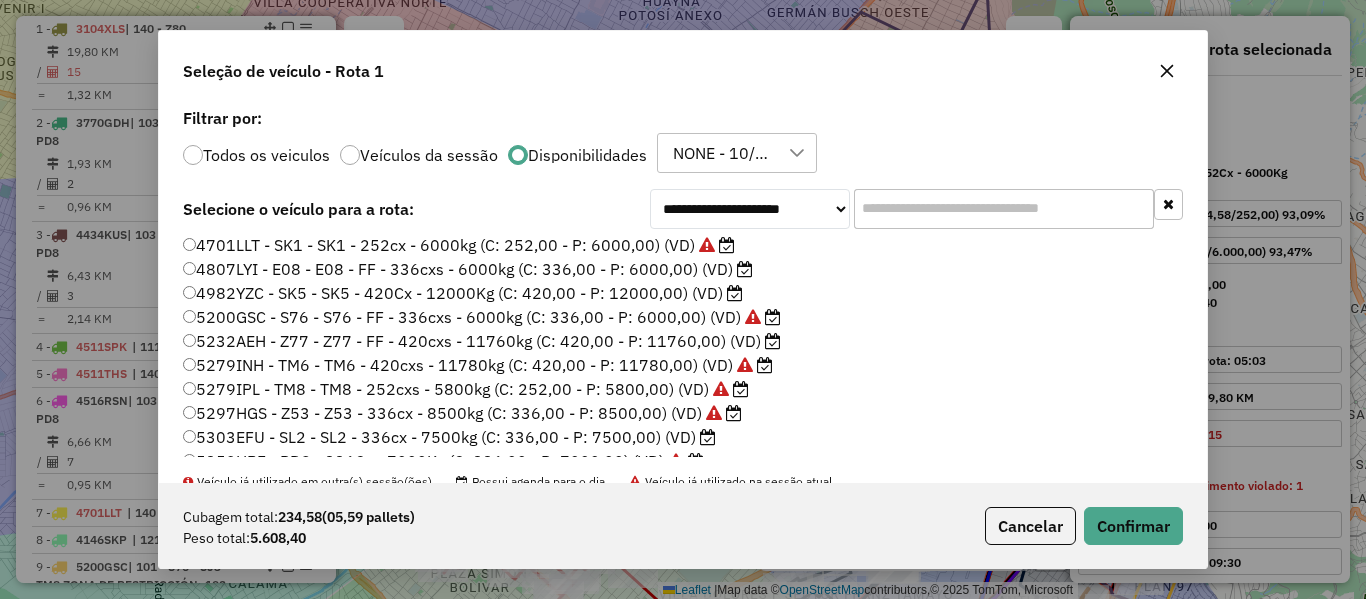 scroll, scrollTop: 200, scrollLeft: 0, axis: vertical 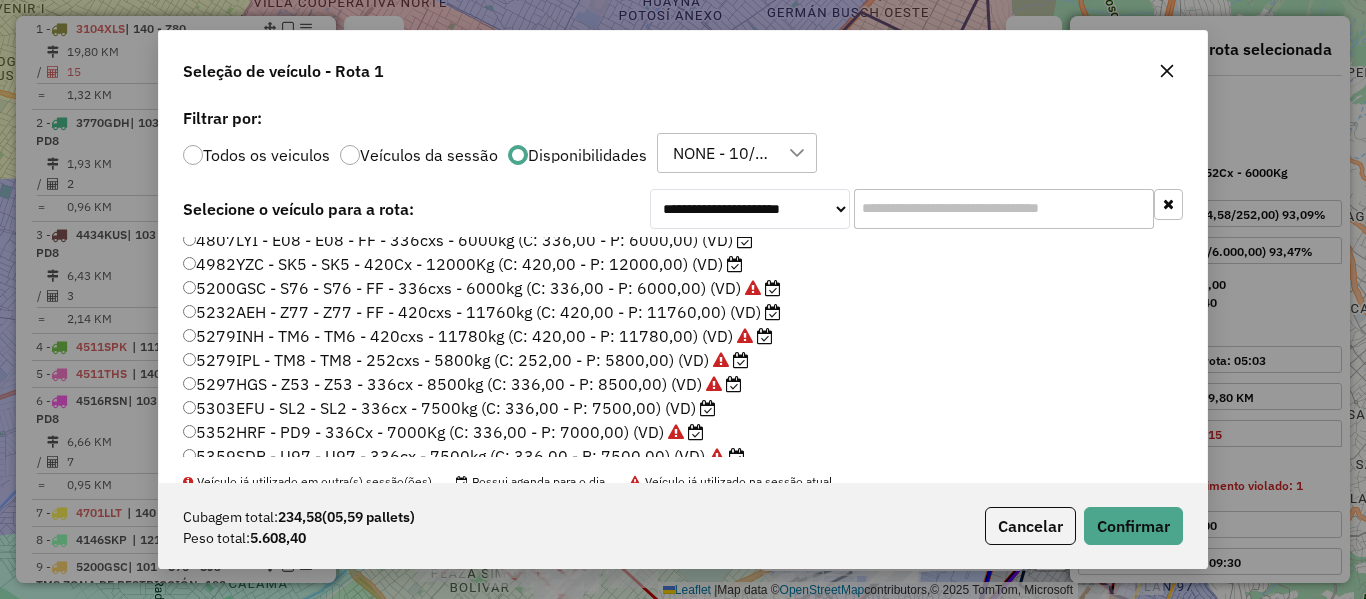 click 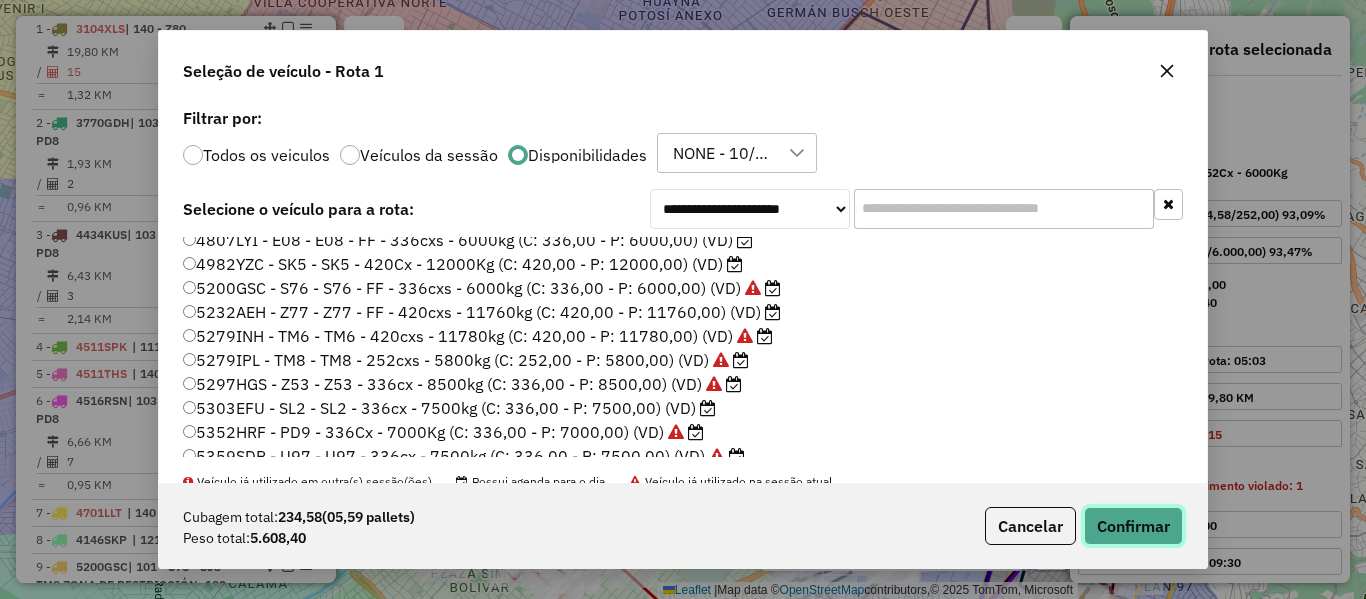 click on "Confirmar" 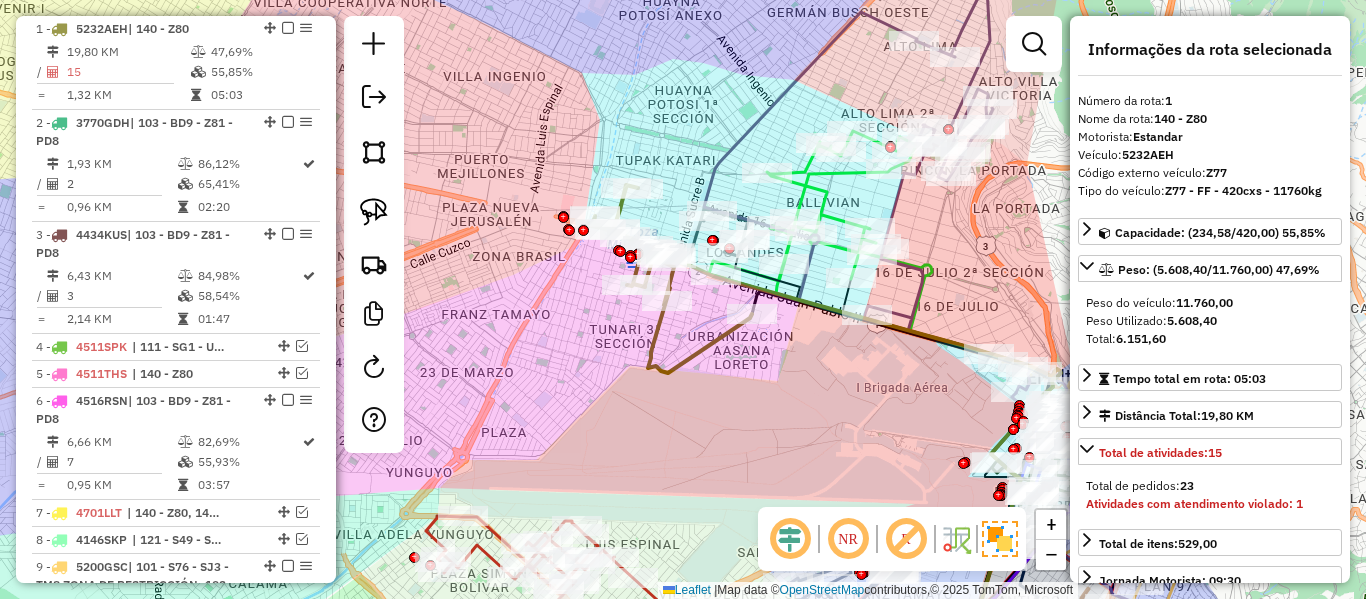 click 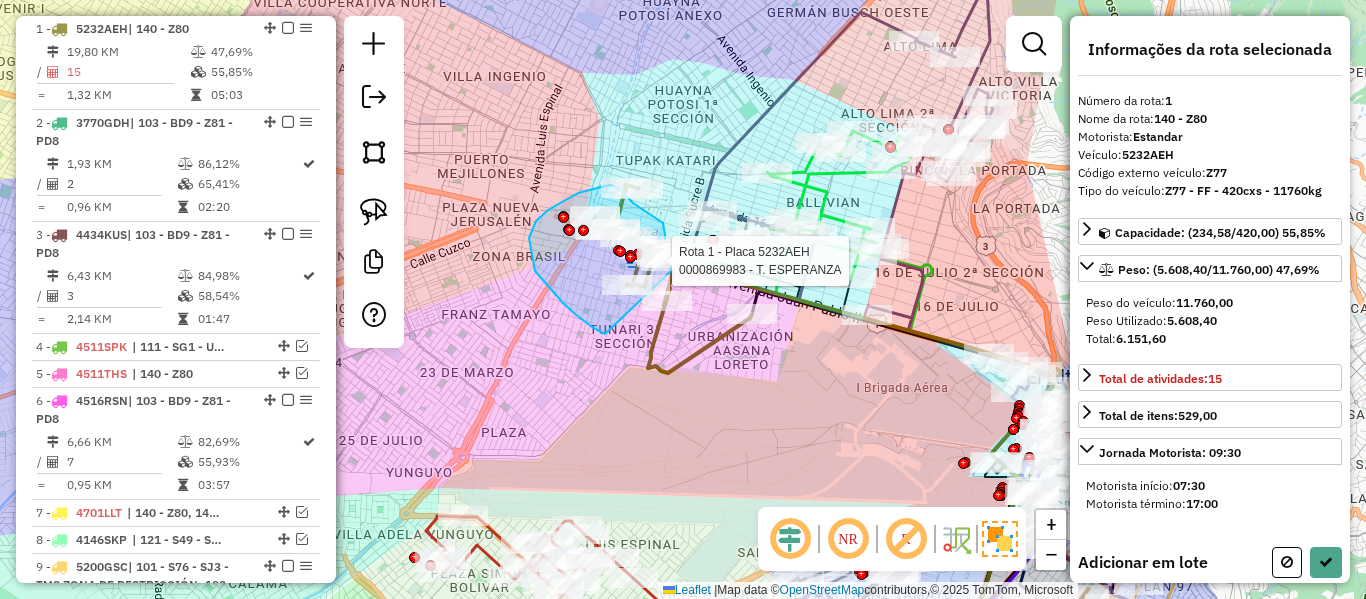 click on "Rota 25 - Placa 5753UBU  0000883750 - R. [PERSON_NAME] 25 - Placa 5753UBU  0000859289 - B. EL TROPEZON Rota 1 - Placa 5232AEH  0000869983 - T. [PERSON_NAME] de atendimento Grade de atendimento Capacidade Transportadoras Veículos Cliente Pedidos  Rotas Selecione os dias de semana para filtrar as janelas de atendimento  Seg   Ter   Qua   Qui   Sex   Sáb   Dom  Informe o período da janela de atendimento: De: Até:  Filtrar exatamente a janela do cliente  Considerar janela de atendimento padrão  Selecione os dias de semana para filtrar as grades de atendimento  Seg   Ter   Qua   Qui   Sex   Sáb   Dom   Considerar clientes sem dia de atendimento cadastrado  Clientes fora do dia de atendimento selecionado Filtrar as atividades entre os valores definidos abaixo:  Peso mínimo:   Peso máximo:   Cubagem mínima:   Cubagem máxima:   De:   Até:  Filtrar as atividades entre o tempo de atendimento definido abaixo:  De:   Até:   Considerar capacidade total dos clientes não roteirizados Transportadora: Veículo:" 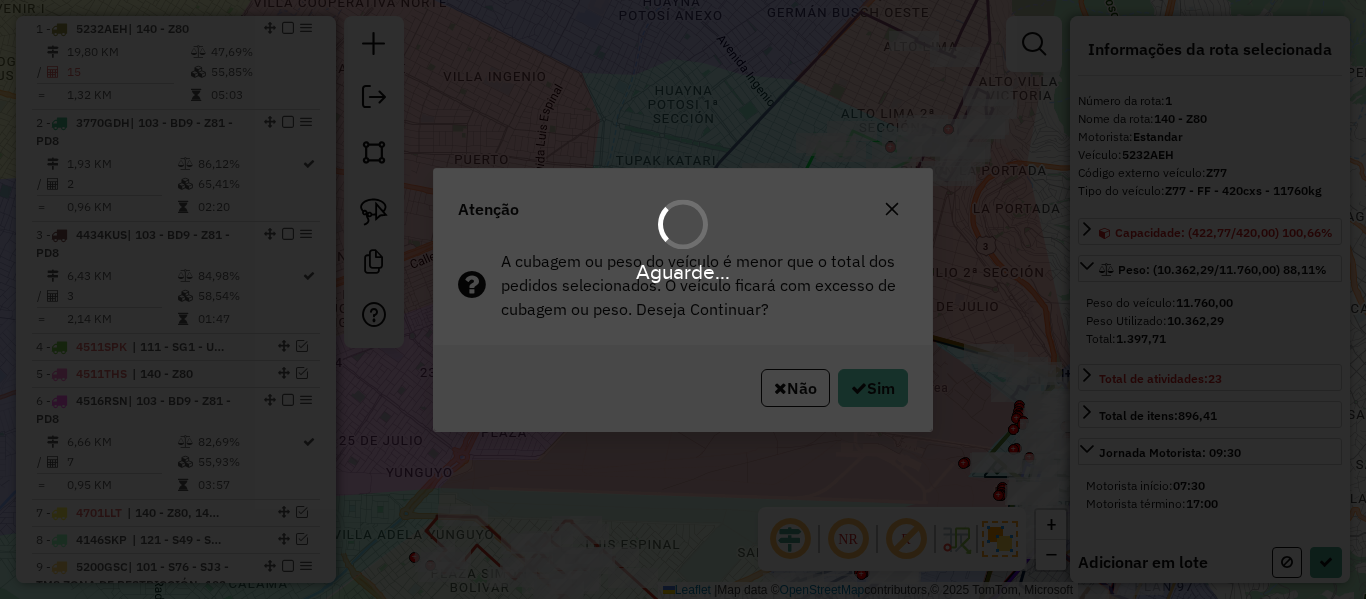 select on "**********" 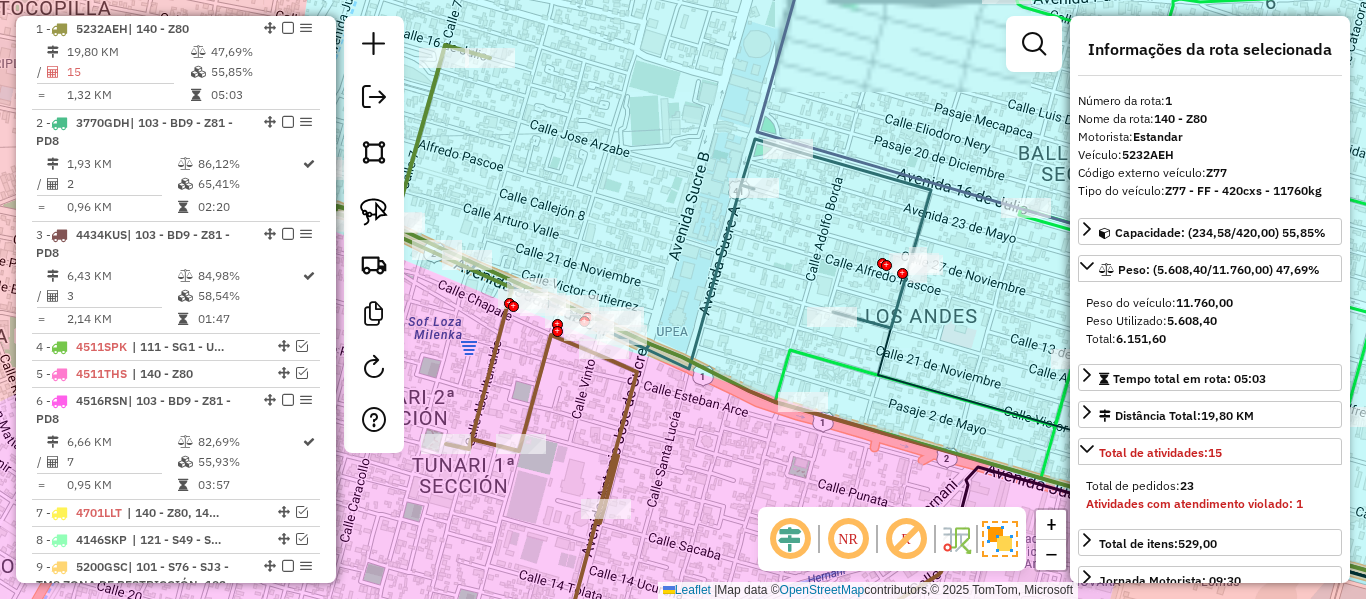 click 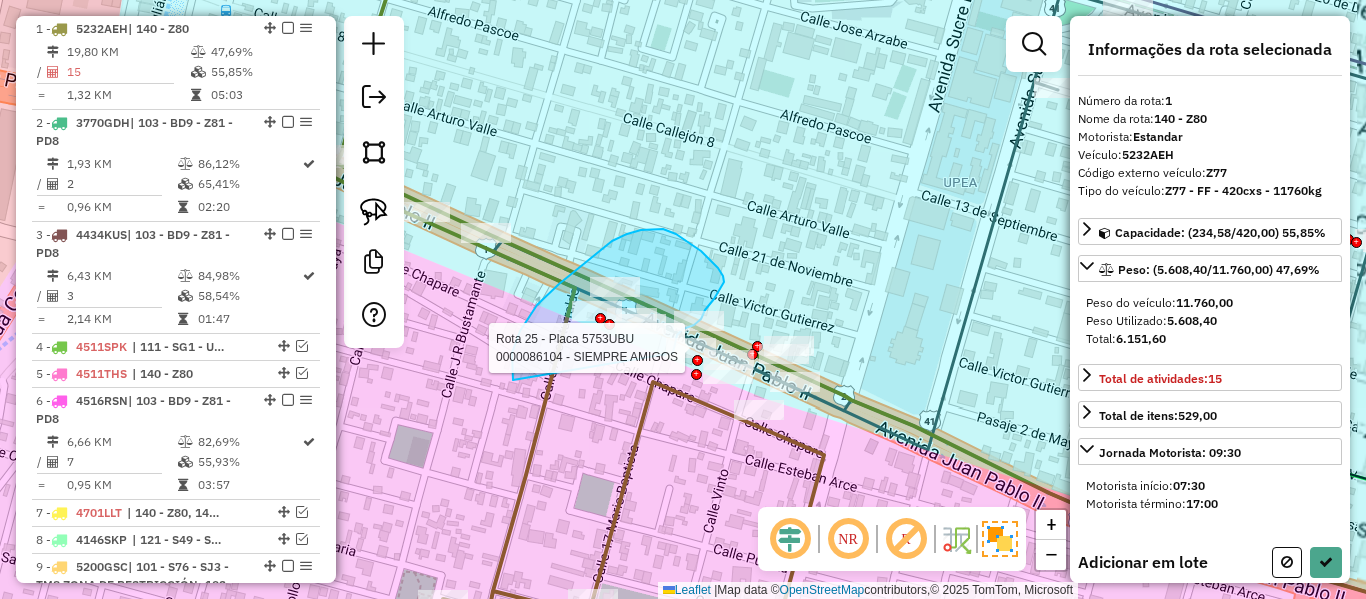 drag, startPoint x: 537, startPoint y: 305, endPoint x: 662, endPoint y: 393, distance: 152.86923 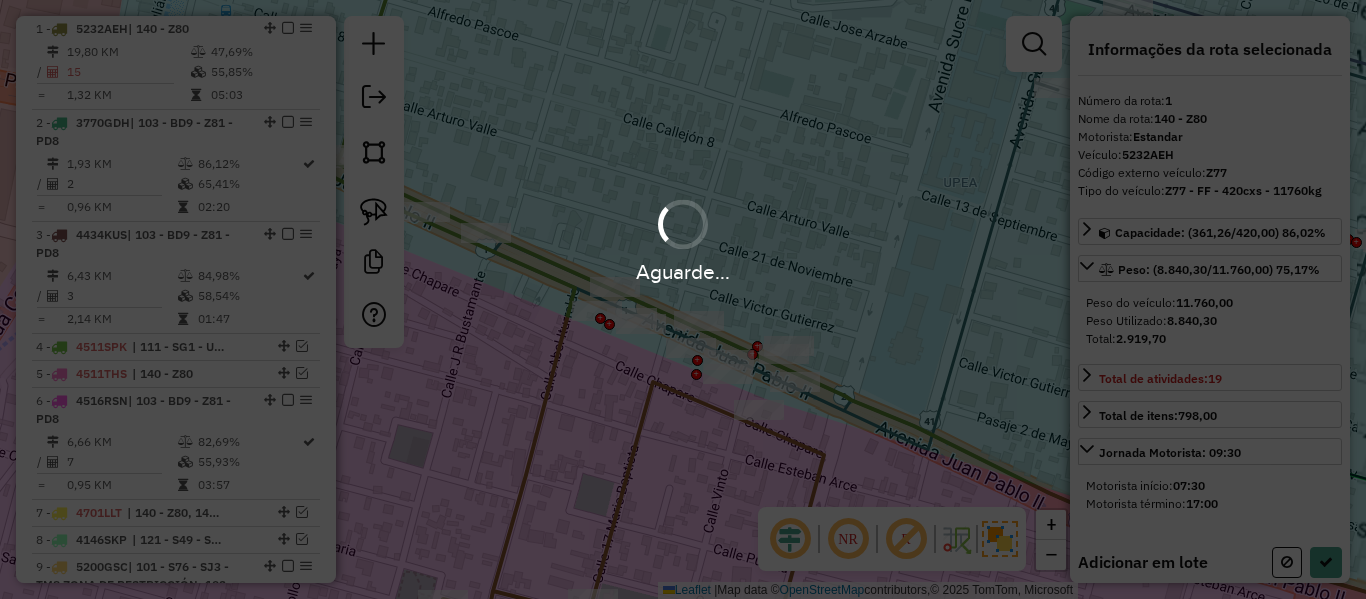 select on "**********" 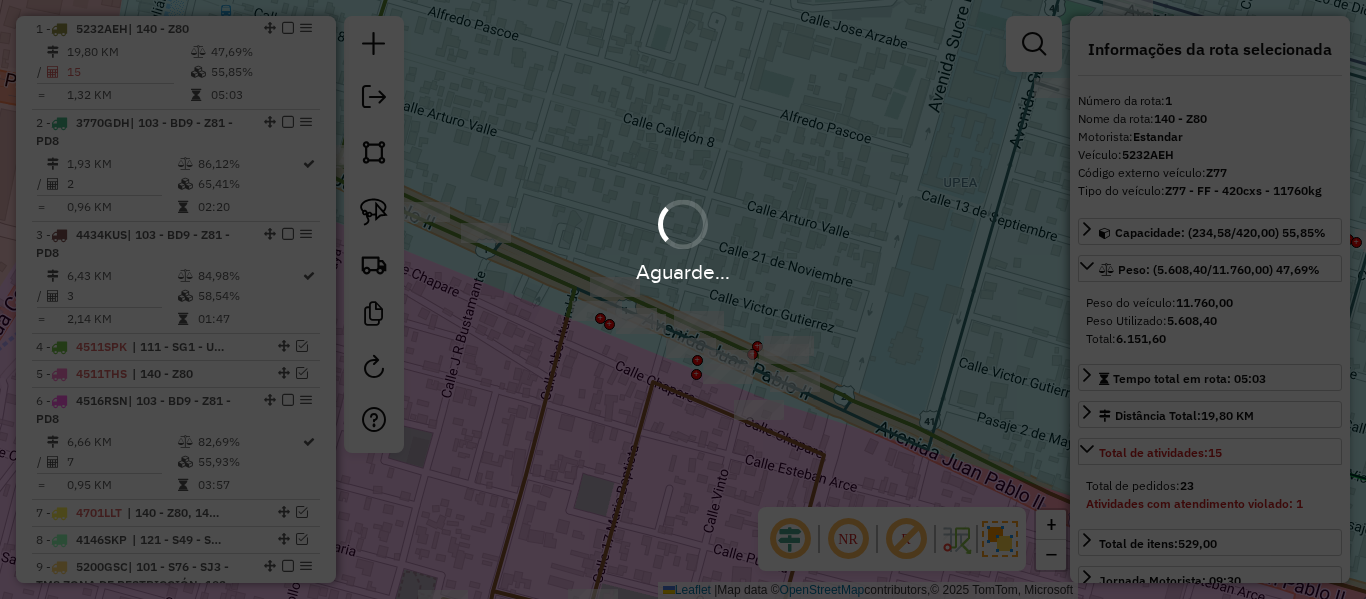 click on "Aguarde..." at bounding box center [683, 299] 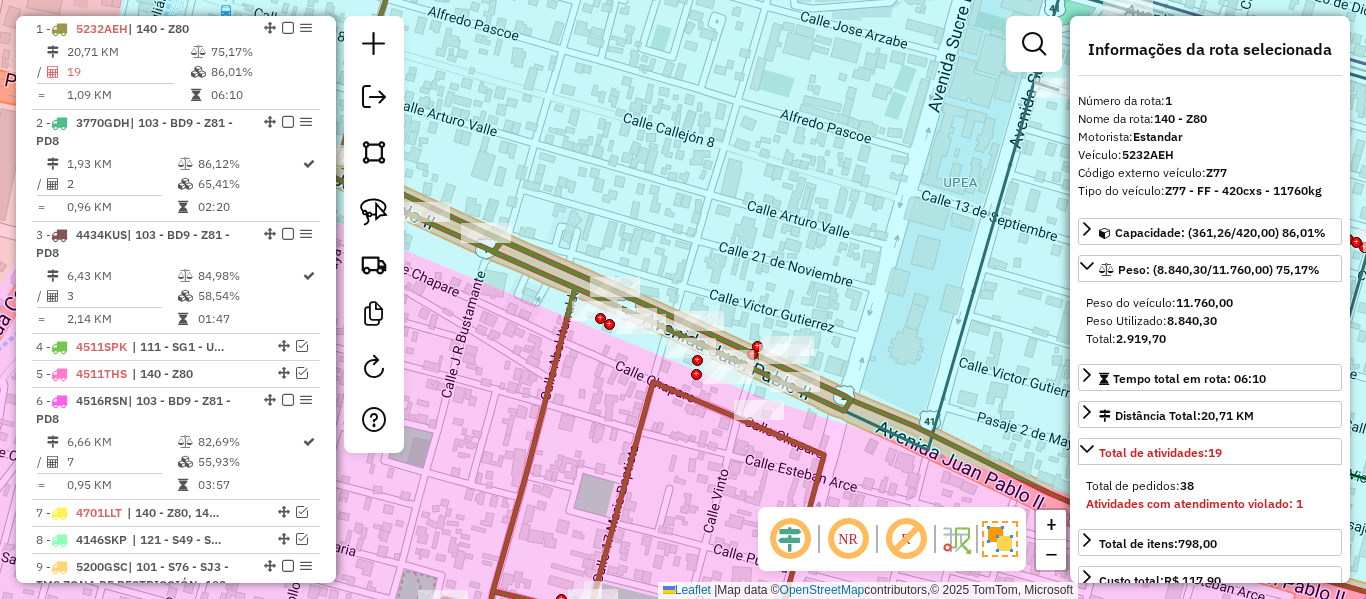 click 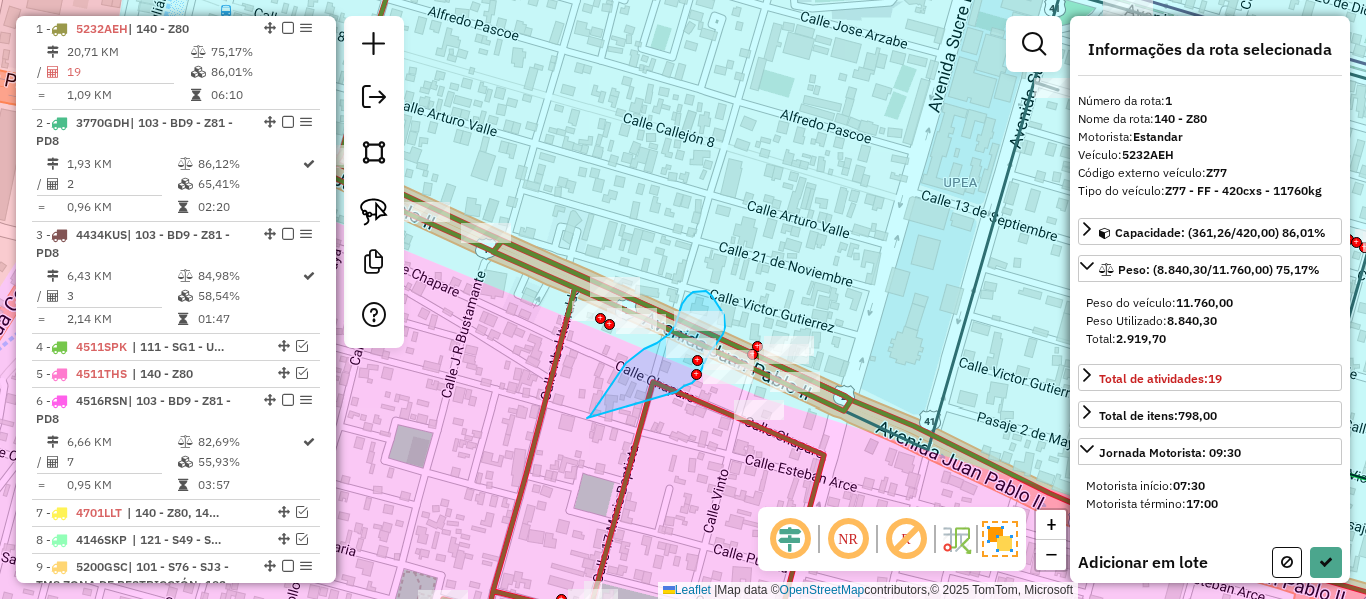 drag, startPoint x: 587, startPoint y: 418, endPoint x: 679, endPoint y: 402, distance: 93.38094 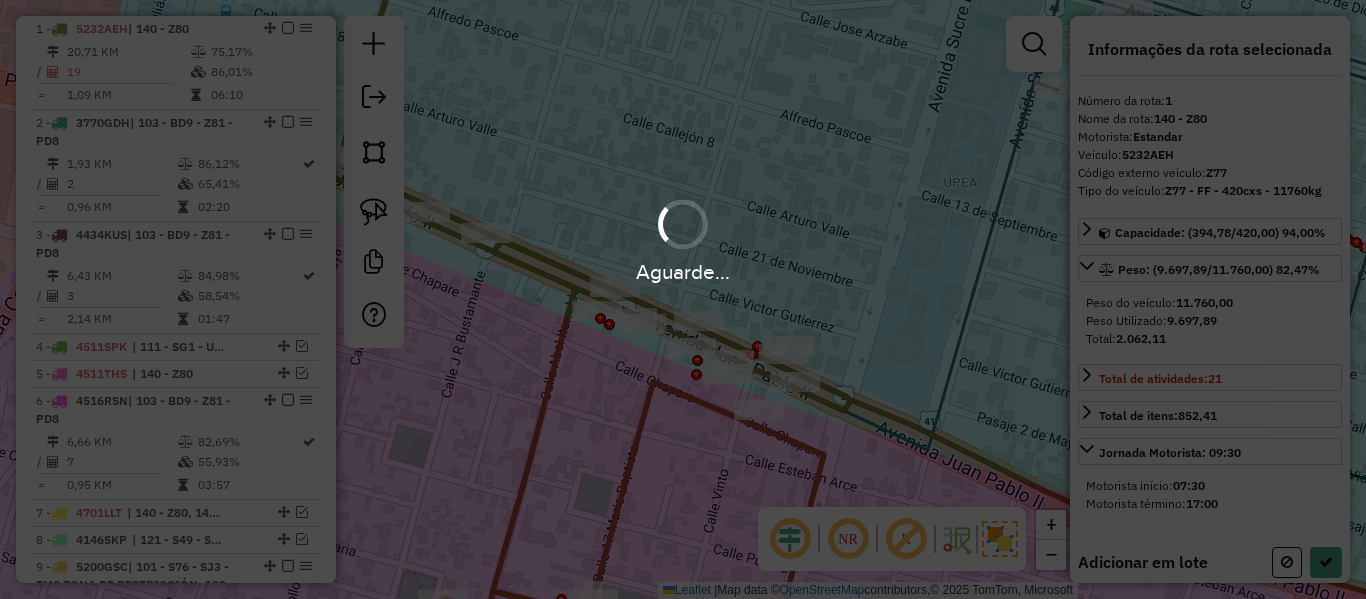 select on "**********" 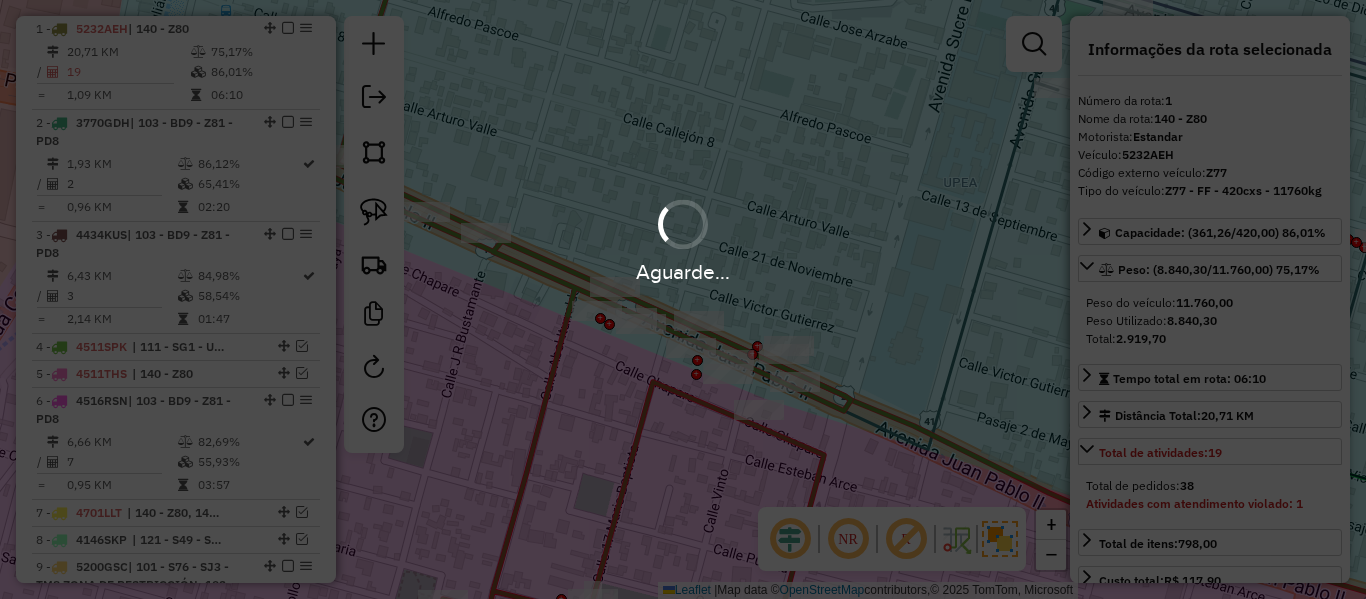 click on "Aguarde..." at bounding box center (683, 299) 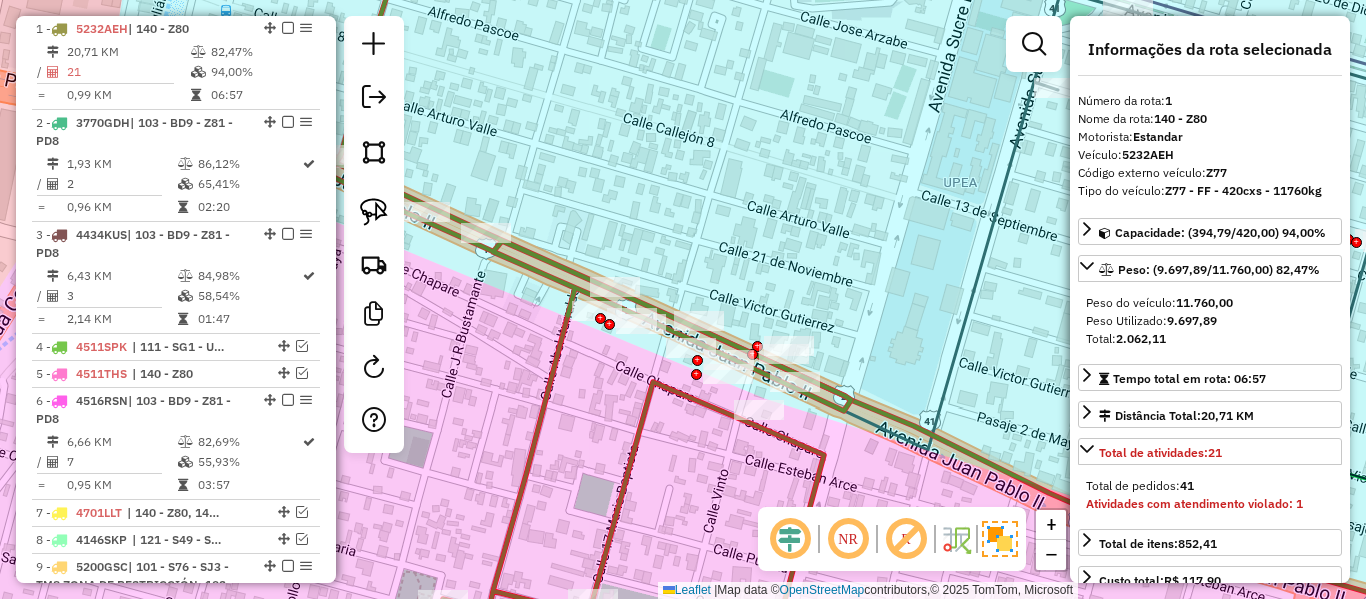 click 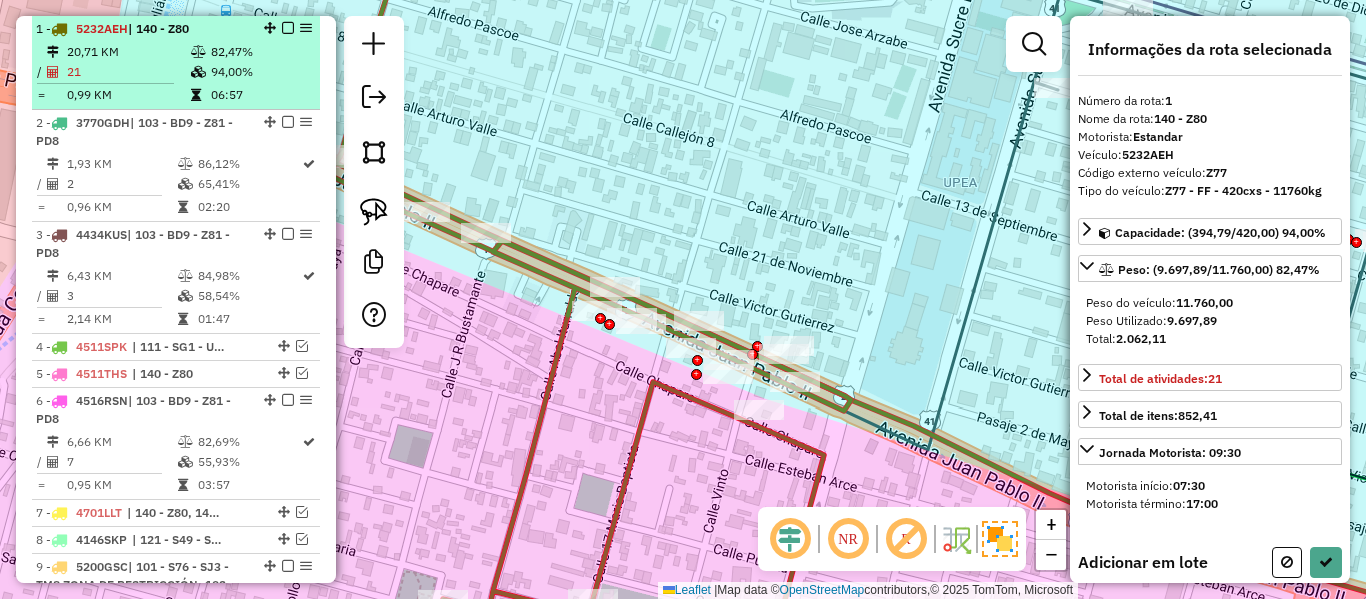 click at bounding box center (288, 28) 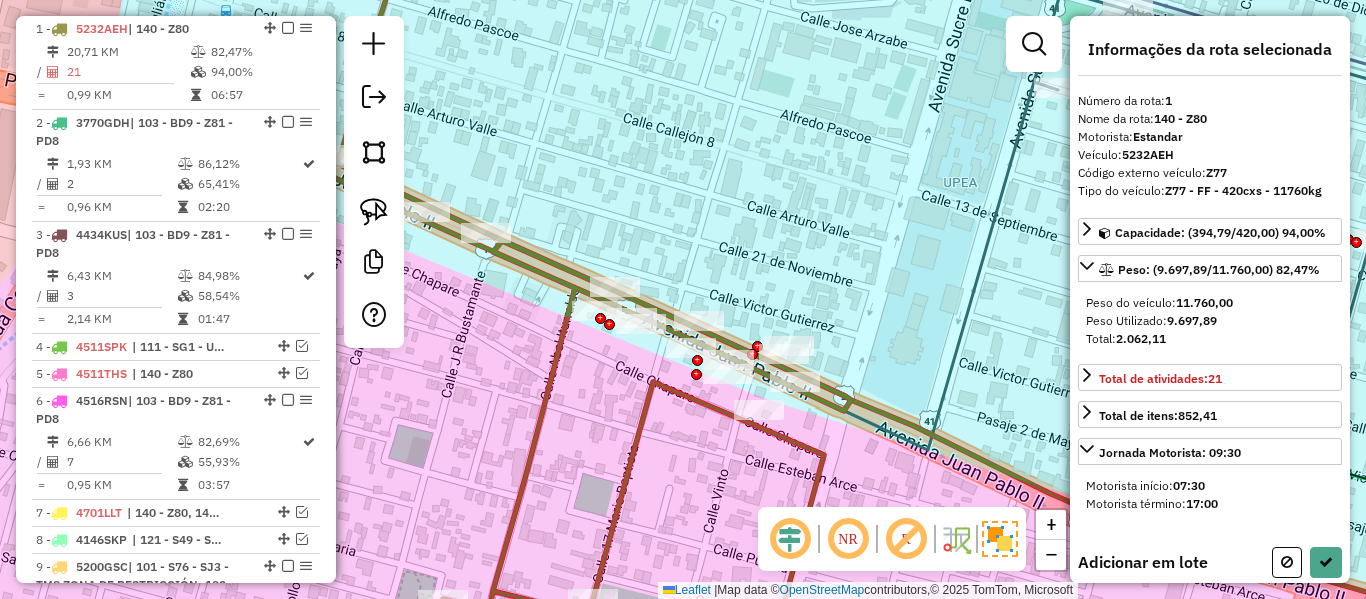 select on "**********" 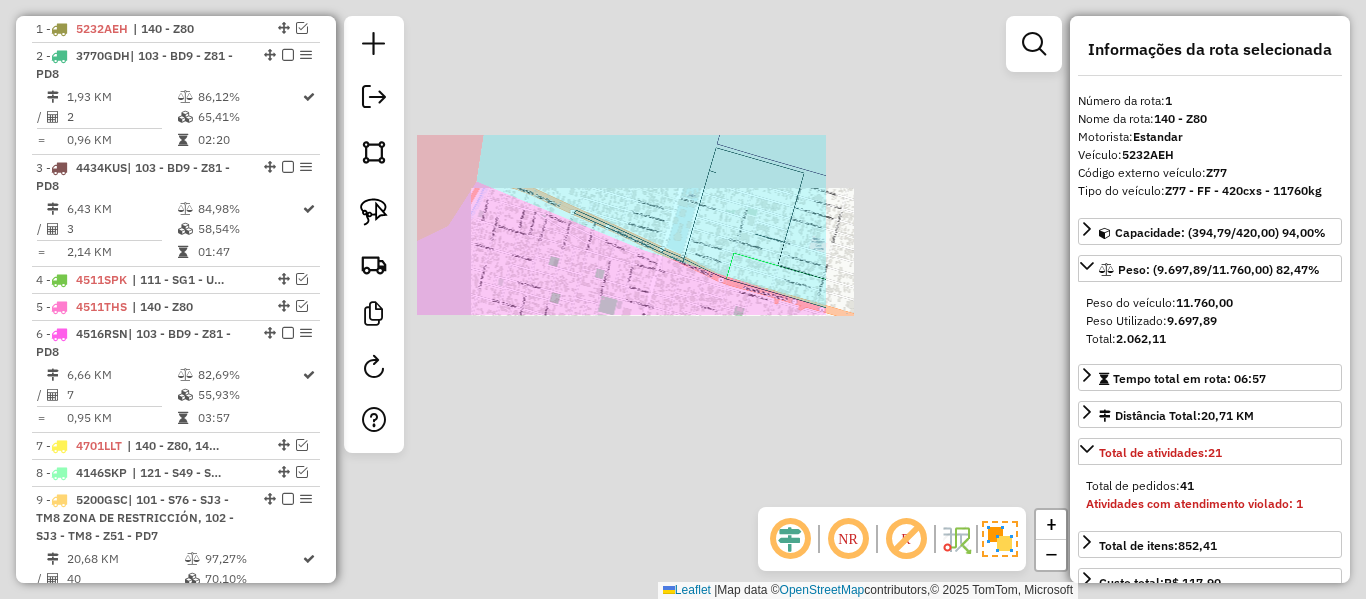 click on "Janela de atendimento Grade de atendimento Capacidade Transportadoras Veículos Cliente Pedidos  Rotas Selecione os dias de semana para filtrar as janelas de atendimento  Seg   Ter   Qua   Qui   Sex   Sáb   Dom  Informe o período da janela de atendimento: De: Até:  Filtrar exatamente a janela do cliente  Considerar janela de atendimento padrão  Selecione os dias de semana para filtrar as grades de atendimento  Seg   Ter   Qua   Qui   Sex   Sáb   Dom   Considerar clientes sem dia de atendimento cadastrado  Clientes fora do dia de atendimento selecionado Filtrar as atividades entre os valores definidos abaixo:  Peso mínimo:   Peso máximo:   Cubagem mínima:   Cubagem máxima:   De:   Até:  Filtrar as atividades entre o tempo de atendimento definido abaixo:  De:   Até:   Considerar capacidade total dos clientes não roteirizados Transportadora: Selecione um ou mais itens Tipo de veículo: Selecione um ou mais itens Veículo: Selecione um ou mais itens Motorista: Selecione um ou mais itens Nome: Rótulo:" 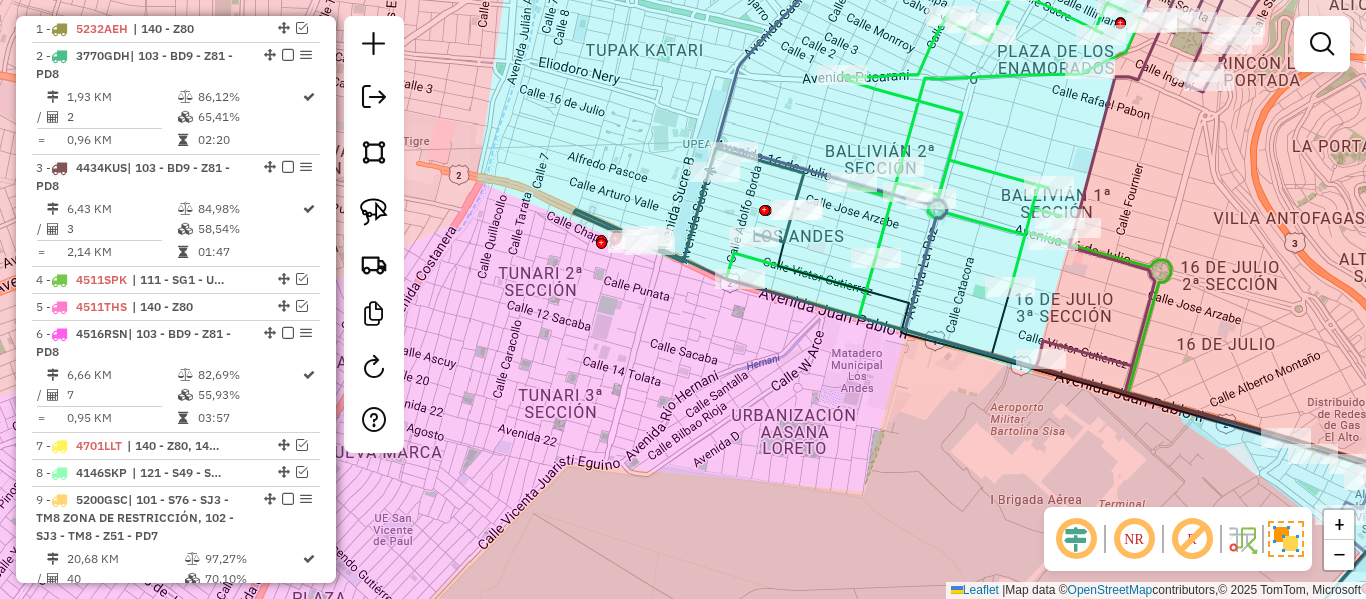 click 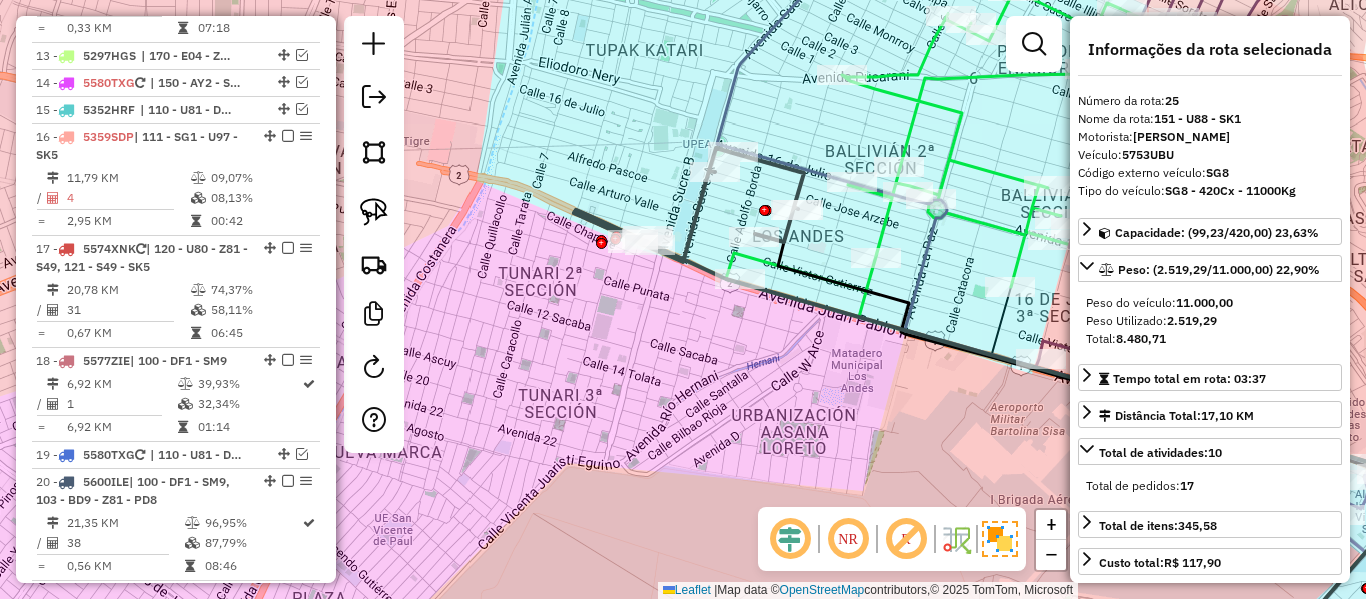 scroll, scrollTop: 2431, scrollLeft: 0, axis: vertical 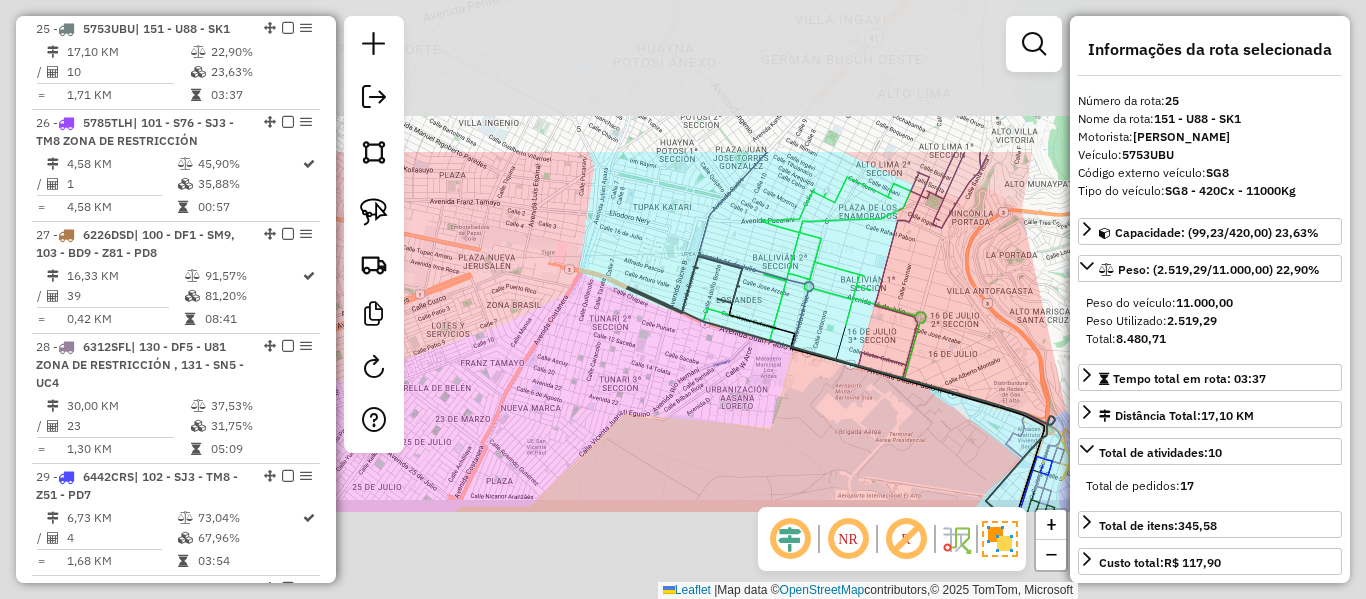 click on "Janela de atendimento Grade de atendimento Capacidade Transportadoras Veículos Cliente Pedidos  Rotas Selecione os dias de semana para filtrar as janelas de atendimento  Seg   Ter   Qua   Qui   Sex   Sáb   Dom  Informe o período da janela de atendimento: De: Até:  Filtrar exatamente a janela do cliente  Considerar janela de atendimento padrão  Selecione os dias de semana para filtrar as grades de atendimento  Seg   Ter   Qua   Qui   Sex   Sáb   Dom   Considerar clientes sem dia de atendimento cadastrado  Clientes fora do dia de atendimento selecionado Filtrar as atividades entre os valores definidos abaixo:  Peso mínimo:   Peso máximo:   Cubagem mínima:   Cubagem máxima:   De:   Até:  Filtrar as atividades entre o tempo de atendimento definido abaixo:  De:   Até:   Considerar capacidade total dos clientes não roteirizados Transportadora: Selecione um ou mais itens Tipo de veículo: Selecione um ou mais itens Veículo: Selecione um ou mais itens Motorista: Selecione um ou mais itens Nome: Rótulo:" 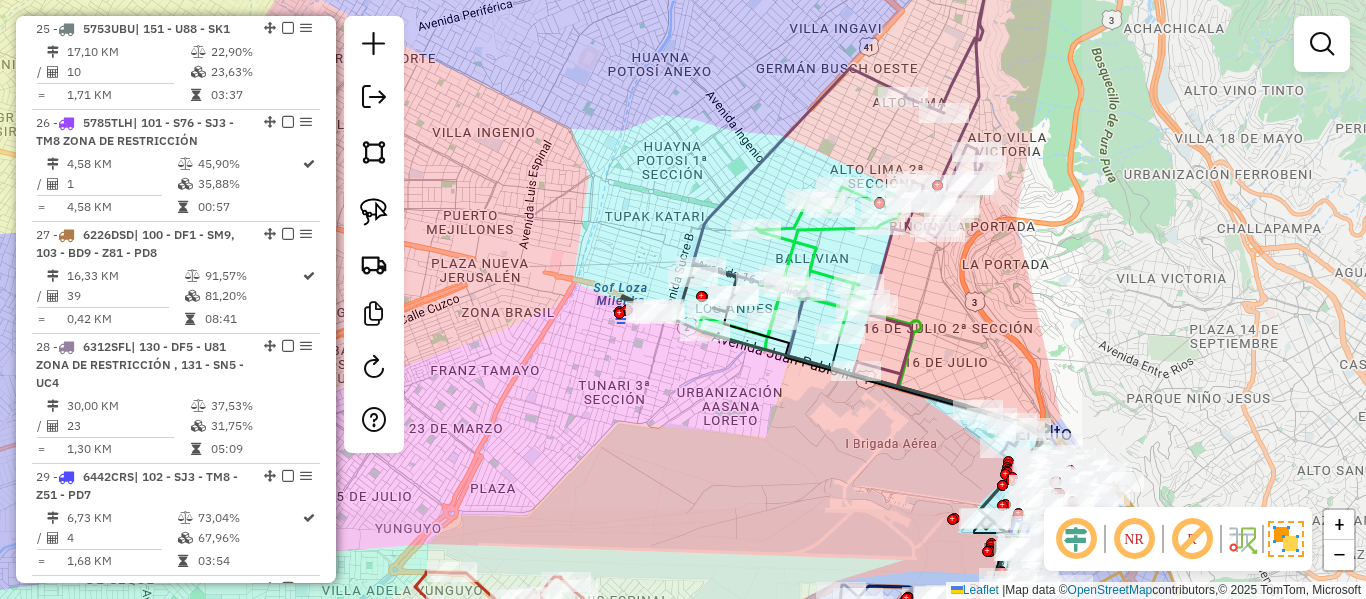 drag, startPoint x: 665, startPoint y: 389, endPoint x: 649, endPoint y: 430, distance: 44.011364 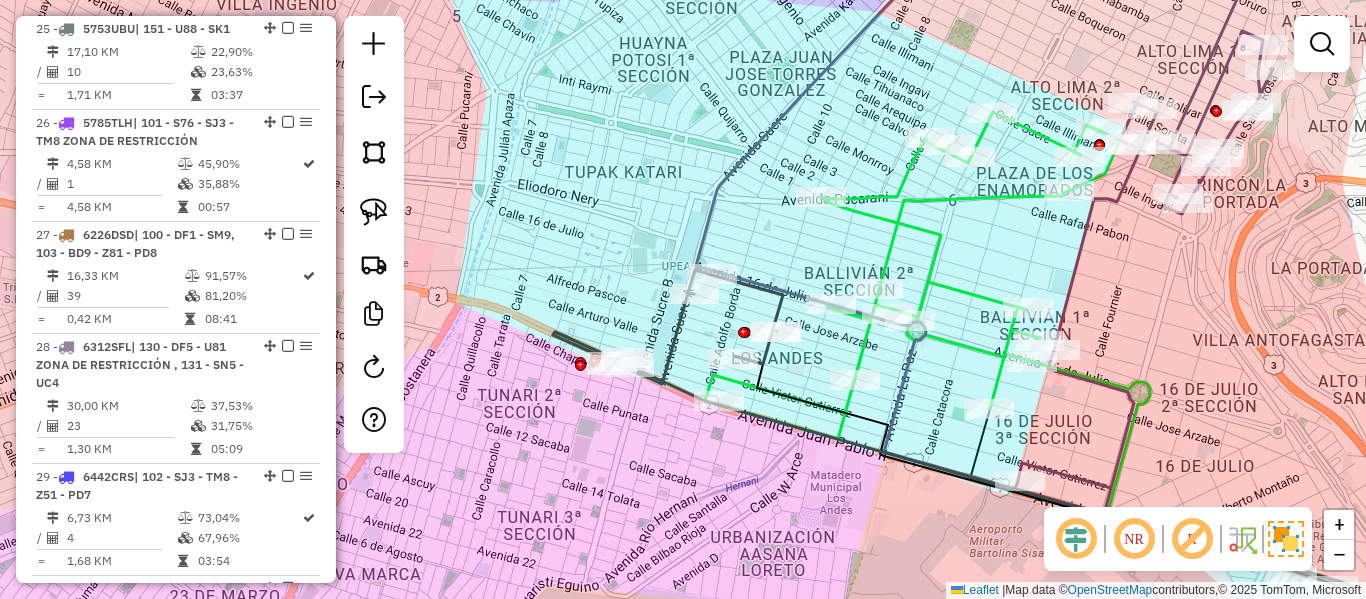 click 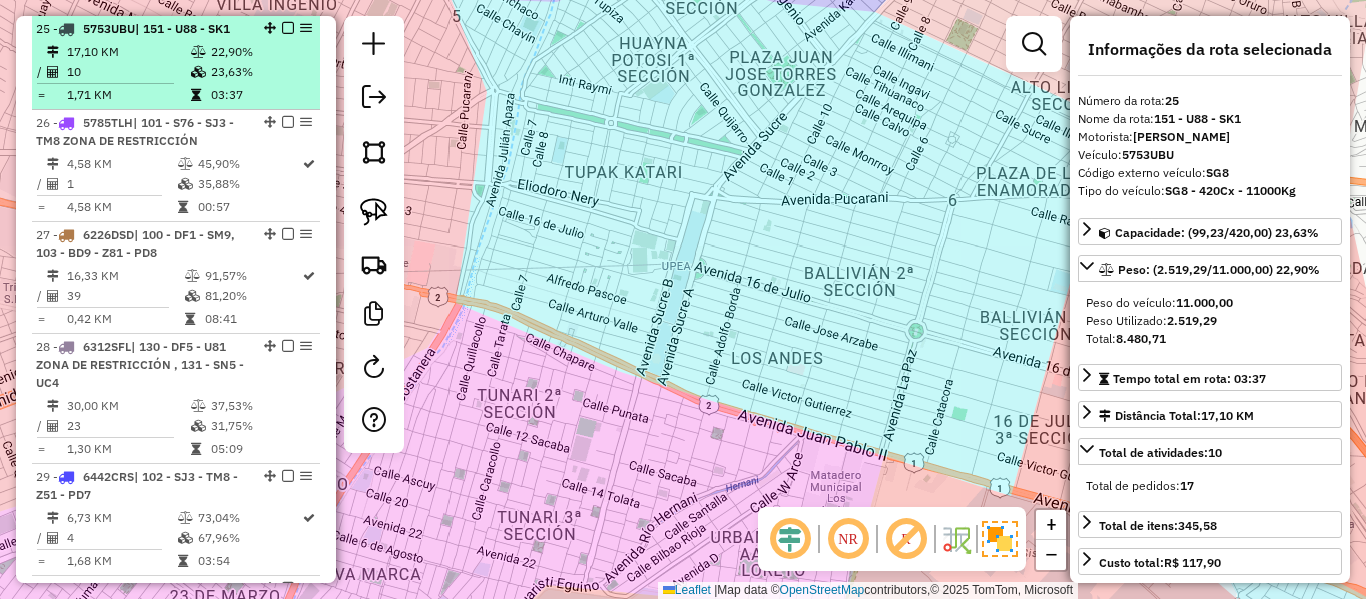 click on "10" at bounding box center [128, 72] 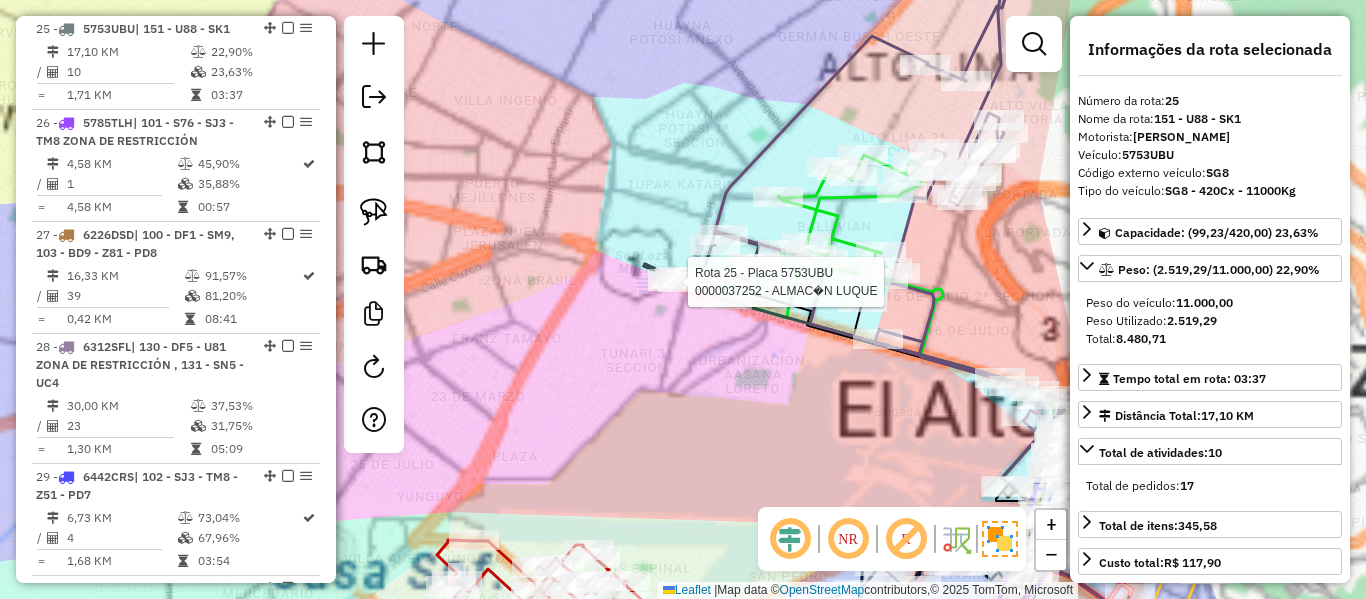 scroll, scrollTop: 3096, scrollLeft: 0, axis: vertical 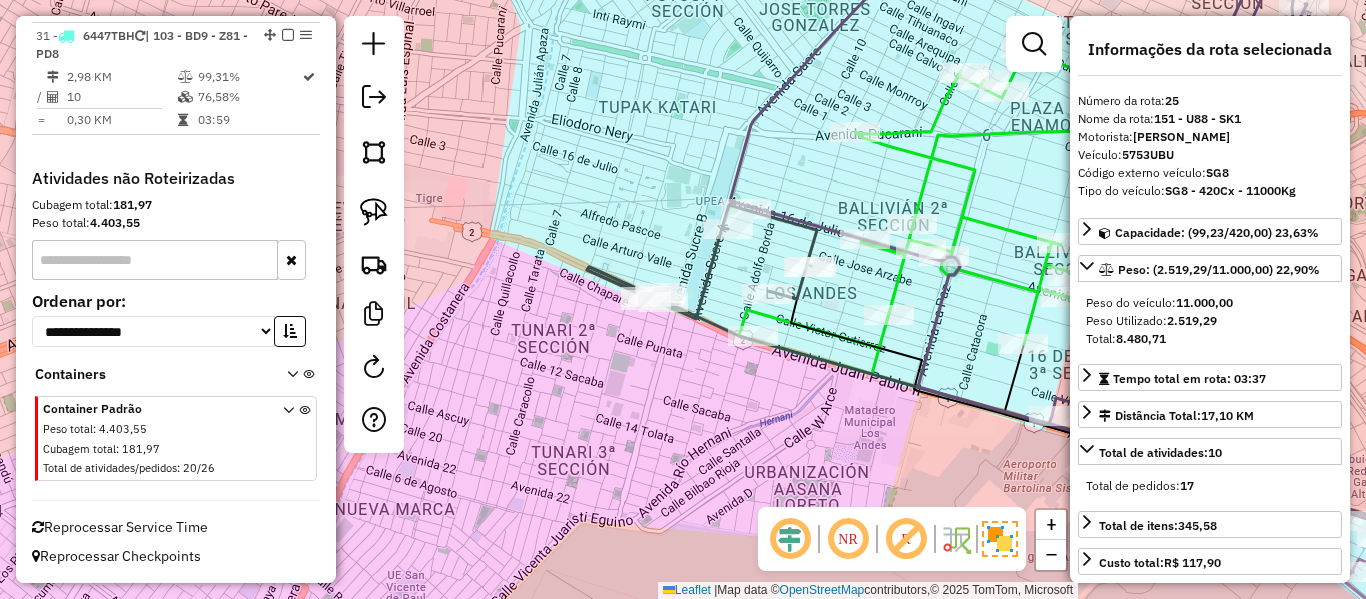 click 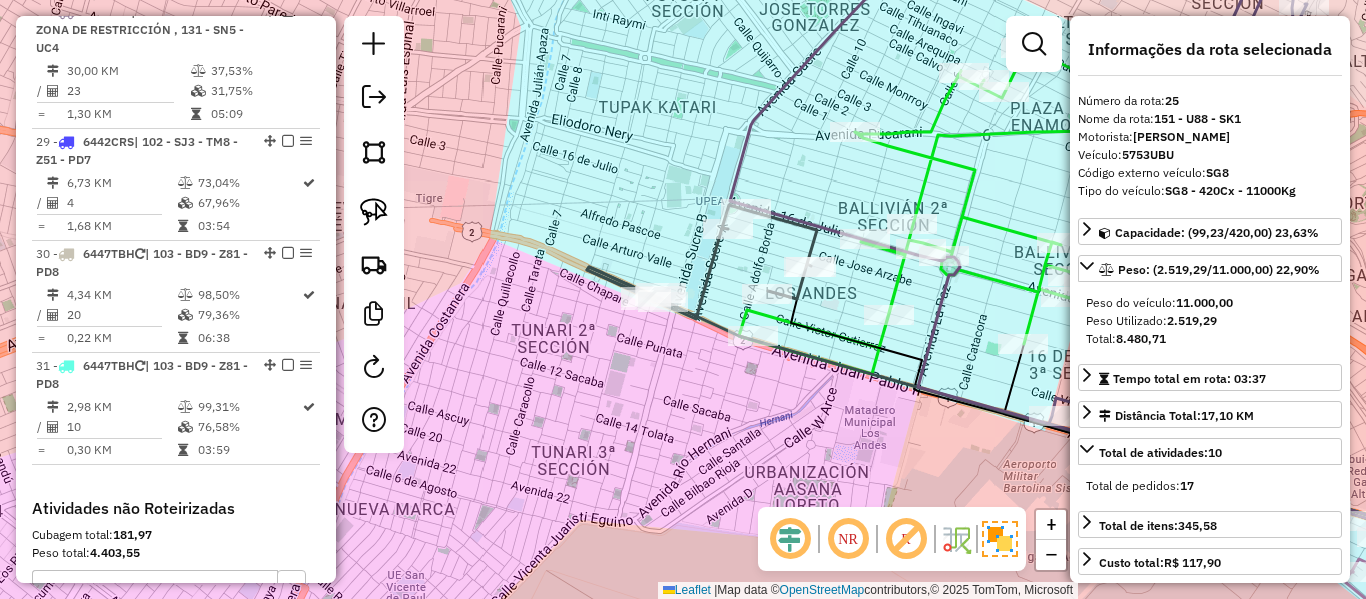 scroll, scrollTop: 2431, scrollLeft: 0, axis: vertical 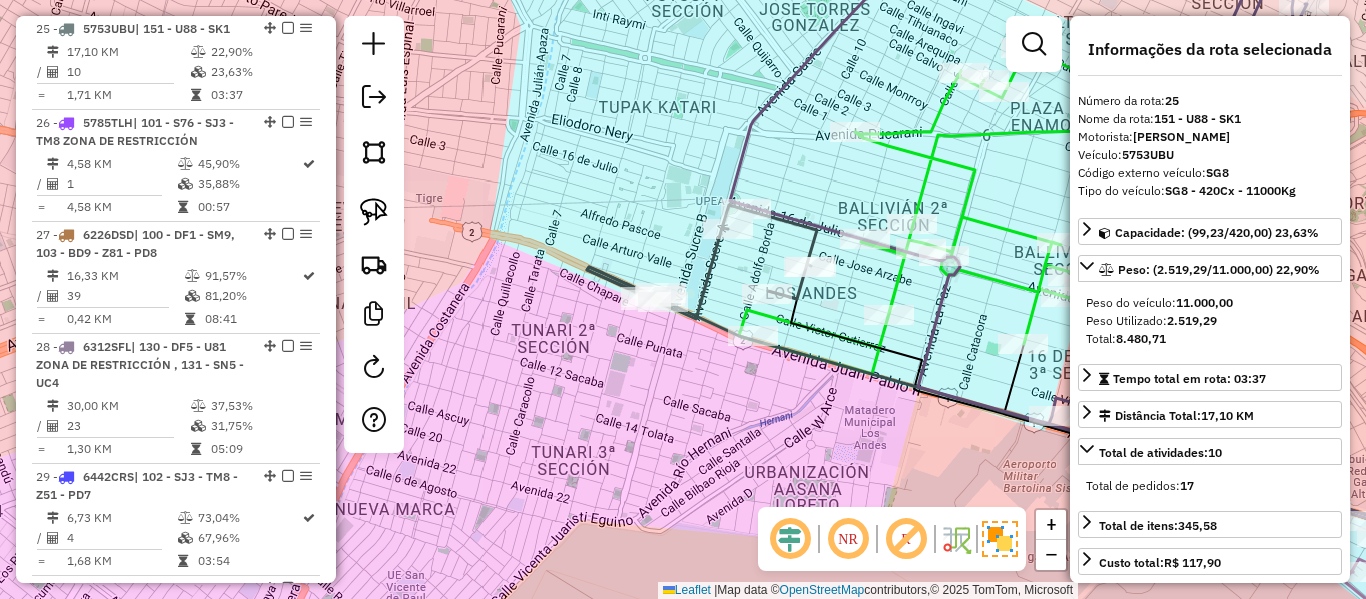 click on "Janela de atendimento Grade de atendimento Capacidade Transportadoras Veículos Cliente Pedidos  Rotas Selecione os dias de semana para filtrar as janelas de atendimento  Seg   Ter   Qua   Qui   Sex   Sáb   Dom  Informe o período da janela de atendimento: De: Até:  Filtrar exatamente a janela do cliente  Considerar janela de atendimento padrão  Selecione os dias de semana para filtrar as grades de atendimento  Seg   Ter   Qua   Qui   Sex   Sáb   Dom   Considerar clientes sem dia de atendimento cadastrado  Clientes fora do dia de atendimento selecionado Filtrar as atividades entre os valores definidos abaixo:  Peso mínimo:   Peso máximo:   Cubagem mínima:   Cubagem máxima:   De:   Até:  Filtrar as atividades entre o tempo de atendimento definido abaixo:  De:   Até:   Considerar capacidade total dos clientes não roteirizados Transportadora: Selecione um ou mais itens Tipo de veículo: Selecione um ou mais itens Veículo: Selecione um ou mais itens Motorista: Selecione um ou mais itens Nome: Rótulo:" 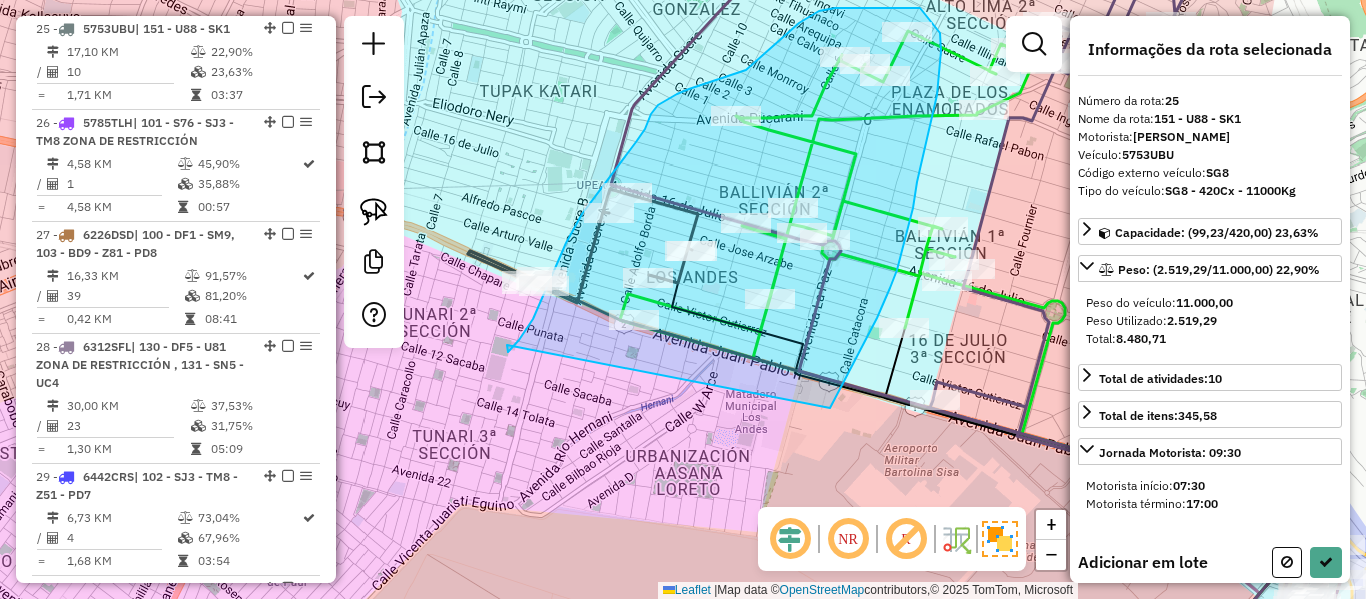 drag, startPoint x: 507, startPoint y: 345, endPoint x: 799, endPoint y: 470, distance: 317.63028 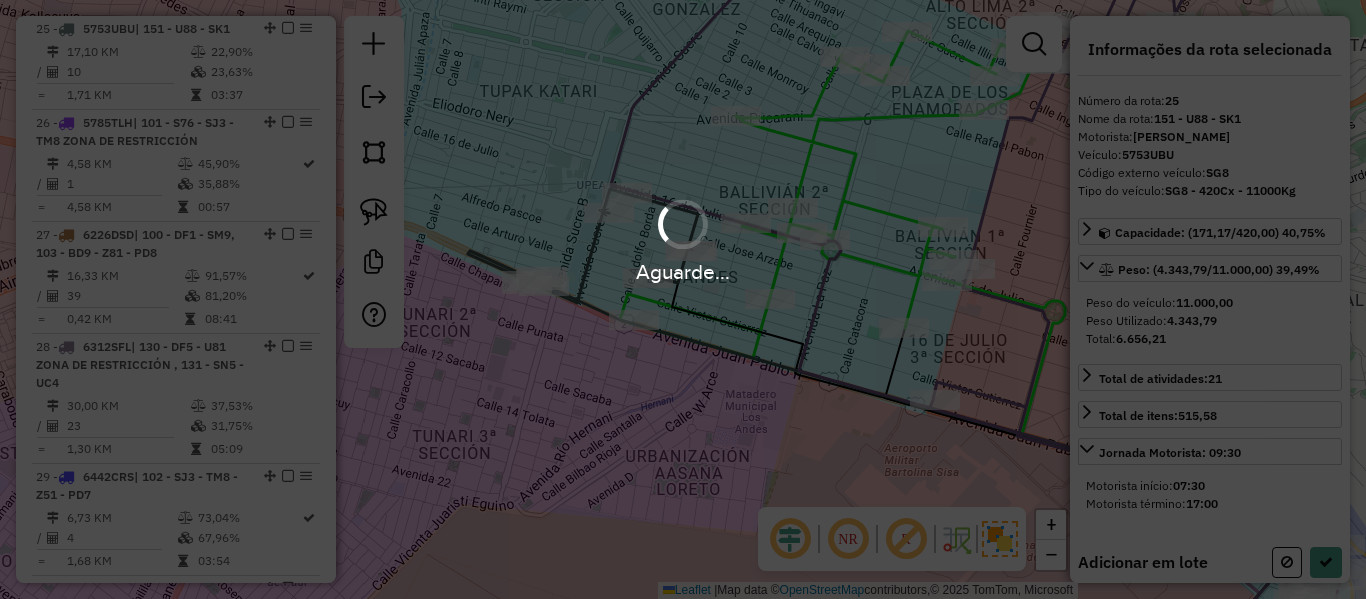 select on "**********" 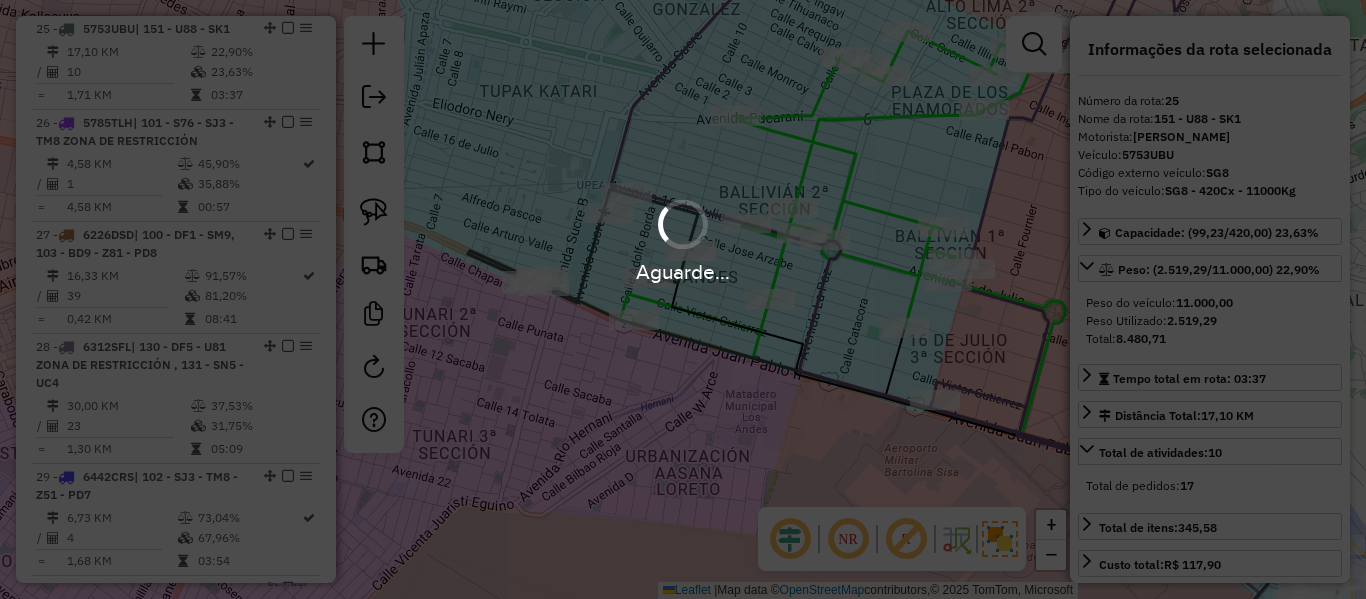 click on "Aguarde..." at bounding box center (683, 299) 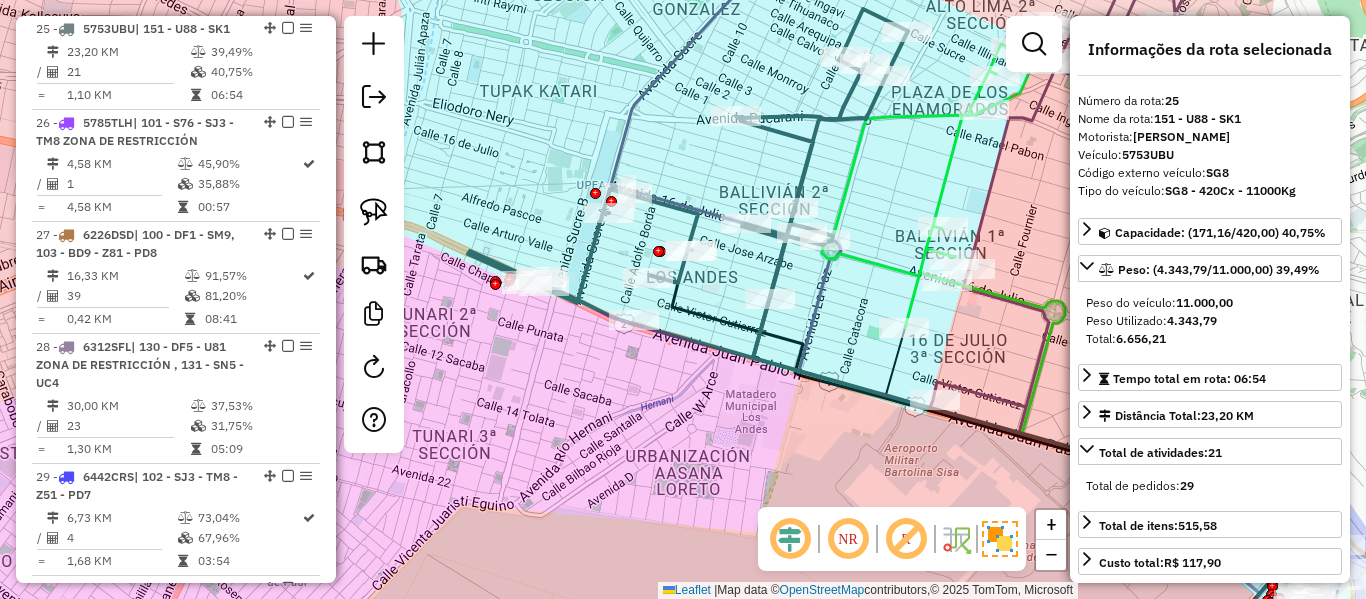 click 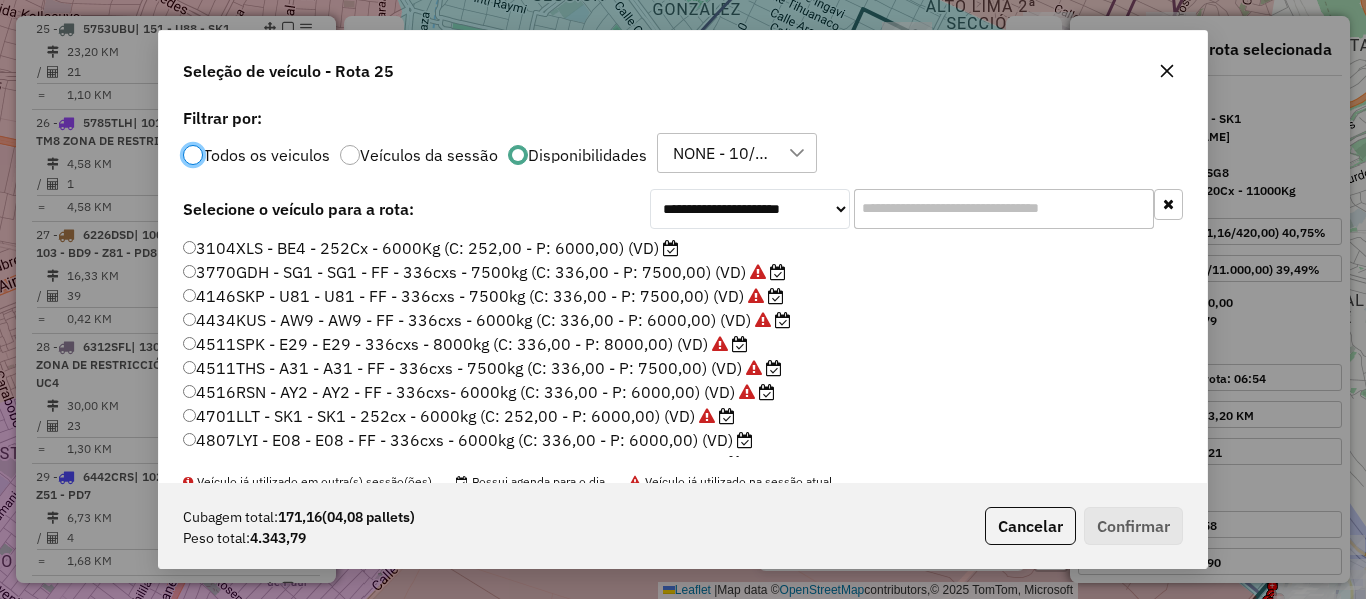 scroll, scrollTop: 11, scrollLeft: 6, axis: both 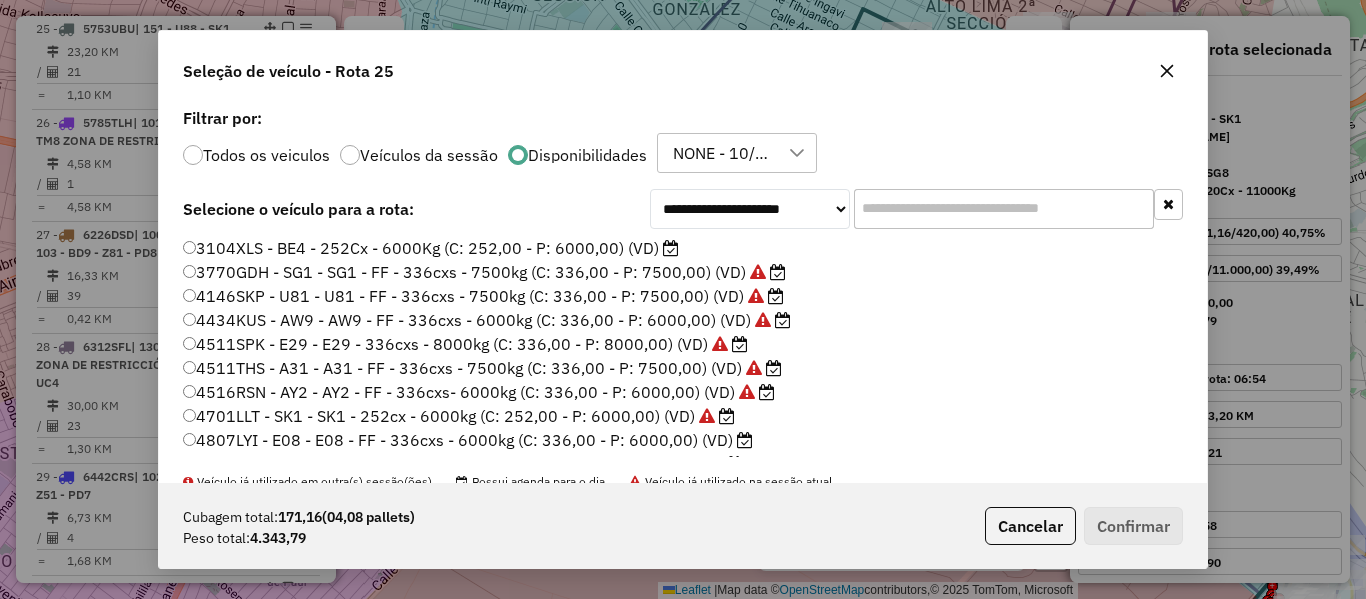 click 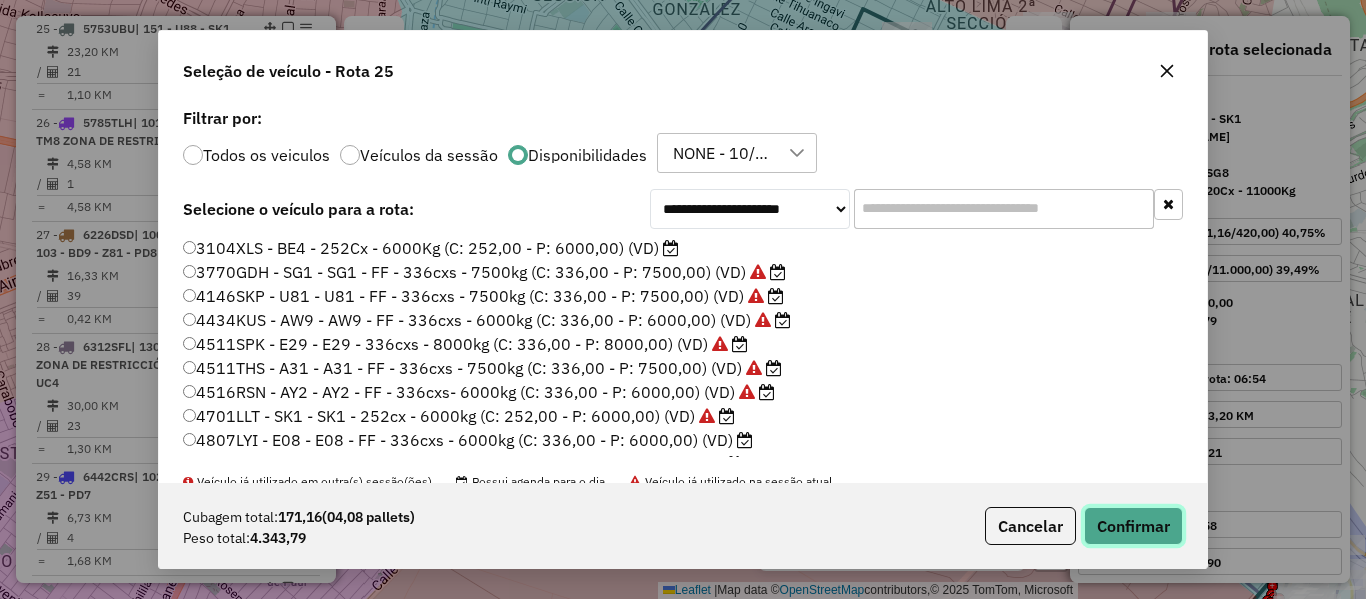 click on "Confirmar" 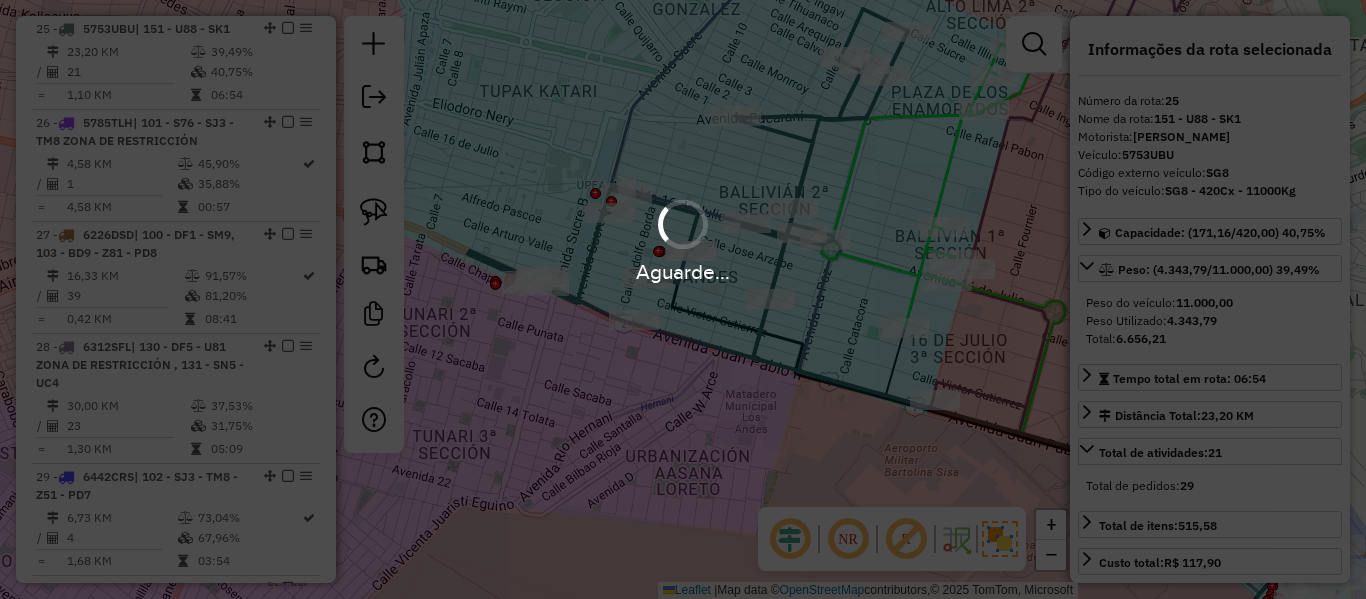 click on "Aguarde..." at bounding box center (683, 239) 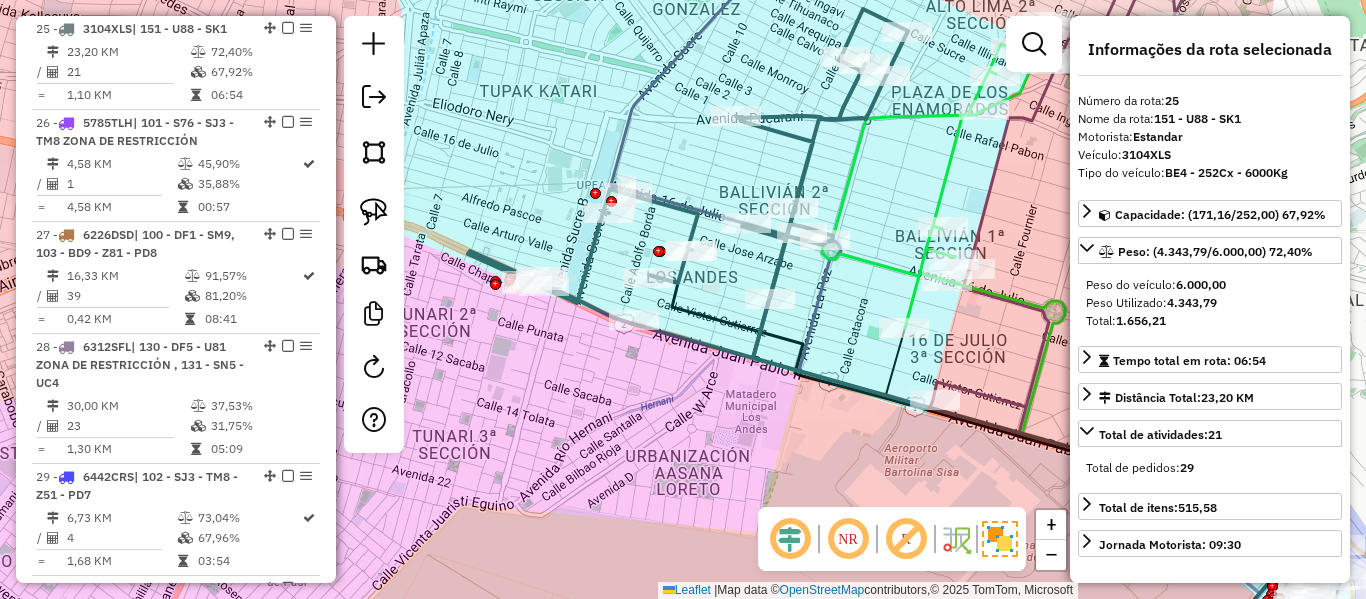 click 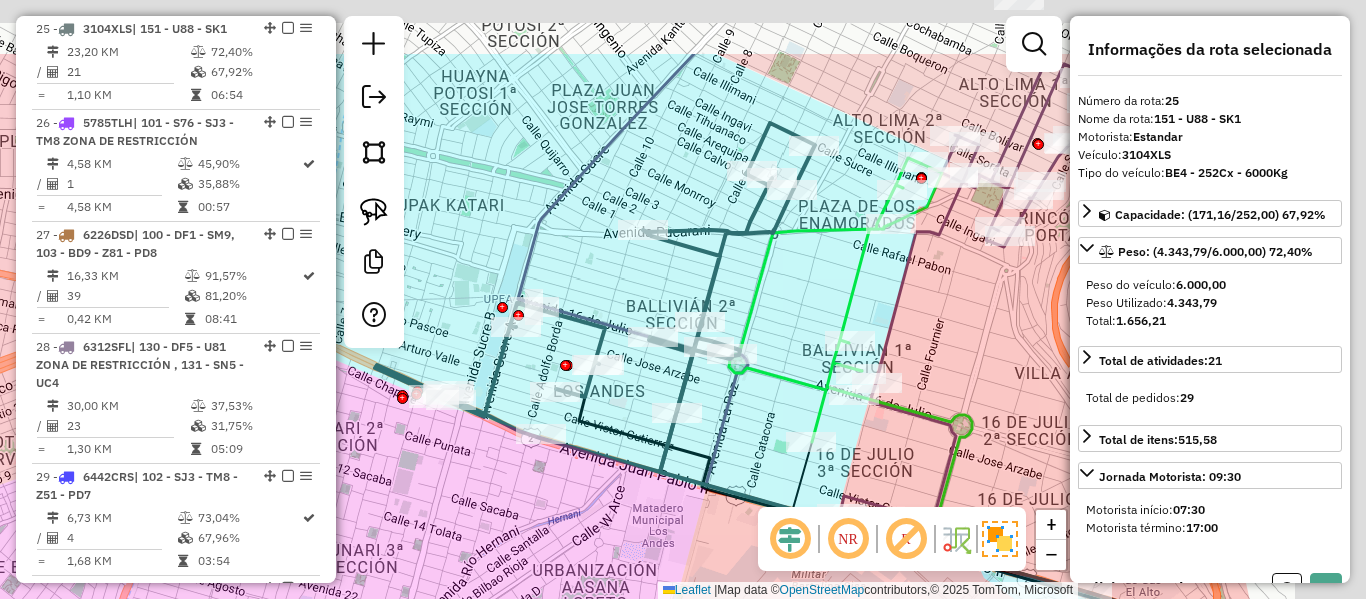 click on "Janela de atendimento Grade de atendimento Capacidade Transportadoras Veículos Cliente Pedidos  Rotas Selecione os dias de semana para filtrar as janelas de atendimento  Seg   Ter   Qua   Qui   Sex   Sáb   Dom  Informe o período da janela de atendimento: De: Até:  Filtrar exatamente a janela do cliente  Considerar janela de atendimento padrão  Selecione os dias de semana para filtrar as grades de atendimento  Seg   Ter   Qua   Qui   Sex   Sáb   Dom   Considerar clientes sem dia de atendimento cadastrado  Clientes fora do dia de atendimento selecionado Filtrar as atividades entre os valores definidos abaixo:  Peso mínimo:   Peso máximo:   Cubagem mínima:   Cubagem máxima:   De:   Até:  Filtrar as atividades entre o tempo de atendimento definido abaixo:  De:   Até:   Considerar capacidade total dos clientes não roteirizados Transportadora: Selecione um ou mais itens Tipo de veículo: Selecione um ou mais itens Veículo: Selecione um ou mais itens Motorista: Selecione um ou mais itens Nome: Rótulo:" 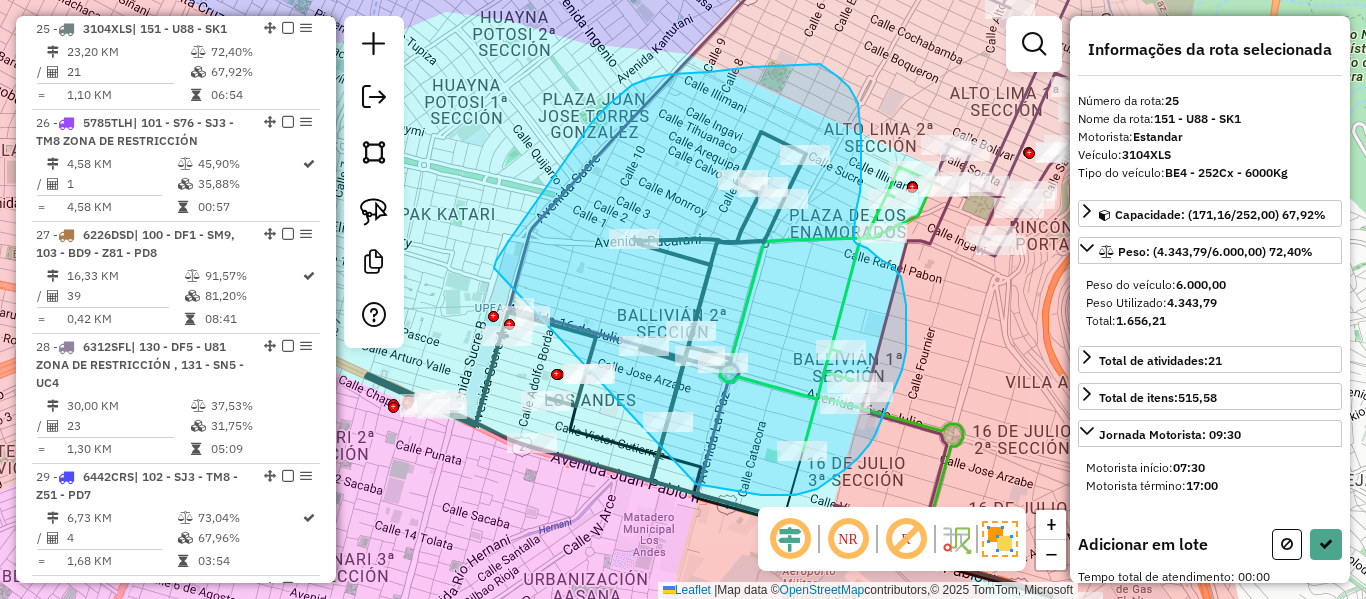 drag, startPoint x: 494, startPoint y: 268, endPoint x: 555, endPoint y: 472, distance: 212.92487 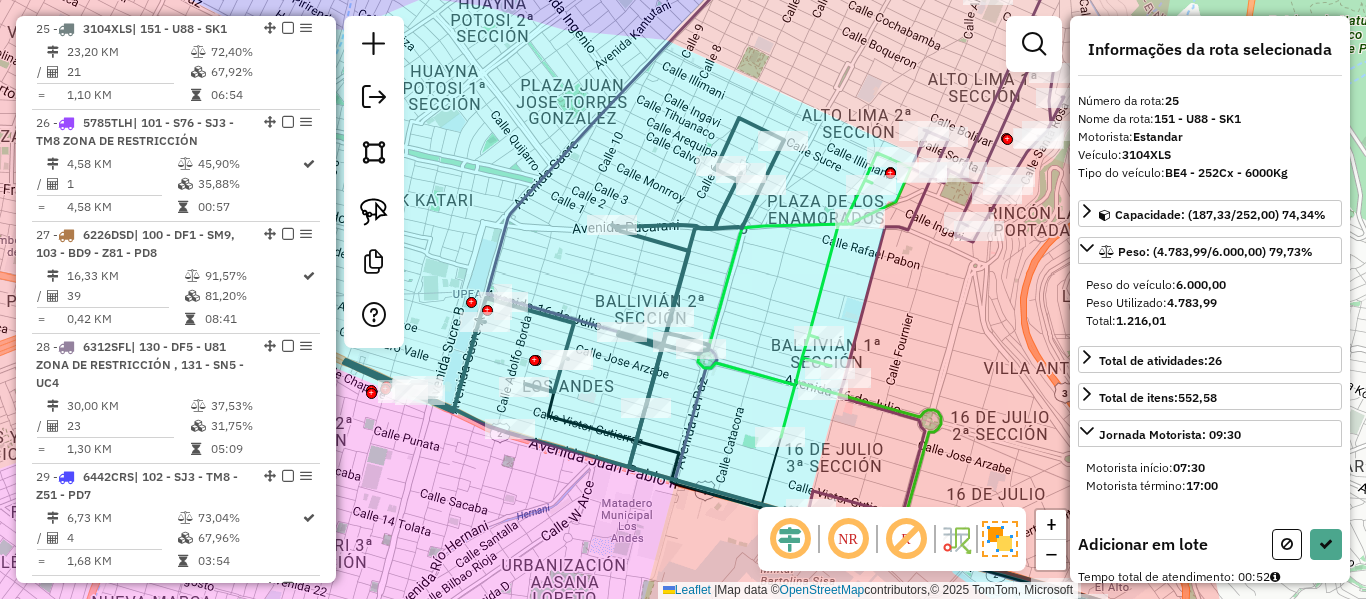 drag, startPoint x: 564, startPoint y: 498, endPoint x: 516, endPoint y: 382, distance: 125.53884 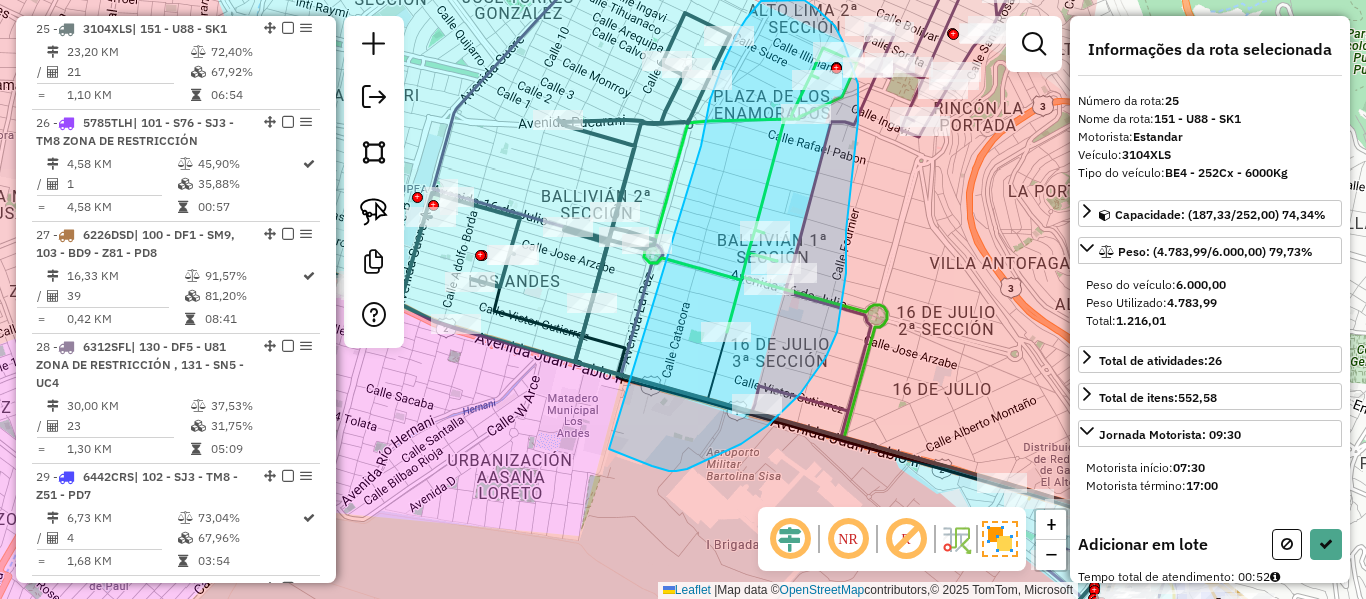 drag, startPoint x: 710, startPoint y: 100, endPoint x: 557, endPoint y: 406, distance: 342.1184 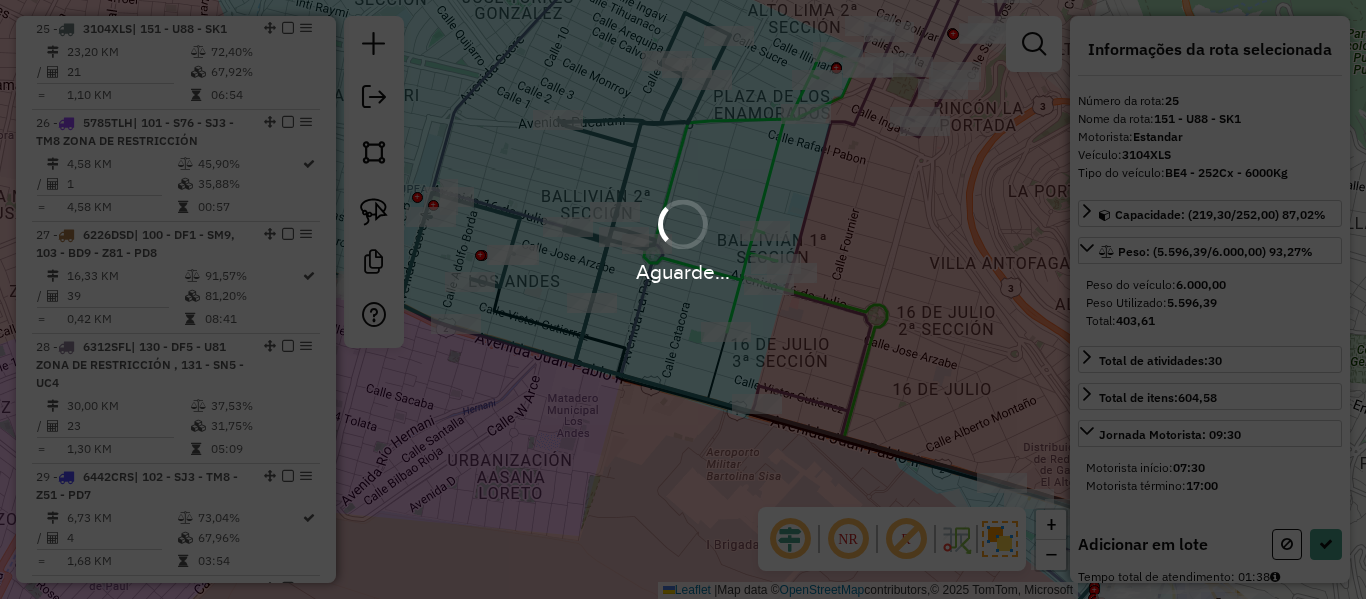 select on "**********" 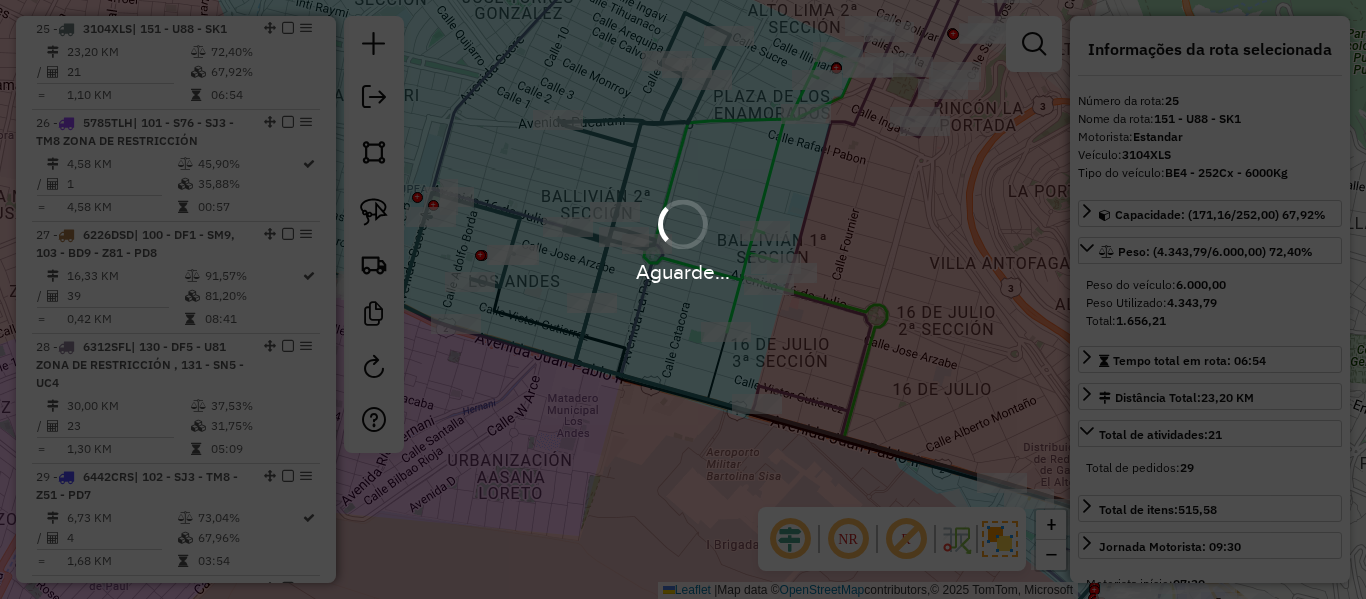 click on "Aguarde..." at bounding box center (683, 299) 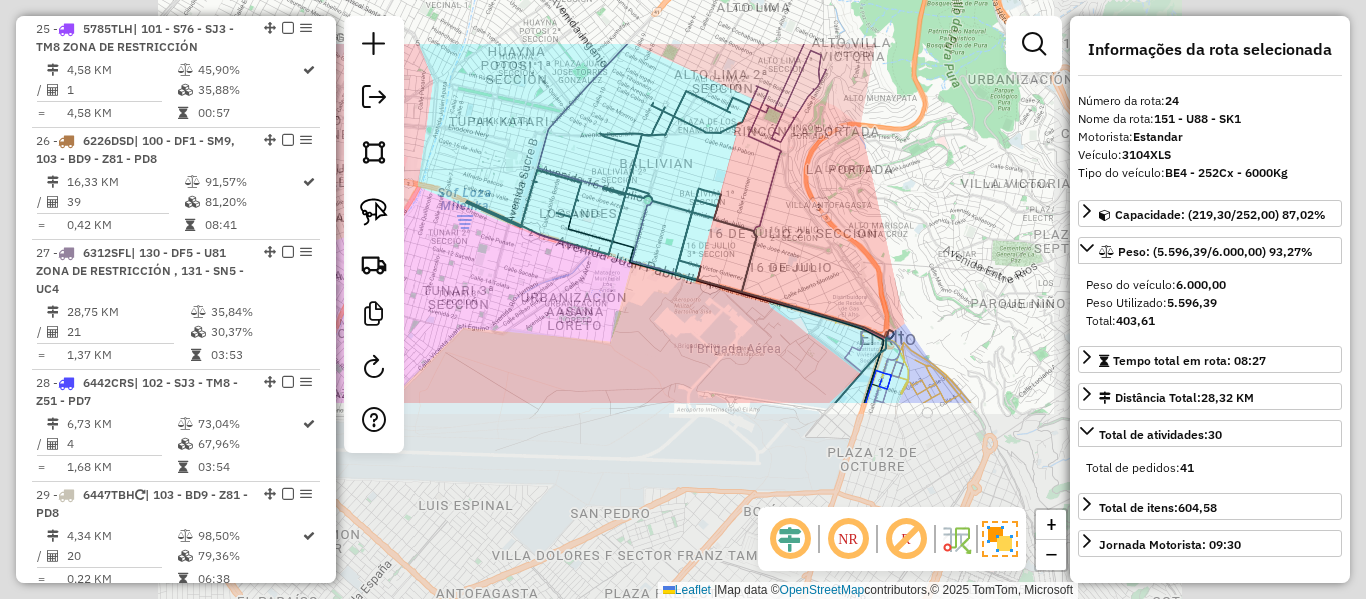 click 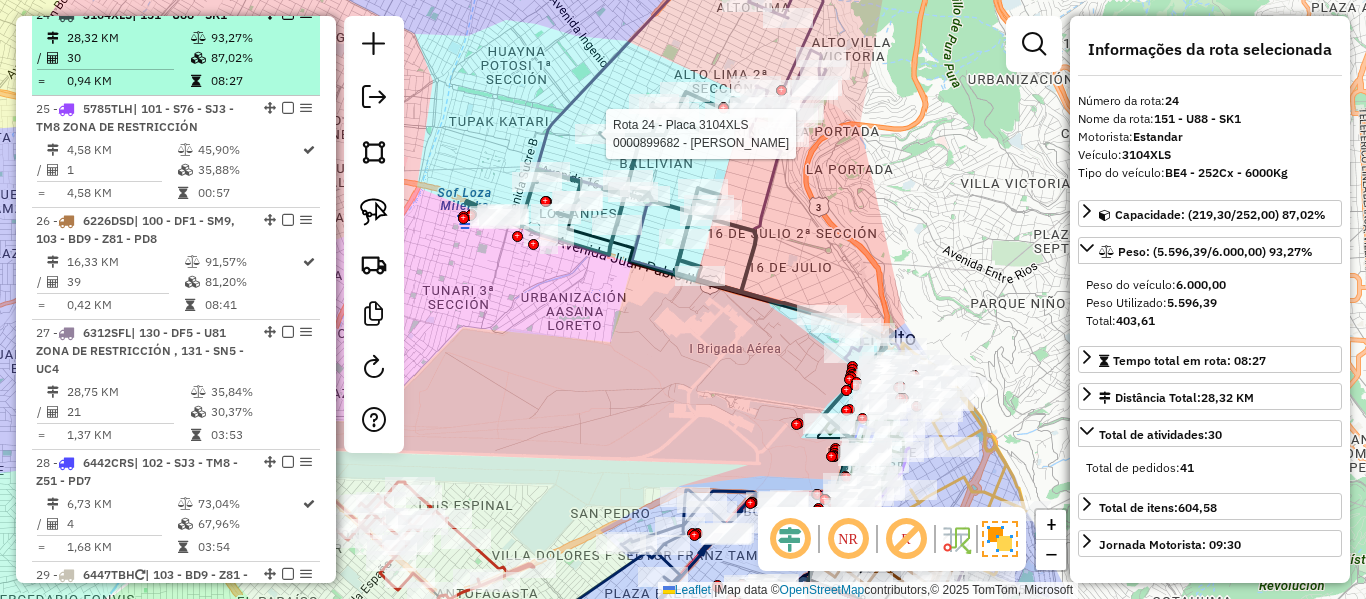 scroll, scrollTop: 2337, scrollLeft: 0, axis: vertical 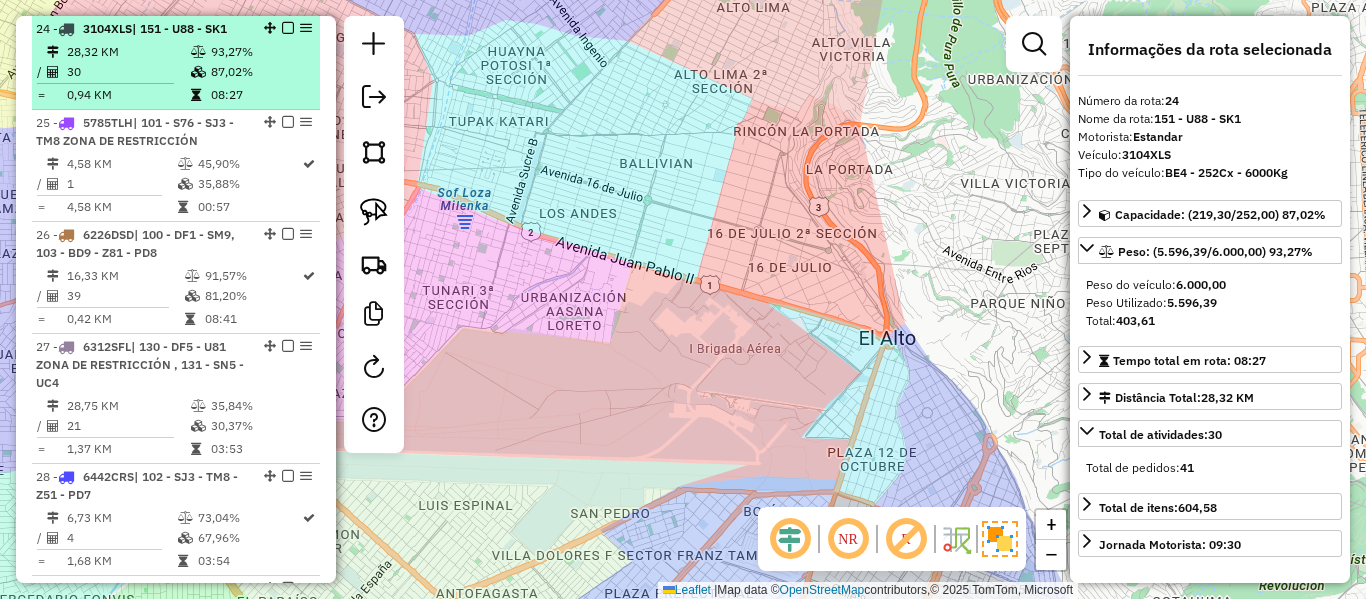 click on "28,32 KM" at bounding box center (128, 52) 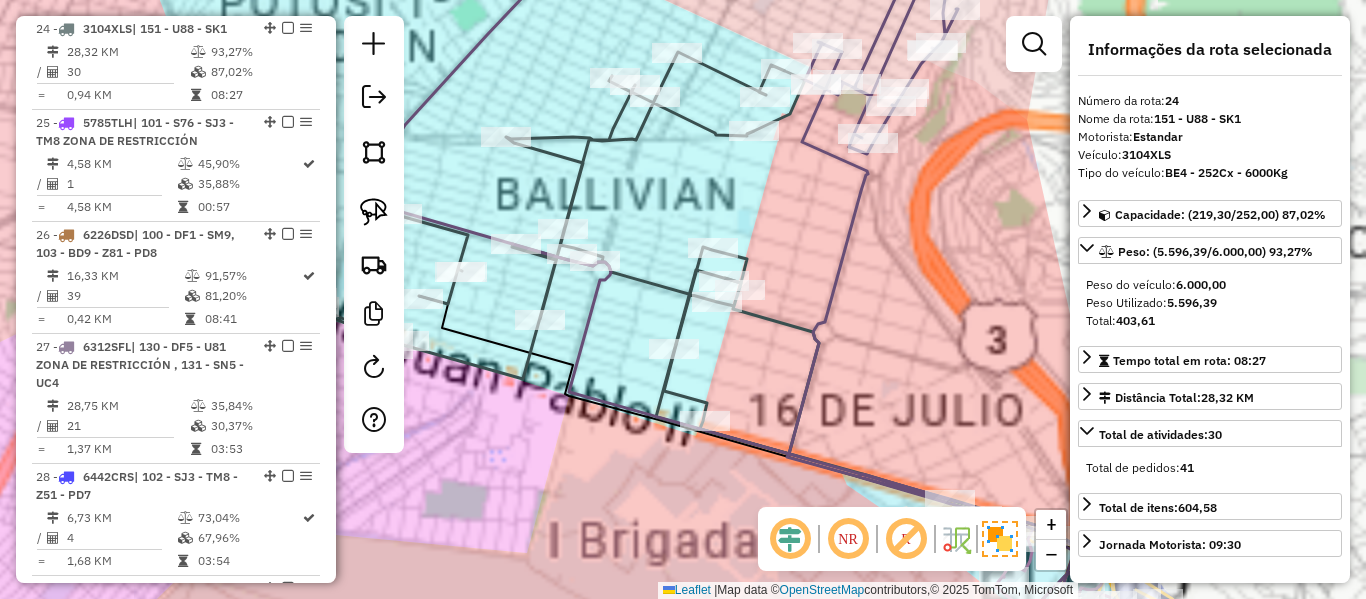 scroll, scrollTop: 3002, scrollLeft: 0, axis: vertical 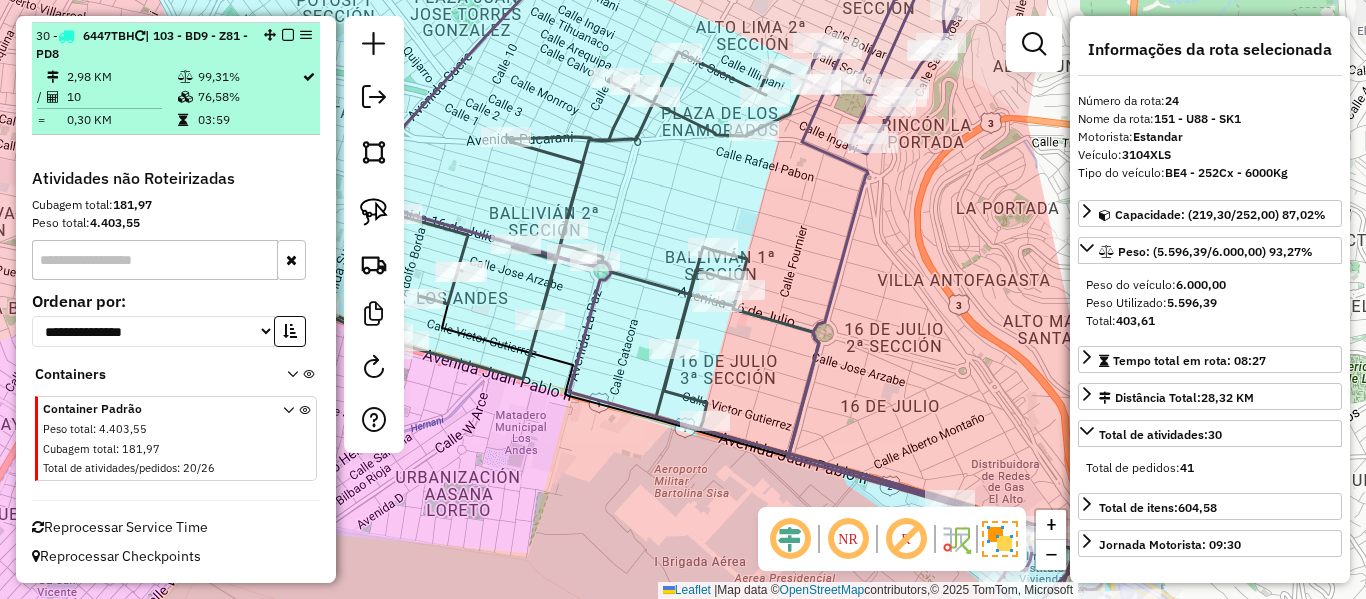 click on "30 -       6447TBH   | 103 - BD9 - Z81 - PD8" at bounding box center (176, 45) 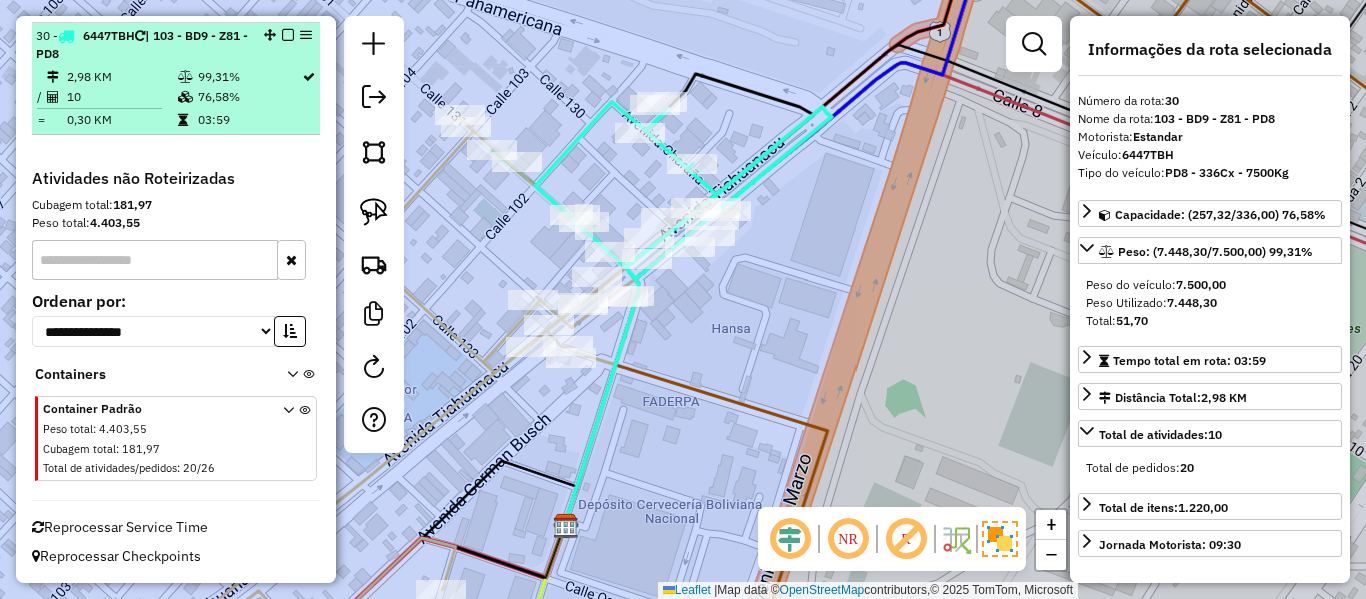 click at bounding box center [288, 35] 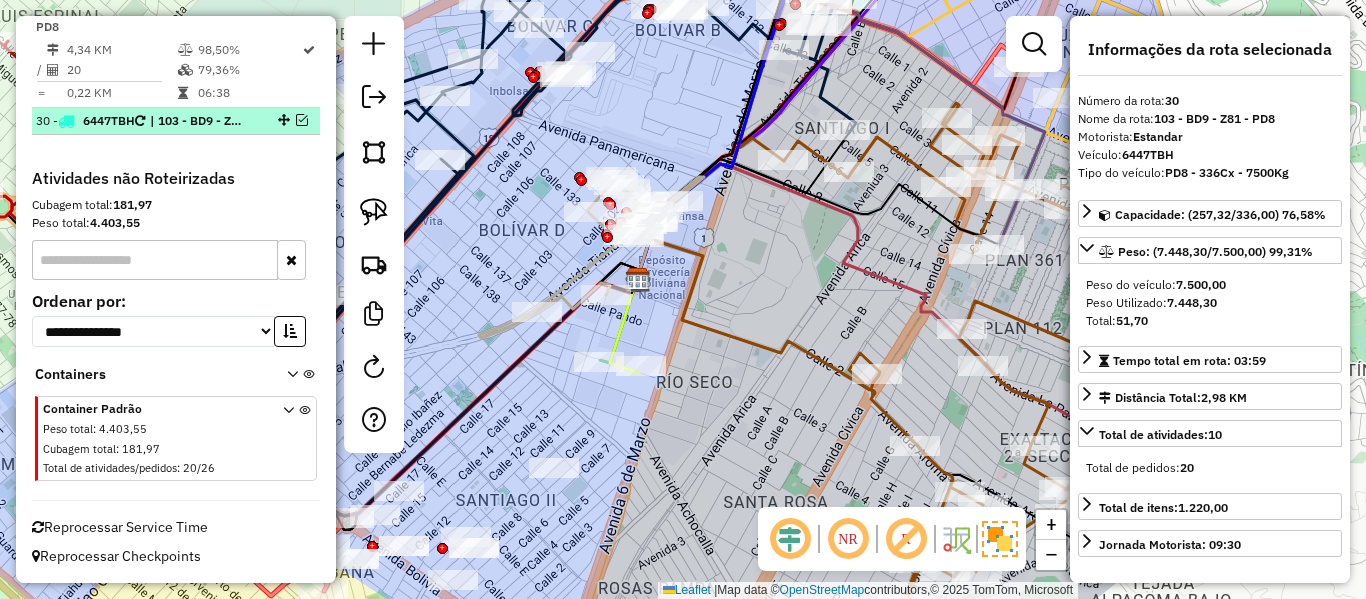 click at bounding box center (302, 120) 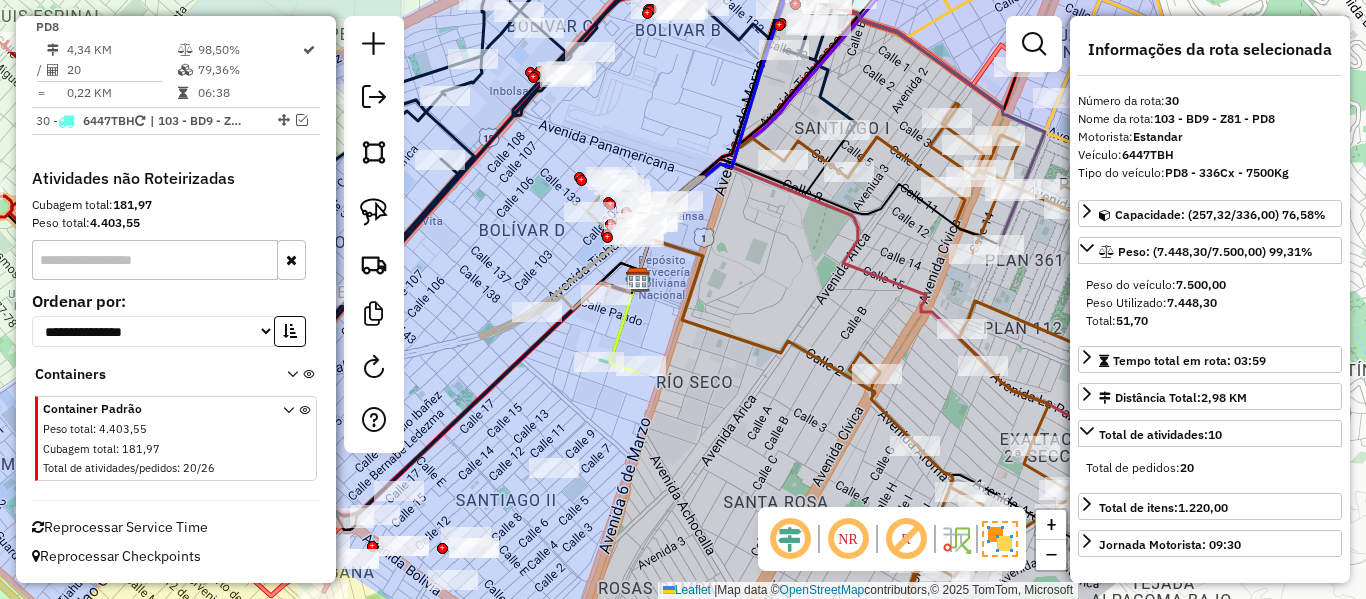 scroll, scrollTop: 3002, scrollLeft: 0, axis: vertical 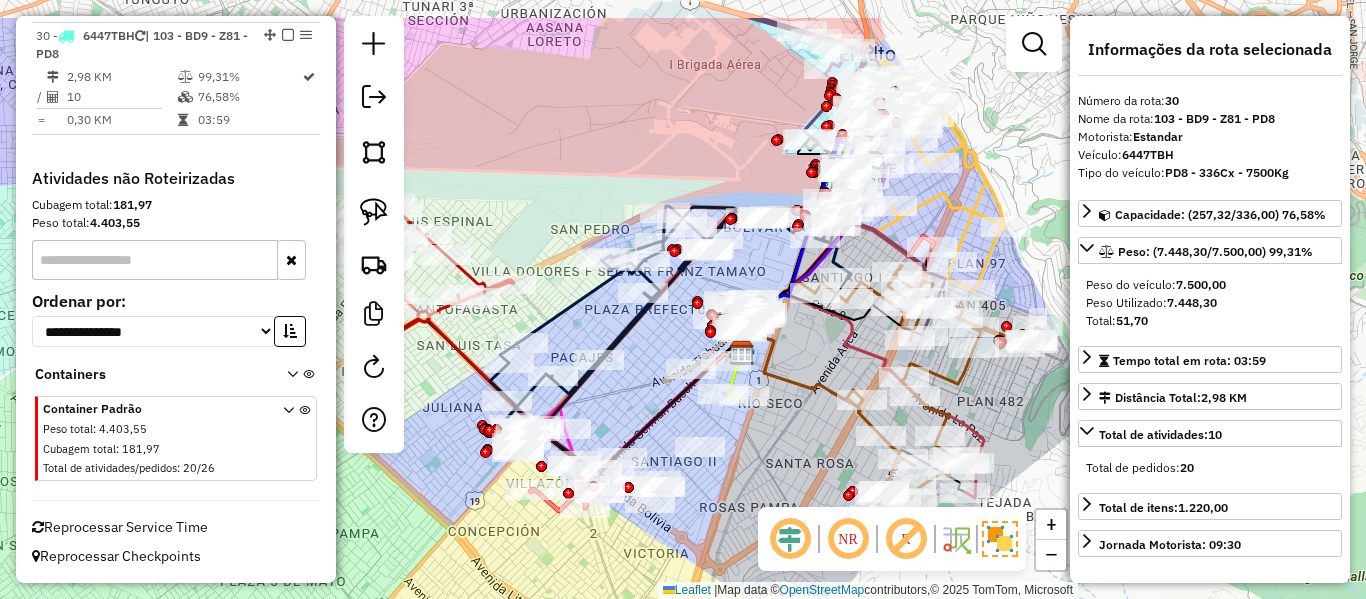 drag, startPoint x: 747, startPoint y: 263, endPoint x: 919, endPoint y: 470, distance: 269.1338 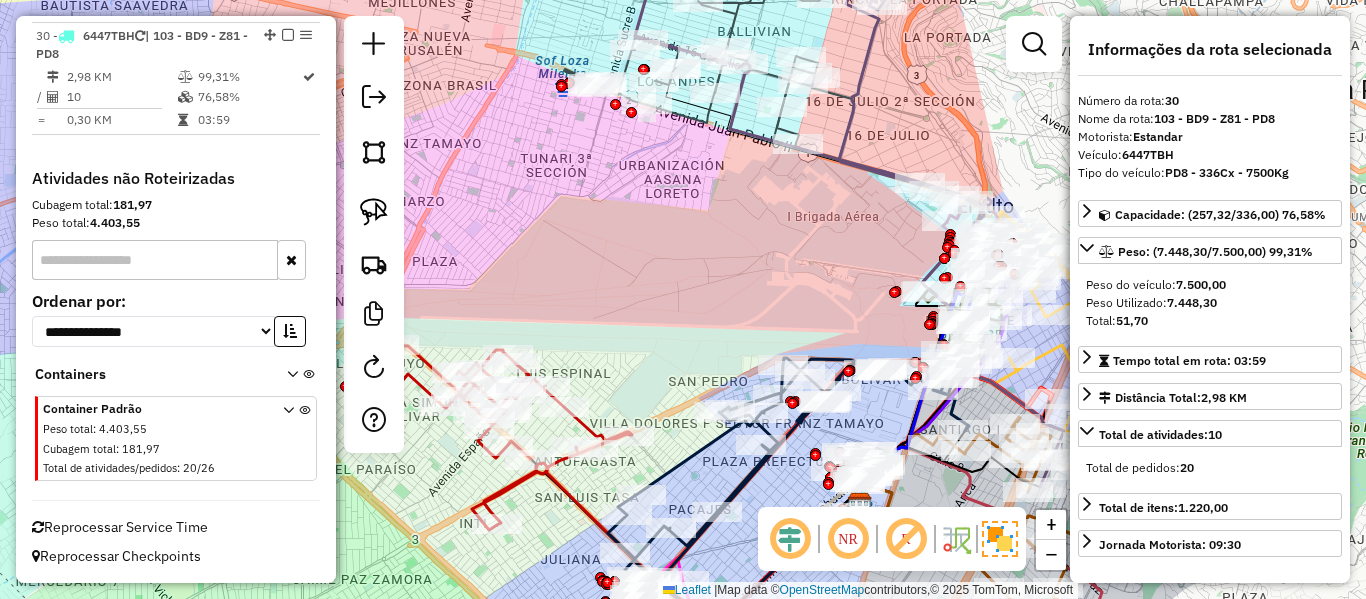 drag, startPoint x: 806, startPoint y: 197, endPoint x: 835, endPoint y: 323, distance: 129.29424 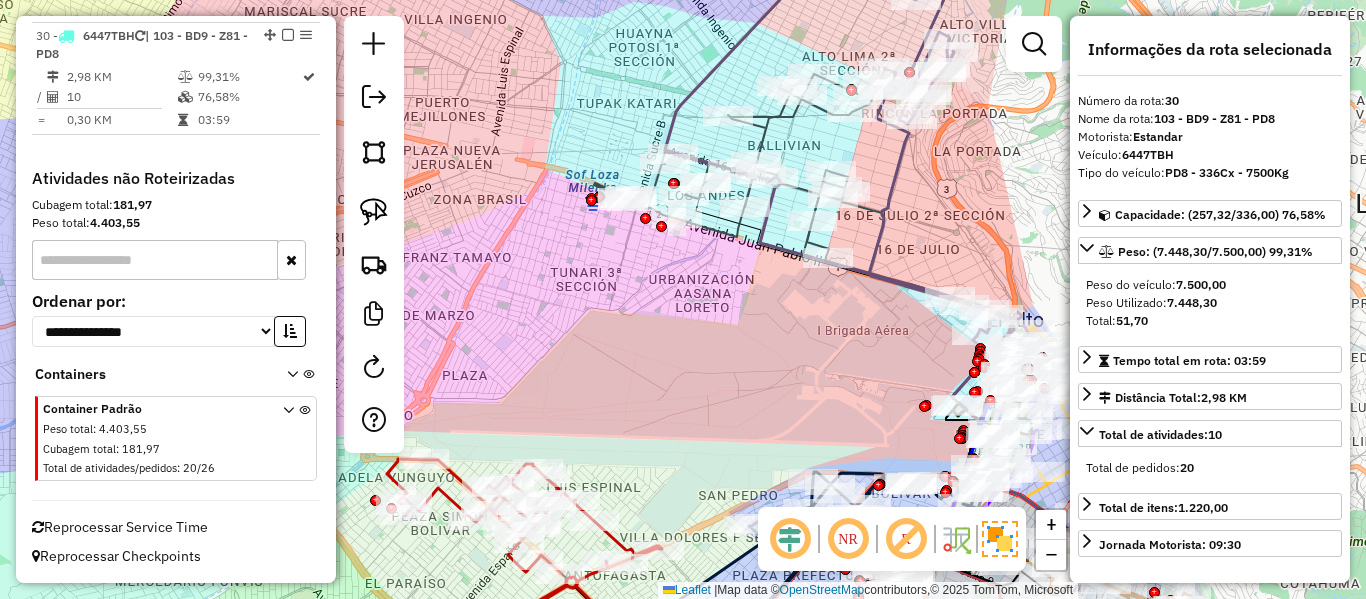click on "Janela de atendimento Grade de atendimento Capacidade Transportadoras Veículos Cliente Pedidos  Rotas Selecione os dias de semana para filtrar as janelas de atendimento  Seg   Ter   Qua   Qui   Sex   Sáb   Dom  Informe o período da janela de atendimento: De: Até:  Filtrar exatamente a janela do cliente  Considerar janela de atendimento padrão  Selecione os dias de semana para filtrar as grades de atendimento  Seg   Ter   Qua   Qui   Sex   Sáb   Dom   Considerar clientes sem dia de atendimento cadastrado  Clientes fora do dia de atendimento selecionado Filtrar as atividades entre os valores definidos abaixo:  Peso mínimo:   Peso máximo:   Cubagem mínima:   Cubagem máxima:   De:   Até:  Filtrar as atividades entre o tempo de atendimento definido abaixo:  De:   Até:   Considerar capacidade total dos clientes não roteirizados Transportadora: Selecione um ou mais itens Tipo de veículo: Selecione um ou mais itens Veículo: Selecione um ou mais itens Motorista: Selecione um ou mais itens Nome: Rótulo:" 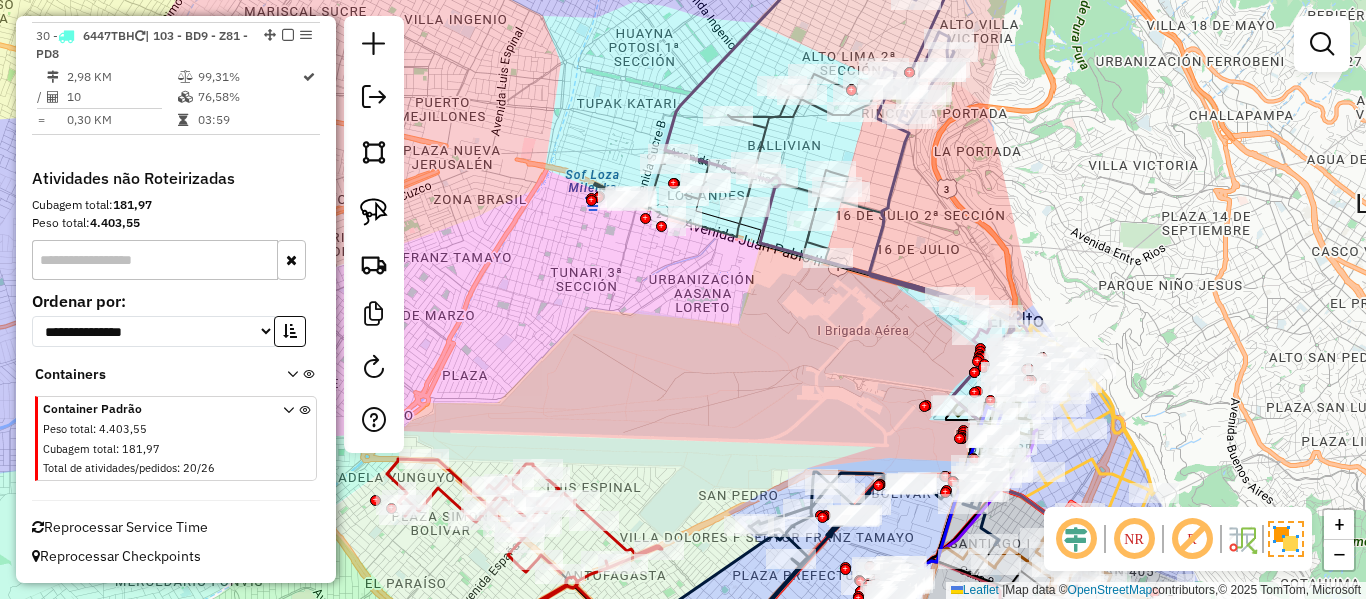 click 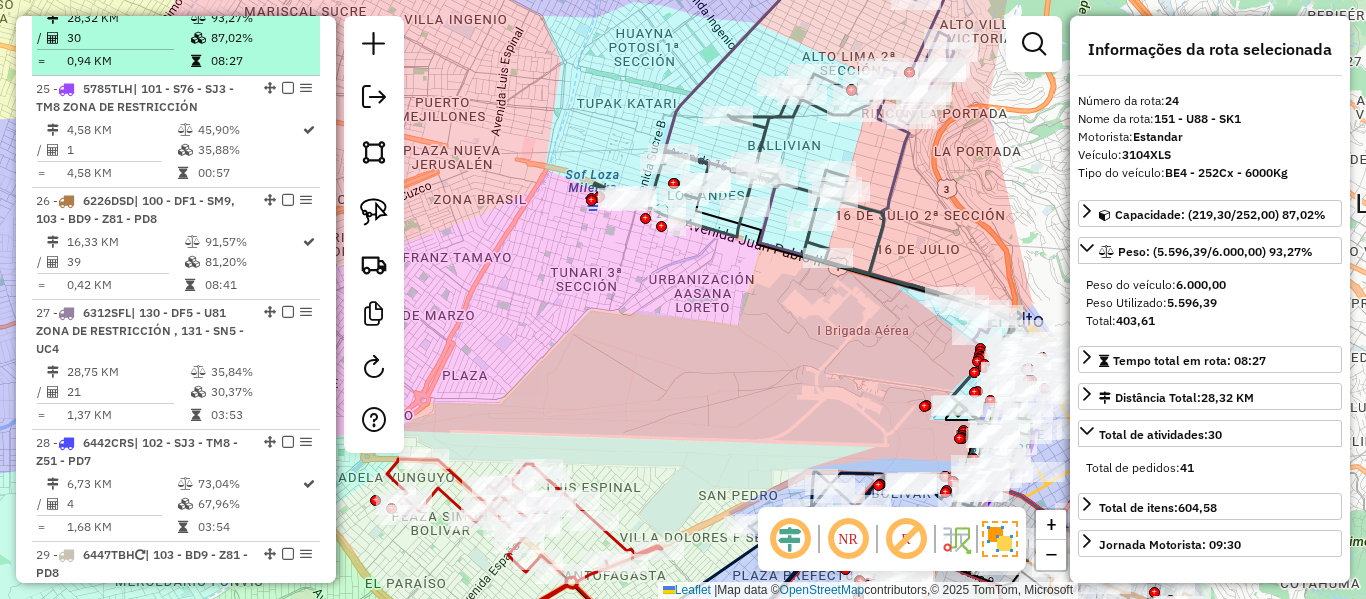 scroll, scrollTop: 2337, scrollLeft: 0, axis: vertical 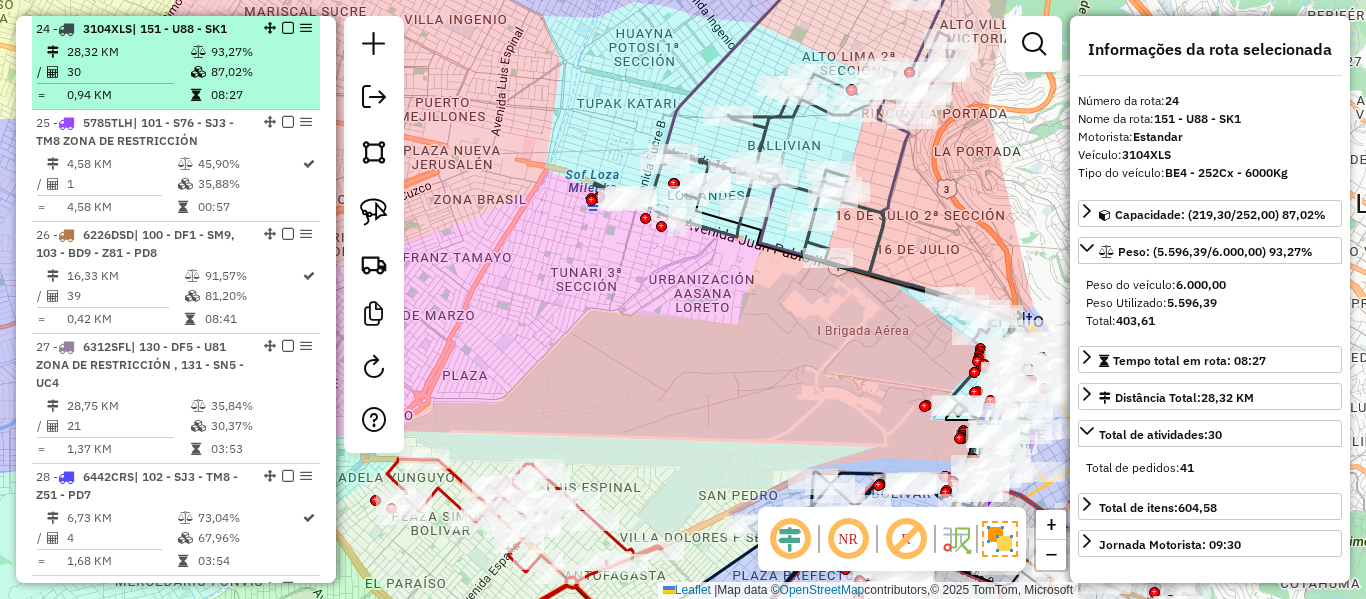 click at bounding box center [288, 28] 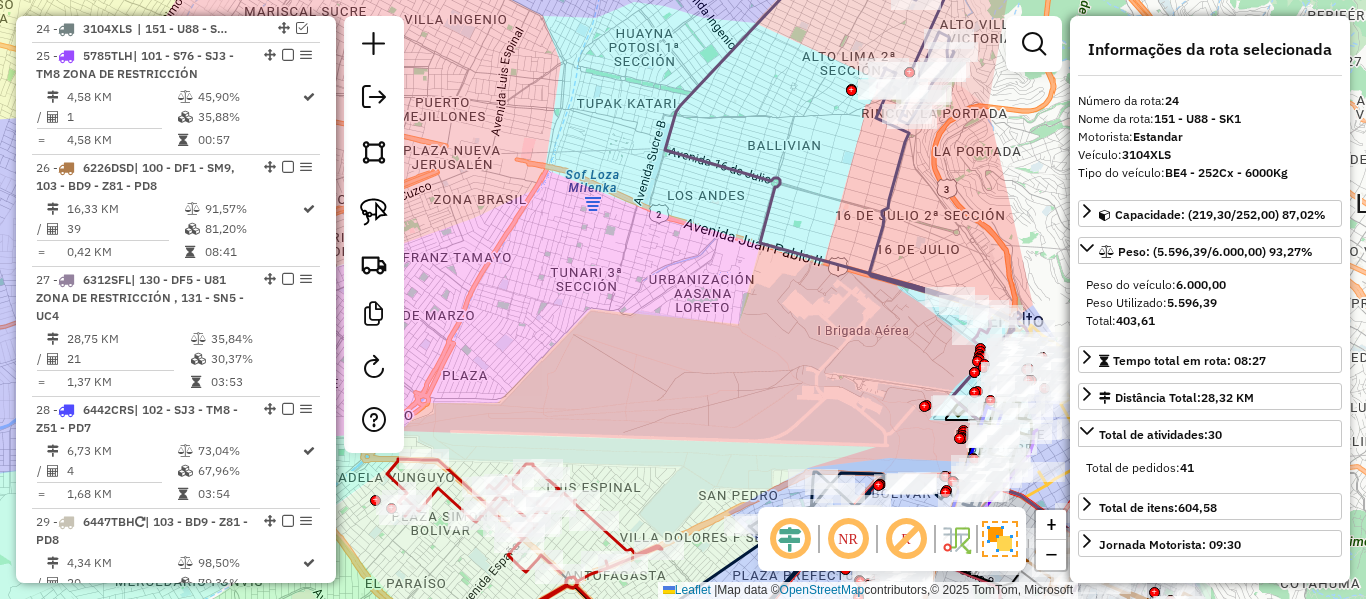 click on "Janela de atendimento Grade de atendimento Capacidade Transportadoras Veículos Cliente Pedidos  Rotas Selecione os dias de semana para filtrar as janelas de atendimento  Seg   Ter   Qua   Qui   Sex   Sáb   Dom  Informe o período da janela de atendimento: De: Até:  Filtrar exatamente a janela do cliente  Considerar janela de atendimento padrão  Selecione os dias de semana para filtrar as grades de atendimento  Seg   Ter   Qua   Qui   Sex   Sáb   Dom   Considerar clientes sem dia de atendimento cadastrado  Clientes fora do dia de atendimento selecionado Filtrar as atividades entre os valores definidos abaixo:  Peso mínimo:   Peso máximo:   Cubagem mínima:   Cubagem máxima:   De:   Até:  Filtrar as atividades entre o tempo de atendimento definido abaixo:  De:   Até:   Considerar capacidade total dos clientes não roteirizados Transportadora: Selecione um ou mais itens Tipo de veículo: Selecione um ou mais itens Veículo: Selecione um ou mais itens Motorista: Selecione um ou mais itens Nome: Rótulo:" 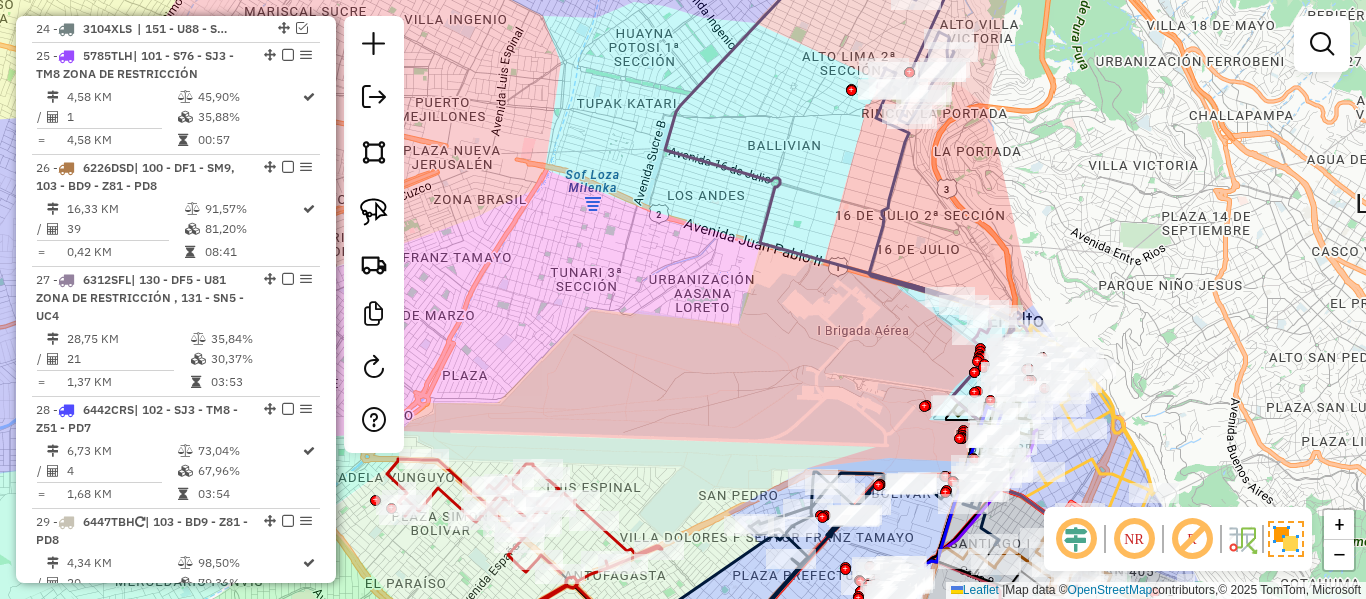 drag, startPoint x: 712, startPoint y: 461, endPoint x: 719, endPoint y: 451, distance: 12.206555 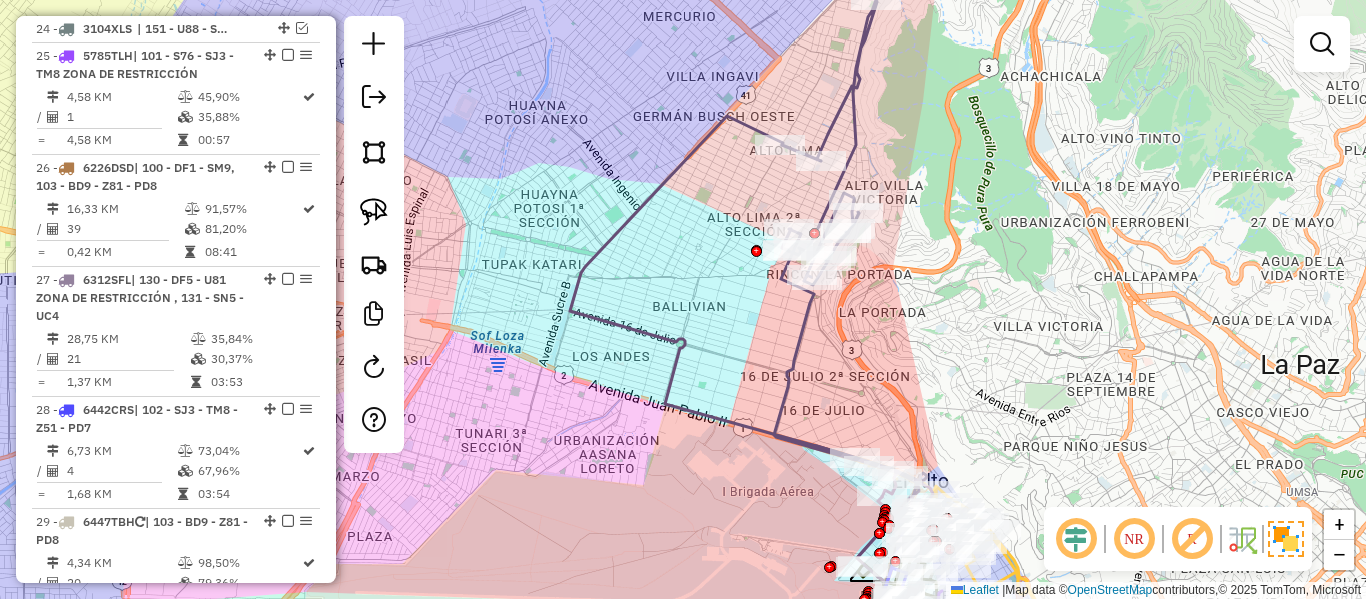 click 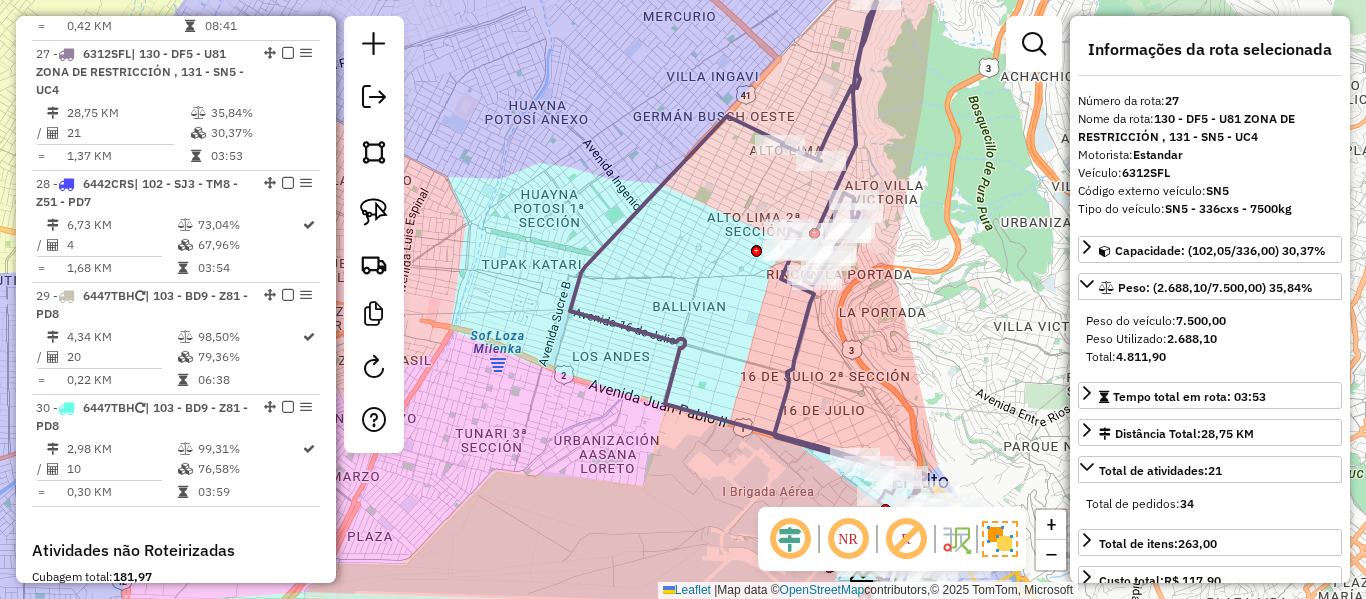 scroll, scrollTop: 2588, scrollLeft: 0, axis: vertical 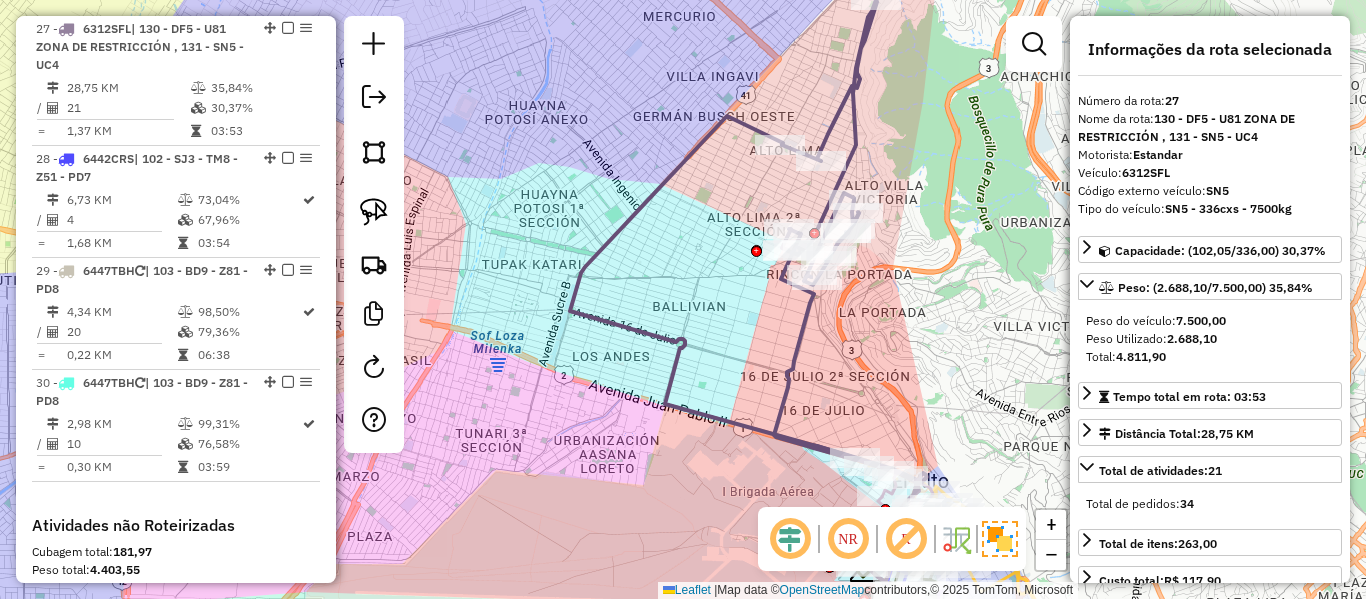 drag, startPoint x: 759, startPoint y: 394, endPoint x: 717, endPoint y: 450, distance: 70 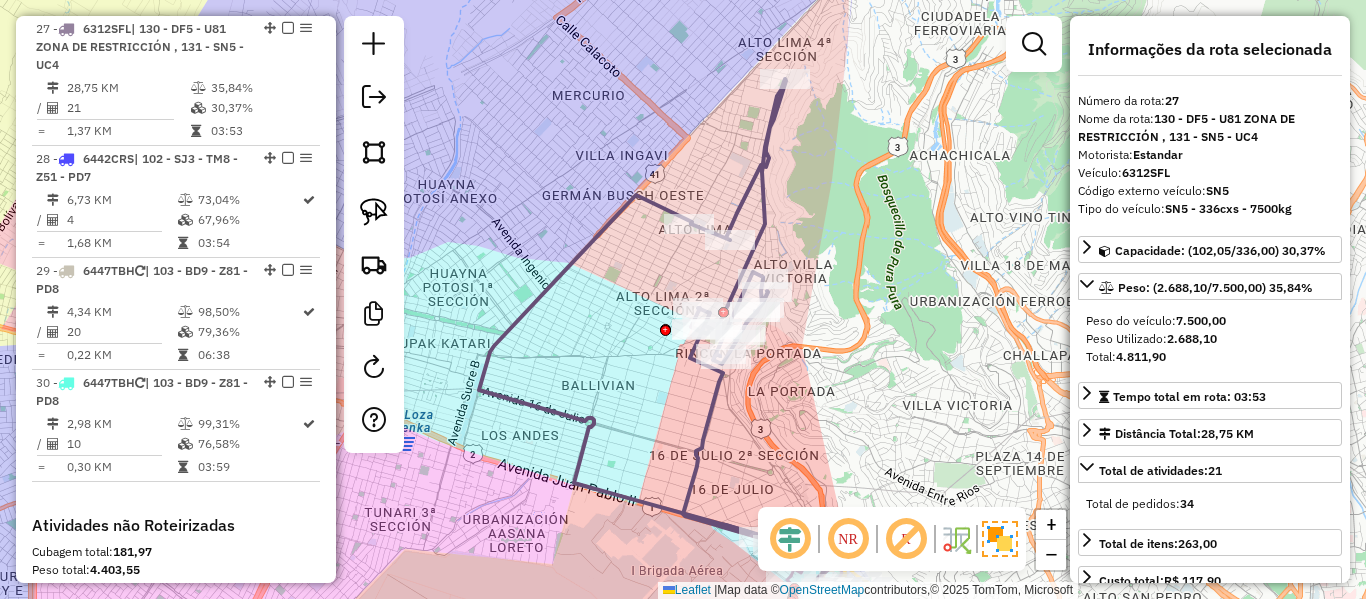 drag, startPoint x: 874, startPoint y: 350, endPoint x: 834, endPoint y: 267, distance: 92.13577 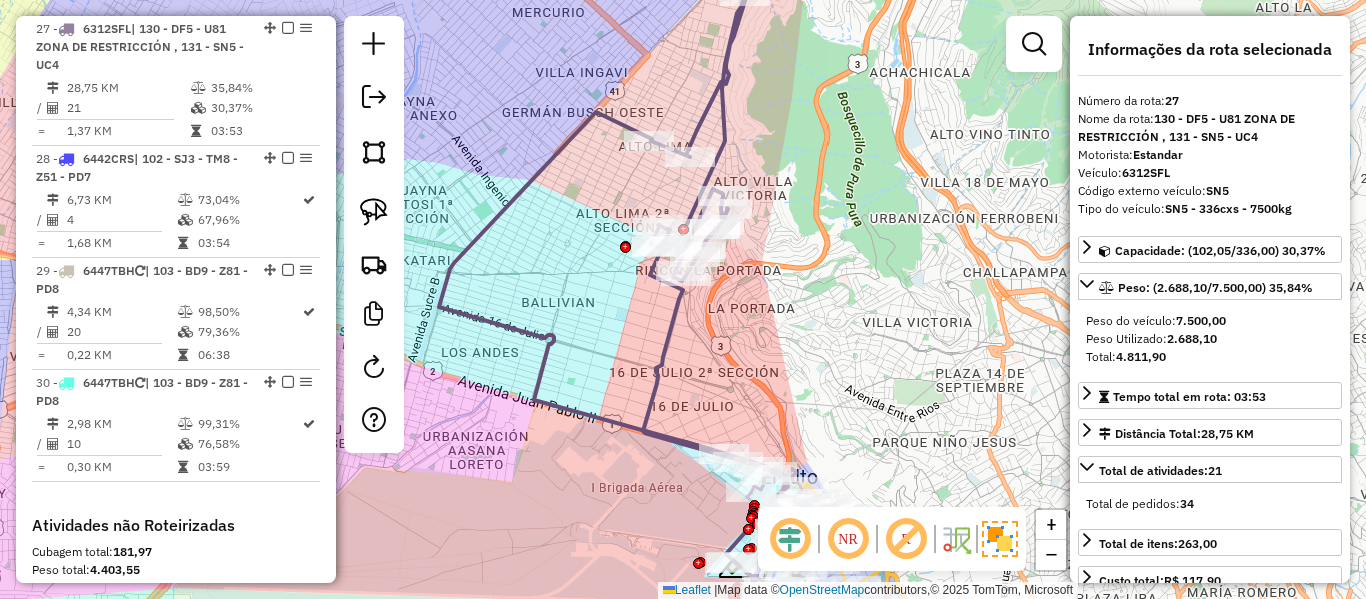click 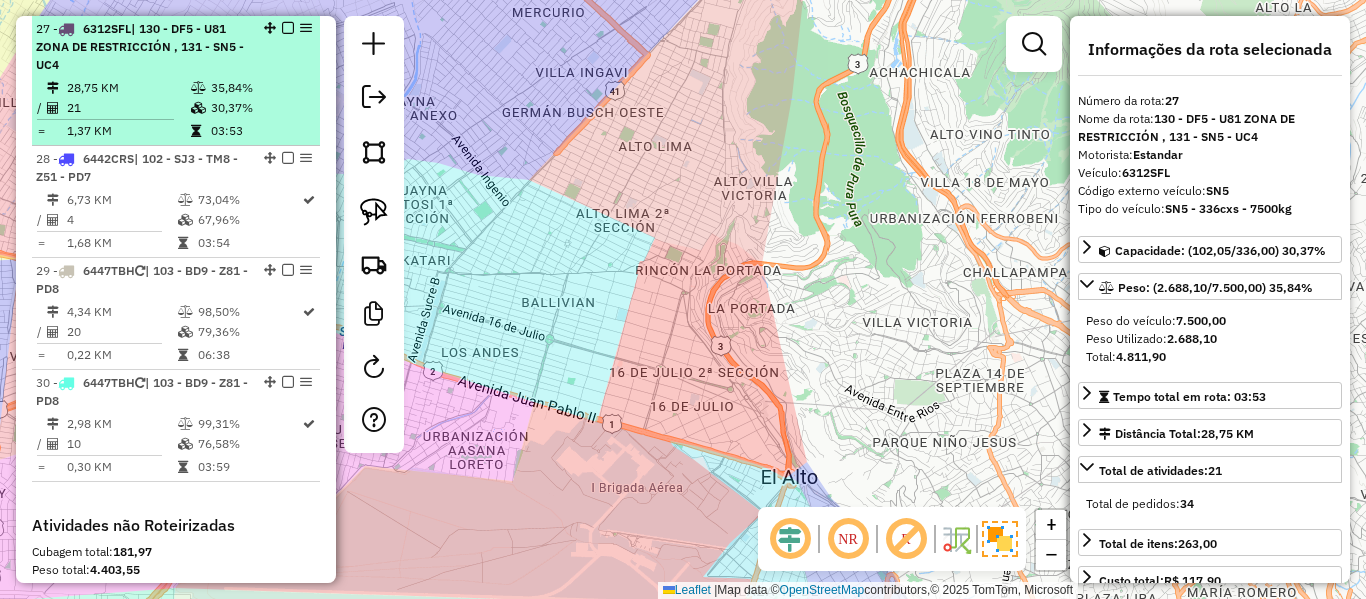 click on "30,37%" at bounding box center (260, 108) 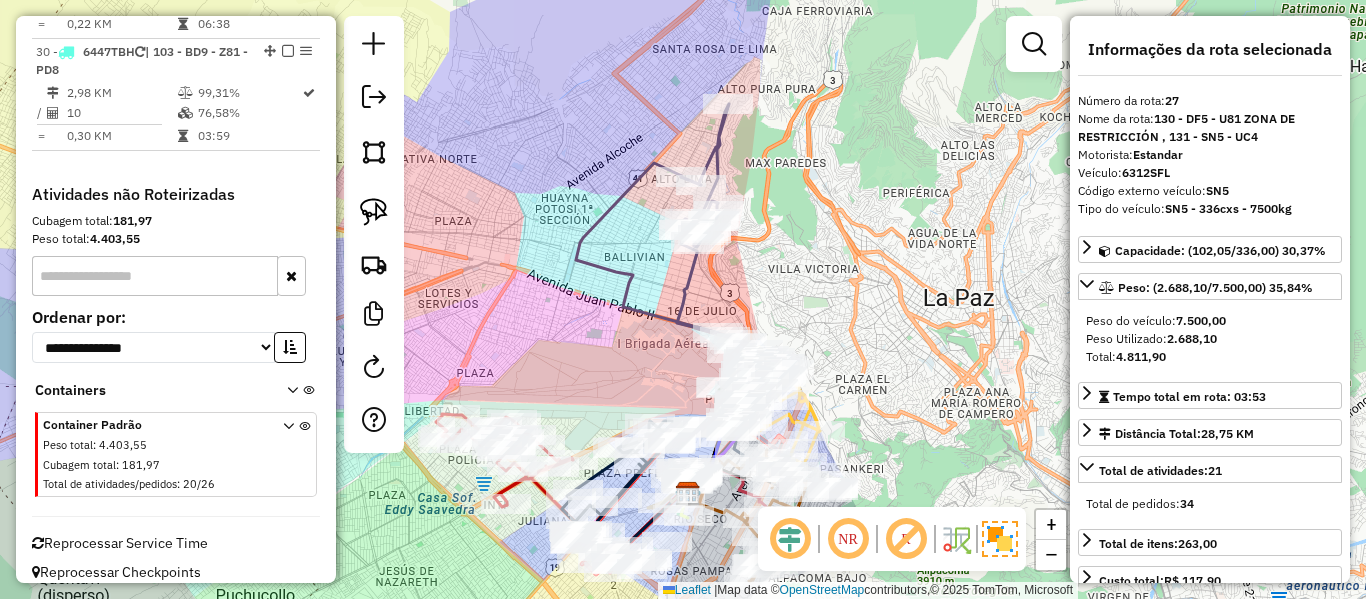 scroll, scrollTop: 2935, scrollLeft: 0, axis: vertical 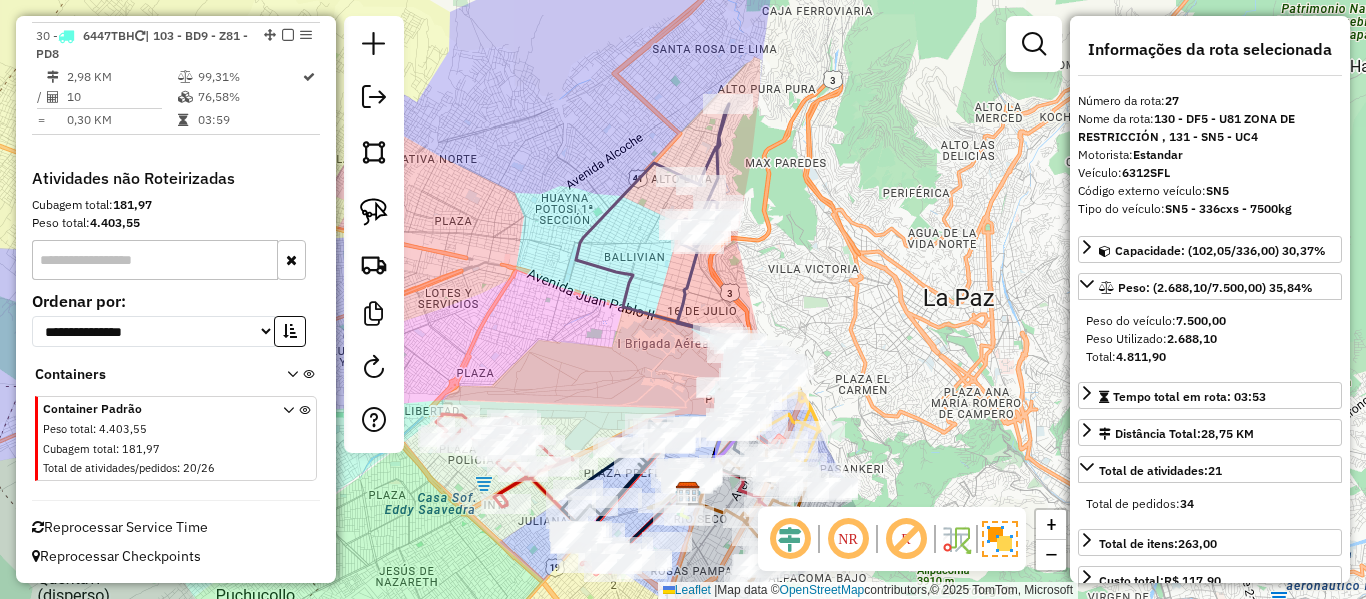 click on "Janela de atendimento Grade de atendimento Capacidade Transportadoras Veículos Cliente Pedidos  Rotas Selecione os dias de semana para filtrar as janelas de atendimento  Seg   Ter   Qua   Qui   Sex   Sáb   Dom  Informe o período da janela de atendimento: De: Até:  Filtrar exatamente a janela do cliente  Considerar janela de atendimento padrão  Selecione os dias de semana para filtrar as grades de atendimento  Seg   Ter   Qua   Qui   Sex   Sáb   Dom   Considerar clientes sem dia de atendimento cadastrado  Clientes fora do dia de atendimento selecionado Filtrar as atividades entre os valores definidos abaixo:  Peso mínimo:   Peso máximo:   Cubagem mínima:   Cubagem máxima:   De:   Até:  Filtrar as atividades entre o tempo de atendimento definido abaixo:  De:   Até:   Considerar capacidade total dos clientes não roteirizados Transportadora: Selecione um ou mais itens Tipo de veículo: Selecione um ou mais itens Veículo: Selecione um ou mais itens Motorista: Selecione um ou mais itens Nome: Rótulo:" 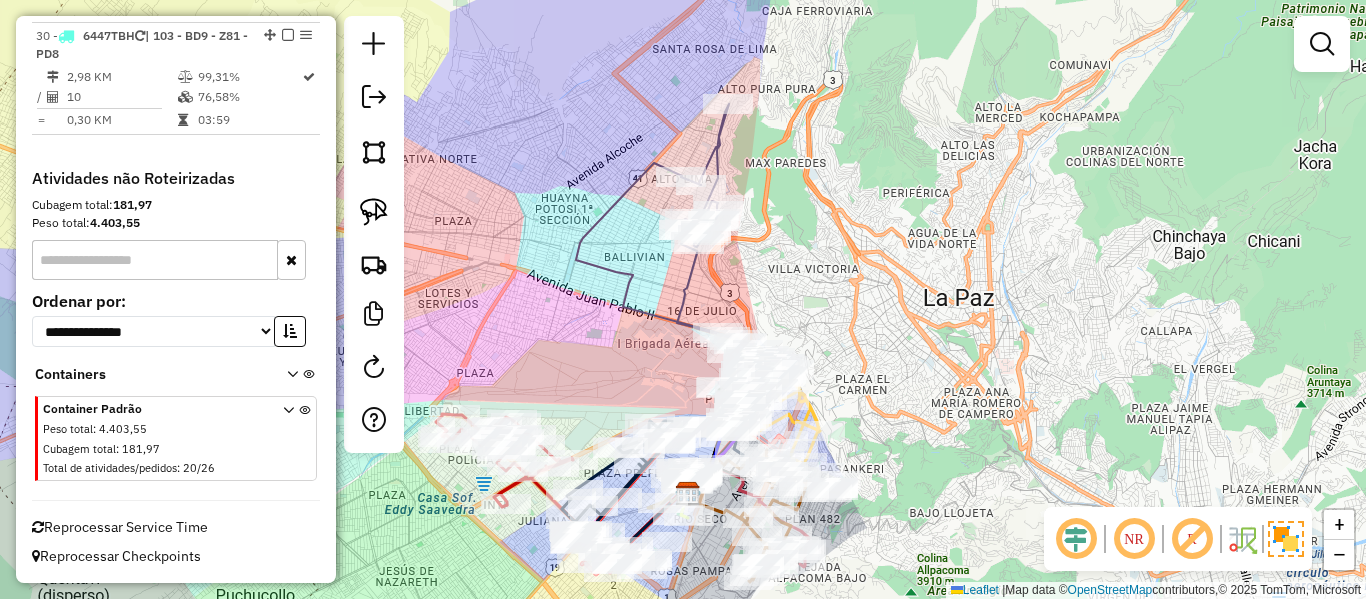 click on "Janela de atendimento Grade de atendimento Capacidade Transportadoras Veículos Cliente Pedidos  Rotas Selecione os dias de semana para filtrar as janelas de atendimento  Seg   Ter   Qua   Qui   Sex   Sáb   Dom  Informe o período da janela de atendimento: De: Até:  Filtrar exatamente a janela do cliente  Considerar janela de atendimento padrão  Selecione os dias de semana para filtrar as grades de atendimento  Seg   Ter   Qua   Qui   Sex   Sáb   Dom   Considerar clientes sem dia de atendimento cadastrado  Clientes fora do dia de atendimento selecionado Filtrar as atividades entre os valores definidos abaixo:  Peso mínimo:   Peso máximo:   Cubagem mínima:   Cubagem máxima:   De:   Até:  Filtrar as atividades entre o tempo de atendimento definido abaixo:  De:   Até:   Considerar capacidade total dos clientes não roteirizados Transportadora: Selecione um ou mais itens Tipo de veículo: Selecione um ou mais itens Veículo: Selecione um ou mais itens Motorista: Selecione um ou mais itens Nome: Rótulo:" 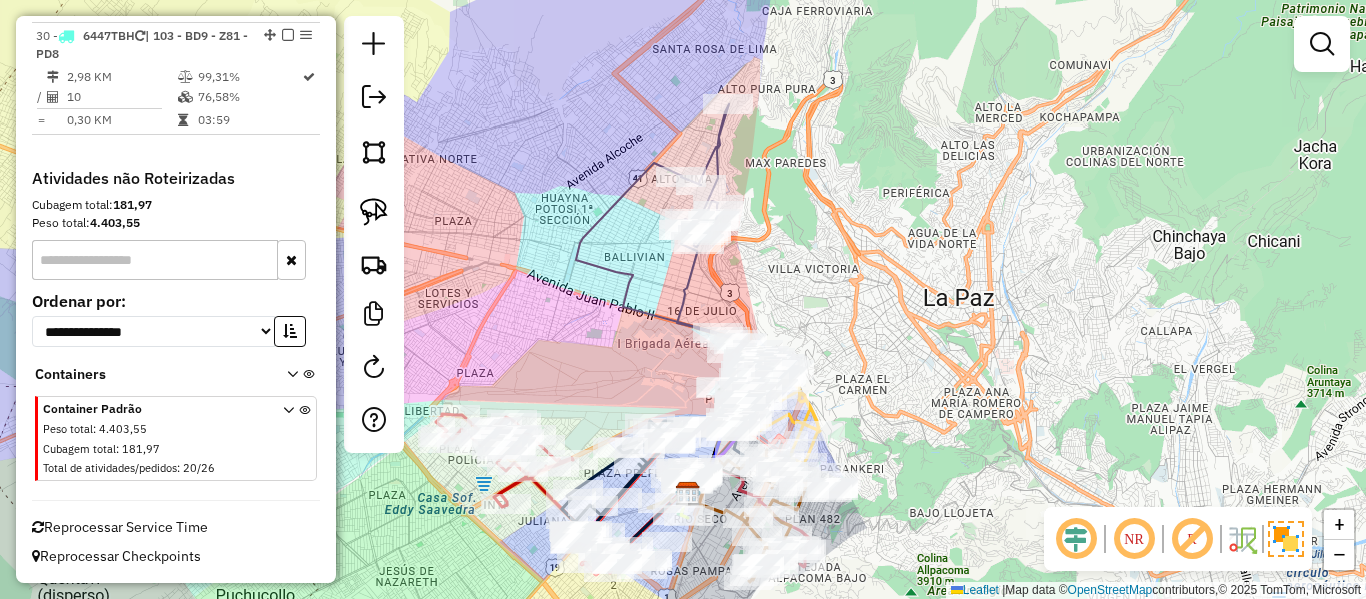 click 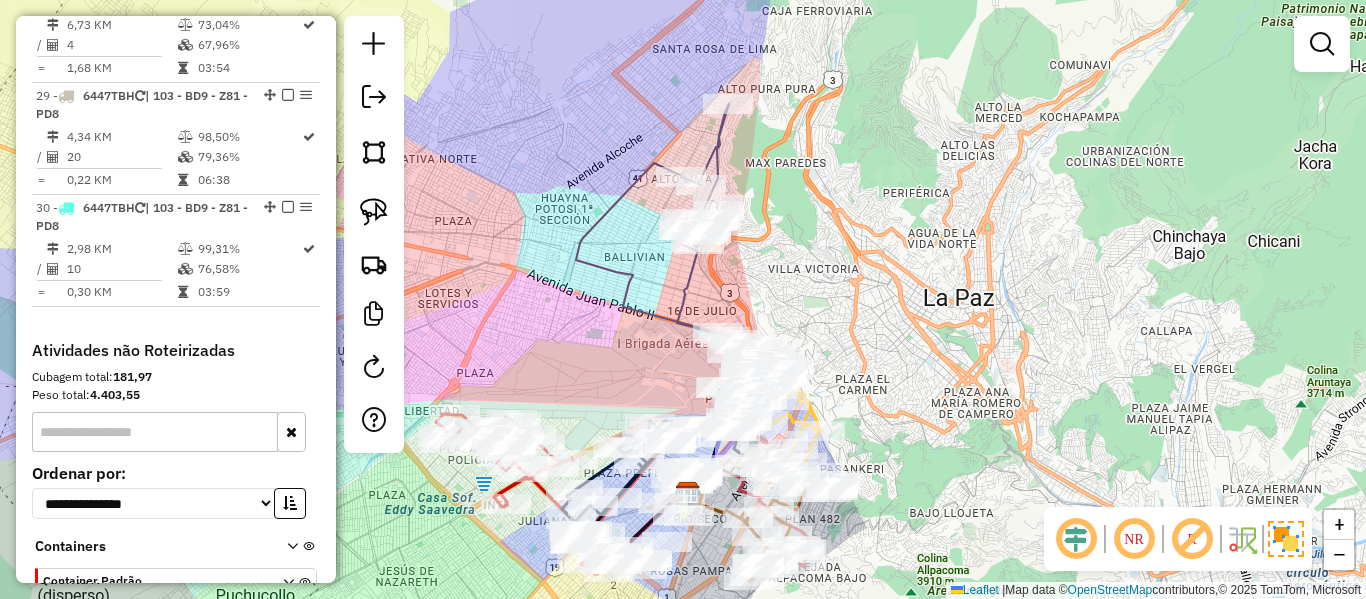select on "**********" 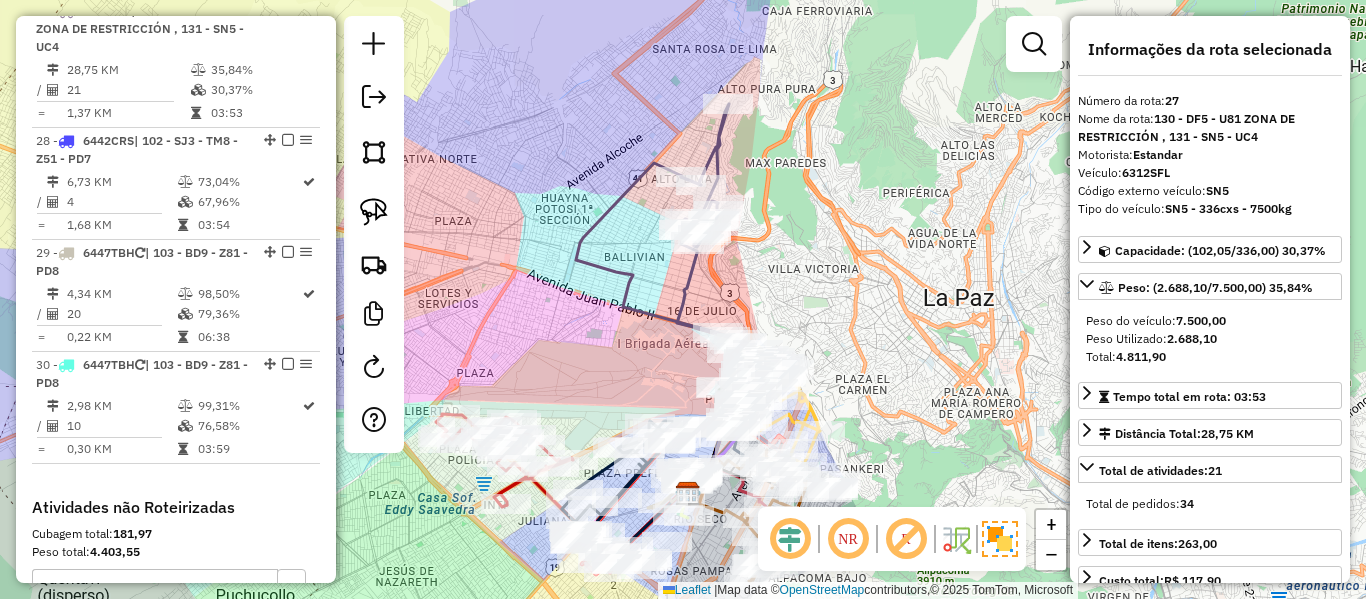 scroll, scrollTop: 2588, scrollLeft: 0, axis: vertical 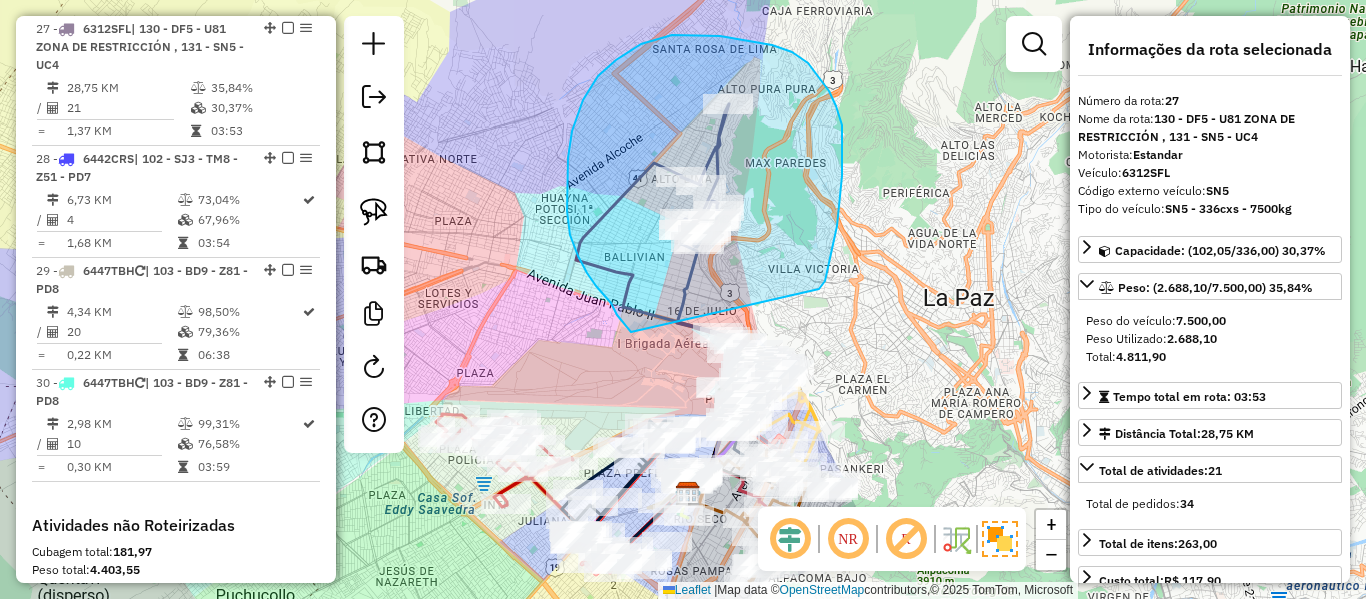 drag, startPoint x: 836, startPoint y: 106, endPoint x: 649, endPoint y: 347, distance: 305.041 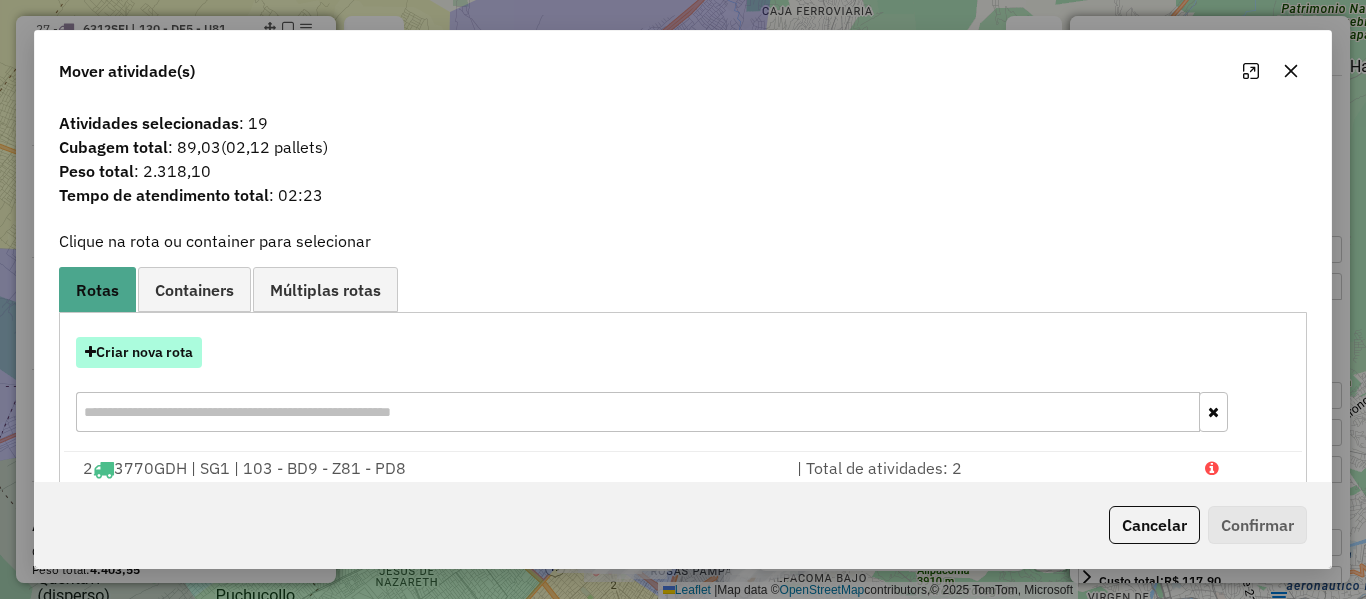 click on "Criar nova rota" at bounding box center (139, 352) 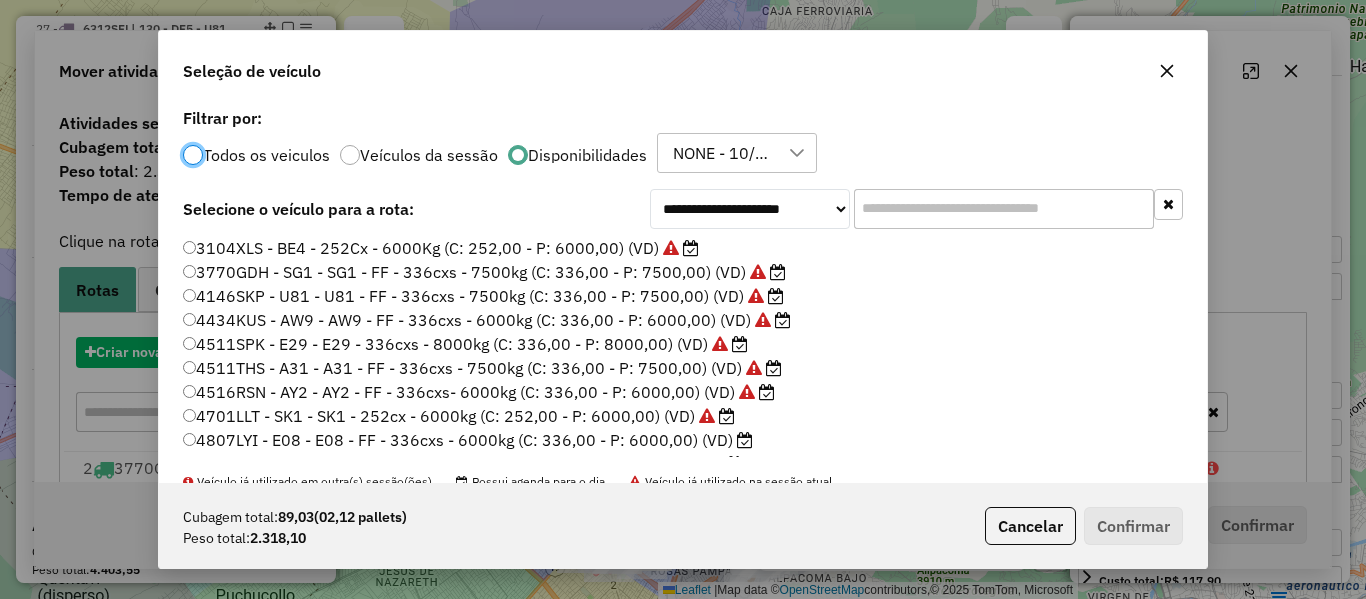 scroll, scrollTop: 11, scrollLeft: 6, axis: both 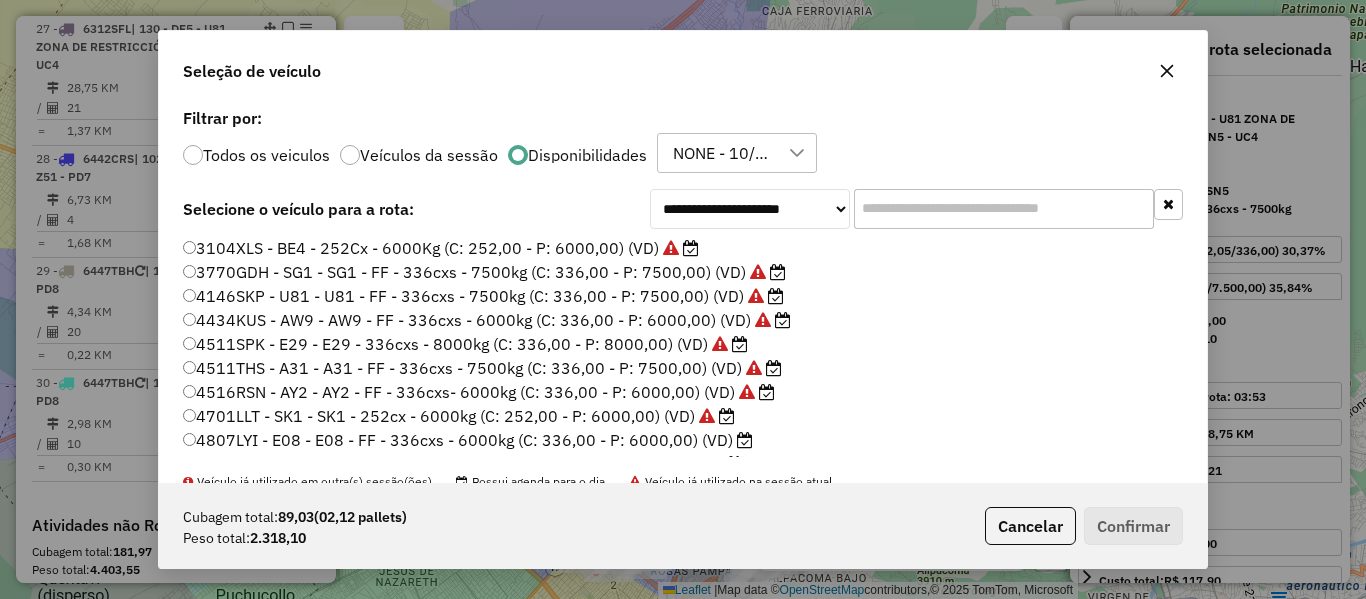 click 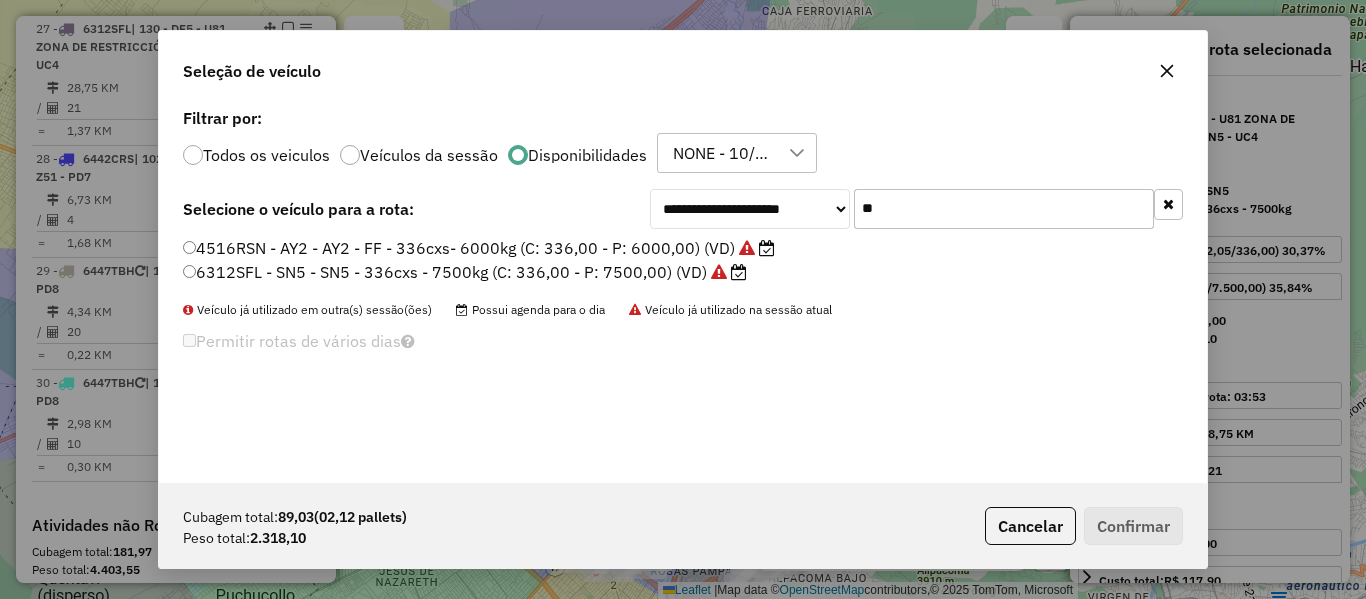 type on "**" 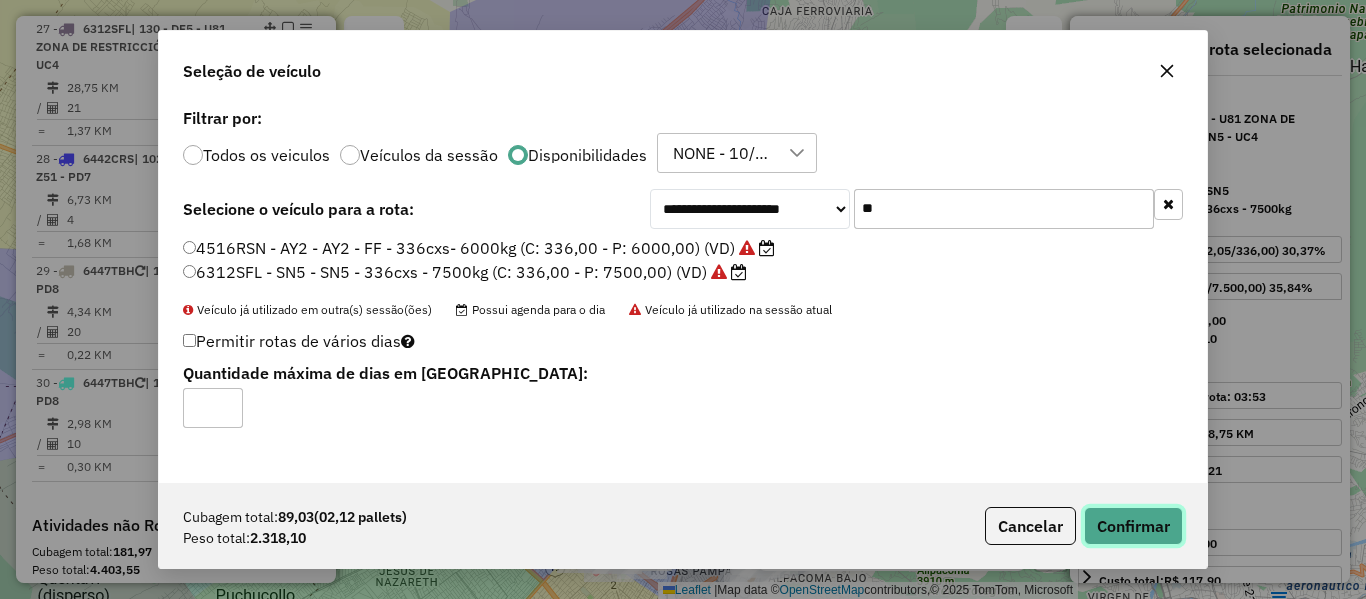 click on "Confirmar" 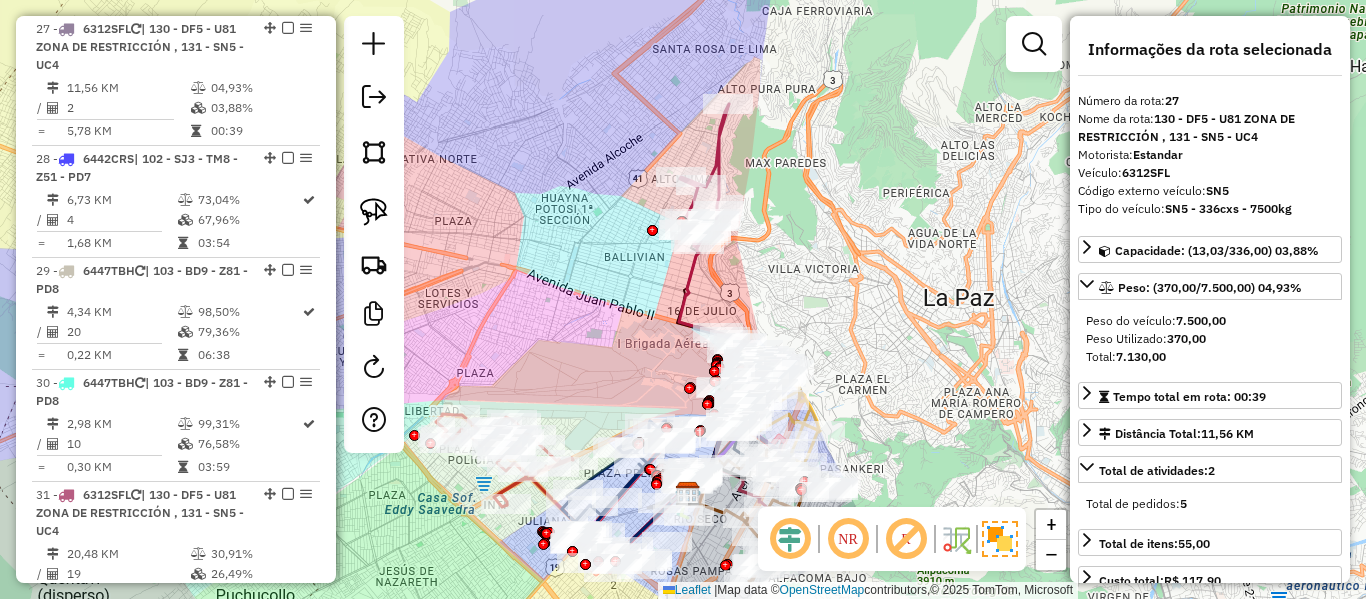 click 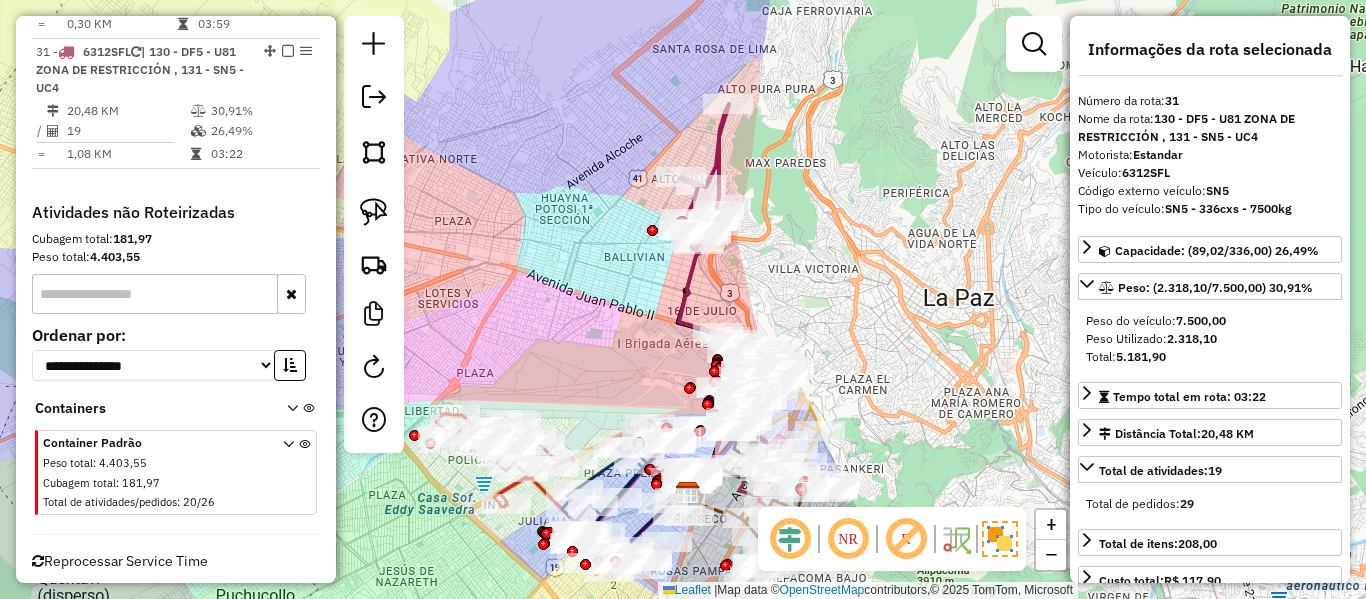 scroll, scrollTop: 3054, scrollLeft: 0, axis: vertical 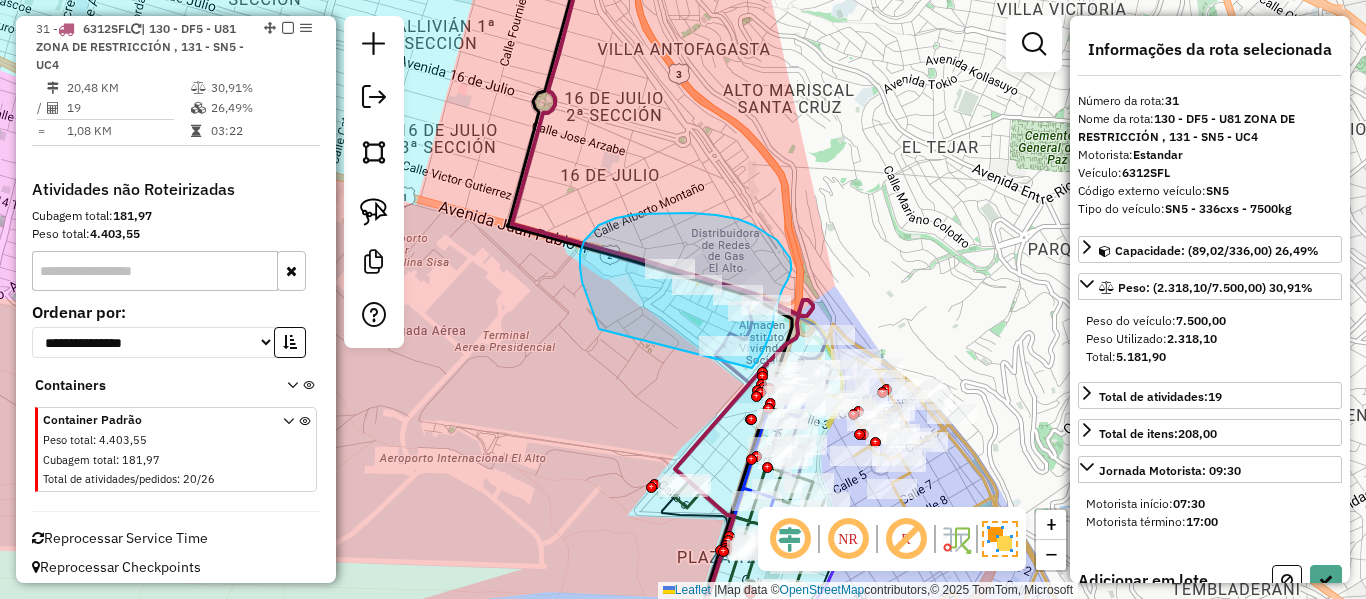 drag, startPoint x: 599, startPoint y: 329, endPoint x: 706, endPoint y: 377, distance: 117.273186 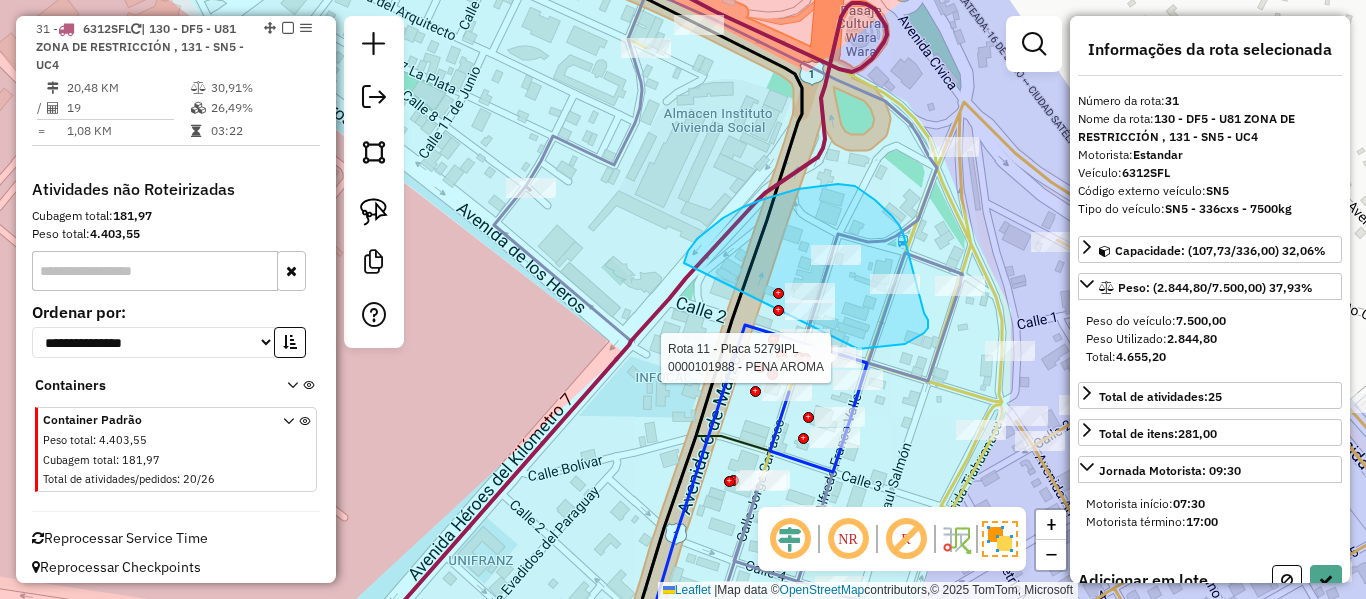 drag, startPoint x: 684, startPoint y: 260, endPoint x: 671, endPoint y: 337, distance: 78.08969 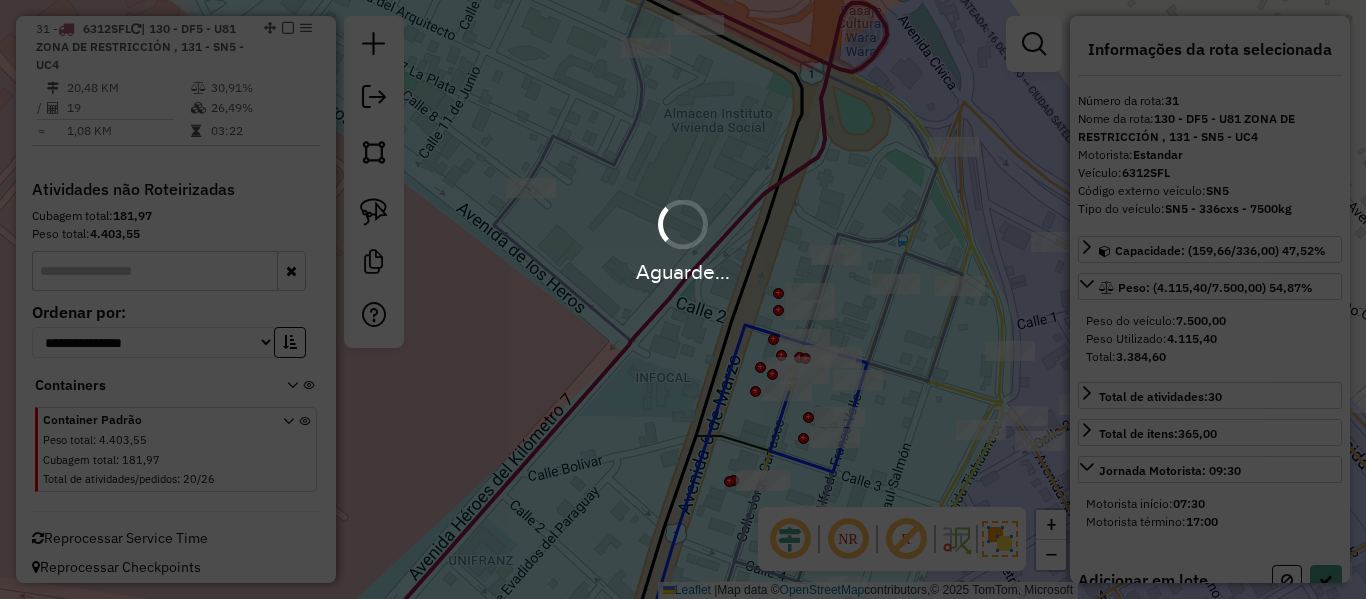 select on "**********" 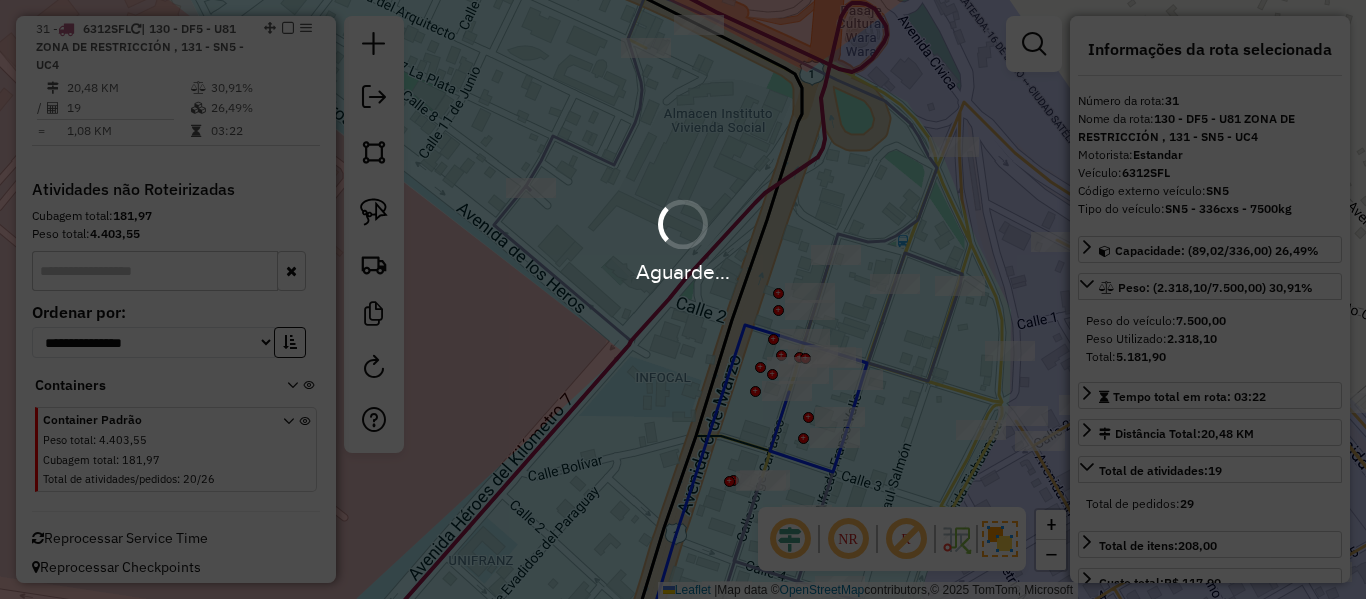 click on "Aguarde..." at bounding box center (683, 299) 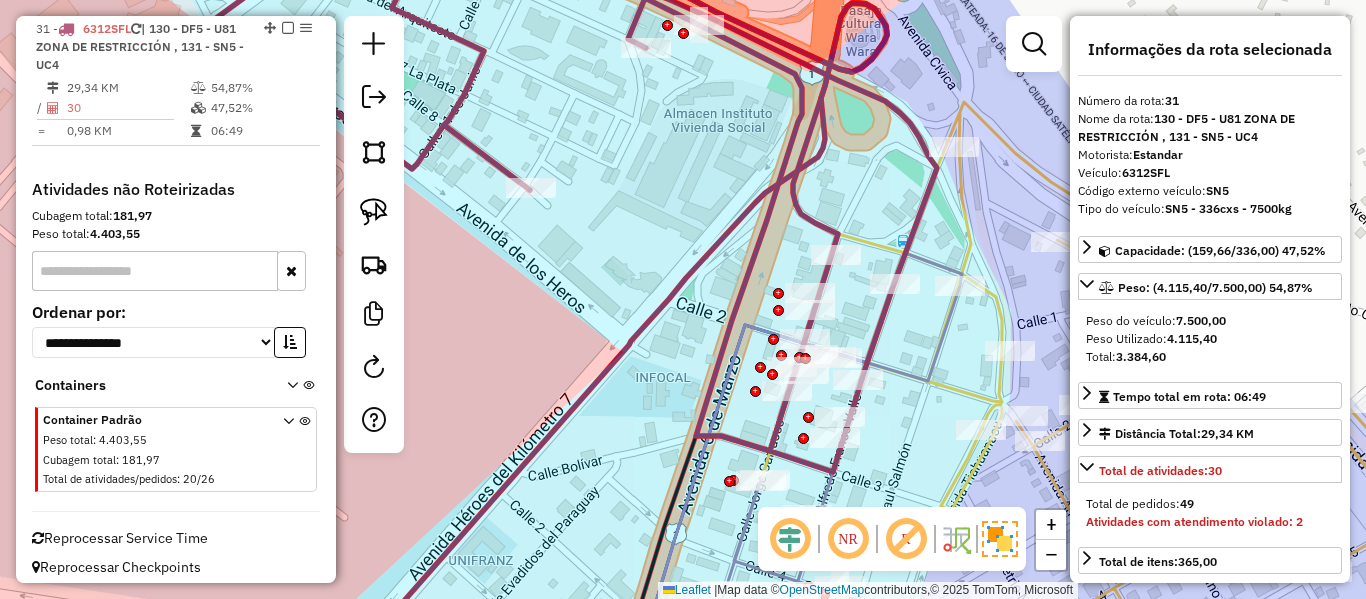 click 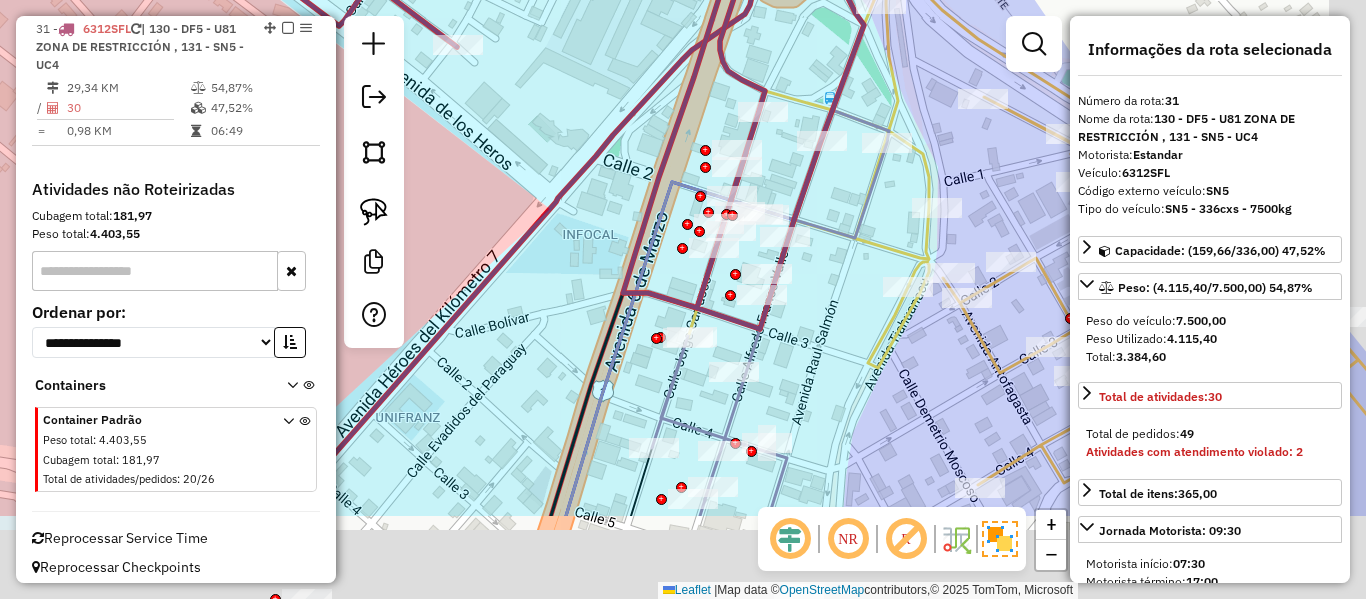 drag, startPoint x: 685, startPoint y: 168, endPoint x: 611, endPoint y: 23, distance: 162.79128 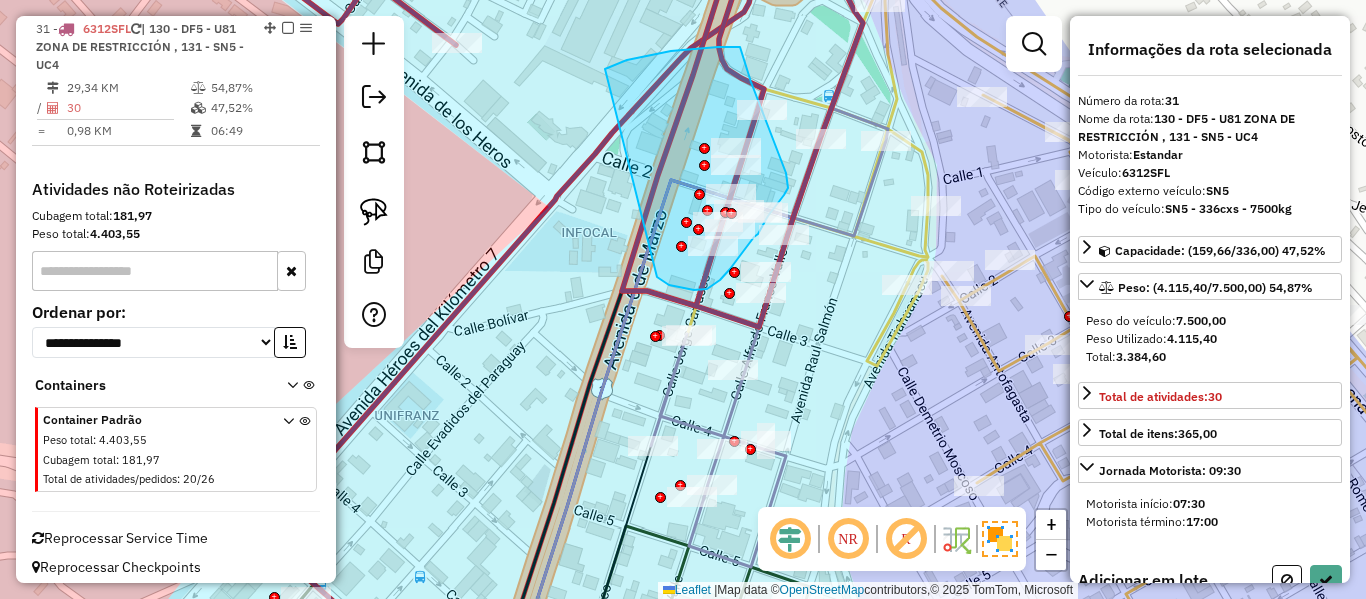 drag, startPoint x: 605, startPoint y: 69, endPoint x: 657, endPoint y: 276, distance: 213.43149 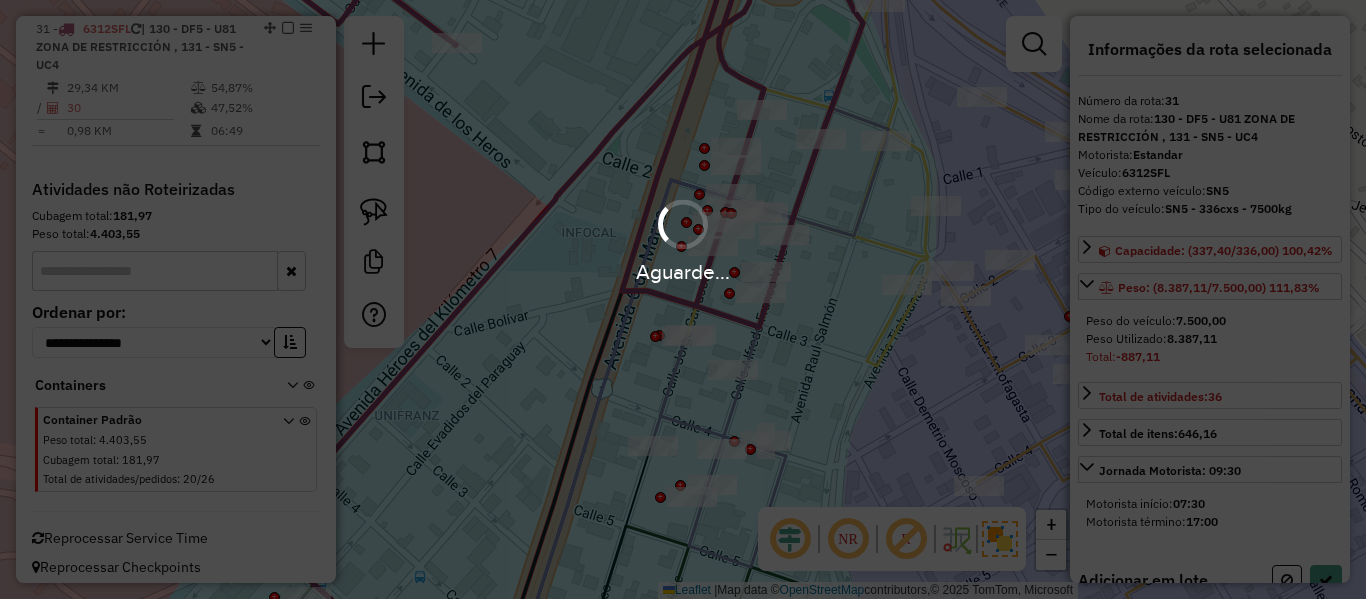 select on "**********" 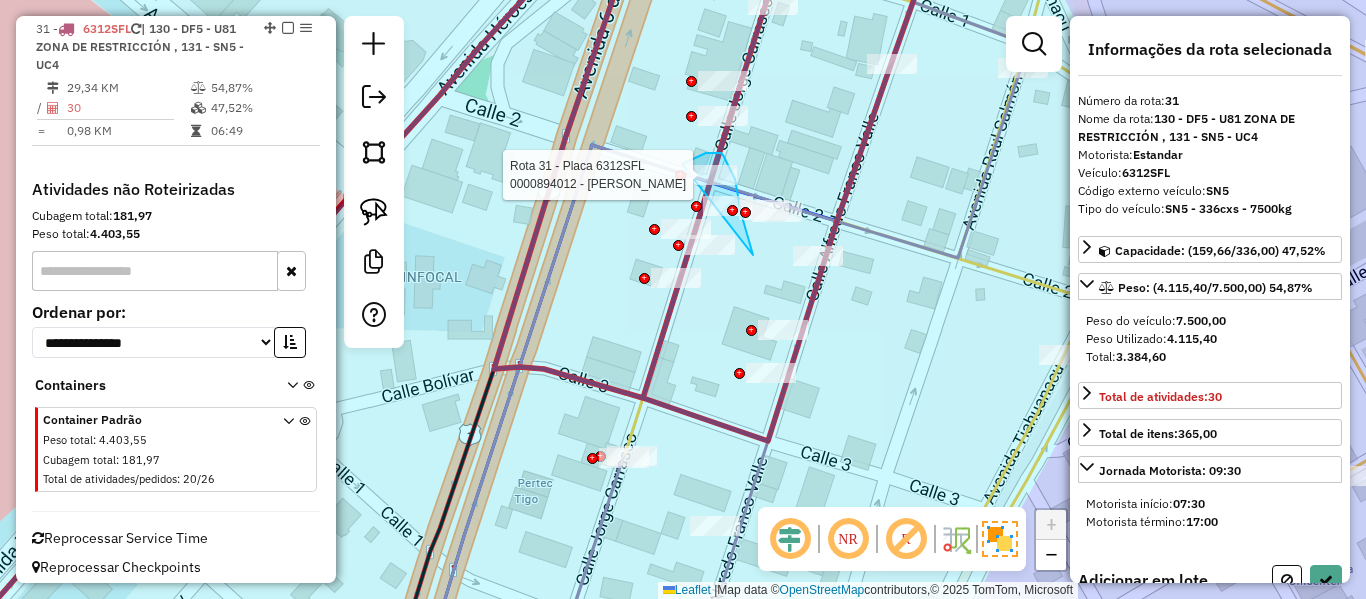 drag, startPoint x: 753, startPoint y: 255, endPoint x: 661, endPoint y: 180, distance: 118.69709 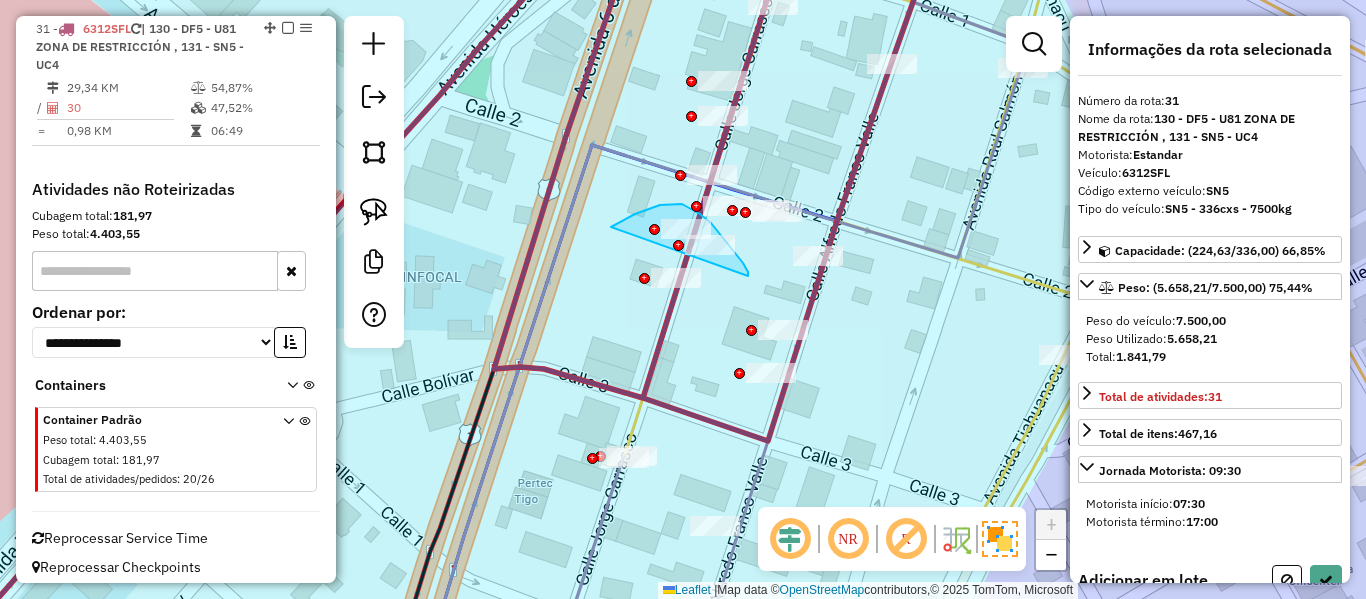 drag, startPoint x: 748, startPoint y: 276, endPoint x: 611, endPoint y: 231, distance: 144.20125 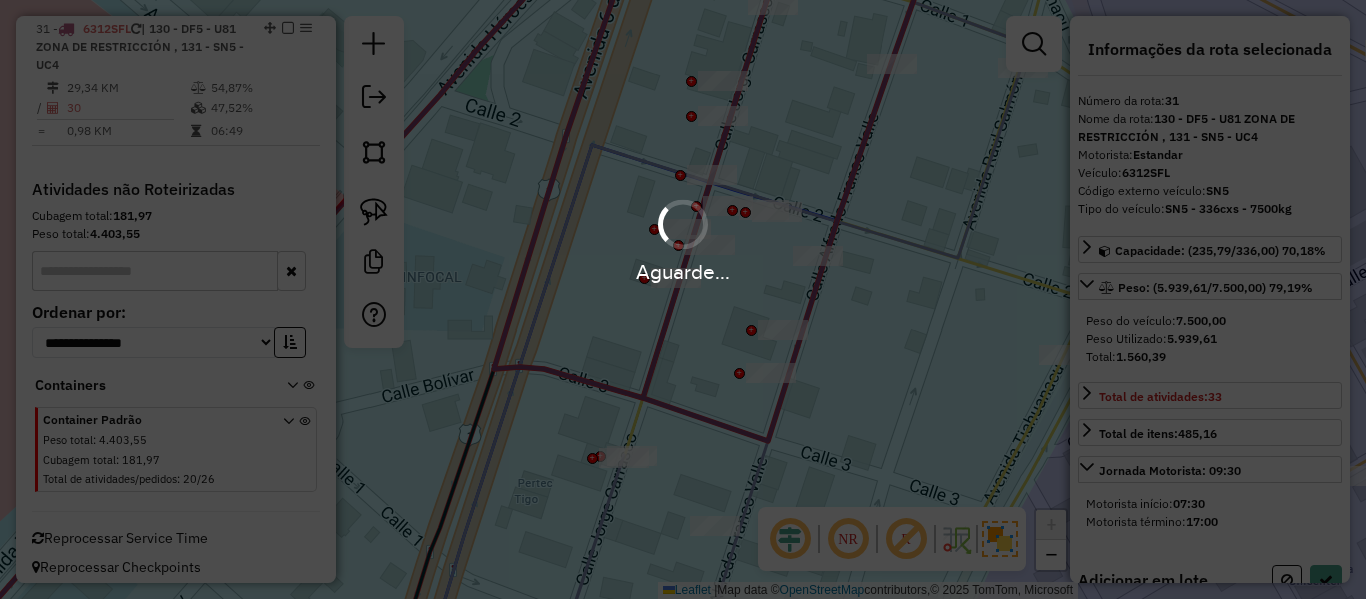 select on "**********" 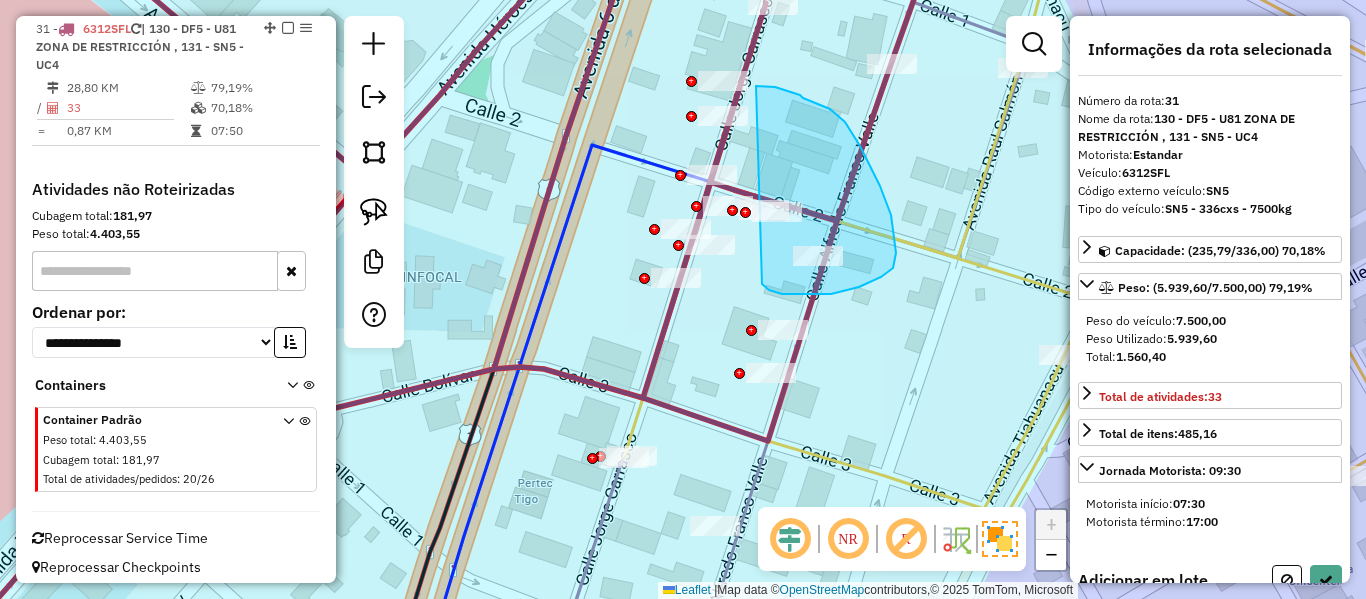 drag, startPoint x: 804, startPoint y: 295, endPoint x: 797, endPoint y: 68, distance: 227.10791 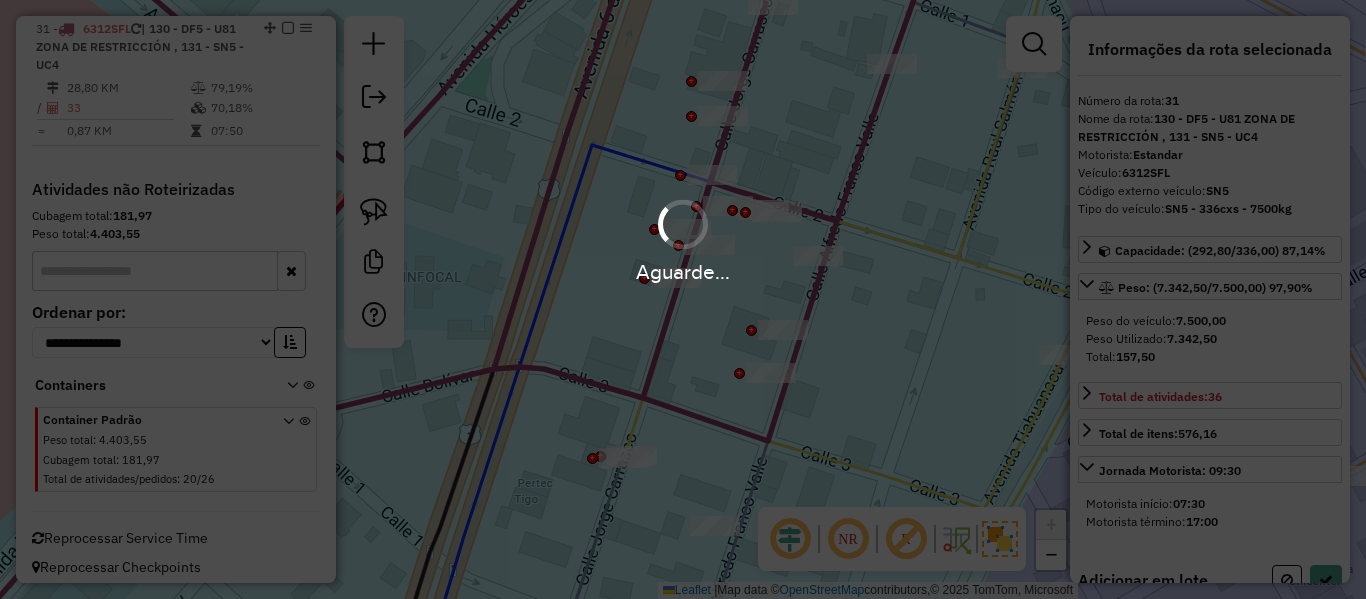 select on "**********" 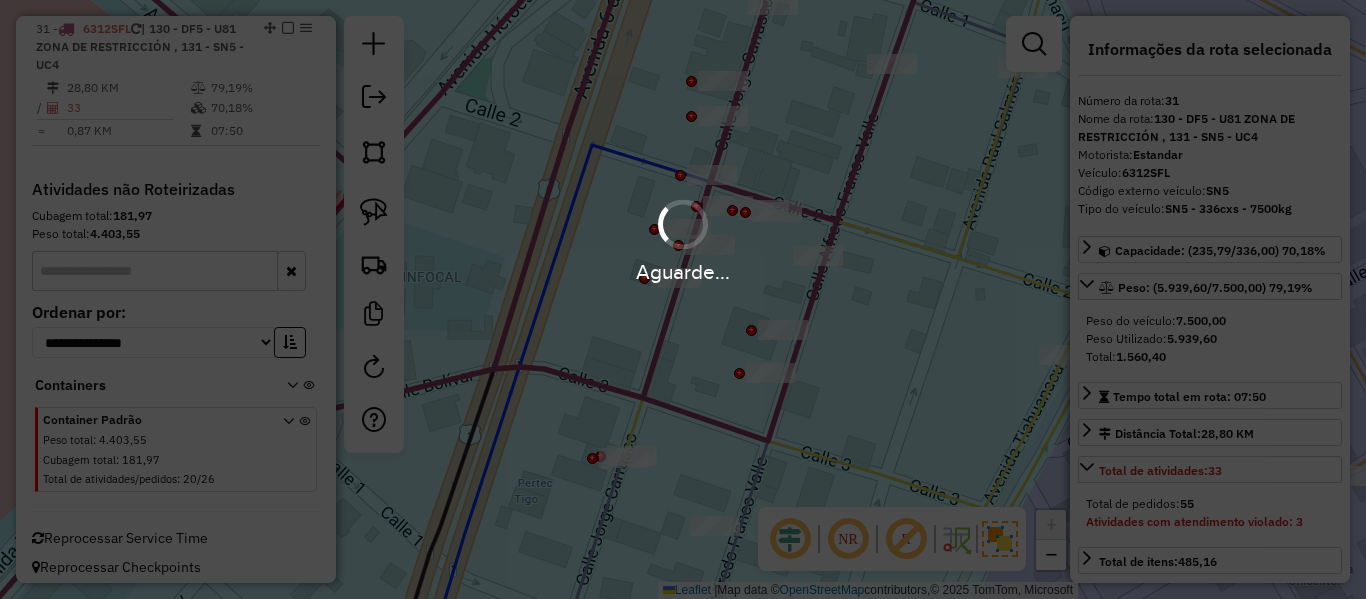 click on "Aguarde..." at bounding box center [683, 299] 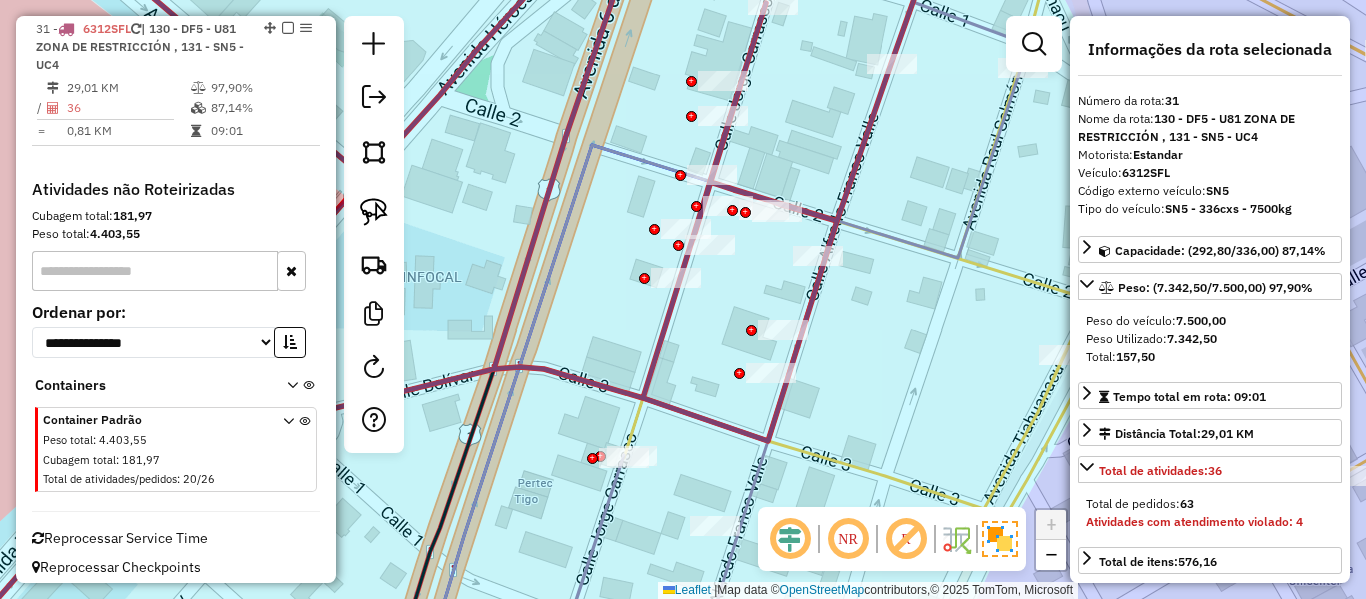 click 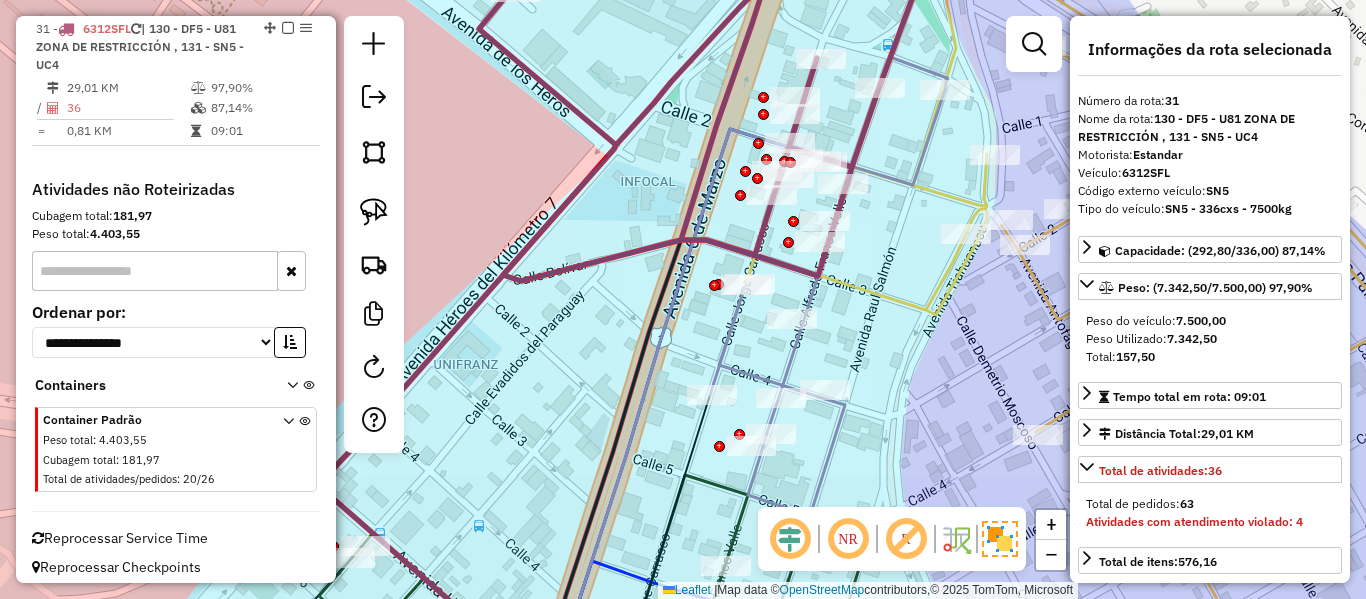 click 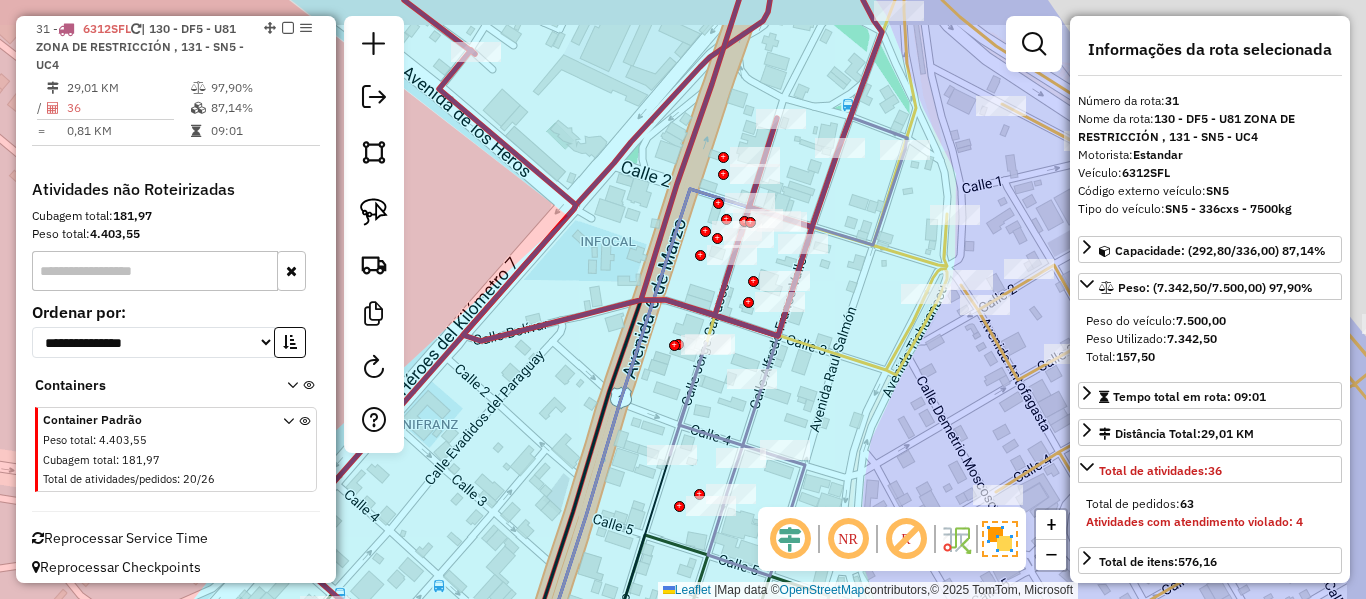 click on "Janela de atendimento Grade de atendimento Capacidade Transportadoras Veículos Cliente Pedidos  Rotas Selecione os dias de semana para filtrar as janelas de atendimento  Seg   Ter   Qua   Qui   Sex   Sáb   Dom  Informe o período da janela de atendimento: De: Até:  Filtrar exatamente a janela do cliente  Considerar janela de atendimento padrão  Selecione os dias de semana para filtrar as grades de atendimento  Seg   Ter   Qua   Qui   Sex   Sáb   Dom   Considerar clientes sem dia de atendimento cadastrado  Clientes fora do dia de atendimento selecionado Filtrar as atividades entre os valores definidos abaixo:  Peso mínimo:   Peso máximo:   Cubagem mínima:   Cubagem máxima:   De:   Até:  Filtrar as atividades entre o tempo de atendimento definido abaixo:  De:   Até:   Considerar capacidade total dos clientes não roteirizados Transportadora: Selecione um ou mais itens Tipo de veículo: Selecione um ou mais itens Veículo: Selecione um ou mais itens Motorista: Selecione um ou mais itens Nome: Rótulo:" 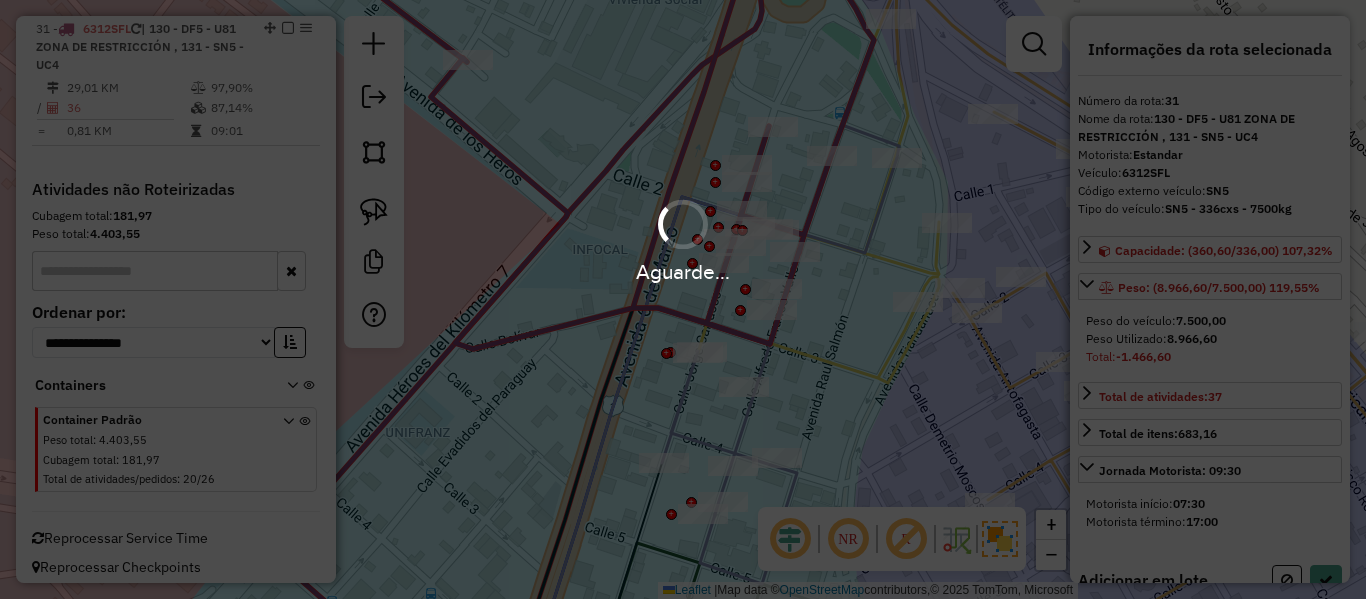 select on "**********" 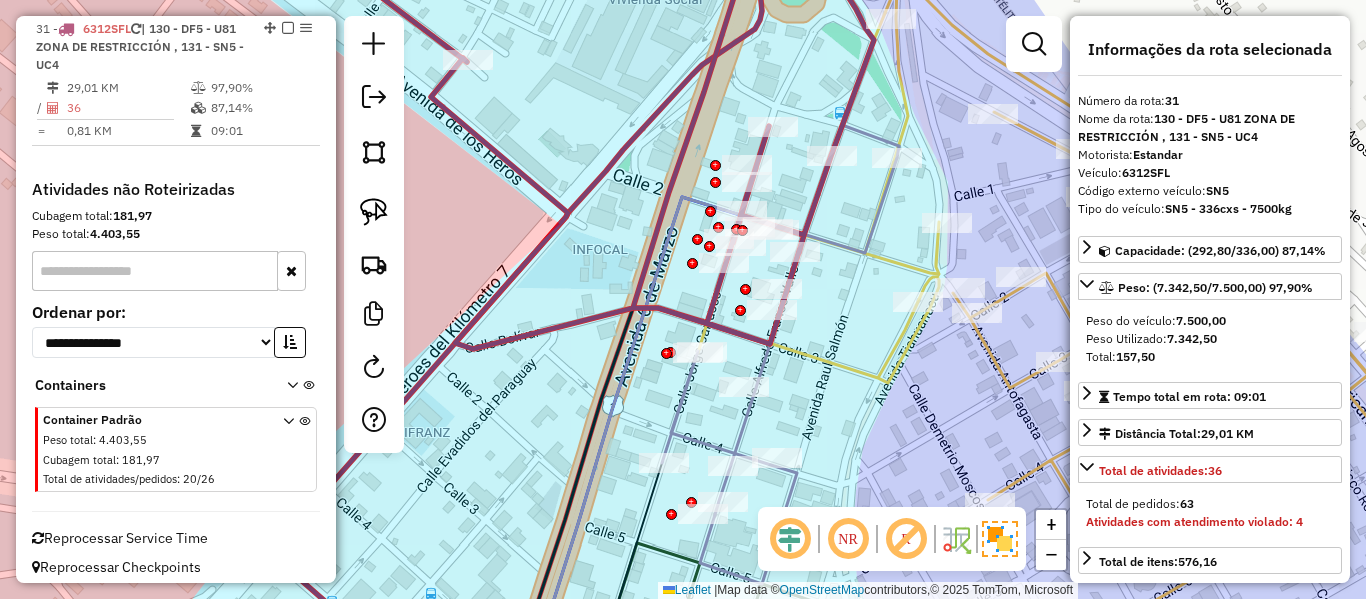 drag, startPoint x: 279, startPoint y: 24, endPoint x: 433, endPoint y: 81, distance: 164.21024 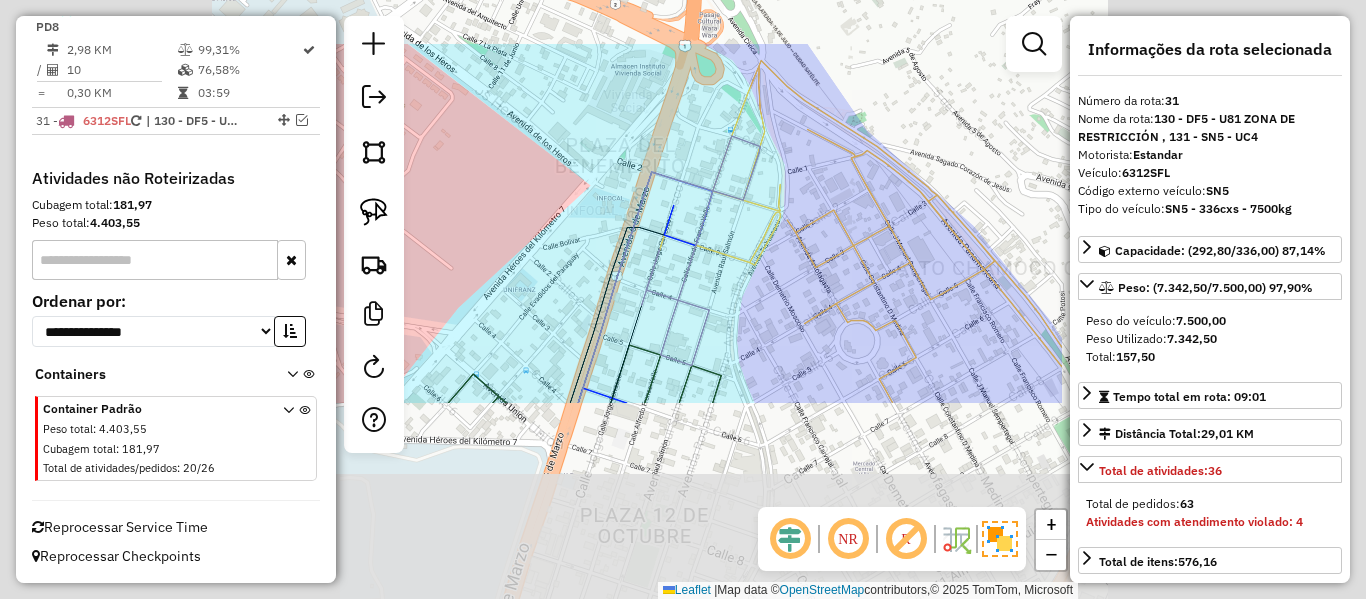 click on "Janela de atendimento Grade de atendimento Capacidade Transportadoras Veículos Cliente Pedidos  Rotas Selecione os dias de semana para filtrar as janelas de atendimento  Seg   Ter   Qua   Qui   Sex   Sáb   Dom  Informe o período da janela de atendimento: De: Até:  Filtrar exatamente a janela do cliente  Considerar janela de atendimento padrão  Selecione os dias de semana para filtrar as grades de atendimento  Seg   Ter   Qua   Qui   Sex   Sáb   Dom   Considerar clientes sem dia de atendimento cadastrado  Clientes fora do dia de atendimento selecionado Filtrar as atividades entre os valores definidos abaixo:  Peso mínimo:   Peso máximo:   Cubagem mínima:   Cubagem máxima:   De:   Até:  Filtrar as atividades entre o tempo de atendimento definido abaixo:  De:   Até:   Considerar capacidade total dos clientes não roteirizados Transportadora: Selecione um ou mais itens Tipo de veículo: Selecione um ou mais itens Veículo: Selecione um ou mais itens Motorista: Selecione um ou mais itens Nome: Rótulo:" 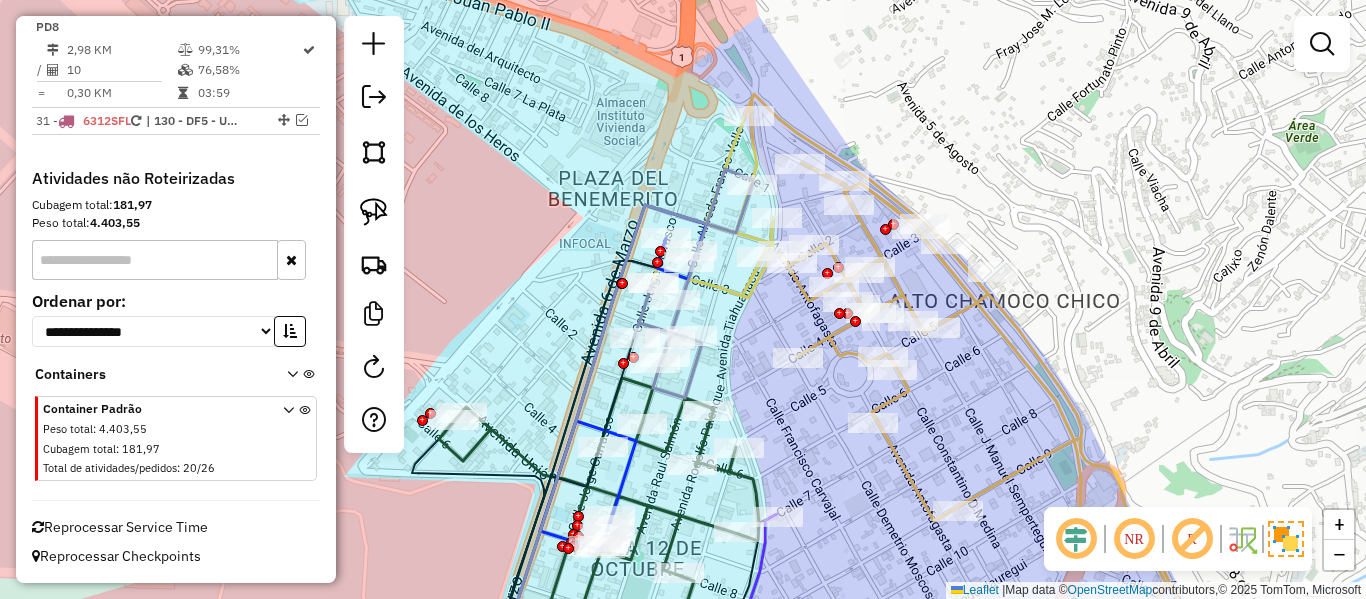 drag, startPoint x: 625, startPoint y: 127, endPoint x: 597, endPoint y: 217, distance: 94.254974 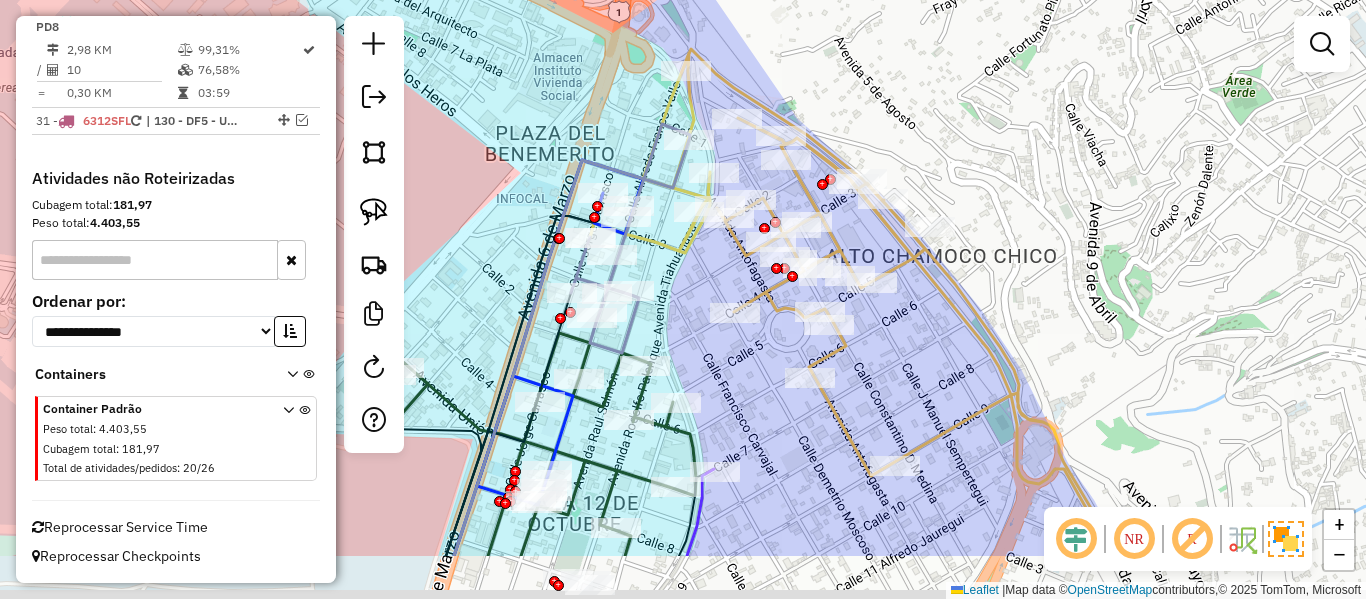 drag, startPoint x: 924, startPoint y: 171, endPoint x: 881, endPoint y: 61, distance: 118.10589 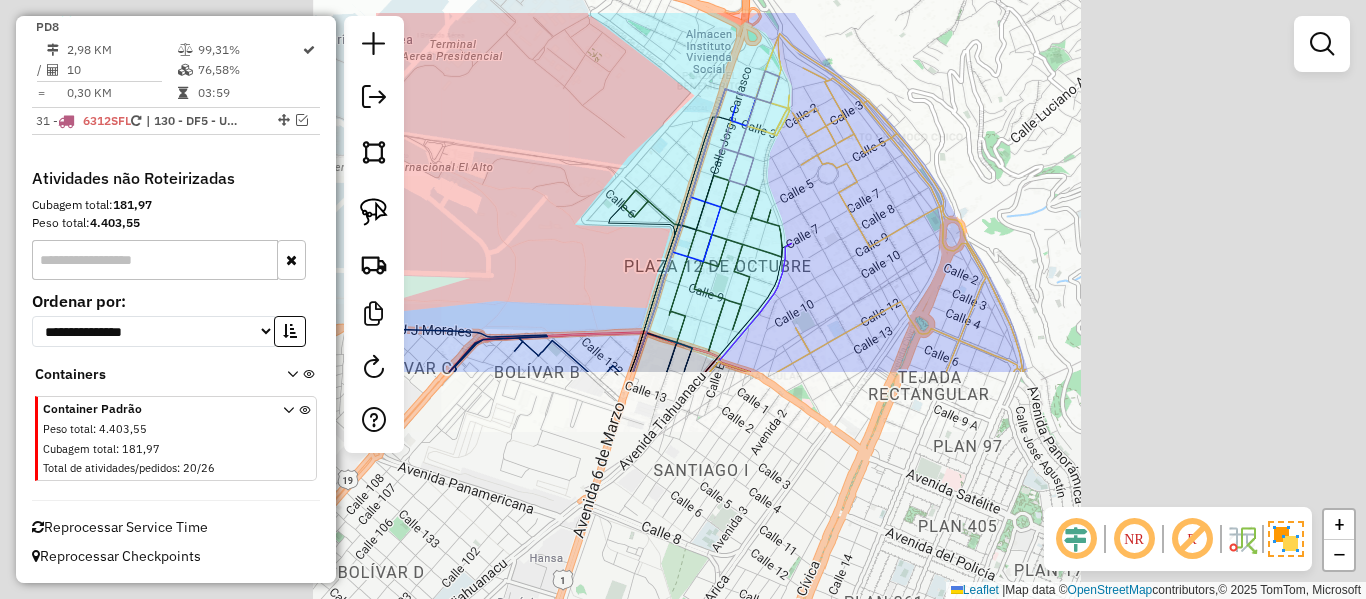 click on "Janela de atendimento Grade de atendimento Capacidade Transportadoras Veículos Cliente Pedidos  Rotas Selecione os dias de semana para filtrar as janelas de atendimento  Seg   Ter   Qua   Qui   Sex   Sáb   Dom  Informe o período da janela de atendimento: De: Até:  Filtrar exatamente a janela do cliente  Considerar janela de atendimento padrão  Selecione os dias de semana para filtrar as grades de atendimento  Seg   Ter   Qua   Qui   Sex   Sáb   Dom   Considerar clientes sem dia de atendimento cadastrado  Clientes fora do dia de atendimento selecionado Filtrar as atividades entre os valores definidos abaixo:  Peso mínimo:   Peso máximo:   Cubagem mínima:   Cubagem máxima:   De:   Até:  Filtrar as atividades entre o tempo de atendimento definido abaixo:  De:   Até:   Considerar capacidade total dos clientes não roteirizados Transportadora: Selecione um ou mais itens Tipo de veículo: Selecione um ou mais itens Veículo: Selecione um ou mais itens Motorista: Selecione um ou mais itens Nome: Rótulo:" 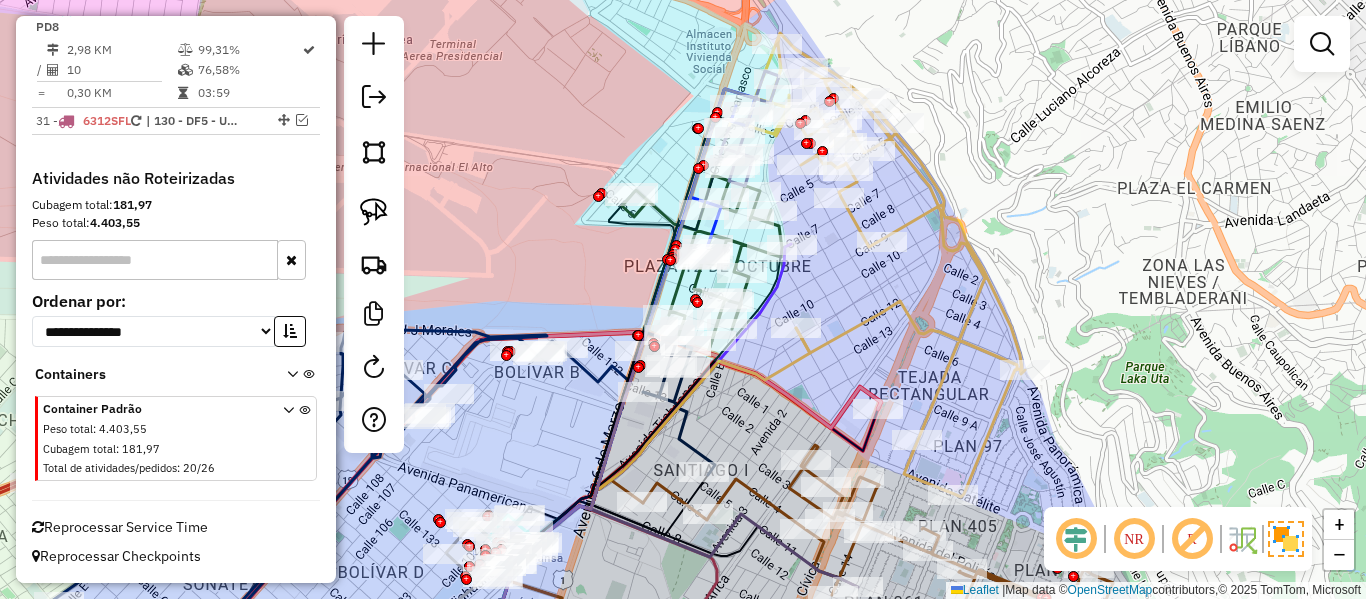 click 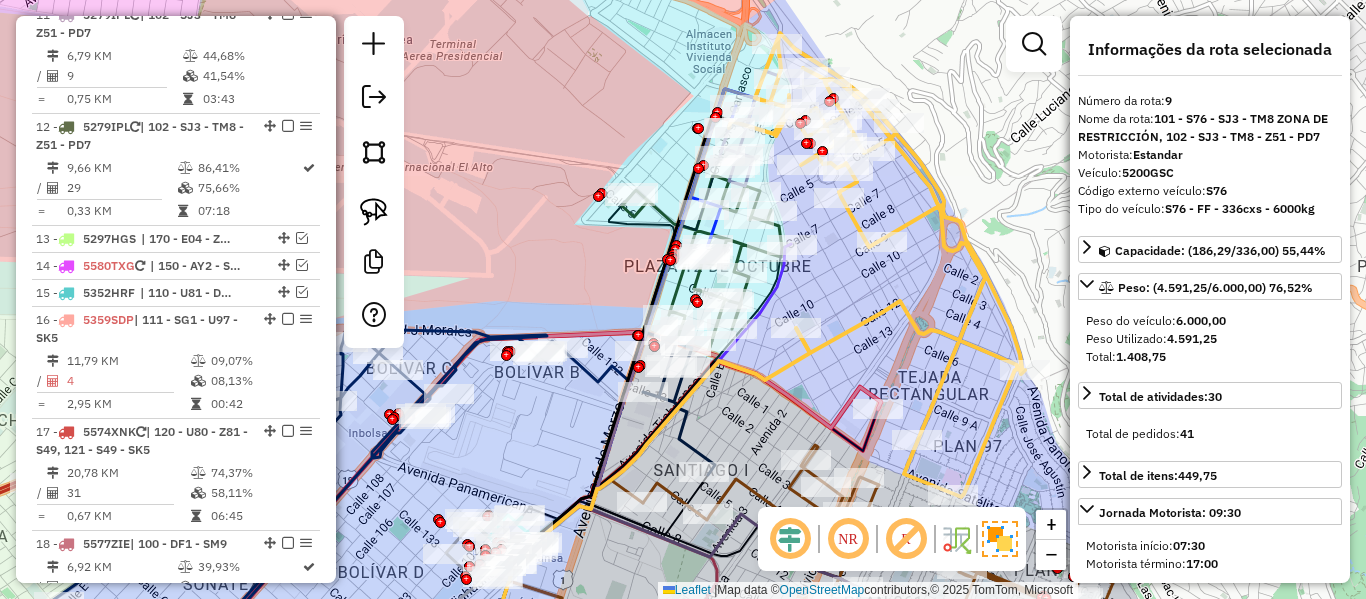 scroll, scrollTop: 1252, scrollLeft: 0, axis: vertical 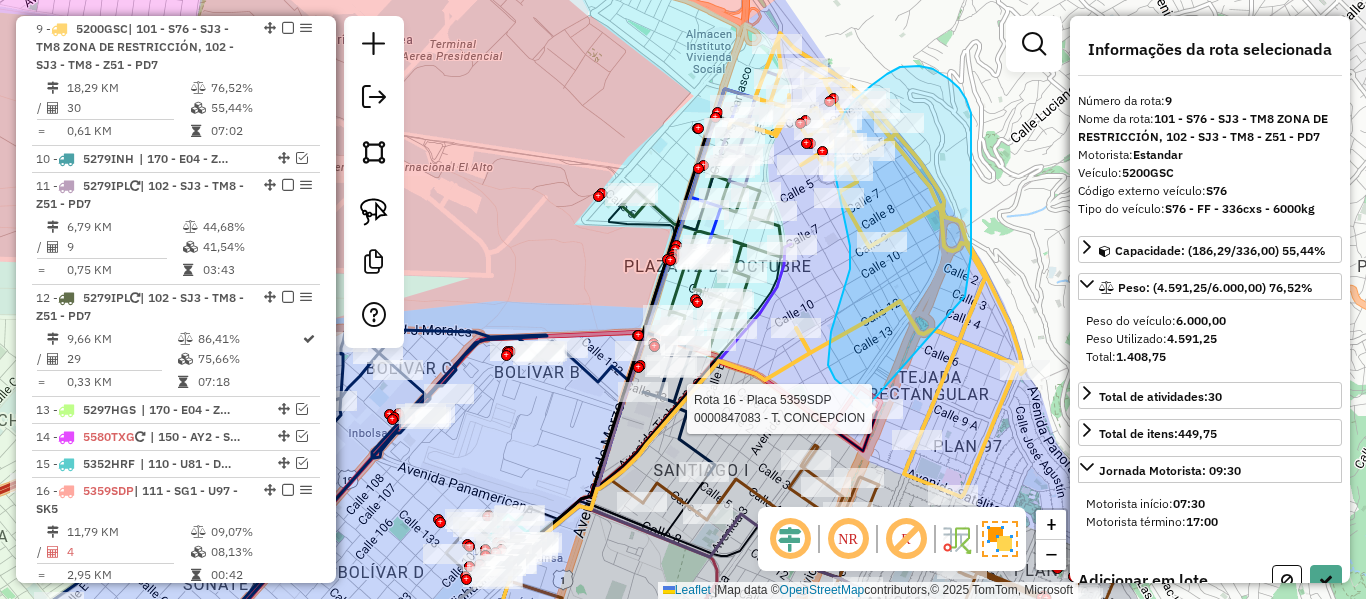 drag, startPoint x: 971, startPoint y: 255, endPoint x: 942, endPoint y: 394, distance: 141.99295 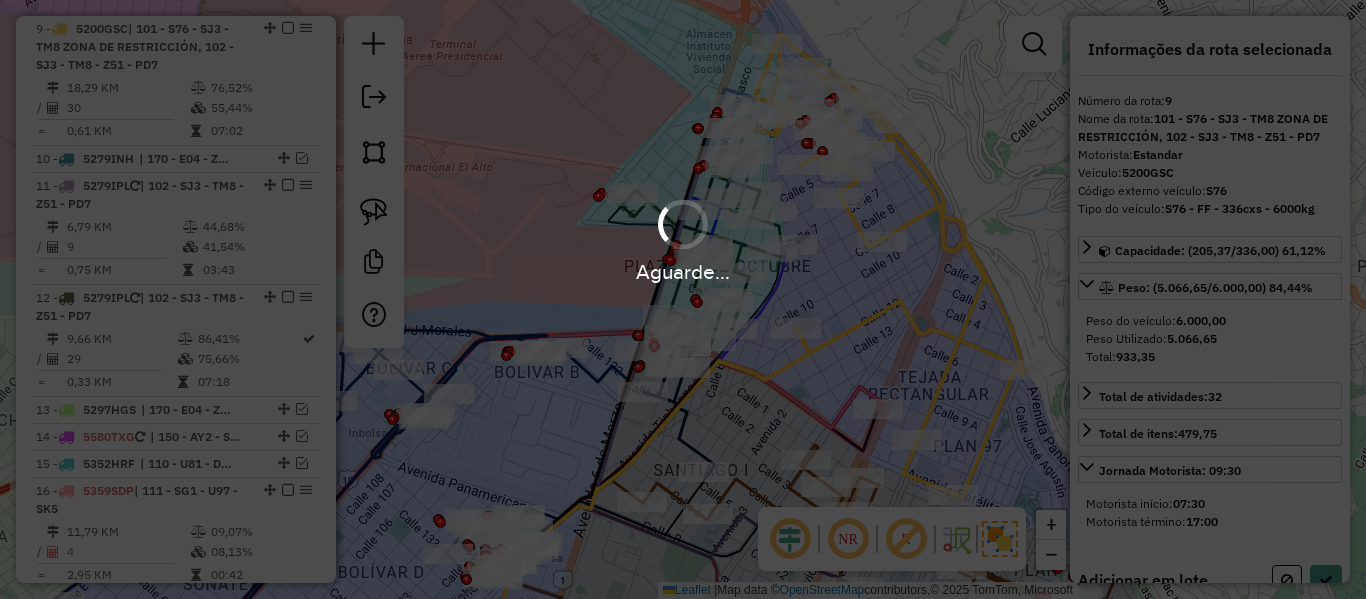 select on "**********" 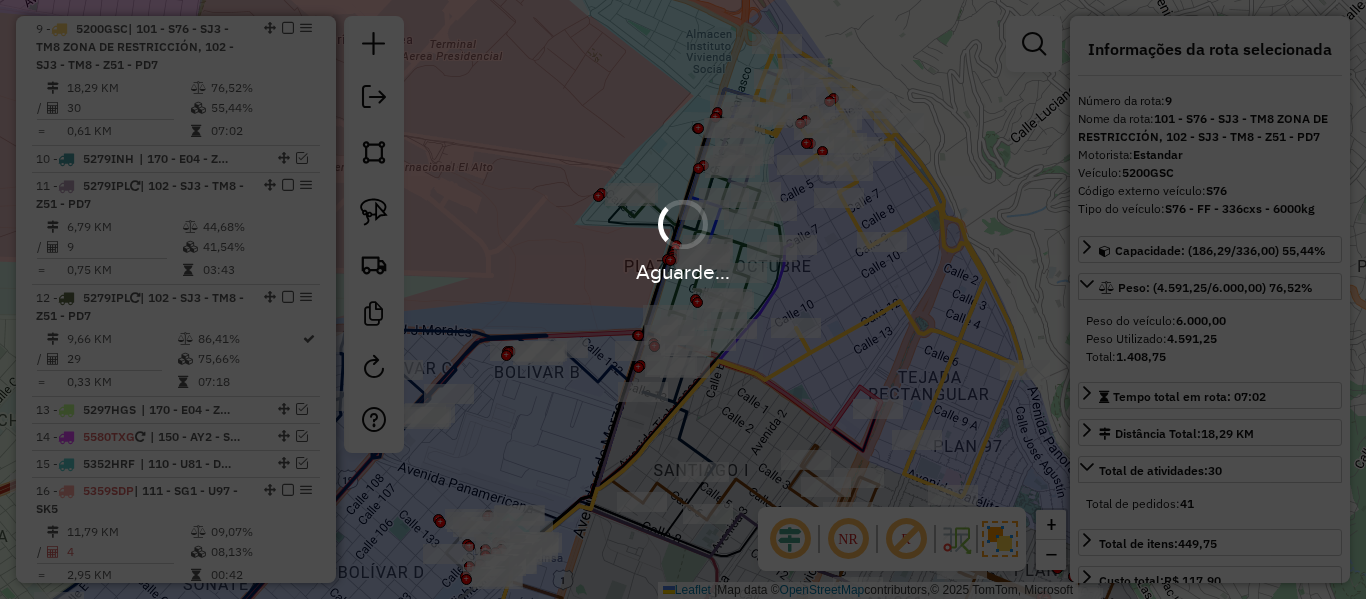 click on "Aguarde..." at bounding box center [683, 299] 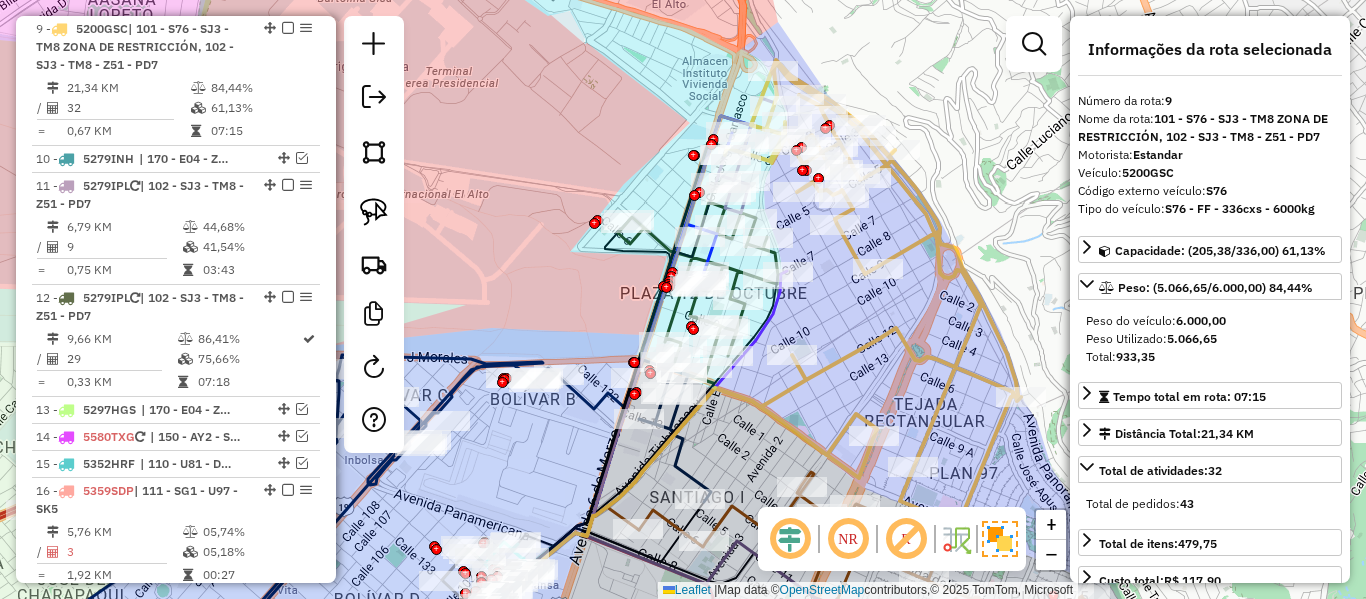 click 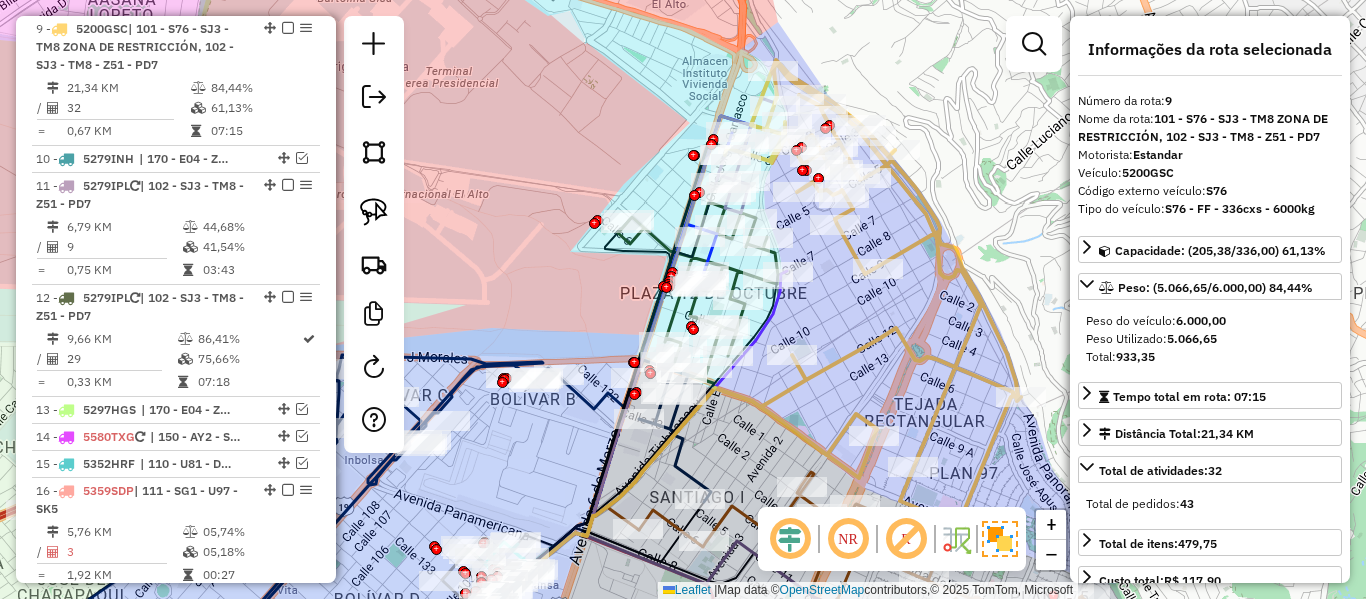 click 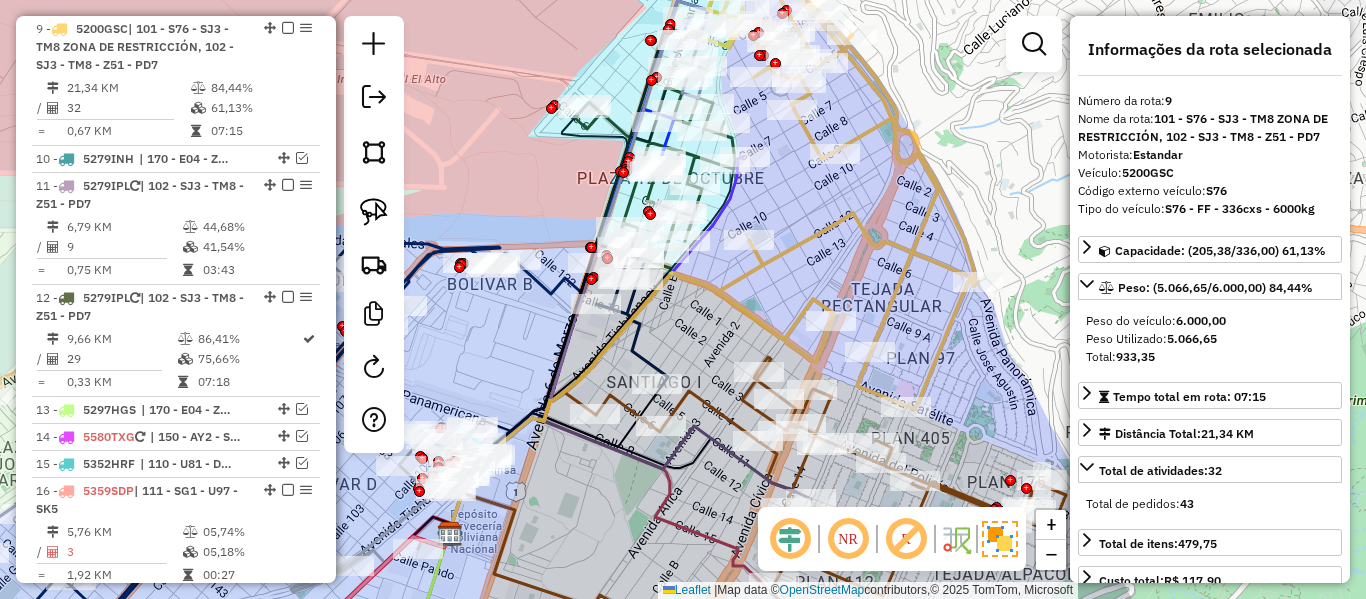 click 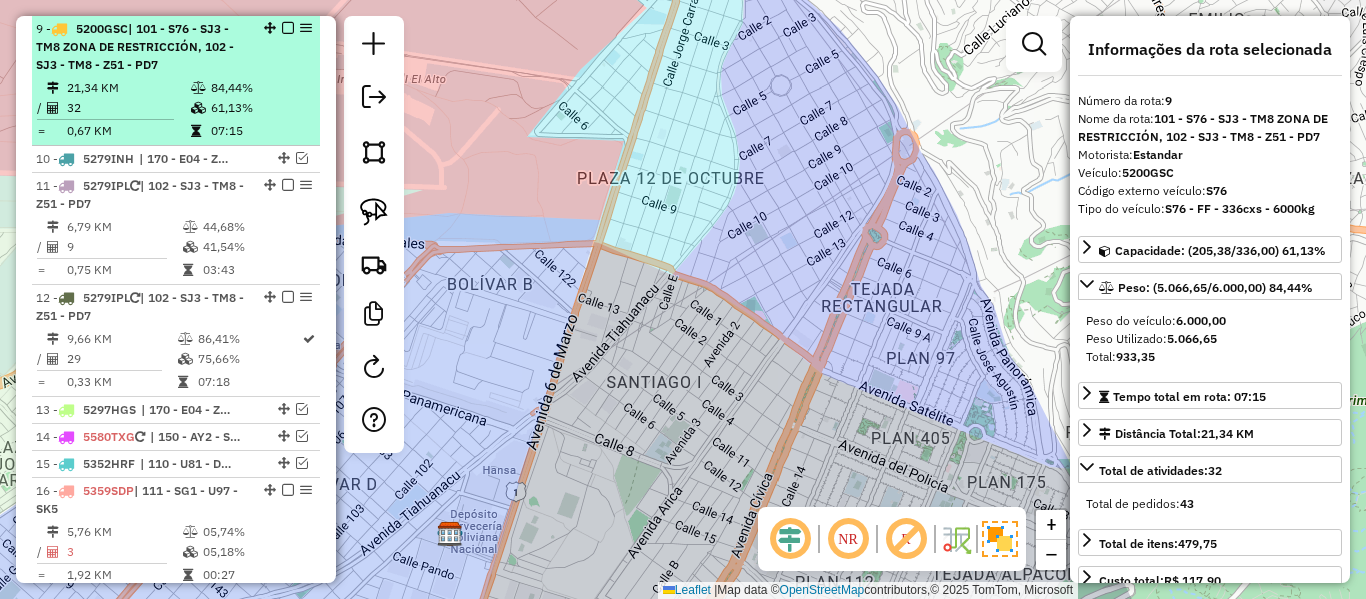 click at bounding box center (198, 88) 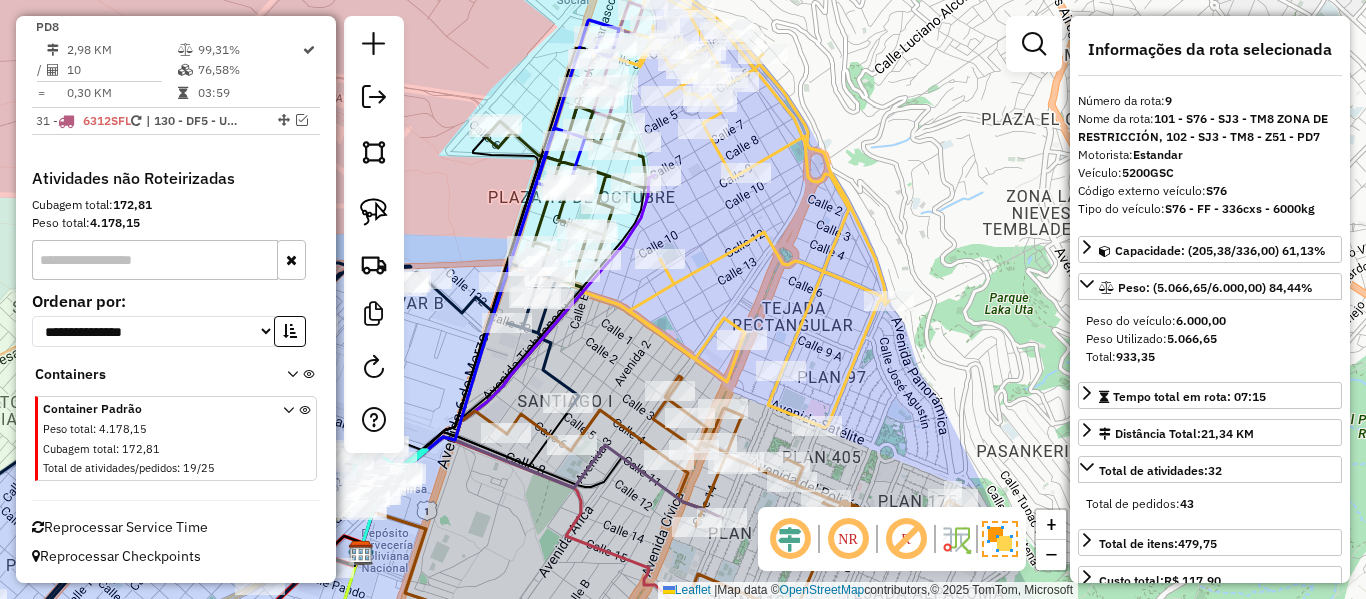 click 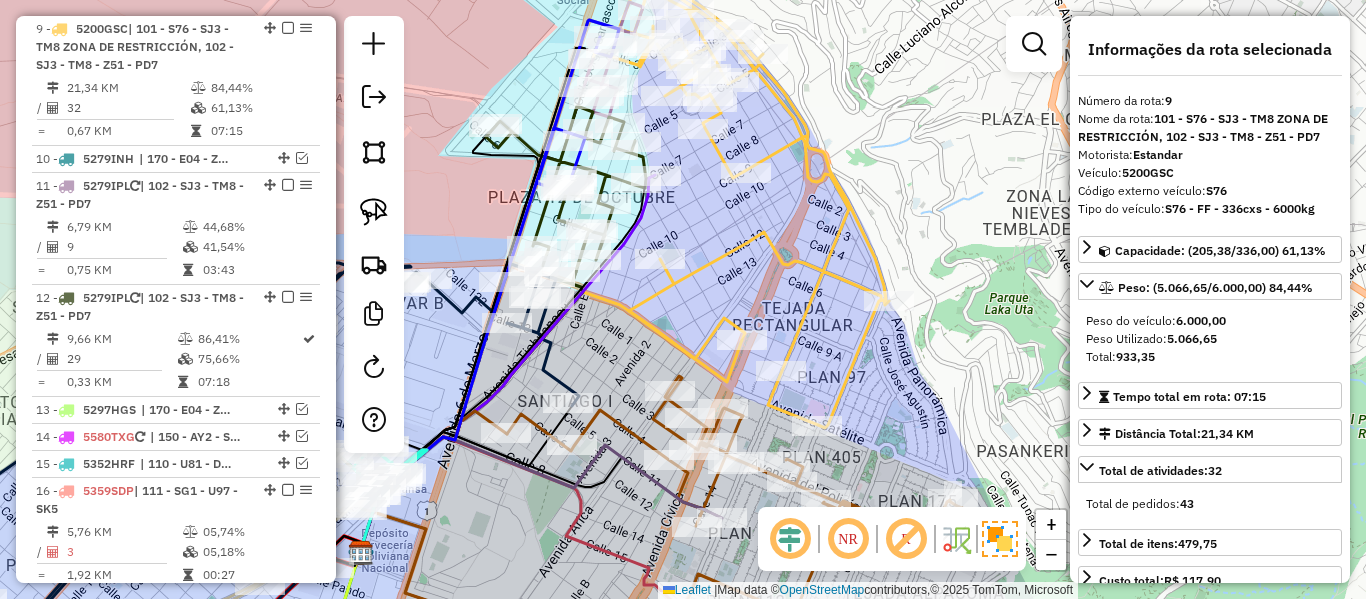 click 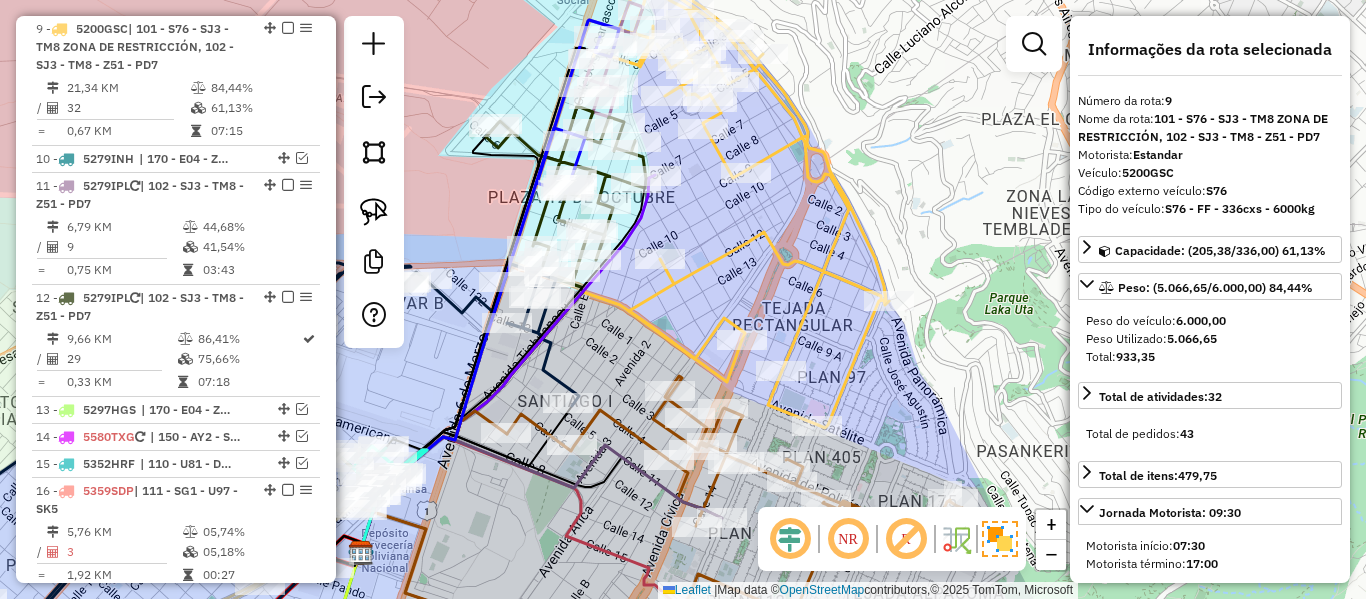 click on "Janela de atendimento Grade de atendimento Capacidade Transportadoras Veículos Cliente Pedidos  Rotas Selecione os dias de semana para filtrar as janelas de atendimento  Seg   Ter   Qua   Qui   Sex   Sáb   Dom  Informe o período da janela de atendimento: De: Até:  Filtrar exatamente a janela do cliente  Considerar janela de atendimento padrão  Selecione os dias de semana para filtrar as grades de atendimento  Seg   Ter   Qua   Qui   Sex   Sáb   Dom   Considerar clientes sem dia de atendimento cadastrado  Clientes fora do dia de atendimento selecionado Filtrar as atividades entre os valores definidos abaixo:  Peso mínimo:   Peso máximo:   Cubagem mínima:   Cubagem máxima:   De:   Até:  Filtrar as atividades entre o tempo de atendimento definido abaixo:  De:   Até:   Considerar capacidade total dos clientes não roteirizados Transportadora: Selecione um ou mais itens Tipo de veículo: Selecione um ou mais itens Veículo: Selecione um ou mais itens Motorista: Selecione um ou mais itens Nome: Rótulo:" 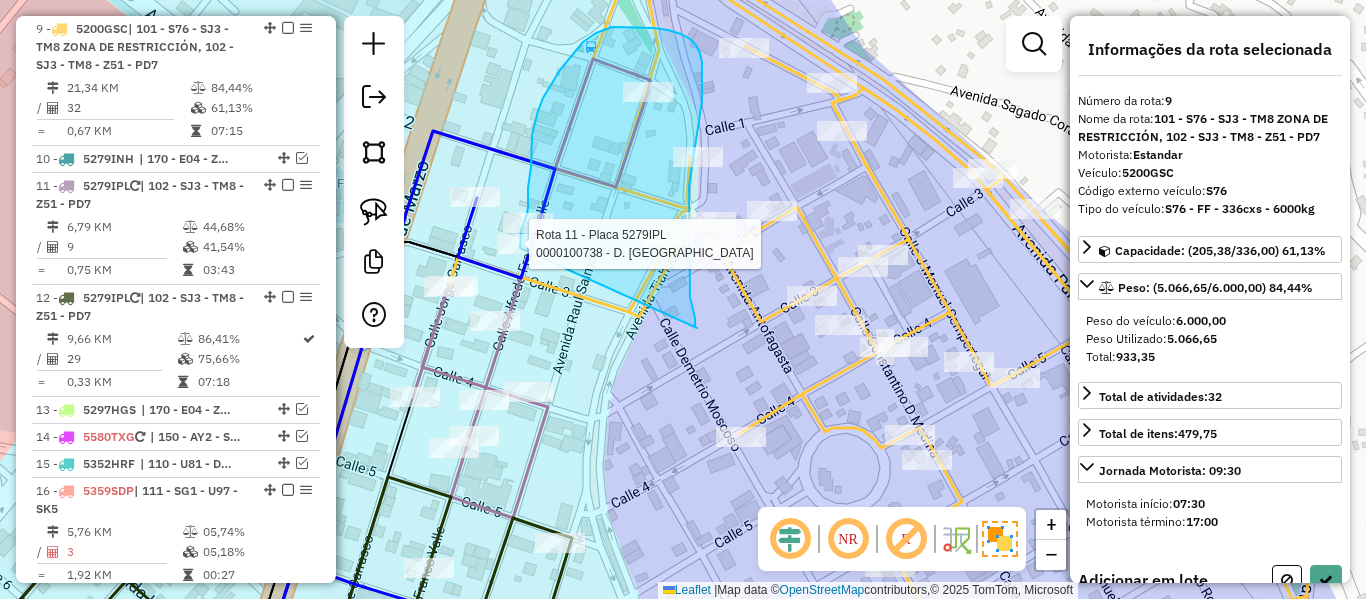 drag, startPoint x: 697, startPoint y: 328, endPoint x: 564, endPoint y: 305, distance: 134.97408 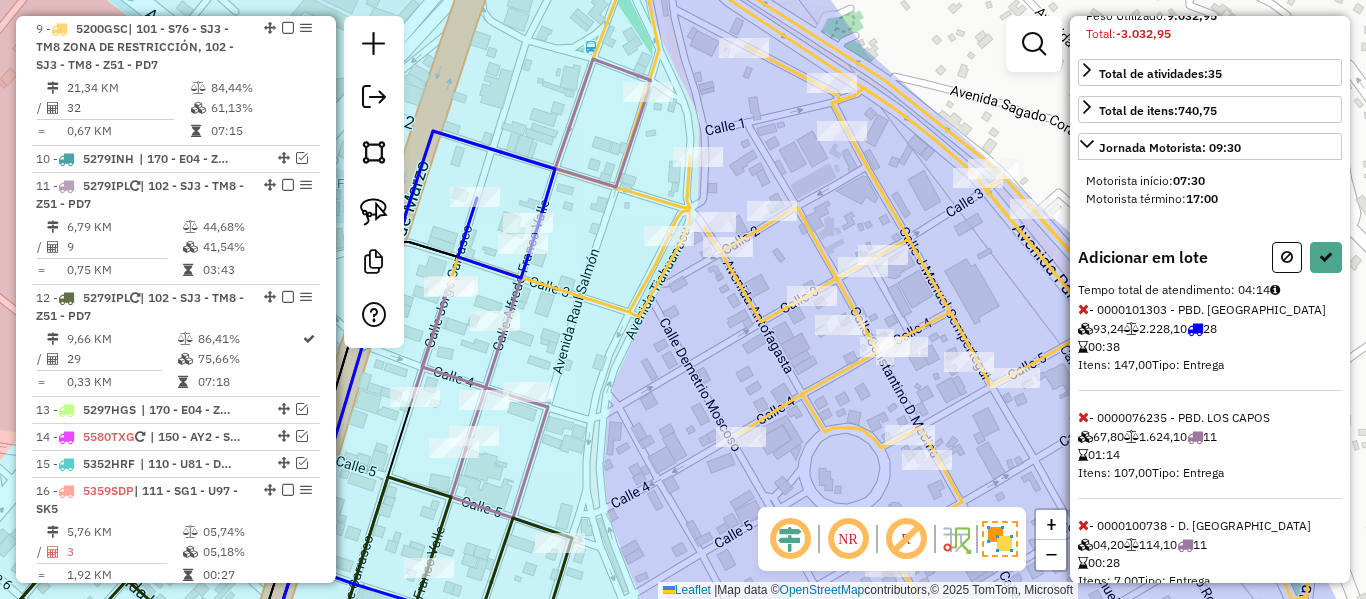 scroll, scrollTop: 389, scrollLeft: 0, axis: vertical 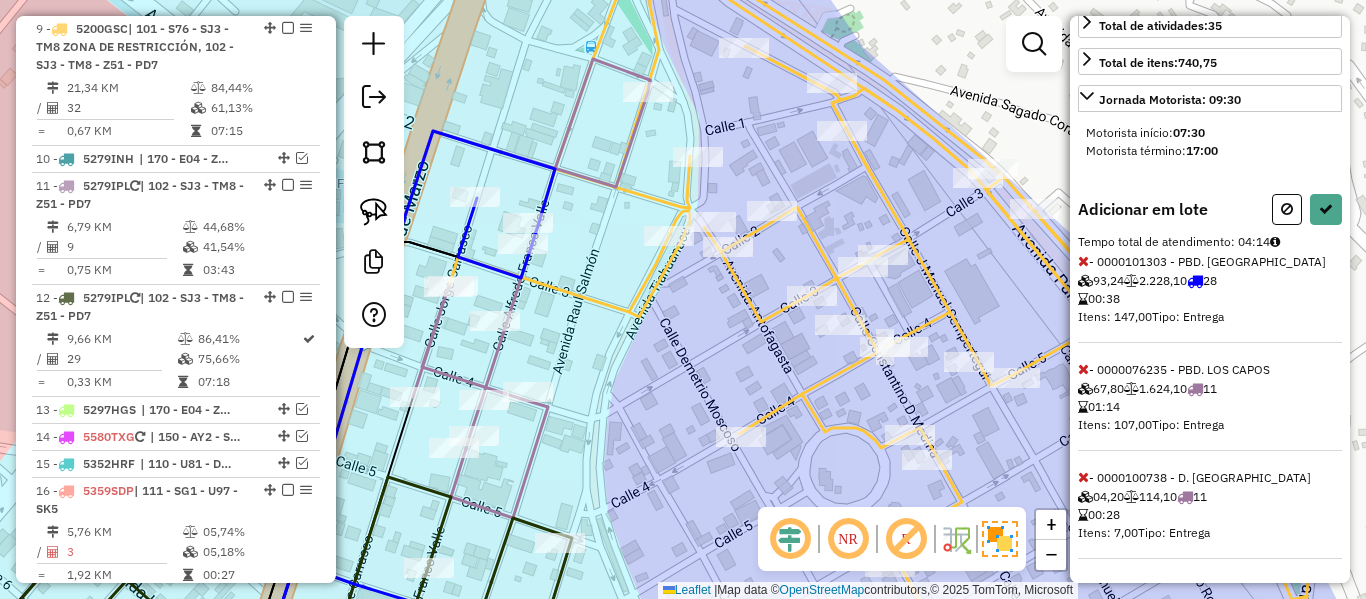 click at bounding box center [1083, 261] 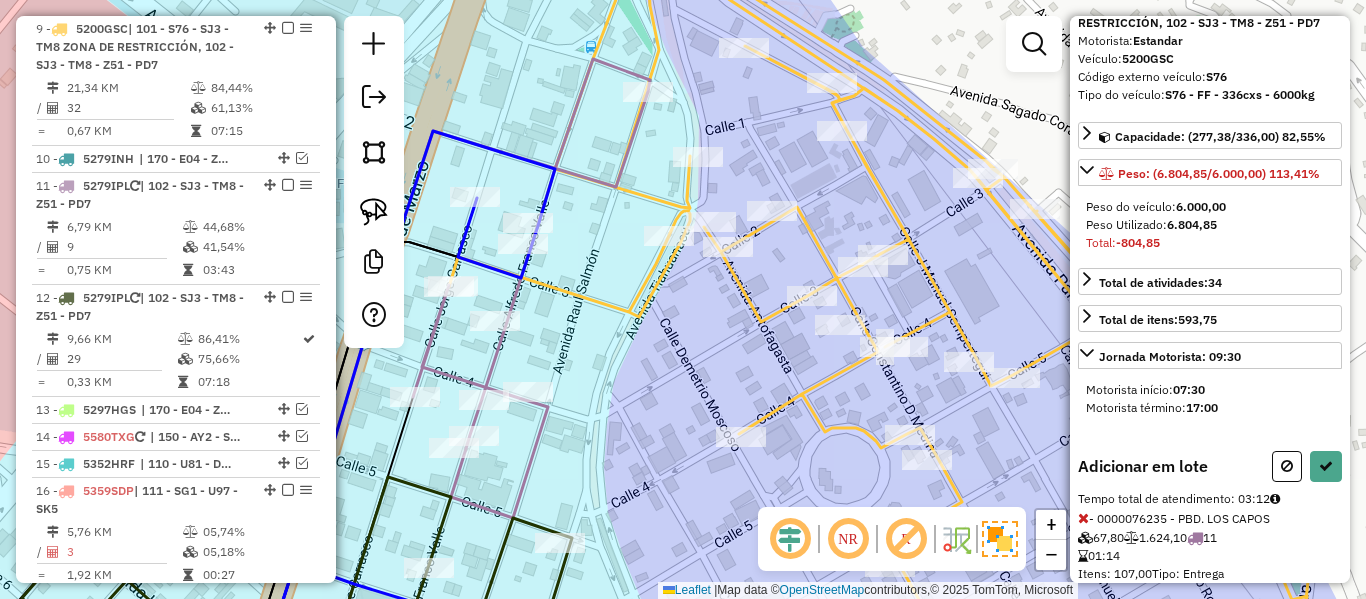 scroll, scrollTop: 0, scrollLeft: 0, axis: both 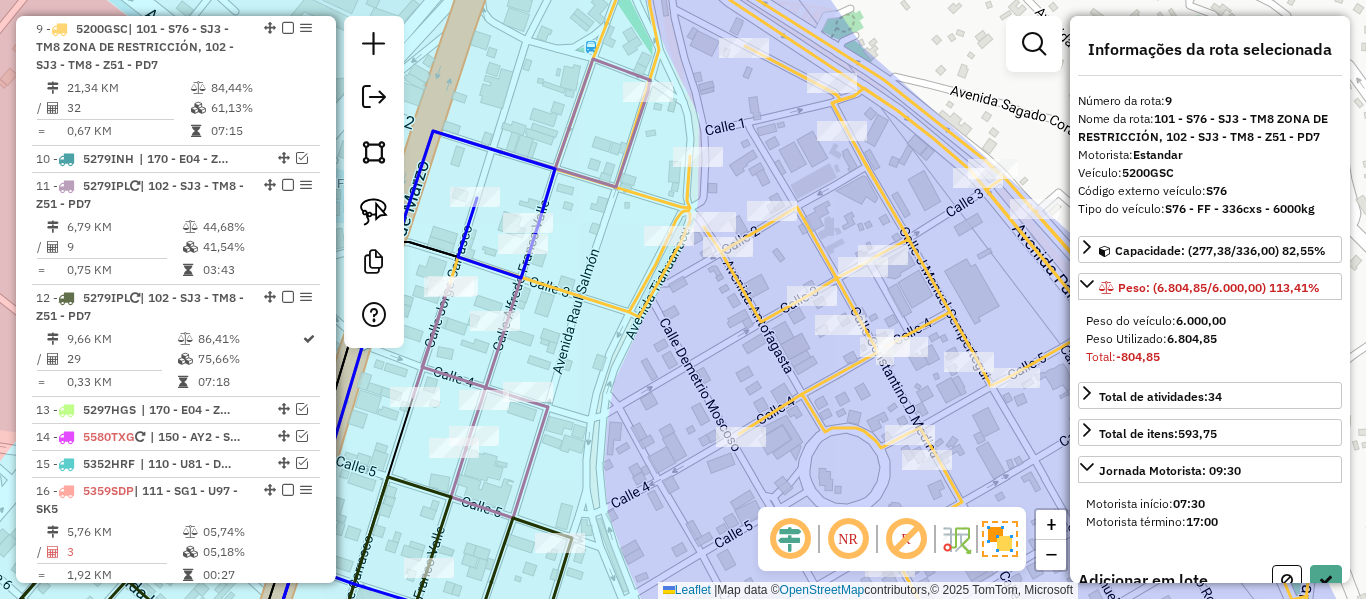 select on "**********" 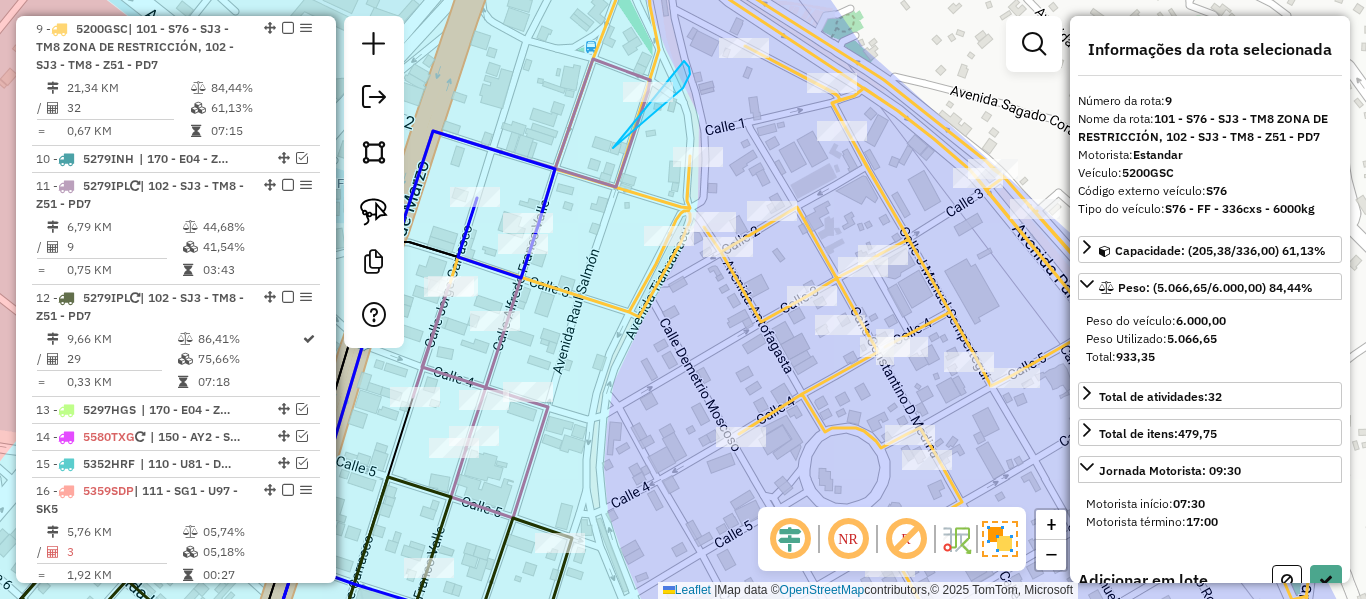 drag, startPoint x: 613, startPoint y: 148, endPoint x: 615, endPoint y: 112, distance: 36.05551 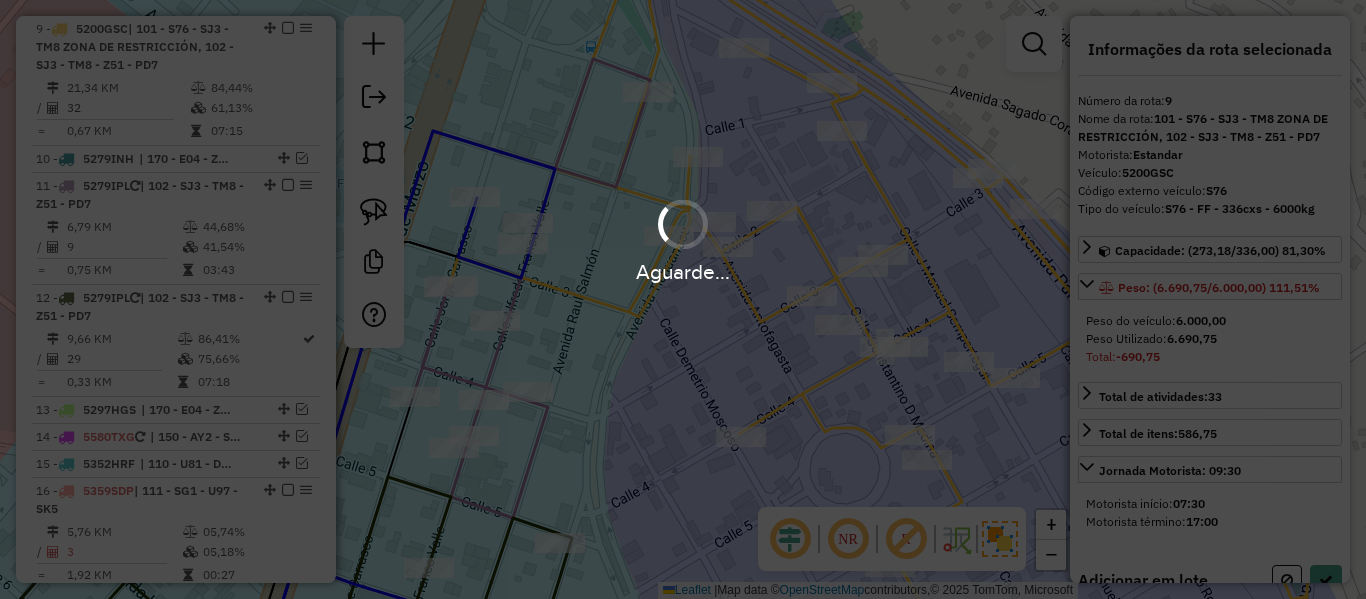 select on "**********" 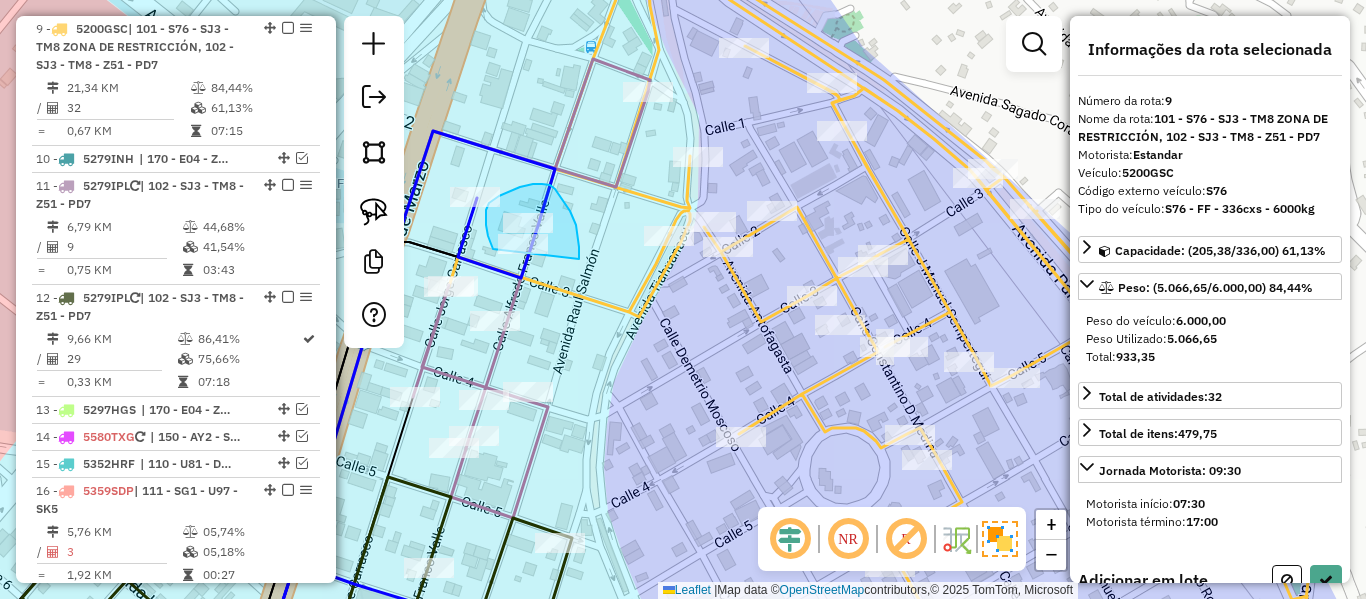 drag, startPoint x: 570, startPoint y: 211, endPoint x: 542, endPoint y: 258, distance: 54.708317 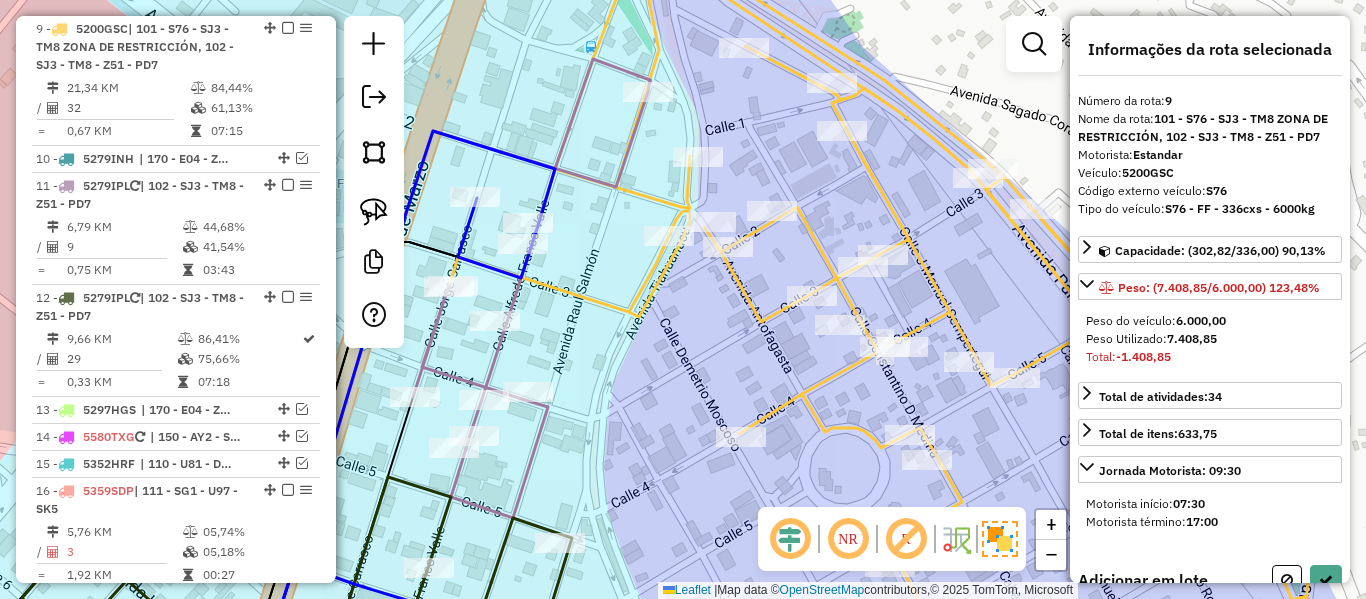 scroll, scrollTop: 263, scrollLeft: 0, axis: vertical 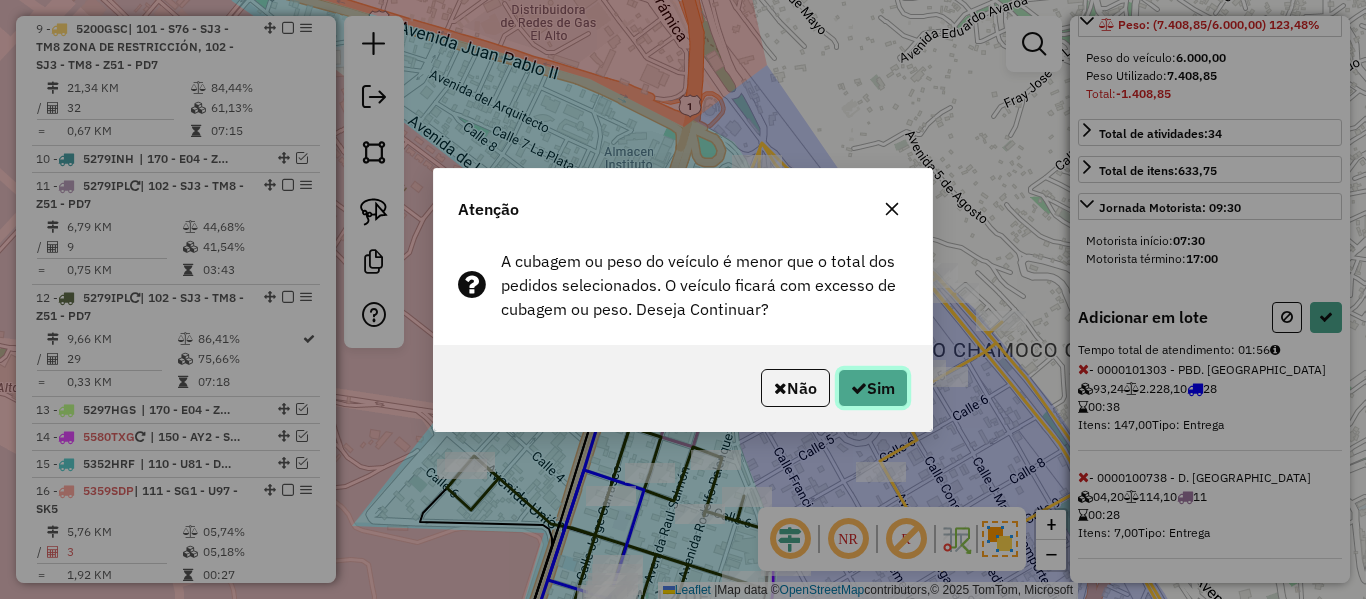 click on "Sim" 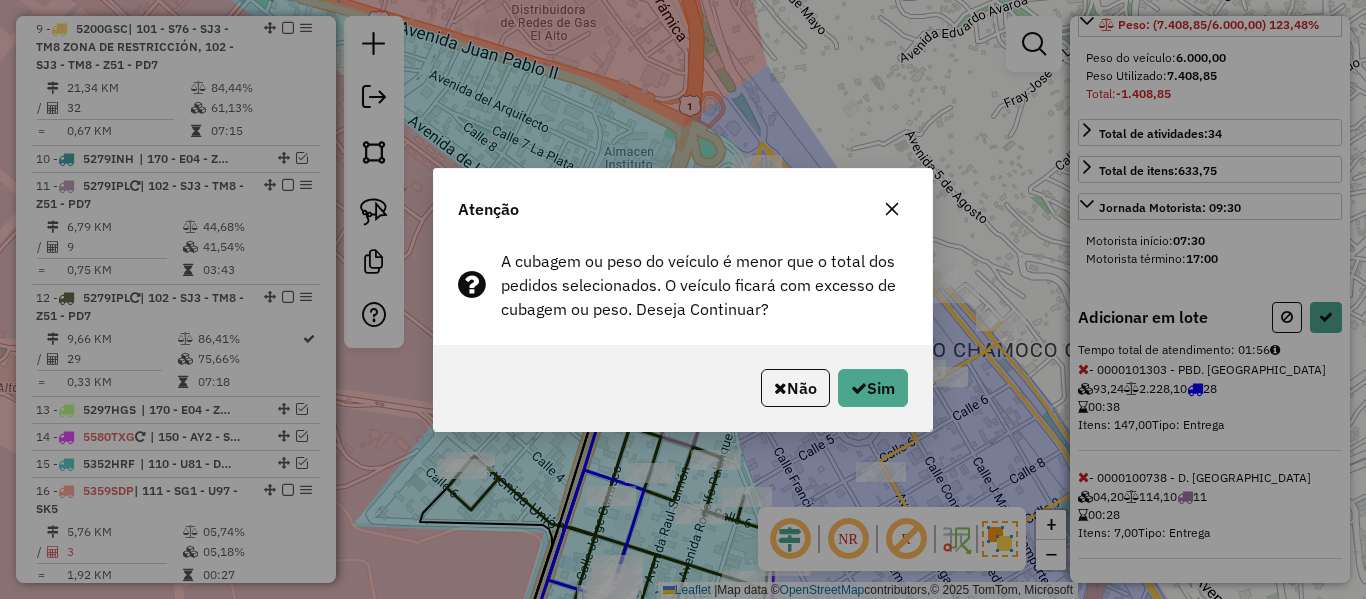 select on "**********" 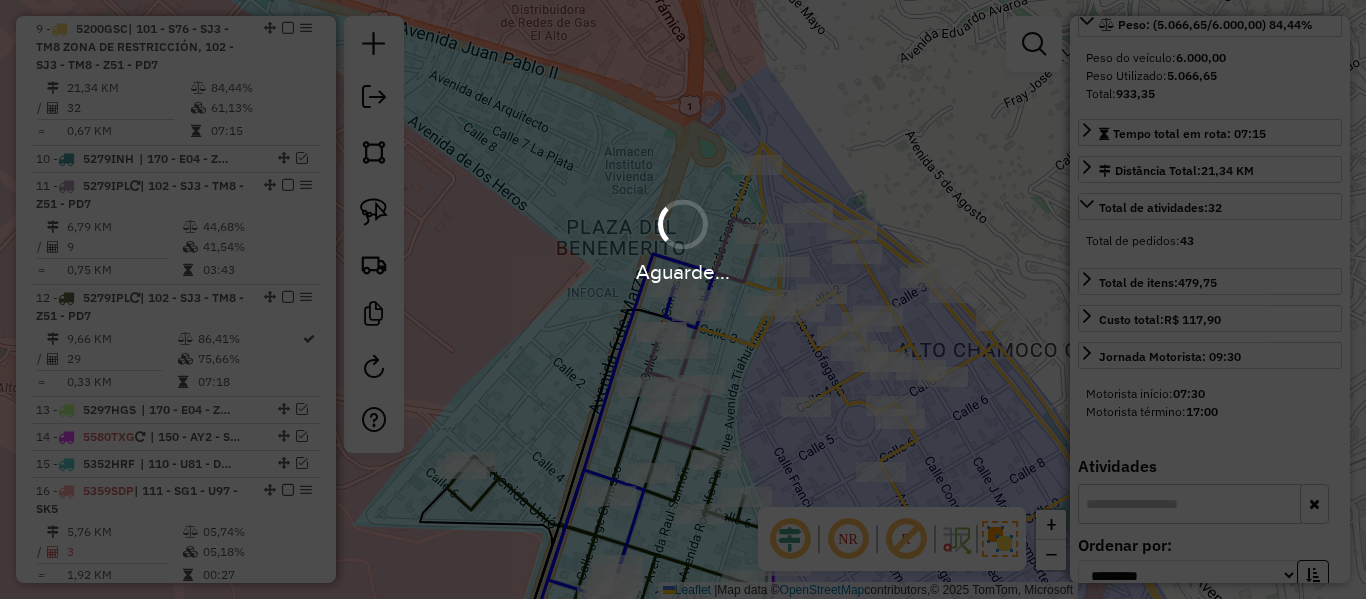 click on "Aguarde..." at bounding box center [683, 299] 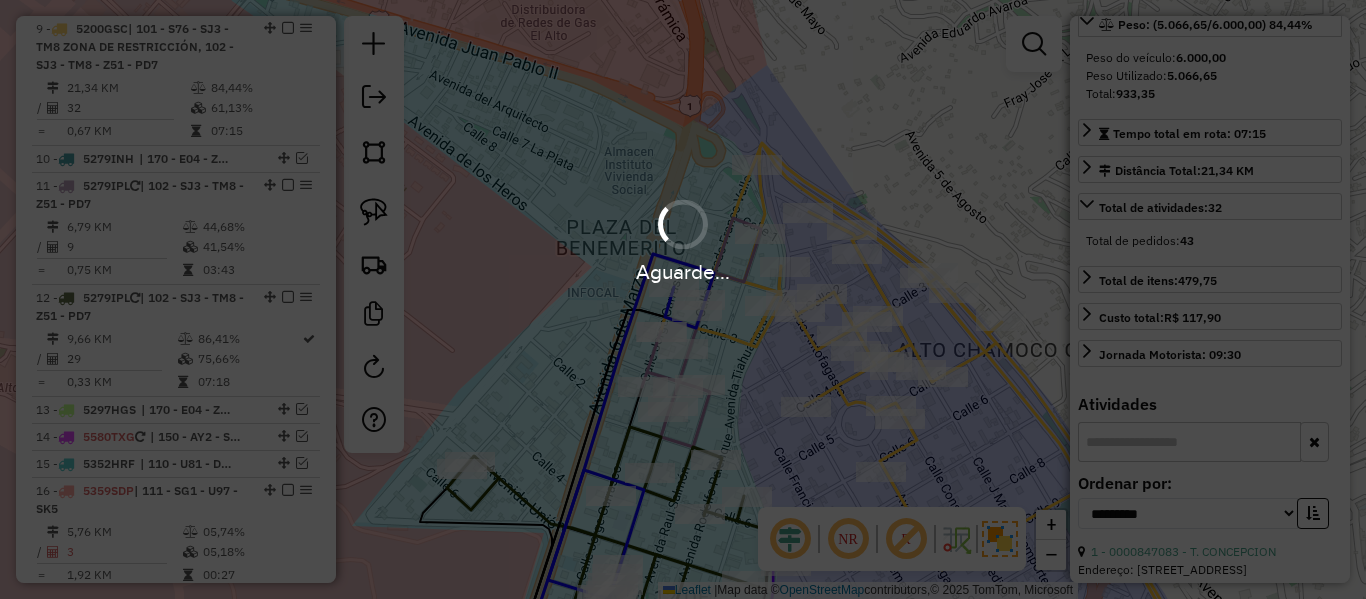 click on "Aguarde..." at bounding box center (683, 299) 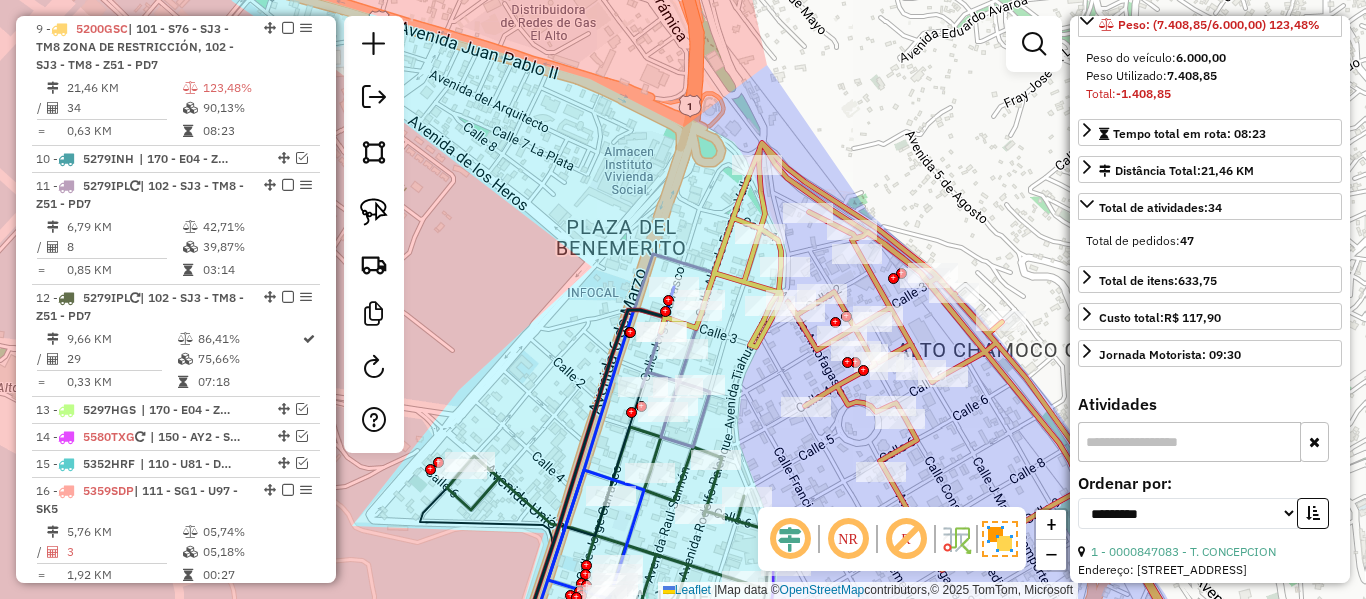 click 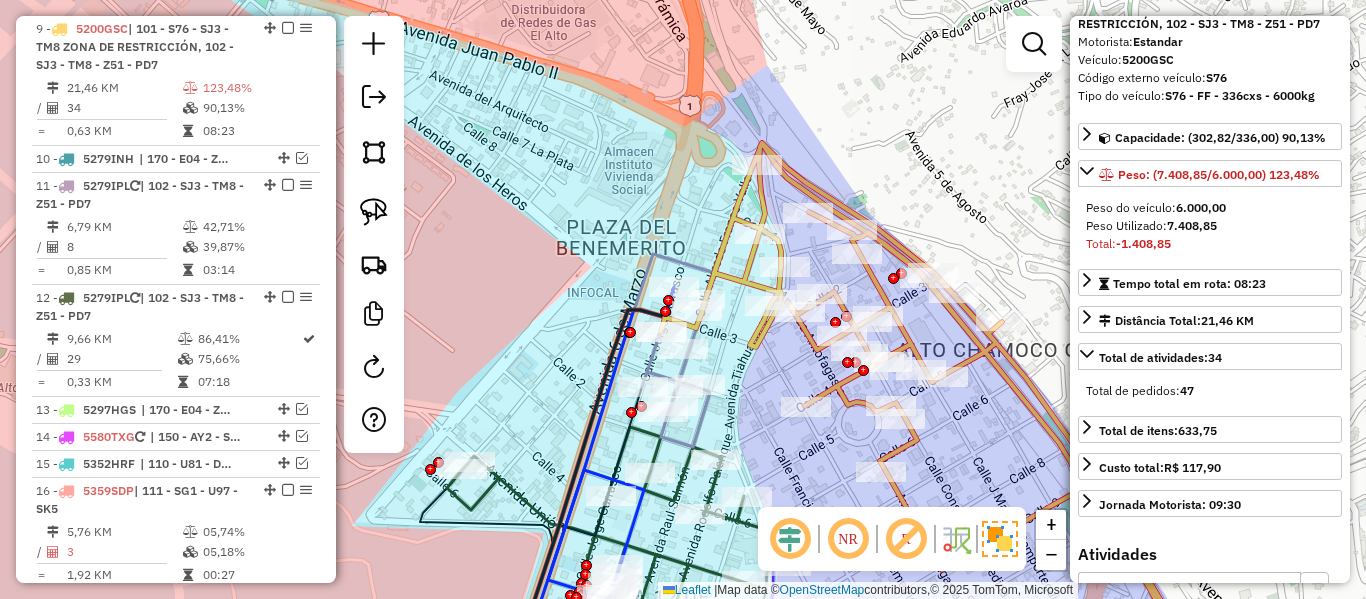 scroll, scrollTop: 0, scrollLeft: 0, axis: both 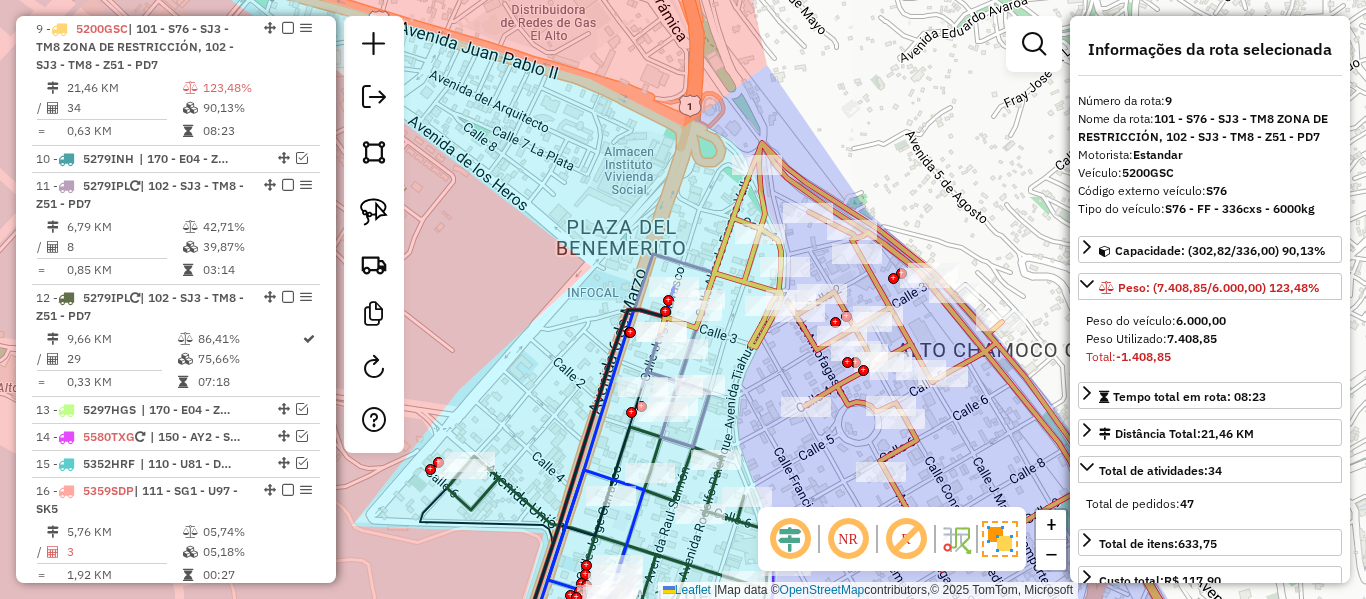 click 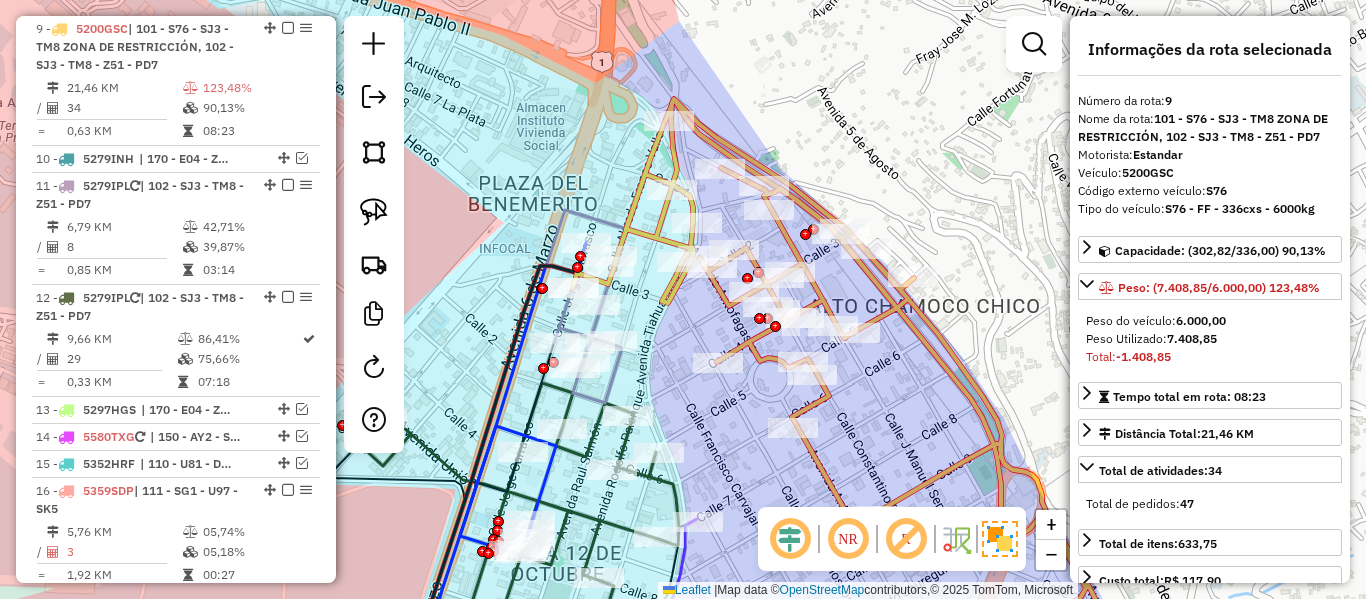 drag, startPoint x: 982, startPoint y: 385, endPoint x: 892, endPoint y: 319, distance: 111.60645 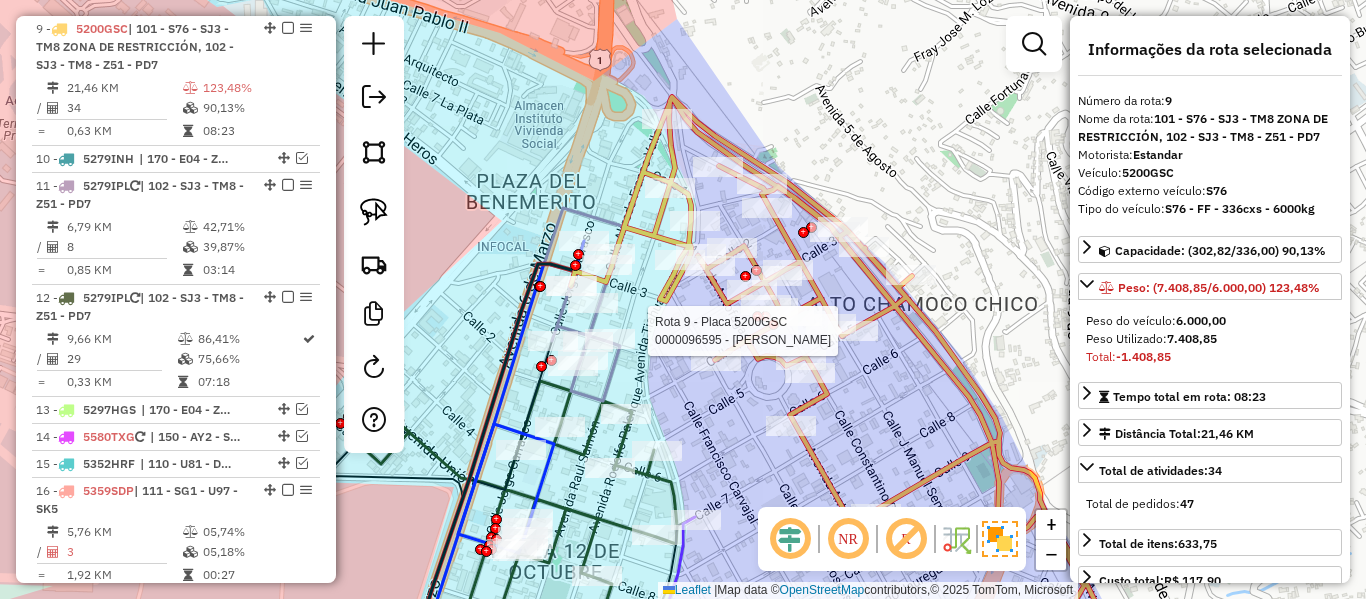 click 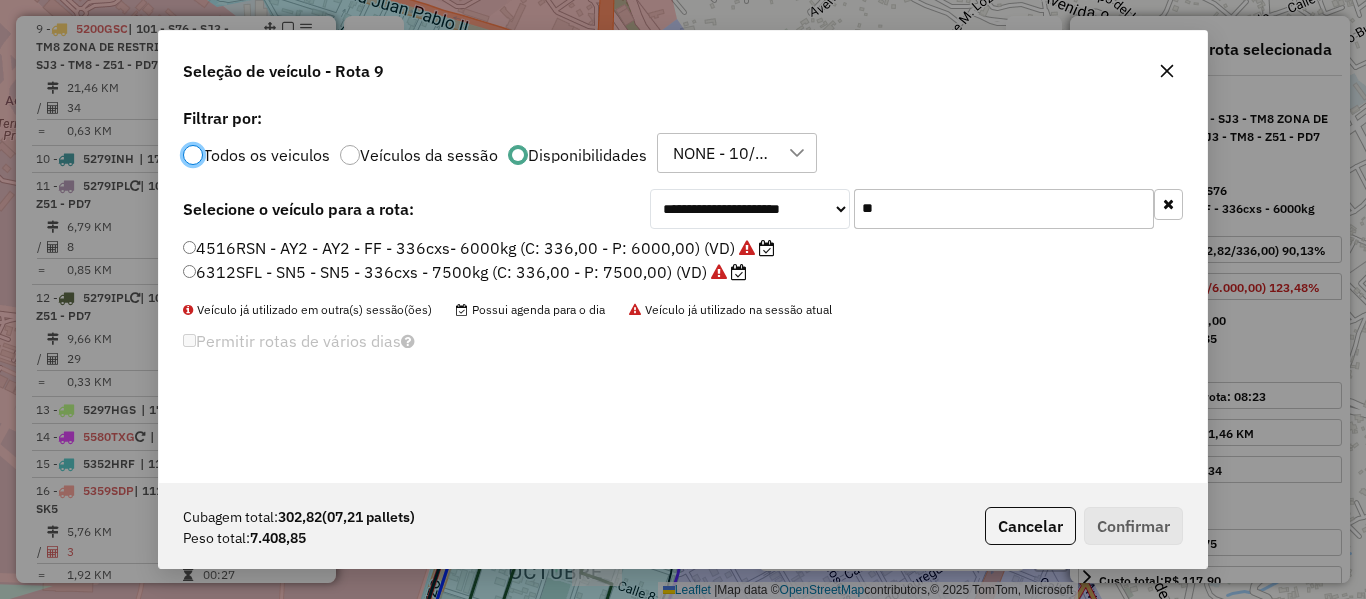 scroll, scrollTop: 11, scrollLeft: 6, axis: both 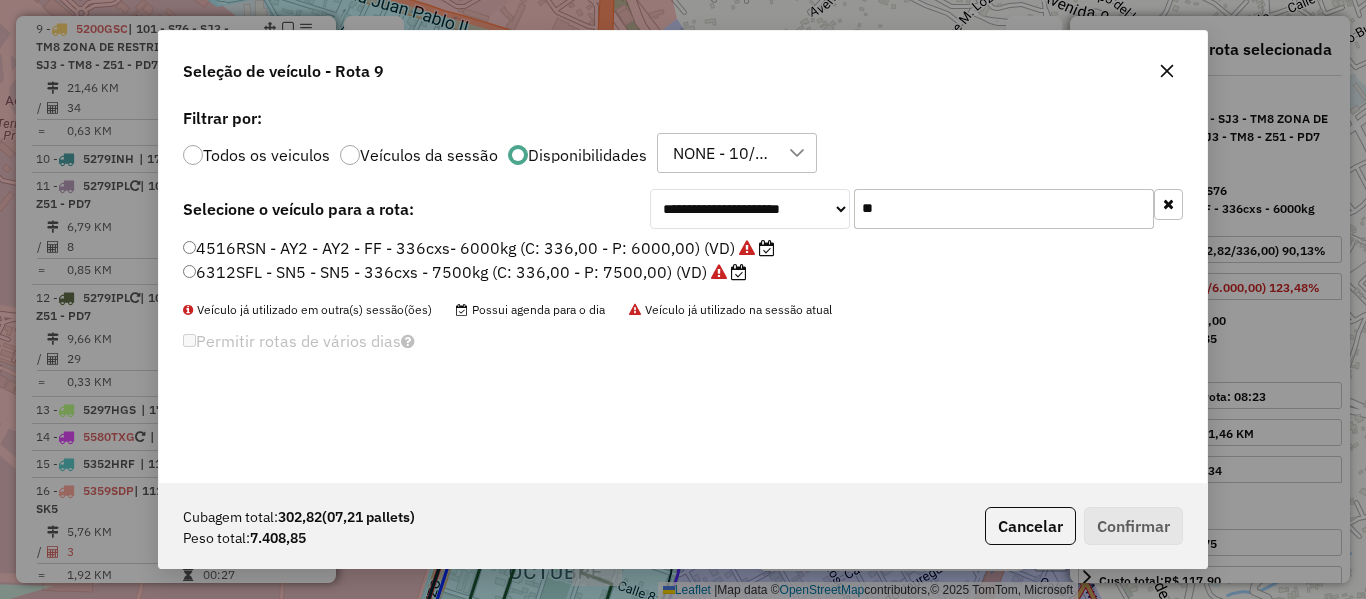 click 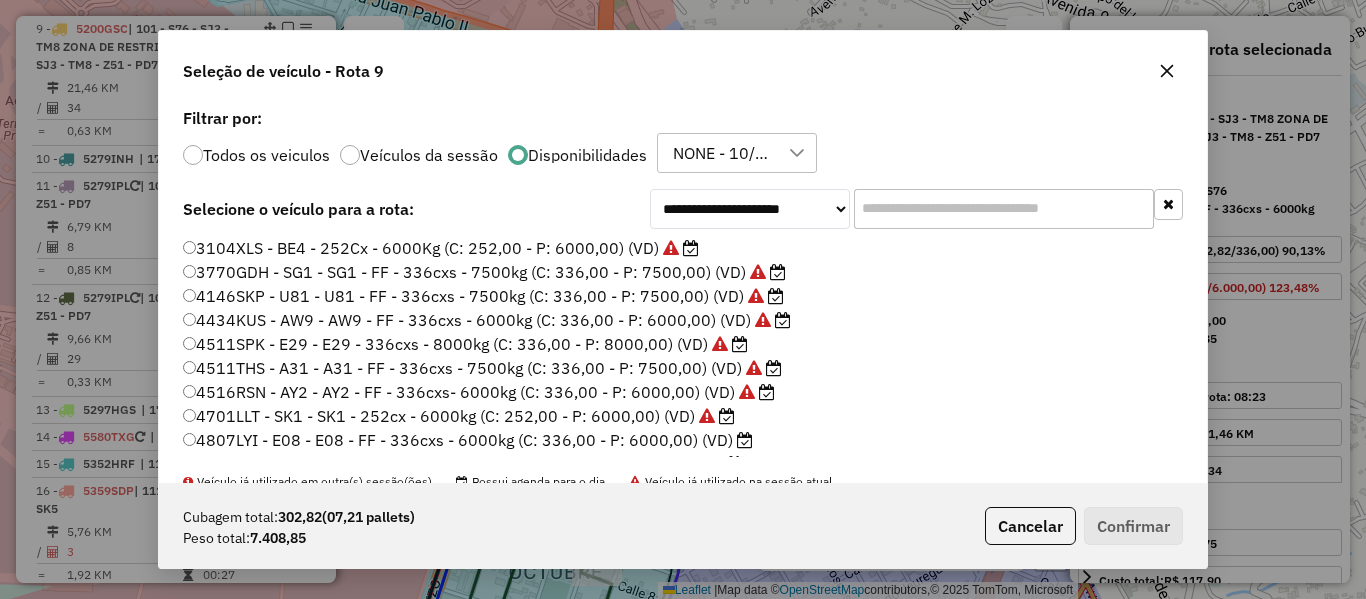 click 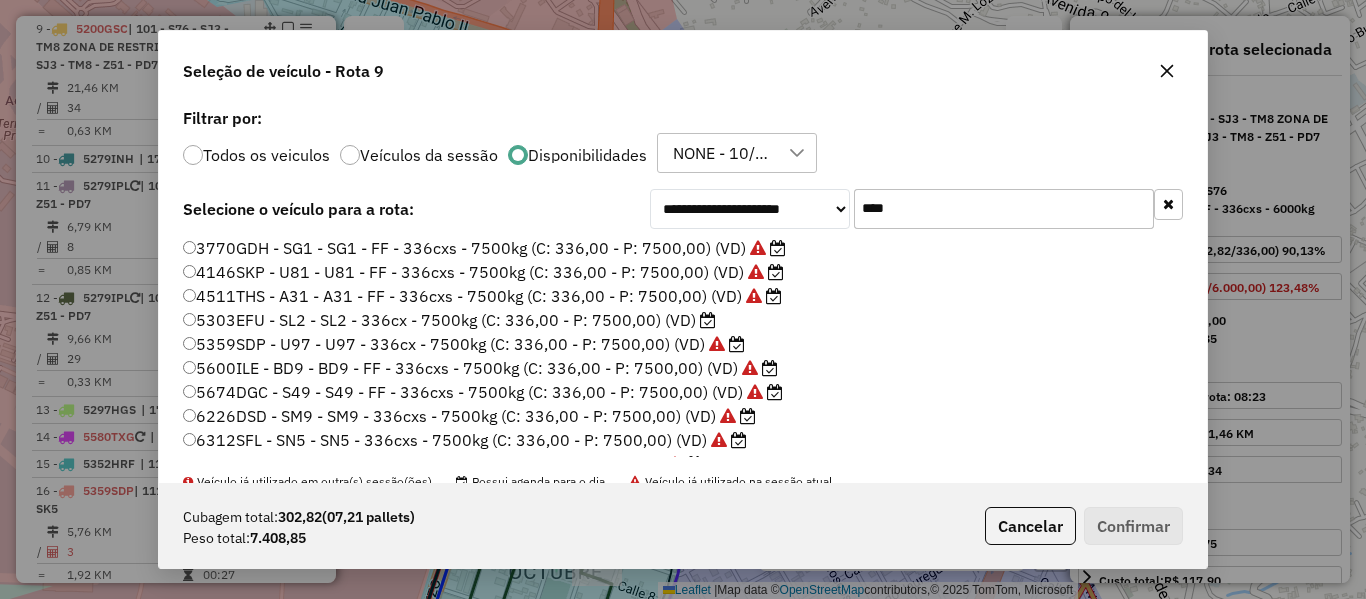 type on "****" 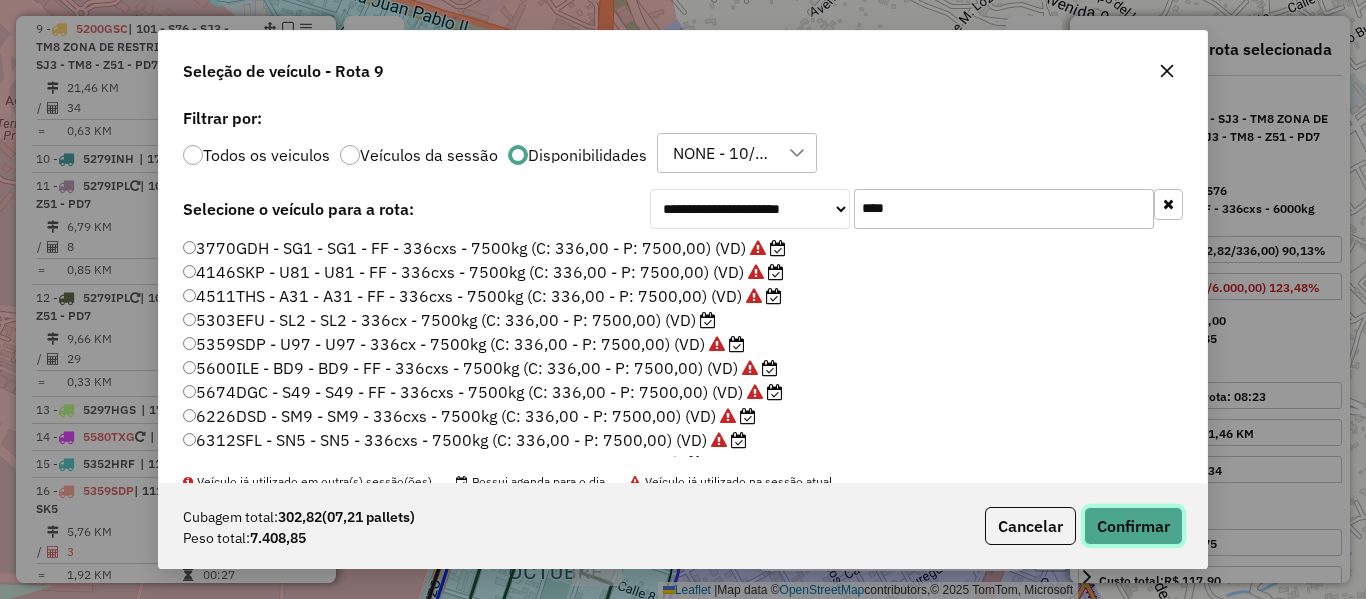 click on "Confirmar" 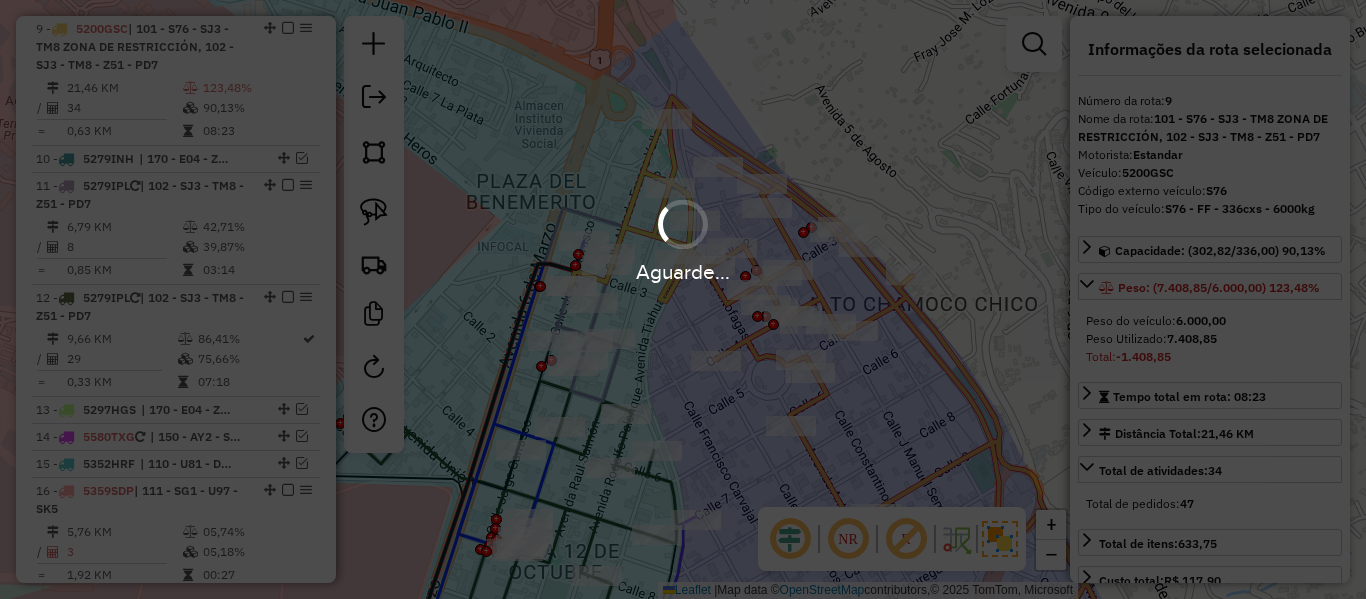 click on "Aguarde..." at bounding box center [683, 299] 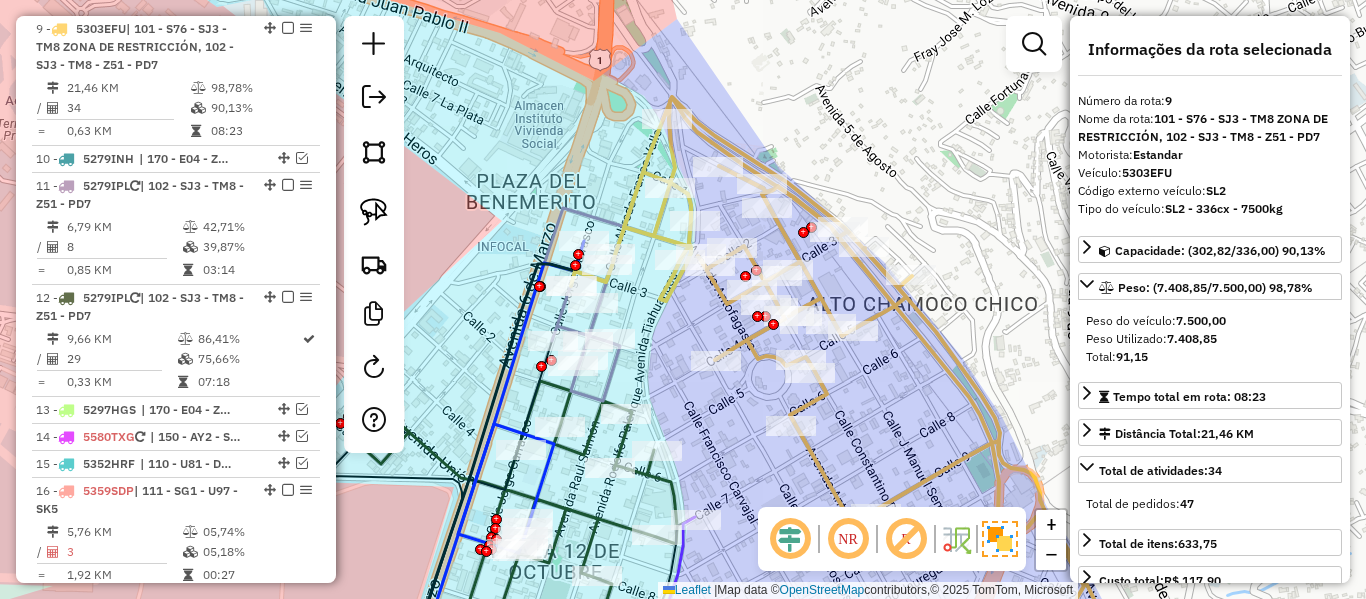 click 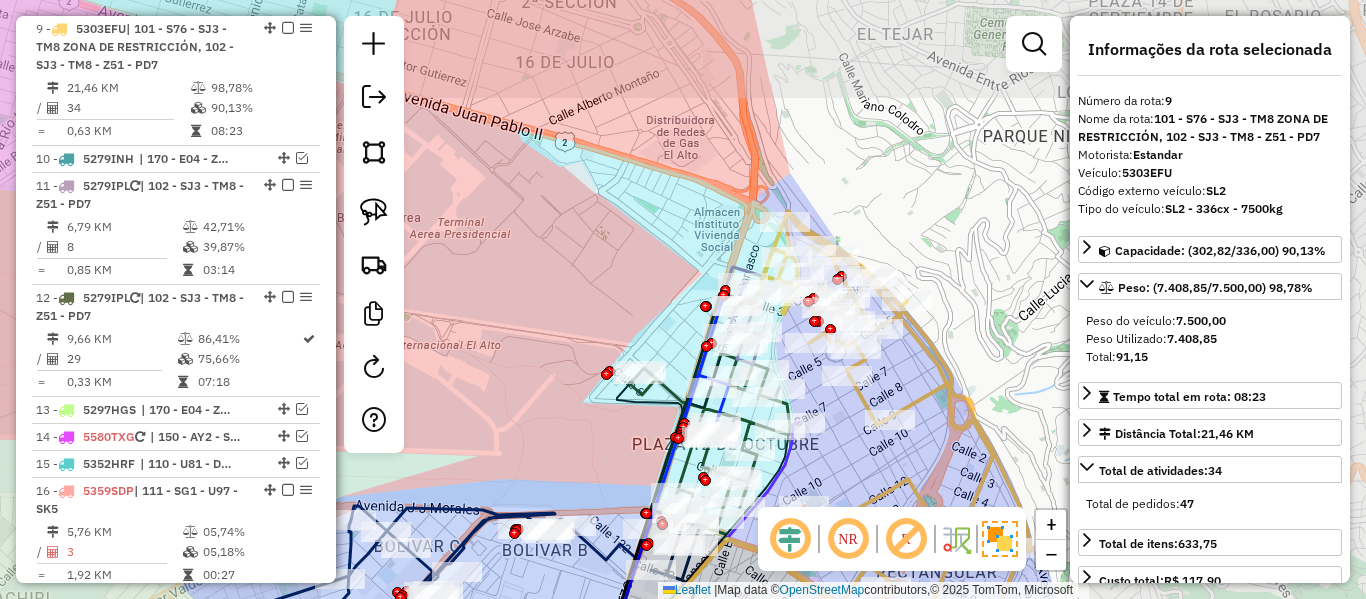 drag, startPoint x: 978, startPoint y: 357, endPoint x: 953, endPoint y: 229, distance: 130.41856 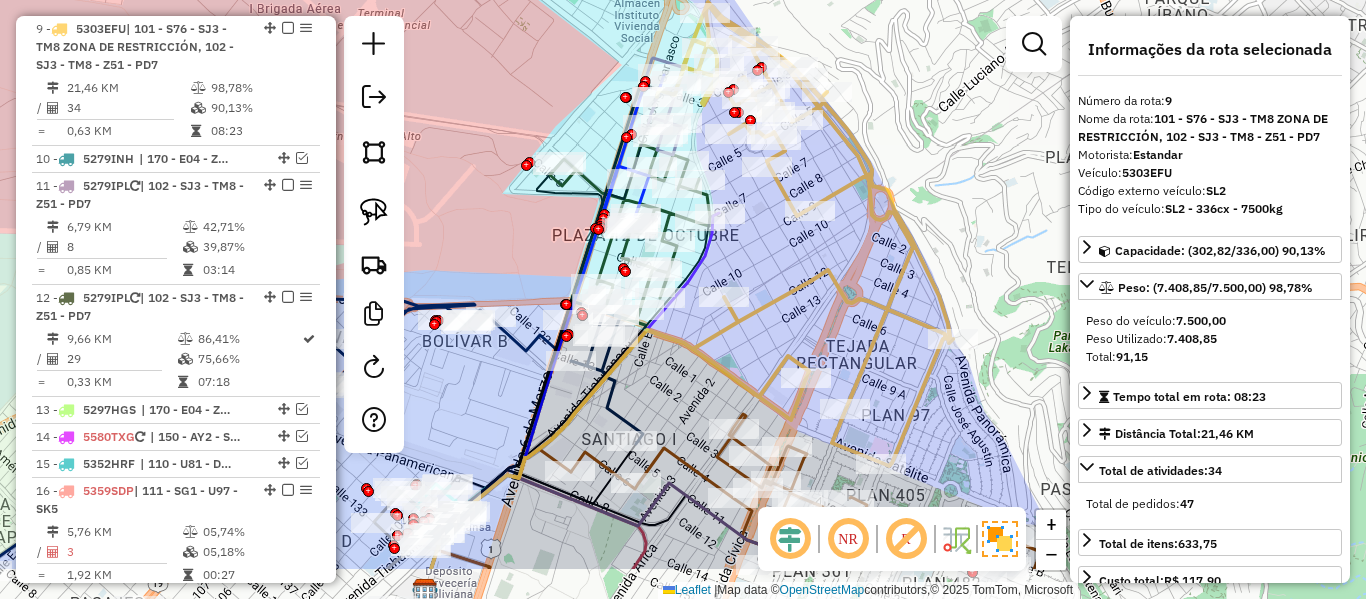 drag, startPoint x: 980, startPoint y: 274, endPoint x: 929, endPoint y: 207, distance: 84.20214 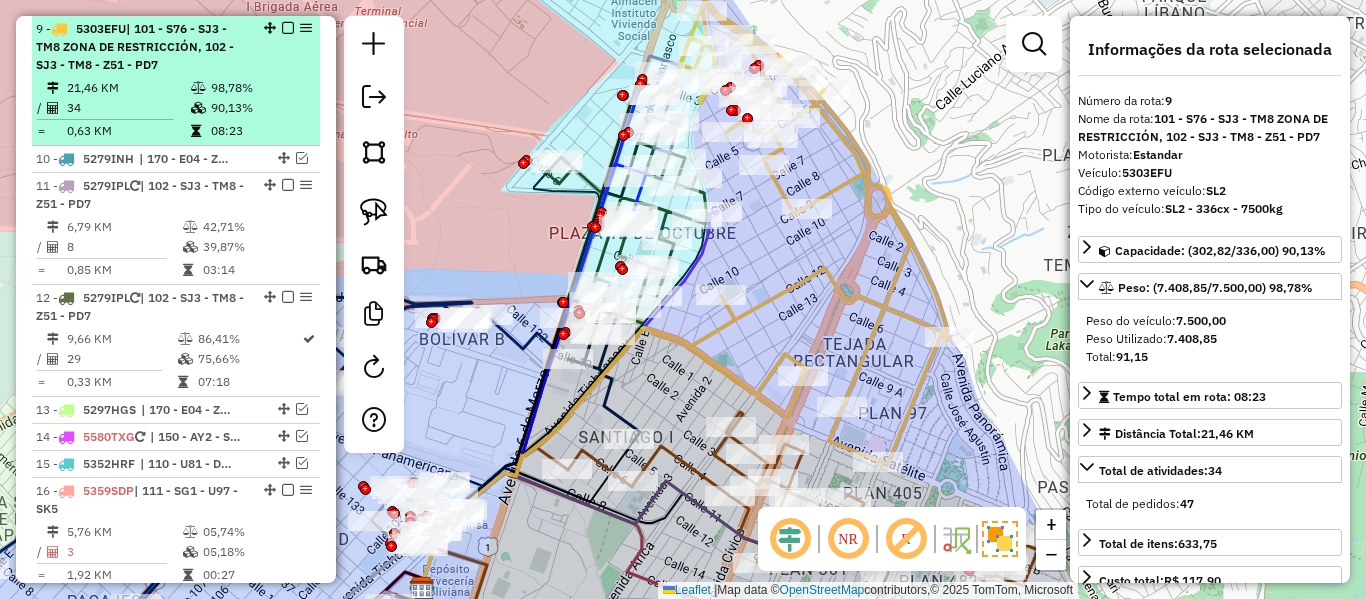 click at bounding box center (288, 28) 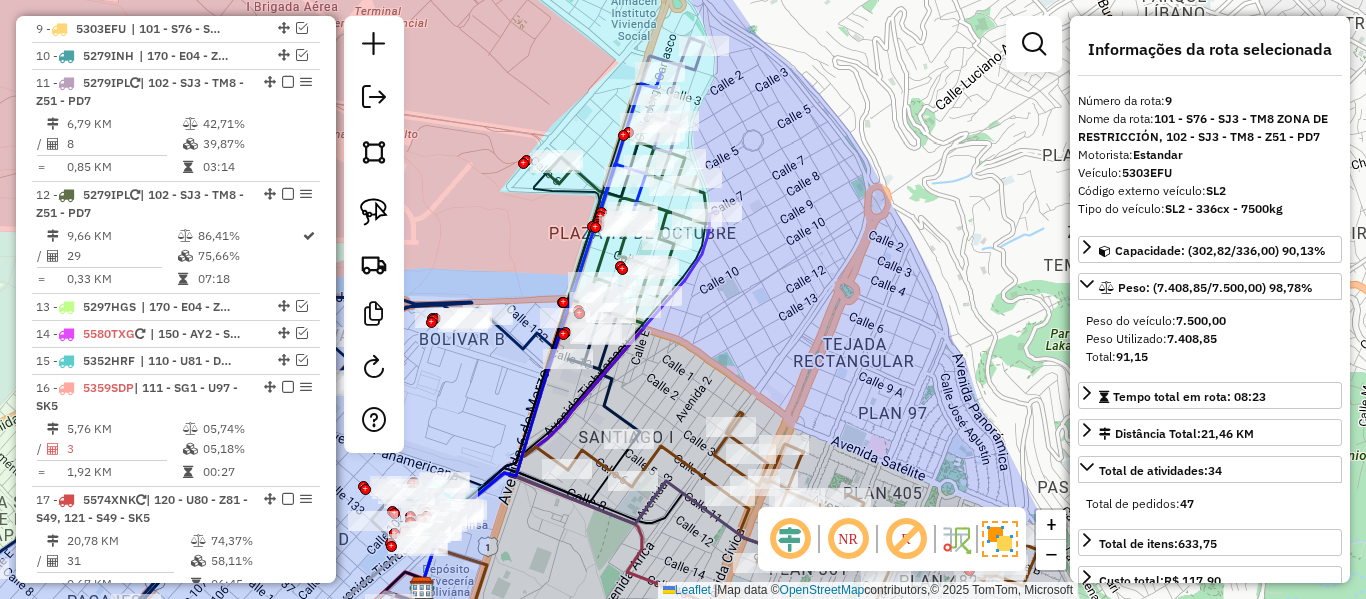 drag, startPoint x: 856, startPoint y: 202, endPoint x: 770, endPoint y: 135, distance: 109.01835 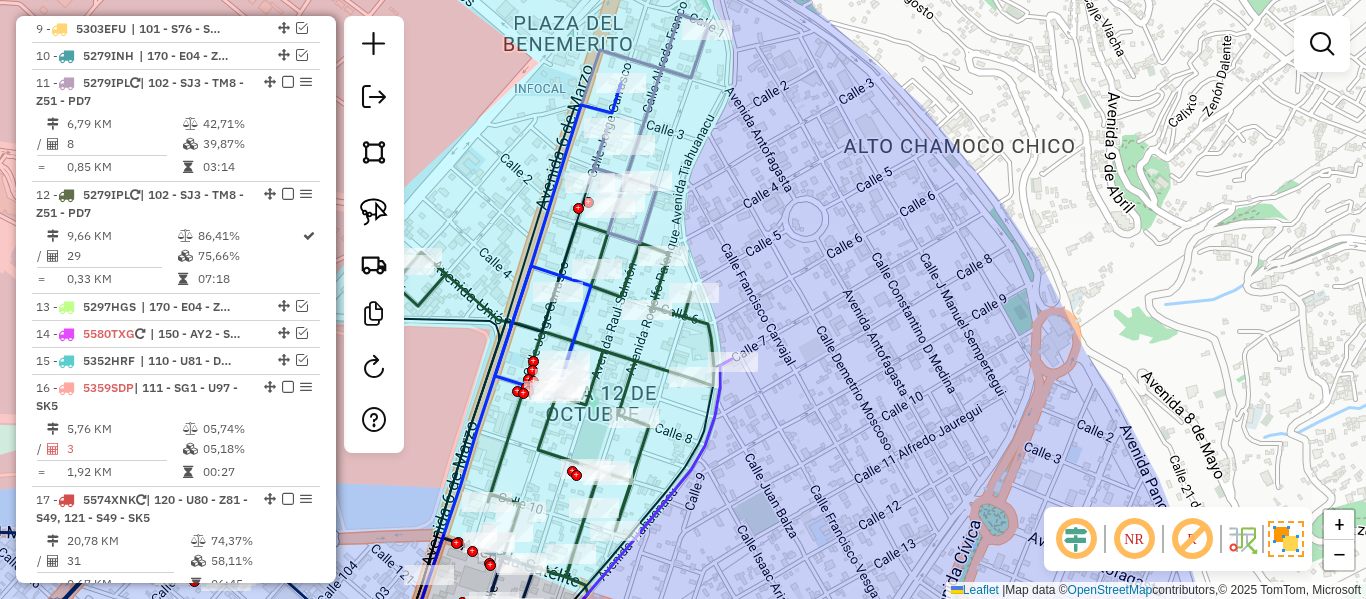 click 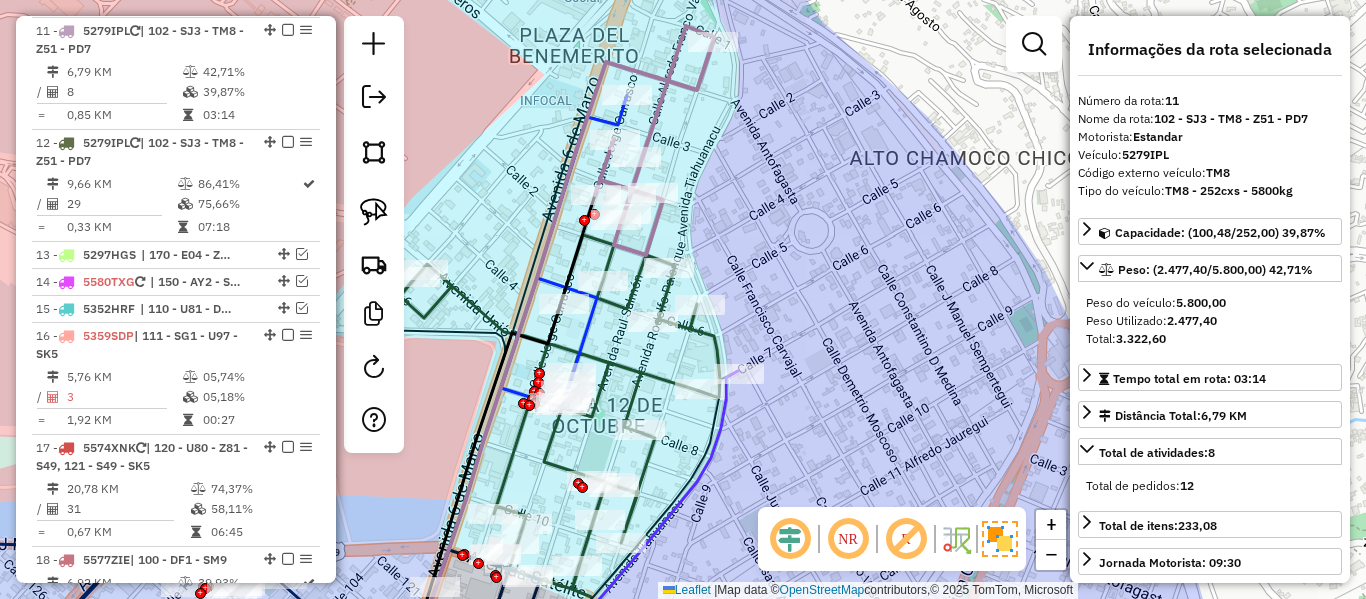 scroll, scrollTop: 1306, scrollLeft: 0, axis: vertical 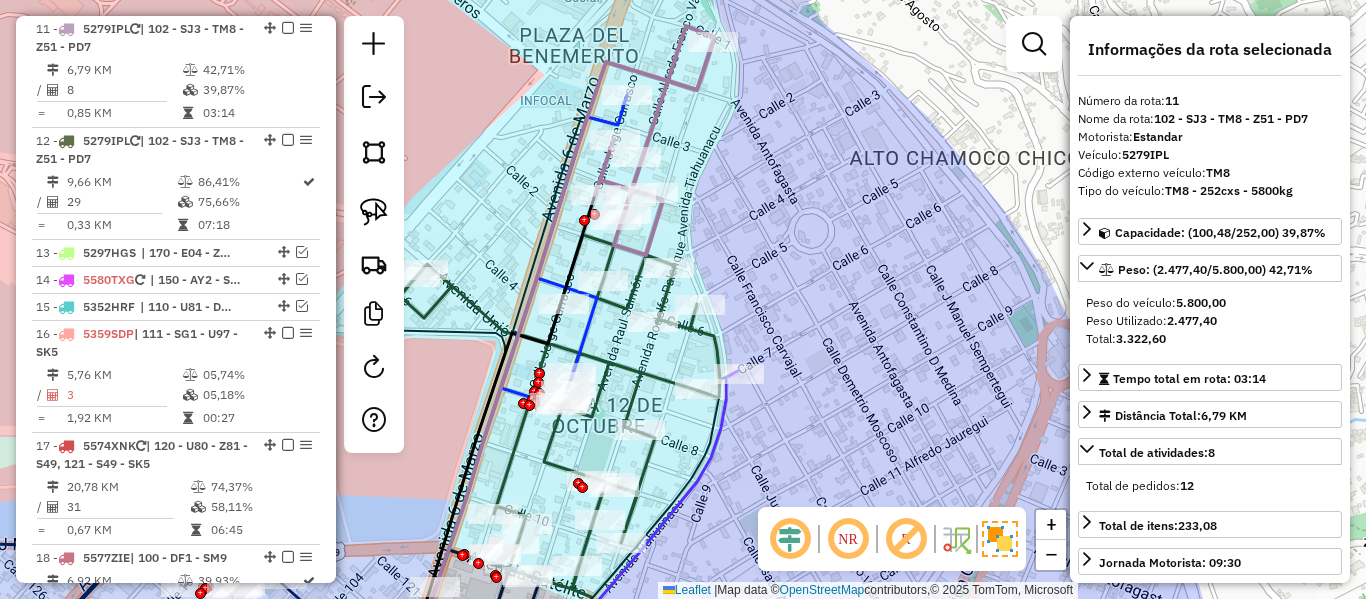 drag, startPoint x: 742, startPoint y: 120, endPoint x: 828, endPoint y: 203, distance: 119.519875 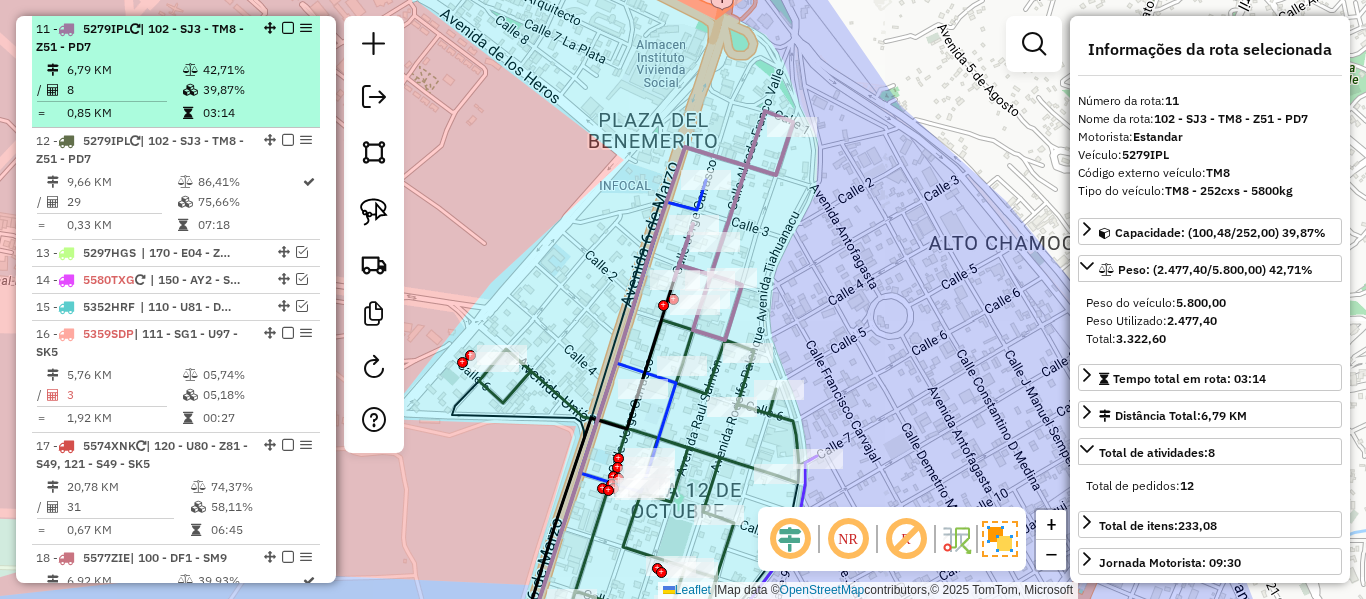 click on "11 -       5279IPL   | 102 - SJ3 - TM8 - Z51 - PD7" at bounding box center [142, 38] 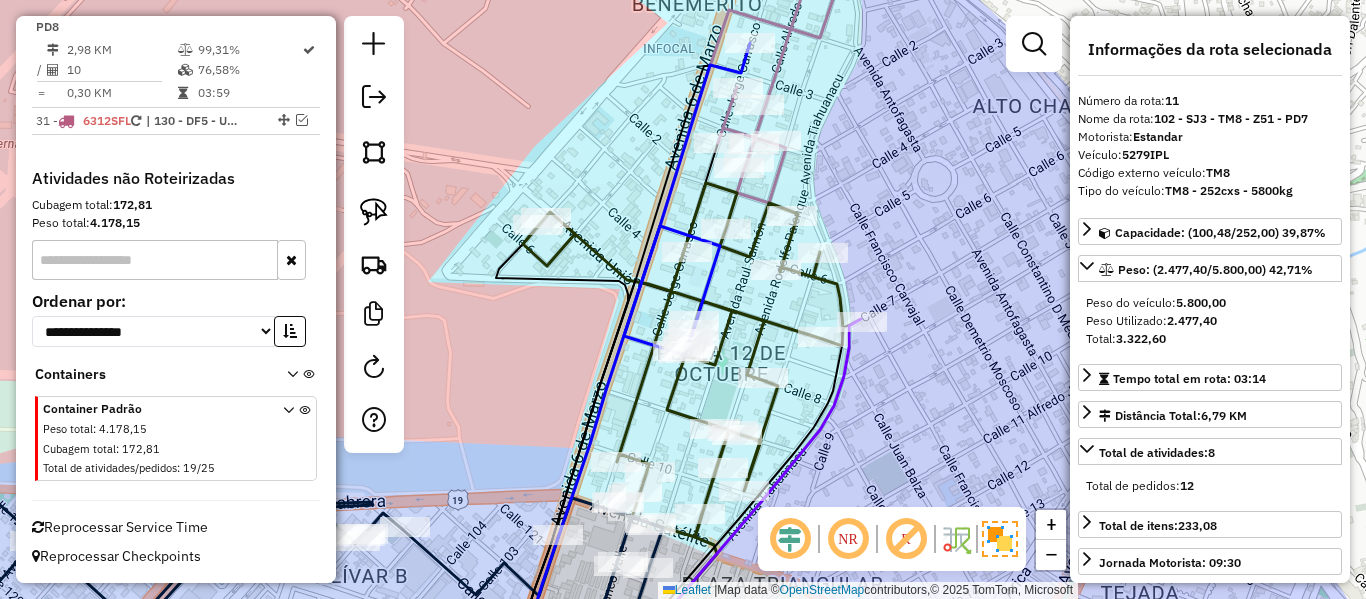 click 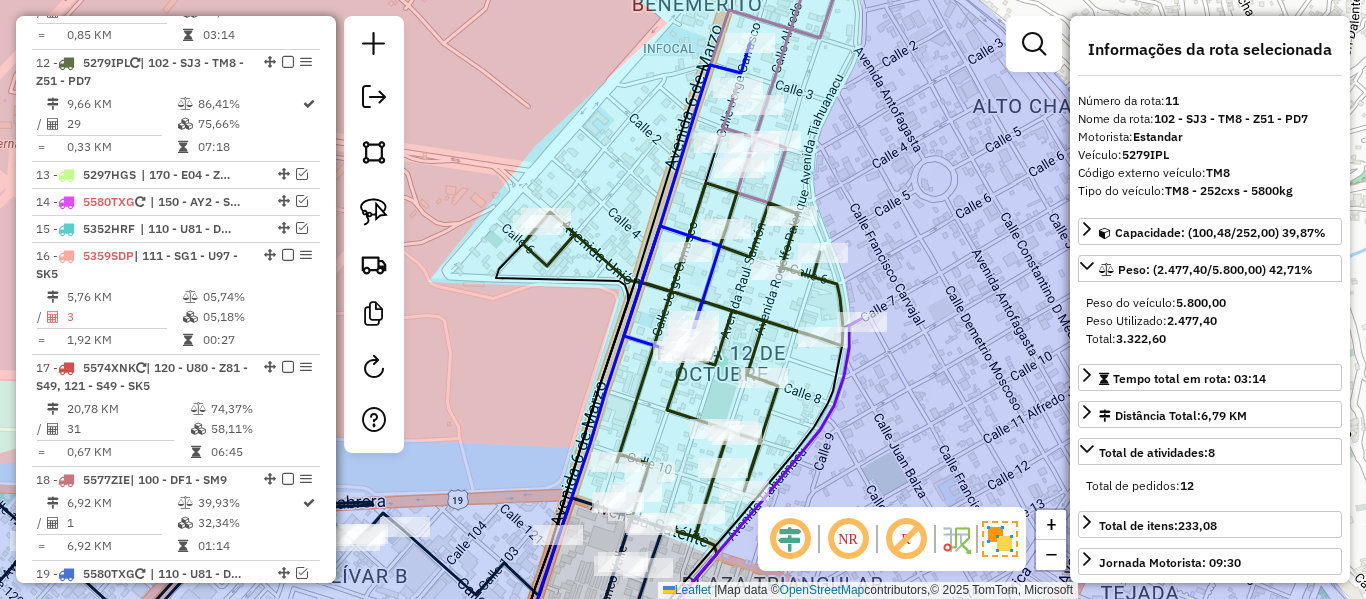 click 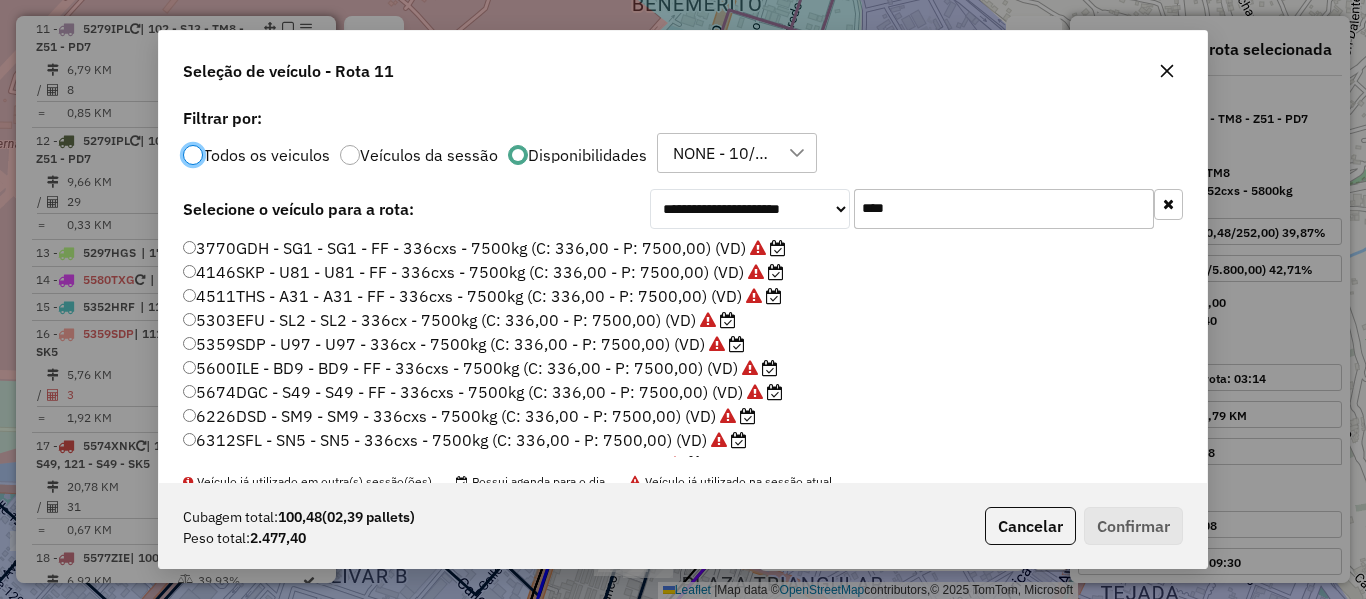 scroll, scrollTop: 11, scrollLeft: 6, axis: both 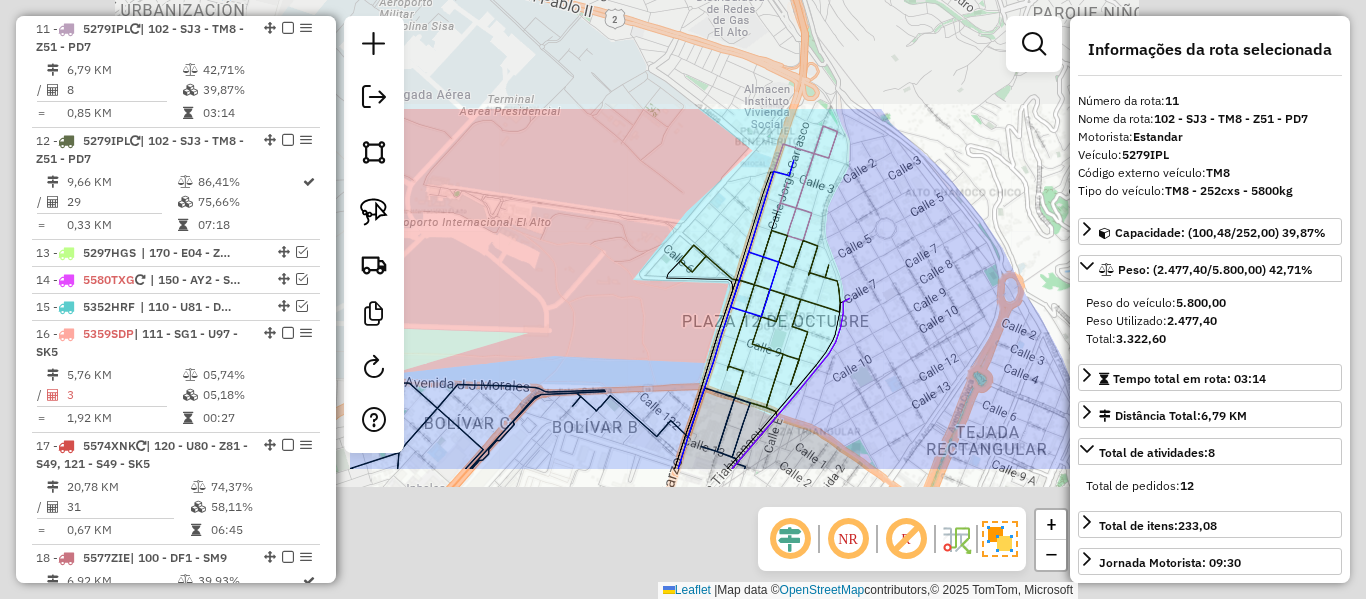 drag, startPoint x: 915, startPoint y: 277, endPoint x: 900, endPoint y: 262, distance: 21.213203 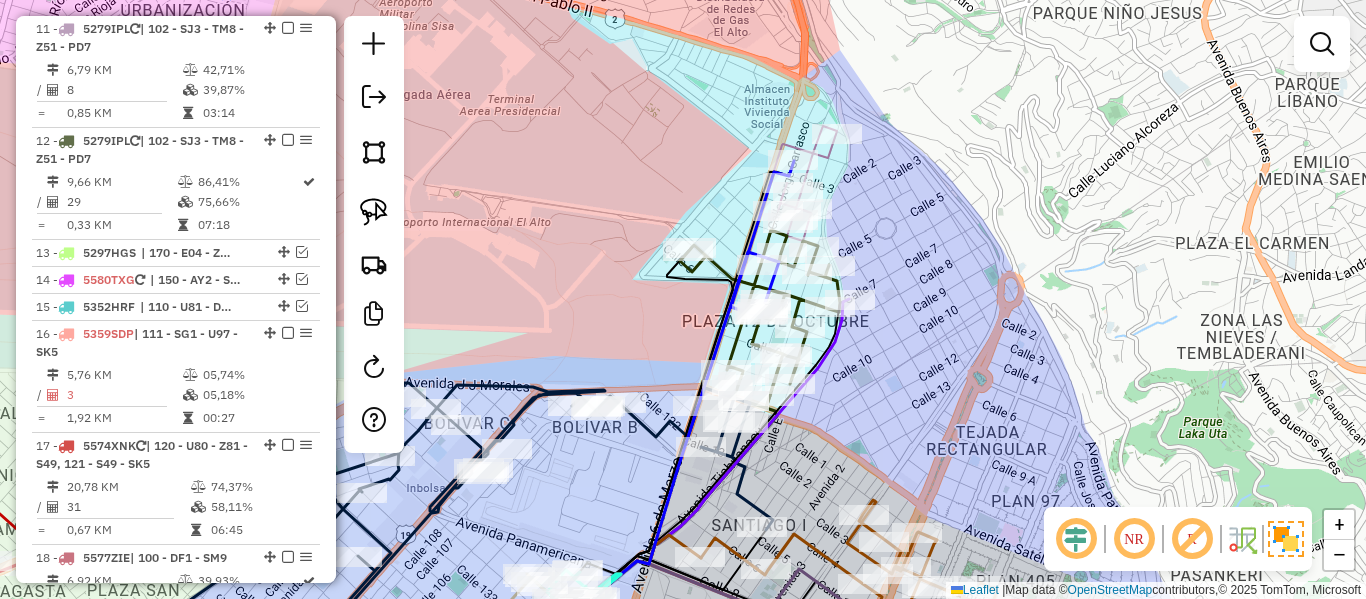 click on "Janela de atendimento Grade de atendimento Capacidade Transportadoras Veículos Cliente Pedidos  Rotas Selecione os dias de semana para filtrar as janelas de atendimento  Seg   Ter   Qua   Qui   Sex   Sáb   Dom  Informe o período da janela de atendimento: De: Até:  Filtrar exatamente a janela do cliente  Considerar janela de atendimento padrão  Selecione os dias de semana para filtrar as grades de atendimento  Seg   Ter   Qua   Qui   Sex   Sáb   Dom   Considerar clientes sem dia de atendimento cadastrado  Clientes fora do dia de atendimento selecionado Filtrar as atividades entre os valores definidos abaixo:  Peso mínimo:   Peso máximo:   Cubagem mínima:   Cubagem máxima:   De:   Até:  Filtrar as atividades entre o tempo de atendimento definido abaixo:  De:   Até:   Considerar capacidade total dos clientes não roteirizados Transportadora: Selecione um ou mais itens Tipo de veículo: Selecione um ou mais itens Veículo: Selecione um ou mais itens Motorista: Selecione um ou mais itens Nome: Rótulo:" 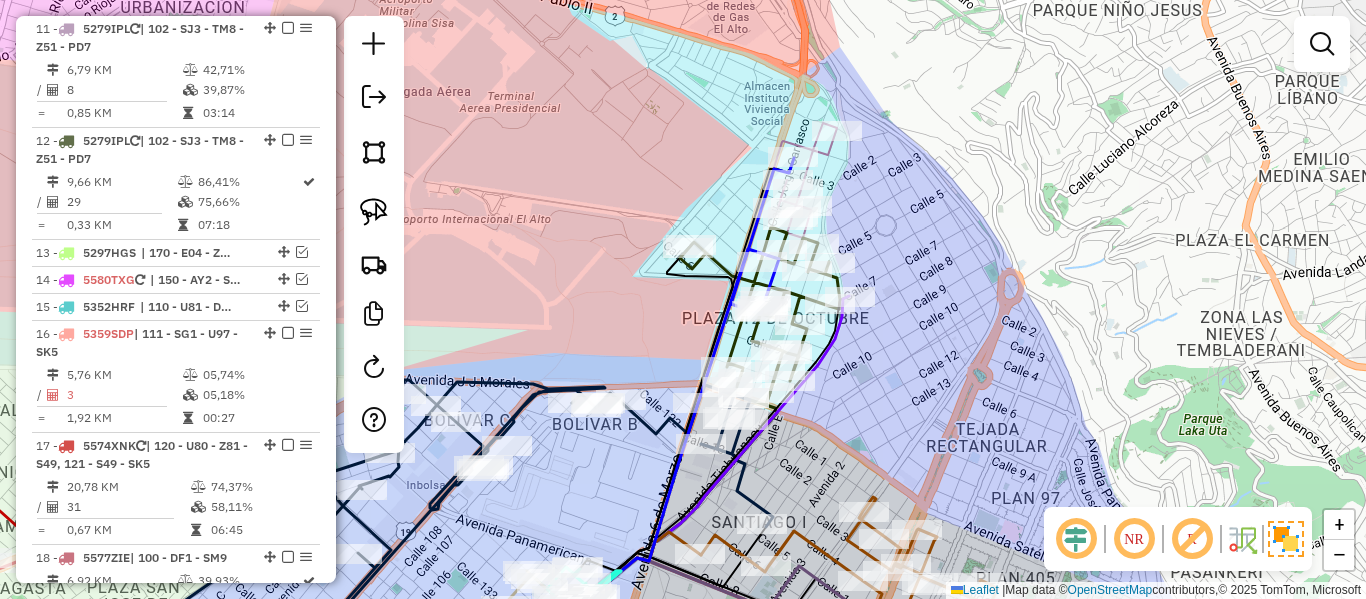 drag, startPoint x: 929, startPoint y: 223, endPoint x: 823, endPoint y: 159, distance: 123.82246 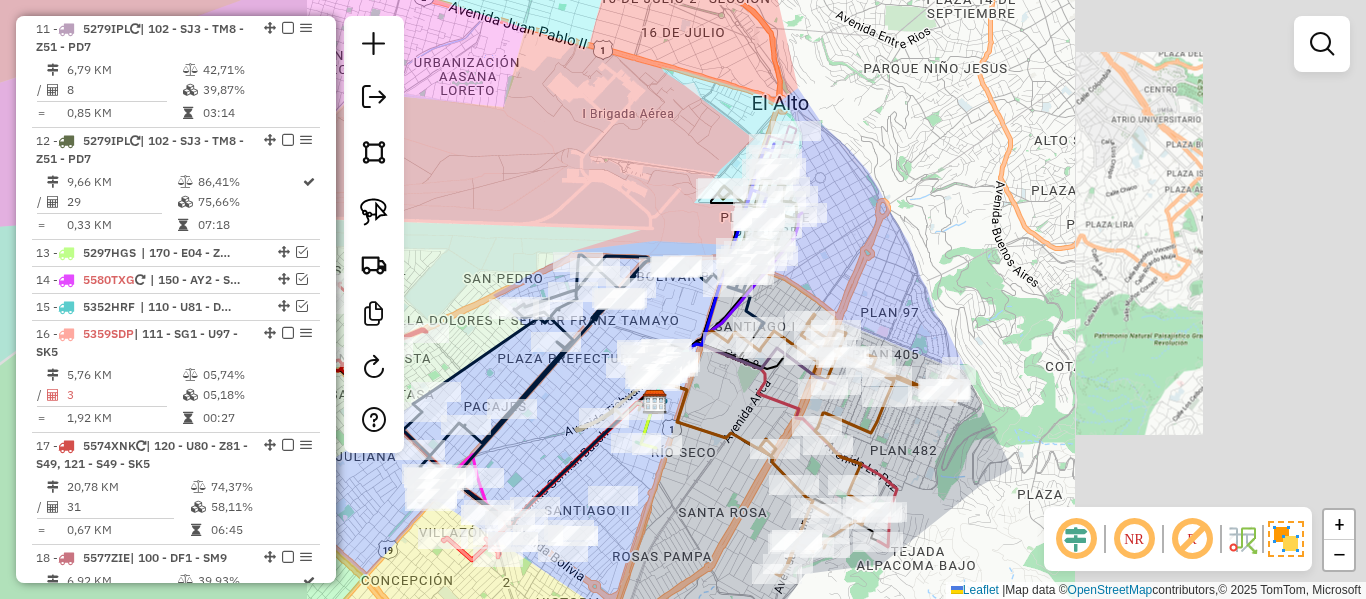 click on "Janela de atendimento Grade de atendimento Capacidade Transportadoras Veículos Cliente Pedidos  Rotas Selecione os dias de semana para filtrar as janelas de atendimento  Seg   Ter   Qua   Qui   Sex   Sáb   Dom  Informe o período da janela de atendimento: De: Até:  Filtrar exatamente a janela do cliente  Considerar janela de atendimento padrão  Selecione os dias de semana para filtrar as grades de atendimento  Seg   Ter   Qua   Qui   Sex   Sáb   Dom   Considerar clientes sem dia de atendimento cadastrado  Clientes fora do dia de atendimento selecionado Filtrar as atividades entre os valores definidos abaixo:  Peso mínimo:   Peso máximo:   Cubagem mínima:   Cubagem máxima:   De:   Até:  Filtrar as atividades entre o tempo de atendimento definido abaixo:  De:   Até:   Considerar capacidade total dos clientes não roteirizados Transportadora: Selecione um ou mais itens Tipo de veículo: Selecione um ou mais itens Veículo: Selecione um ou mais itens Motorista: Selecione um ou mais itens Nome: Rótulo:" 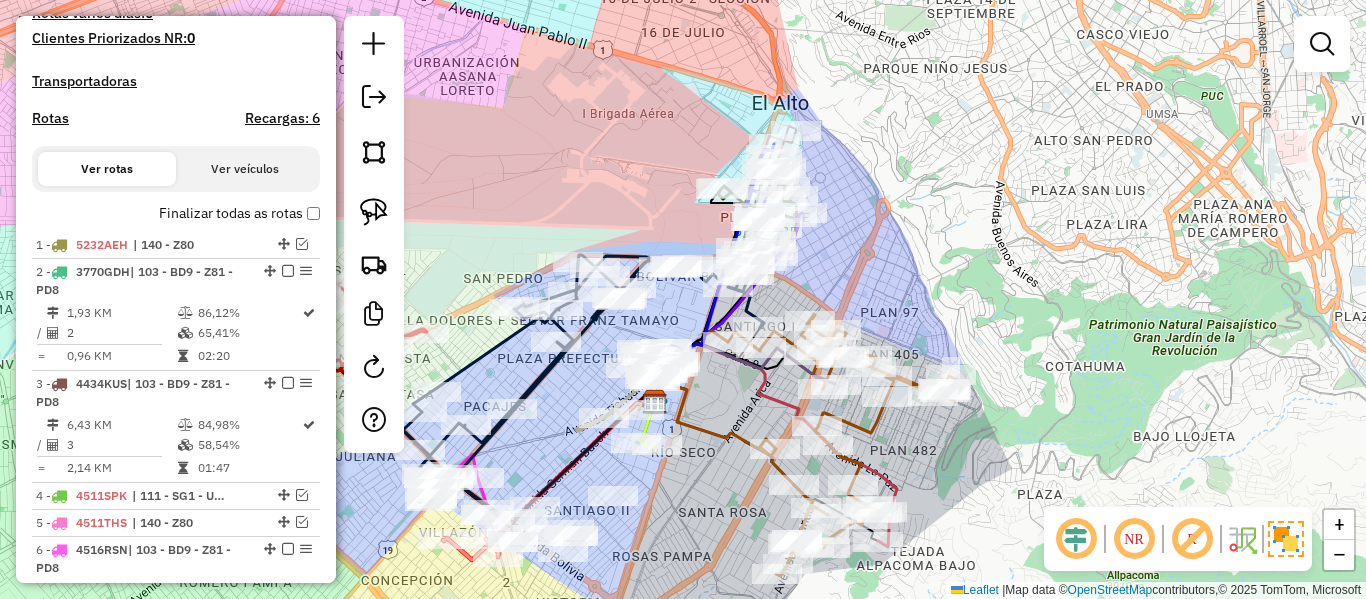 scroll, scrollTop: 406, scrollLeft: 0, axis: vertical 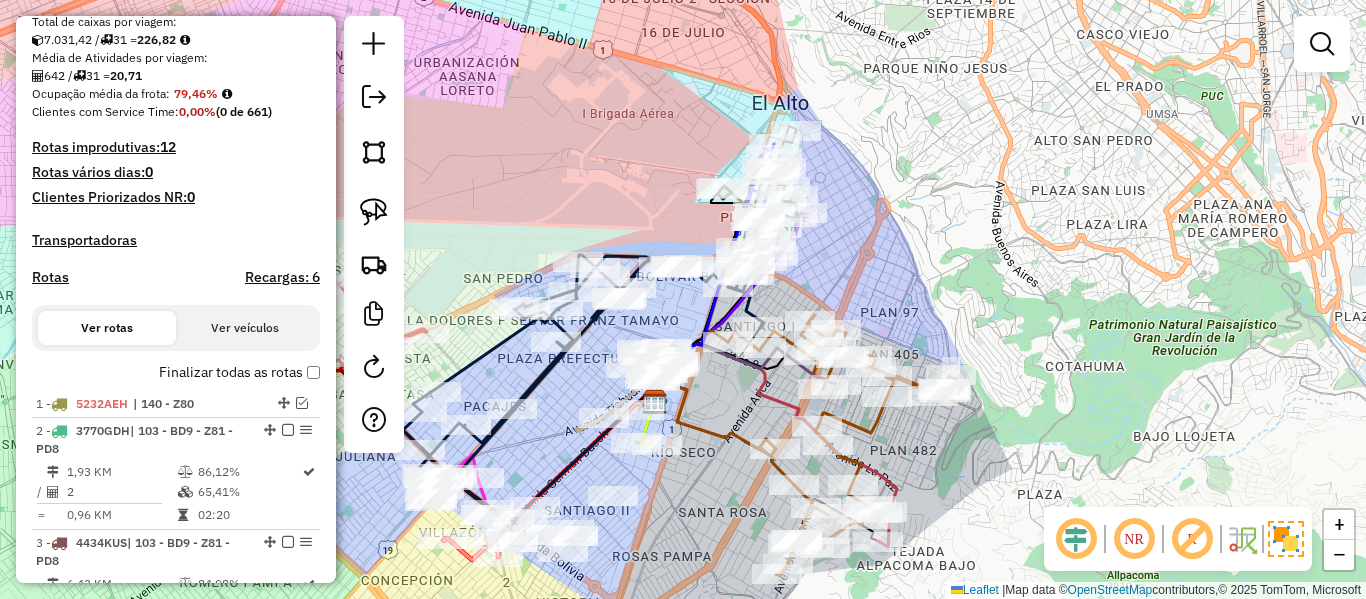 click on "Rota 12 - Placa 5279IPL  0000100497 - MAR�A [PERSON_NAME] de atendimento Grade de atendimento Capacidade Transportadoras Veículos Cliente Pedidos  Rotas Selecione os dias de semana para filtrar as janelas de atendimento  Seg   Ter   Qua   Qui   Sex   Sáb   Dom  Informe o período da janela de atendimento: De: Até:  Filtrar exatamente a janela do cliente  Considerar janela de atendimento padrão  Selecione os dias de semana para filtrar as grades de atendimento  Seg   Ter   Qua   Qui   Sex   Sáb   Dom   Considerar clientes sem dia de atendimento cadastrado  Clientes fora do dia de atendimento selecionado Filtrar as atividades entre os valores definidos abaixo:  Peso mínimo:   Peso máximo:   Cubagem mínima:   Cubagem máxima:   De:   Até:  Filtrar as atividades entre o tempo de atendimento definido abaixo:  De:   Até:   Considerar capacidade total dos clientes não roteirizados Transportadora: Selecione um ou mais itens Tipo de veículo: Selecione um ou mais itens Veículo: Motorista: Nome: Setor:" 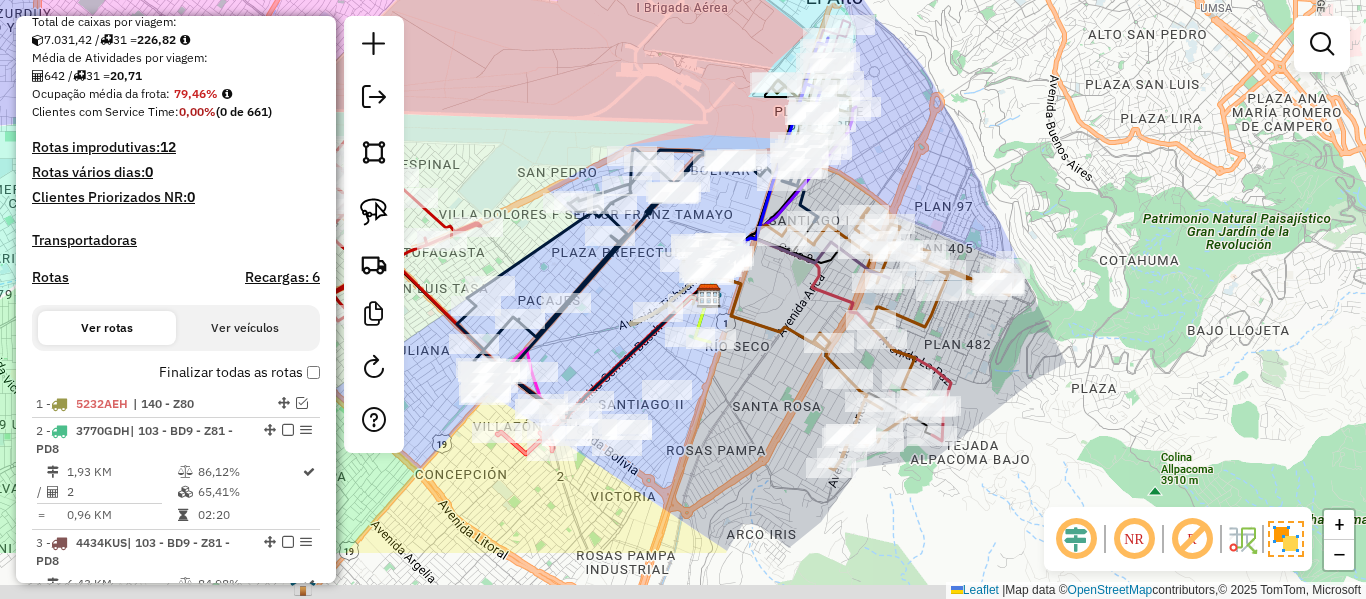 drag, startPoint x: 975, startPoint y: 294, endPoint x: 1033, endPoint y: 185, distance: 123.47064 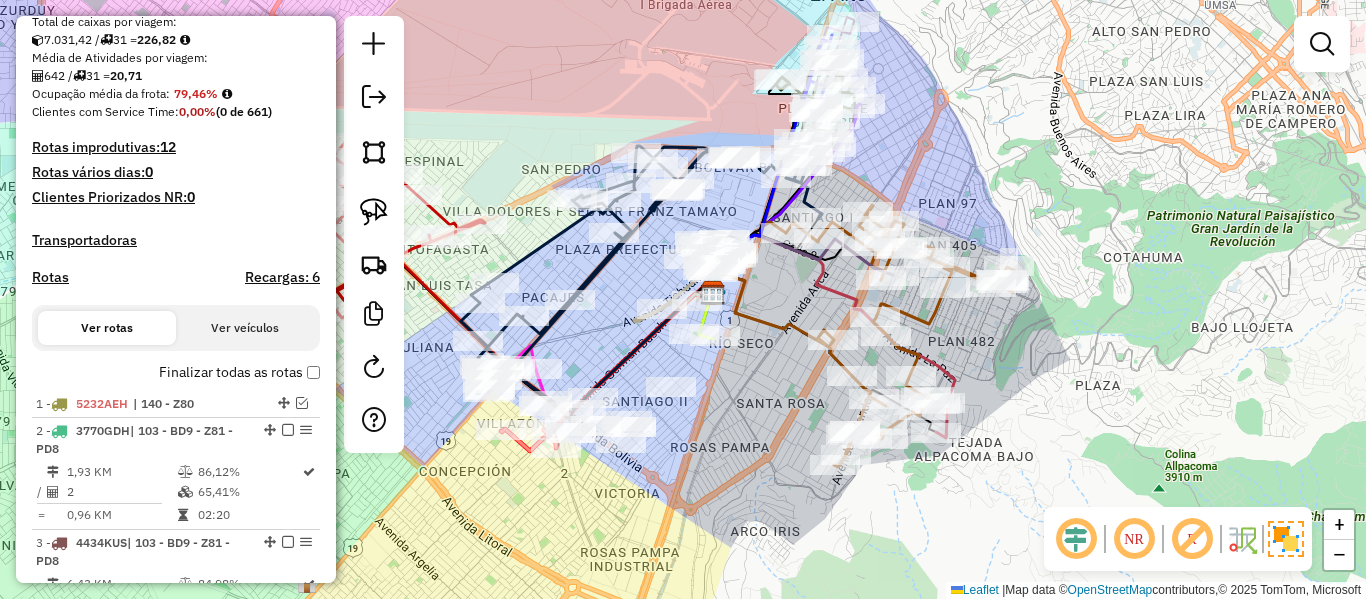 scroll, scrollTop: 0, scrollLeft: 0, axis: both 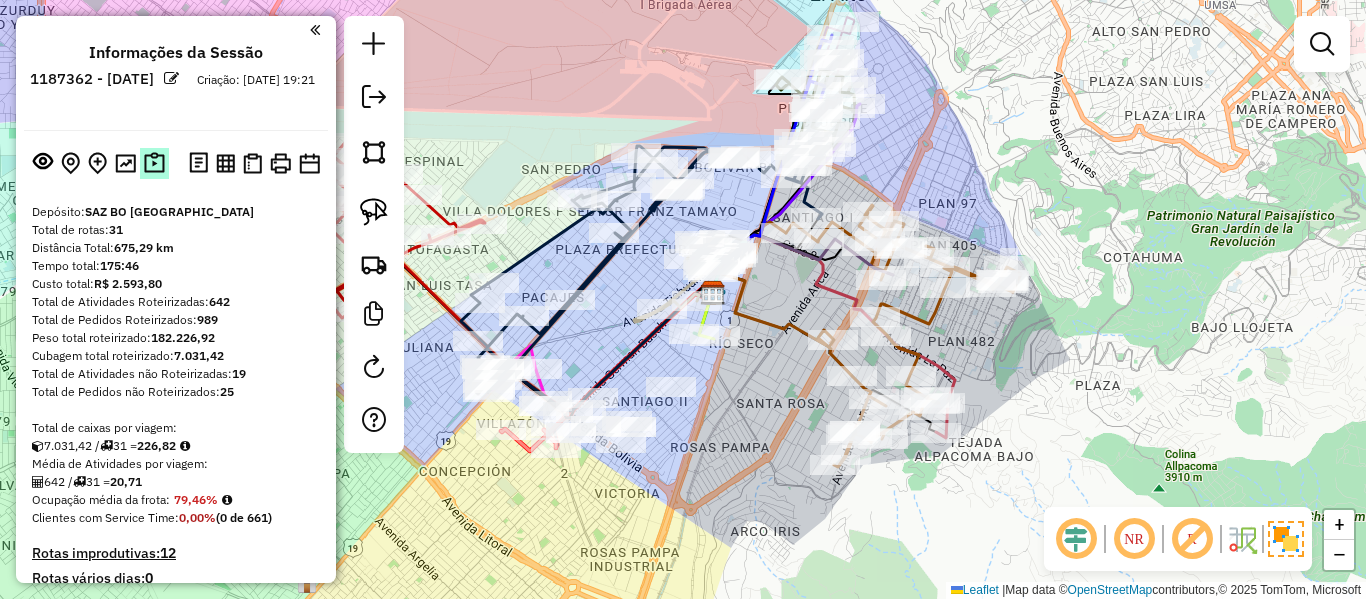 click at bounding box center (154, 163) 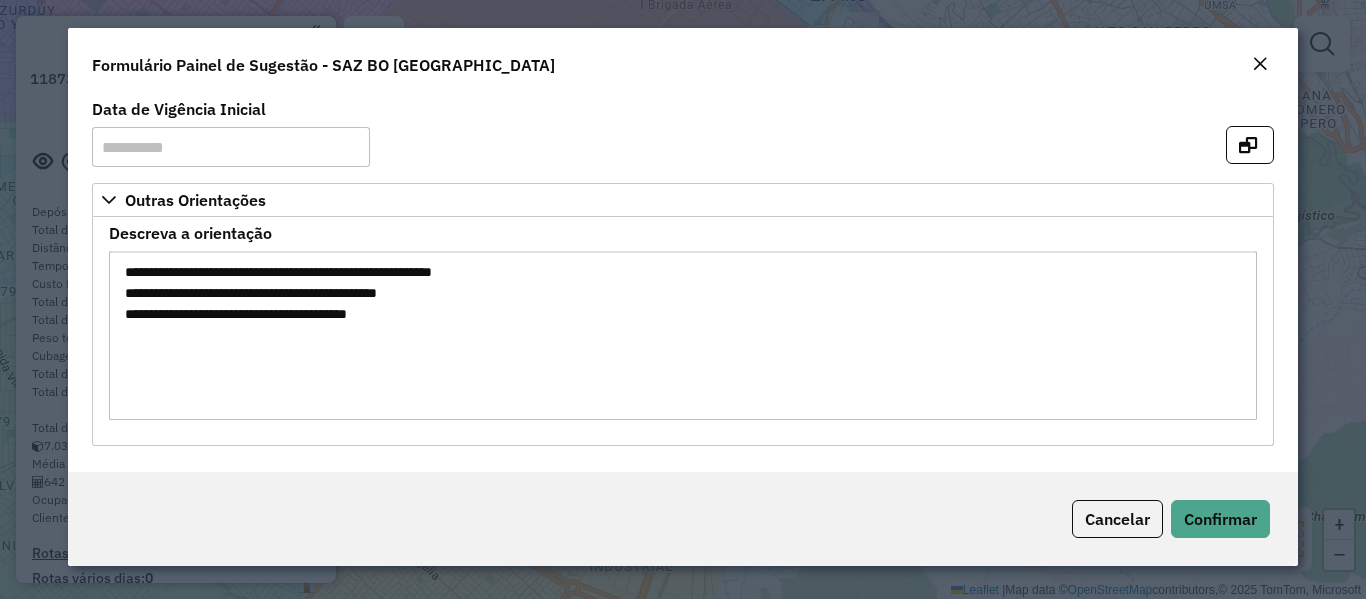 click 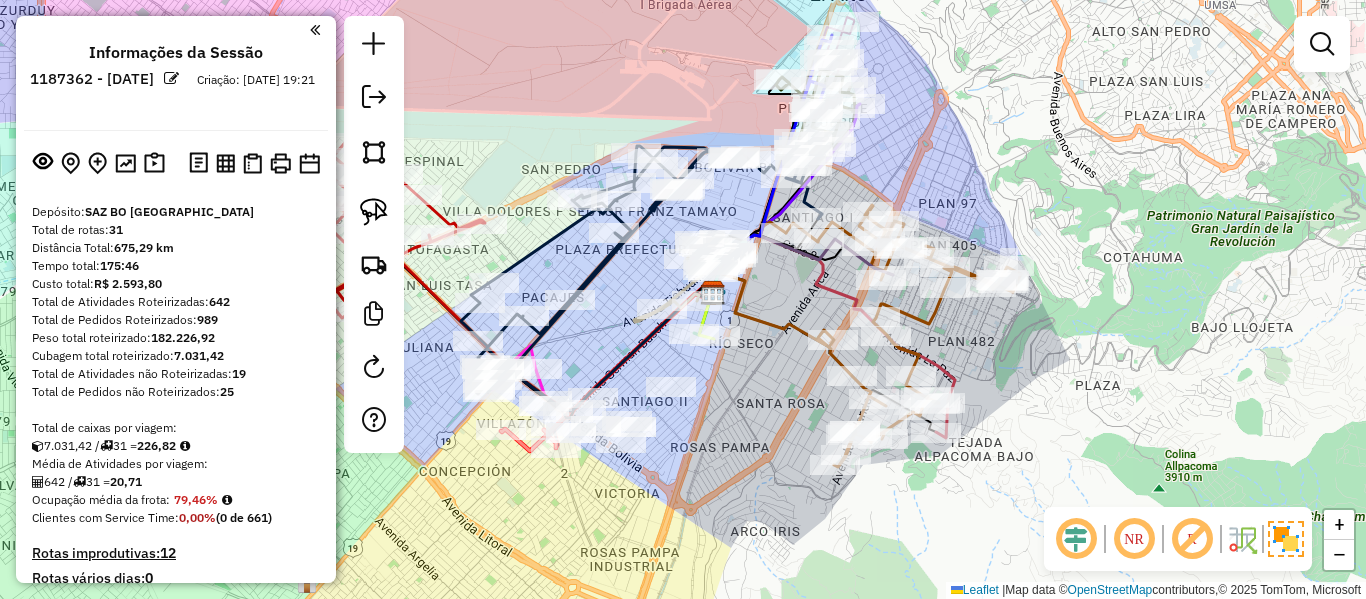 drag, startPoint x: 1005, startPoint y: 177, endPoint x: 983, endPoint y: 183, distance: 22.803509 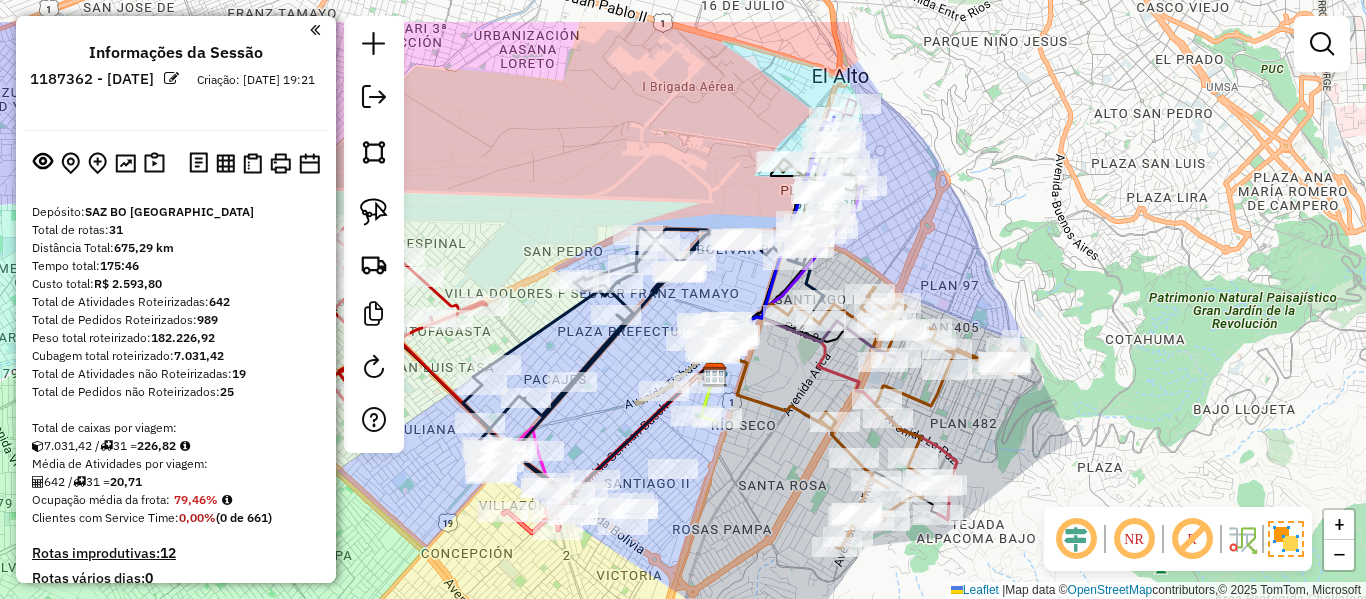 click on "Janela de atendimento Grade de atendimento Capacidade Transportadoras Veículos Cliente Pedidos  Rotas Selecione os dias de semana para filtrar as janelas de atendimento  Seg   Ter   Qua   Qui   Sex   Sáb   Dom  Informe o período da janela de atendimento: De: Até:  Filtrar exatamente a janela do cliente  Considerar janela de atendimento padrão  Selecione os dias de semana para filtrar as grades de atendimento  Seg   Ter   Qua   Qui   Sex   Sáb   Dom   Considerar clientes sem dia de atendimento cadastrado  Clientes fora do dia de atendimento selecionado Filtrar as atividades entre os valores definidos abaixo:  Peso mínimo:   Peso máximo:   Cubagem mínima:   Cubagem máxima:   De:   Até:  Filtrar as atividades entre o tempo de atendimento definido abaixo:  De:   Até:   Considerar capacidade total dos clientes não roteirizados Transportadora: Selecione um ou mais itens Tipo de veículo: Selecione um ou mais itens Veículo: Selecione um ou mais itens Motorista: Selecione um ou mais itens Nome: Rótulo:" 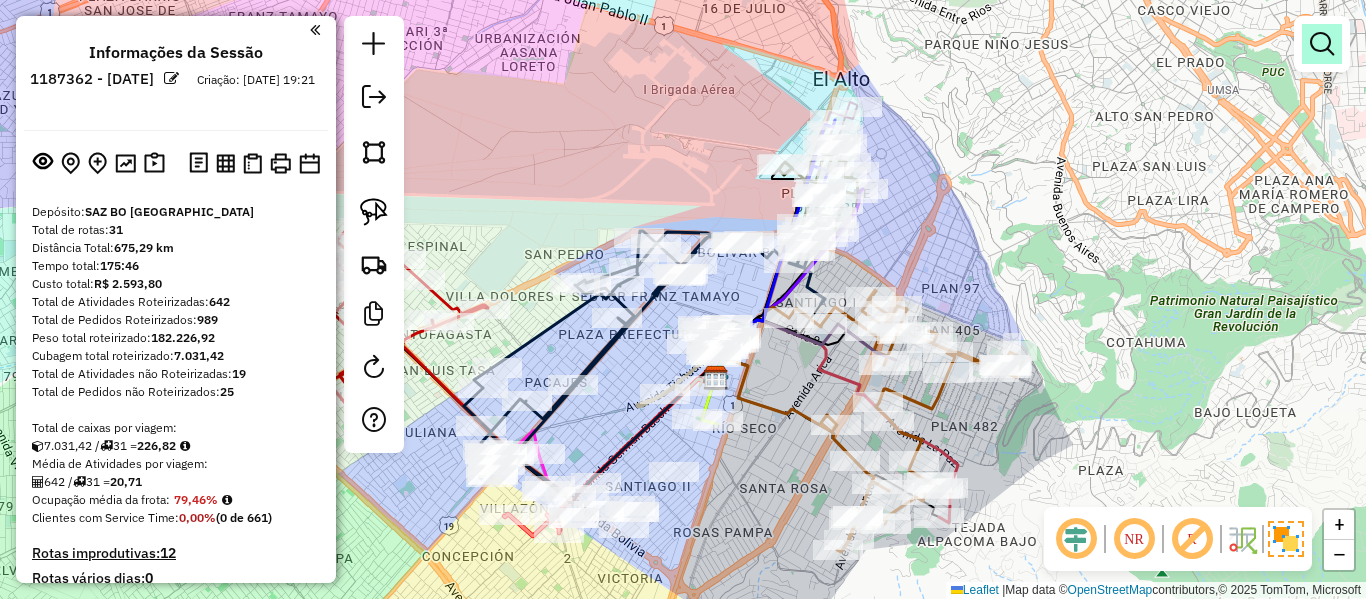 click at bounding box center [1322, 44] 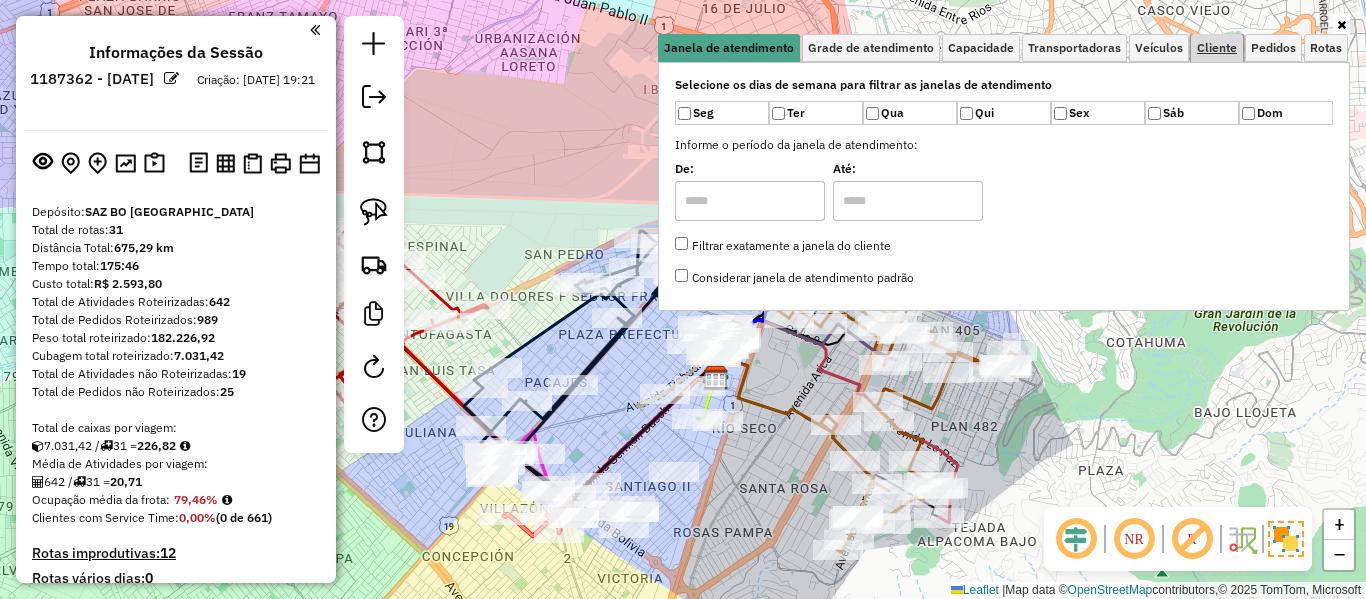 click on "Cliente" at bounding box center [1217, 48] 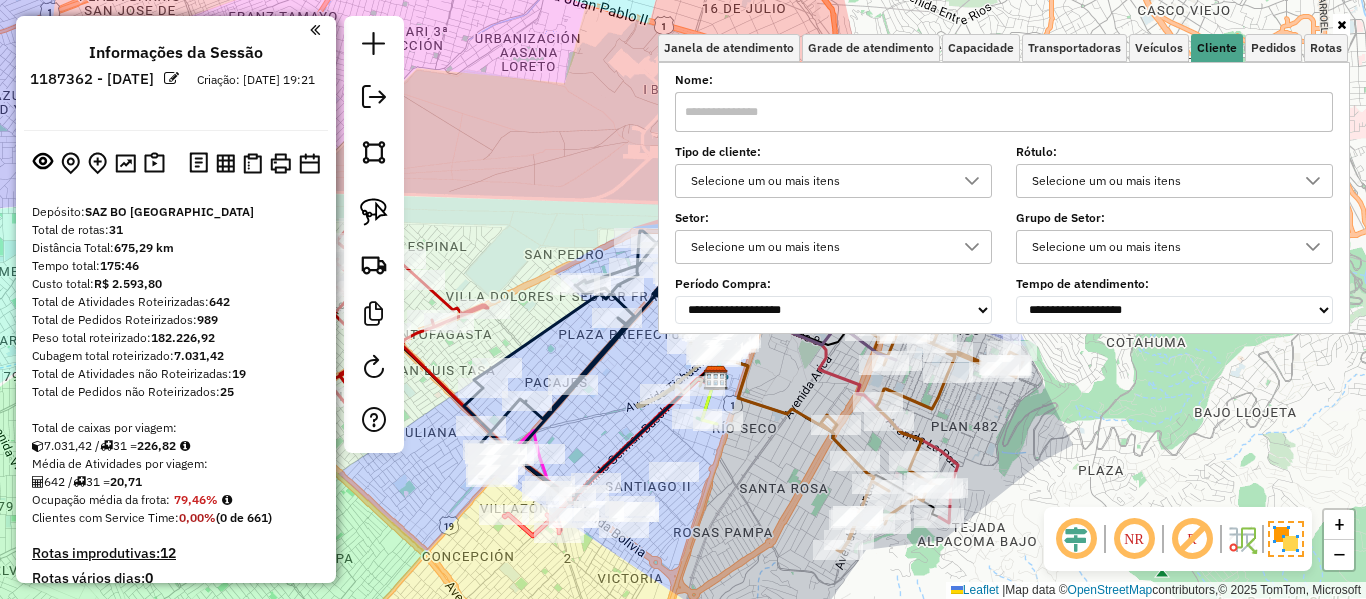 click on "Selecione um ou mais itens" at bounding box center (818, 181) 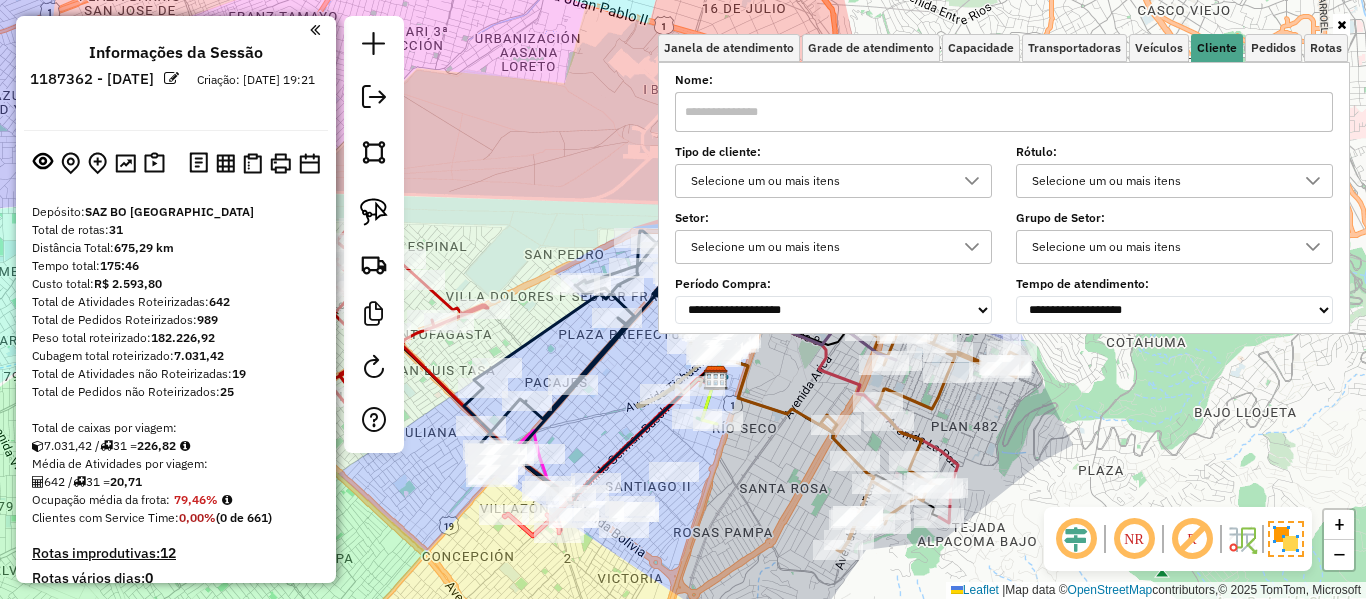 scroll, scrollTop: 12, scrollLeft: 69, axis: both 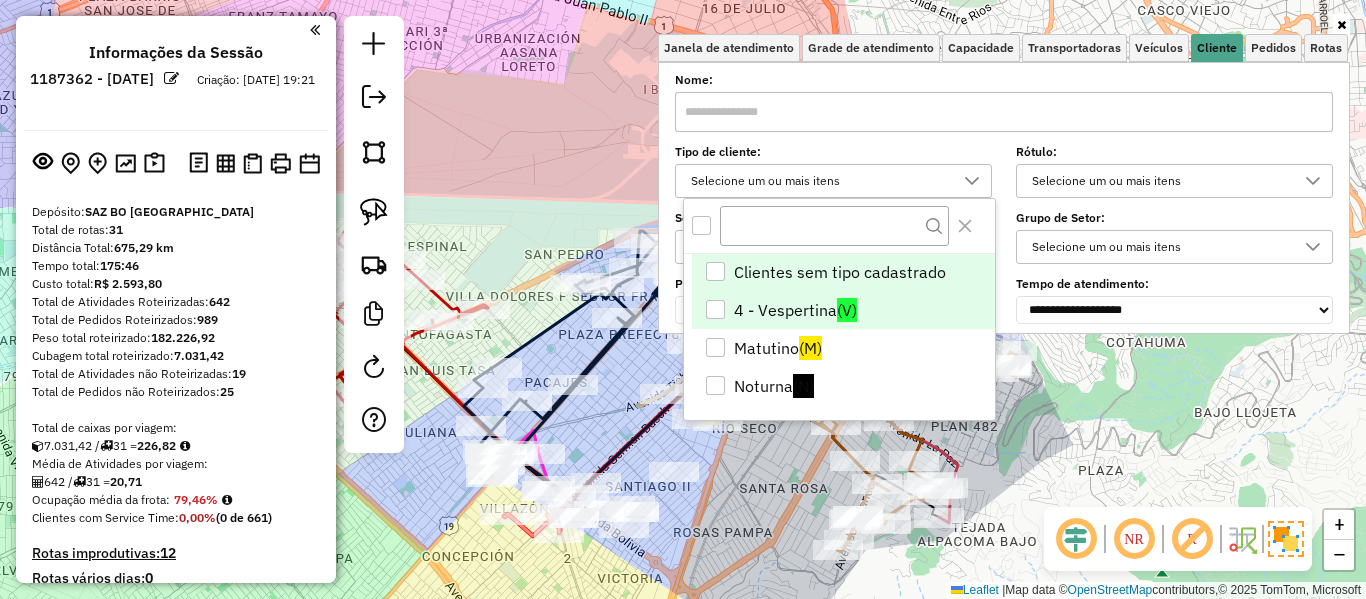 click on "4 - Vespertina  (V)" at bounding box center [843, 310] 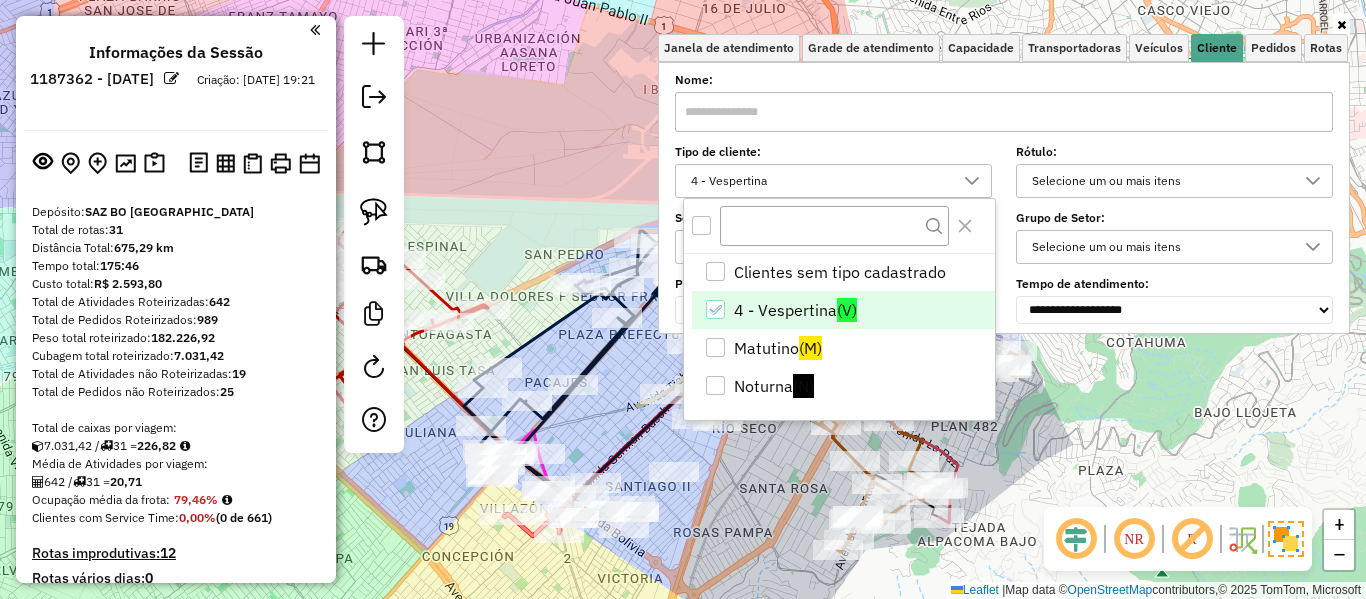 click on "Janela de atendimento Grade de atendimento Capacidade Transportadoras Veículos Cliente Pedidos  Rotas Selecione os dias de semana para filtrar as janelas de atendimento  Seg   Ter   Qua   Qui   Sex   Sáb   Dom  Informe o período da janela de atendimento: De: Até:  Filtrar exatamente a janela do cliente  Considerar janela de atendimento padrão  Selecione os dias de semana para filtrar as grades de atendimento  Seg   Ter   Qua   Qui   Sex   Sáb   Dom   Considerar clientes sem dia de atendimento cadastrado  Clientes fora do dia de atendimento selecionado Filtrar as atividades entre os valores definidos abaixo:  Peso mínimo:   Peso máximo:   Cubagem mínima:   Cubagem máxima:   De:   Até:  Filtrar as atividades entre o tempo de atendimento definido abaixo:  De:   Até:   Considerar capacidade total dos clientes não roteirizados Transportadora: Selecione um ou mais itens Tipo de veículo: Selecione um ou mais itens Veículo: Selecione um ou mais itens Motorista: Selecione um ou mais itens Nome: Rótulo:" 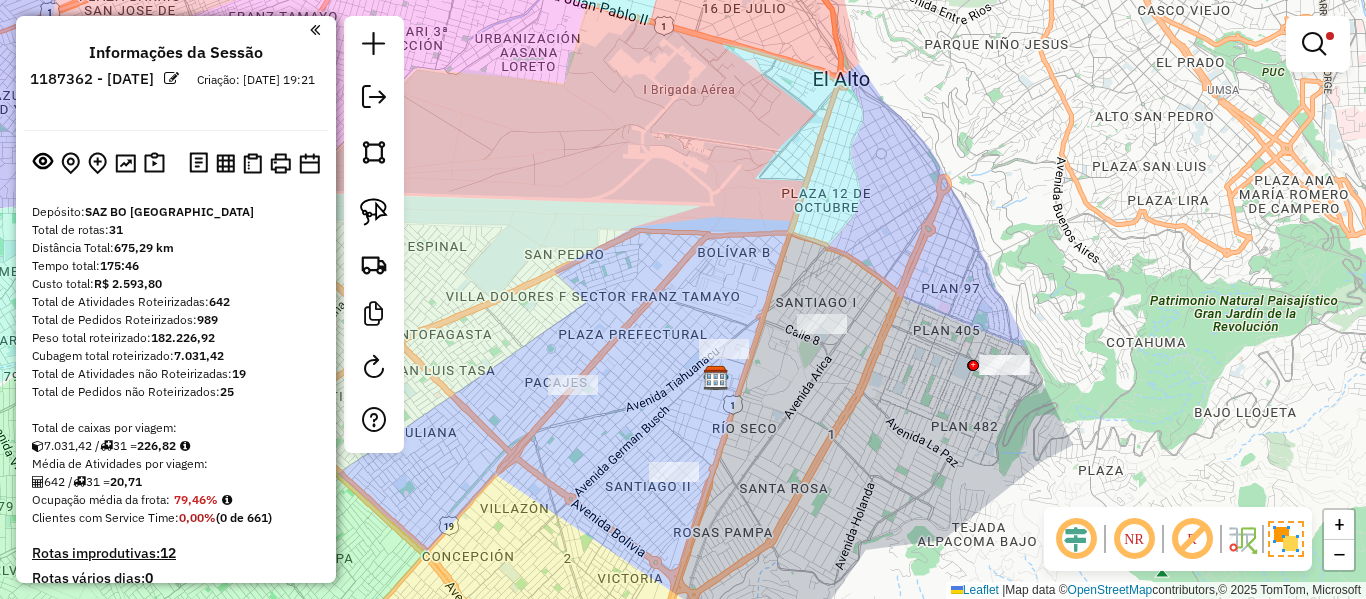 click on "Limpar filtros Janela de atendimento Grade de atendimento Capacidade Transportadoras Veículos Cliente Pedidos  Rotas Selecione os dias de semana para filtrar as janelas de atendimento  Seg   Ter   Qua   Qui   Sex   Sáb   Dom  Informe o período da janela de atendimento: De: Até:  Filtrar exatamente a janela do cliente  Considerar janela de atendimento padrão  Selecione os dias de semana para filtrar as grades de atendimento  Seg   Ter   Qua   Qui   Sex   Sáb   Dom   Considerar clientes sem dia de atendimento cadastrado  Clientes fora do dia de atendimento selecionado Filtrar as atividades entre os valores definidos abaixo:  Peso mínimo:   Peso máximo:   Cubagem mínima:   Cubagem máxima:   De:   Até:  Filtrar as atividades entre o tempo de atendimento definido abaixo:  De:   Até:   Considerar capacidade total dos clientes não roteirizados Transportadora: Selecione um ou mais itens Tipo de veículo: Selecione um ou mais itens Veículo: Selecione um ou mais itens Motorista: Selecione um ou mais itens" 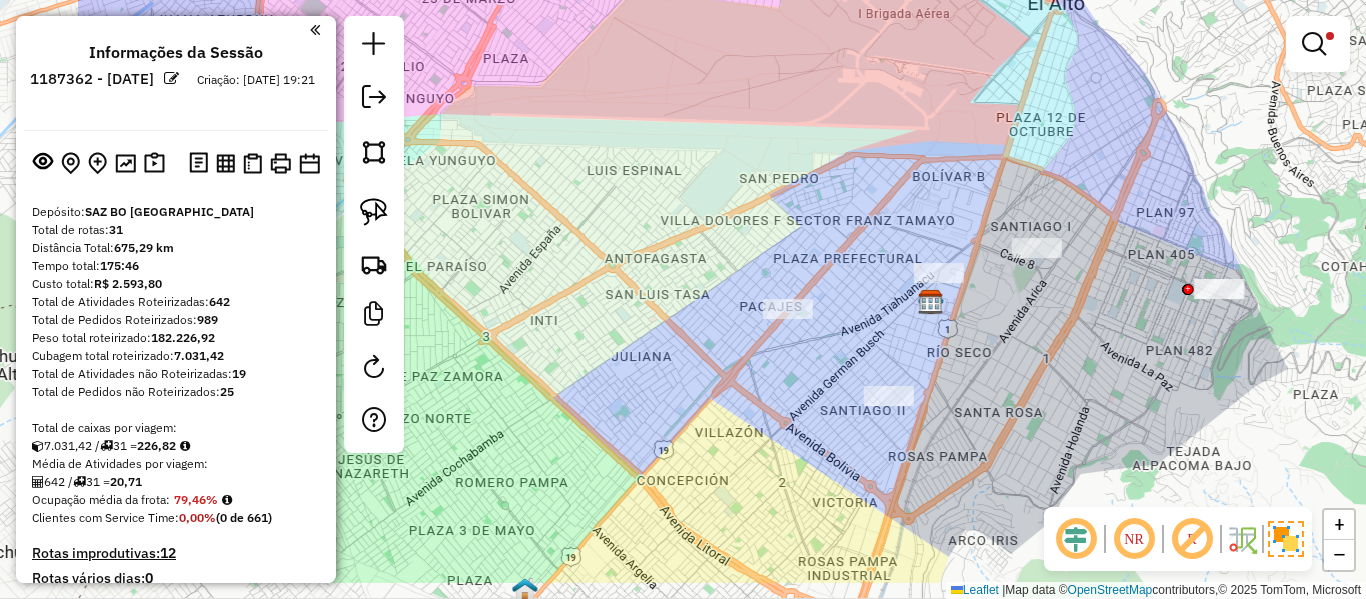 drag, startPoint x: 1062, startPoint y: 185, endPoint x: 865, endPoint y: 191, distance: 197.09135 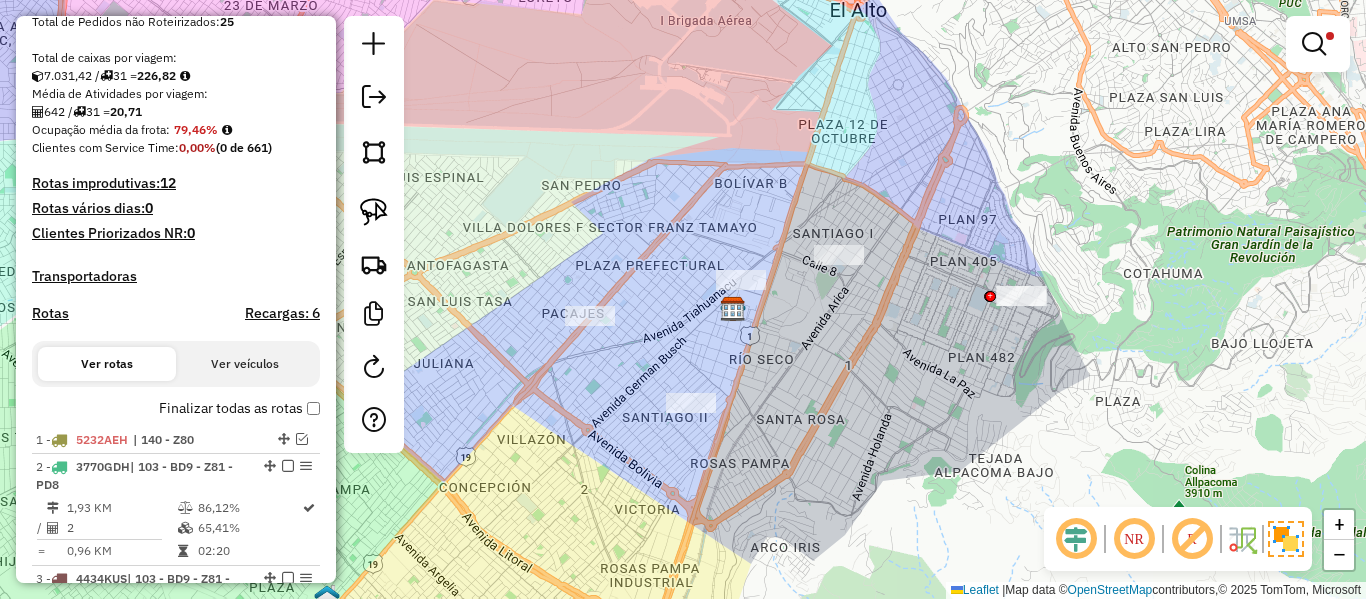 scroll, scrollTop: 500, scrollLeft: 0, axis: vertical 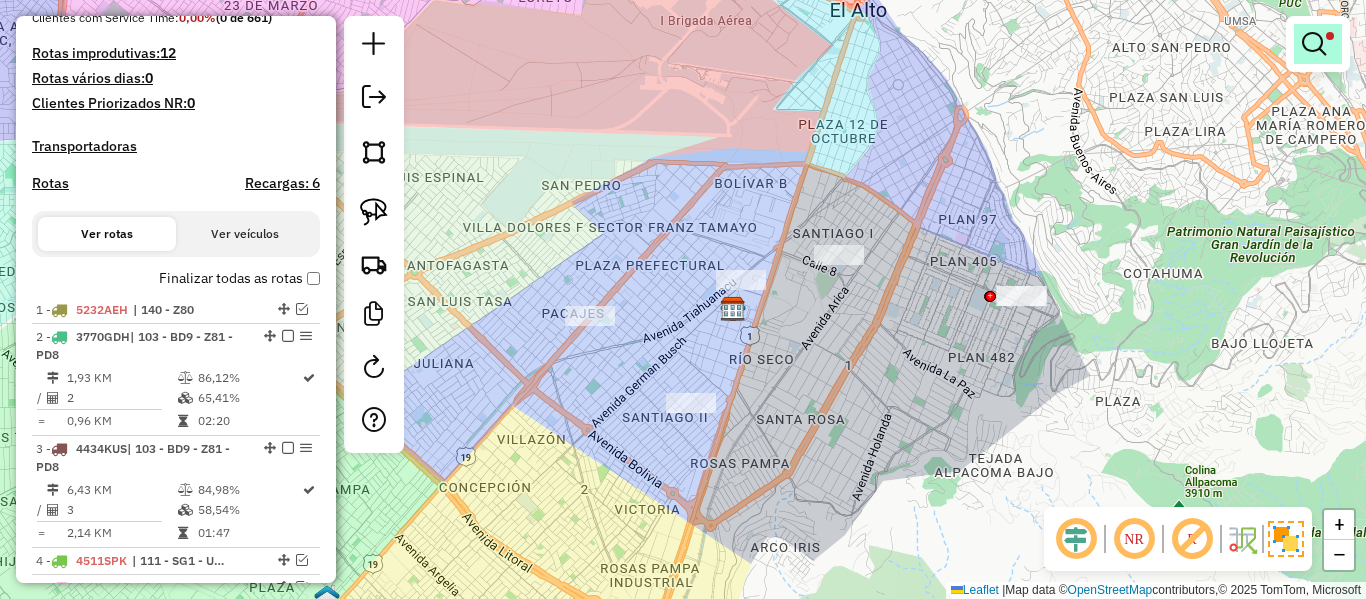 click at bounding box center [1318, 44] 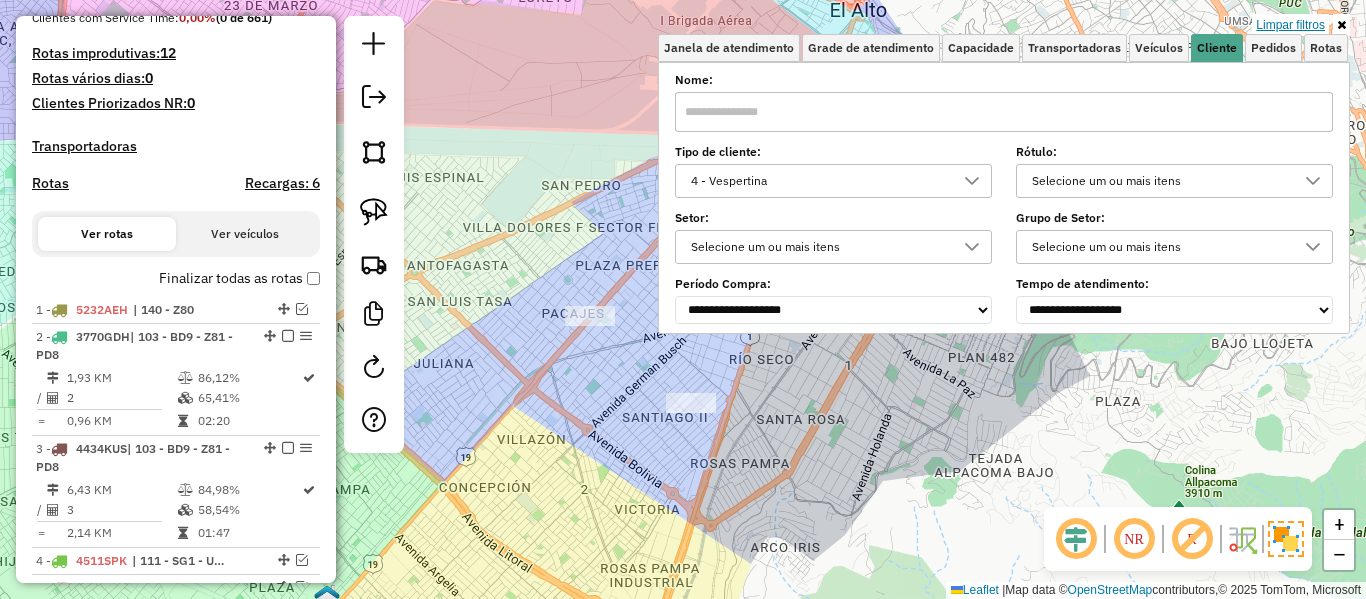 click on "Limpar filtros" at bounding box center (1290, 25) 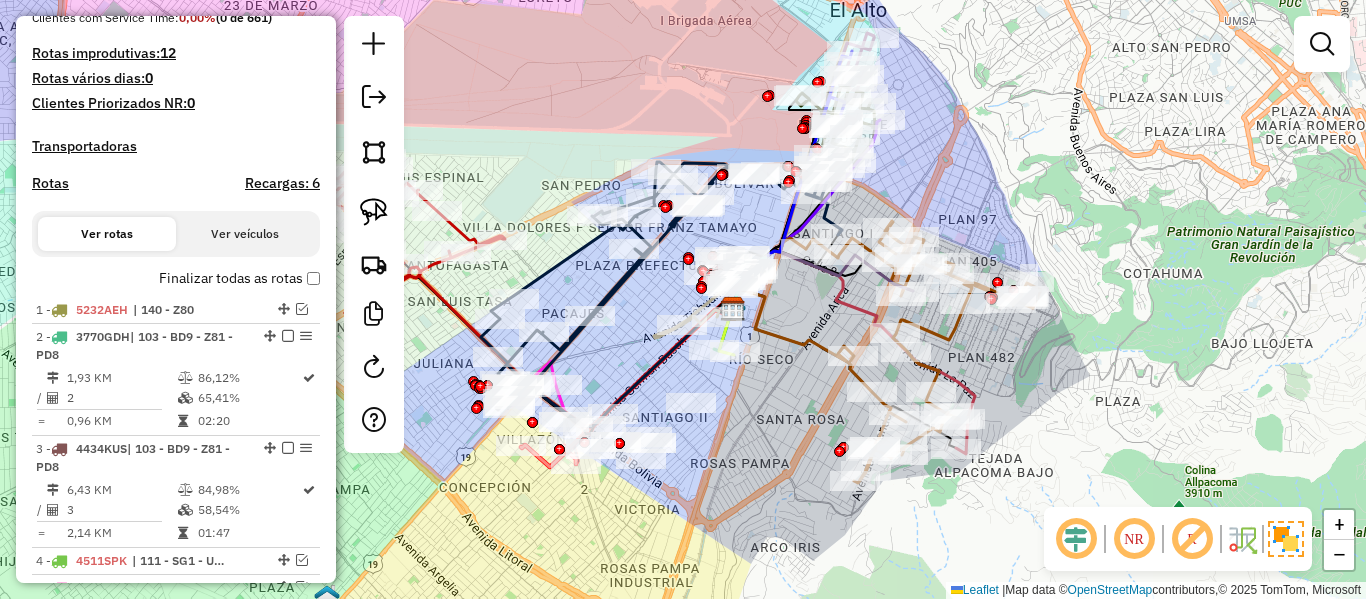 click on "Janela de atendimento Grade de atendimento Capacidade Transportadoras Veículos Cliente Pedidos  Rotas Selecione os dias de semana para filtrar as janelas de atendimento  Seg   Ter   Qua   Qui   Sex   Sáb   Dom  Informe o período da janela de atendimento: De: Até:  Filtrar exatamente a janela do cliente  Considerar janela de atendimento padrão  Selecione os dias de semana para filtrar as grades de atendimento  Seg   Ter   Qua   Qui   Sex   Sáb   Dom   Considerar clientes sem dia de atendimento cadastrado  Clientes fora do dia de atendimento selecionado Filtrar as atividades entre os valores definidos abaixo:  Peso mínimo:   Peso máximo:   Cubagem mínima:   Cubagem máxima:   De:   Até:  Filtrar as atividades entre o tempo de atendimento definido abaixo:  De:   Até:   Considerar capacidade total dos clientes não roteirizados Transportadora: Selecione um ou mais itens Tipo de veículo: Selecione um ou mais itens Veículo: Selecione um ou mais itens Motorista: Selecione um ou mais itens Nome: Rótulo:" 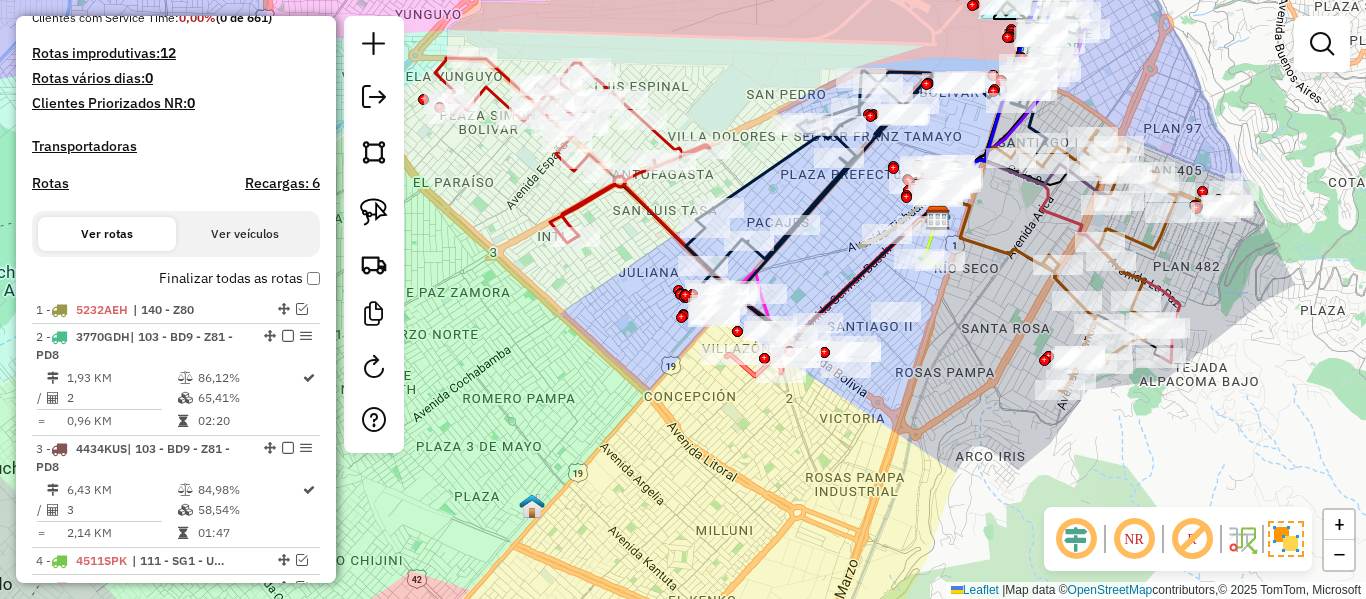 drag, startPoint x: 896, startPoint y: 457, endPoint x: 1144, endPoint y: 430, distance: 249.46542 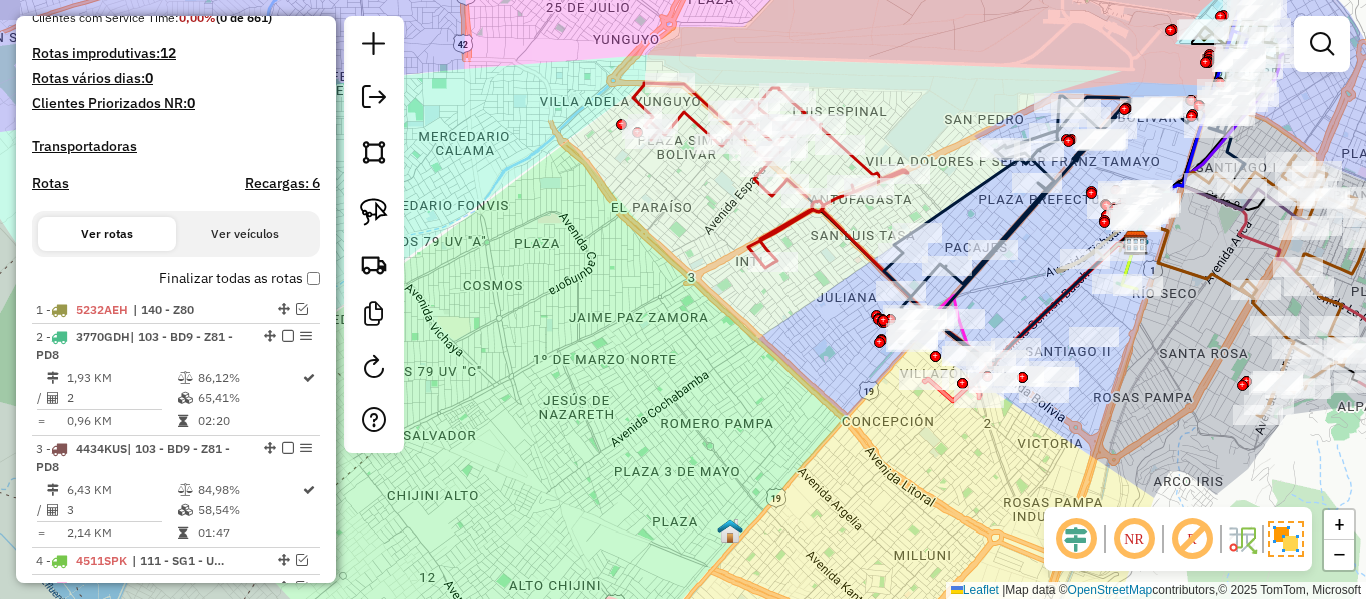 drag, startPoint x: 708, startPoint y: 286, endPoint x: 667, endPoint y: 319, distance: 52.63079 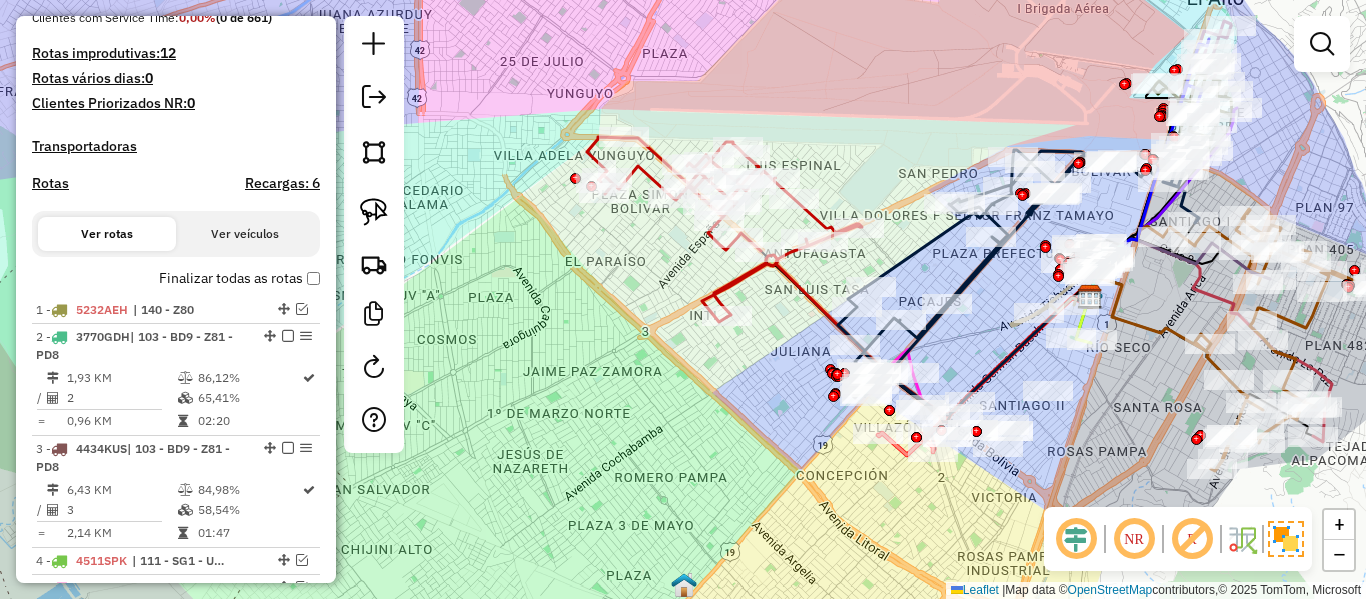 click 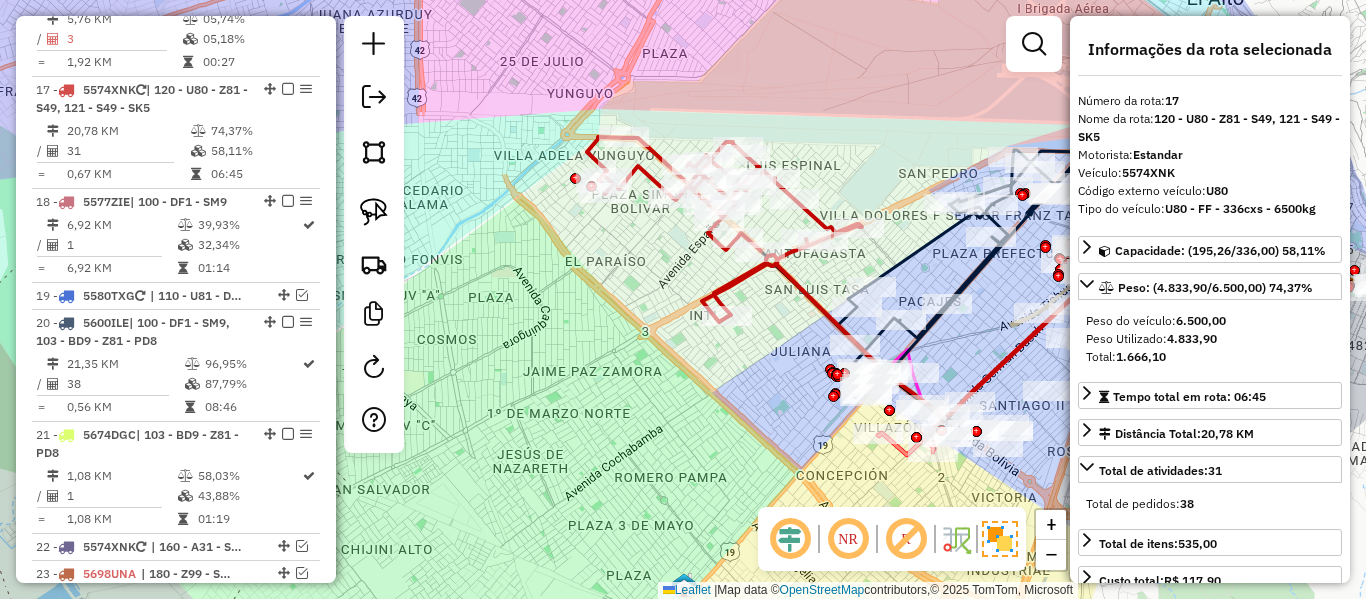 scroll, scrollTop: 1723, scrollLeft: 0, axis: vertical 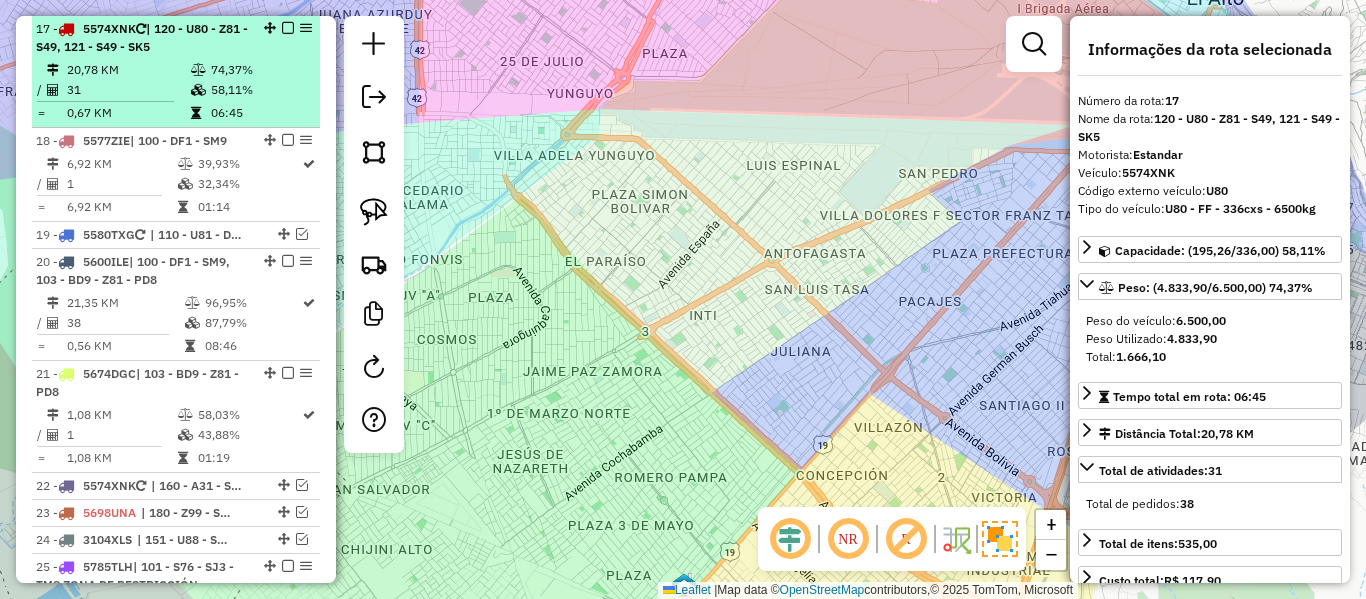 click on "20,78 KM   74,37%  /  31   58,11%     =  0,67 KM   06:45" at bounding box center (176, 91) 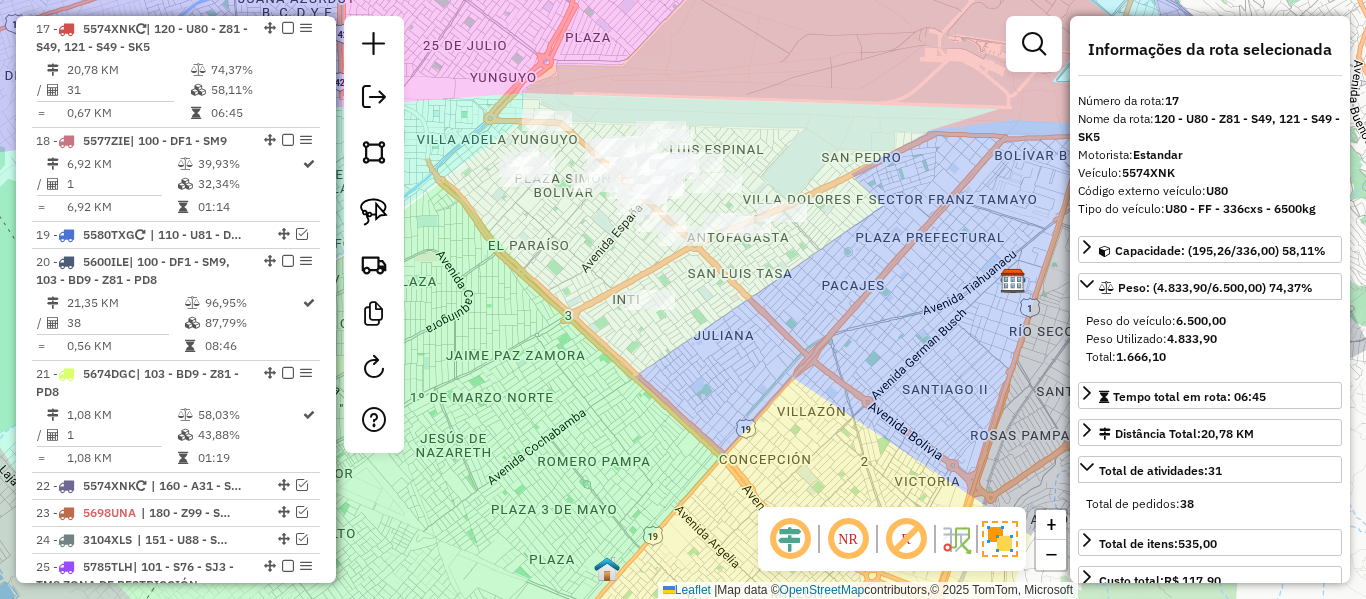 drag, startPoint x: 737, startPoint y: 295, endPoint x: 786, endPoint y: 296, distance: 49.010204 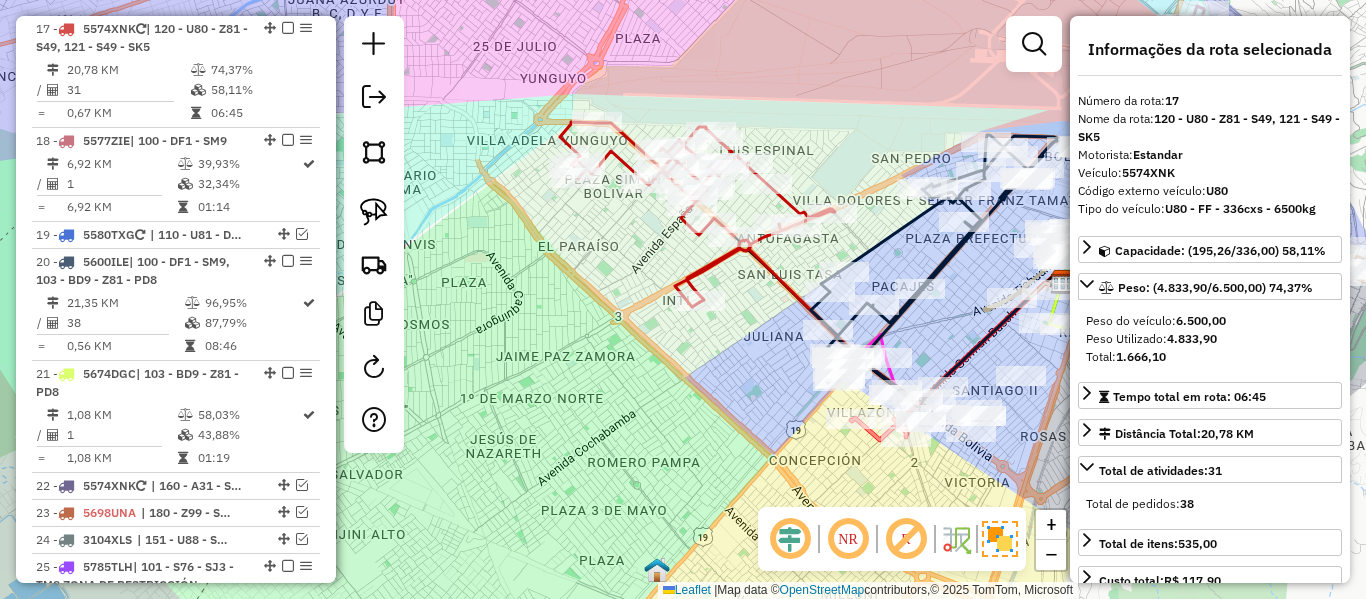 click 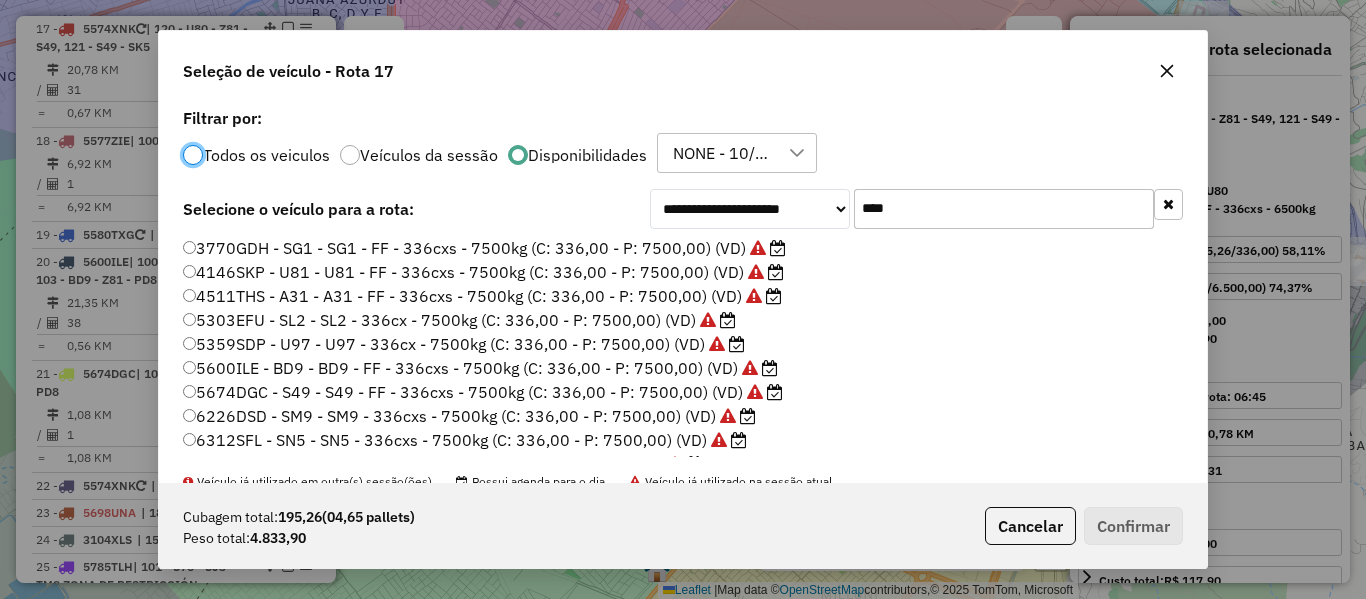 scroll, scrollTop: 11, scrollLeft: 6, axis: both 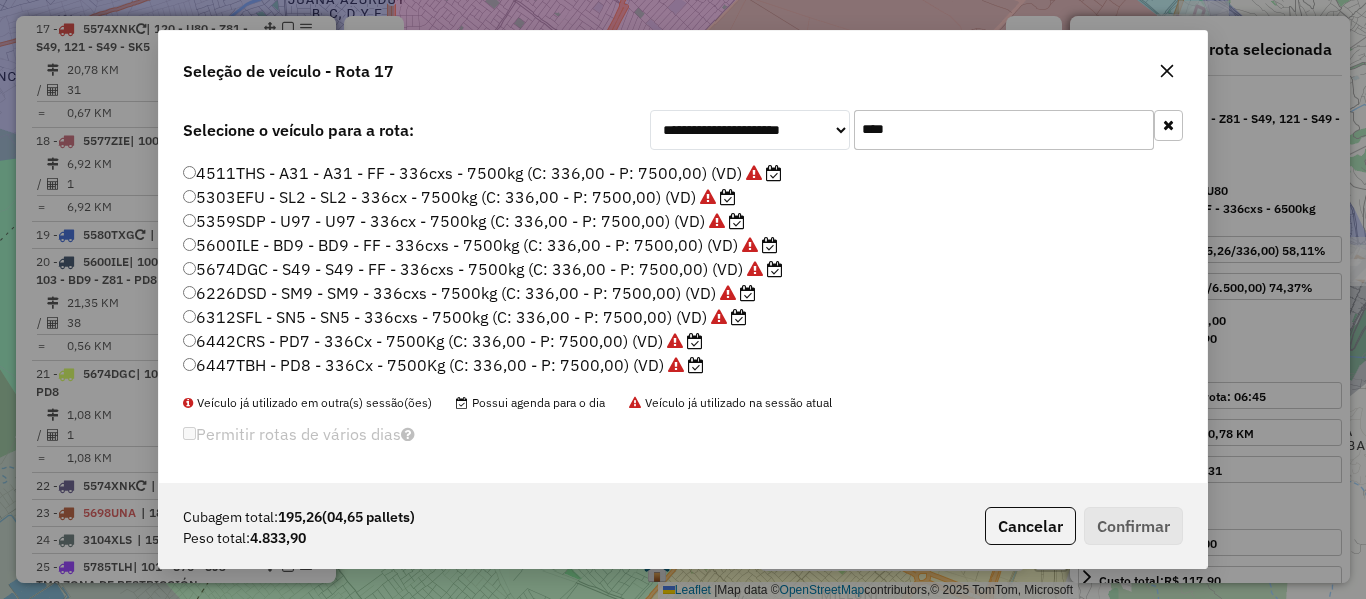 click 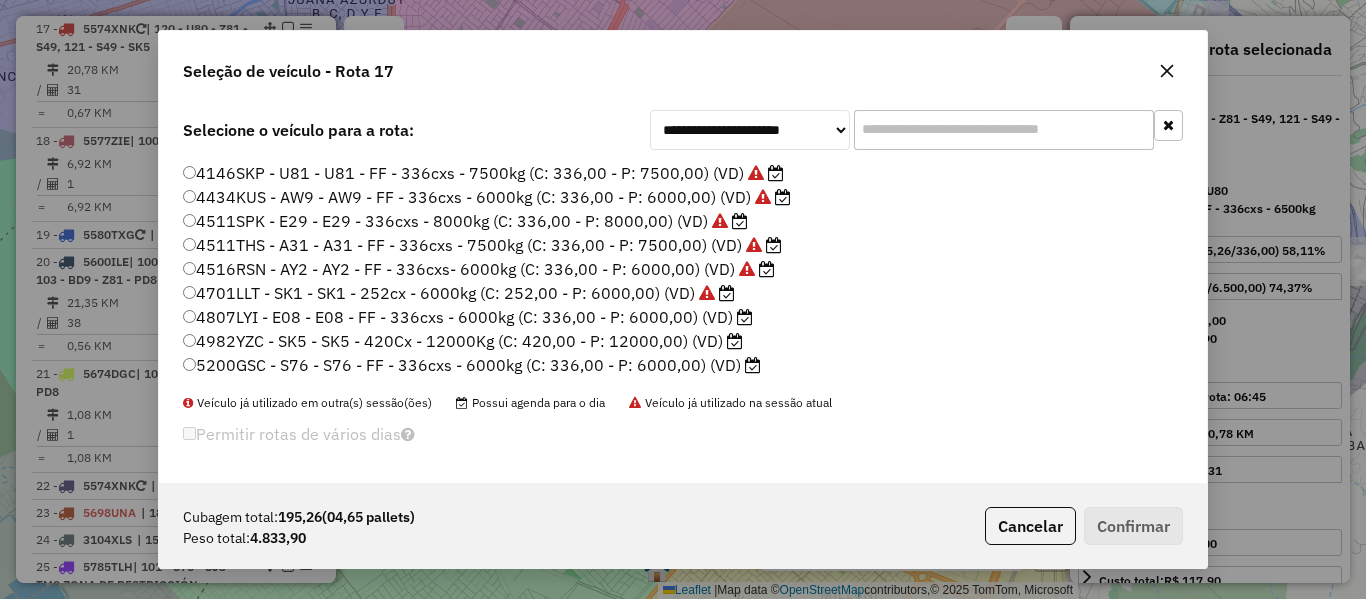 scroll, scrollTop: 68, scrollLeft: 0, axis: vertical 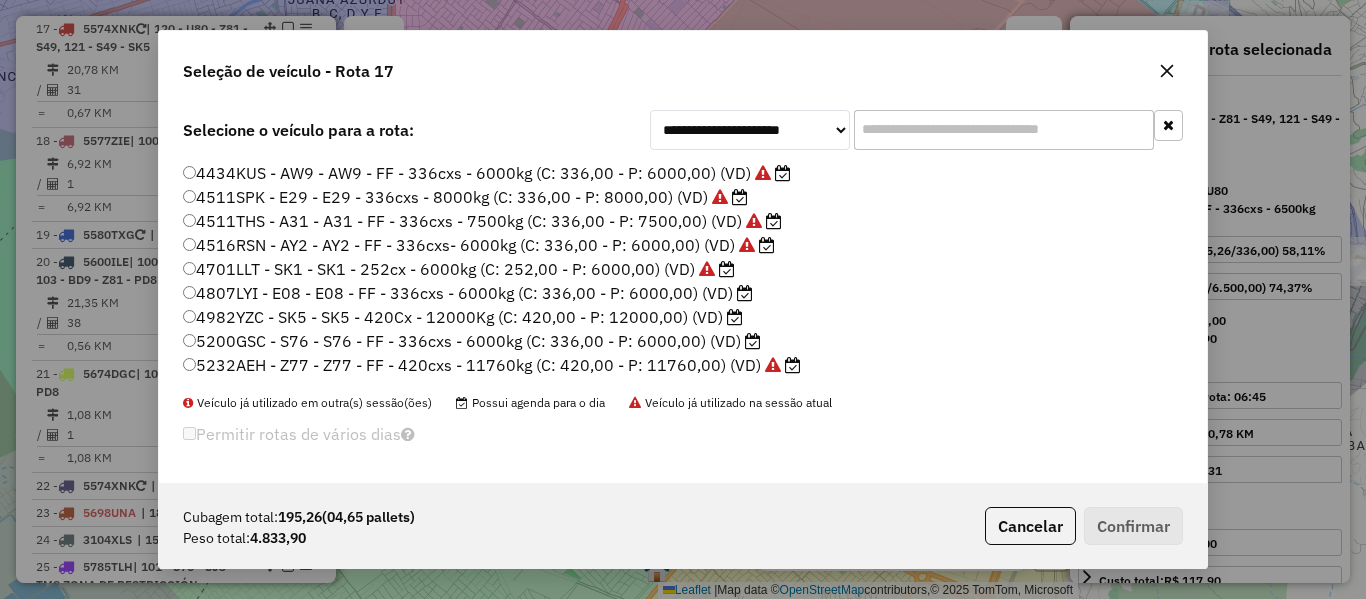 click on "4807LYI - E08 - E08 - FF - 336cxs - 6000kg (C: 336,00 - P: 6000,00) (VD)" 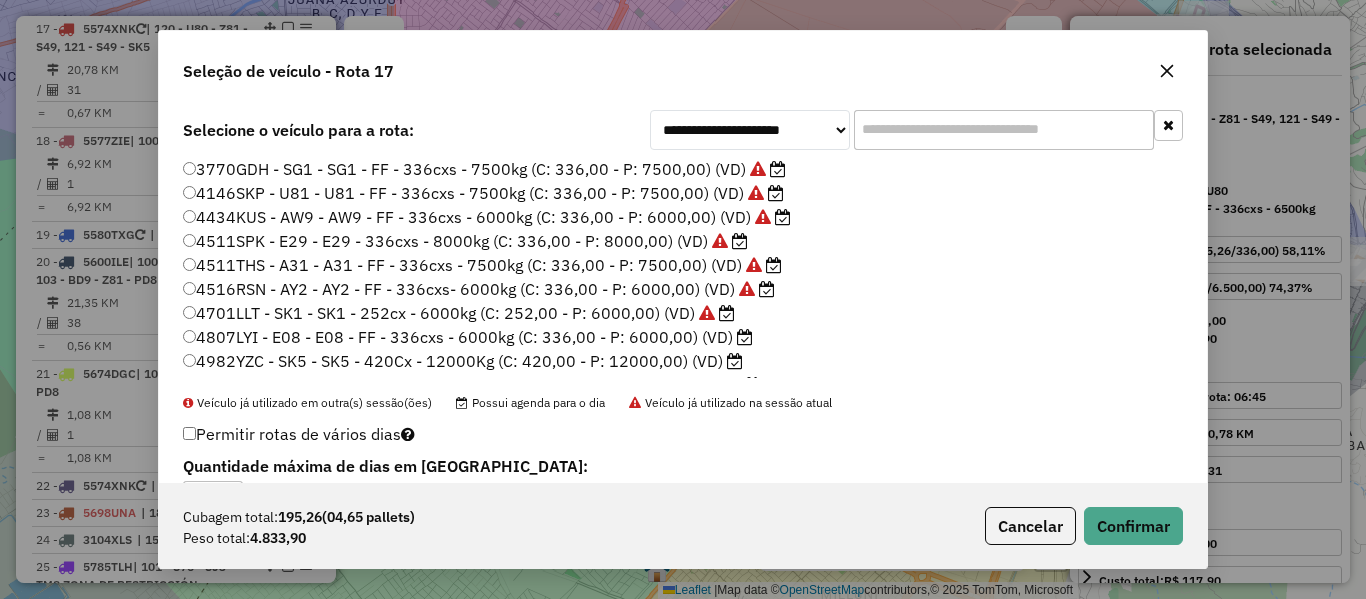 scroll, scrollTop: 0, scrollLeft: 0, axis: both 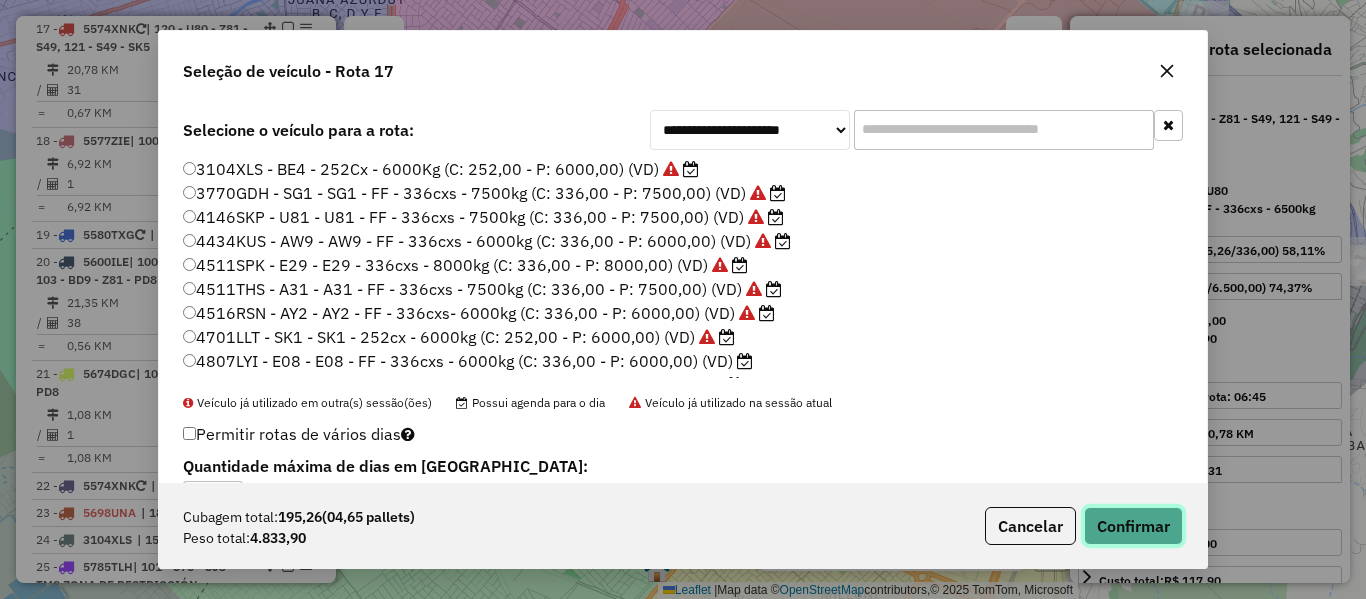 drag, startPoint x: 1126, startPoint y: 516, endPoint x: 1132, endPoint y: 502, distance: 15.231546 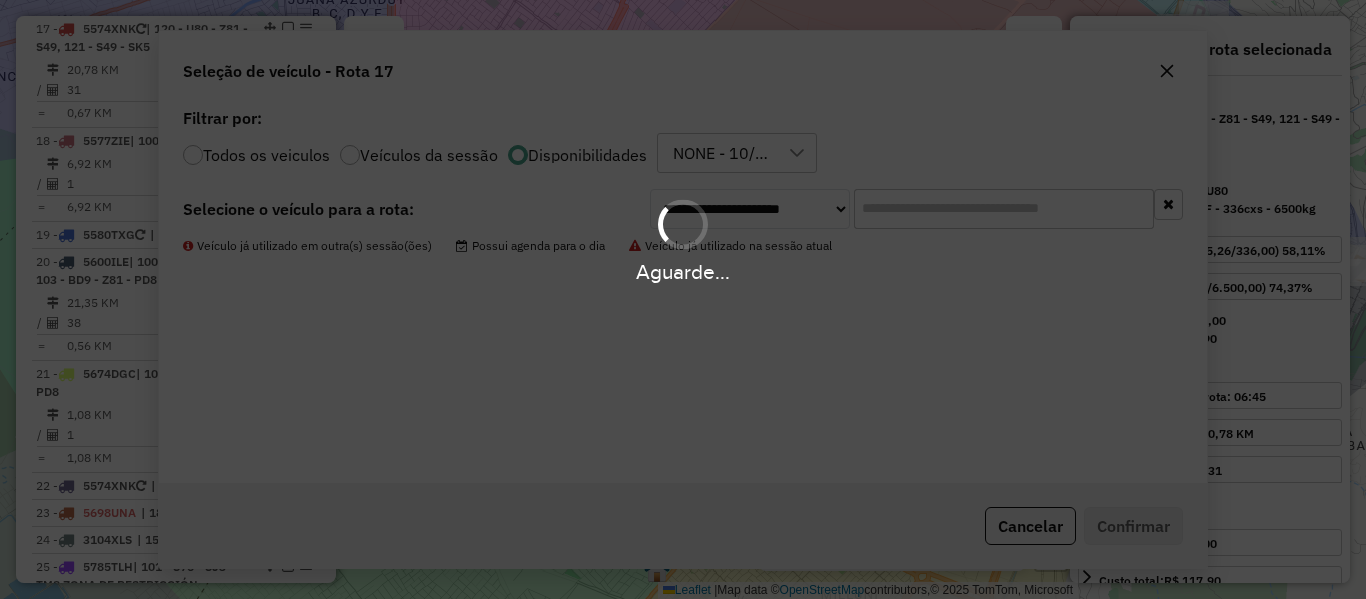 scroll, scrollTop: 0, scrollLeft: 0, axis: both 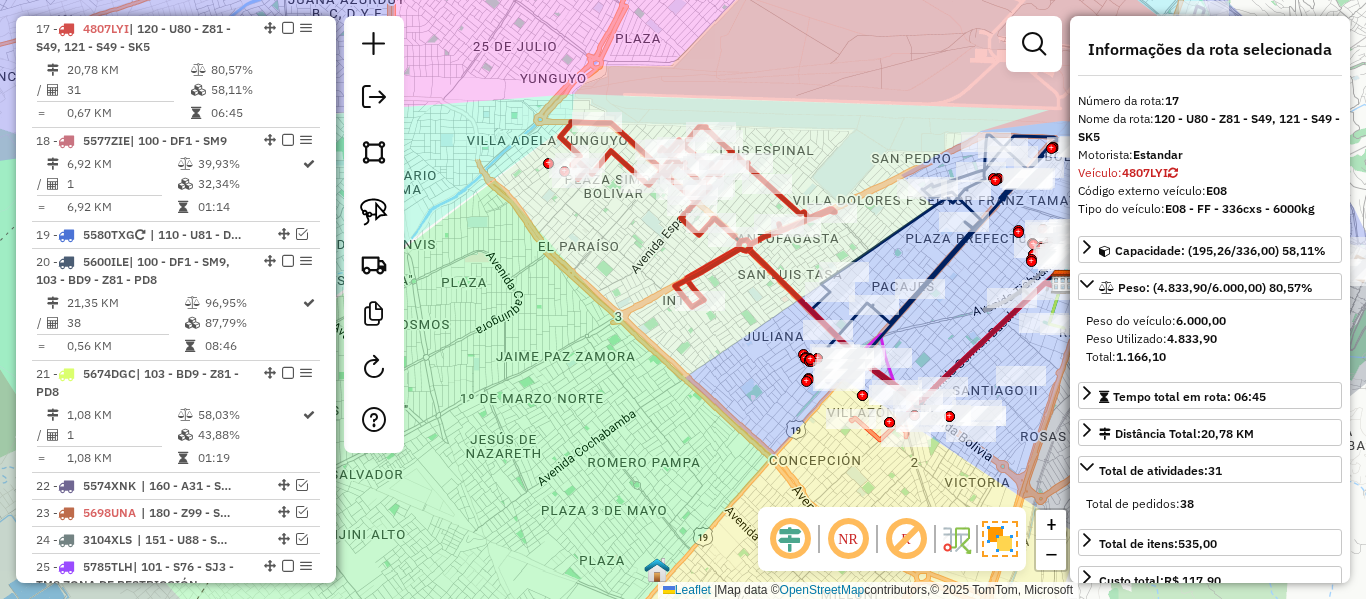 click 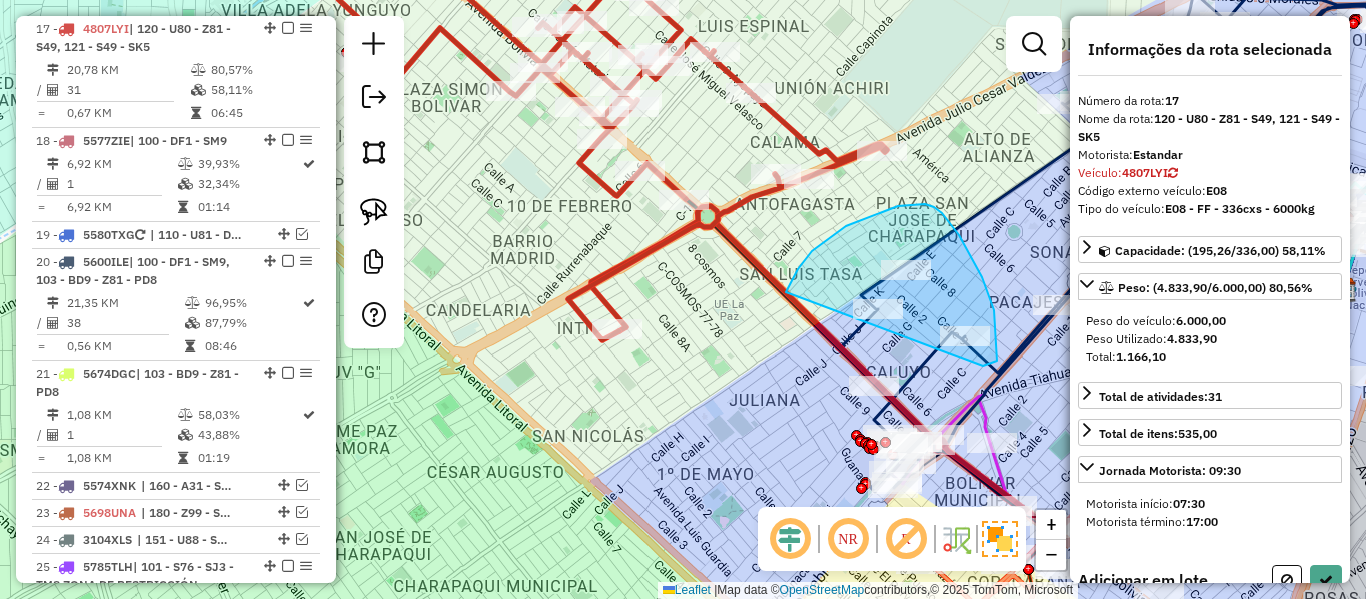 drag, startPoint x: 786, startPoint y: 292, endPoint x: 782, endPoint y: 342, distance: 50.159744 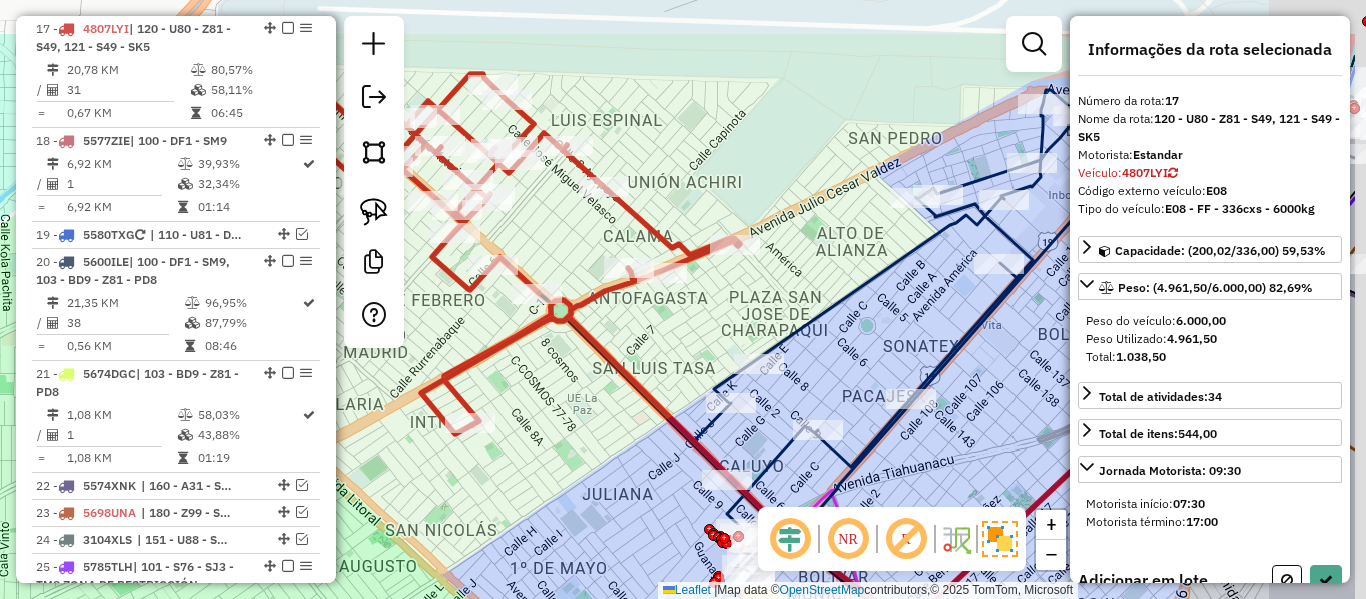 drag, startPoint x: 935, startPoint y: 196, endPoint x: 671, endPoint y: 379, distance: 321.2242 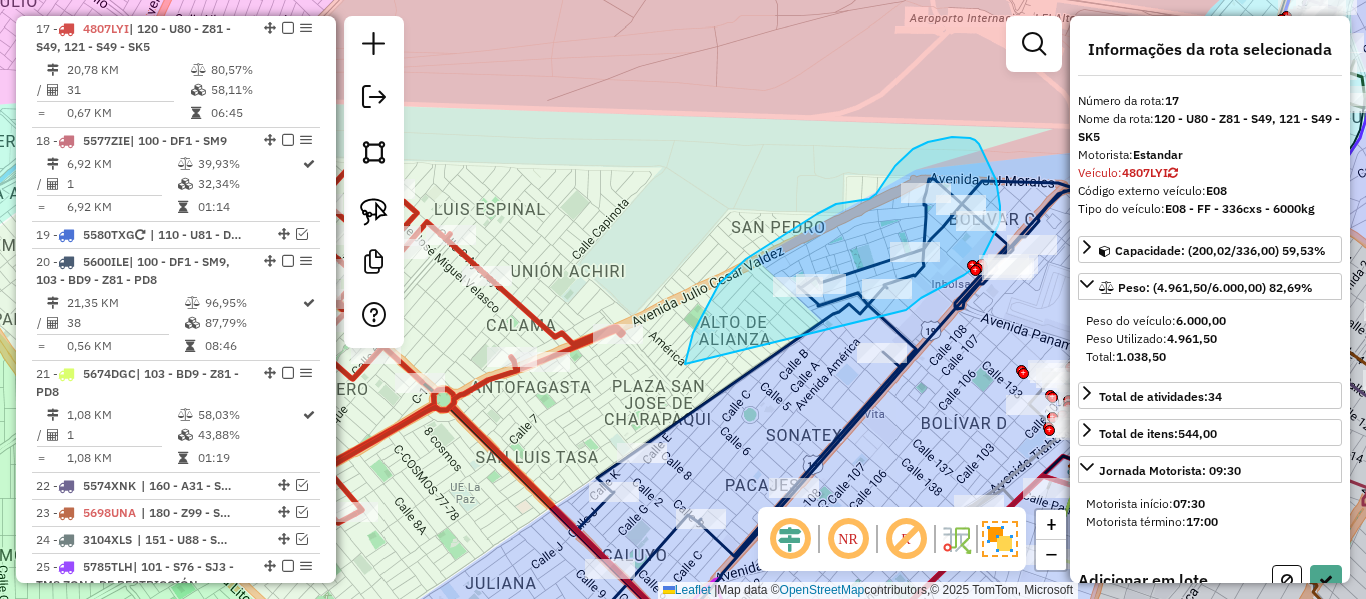drag, startPoint x: 817, startPoint y: 214, endPoint x: 878, endPoint y: 322, distance: 124.036285 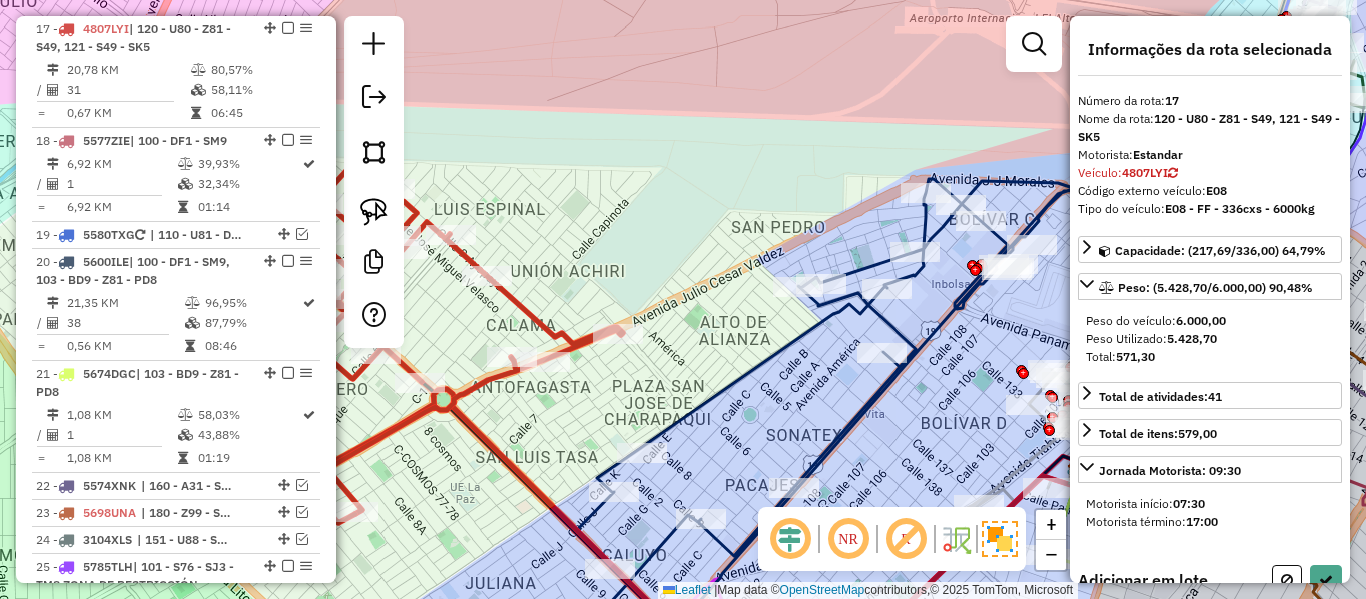 select on "**********" 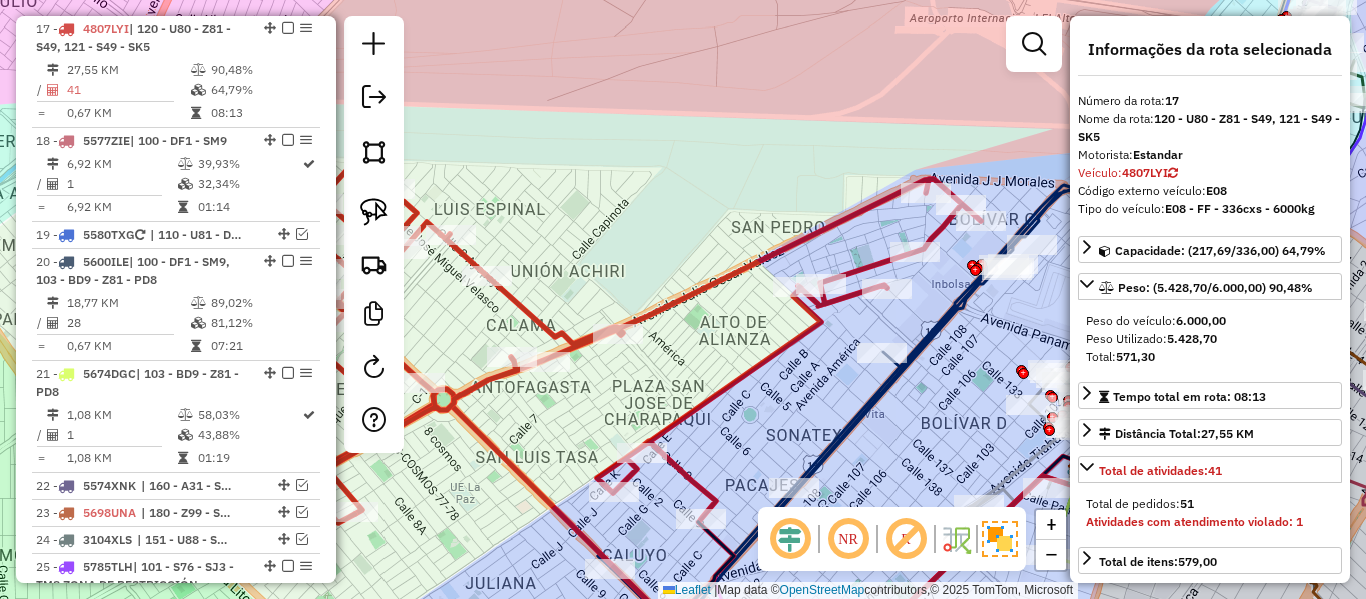 click 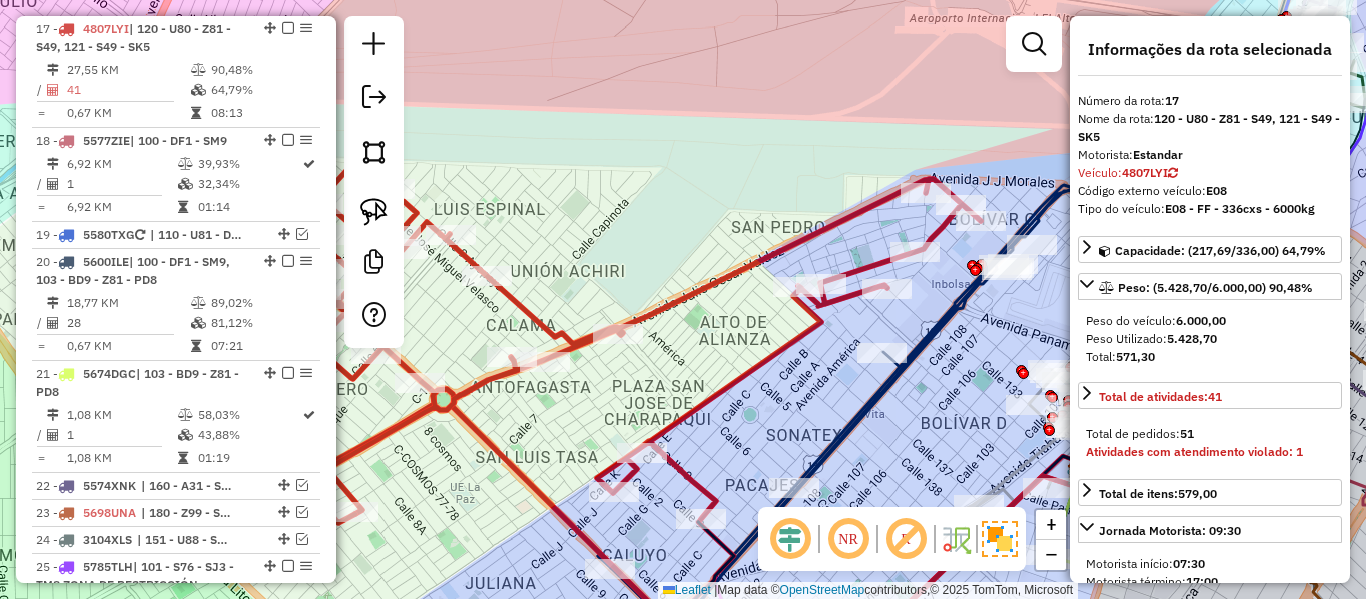 drag, startPoint x: 613, startPoint y: 273, endPoint x: 586, endPoint y: 233, distance: 48.259712 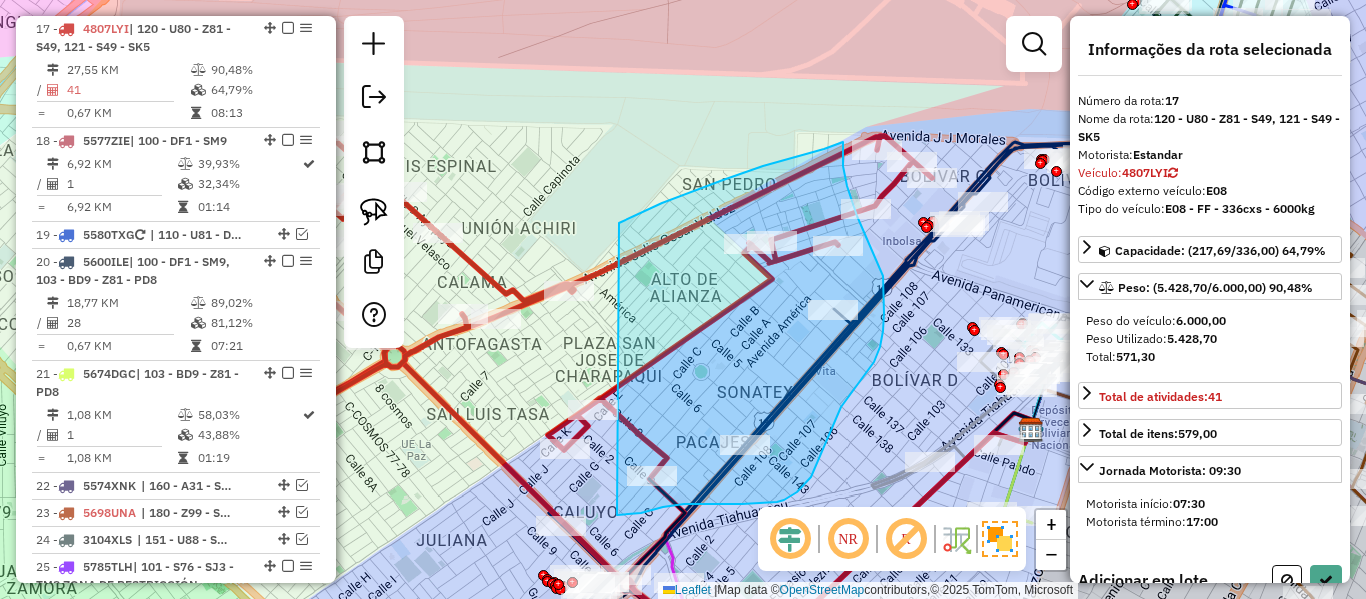 drag, startPoint x: 763, startPoint y: 166, endPoint x: 565, endPoint y: 481, distance: 372.0605 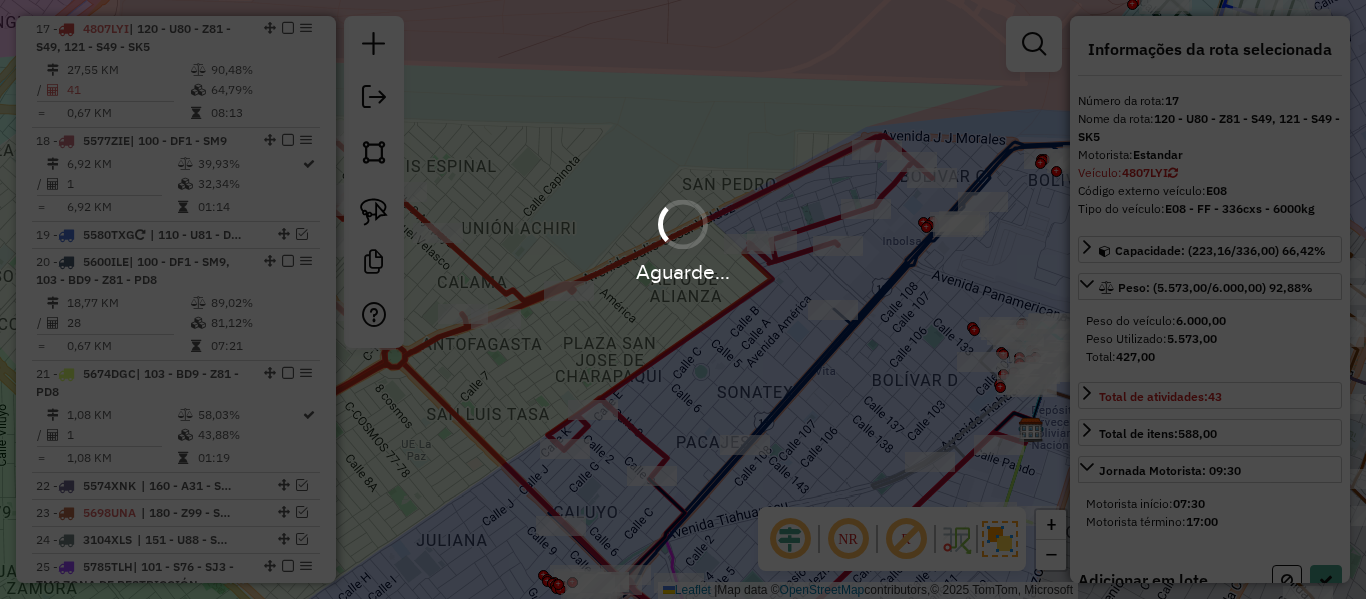 select on "**********" 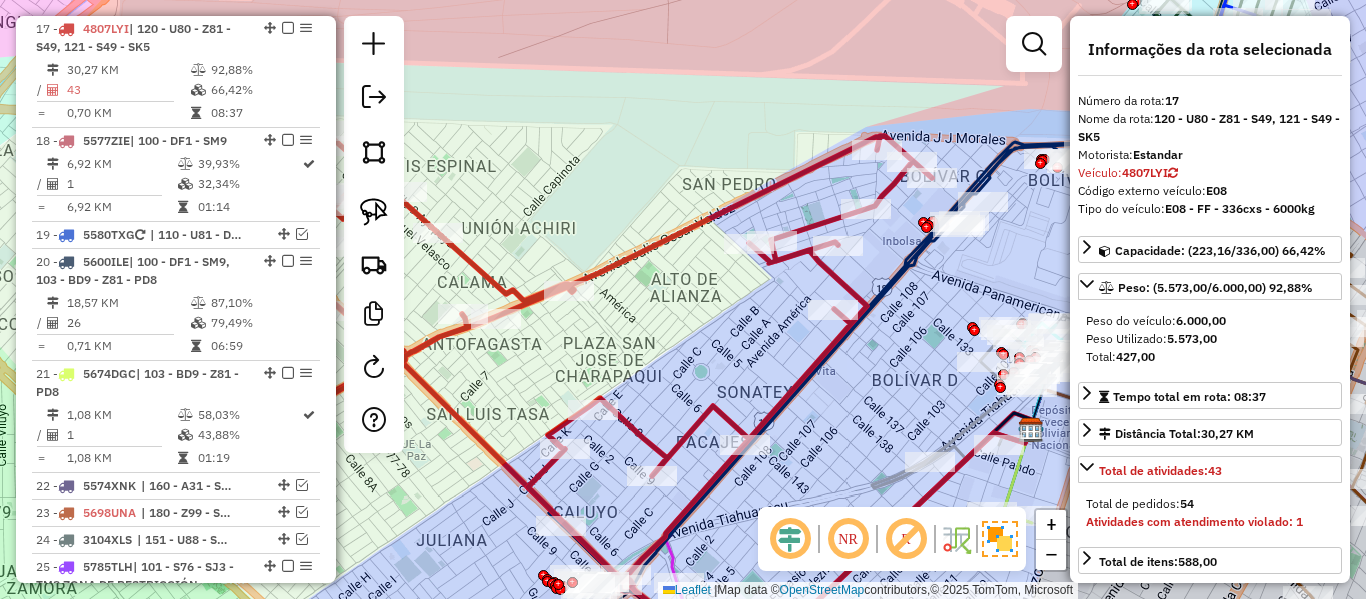 click 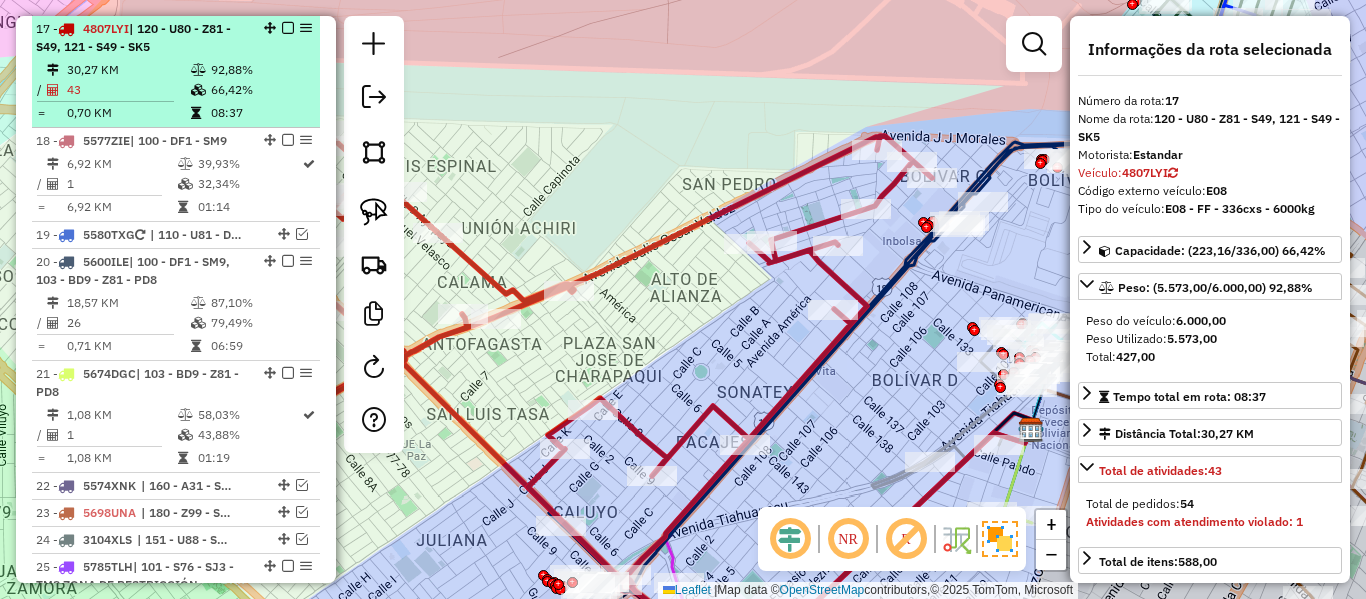 click at bounding box center [288, 28] 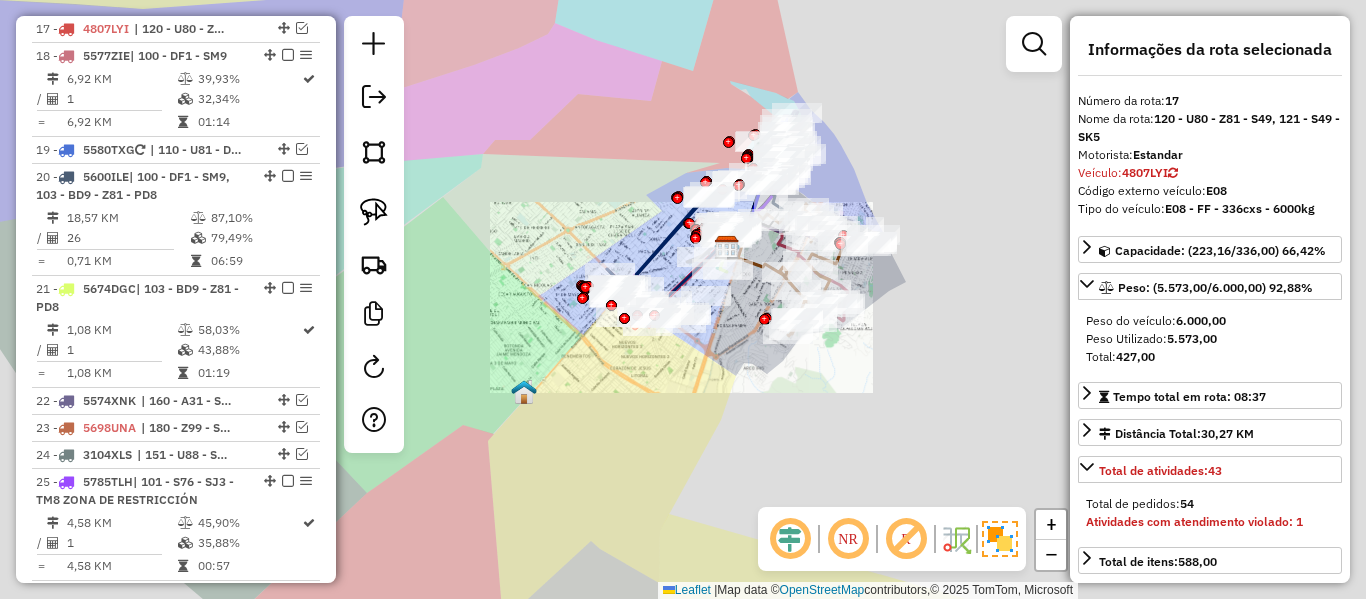 click on "Janela de atendimento Grade de atendimento Capacidade Transportadoras Veículos Cliente Pedidos  Rotas Selecione os dias de semana para filtrar as janelas de atendimento  Seg   Ter   Qua   Qui   Sex   Sáb   Dom  Informe o período da janela de atendimento: De: Até:  Filtrar exatamente a janela do cliente  Considerar janela de atendimento padrão  Selecione os dias de semana para filtrar as grades de atendimento  Seg   Ter   Qua   Qui   Sex   Sáb   Dom   Considerar clientes sem dia de atendimento cadastrado  Clientes fora do dia de atendimento selecionado Filtrar as atividades entre os valores definidos abaixo:  Peso mínimo:   Peso máximo:   Cubagem mínima:   Cubagem máxima:   De:   Até:  Filtrar as atividades entre o tempo de atendimento definido abaixo:  De:   Até:   Considerar capacidade total dos clientes não roteirizados Transportadora: Selecione um ou mais itens Tipo de veículo: Selecione um ou mais itens Veículo: Selecione um ou mais itens Motorista: Selecione um ou mais itens Nome: Rótulo:" 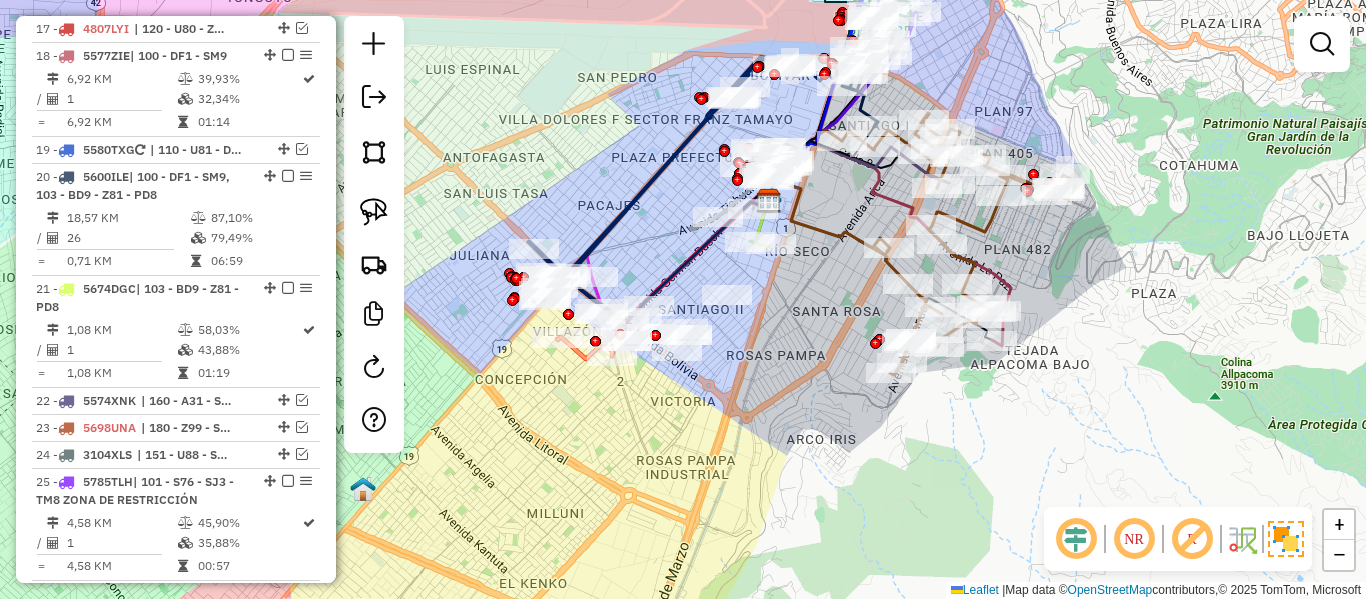 drag, startPoint x: 660, startPoint y: 395, endPoint x: 610, endPoint y: 435, distance: 64.03124 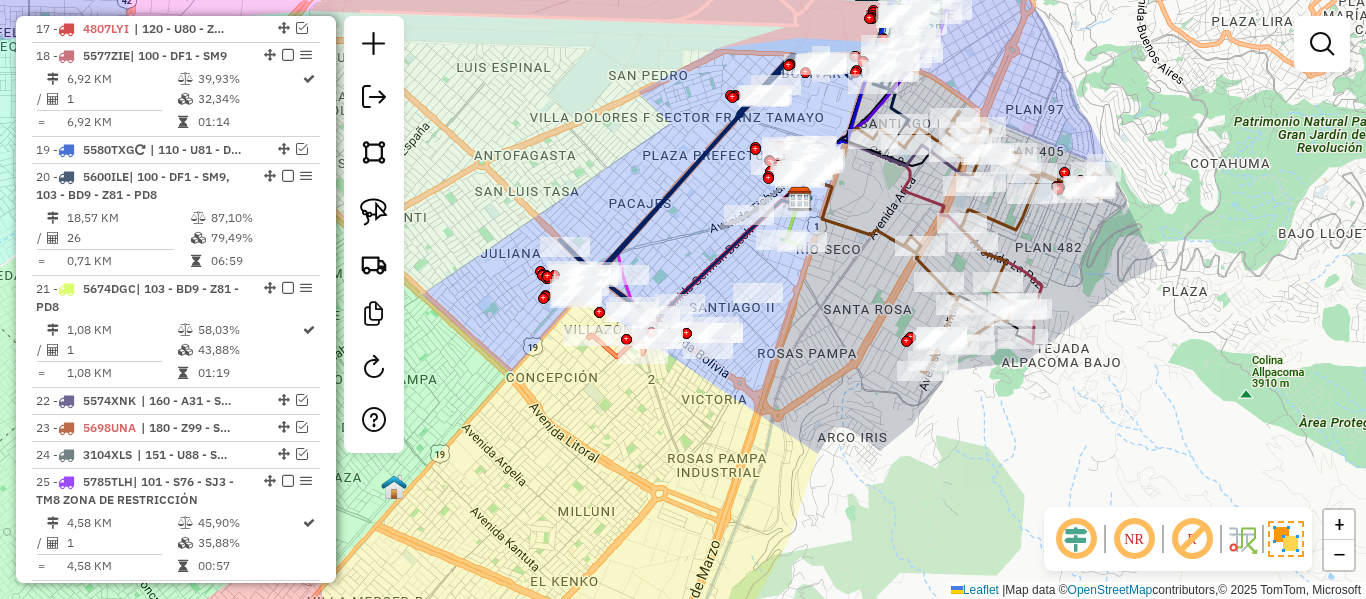 drag, startPoint x: 610, startPoint y: 435, endPoint x: 505, endPoint y: 430, distance: 105.11898 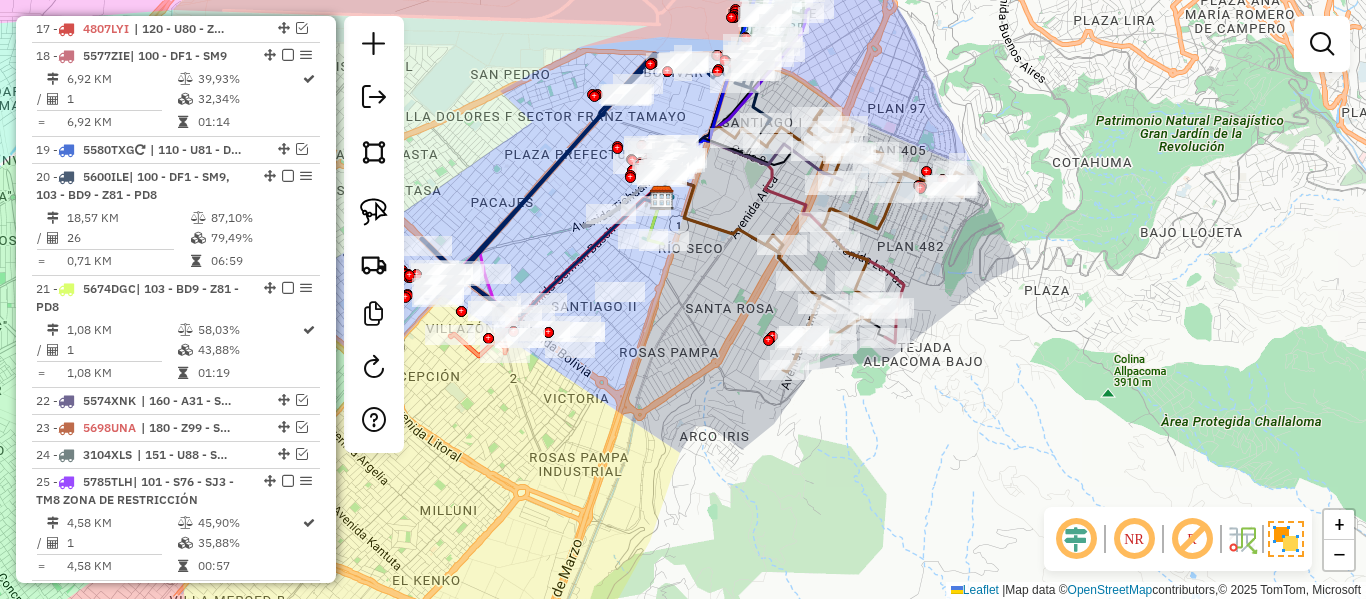 drag, startPoint x: 656, startPoint y: 415, endPoint x: 823, endPoint y: 427, distance: 167.43059 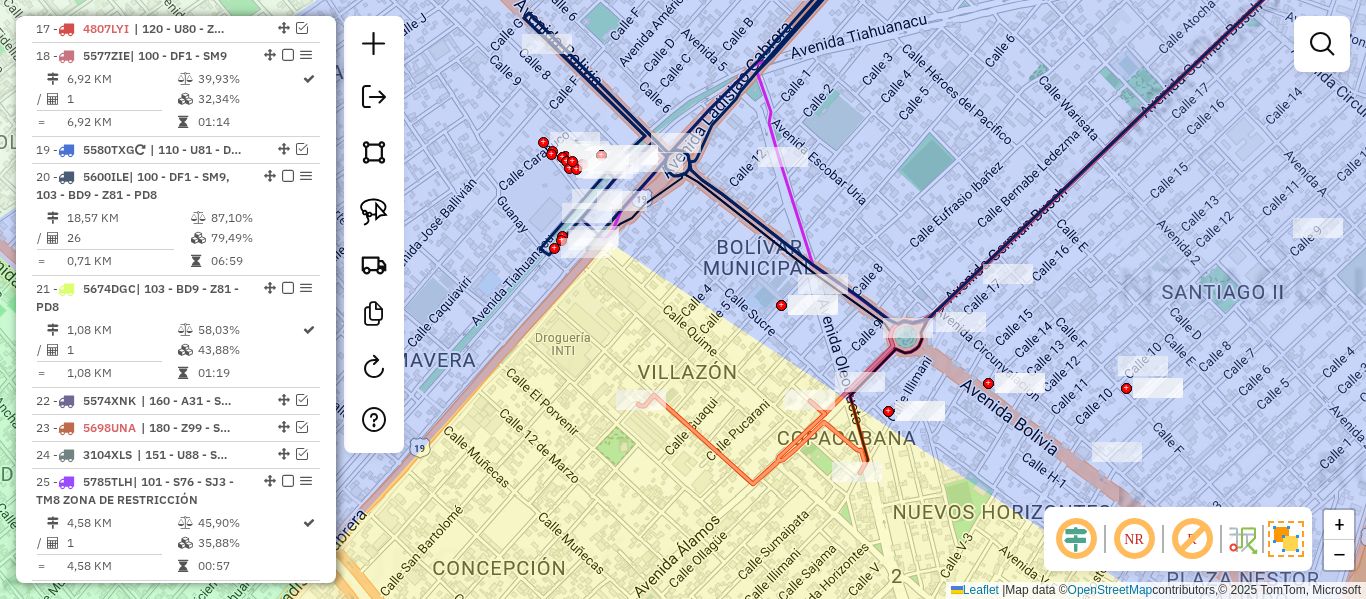 drag, startPoint x: 469, startPoint y: 336, endPoint x: 605, endPoint y: 391, distance: 146.70038 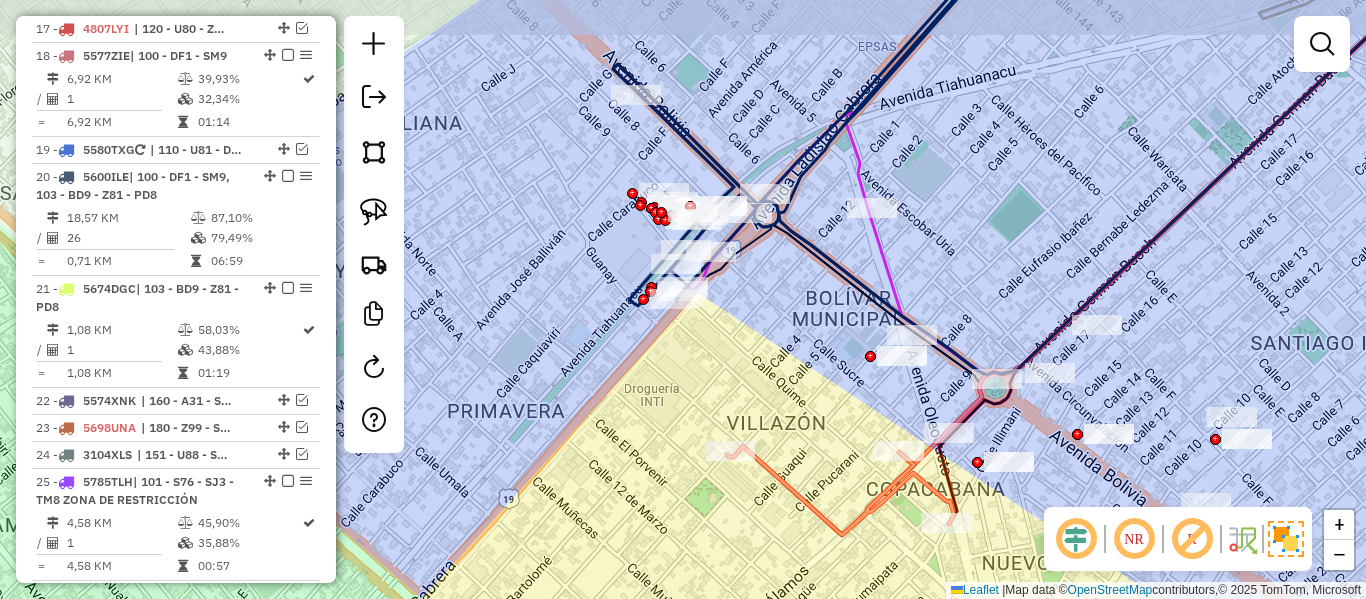 drag, startPoint x: 629, startPoint y: 358, endPoint x: 459, endPoint y: 247, distance: 203.02956 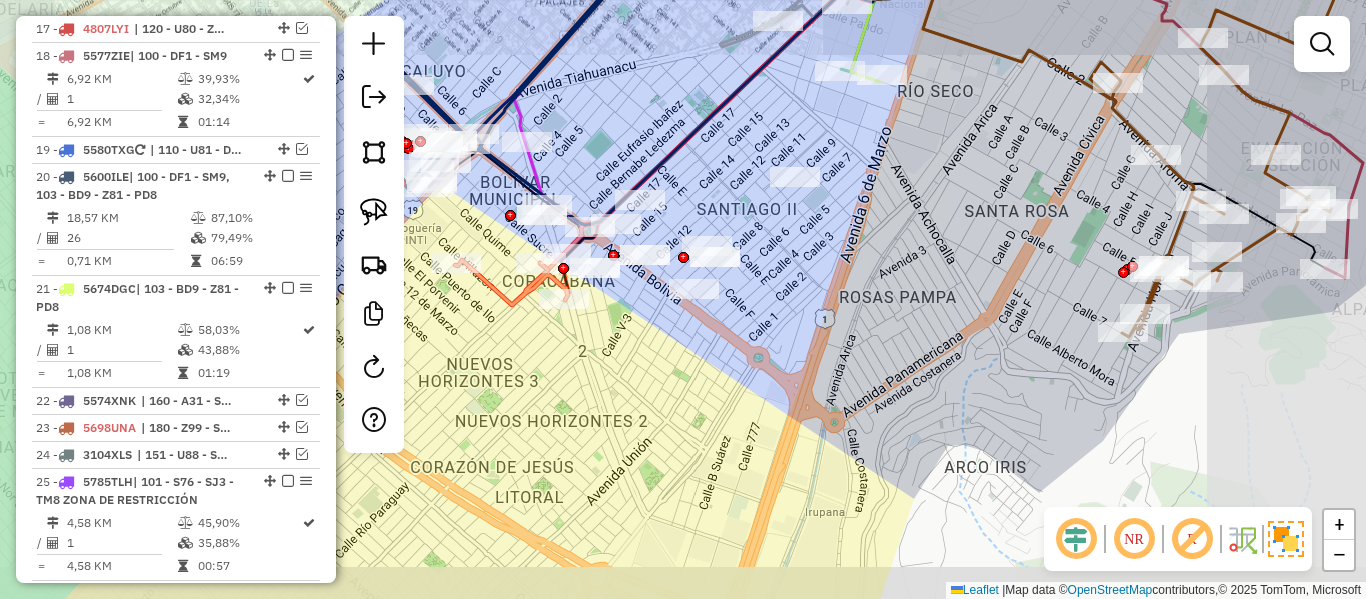 drag, startPoint x: 539, startPoint y: 374, endPoint x: 735, endPoint y: 451, distance: 210.58252 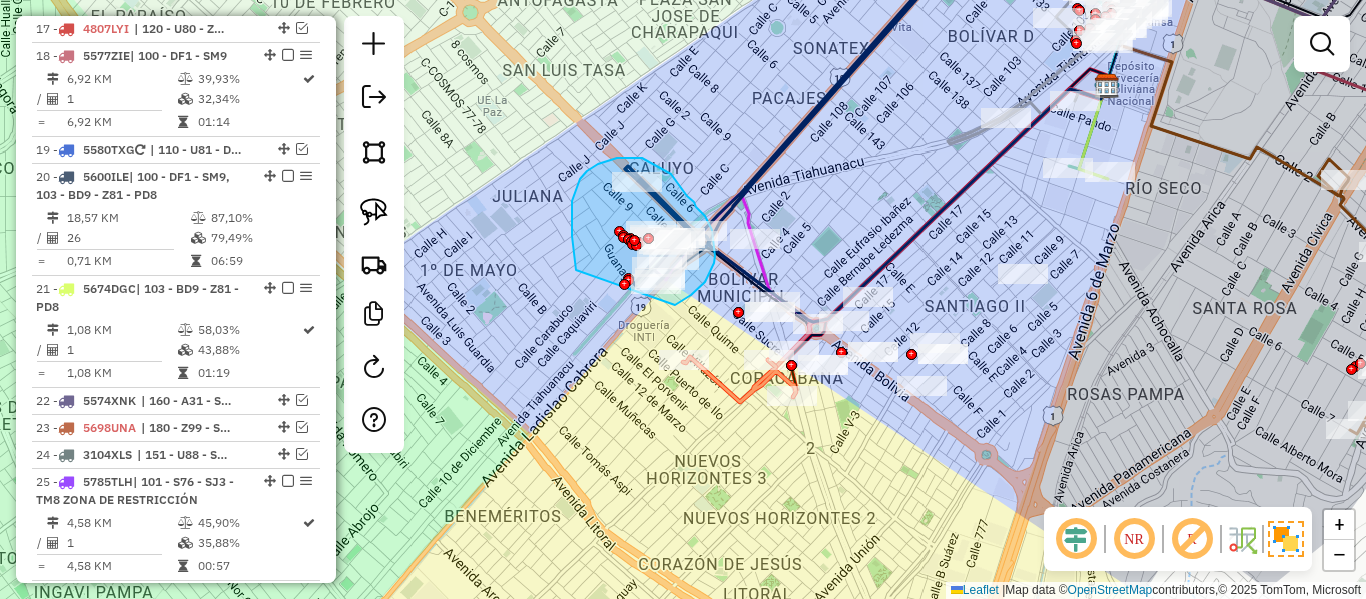drag, startPoint x: 587, startPoint y: 171, endPoint x: 622, endPoint y: 310, distance: 143.33876 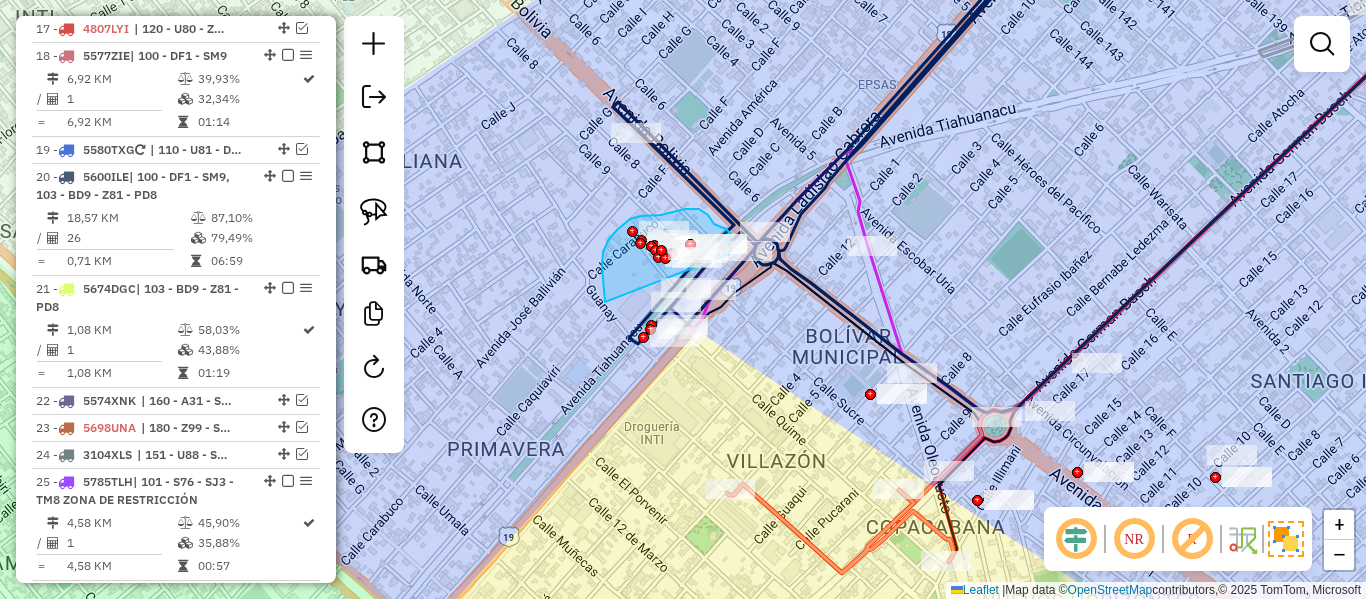 drag, startPoint x: 605, startPoint y: 299, endPoint x: 706, endPoint y: 272, distance: 104.54664 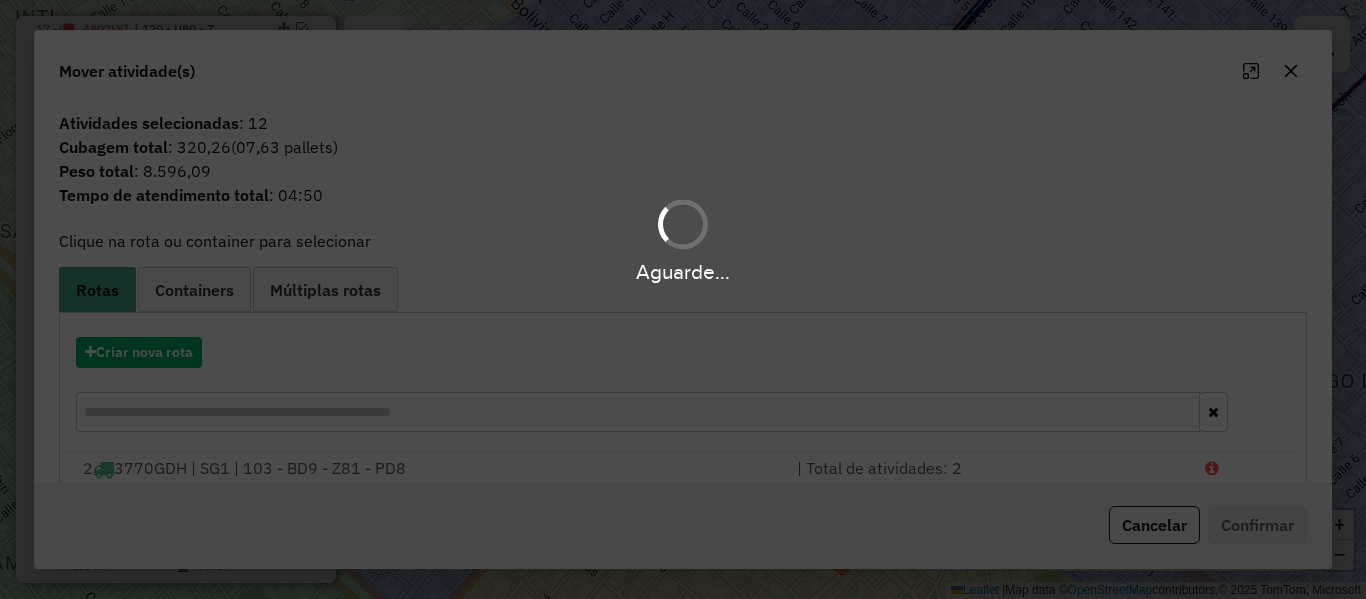 click on "Aguarde...  Pop-up bloqueado!  Seu navegador bloqueou automáticamente a abertura de uma nova janela.   Acesse as configurações e adicione o endereço do sistema a lista de permissão.   Fechar  Informações da Sessão 1187362 - [DATE]     Criação: [DATE] 19:21   Depósito:  SAZ BO [GEOGRAPHIC_DATA]  Total de rotas:  31  Distância Total:  682,00 km  Tempo total:  175:51  Custo total:  R$ 2.593,80  Total de Atividades Roteirizadas:  642  Total de Pedidos Roteirizados:  989  Peso total roteirizado:  182.226,92  Cubagem total roteirizado:  7.031,42  Total de Atividades não Roteirizadas:  19  Total de Pedidos não Roteirizados:  25 Total de caixas por viagem:  7.031,42 /   31 =  226,82 Média de Atividades por viagem:  642 /   31 =  20,71 Ocupação média da frota:  79,74%  Clientes com Service Time:  0,00%   (0 de 661)   Rotas improdutivas:  12  Rotas vários dias:  0  Clientes Priorizados NR:  0  Transportadoras  Rotas  Recargas: 5   Ver rotas   Ver veículos  Finalizar todas as rotas   1 -       2 -  /" at bounding box center (683, 299) 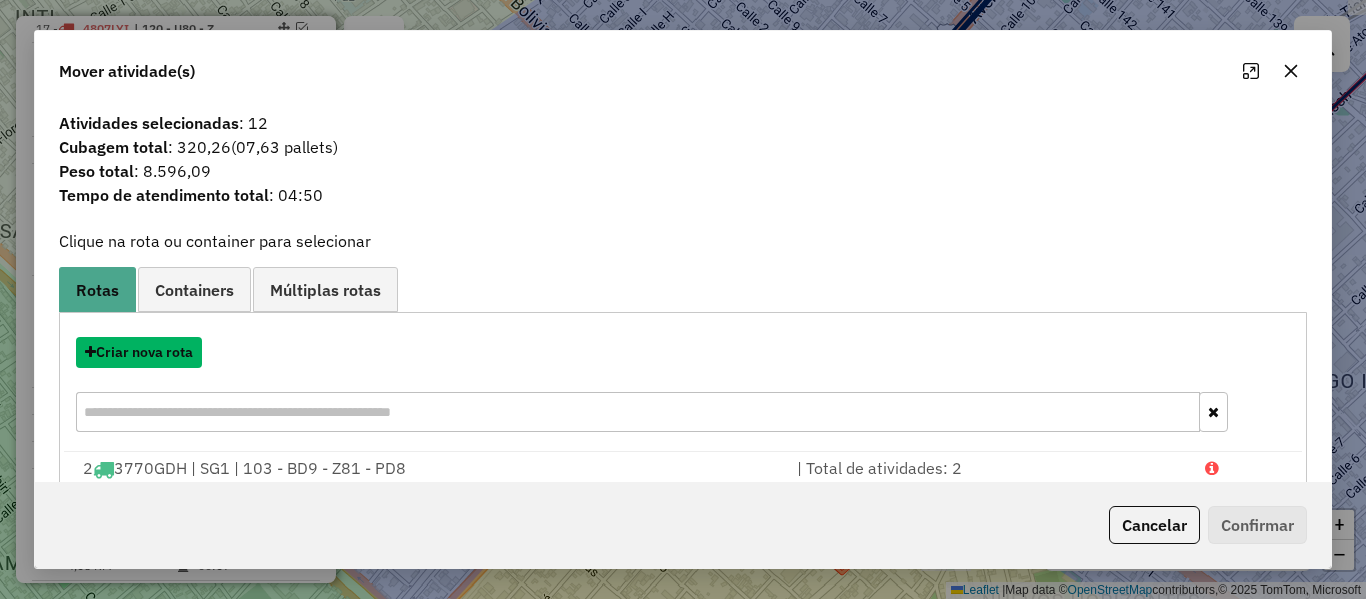 click on "Criar nova rota" at bounding box center (139, 352) 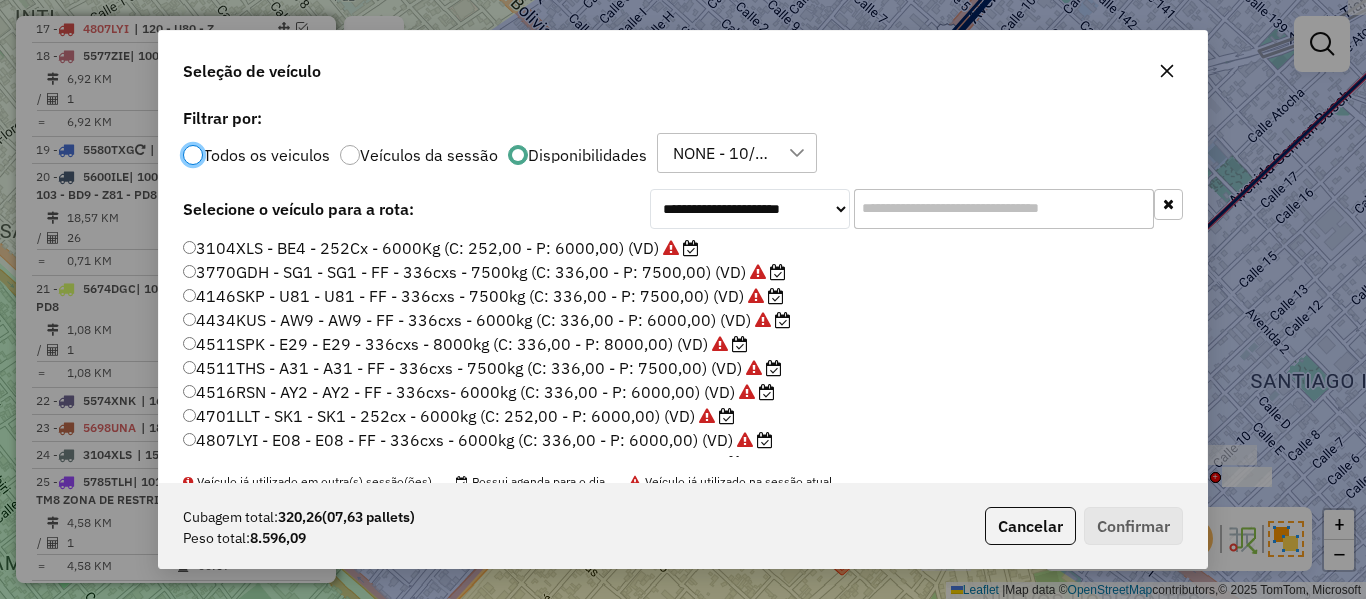 scroll, scrollTop: 11, scrollLeft: 6, axis: both 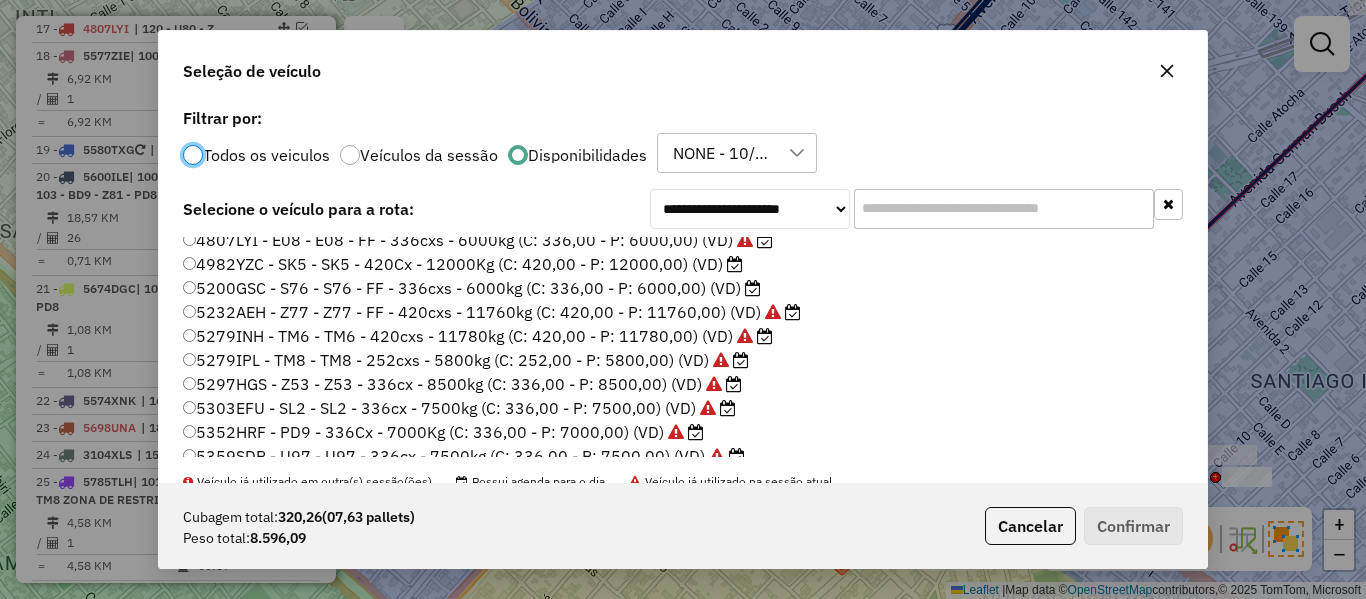 click 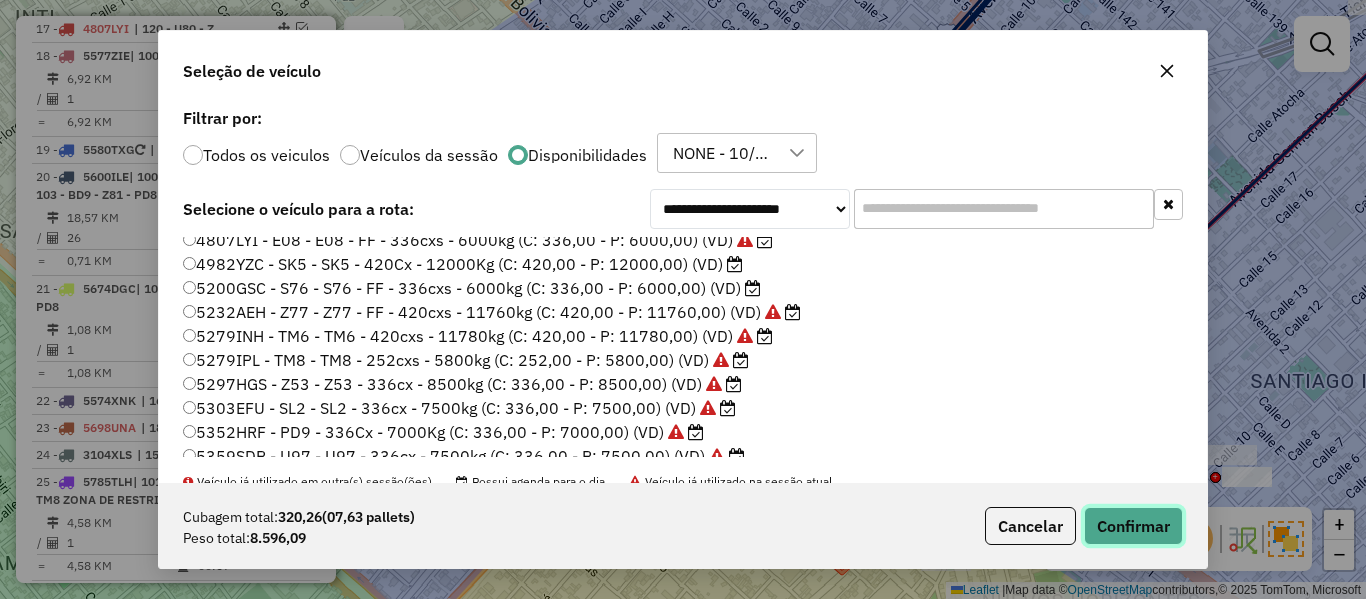 click on "Confirmar" 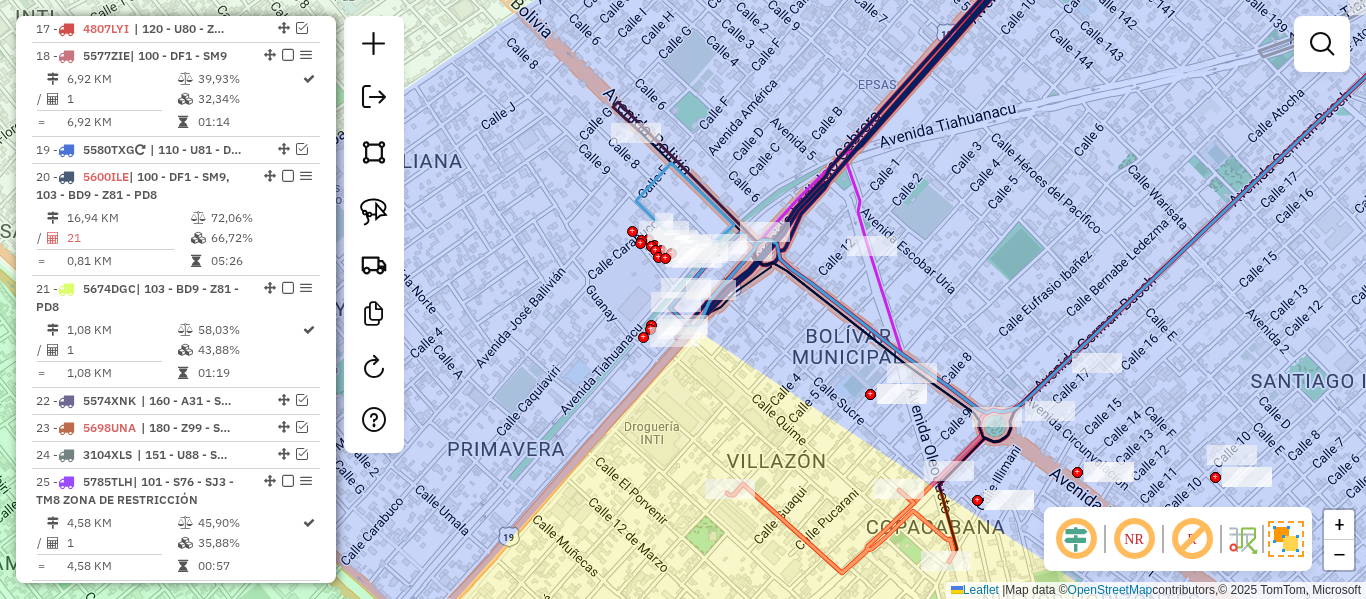 click 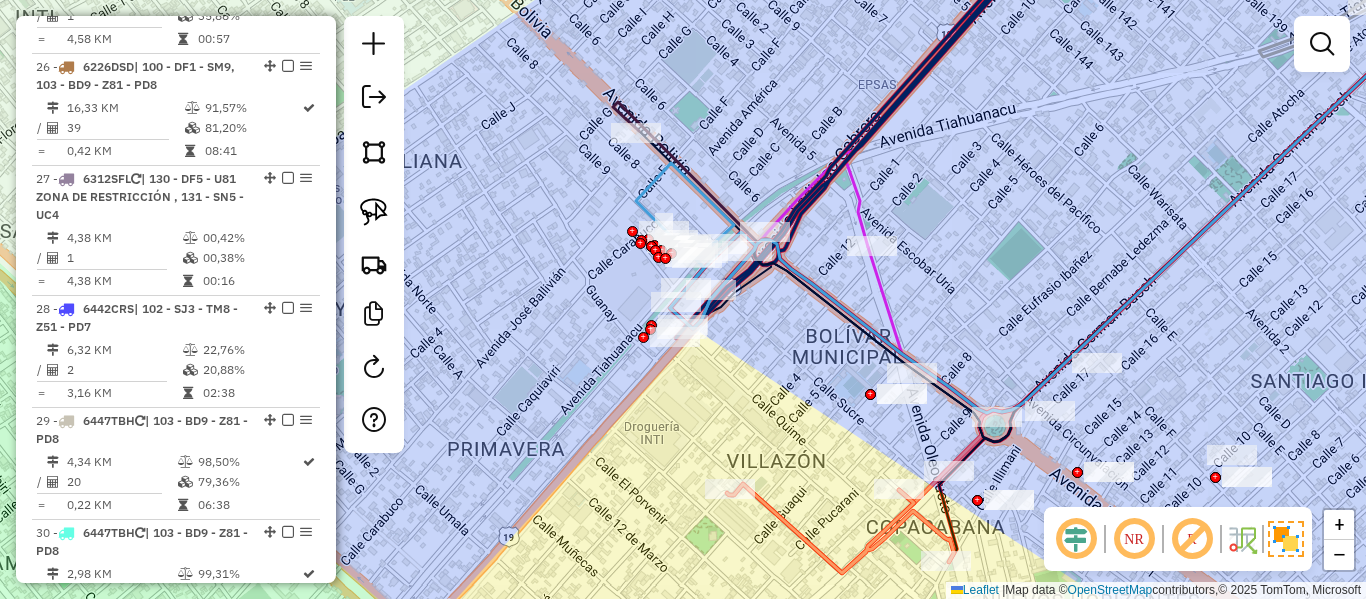 select on "**********" 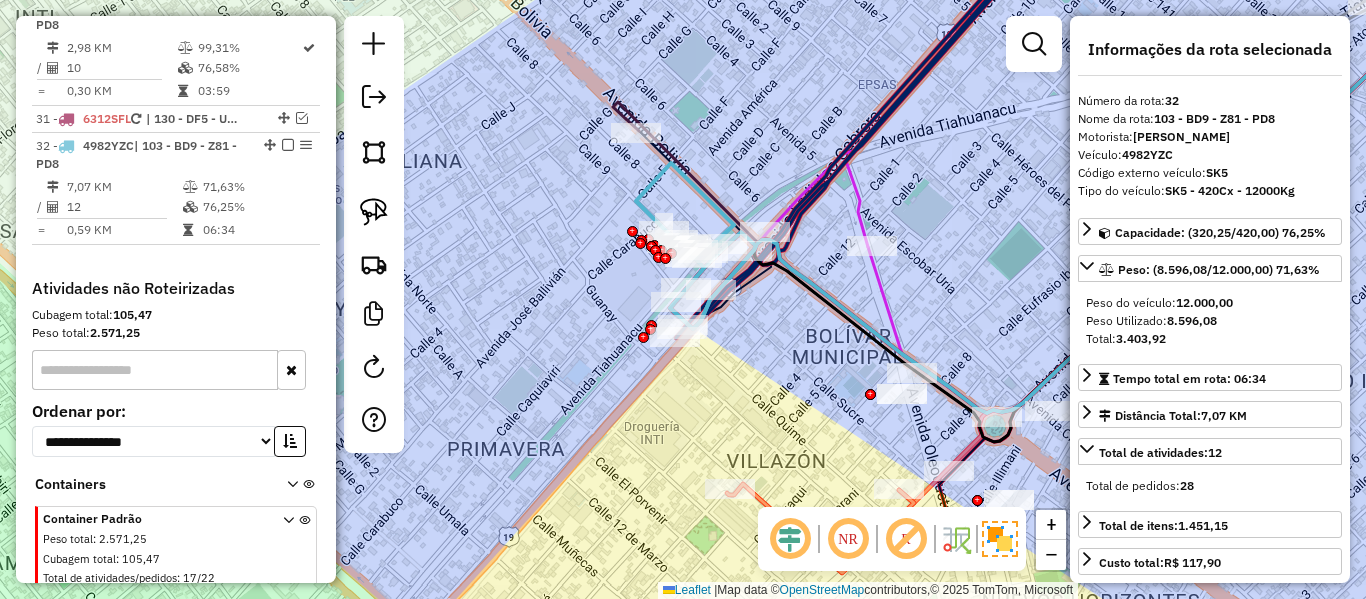 scroll, scrollTop: 2886, scrollLeft: 0, axis: vertical 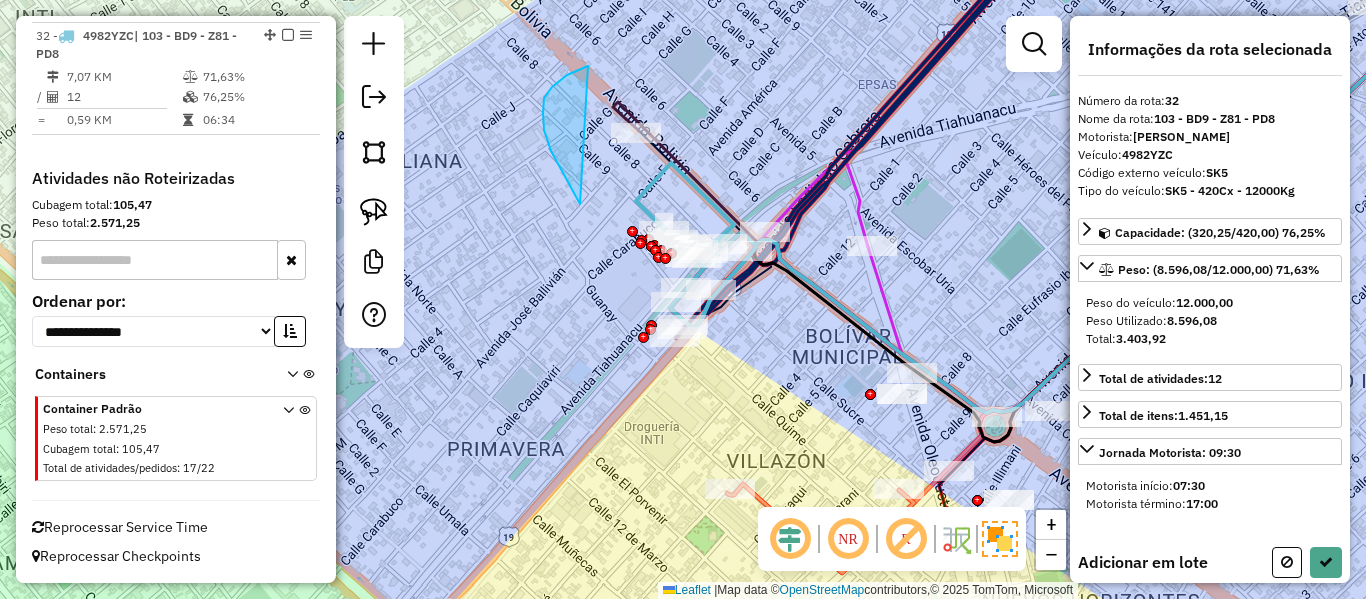 drag, startPoint x: 580, startPoint y: 204, endPoint x: 774, endPoint y: 170, distance: 196.95685 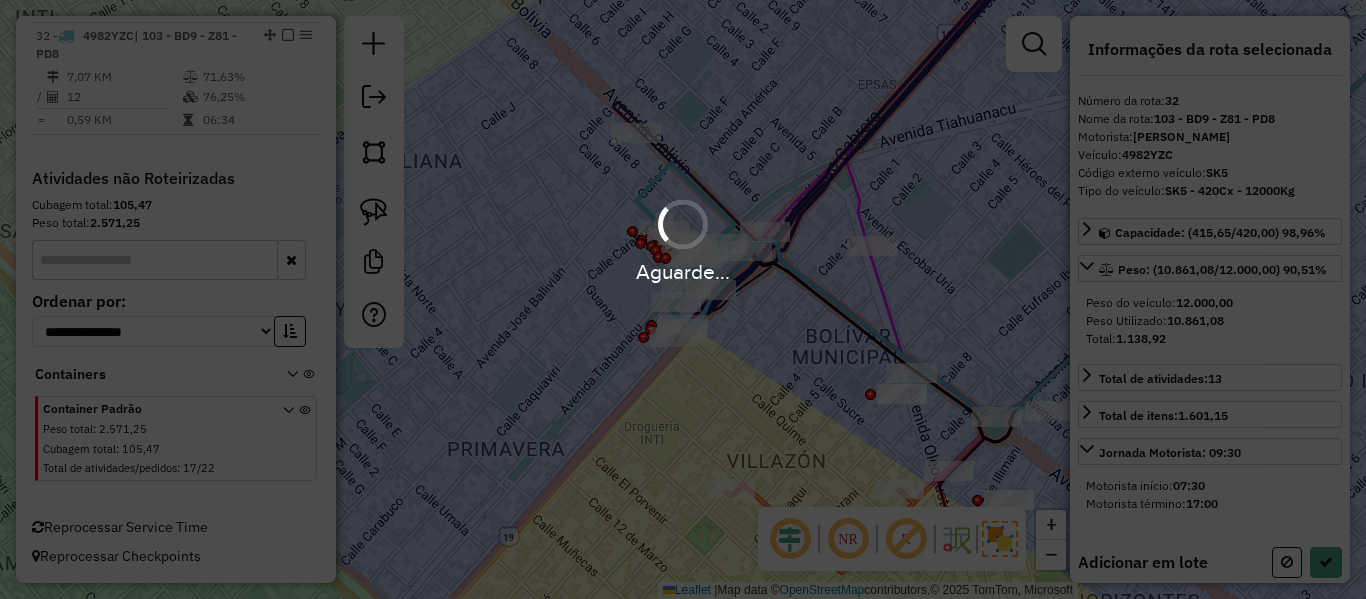 select on "**********" 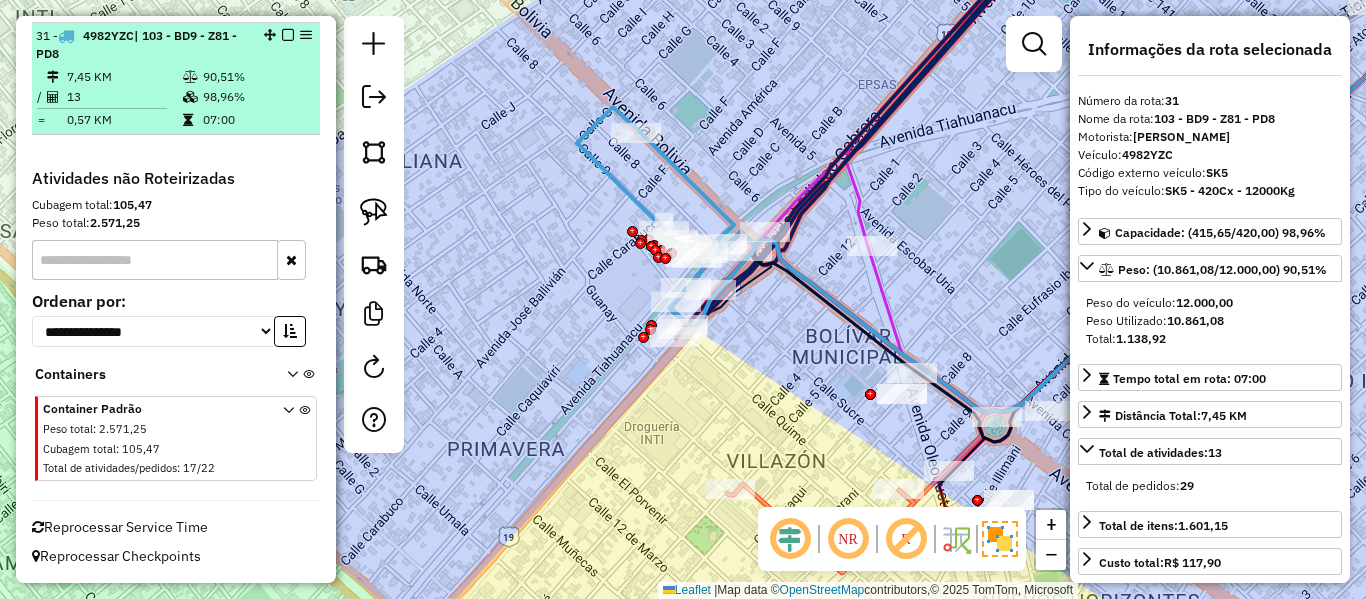 click at bounding box center [288, 35] 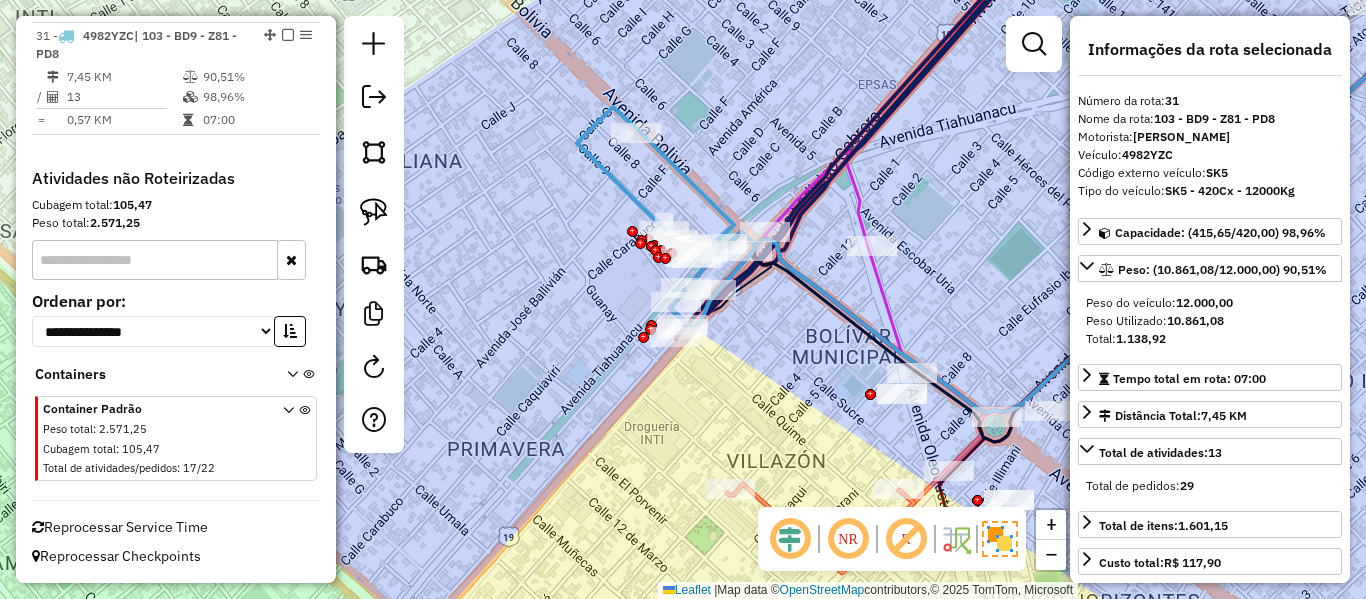 scroll, scrollTop: 2689, scrollLeft: 0, axis: vertical 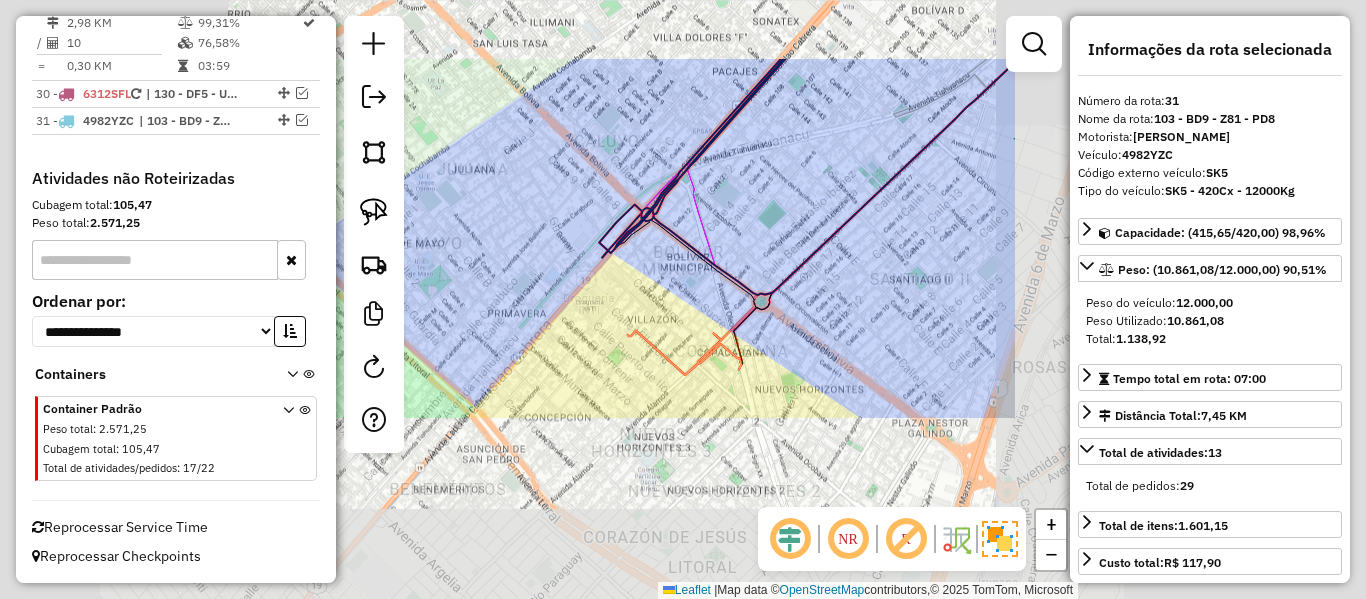 click on "Janela de atendimento Grade de atendimento Capacidade Transportadoras Veículos Cliente Pedidos  Rotas Selecione os dias de semana para filtrar as janelas de atendimento  Seg   Ter   Qua   Qui   Sex   Sáb   Dom  Informe o período da janela de atendimento: De: Até:  Filtrar exatamente a janela do cliente  Considerar janela de atendimento padrão  Selecione os dias de semana para filtrar as grades de atendimento  Seg   Ter   Qua   Qui   Sex   Sáb   Dom   Considerar clientes sem dia de atendimento cadastrado  Clientes fora do dia de atendimento selecionado Filtrar as atividades entre os valores definidos abaixo:  Peso mínimo:   Peso máximo:   Cubagem mínima:   Cubagem máxima:   De:   Até:  Filtrar as atividades entre o tempo de atendimento definido abaixo:  De:   Até:   Considerar capacidade total dos clientes não roteirizados Transportadora: Selecione um ou mais itens Tipo de veículo: Selecione um ou mais itens Veículo: Selecione um ou mais itens Motorista: Selecione um ou mais itens Nome: Rótulo:" 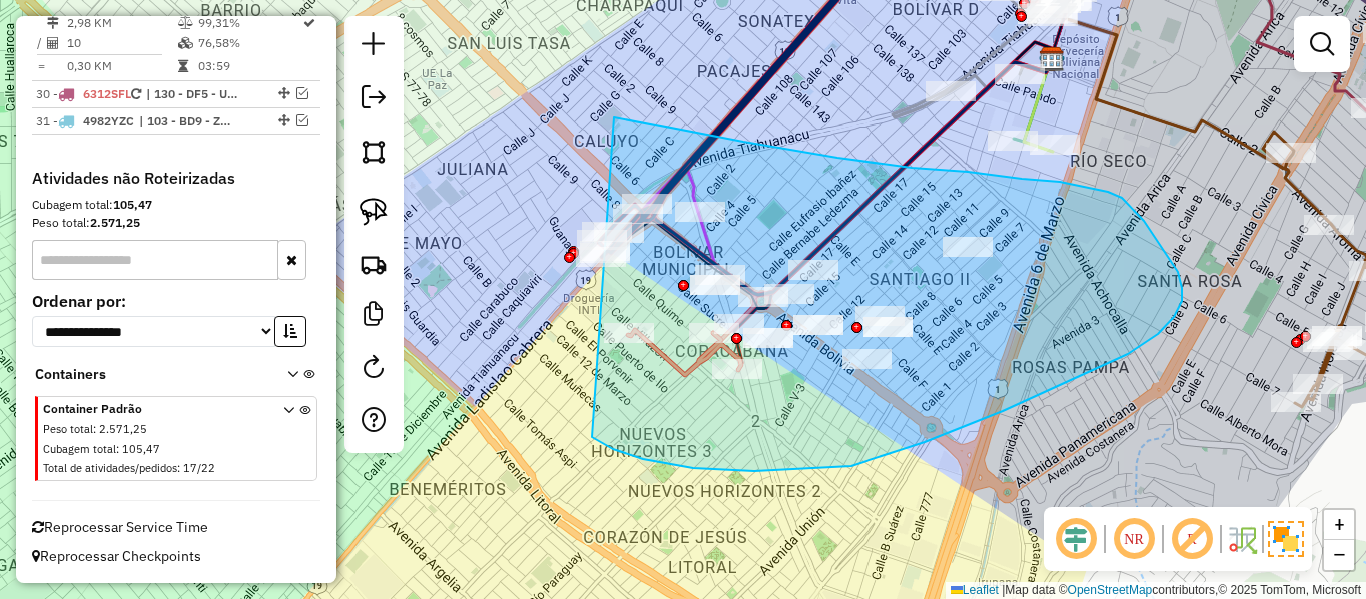 drag, startPoint x: 597, startPoint y: 441, endPoint x: 541, endPoint y: 313, distance: 139.71399 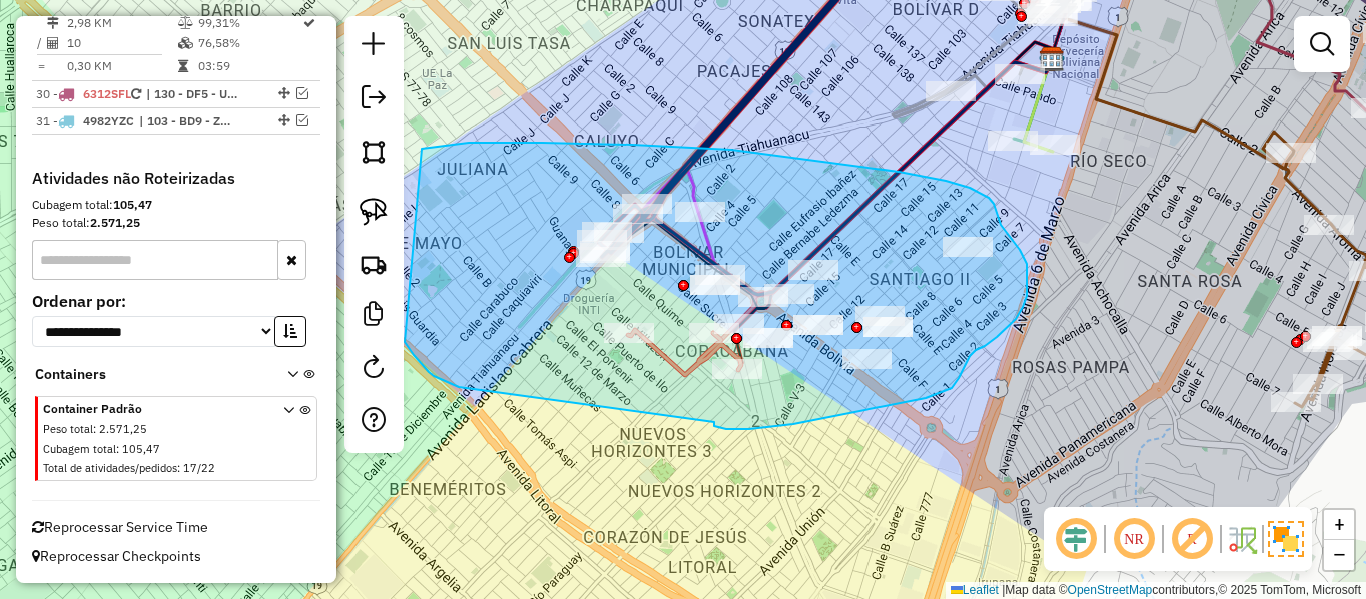 drag, startPoint x: 714, startPoint y: 426, endPoint x: 518, endPoint y: 403, distance: 197.34488 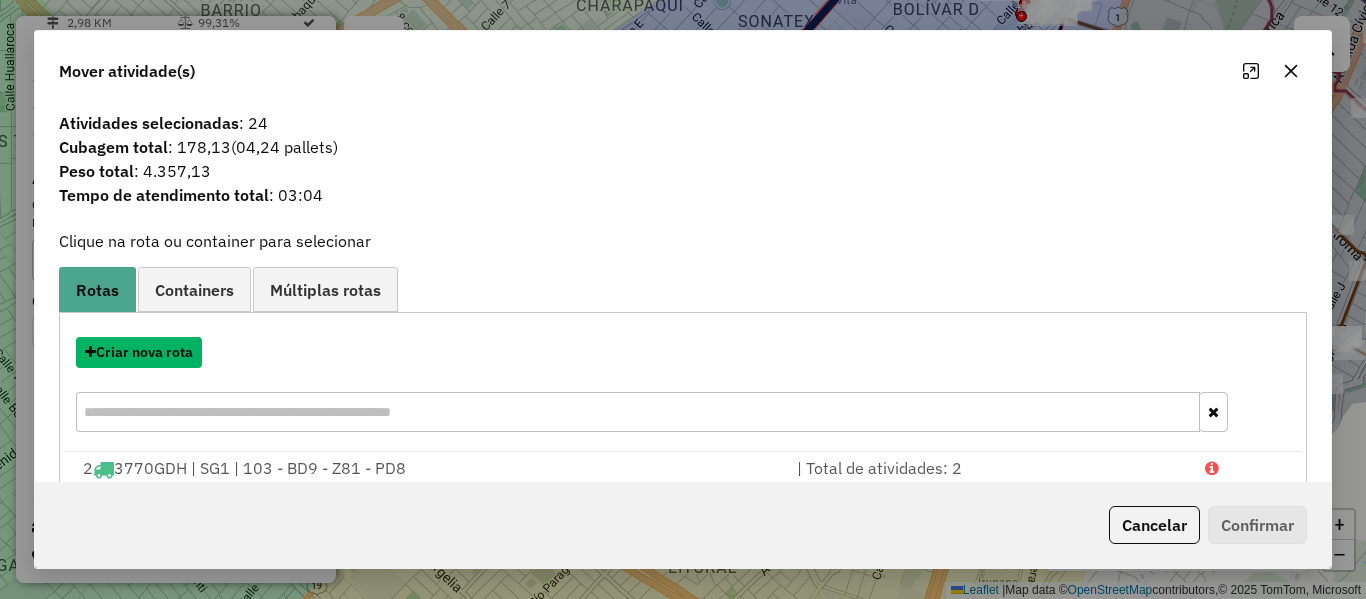 click on "Criar nova rota" at bounding box center [139, 352] 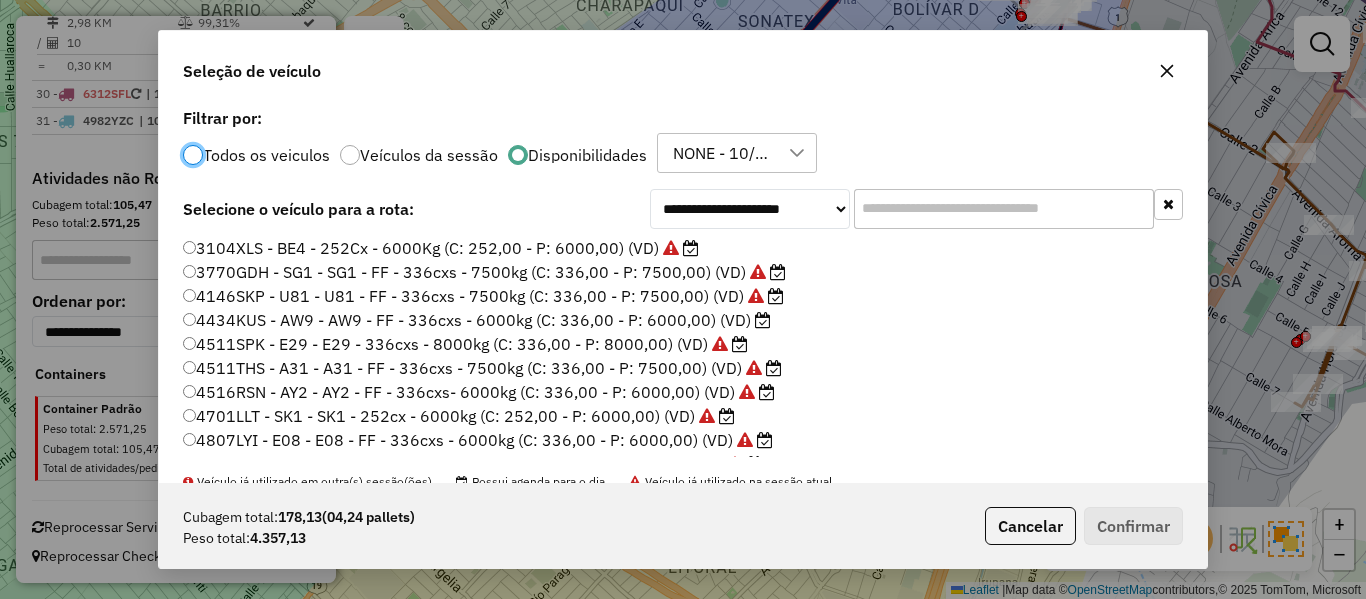 scroll, scrollTop: 11, scrollLeft: 6, axis: both 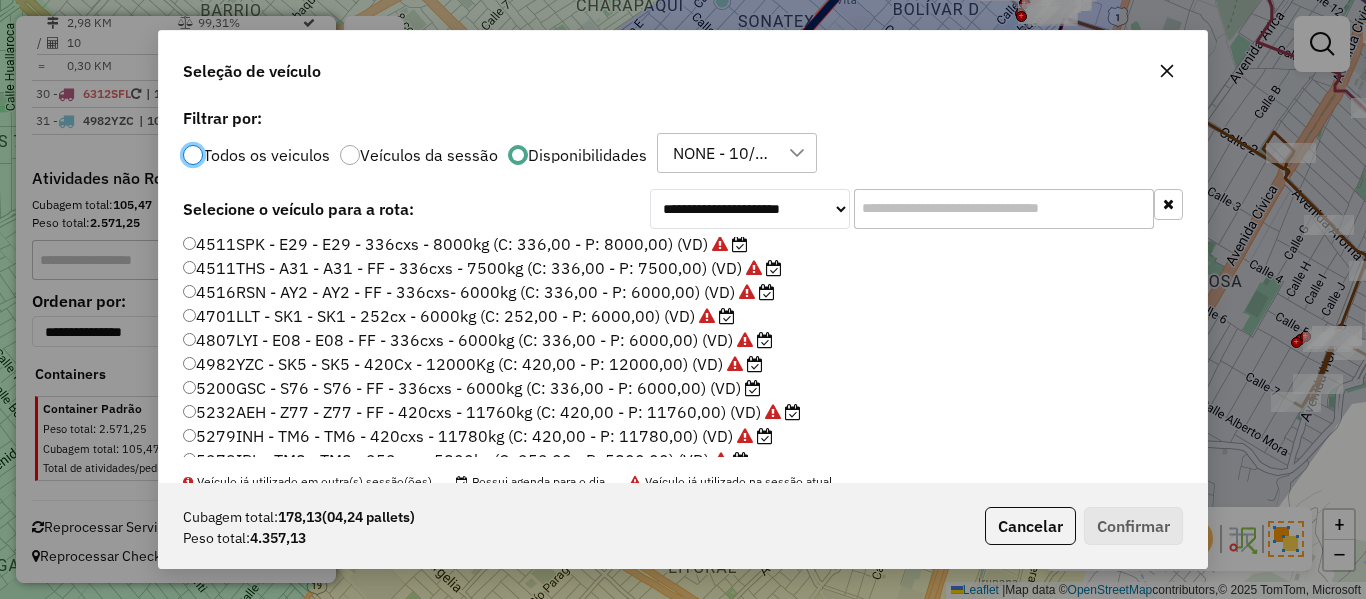 click on "5200GSC - S76 - S76 - FF - 336cxs - 6000kg (C: 336,00 - P: 6000,00) (VD)" 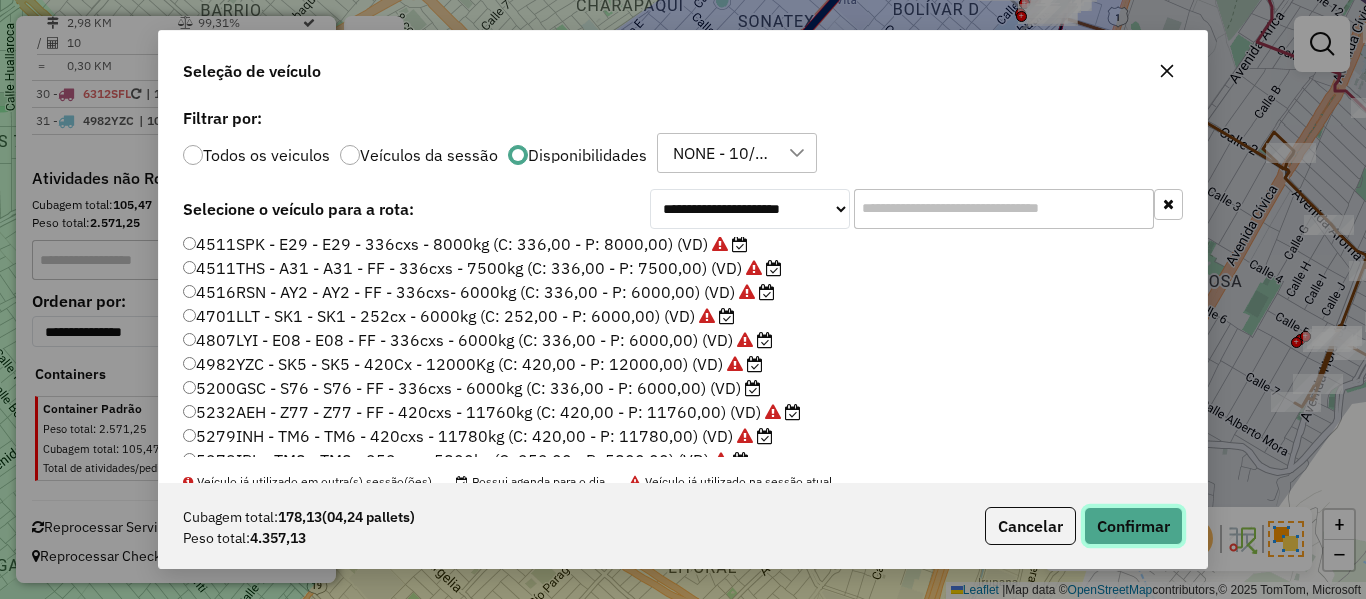 drag, startPoint x: 1181, startPoint y: 514, endPoint x: 1175, endPoint y: 494, distance: 20.880613 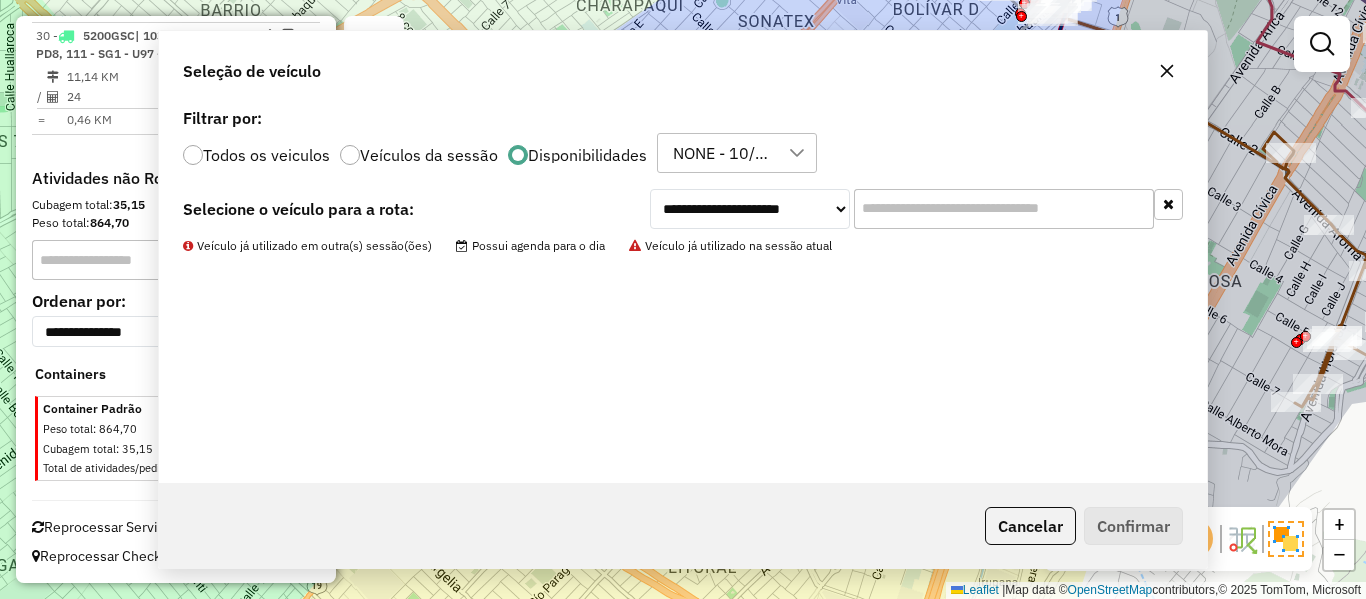 scroll, scrollTop: 2550, scrollLeft: 0, axis: vertical 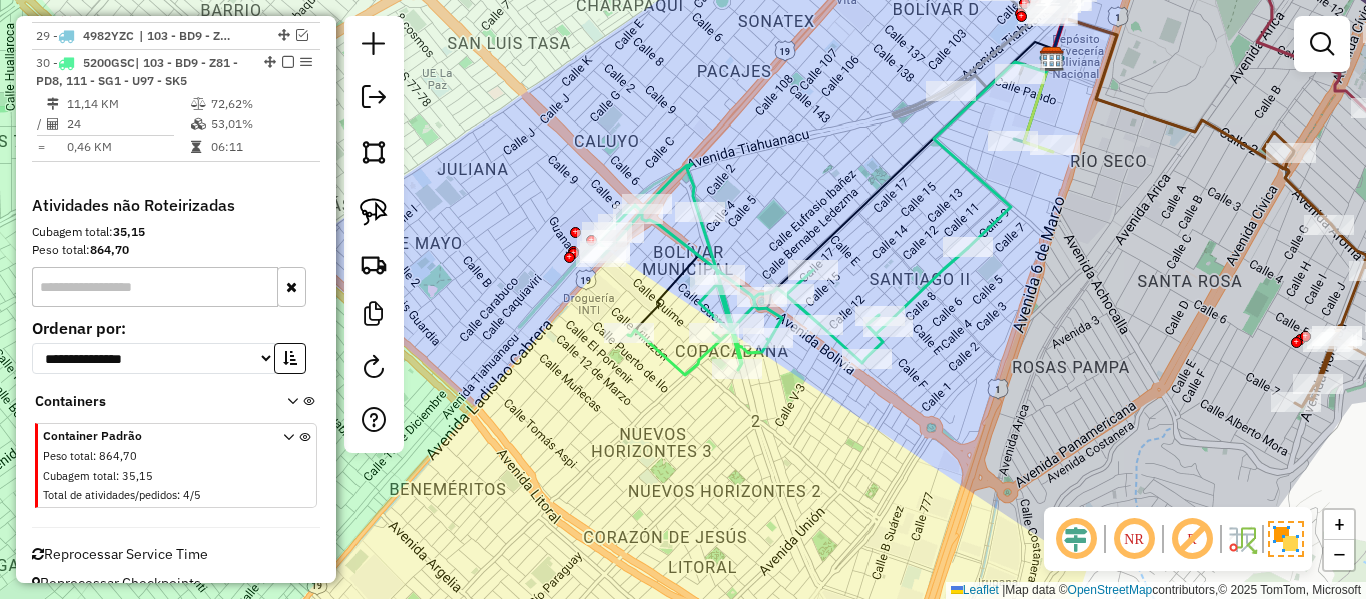 click 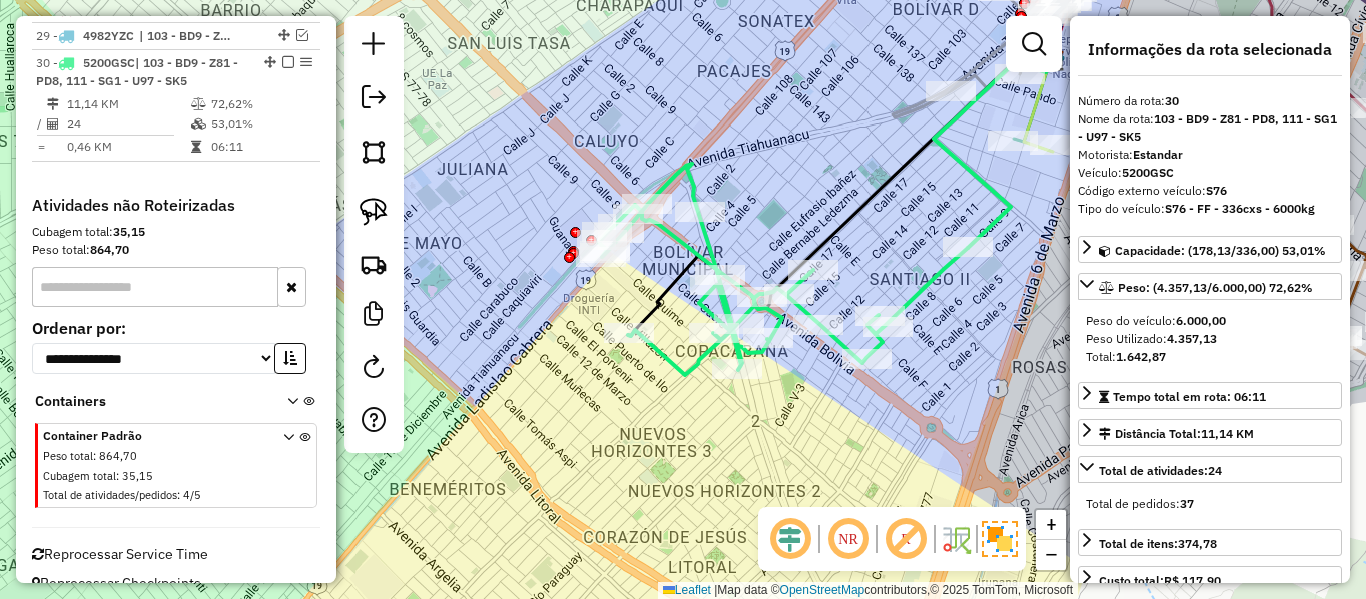 scroll, scrollTop: 2577, scrollLeft: 0, axis: vertical 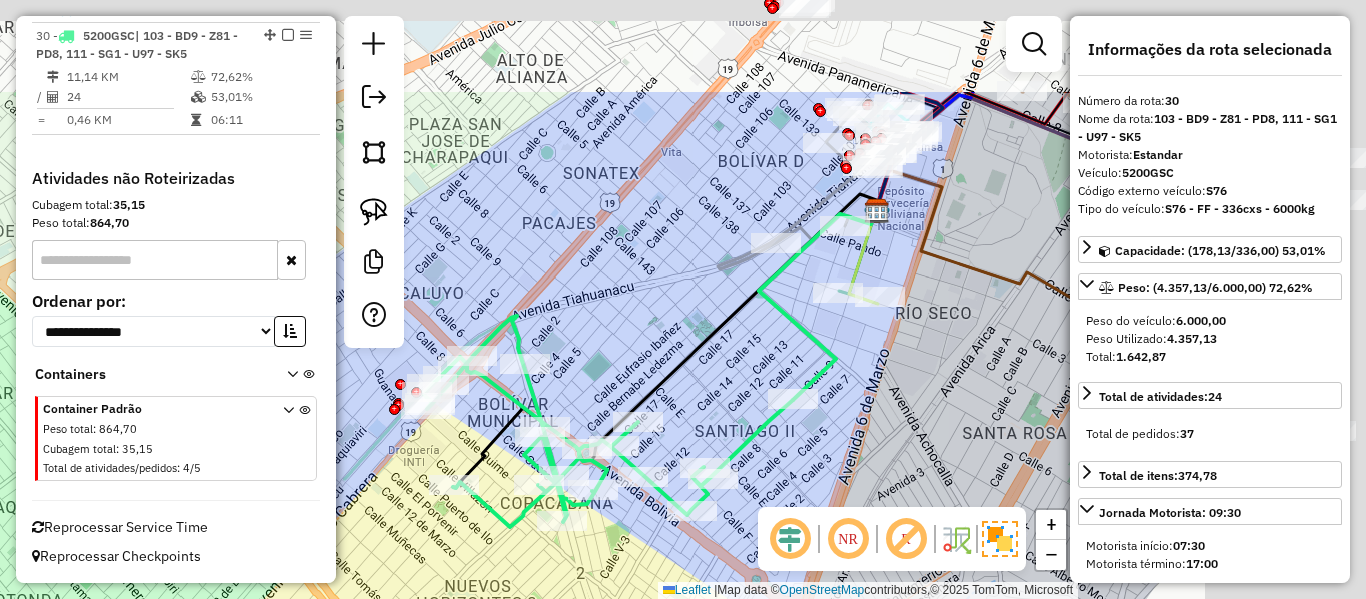 drag, startPoint x: 965, startPoint y: 312, endPoint x: 790, endPoint y: 464, distance: 231.79517 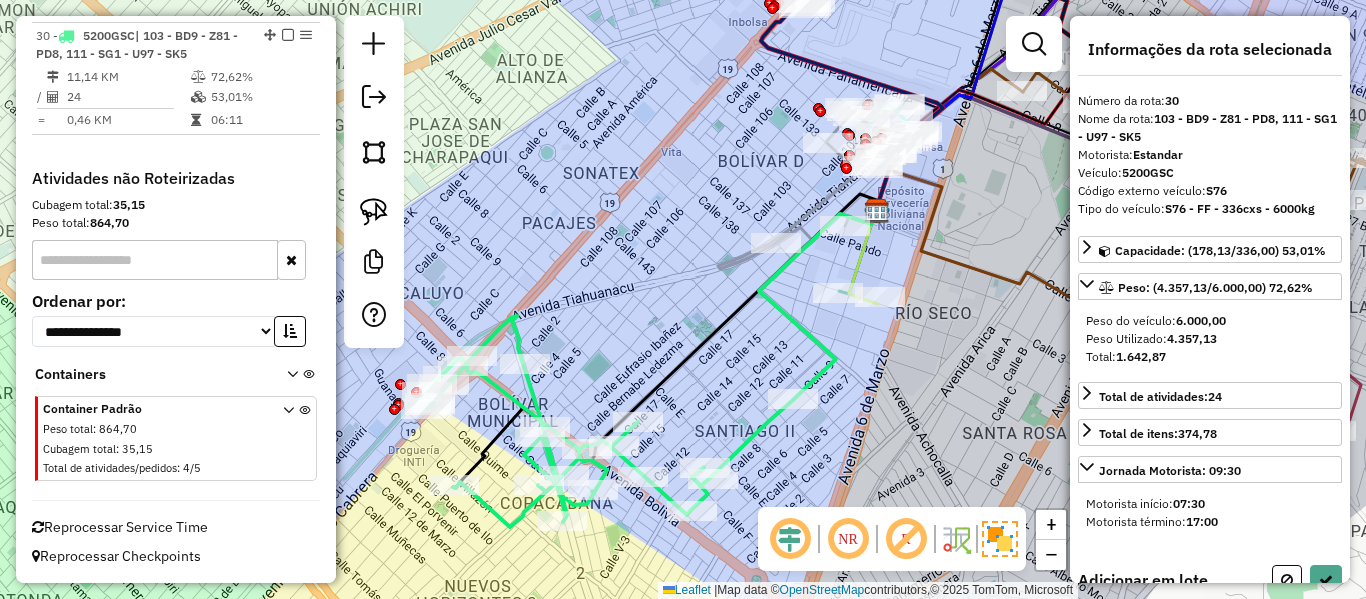 select on "**********" 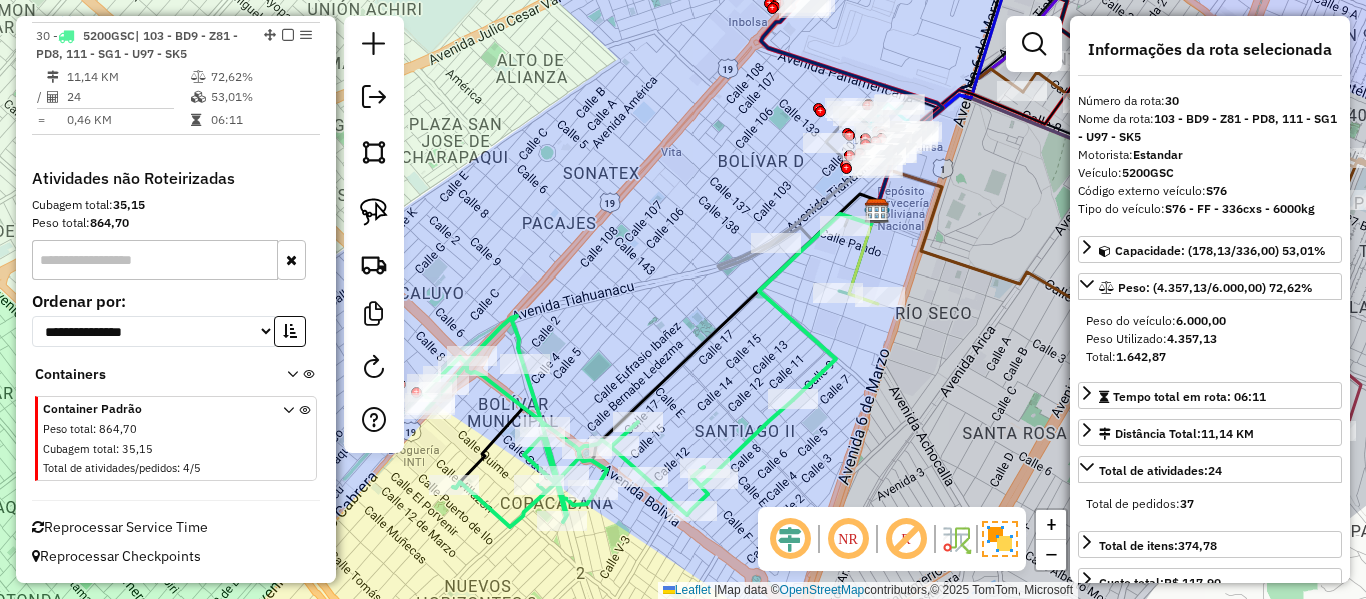 click 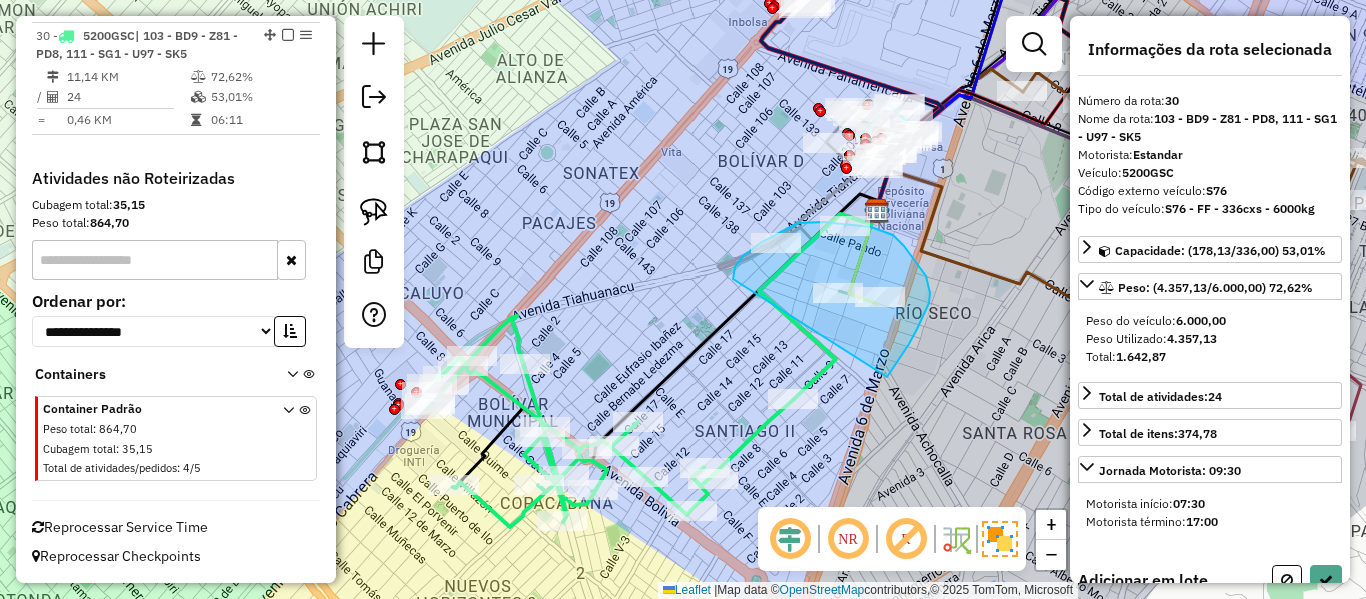 drag, startPoint x: 887, startPoint y: 377, endPoint x: 749, endPoint y: 342, distance: 142.36923 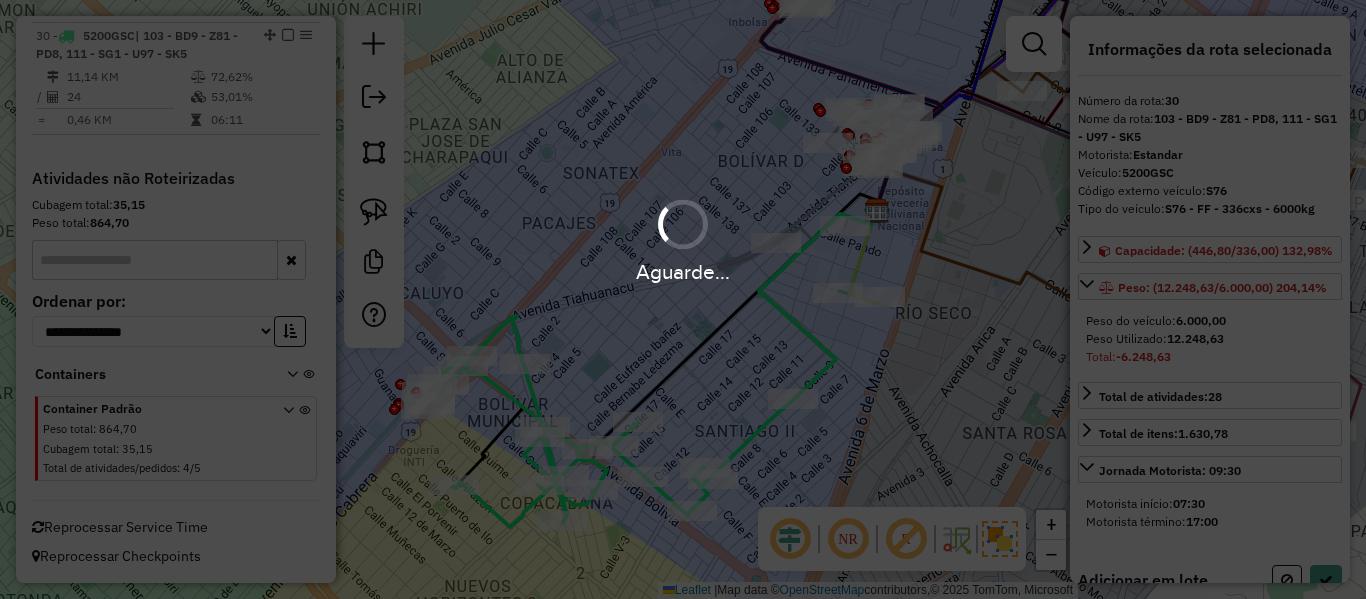 select on "**********" 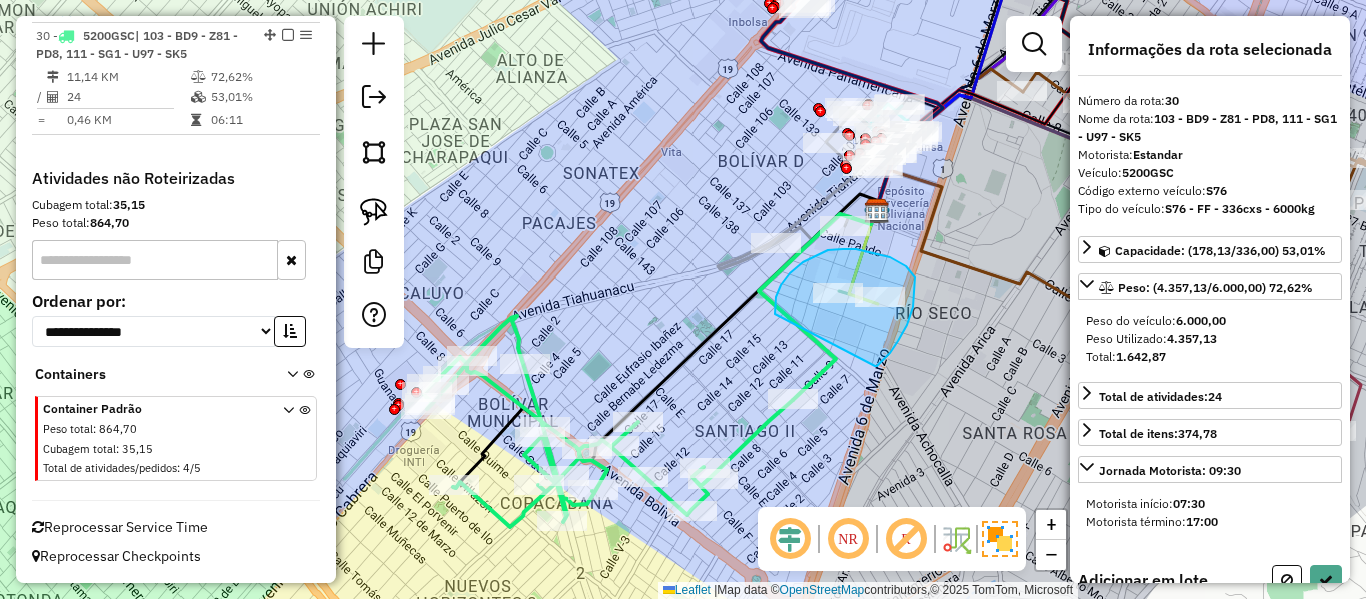 drag, startPoint x: 907, startPoint y: 325, endPoint x: 791, endPoint y: 339, distance: 116.841774 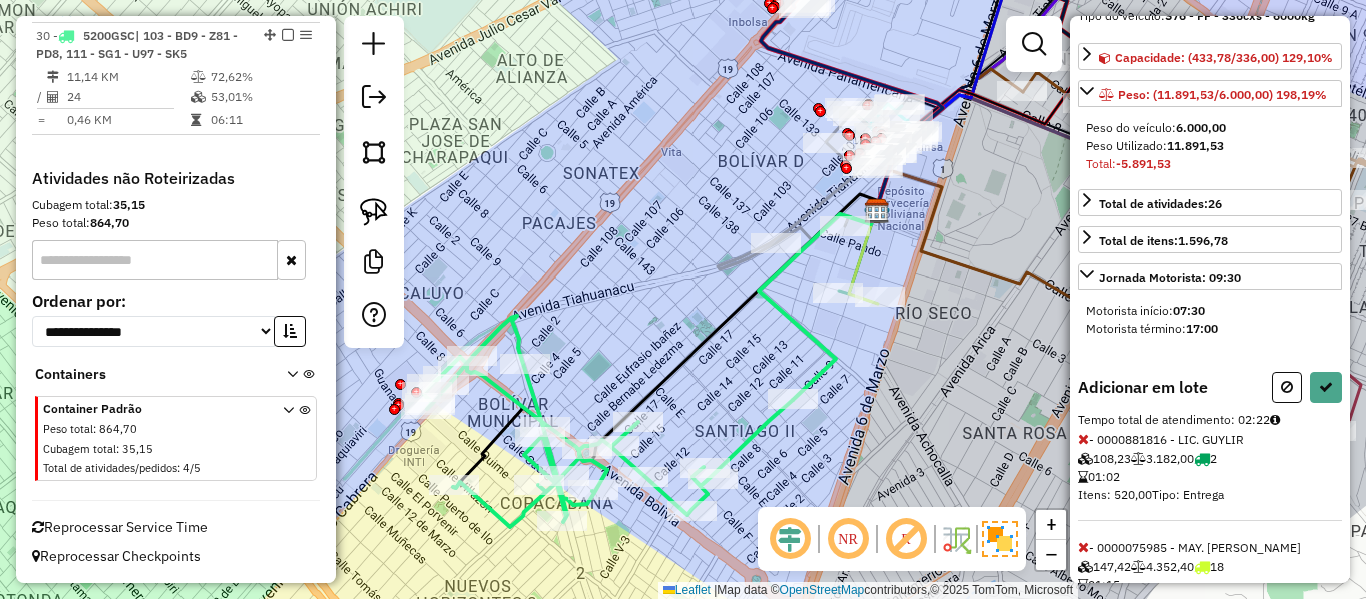 scroll, scrollTop: 281, scrollLeft: 0, axis: vertical 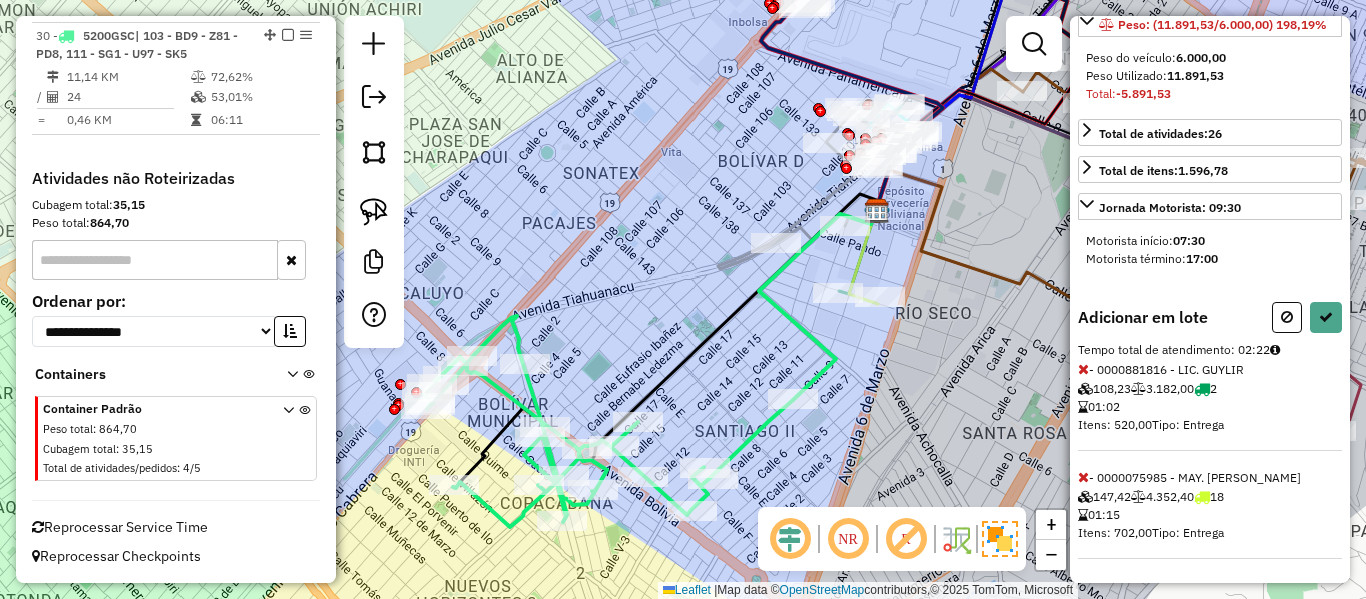 click at bounding box center (1083, 369) 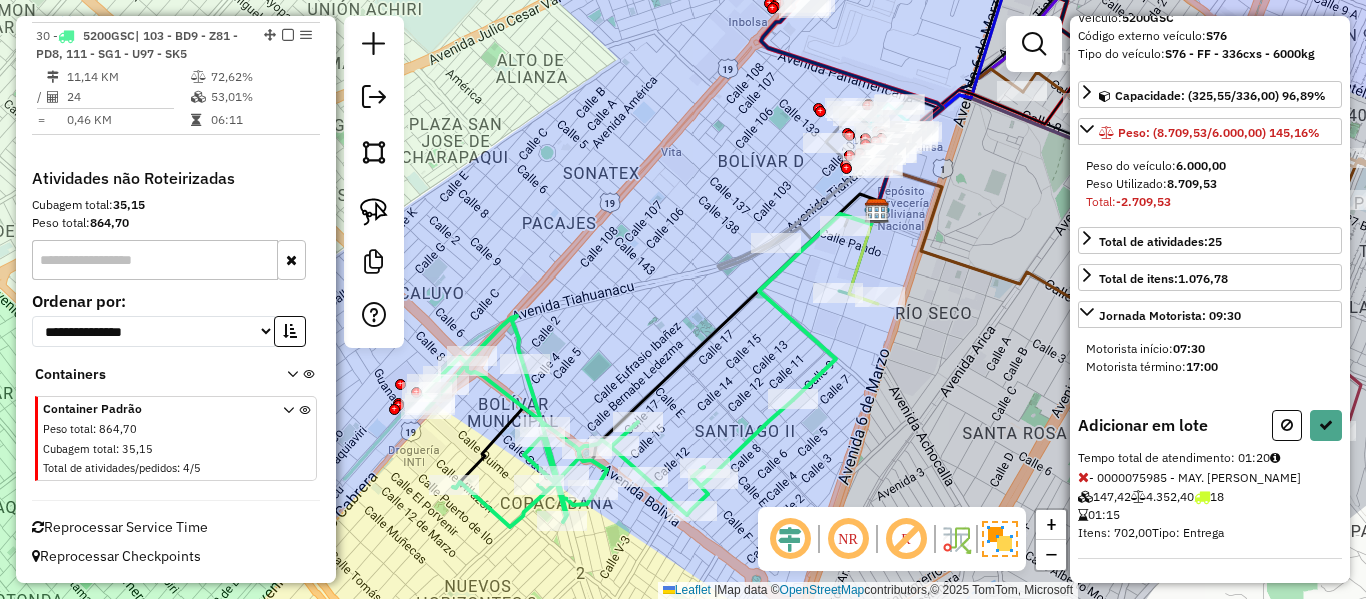 select on "**********" 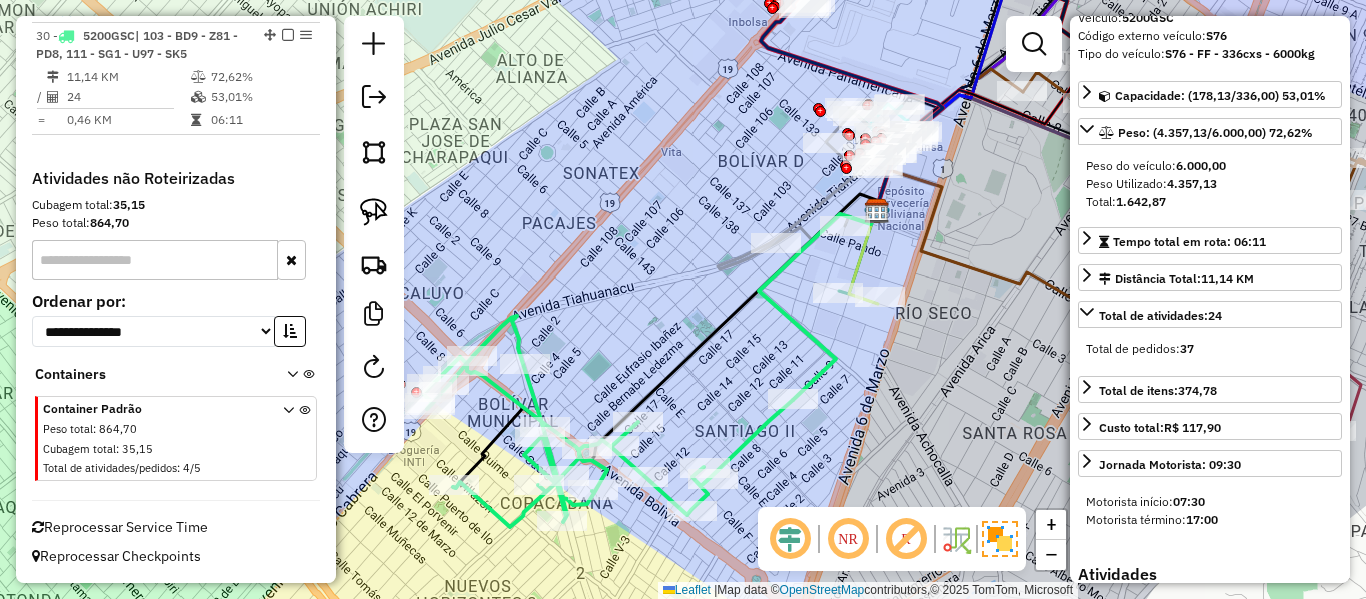 scroll, scrollTop: 263, scrollLeft: 0, axis: vertical 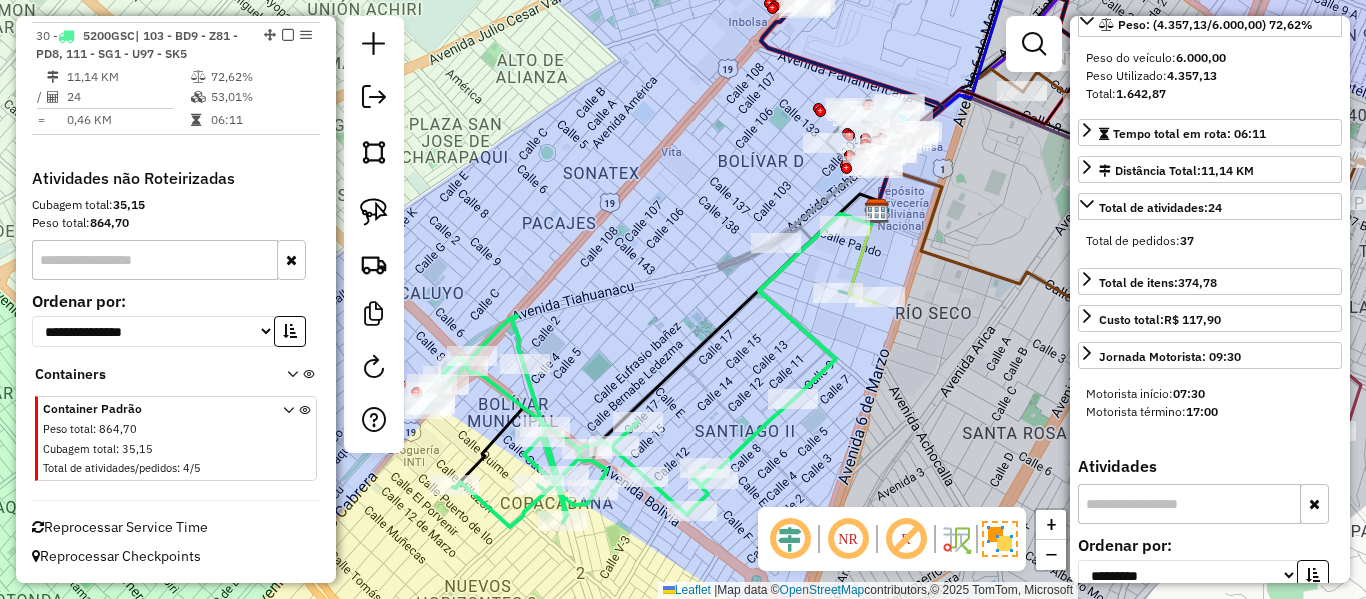 click on "Janela de atendimento Grade de atendimento Capacidade Transportadoras Veículos Cliente Pedidos  Rotas Selecione os dias de semana para filtrar as janelas de atendimento  Seg   Ter   Qua   Qui   Sex   Sáb   Dom  Informe o período da janela de atendimento: De: Até:  Filtrar exatamente a janela do cliente  Considerar janela de atendimento padrão  Selecione os dias de semana para filtrar as grades de atendimento  Seg   Ter   Qua   Qui   Sex   Sáb   Dom   Considerar clientes sem dia de atendimento cadastrado  Clientes fora do dia de atendimento selecionado Filtrar as atividades entre os valores definidos abaixo:  Peso mínimo:   Peso máximo:   Cubagem mínima:   Cubagem máxima:   De:   Até:  Filtrar as atividades entre o tempo de atendimento definido abaixo:  De:   Até:   Considerar capacidade total dos clientes não roteirizados Transportadora: Selecione um ou mais itens Tipo de veículo: Selecione um ou mais itens Veículo: Selecione um ou mais itens Motorista: Selecione um ou mais itens Nome: Rótulo:" 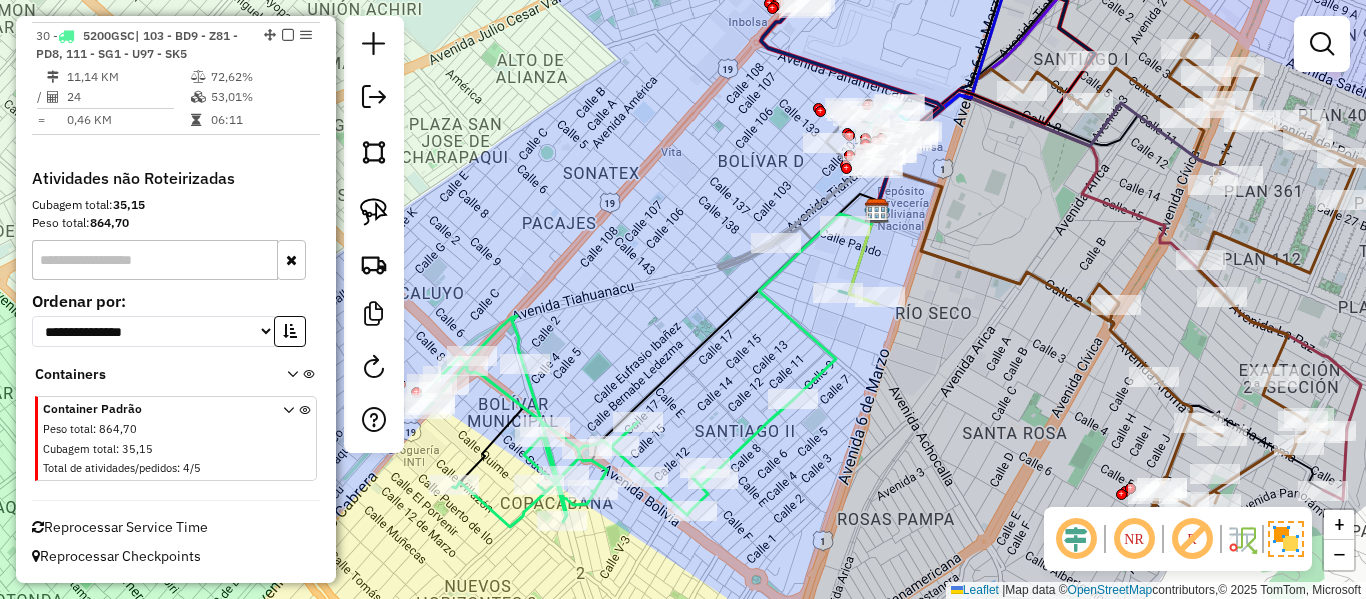 click 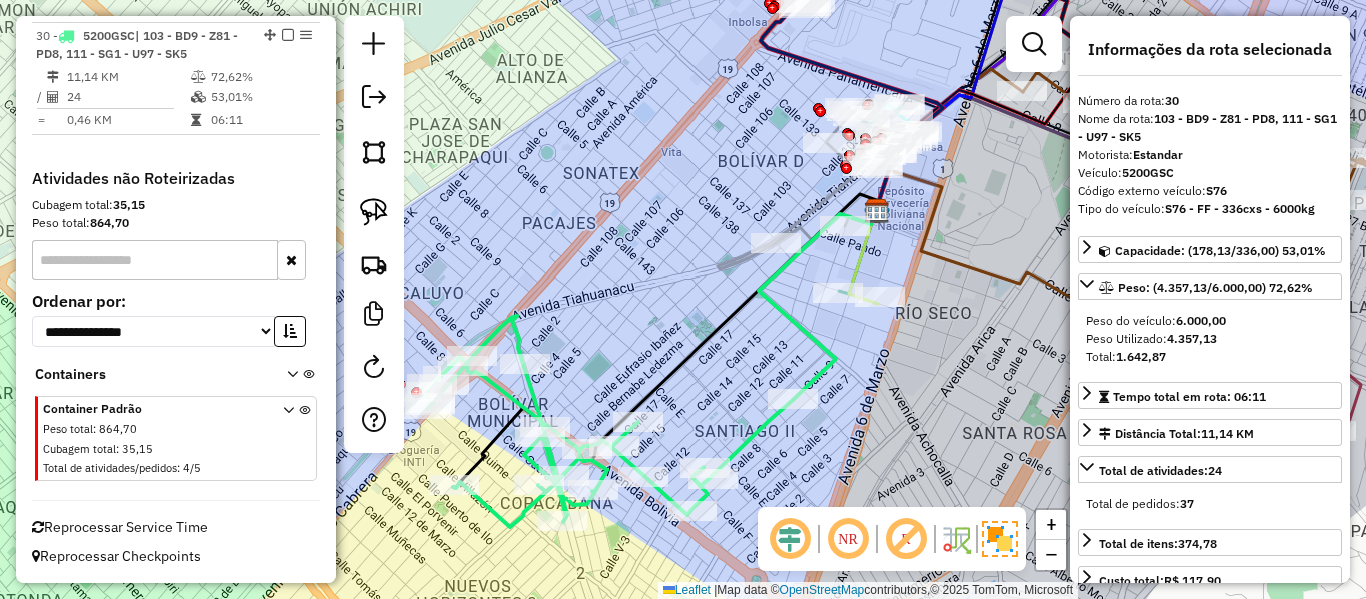 drag, startPoint x: 782, startPoint y: 301, endPoint x: 768, endPoint y: 372, distance: 72.36712 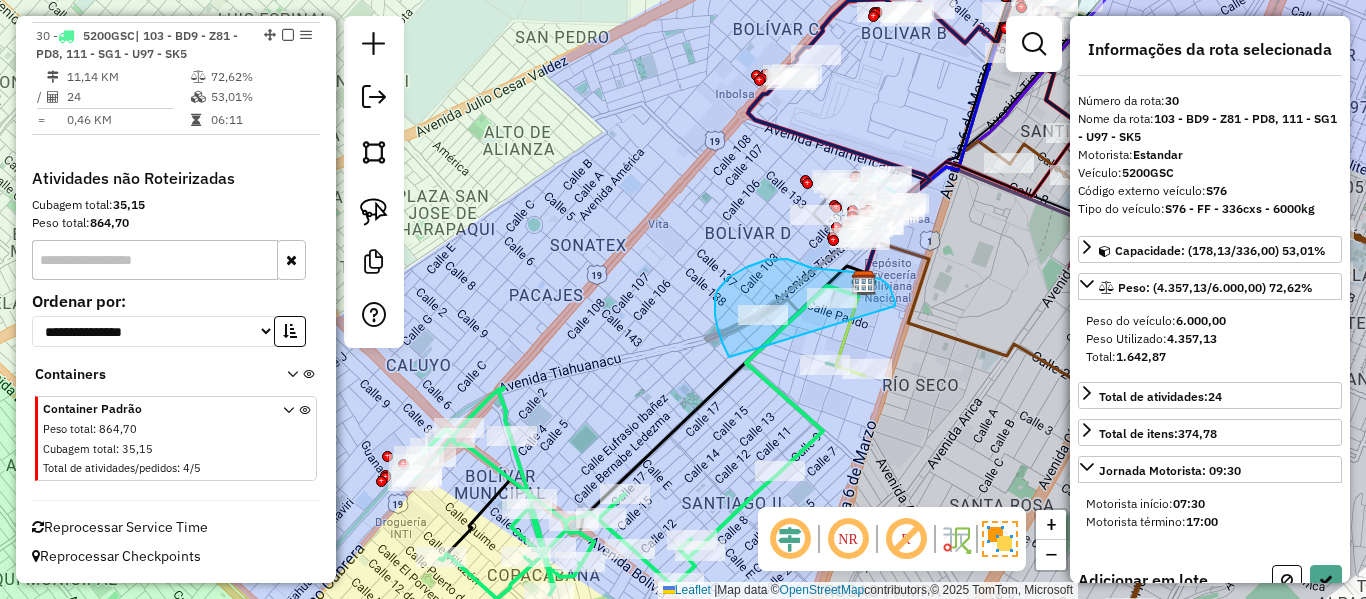 drag, startPoint x: 729, startPoint y: 357, endPoint x: 895, endPoint y: 306, distance: 173.65771 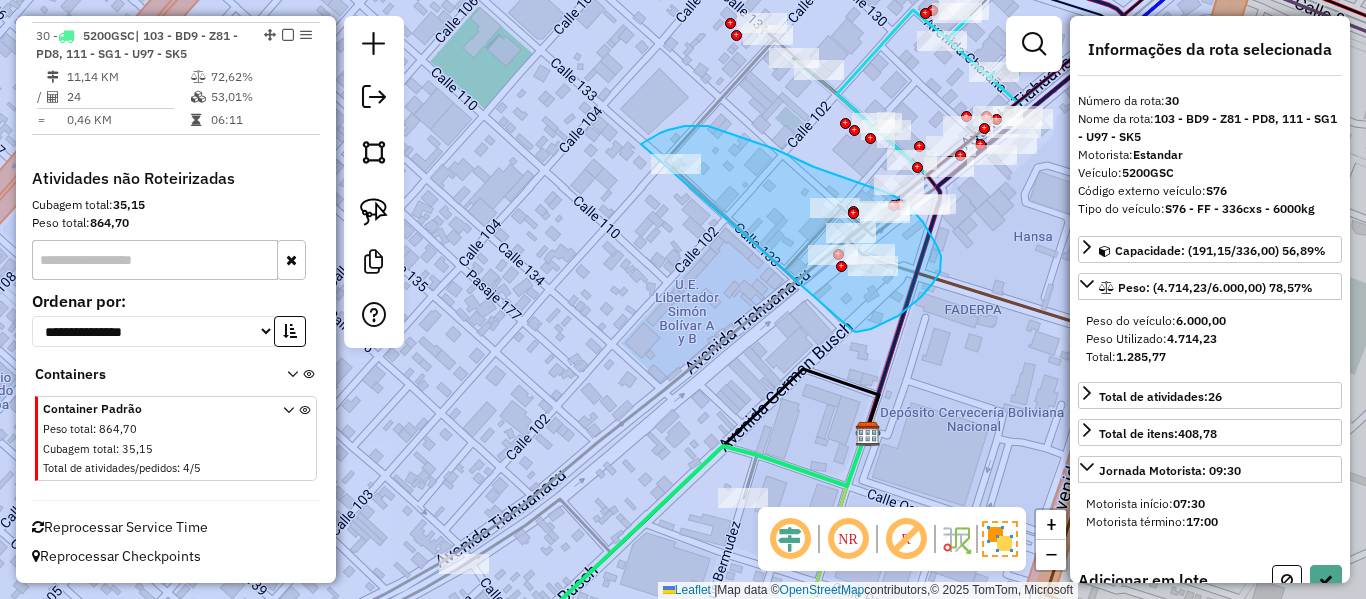 drag, startPoint x: 852, startPoint y: 330, endPoint x: 806, endPoint y: 392, distance: 77.201035 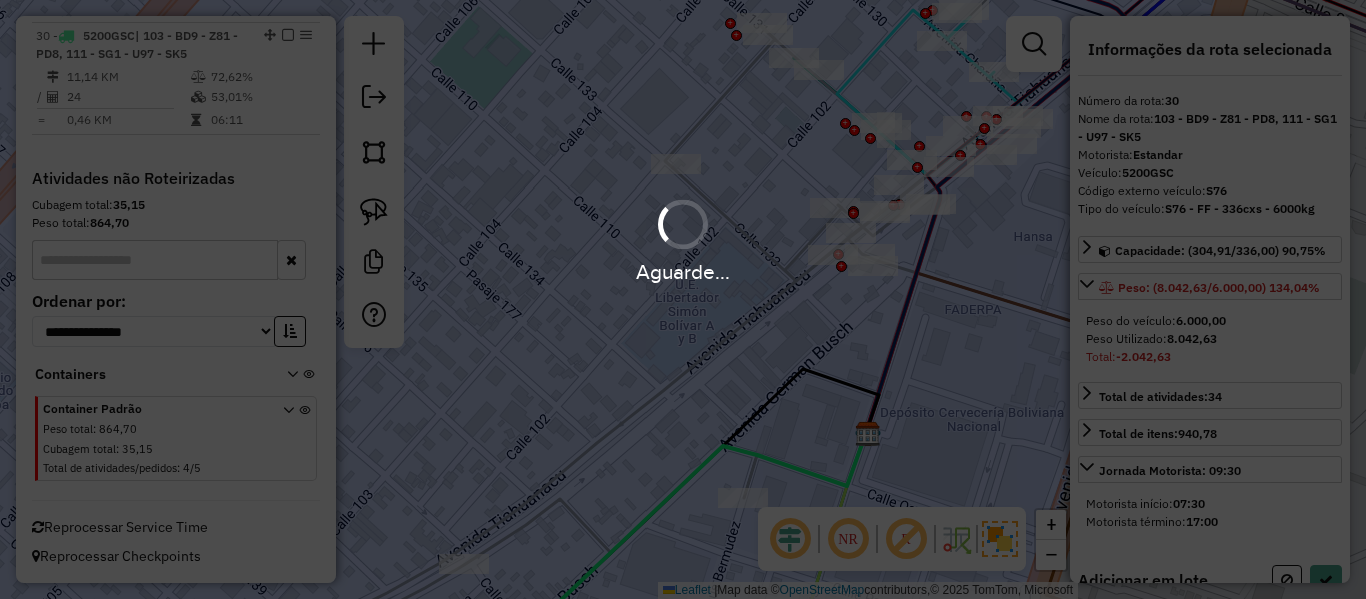select on "**********" 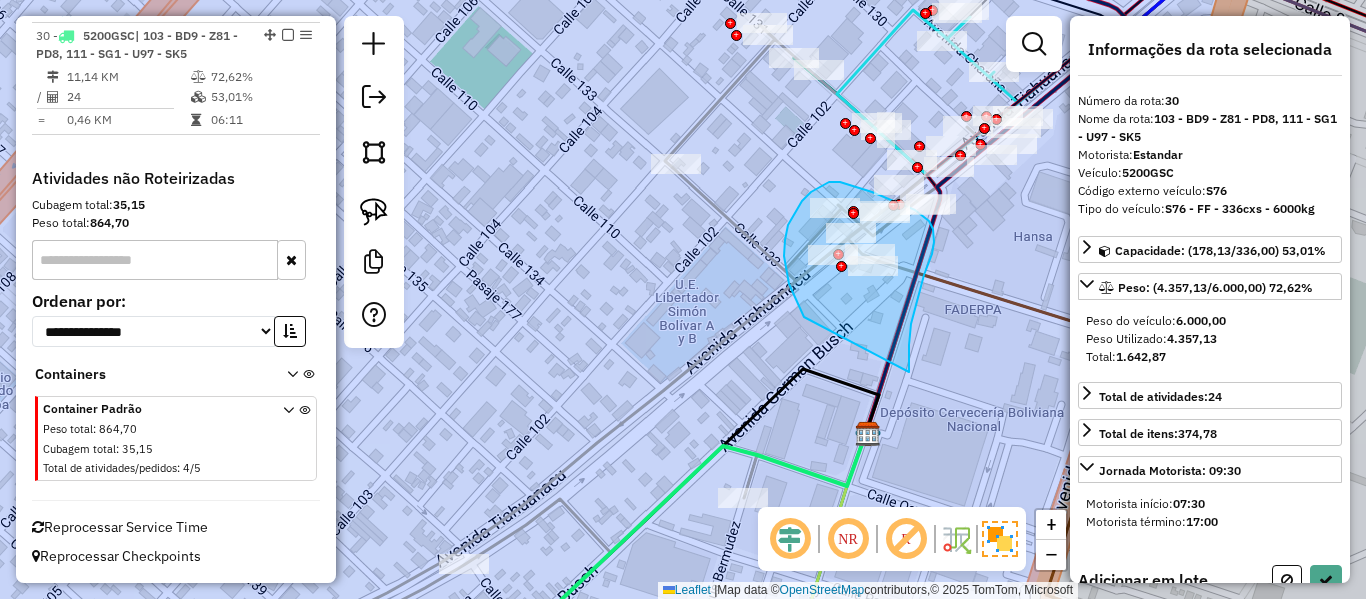 drag, startPoint x: 918, startPoint y: 301, endPoint x: 805, endPoint y: 320, distance: 114.58621 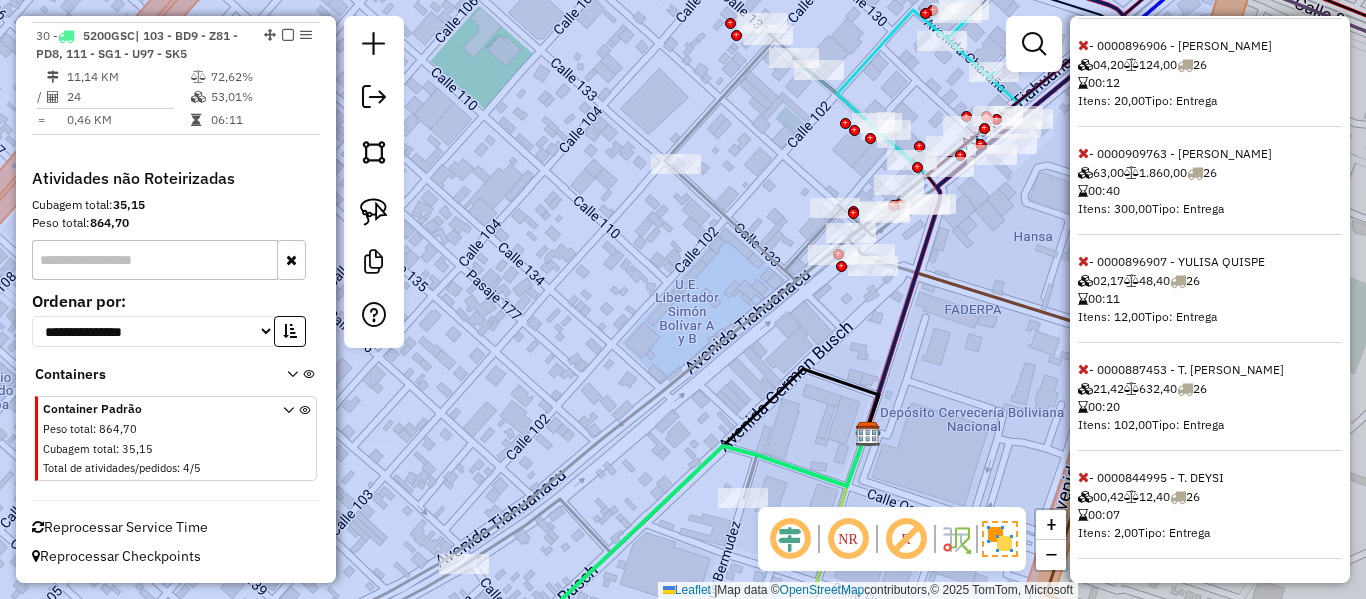 select on "**********" 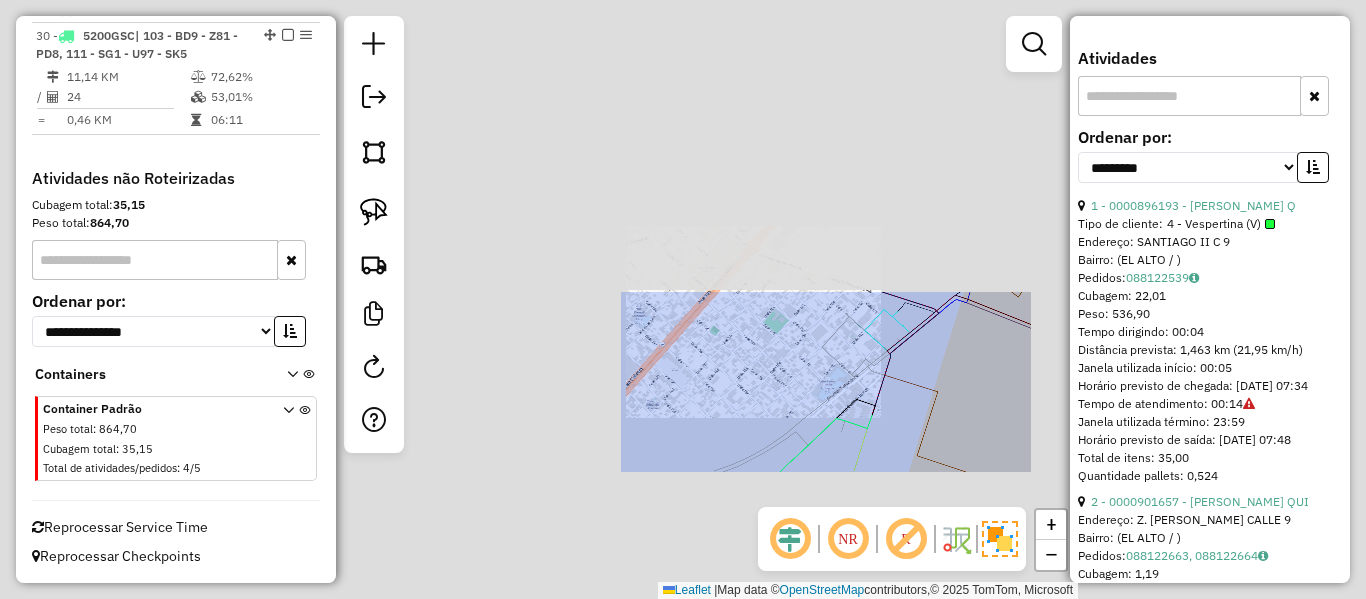 scroll, scrollTop: 666, scrollLeft: 0, axis: vertical 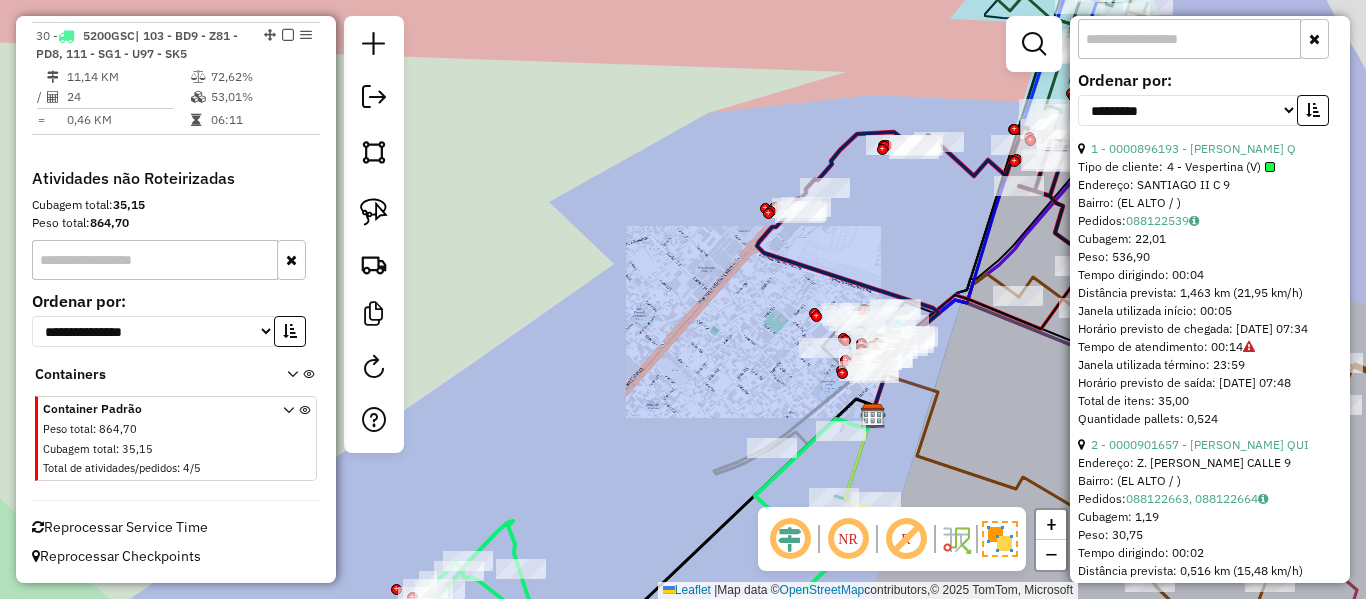 click on "Janela de atendimento Grade de atendimento Capacidade Transportadoras Veículos Cliente Pedidos  Rotas Selecione os dias de semana para filtrar as janelas de atendimento  Seg   Ter   Qua   Qui   Sex   Sáb   Dom  Informe o período da janela de atendimento: De: Até:  Filtrar exatamente a janela do cliente  Considerar janela de atendimento padrão  Selecione os dias de semana para filtrar as grades de atendimento  Seg   Ter   Qua   Qui   Sex   Sáb   Dom   Considerar clientes sem dia de atendimento cadastrado  Clientes fora do dia de atendimento selecionado Filtrar as atividades entre os valores definidos abaixo:  Peso mínimo:   Peso máximo:   Cubagem mínima:   Cubagem máxima:   De:   Até:  Filtrar as atividades entre o tempo de atendimento definido abaixo:  De:   Até:   Considerar capacidade total dos clientes não roteirizados Transportadora: Selecione um ou mais itens Tipo de veículo: Selecione um ou mais itens Veículo: Selecione um ou mais itens Motorista: Selecione um ou mais itens Nome: Rótulo:" 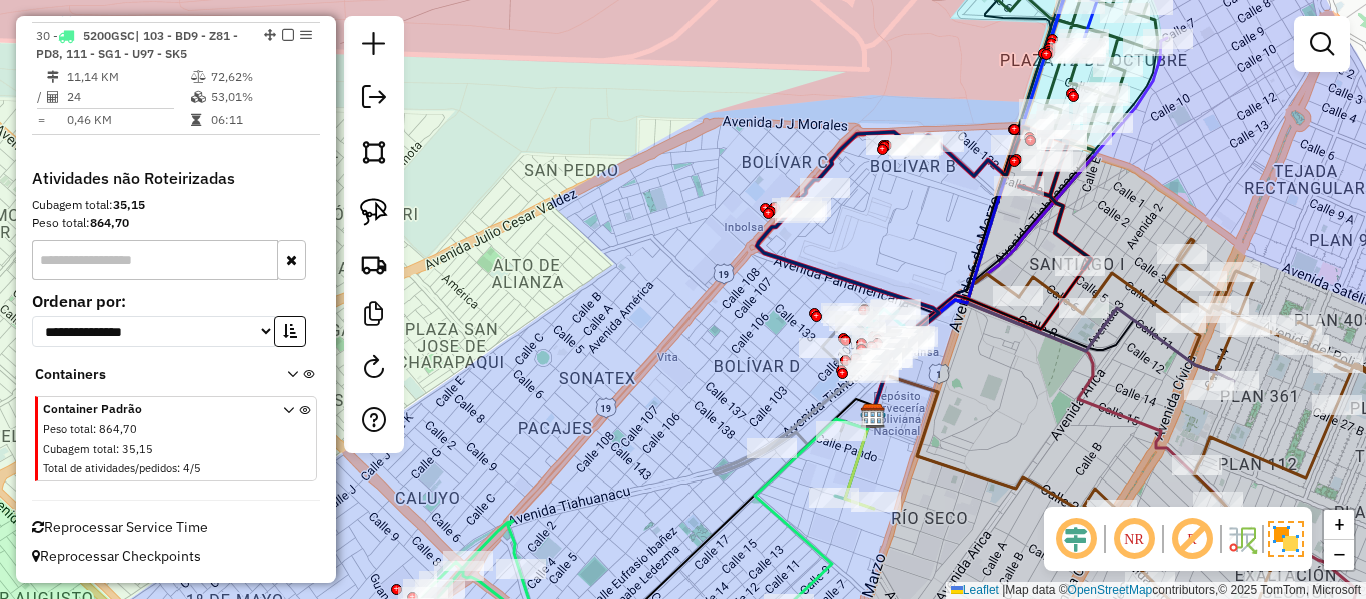 drag, startPoint x: 915, startPoint y: 466, endPoint x: 921, endPoint y: 312, distance: 154.11684 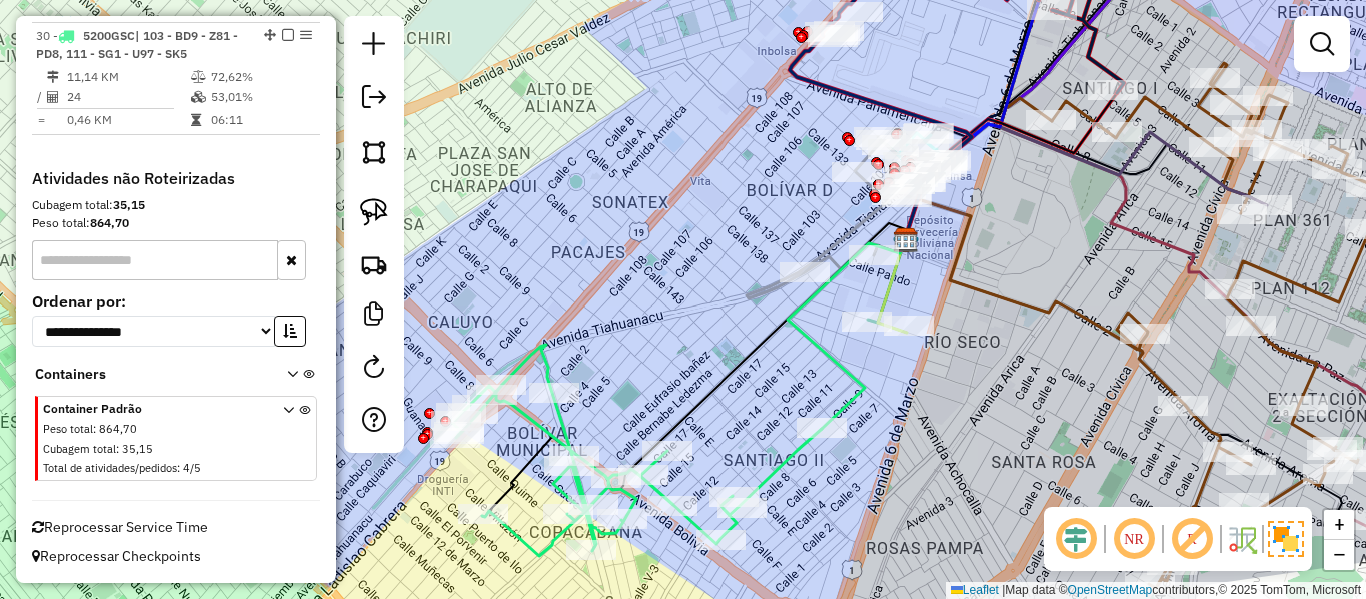 click 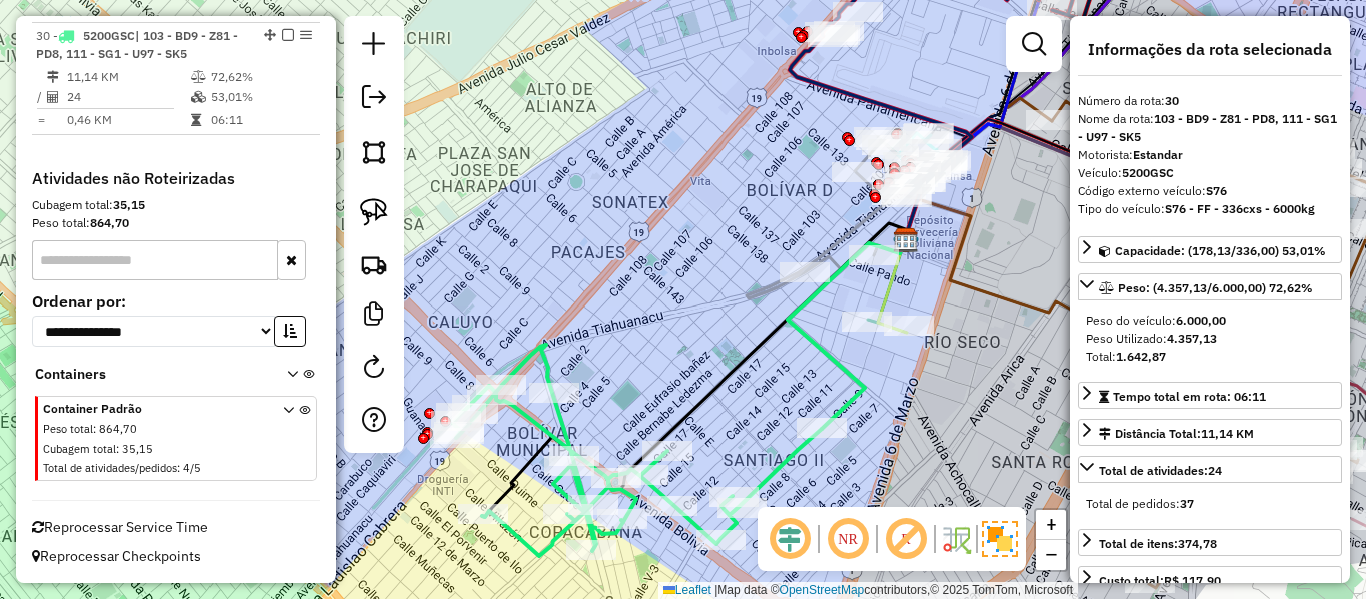 click 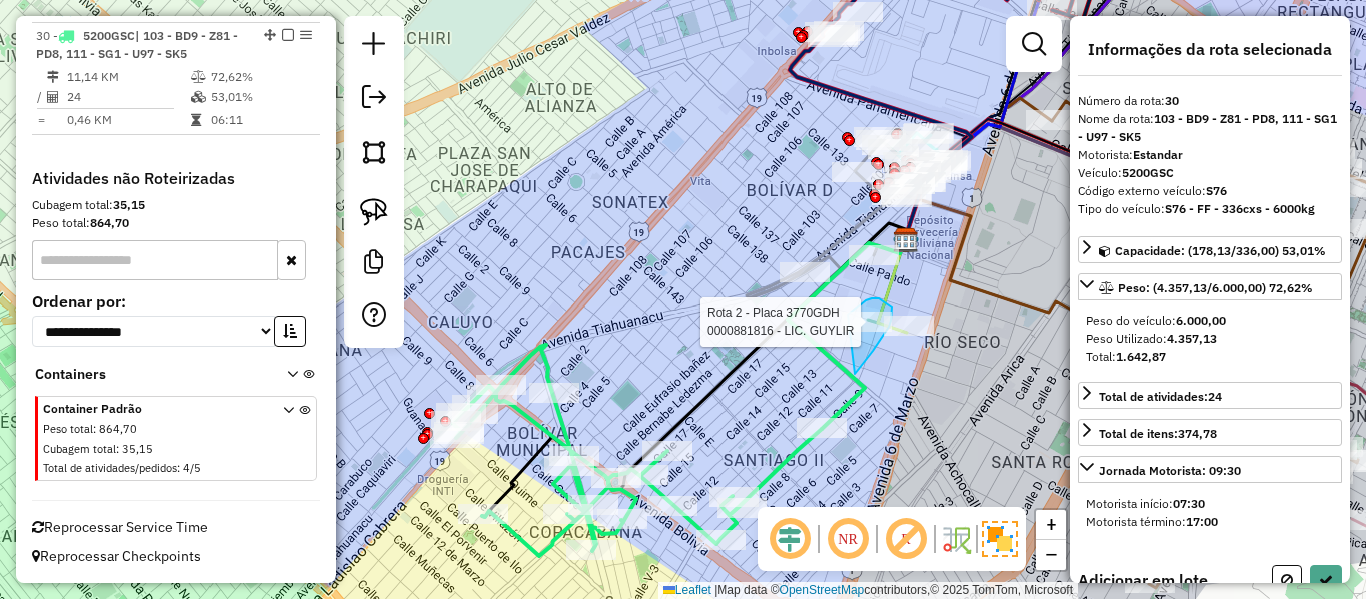 drag, startPoint x: 855, startPoint y: 374, endPoint x: 830, endPoint y: 353, distance: 32.649654 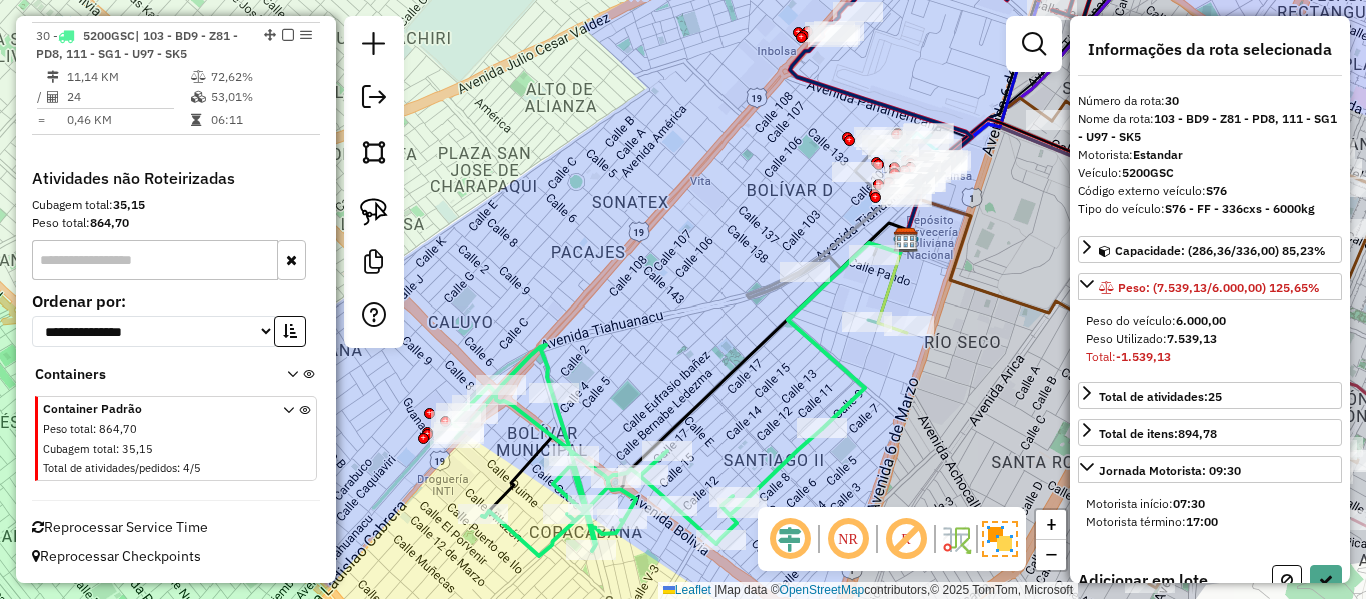 select on "**********" 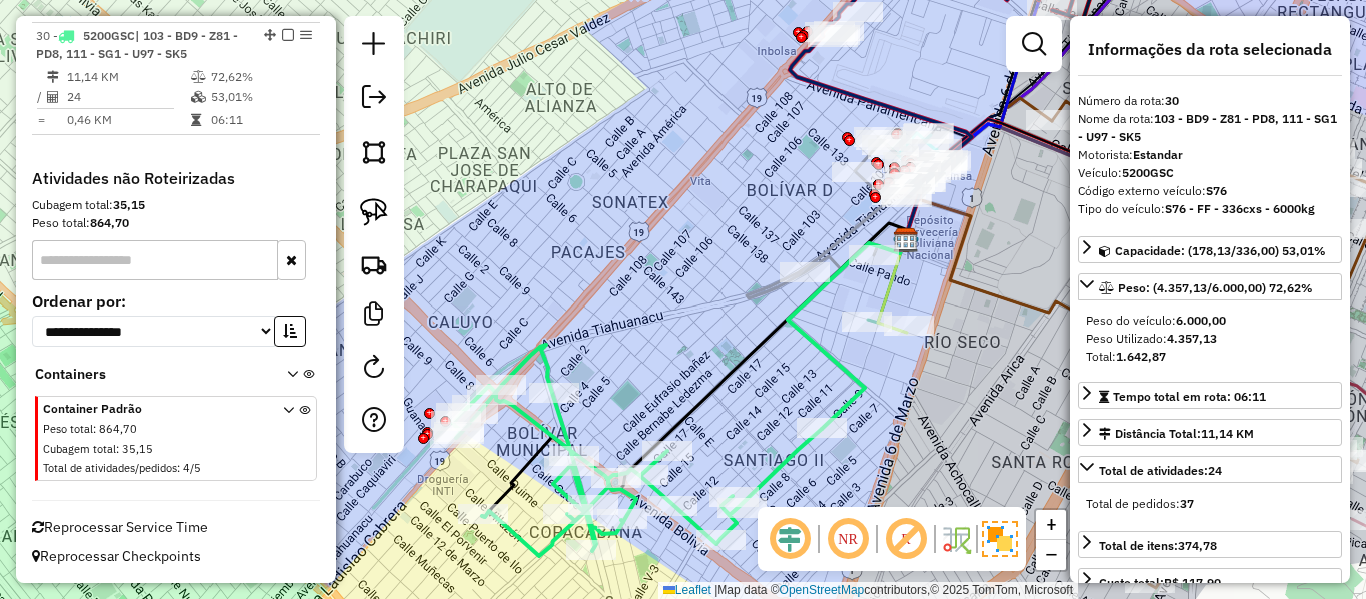 click 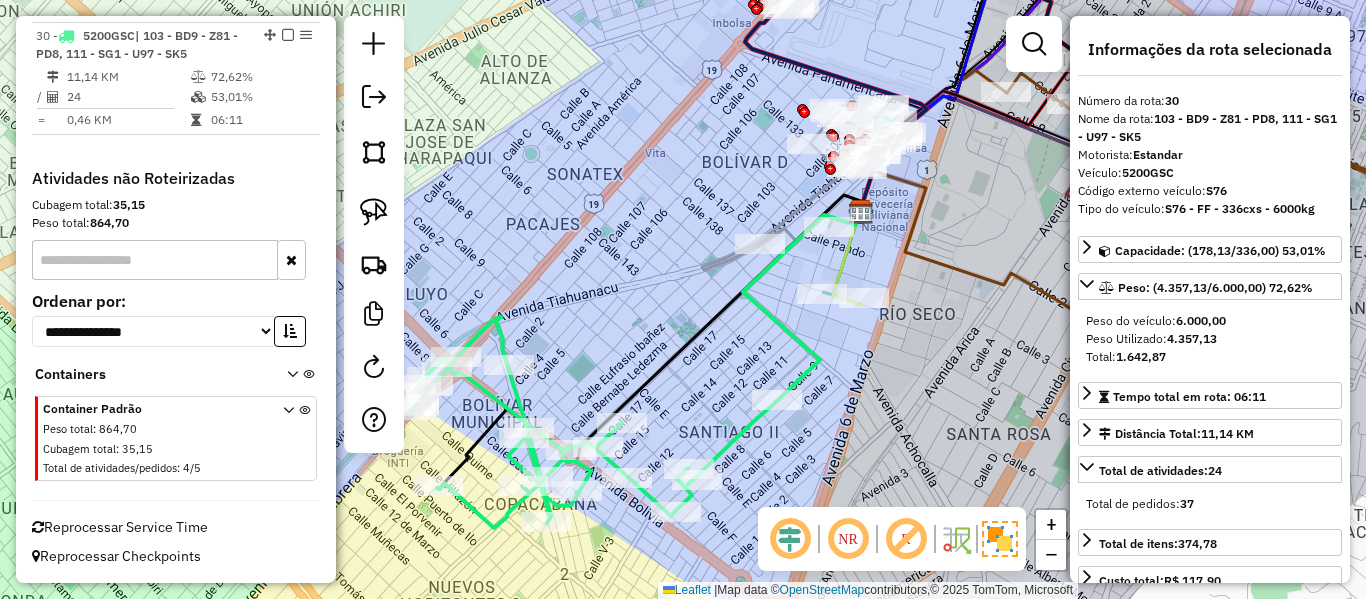 drag, startPoint x: 890, startPoint y: 386, endPoint x: 778, endPoint y: 333, distance: 123.90723 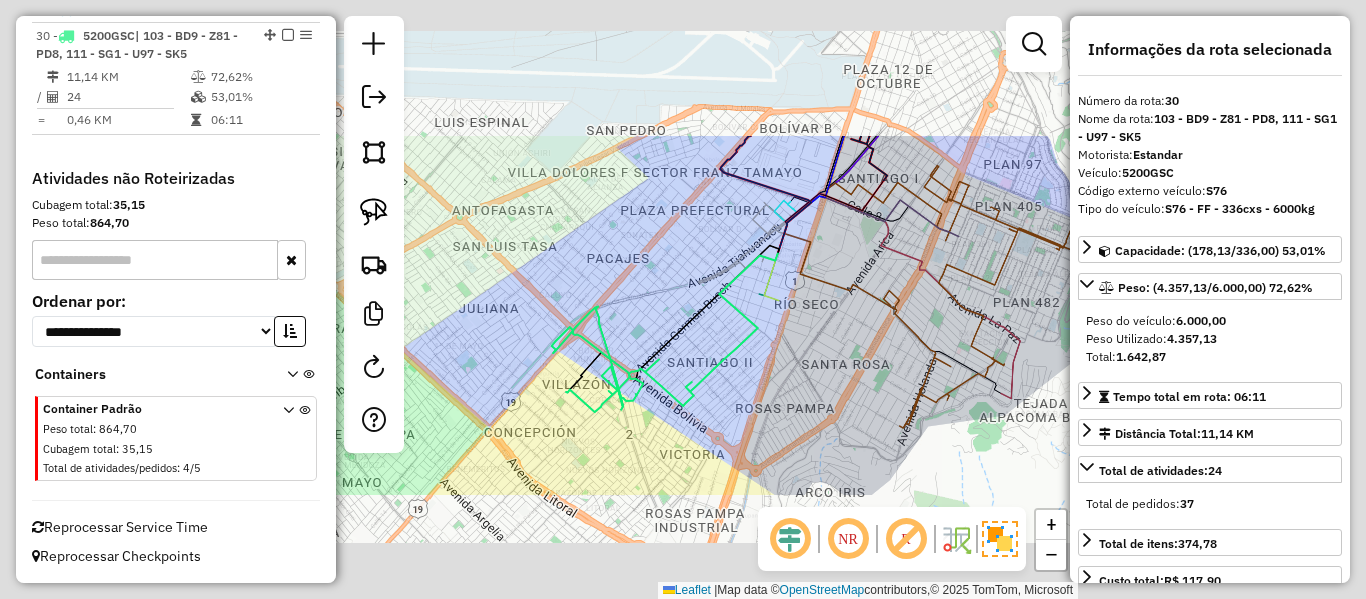 click on "Janela de atendimento Grade de atendimento Capacidade Transportadoras Veículos Cliente Pedidos  Rotas Selecione os dias de semana para filtrar as janelas de atendimento  Seg   Ter   Qua   Qui   Sex   Sáb   Dom  Informe o período da janela de atendimento: De: Até:  Filtrar exatamente a janela do cliente  Considerar janela de atendimento padrão  Selecione os dias de semana para filtrar as grades de atendimento  Seg   Ter   Qua   Qui   Sex   Sáb   Dom   Considerar clientes sem dia de atendimento cadastrado  Clientes fora do dia de atendimento selecionado Filtrar as atividades entre os valores definidos abaixo:  Peso mínimo:   Peso máximo:   Cubagem mínima:   Cubagem máxima:   De:   Até:  Filtrar as atividades entre o tempo de atendimento definido abaixo:  De:   Até:   Considerar capacidade total dos clientes não roteirizados Transportadora: Selecione um ou mais itens Tipo de veículo: Selecione um ou mais itens Veículo: Selecione um ou mais itens Motorista: Selecione um ou mais itens Nome: Rótulo:" 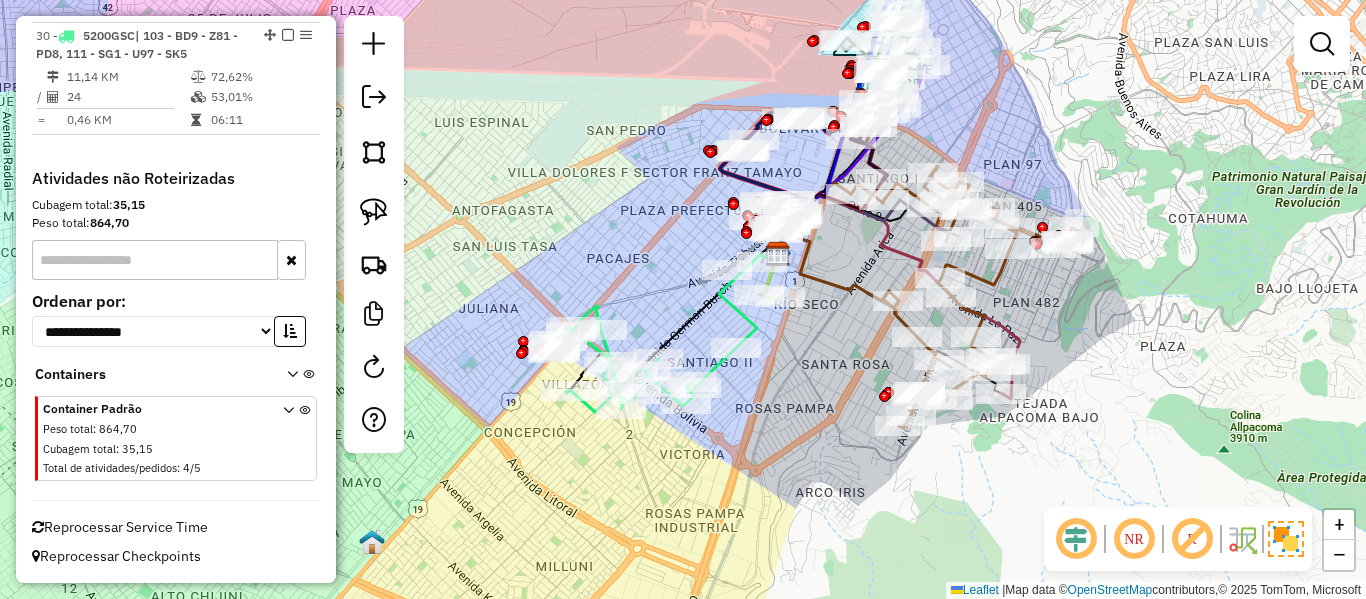 click 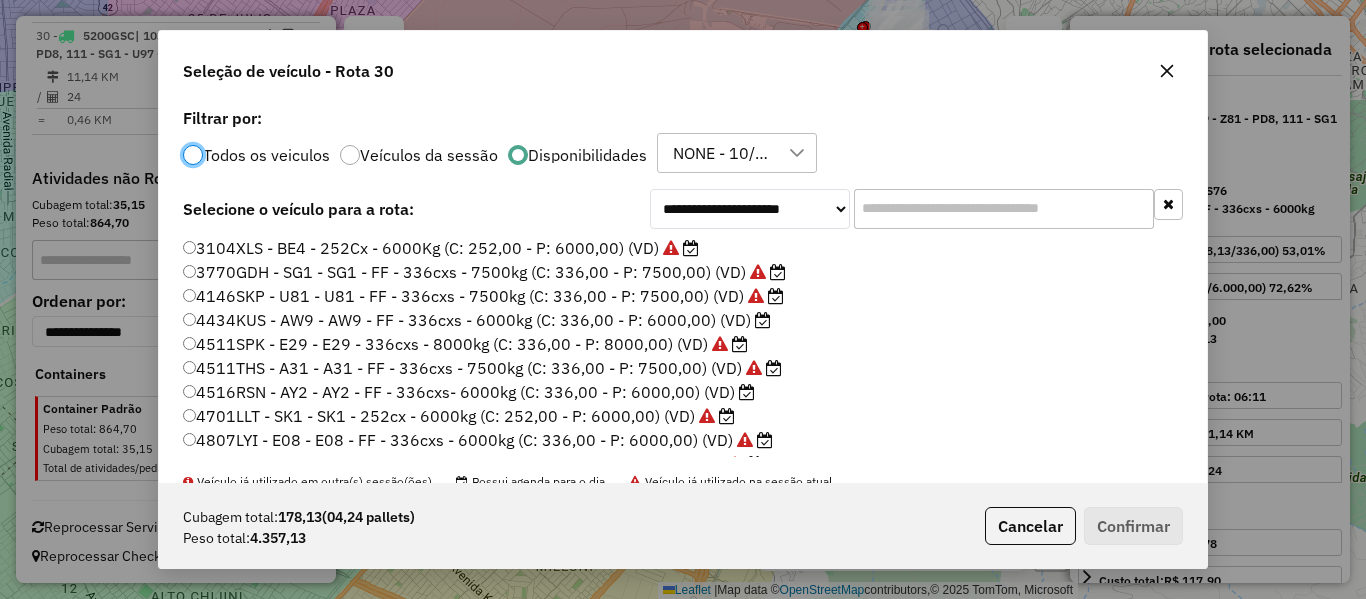 scroll, scrollTop: 11, scrollLeft: 6, axis: both 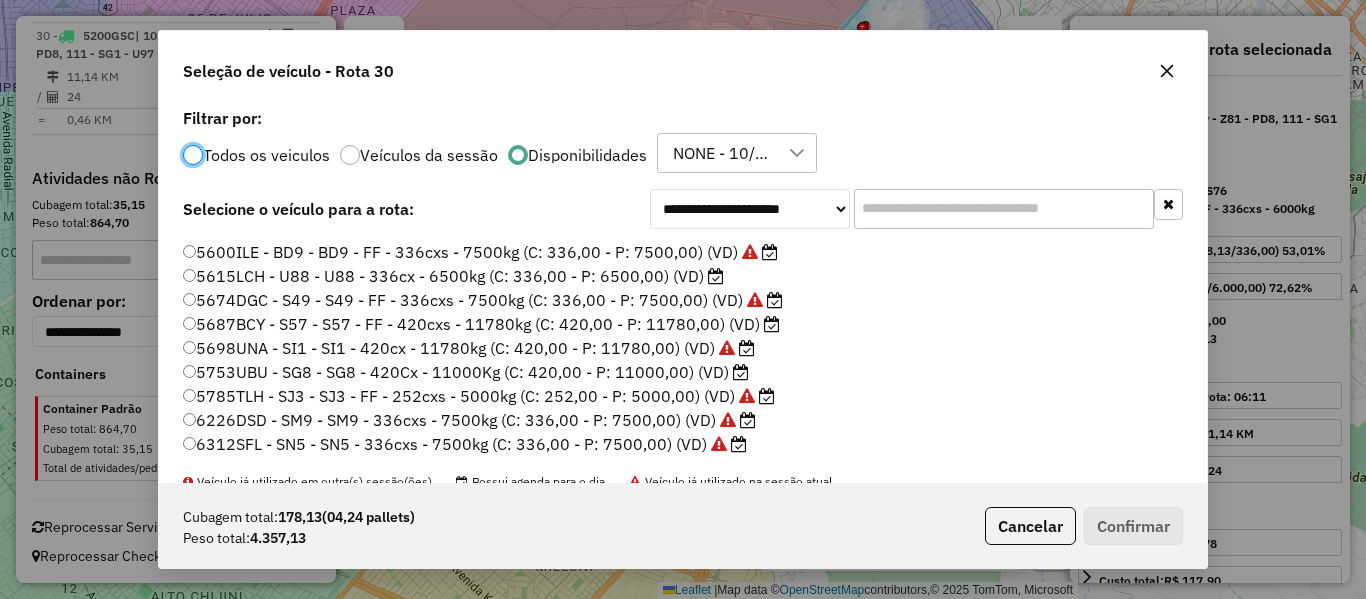 drag, startPoint x: 718, startPoint y: 364, endPoint x: 782, endPoint y: 377, distance: 65.30697 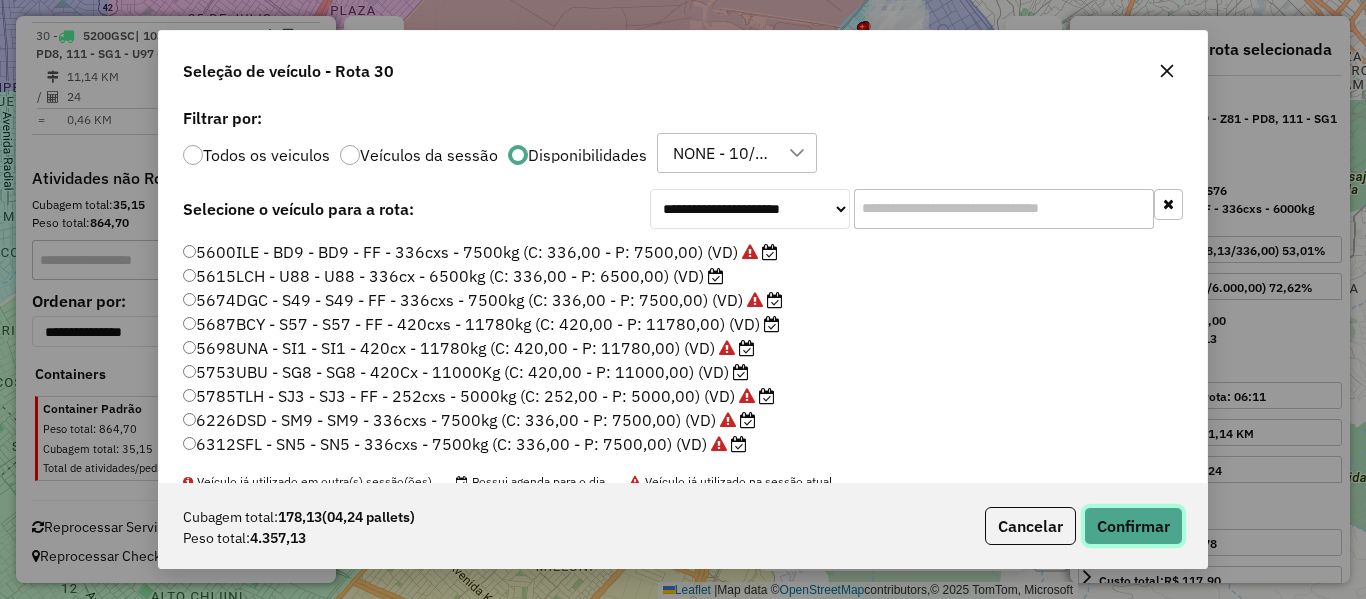 drag, startPoint x: 1114, startPoint y: 516, endPoint x: 1149, endPoint y: 517, distance: 35.014282 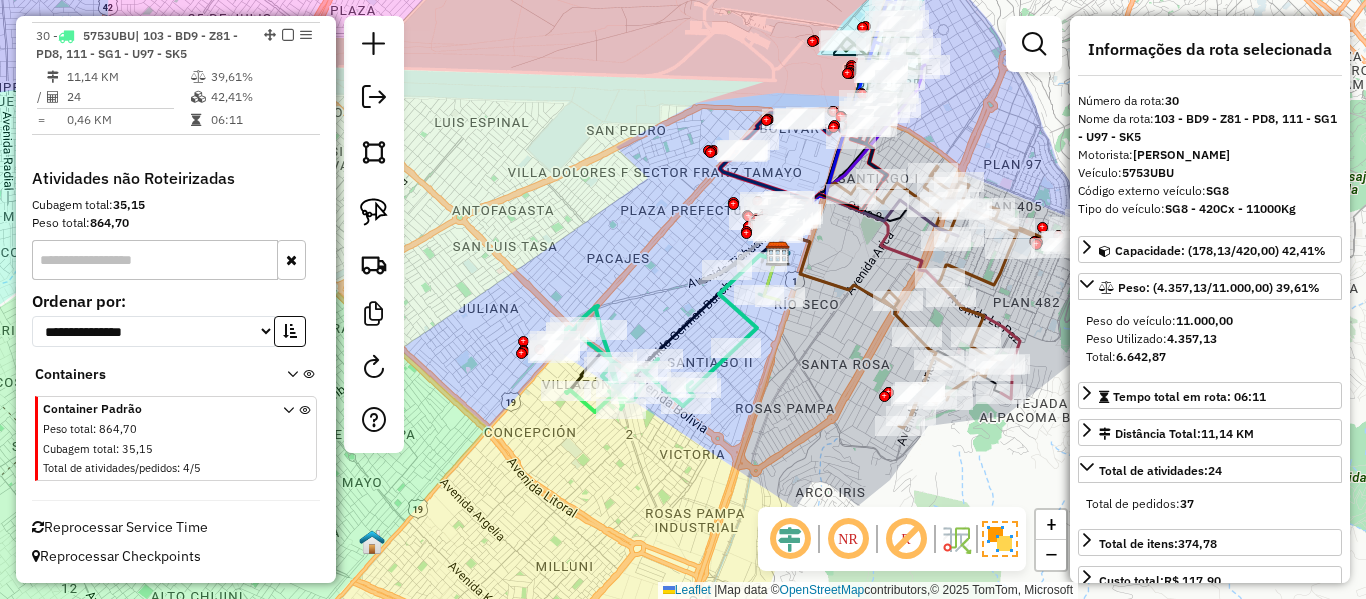 click 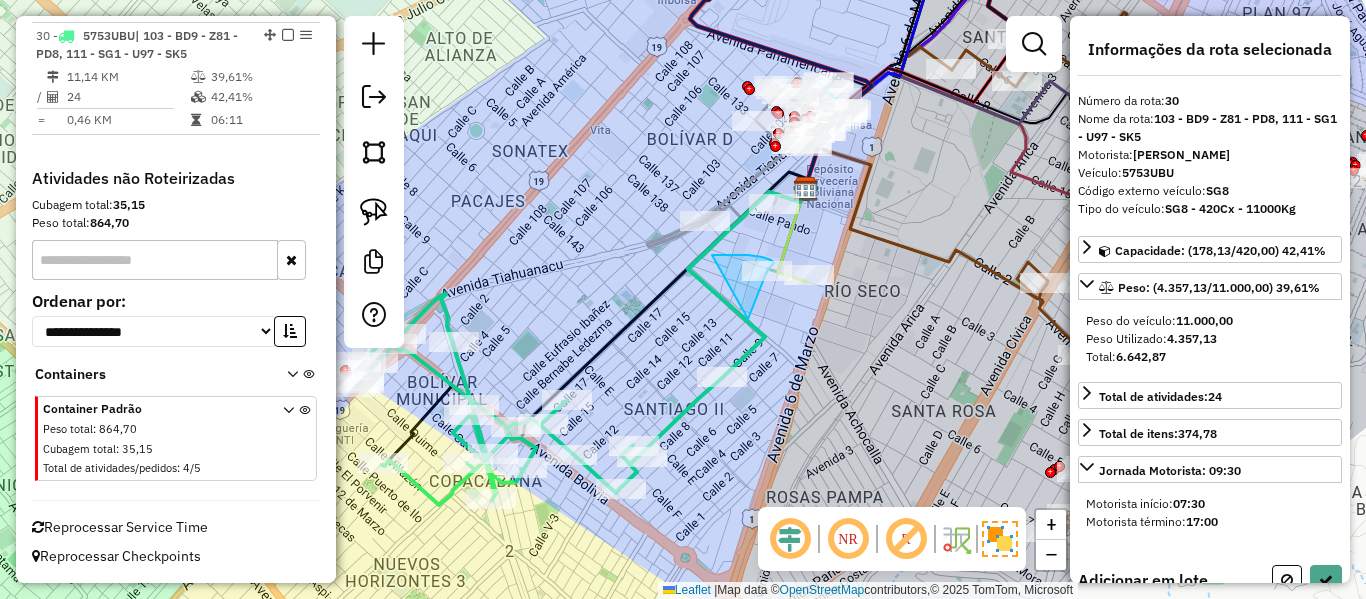 drag, startPoint x: 748, startPoint y: 319, endPoint x: 712, endPoint y: 255, distance: 73.43024 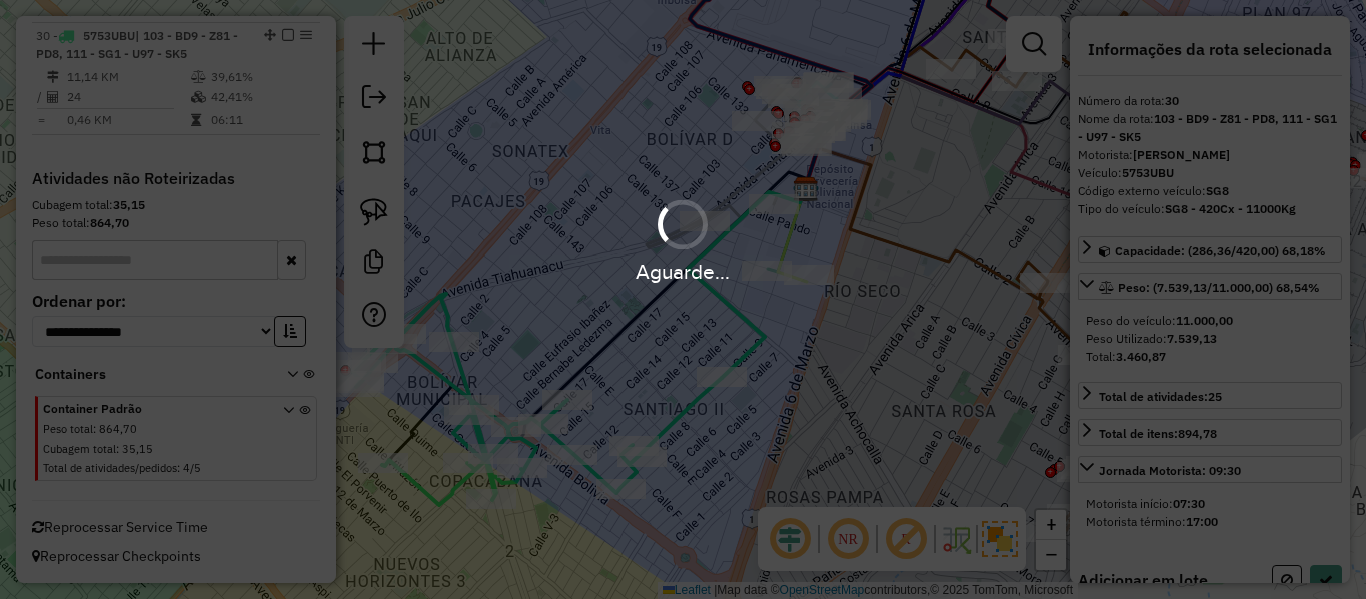 click on "Aguarde..." at bounding box center [683, 271] 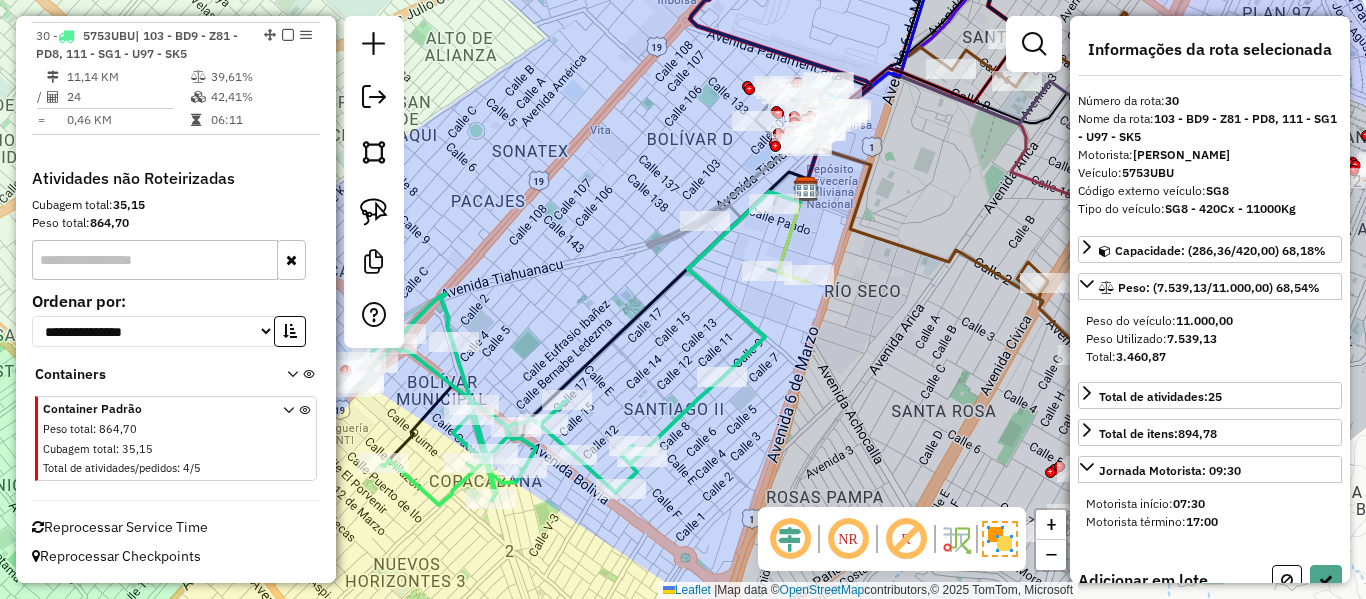 select on "**********" 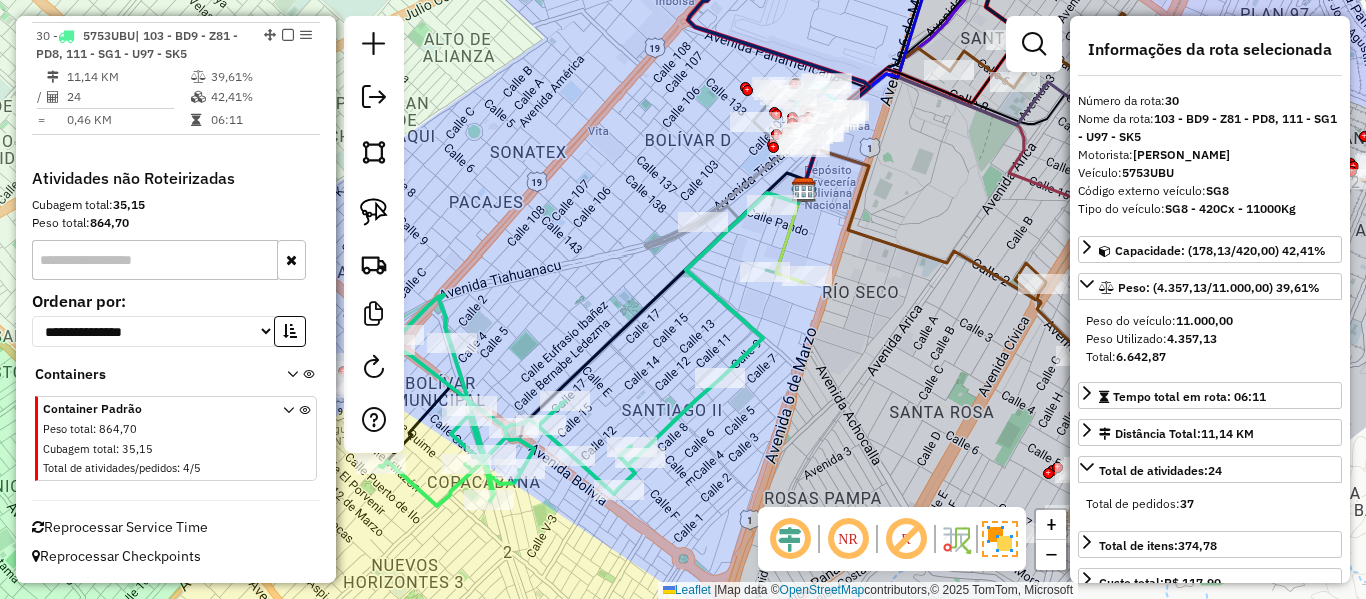 click on "Janela de atendimento Grade de atendimento Capacidade Transportadoras Veículos Cliente Pedidos  Rotas Selecione os dias de semana para filtrar as janelas de atendimento  Seg   Ter   Qua   Qui   Sex   Sáb   Dom  Informe o período da janela de atendimento: De: Até:  Filtrar exatamente a janela do cliente  Considerar janela de atendimento padrão  Selecione os dias de semana para filtrar as grades de atendimento  Seg   Ter   Qua   Qui   Sex   Sáb   Dom   Considerar clientes sem dia de atendimento cadastrado  Clientes fora do dia de atendimento selecionado Filtrar as atividades entre os valores definidos abaixo:  Peso mínimo:   Peso máximo:   Cubagem mínima:   Cubagem máxima:   De:   Até:  Filtrar as atividades entre o tempo de atendimento definido abaixo:  De:   Até:   Considerar capacidade total dos clientes não roteirizados Transportadora: Selecione um ou mais itens Tipo de veículo: Selecione um ou mais itens Veículo: Selecione um ou mais itens Motorista: Selecione um ou mais itens Nome: Rótulo:" 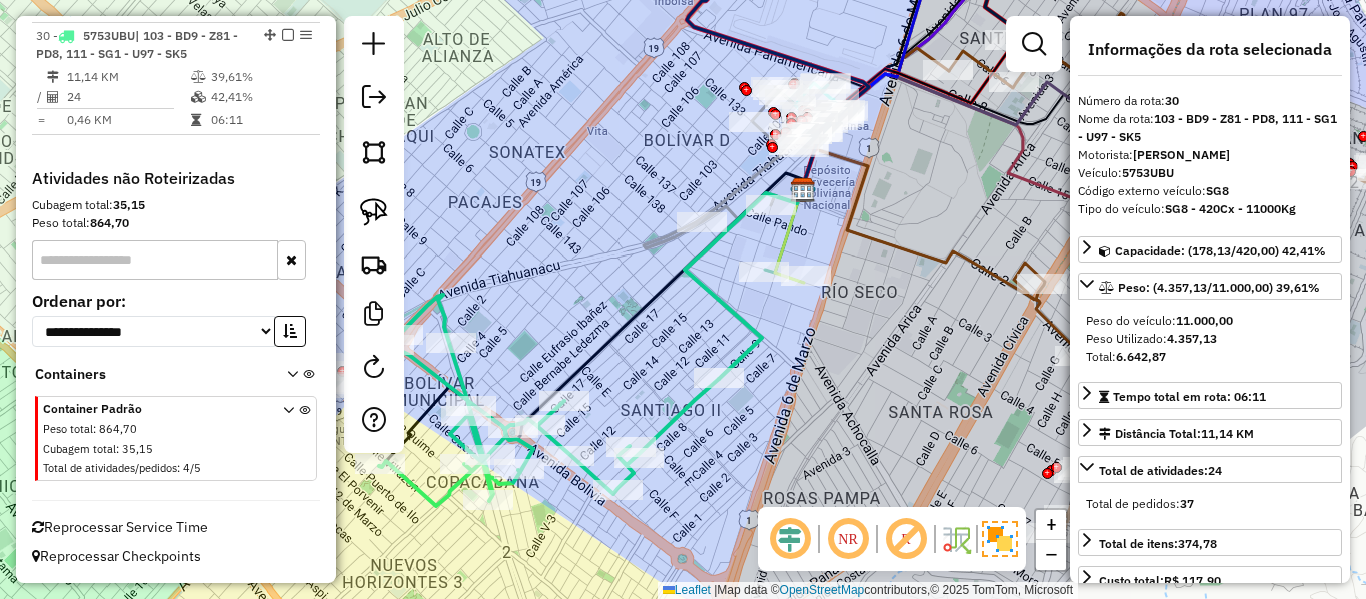click 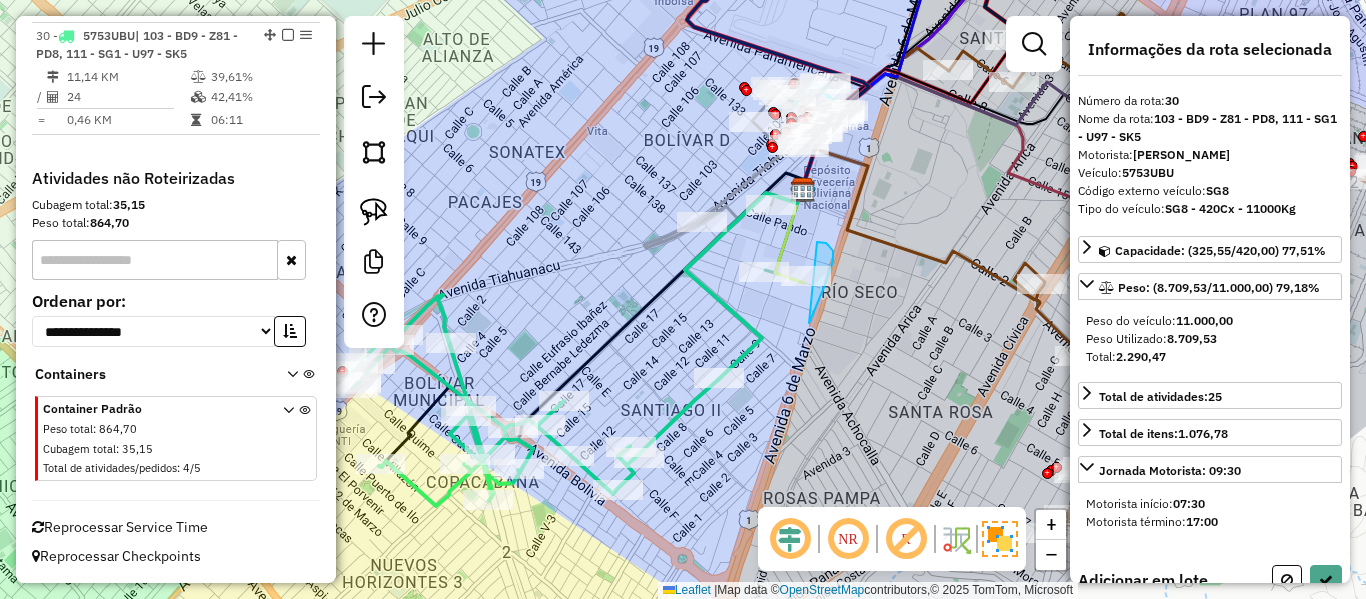 drag, startPoint x: 809, startPoint y: 323, endPoint x: 811, endPoint y: 245, distance: 78.025635 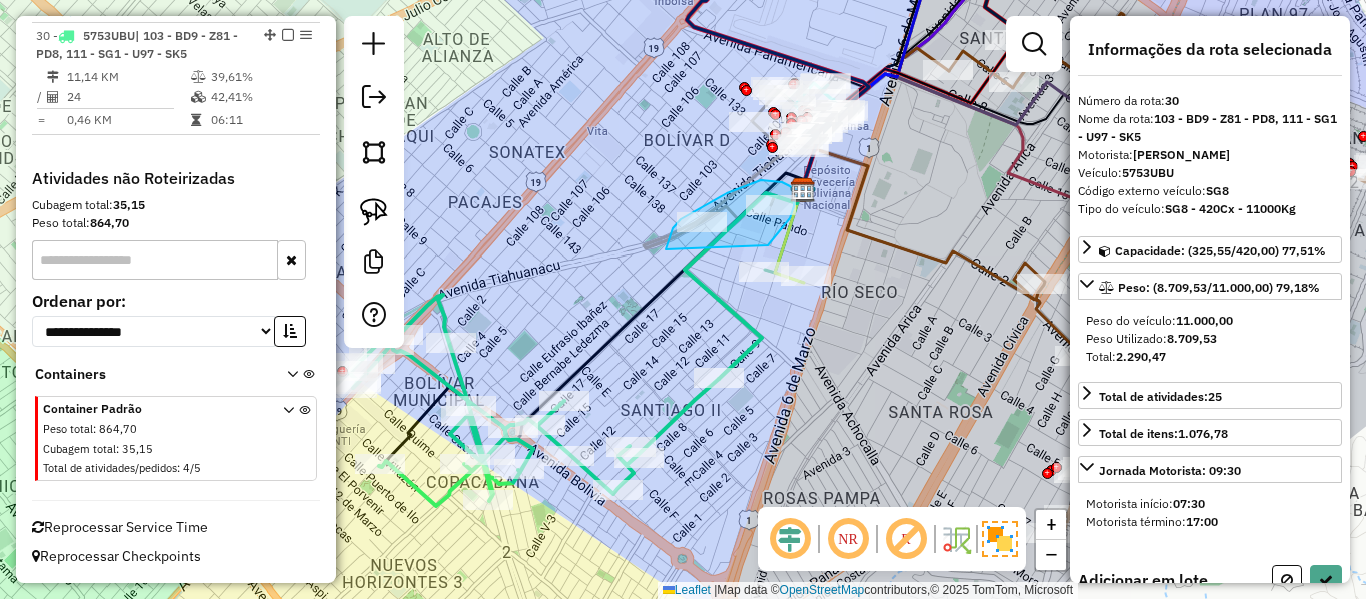 drag, startPoint x: 768, startPoint y: 245, endPoint x: 664, endPoint y: 268, distance: 106.51291 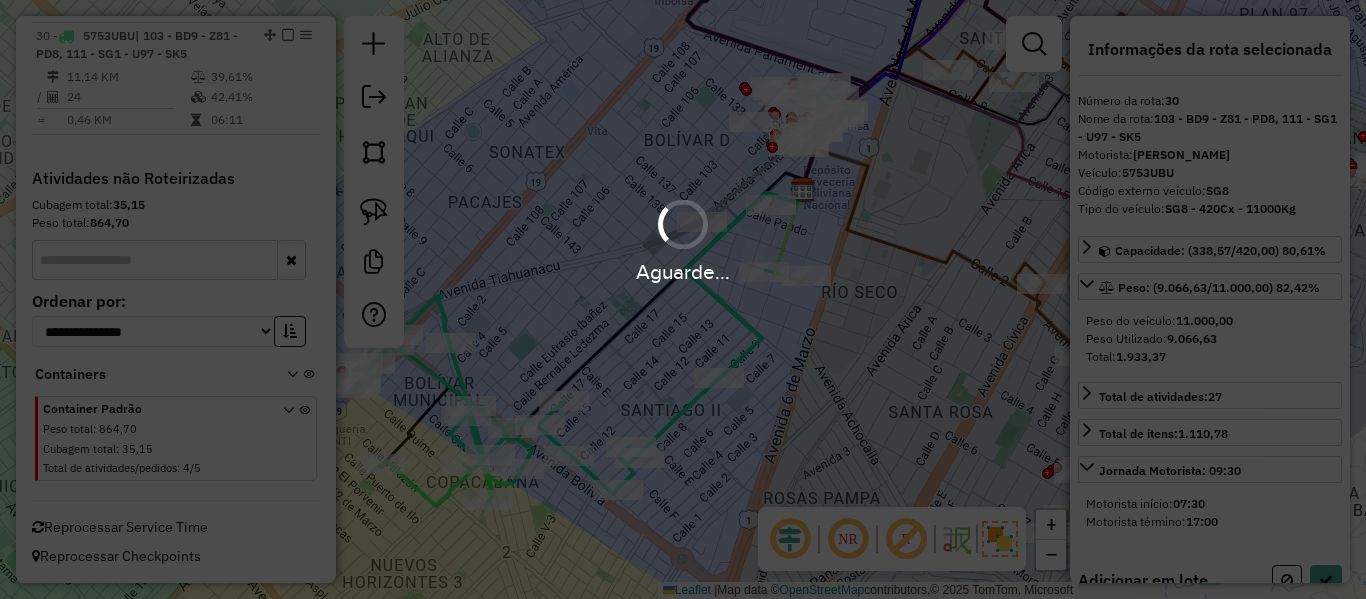 select on "**********" 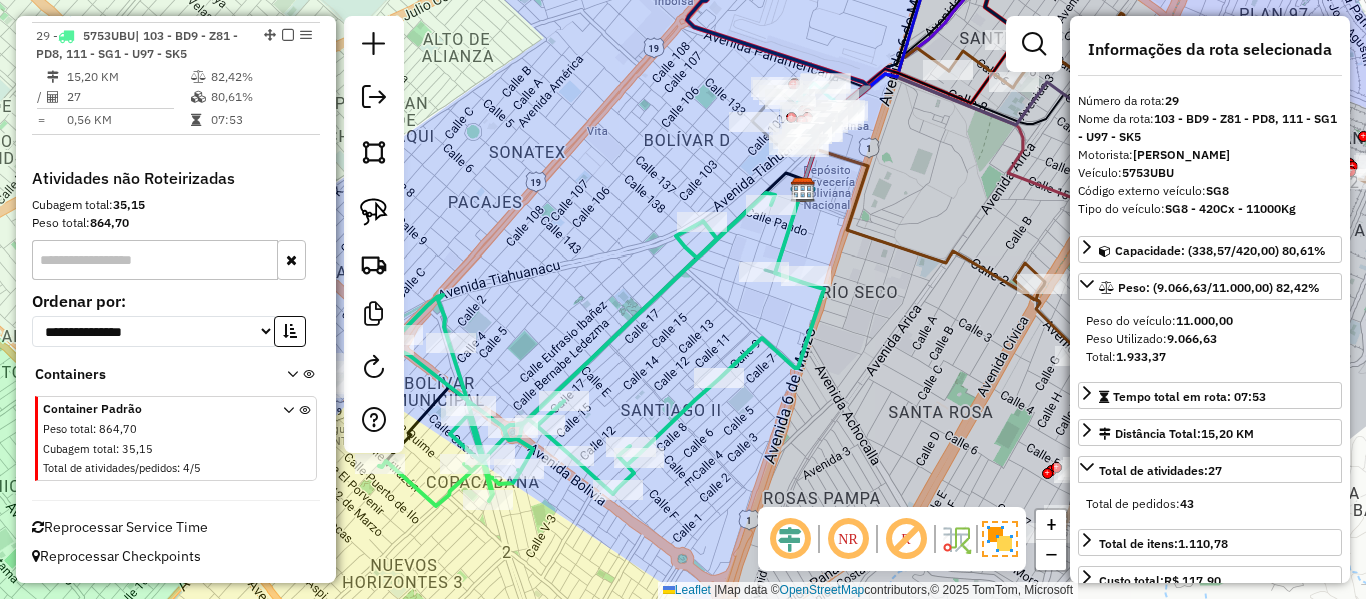 scroll, scrollTop: 2465, scrollLeft: 0, axis: vertical 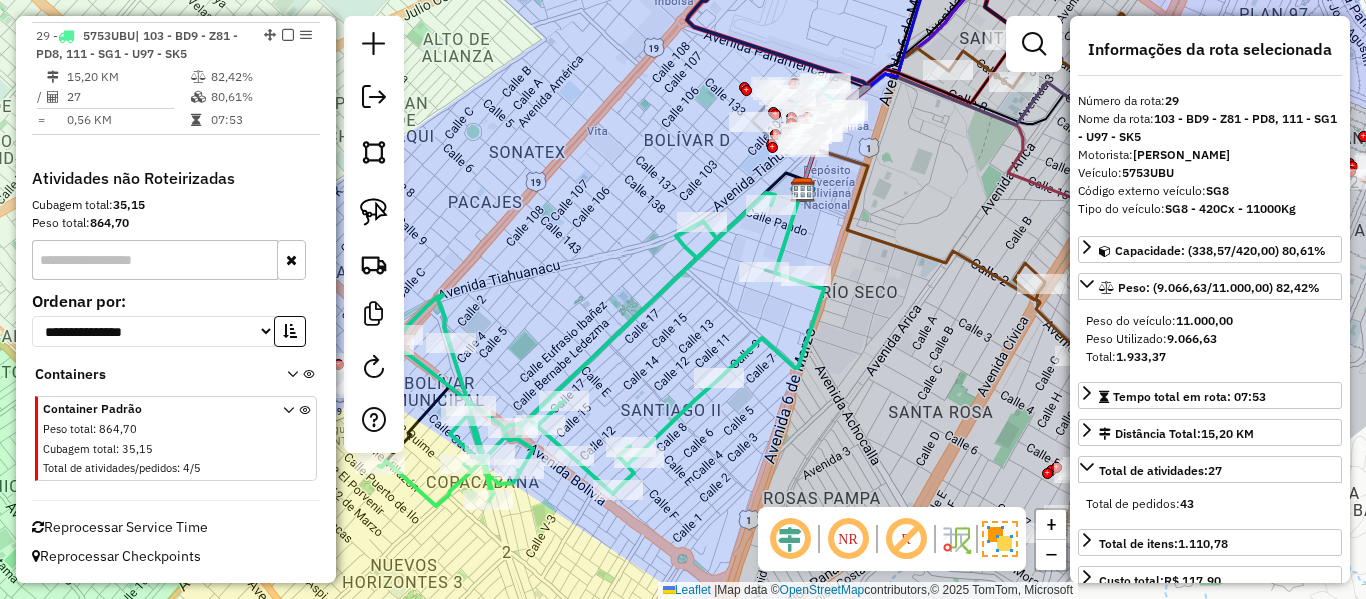 click 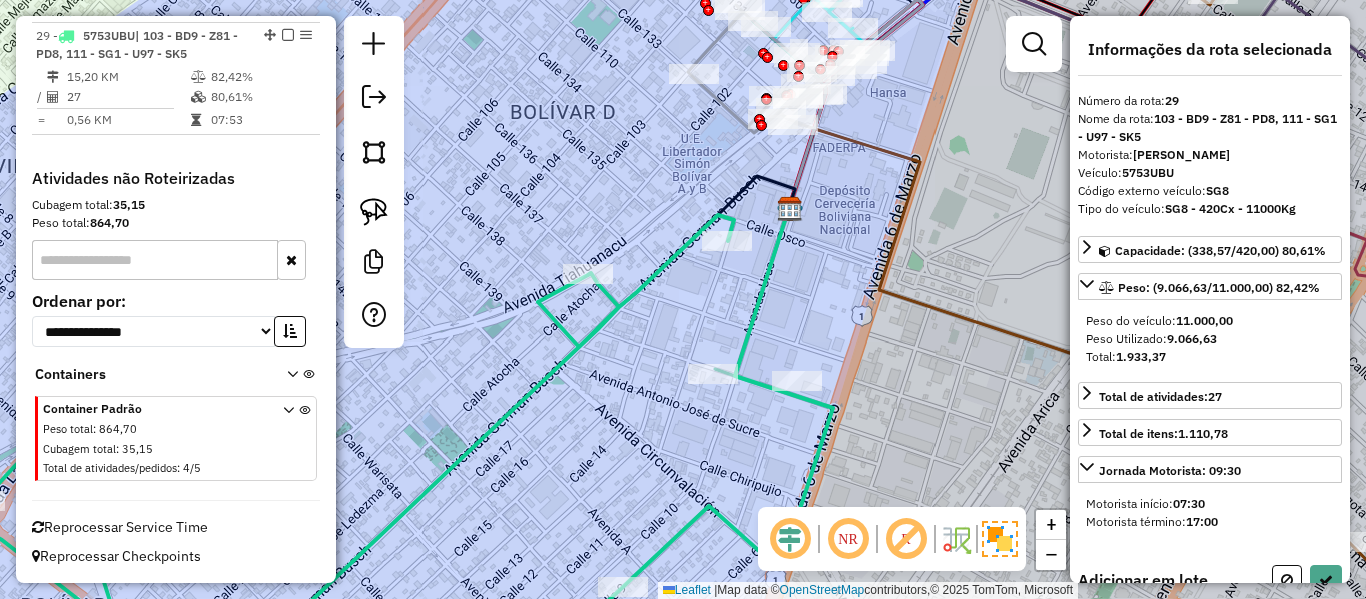 drag, startPoint x: 815, startPoint y: 164, endPoint x: 817, endPoint y: 247, distance: 83.02409 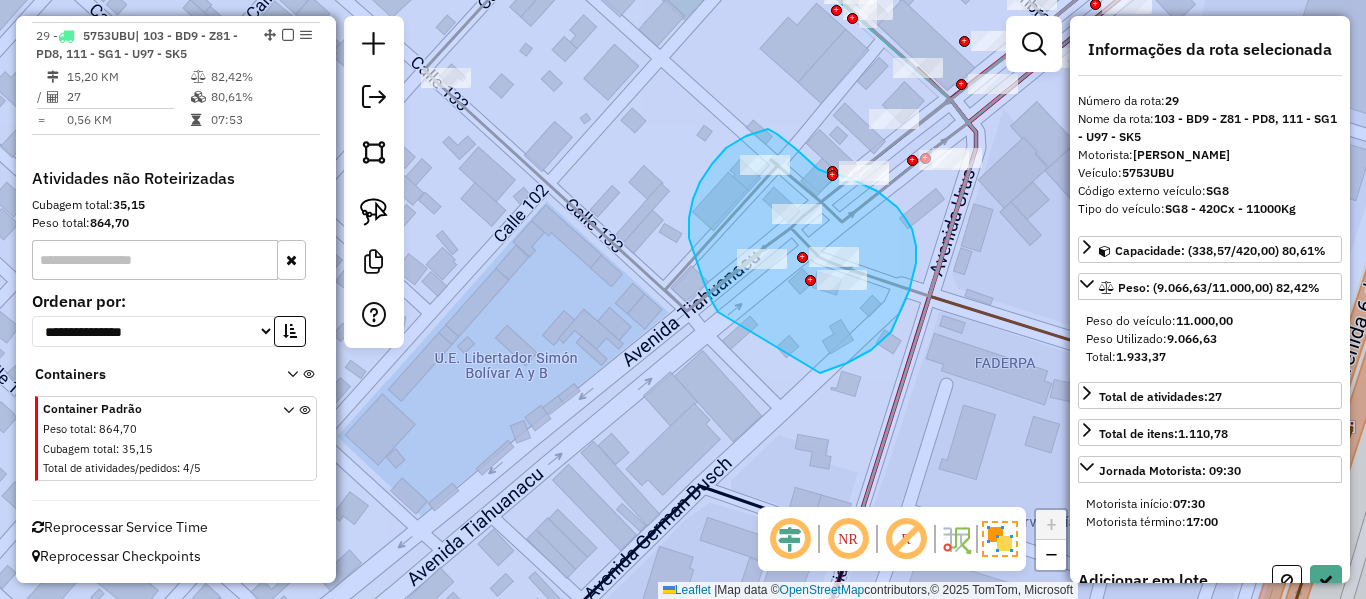 drag, startPoint x: 916, startPoint y: 246, endPoint x: 726, endPoint y: 322, distance: 204.63626 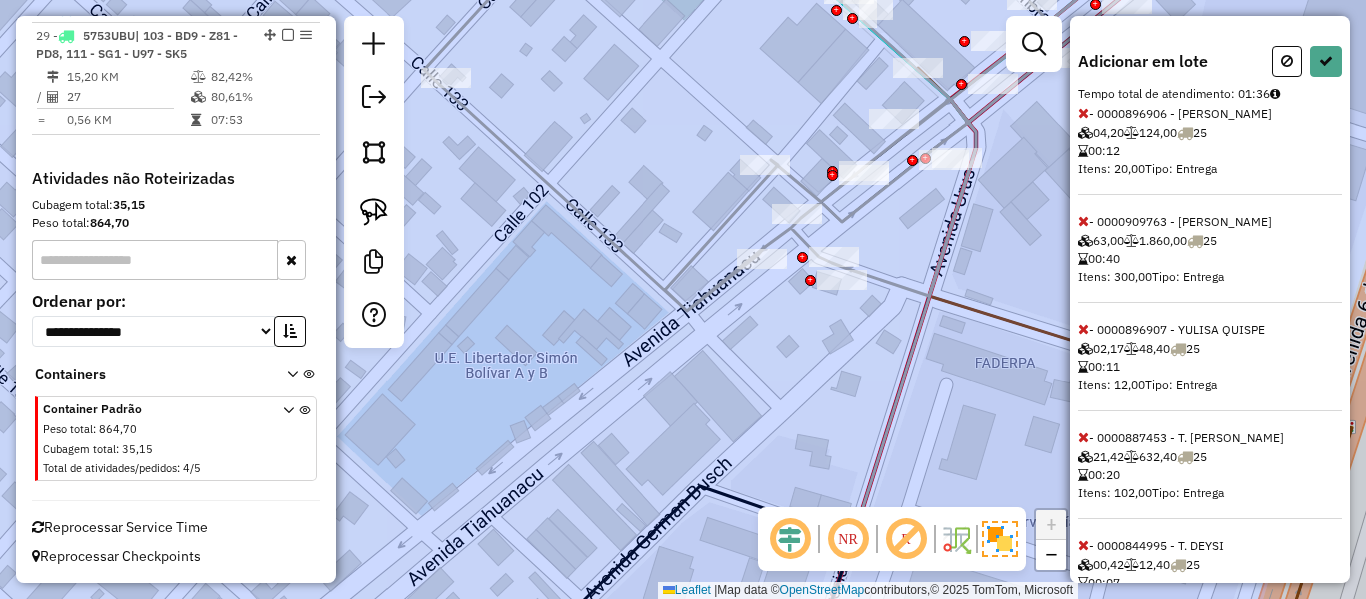 scroll, scrollTop: 623, scrollLeft: 0, axis: vertical 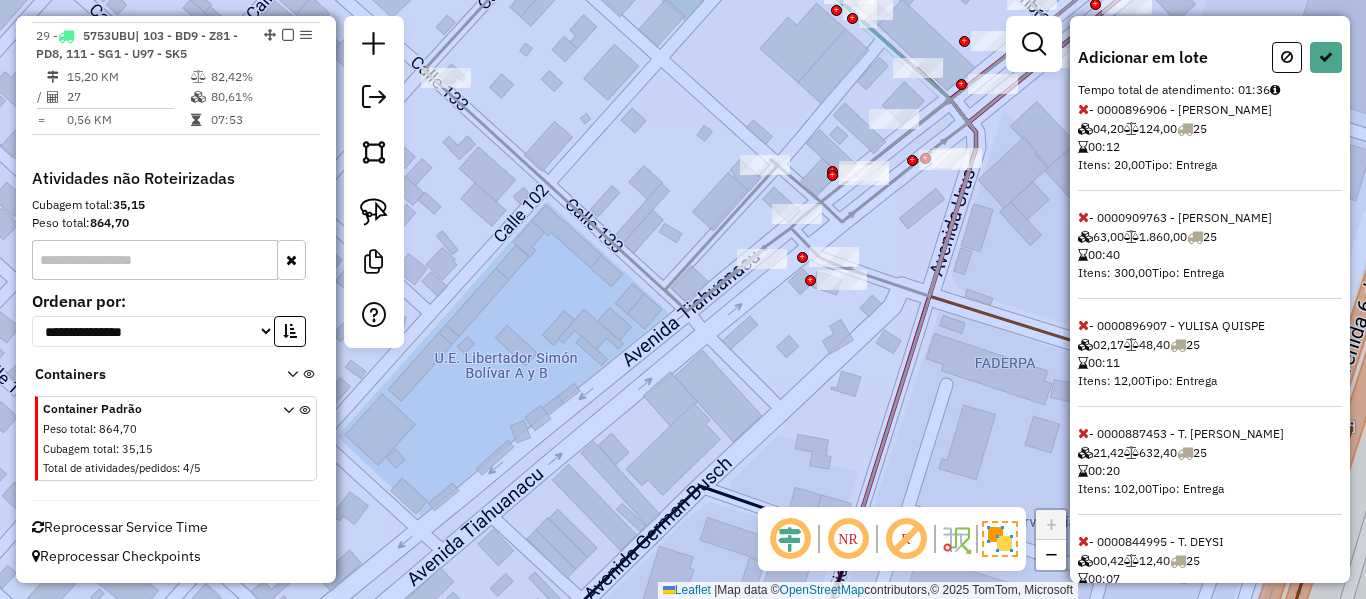 select on "**********" 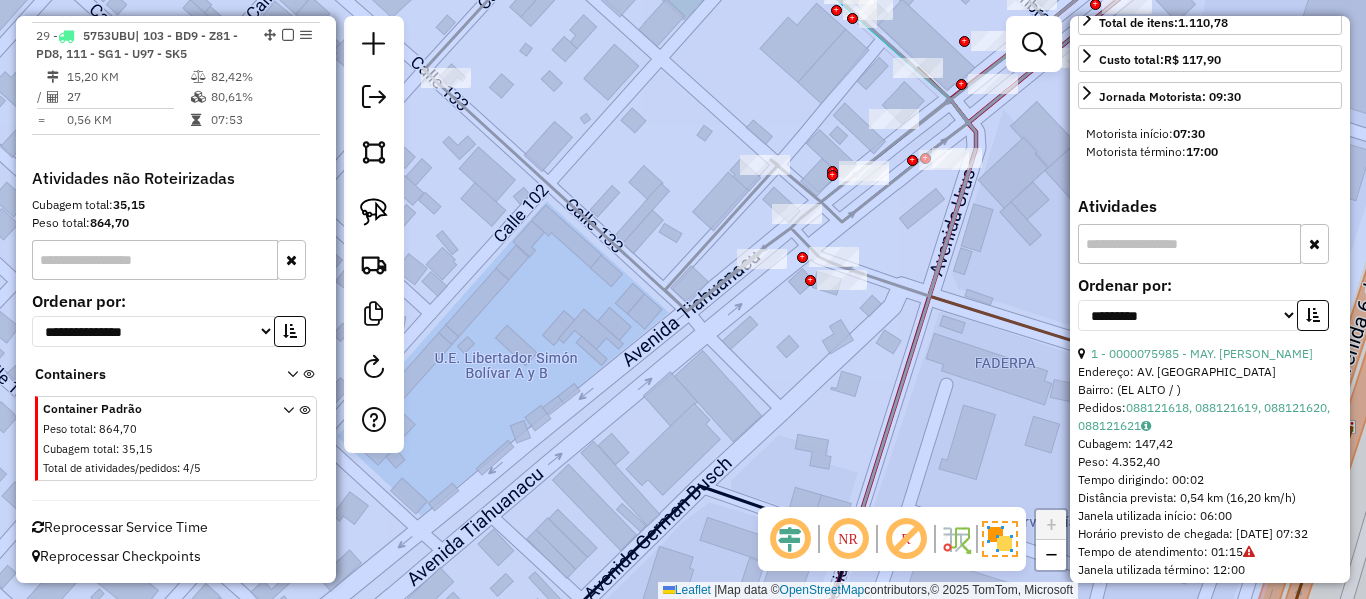 scroll, scrollTop: 709, scrollLeft: 0, axis: vertical 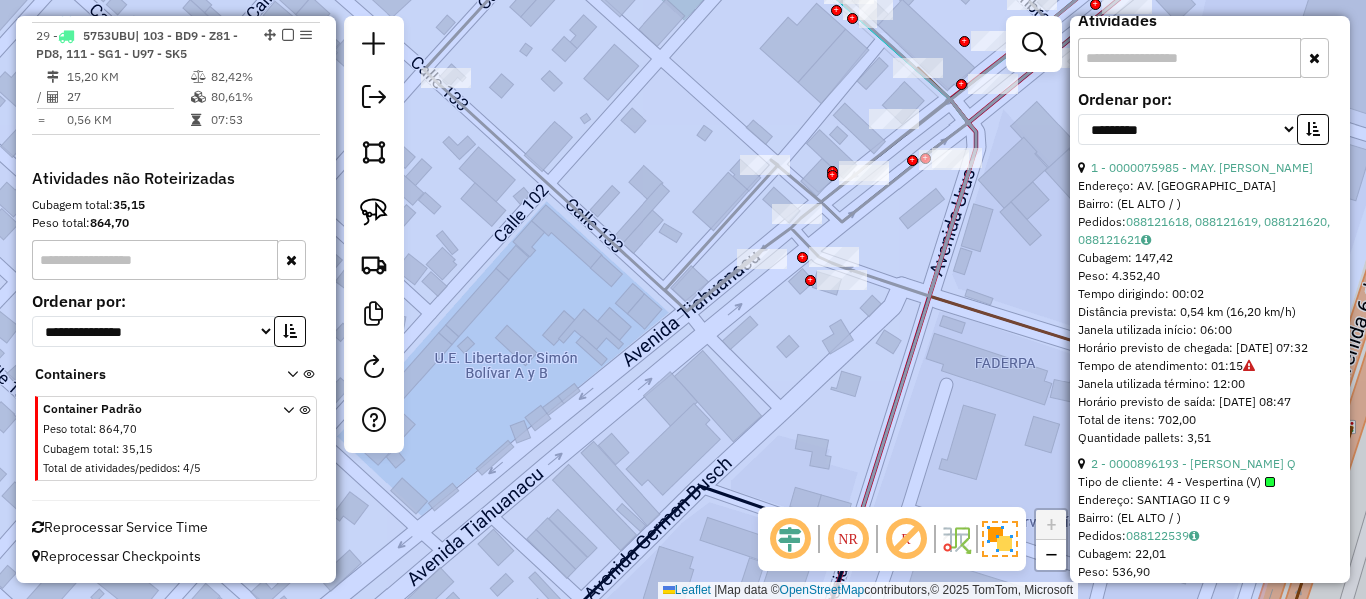 click on "Janela de atendimento Grade de atendimento Capacidade Transportadoras Veículos Cliente Pedidos  Rotas Selecione os dias de semana para filtrar as janelas de atendimento  Seg   Ter   Qua   Qui   Sex   Sáb   Dom  Informe o período da janela de atendimento: De: Até:  Filtrar exatamente a janela do cliente  Considerar janela de atendimento padrão  Selecione os dias de semana para filtrar as grades de atendimento  Seg   Ter   Qua   Qui   Sex   Sáb   Dom   Considerar clientes sem dia de atendimento cadastrado  Clientes fora do dia de atendimento selecionado Filtrar as atividades entre os valores definidos abaixo:  Peso mínimo:   Peso máximo:   Cubagem mínima:   Cubagem máxima:   De:   Até:  Filtrar as atividades entre o tempo de atendimento definido abaixo:  De:   Até:   Considerar capacidade total dos clientes não roteirizados Transportadora: Selecione um ou mais itens Tipo de veículo: Selecione um ou mais itens Veículo: Selecione um ou mais itens Motorista: Selecione um ou mais itens Nome: Rótulo:" 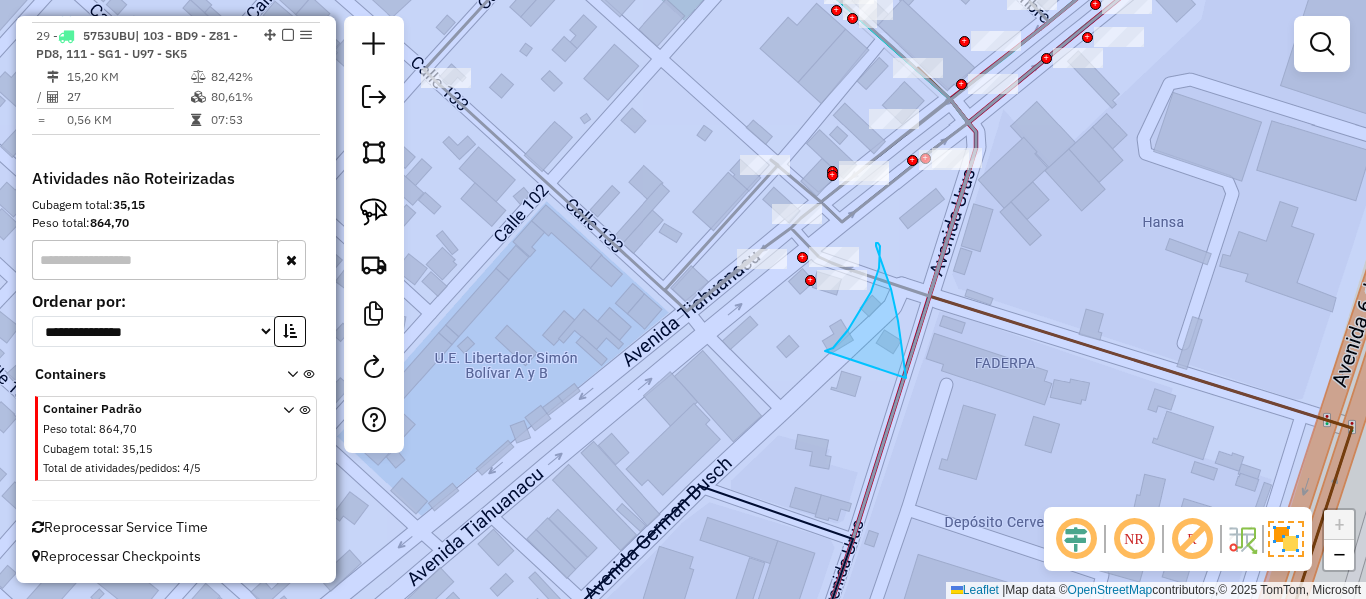 drag, startPoint x: 825, startPoint y: 351, endPoint x: 898, endPoint y: 386, distance: 80.95678 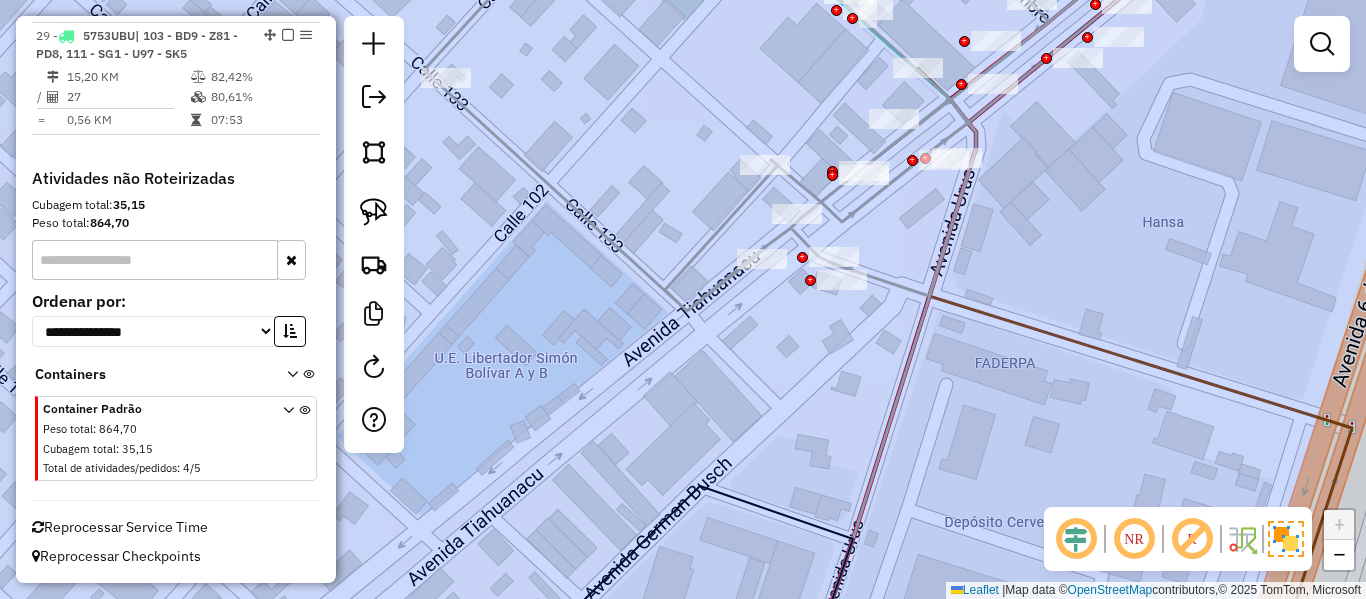 click on "Janela de atendimento Grade de atendimento Capacidade Transportadoras Veículos Cliente Pedidos  Rotas Selecione os dias de semana para filtrar as janelas de atendimento  Seg   Ter   Qua   Qui   Sex   Sáb   Dom  Informe o período da janela de atendimento: De: Até:  Filtrar exatamente a janela do cliente  Considerar janela de atendimento padrão  Selecione os dias de semana para filtrar as grades de atendimento  Seg   Ter   Qua   Qui   Sex   Sáb   Dom   Considerar clientes sem dia de atendimento cadastrado  Clientes fora do dia de atendimento selecionado Filtrar as atividades entre os valores definidos abaixo:  Peso mínimo:   Peso máximo:   Cubagem mínima:   Cubagem máxima:   De:   Até:  Filtrar as atividades entre o tempo de atendimento definido abaixo:  De:   Até:   Considerar capacidade total dos clientes não roteirizados Transportadora: Selecione um ou mais itens Tipo de veículo: Selecione um ou mais itens Veículo: Selecione um ou mais itens Motorista: Selecione um ou mais itens Nome: Rótulo:" 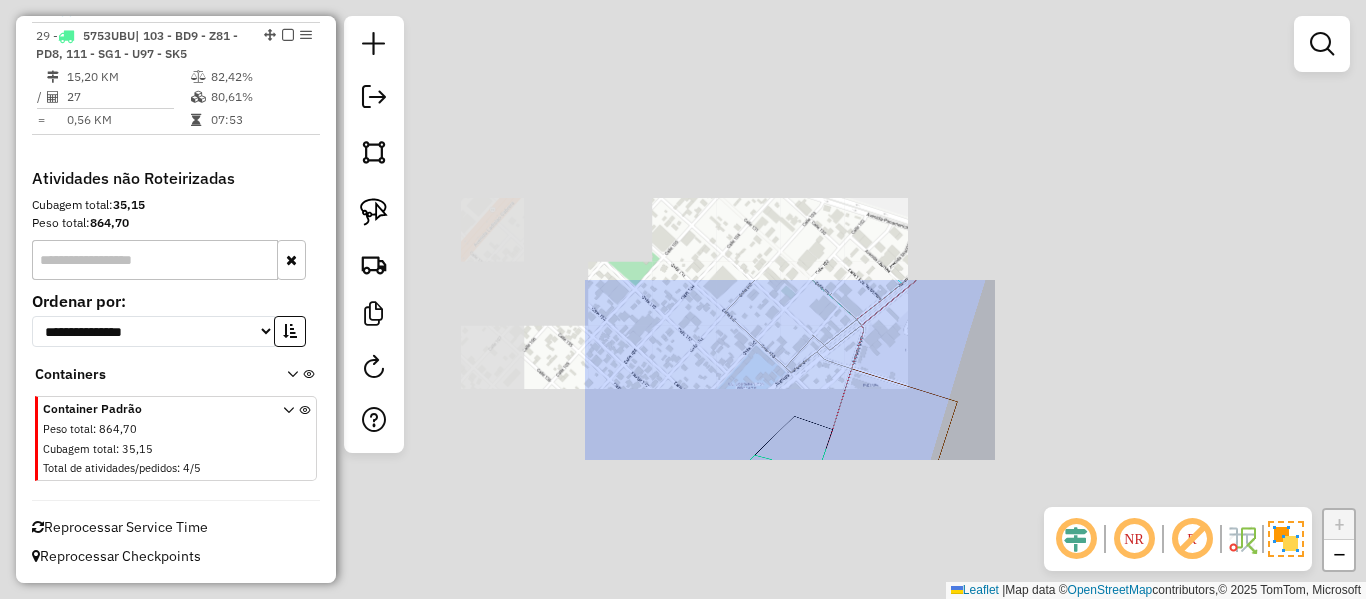 click on "Janela de atendimento Grade de atendimento Capacidade Transportadoras Veículos Cliente Pedidos  Rotas Selecione os dias de semana para filtrar as janelas de atendimento  Seg   Ter   Qua   Qui   Sex   Sáb   Dom  Informe o período da janela de atendimento: De: Até:  Filtrar exatamente a janela do cliente  Considerar janela de atendimento padrão  Selecione os dias de semana para filtrar as grades de atendimento  Seg   Ter   Qua   Qui   Sex   Sáb   Dom   Considerar clientes sem dia de atendimento cadastrado  Clientes fora do dia de atendimento selecionado Filtrar as atividades entre os valores definidos abaixo:  Peso mínimo:   Peso máximo:   Cubagem mínima:   Cubagem máxima:   De:   Até:  Filtrar as atividades entre o tempo de atendimento definido abaixo:  De:   Até:   Considerar capacidade total dos clientes não roteirizados Transportadora: Selecione um ou mais itens Tipo de veículo: Selecione um ou mais itens Veículo: Selecione um ou mais itens Motorista: Selecione um ou mais itens Nome: Rótulo:" 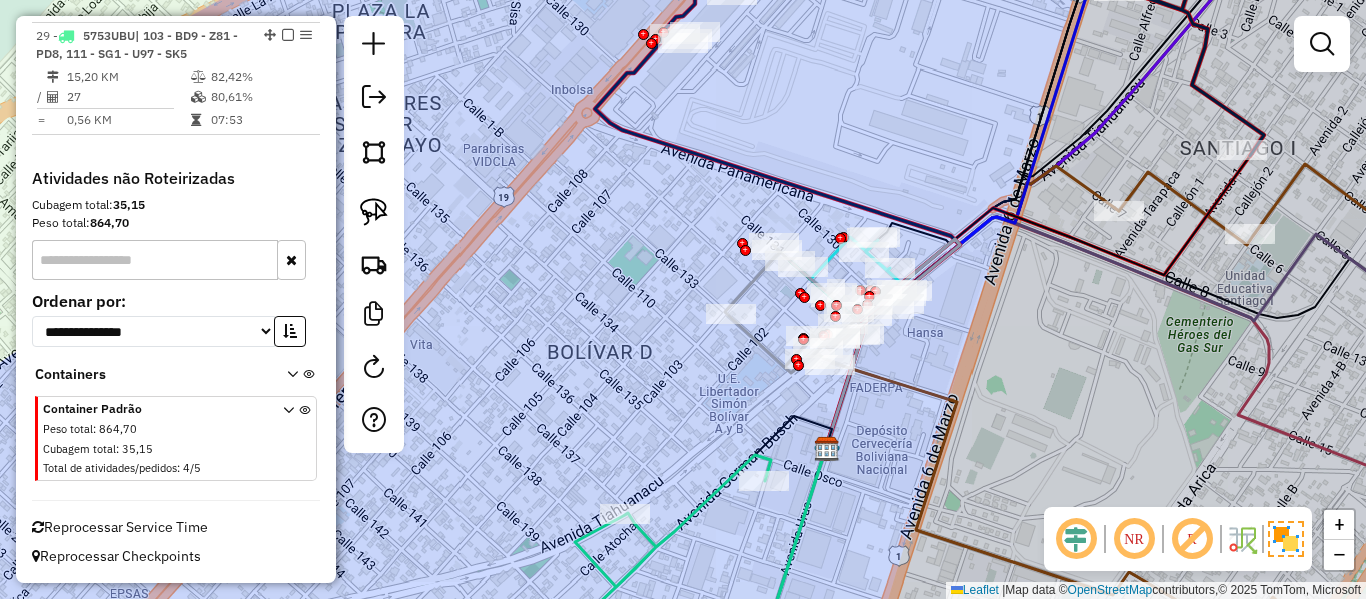 click 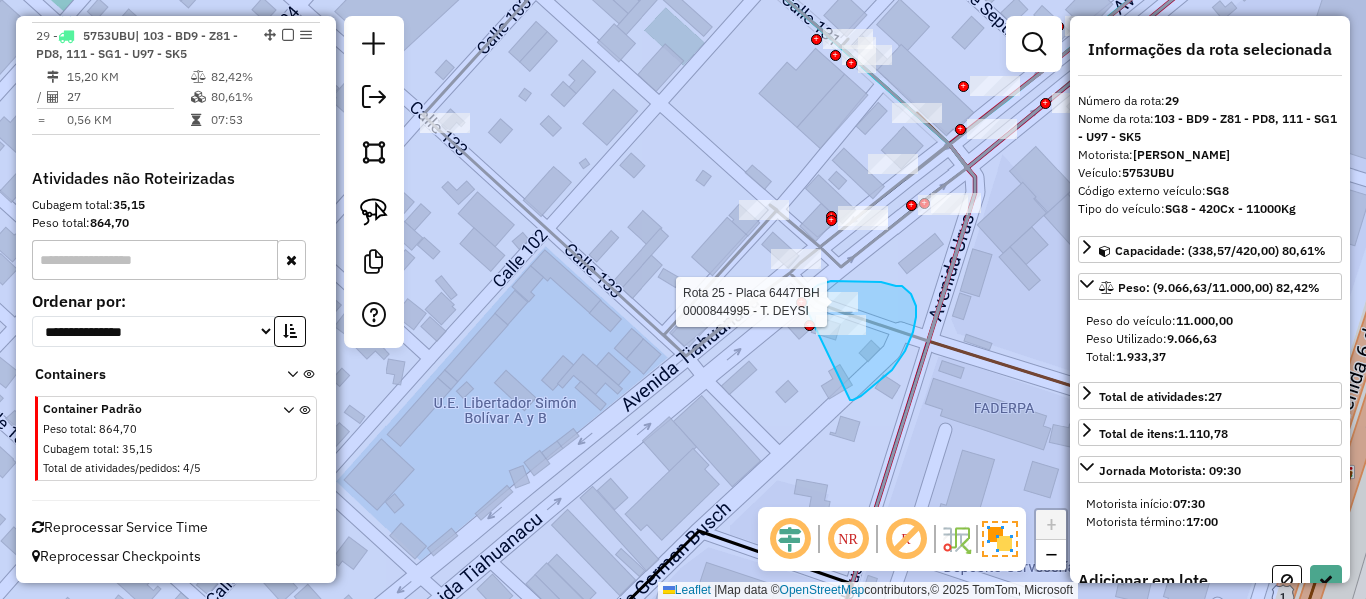 drag, startPoint x: 876, startPoint y: 384, endPoint x: 802, endPoint y: 332, distance: 90.44335 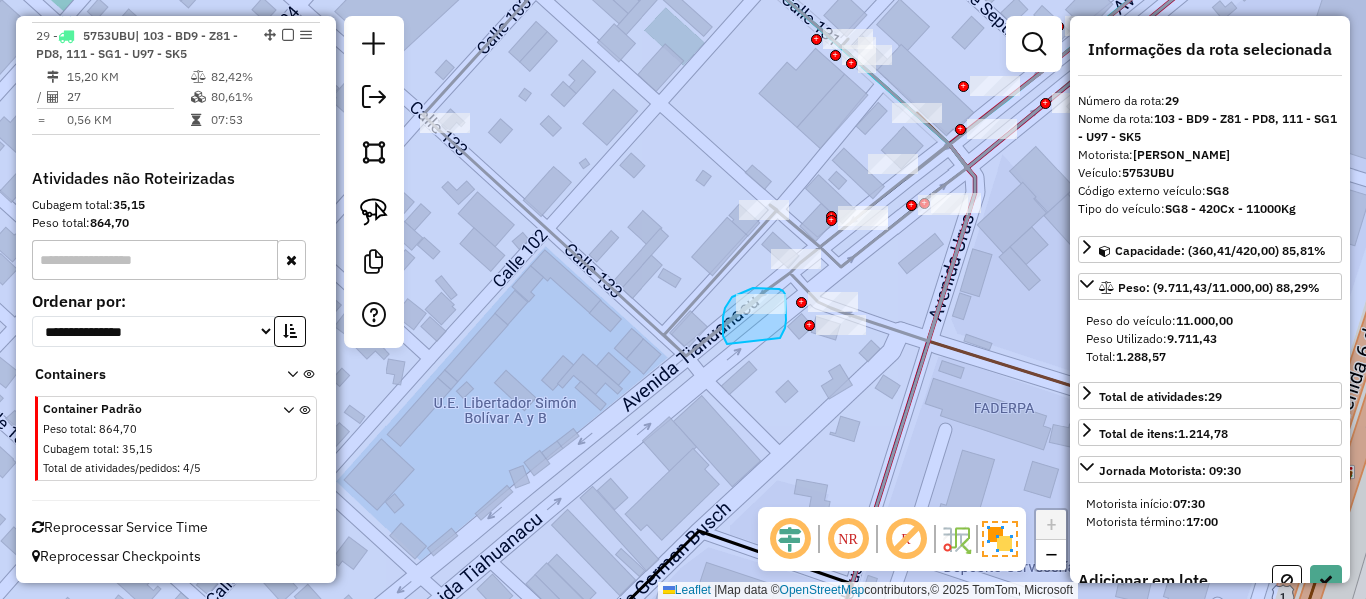 drag, startPoint x: 780, startPoint y: 338, endPoint x: 781, endPoint y: 367, distance: 29.017237 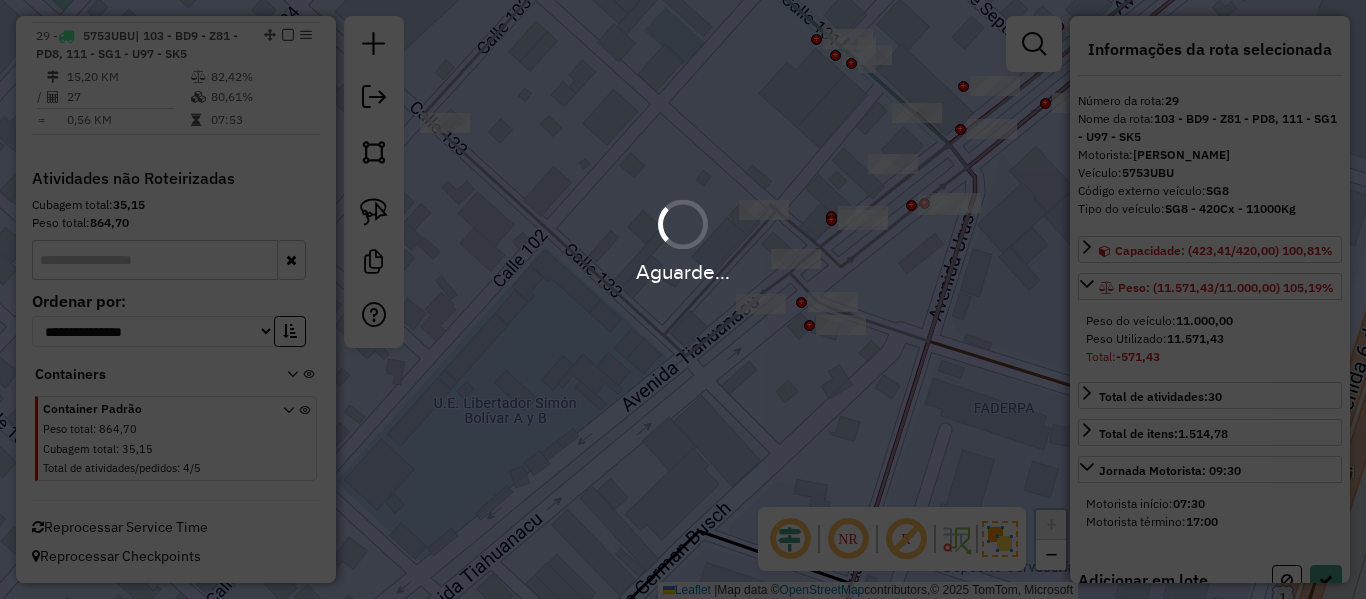 select on "**********" 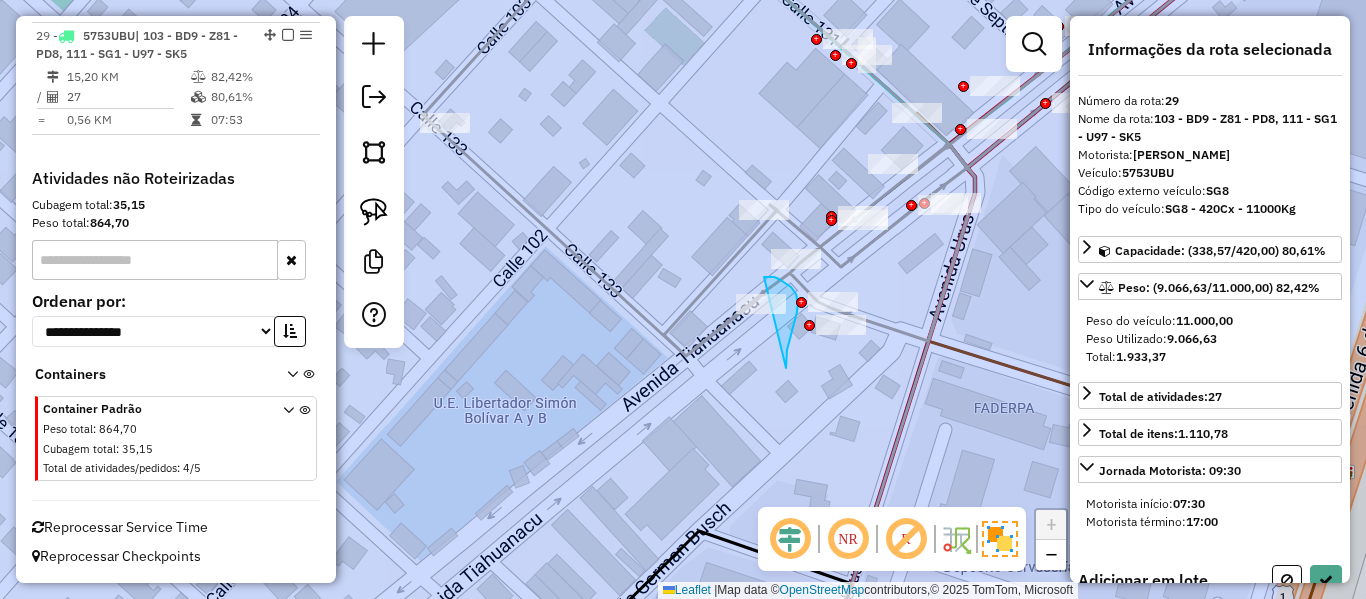 drag, startPoint x: 786, startPoint y: 368, endPoint x: 709, endPoint y: 338, distance: 82.637764 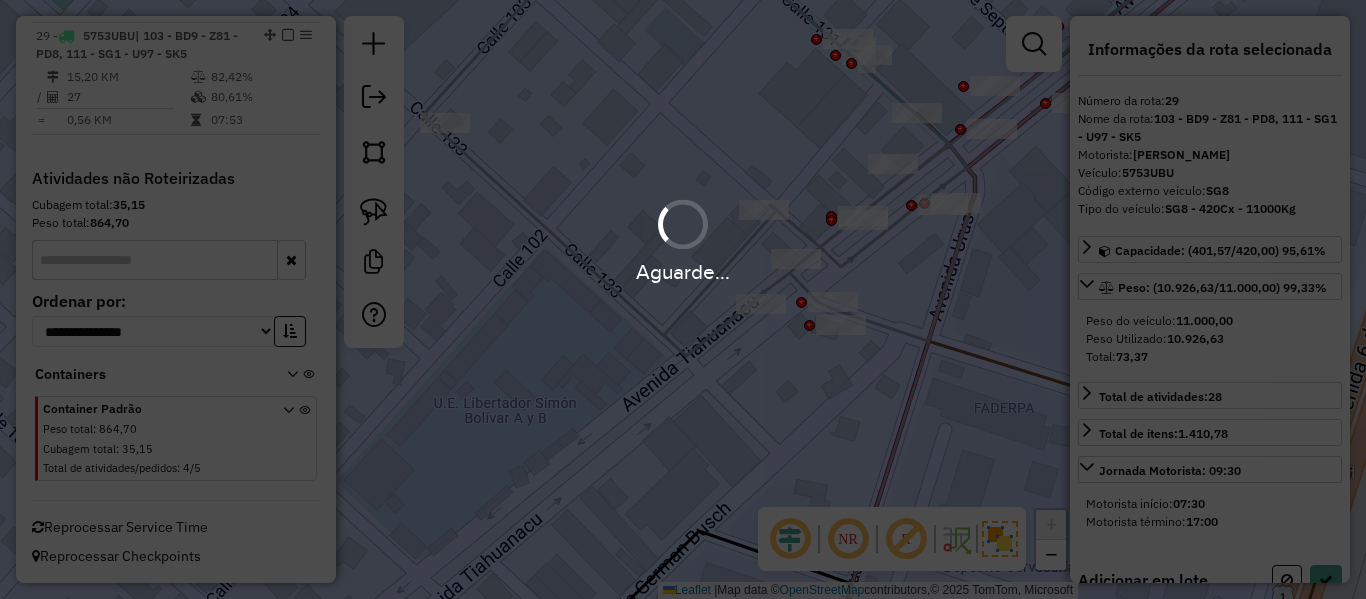 select on "**********" 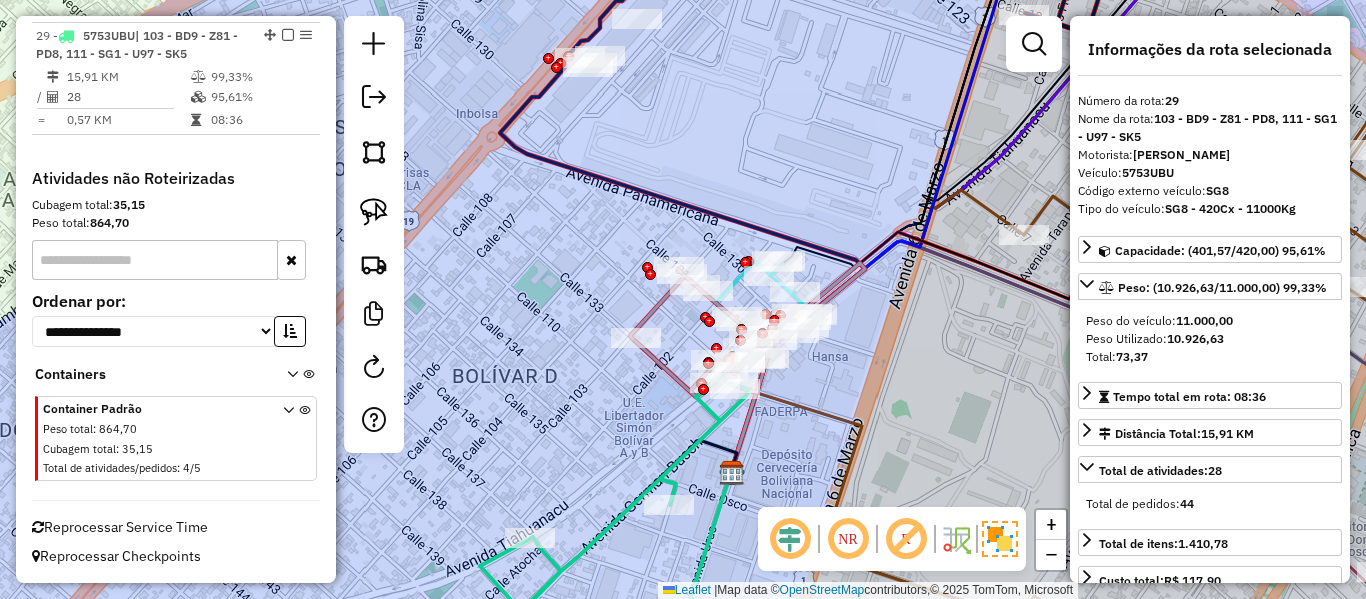 click 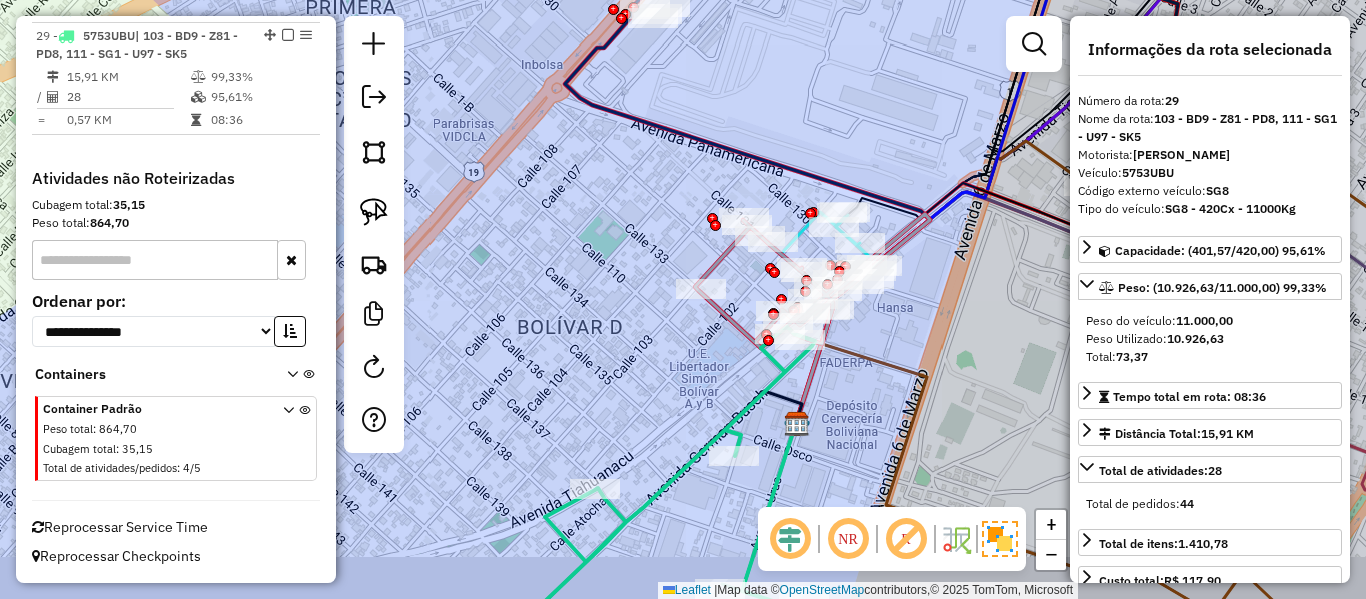 drag, startPoint x: 578, startPoint y: 454, endPoint x: 689, endPoint y: 366, distance: 141.65099 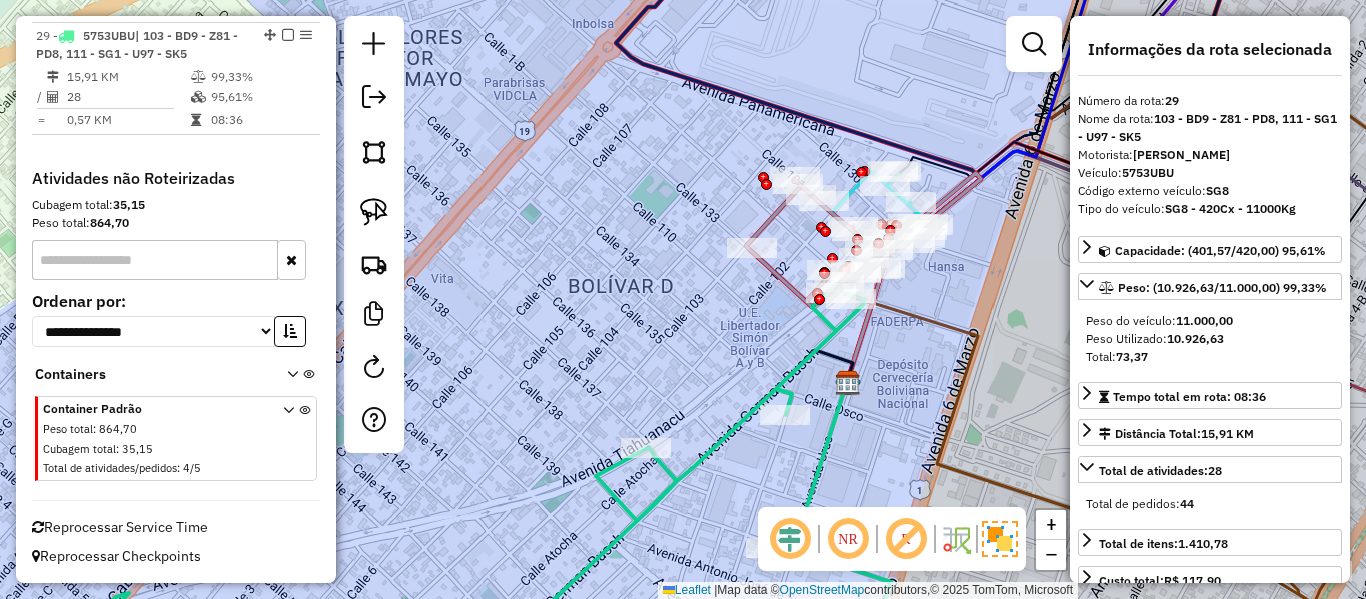 click at bounding box center (288, 35) 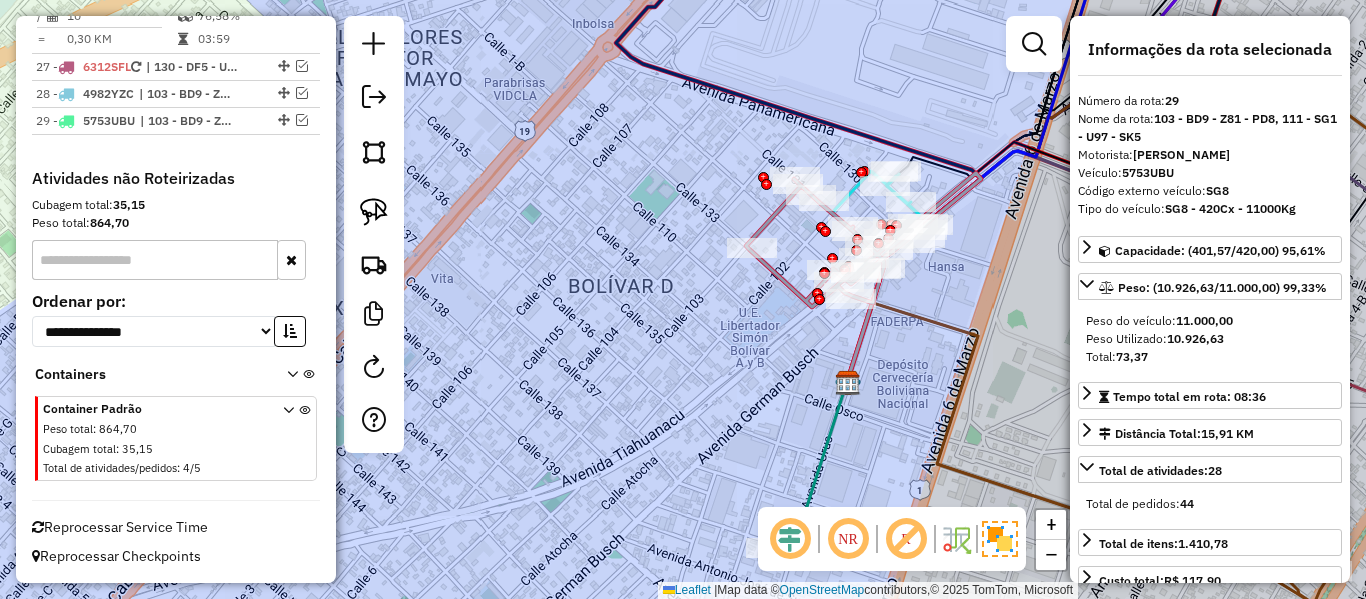 scroll, scrollTop: 2380, scrollLeft: 0, axis: vertical 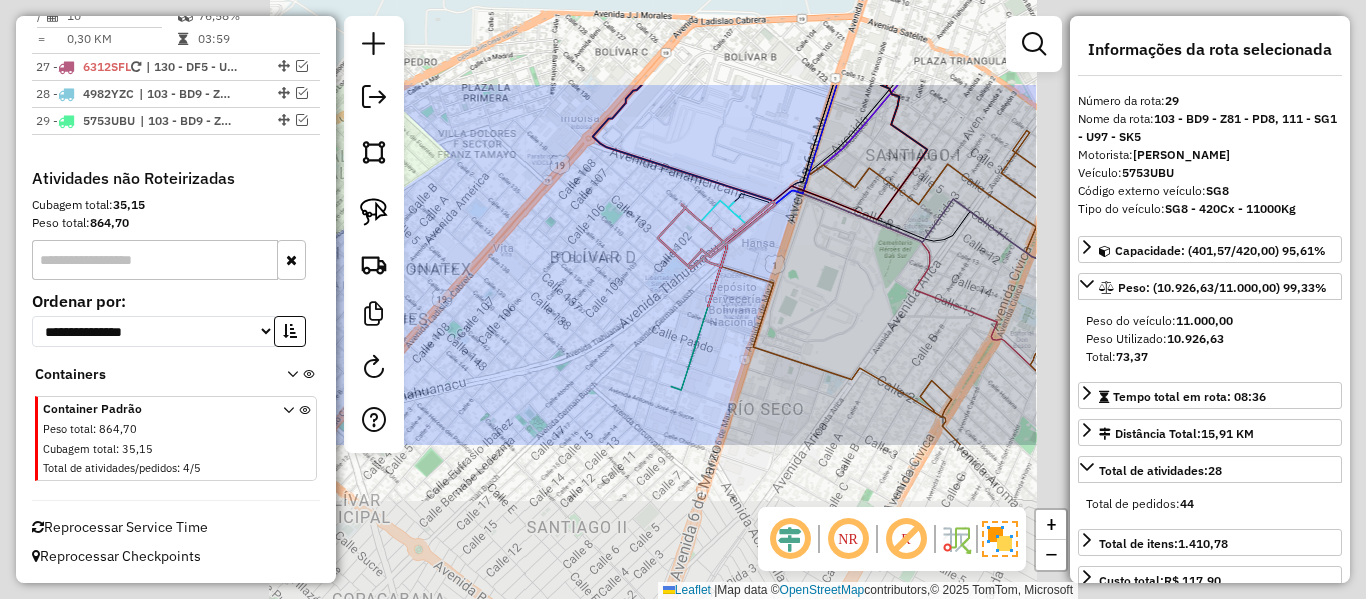 click on "Janela de atendimento Grade de atendimento Capacidade Transportadoras Veículos Cliente Pedidos  Rotas Selecione os dias de semana para filtrar as janelas de atendimento  Seg   Ter   Qua   Qui   Sex   Sáb   Dom  Informe o período da janela de atendimento: De: Até:  Filtrar exatamente a janela do cliente  Considerar janela de atendimento padrão  Selecione os dias de semana para filtrar as grades de atendimento  Seg   Ter   Qua   Qui   Sex   Sáb   Dom   Considerar clientes sem dia de atendimento cadastrado  Clientes fora do dia de atendimento selecionado Filtrar as atividades entre os valores definidos abaixo:  Peso mínimo:   Peso máximo:   Cubagem mínima:   Cubagem máxima:   De:   Até:  Filtrar as atividades entre o tempo de atendimento definido abaixo:  De:   Até:   Considerar capacidade total dos clientes não roteirizados Transportadora: Selecione um ou mais itens Tipo de veículo: Selecione um ou mais itens Veículo: Selecione um ou mais itens Motorista: Selecione um ou mais itens Nome: Rótulo:" 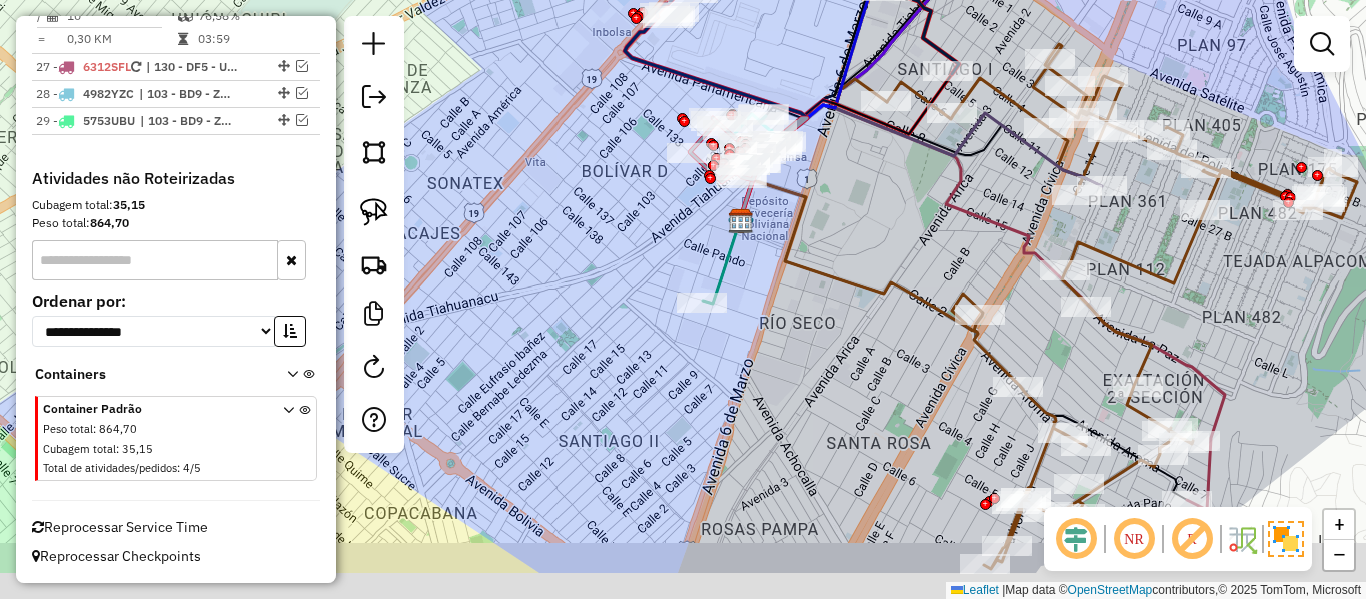 drag, startPoint x: 668, startPoint y: 283, endPoint x: 683, endPoint y: 272, distance: 18.601076 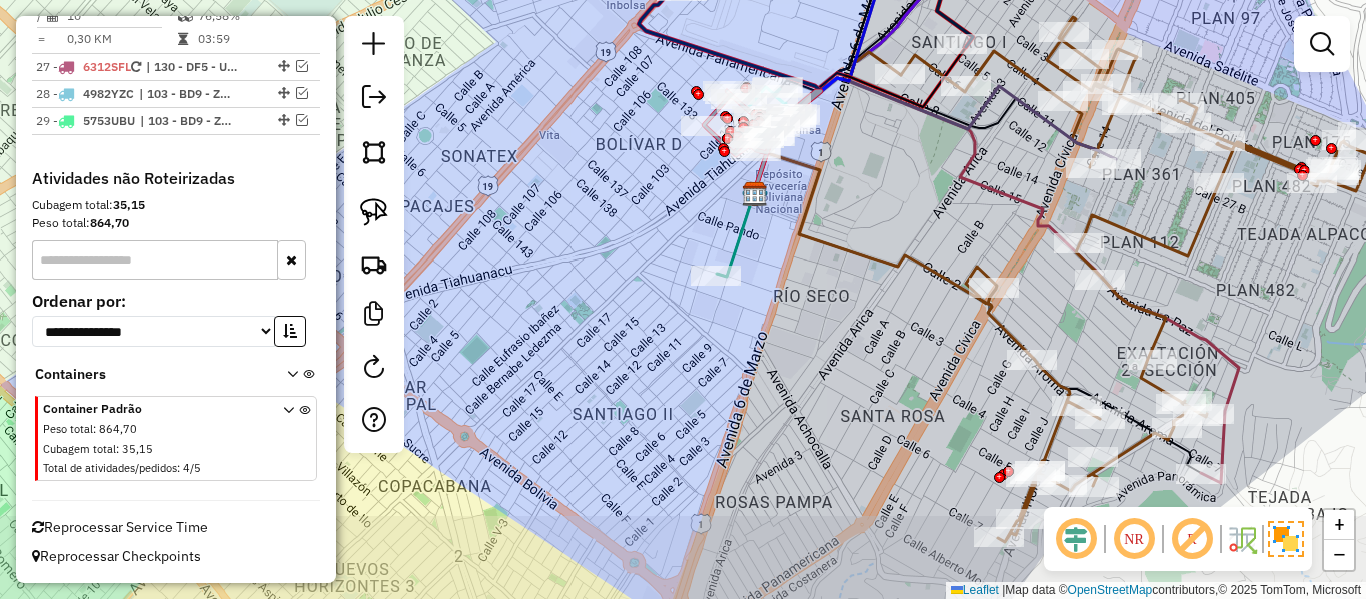 click on "Janela de atendimento Grade de atendimento Capacidade Transportadoras Veículos Cliente Pedidos  Rotas Selecione os dias de semana para filtrar as janelas de atendimento  Seg   Ter   Qua   Qui   Sex   Sáb   Dom  Informe o período da janela de atendimento: De: Até:  Filtrar exatamente a janela do cliente  Considerar janela de atendimento padrão  Selecione os dias de semana para filtrar as grades de atendimento  Seg   Ter   Qua   Qui   Sex   Sáb   Dom   Considerar clientes sem dia de atendimento cadastrado  Clientes fora do dia de atendimento selecionado Filtrar as atividades entre os valores definidos abaixo:  Peso mínimo:   Peso máximo:   Cubagem mínima:   Cubagem máxima:   De:   Até:  Filtrar as atividades entre o tempo de atendimento definido abaixo:  De:   Até:   Considerar capacidade total dos clientes não roteirizados Transportadora: Selecione um ou mais itens Tipo de veículo: Selecione um ou mais itens Veículo: Selecione um ou mais itens Motorista: Selecione um ou mais itens Nome: Rótulo:" 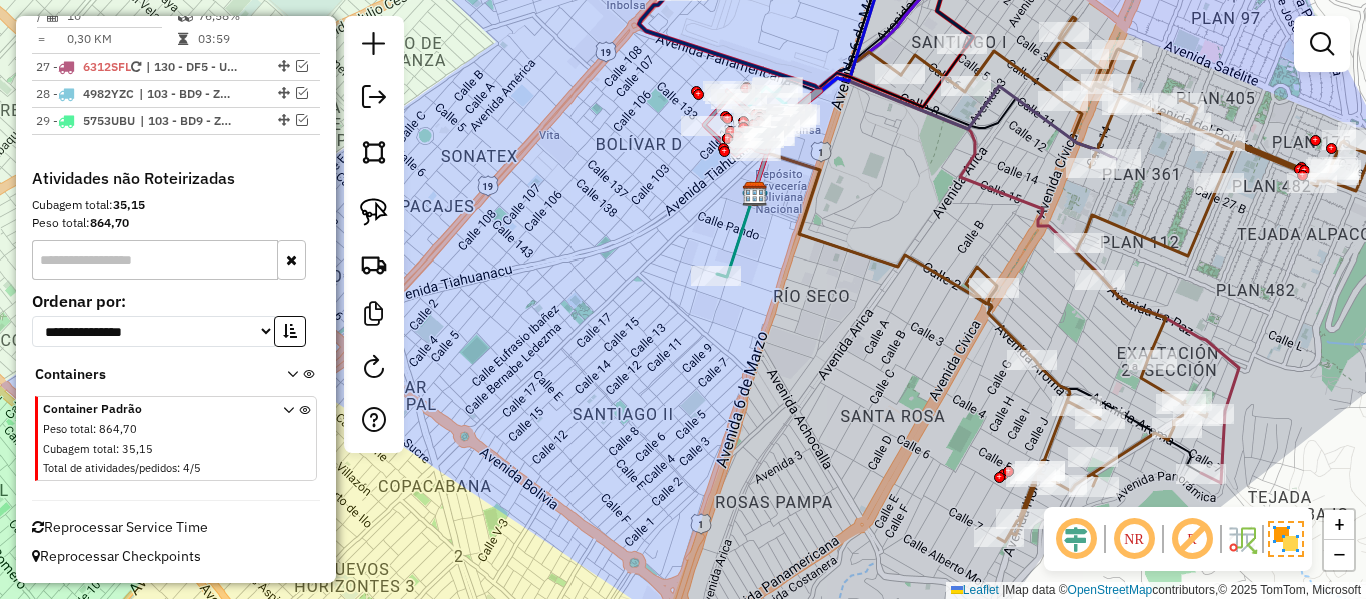 drag, startPoint x: 712, startPoint y: 361, endPoint x: 637, endPoint y: 243, distance: 139.81773 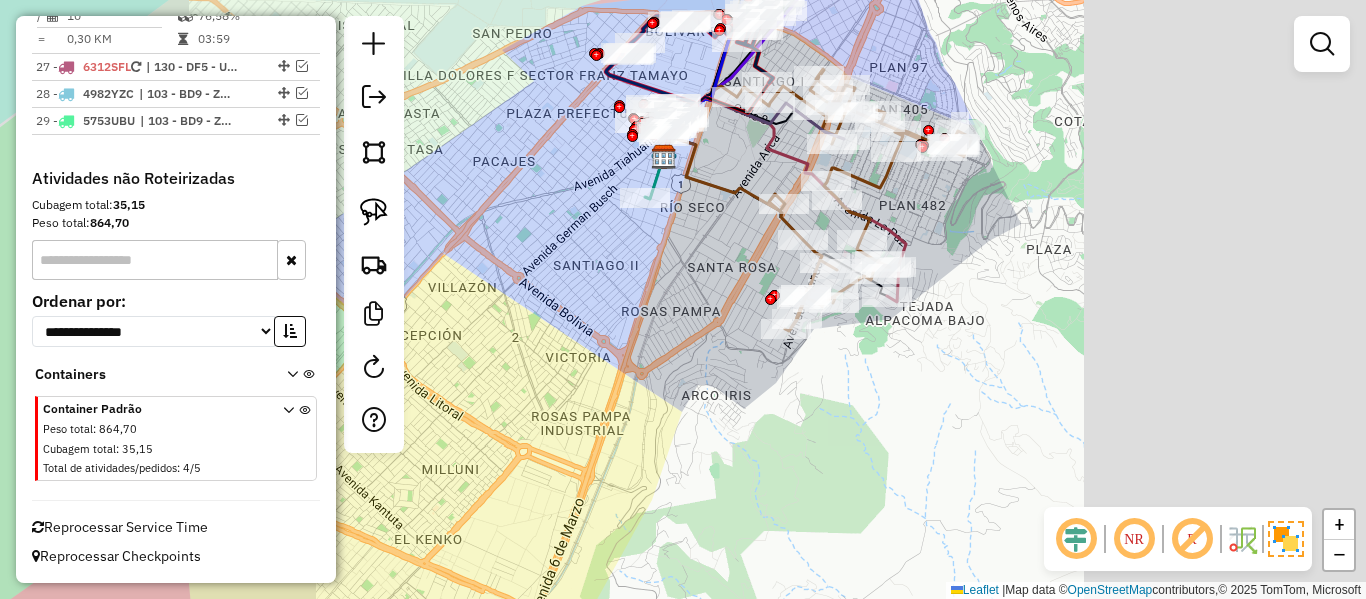 drag, startPoint x: 692, startPoint y: 305, endPoint x: 670, endPoint y: 376, distance: 74.330345 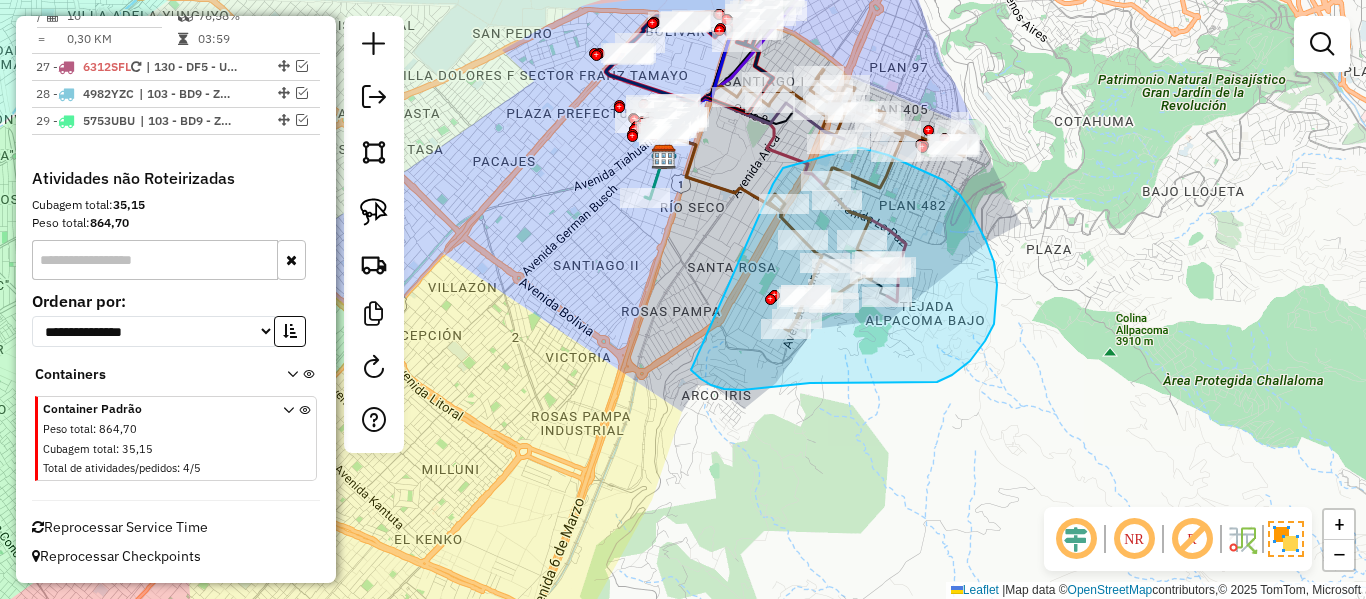 click on "Janela de atendimento Grade de atendimento Capacidade Transportadoras Veículos Cliente Pedidos  Rotas Selecione os dias de semana para filtrar as janelas de atendimento  Seg   Ter   Qua   Qui   Sex   Sáb   Dom  Informe o período da janela de atendimento: De: Até:  Filtrar exatamente a janela do cliente  Considerar janela de atendimento padrão  Selecione os dias de semana para filtrar as grades de atendimento  Seg   Ter   Qua   Qui   Sex   Sáb   Dom   Considerar clientes sem dia de atendimento cadastrado  Clientes fora do dia de atendimento selecionado Filtrar as atividades entre os valores definidos abaixo:  Peso mínimo:   Peso máximo:   Cubagem mínima:   Cubagem máxima:   De:   Até:  Filtrar as atividades entre o tempo de atendimento definido abaixo:  De:   Até:   Considerar capacidade total dos clientes não roteirizados Transportadora: Selecione um ou mais itens Tipo de veículo: Selecione um ou mais itens Veículo: Selecione um ou mais itens Motorista: Selecione um ou mais itens Nome: Rótulo:" 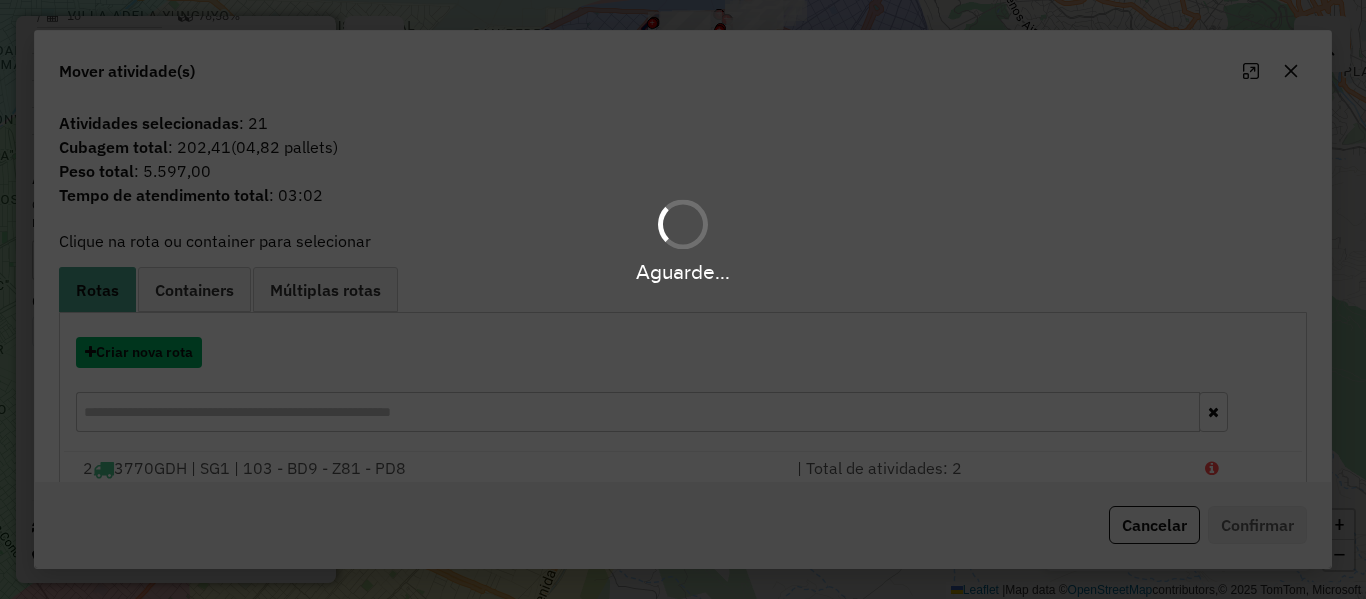 click on "Criar nova rota" at bounding box center [139, 352] 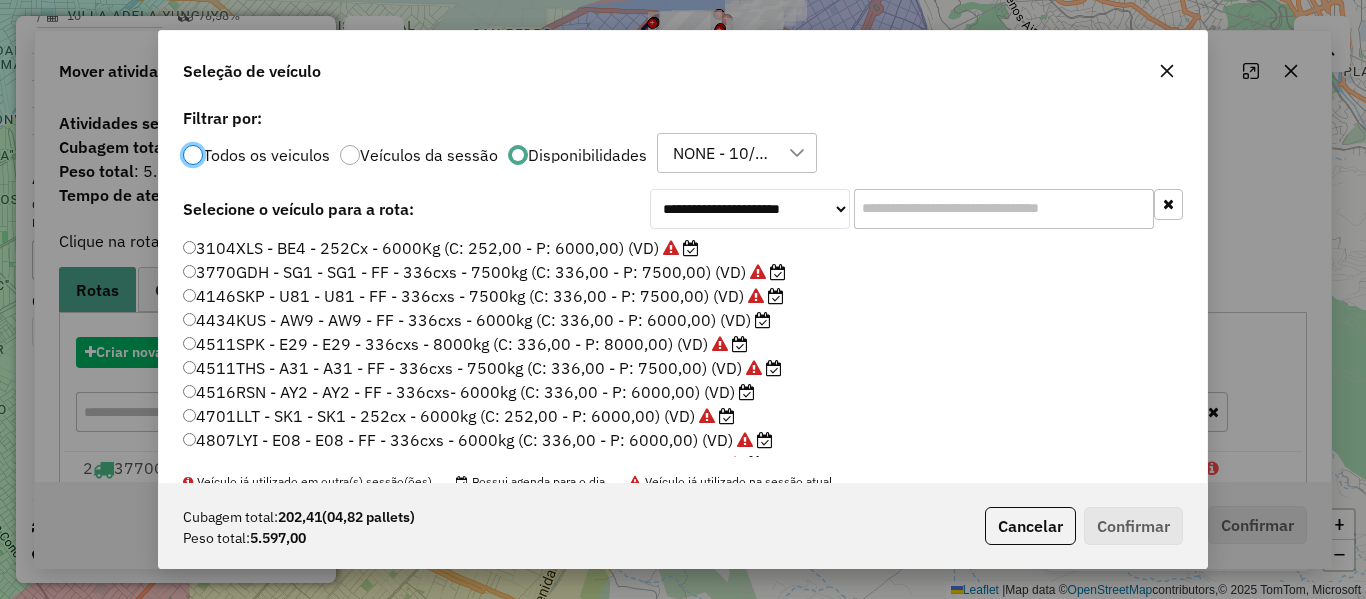scroll, scrollTop: 11, scrollLeft: 6, axis: both 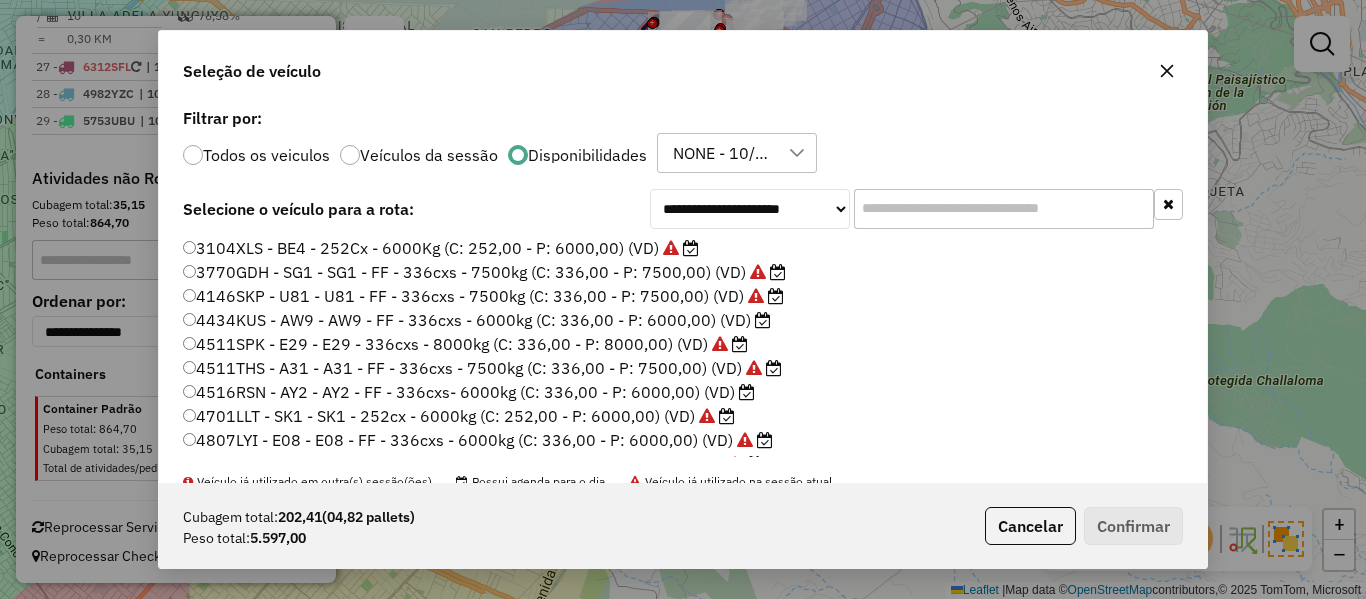 click on "4434KUS - AW9 - AW9 - FF - 336cxs - 6000kg (C: 336,00 - P: 6000,00) (VD)" 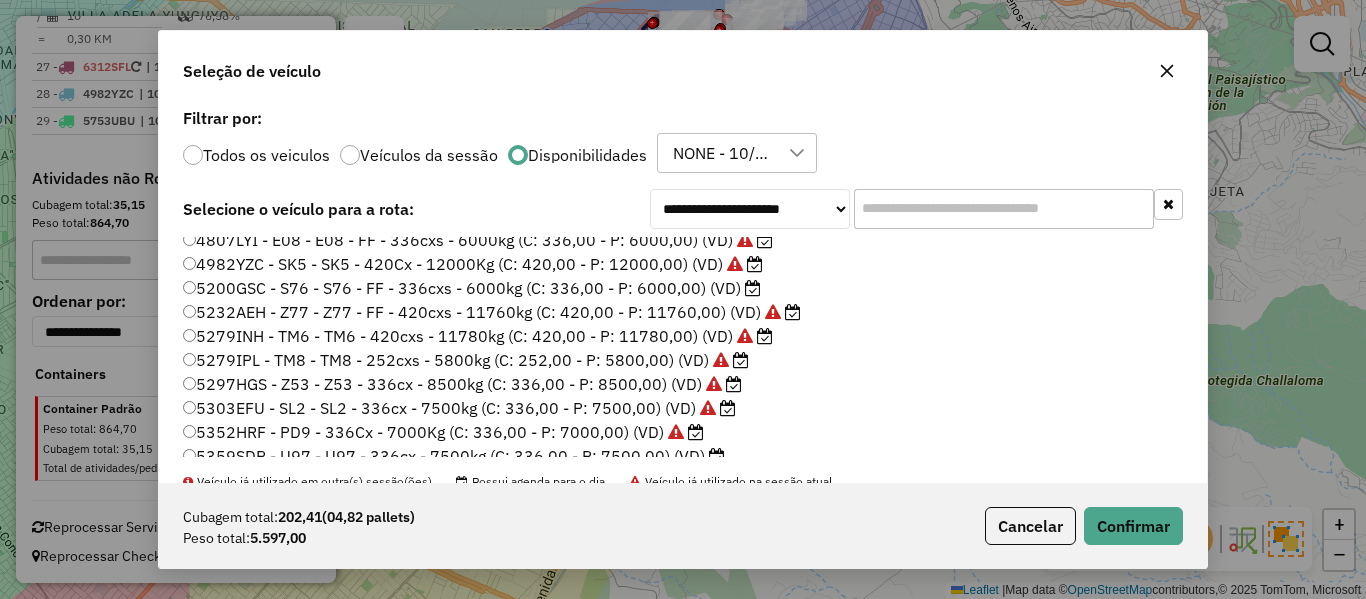 scroll, scrollTop: 300, scrollLeft: 0, axis: vertical 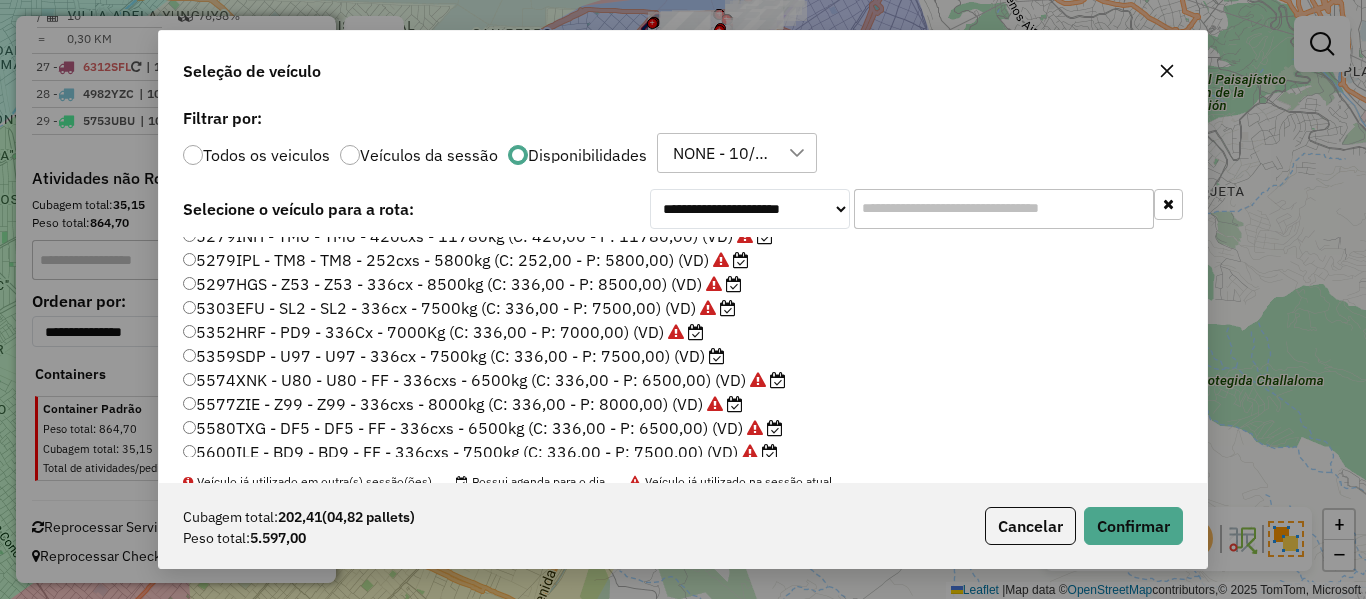 click on "5359SDP - U97 - U97 - 336cx - 7500kg (C: 336,00 - P: 7500,00) (VD)" 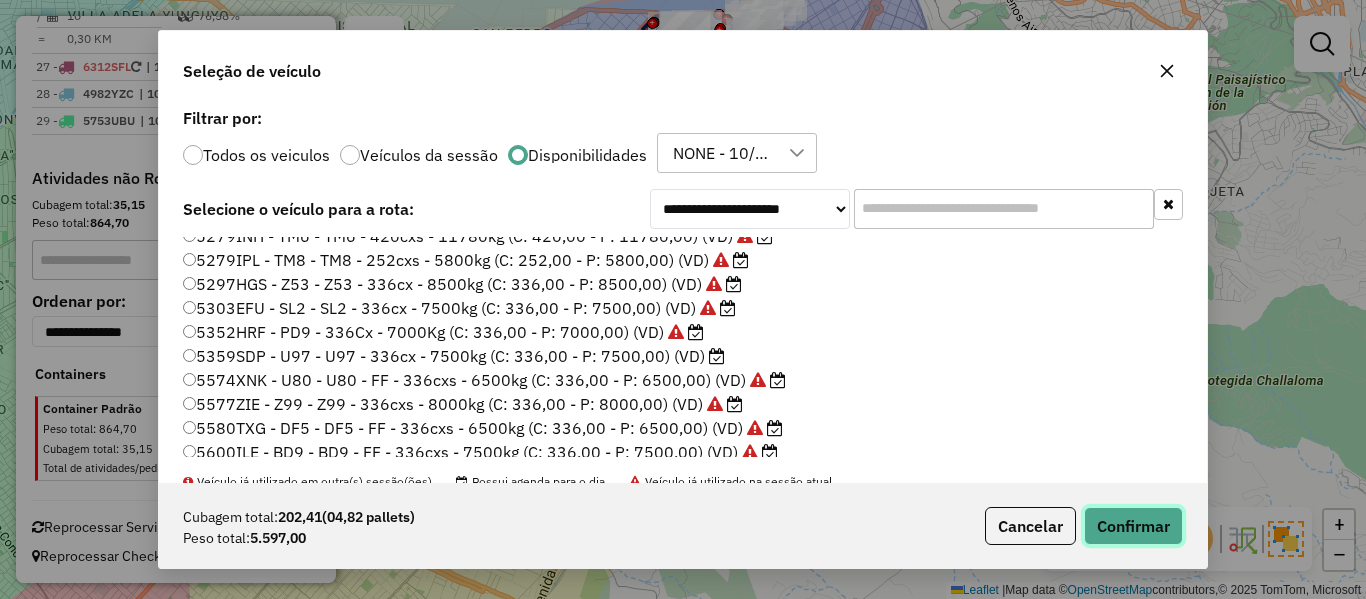 click on "Confirmar" 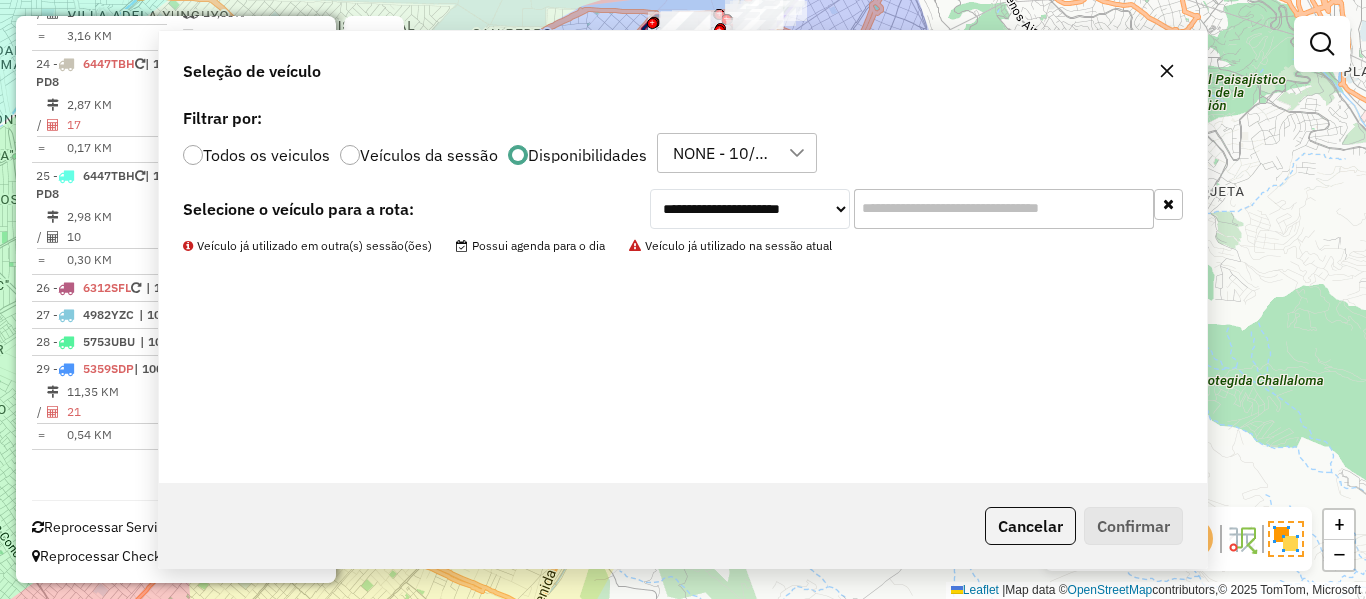 scroll, scrollTop: 2065, scrollLeft: 0, axis: vertical 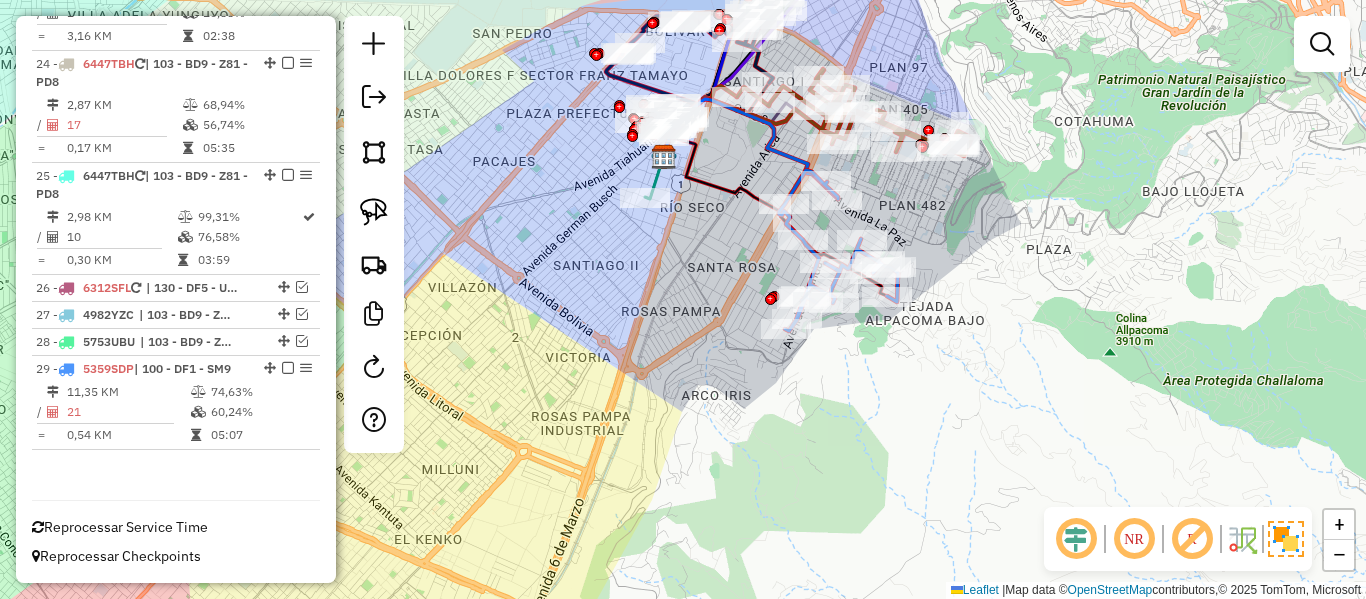 click 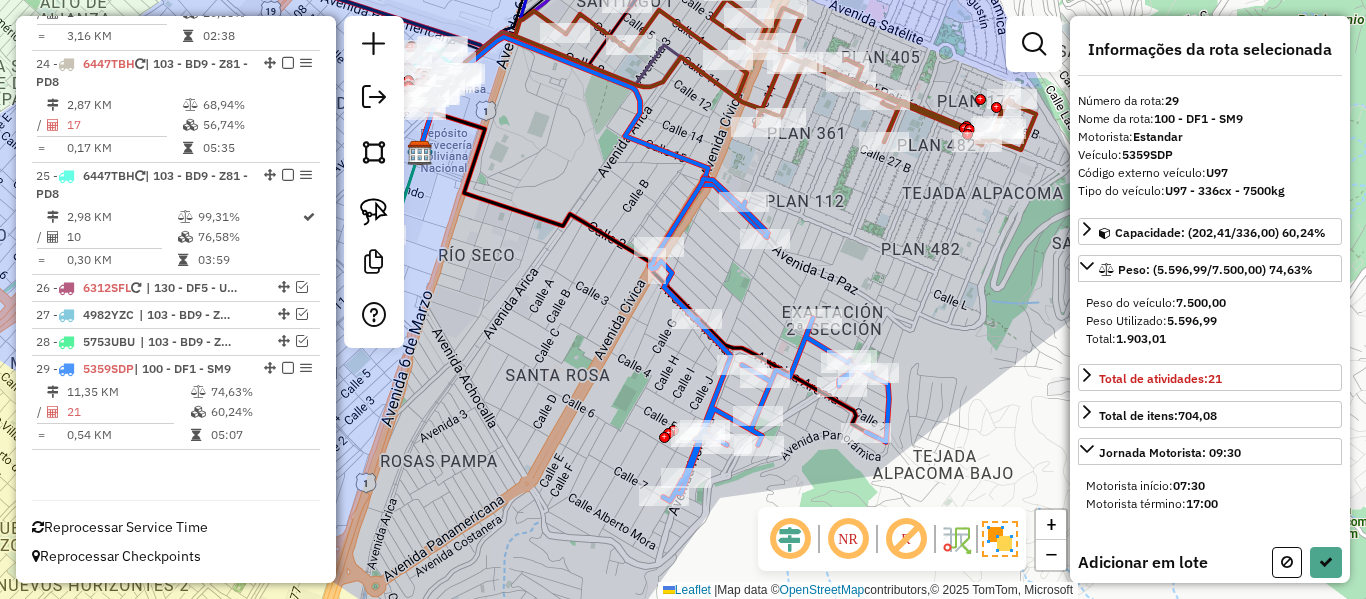 click on "Janela de atendimento Grade de atendimento Capacidade Transportadoras Veículos Cliente Pedidos  Rotas Selecione os dias de semana para filtrar as janelas de atendimento  Seg   Ter   Qua   Qui   Sex   Sáb   Dom  Informe o período da janela de atendimento: De: Até:  Filtrar exatamente a janela do cliente  Considerar janela de atendimento padrão  Selecione os dias de semana para filtrar as grades de atendimento  Seg   Ter   Qua   Qui   Sex   Sáb   Dom   Considerar clientes sem dia de atendimento cadastrado  Clientes fora do dia de atendimento selecionado Filtrar as atividades entre os valores definidos abaixo:  Peso mínimo:   Peso máximo:   Cubagem mínima:   Cubagem máxima:   De:   Até:  Filtrar as atividades entre o tempo de atendimento definido abaixo:  De:   Até:   Considerar capacidade total dos clientes não roteirizados Transportadora: Selecione um ou mais itens Tipo de veículo: Selecione um ou mais itens Veículo: Selecione um ou mais itens Motorista: Selecione um ou mais itens Nome: Rótulo:" 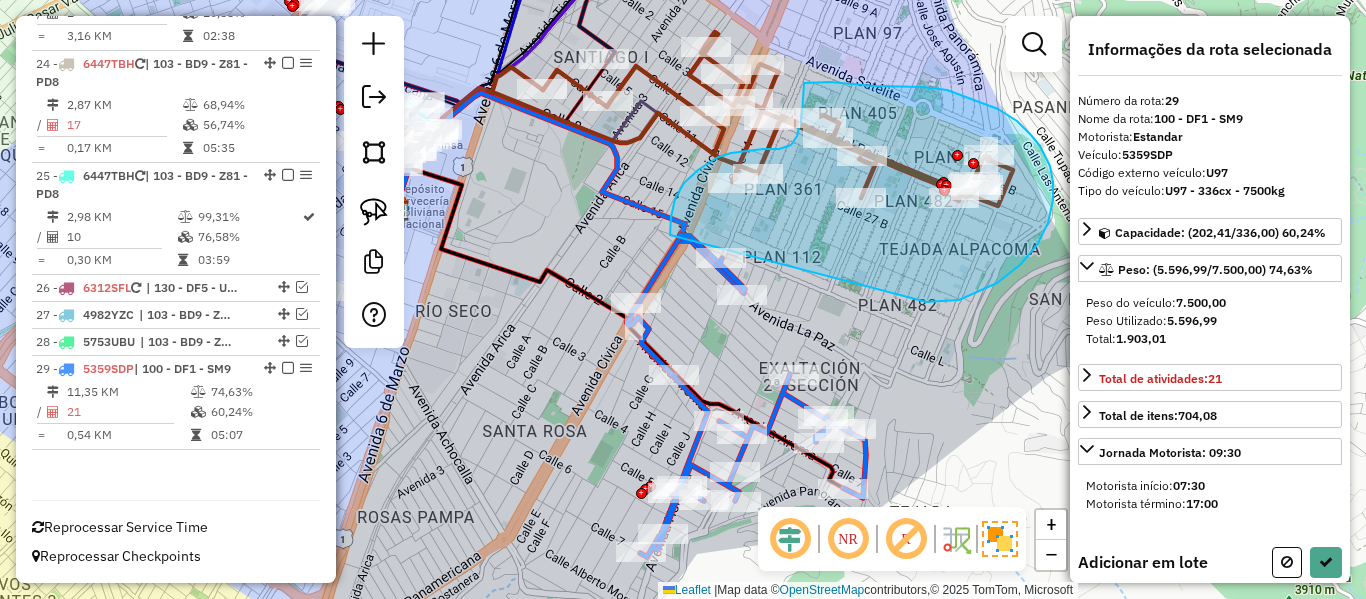 drag, startPoint x: 938, startPoint y: 302, endPoint x: 680, endPoint y: 267, distance: 260.36322 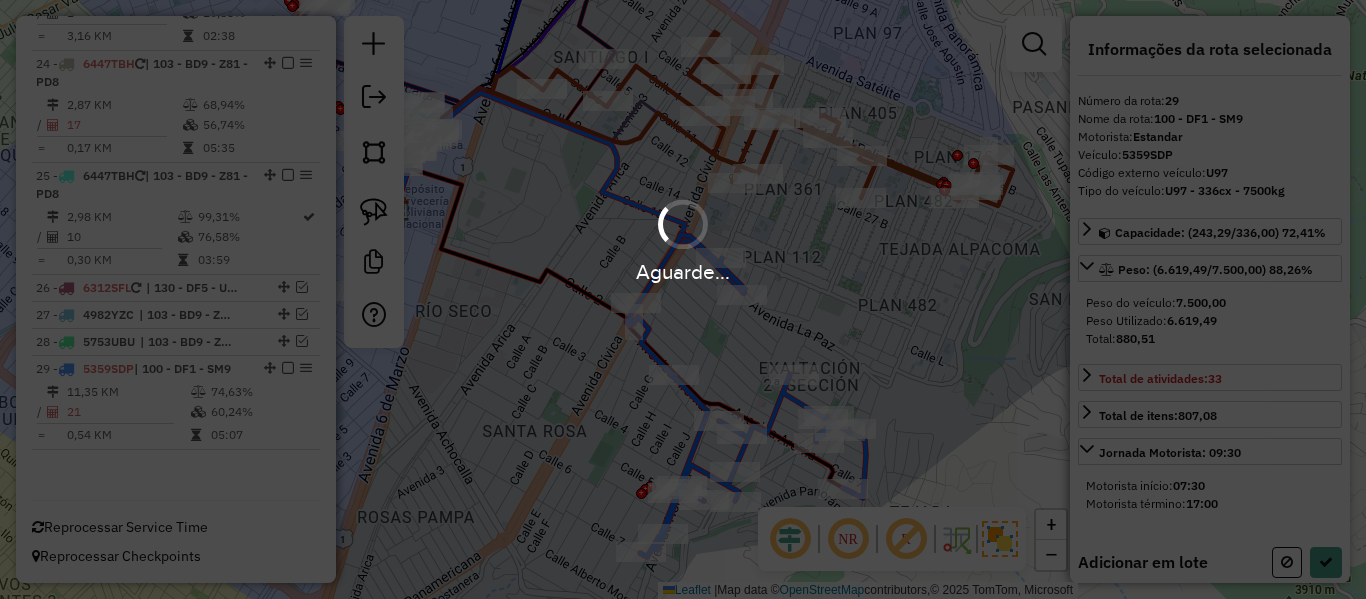 select on "**********" 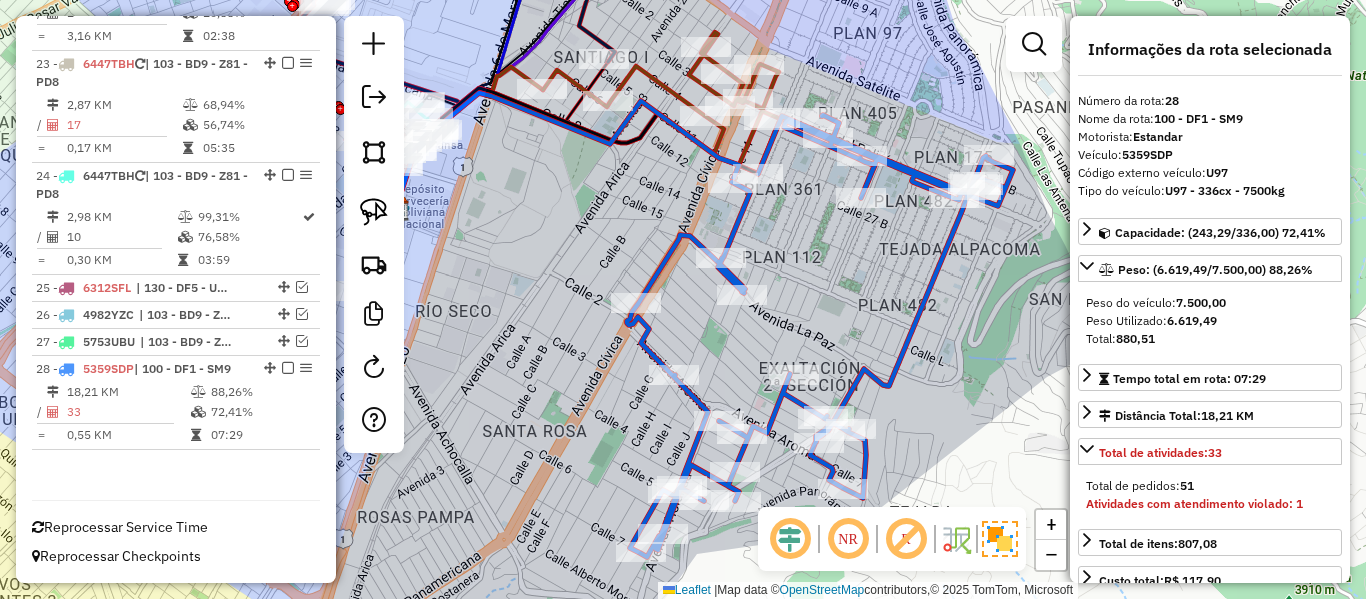 scroll, scrollTop: 1935, scrollLeft: 0, axis: vertical 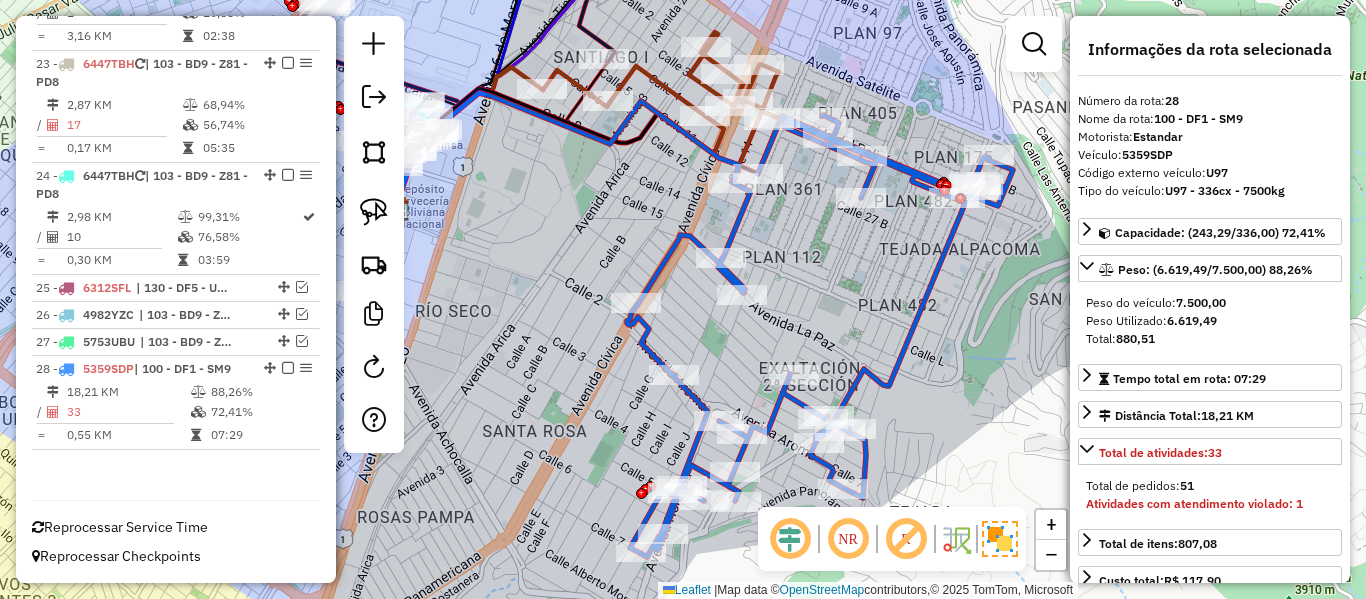 click 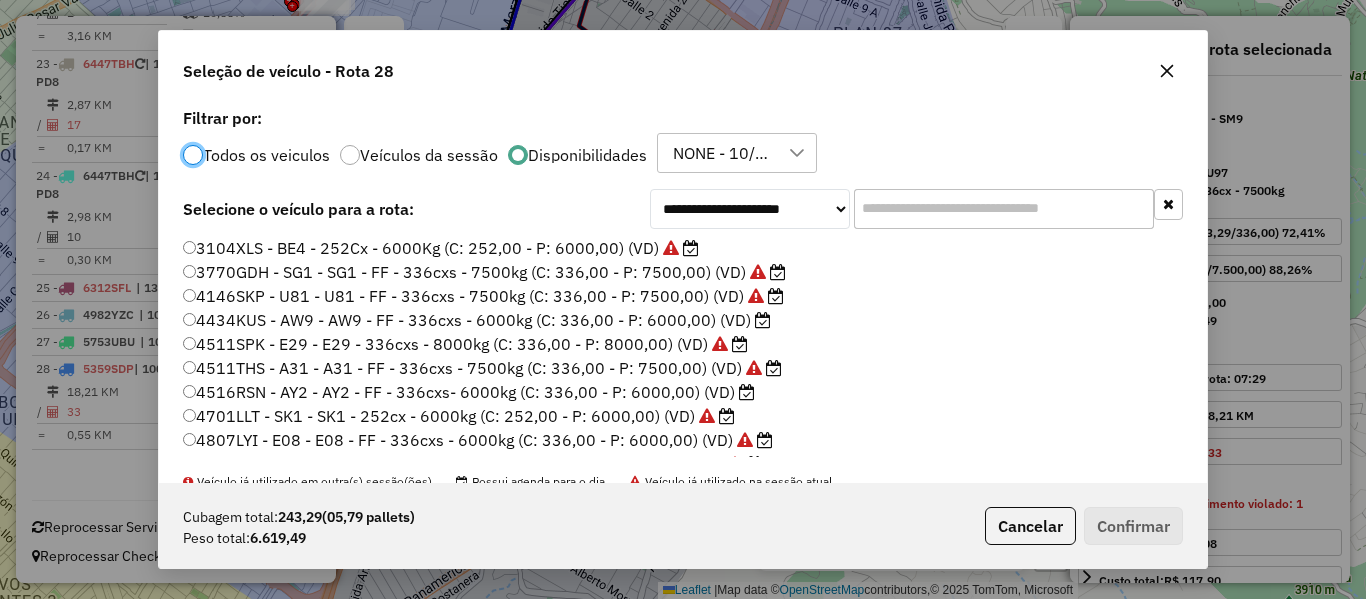 scroll, scrollTop: 11, scrollLeft: 6, axis: both 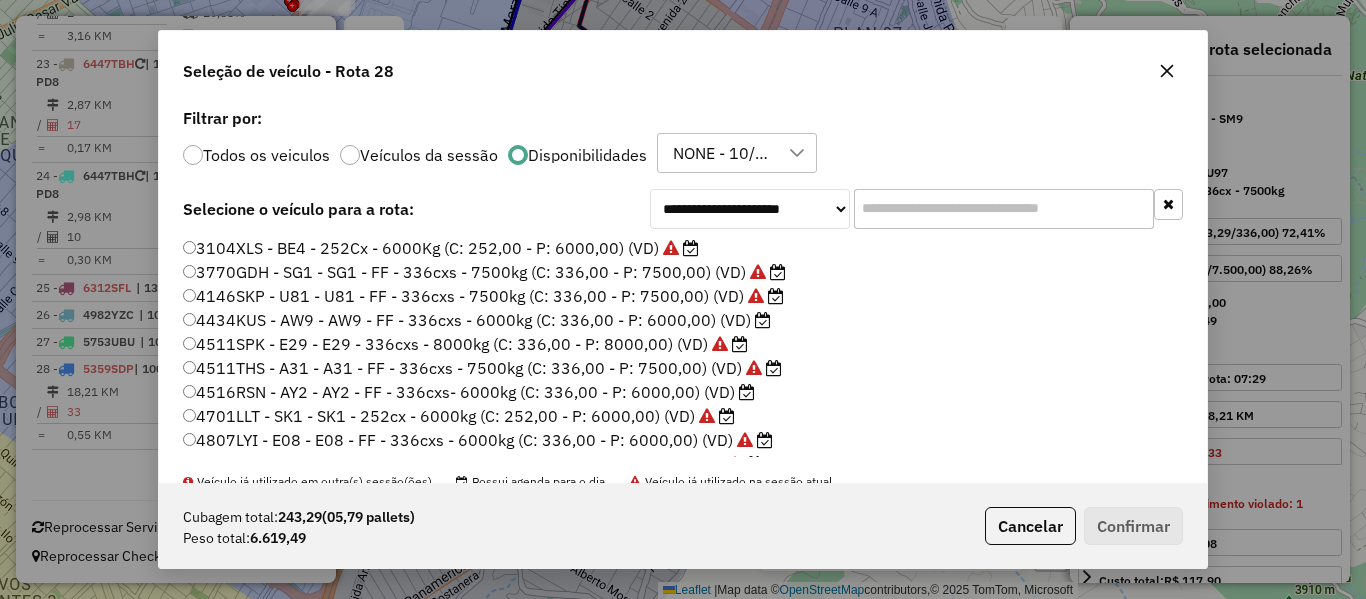 click on "4434KUS - AW9 - AW9 - FF - 336cxs - 6000kg (C: 336,00 - P: 6000,00) (VD)" 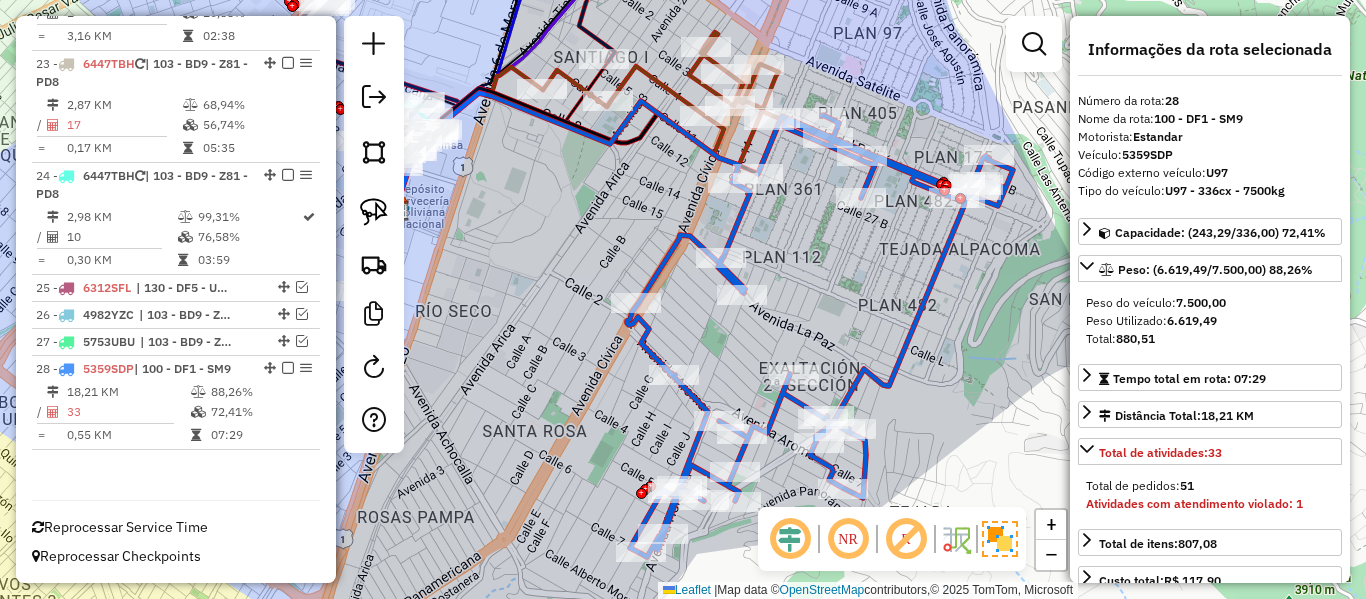 click 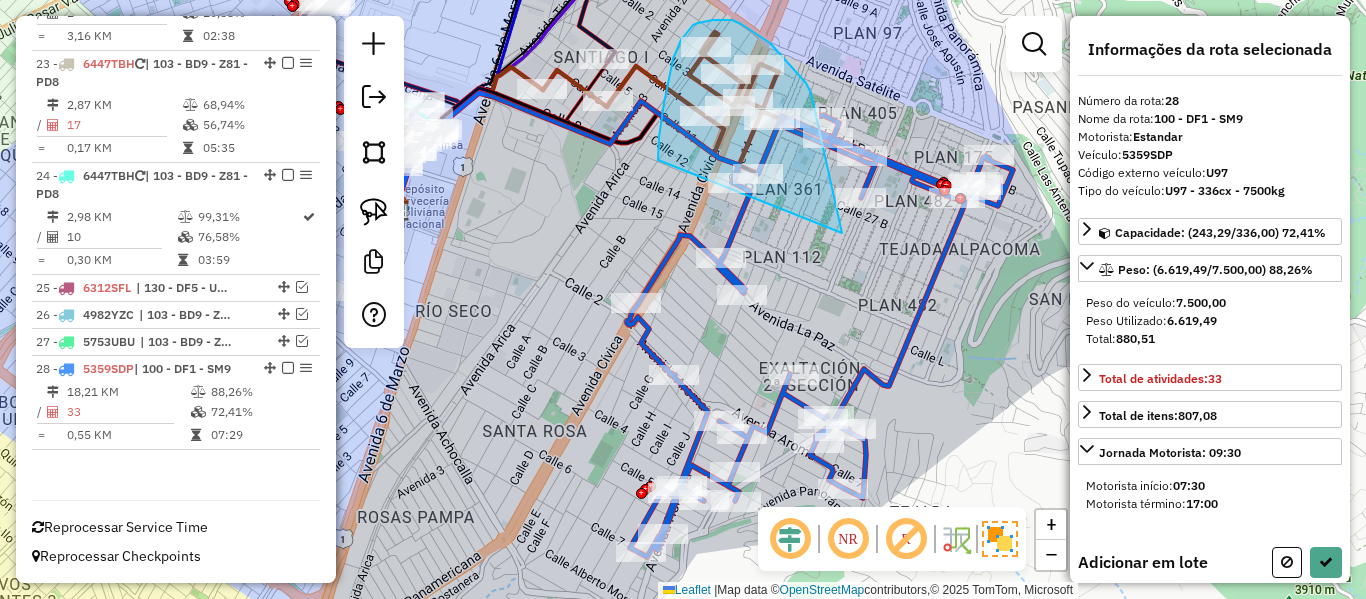 drag, startPoint x: 838, startPoint y: 212, endPoint x: 658, endPoint y: 165, distance: 186.03494 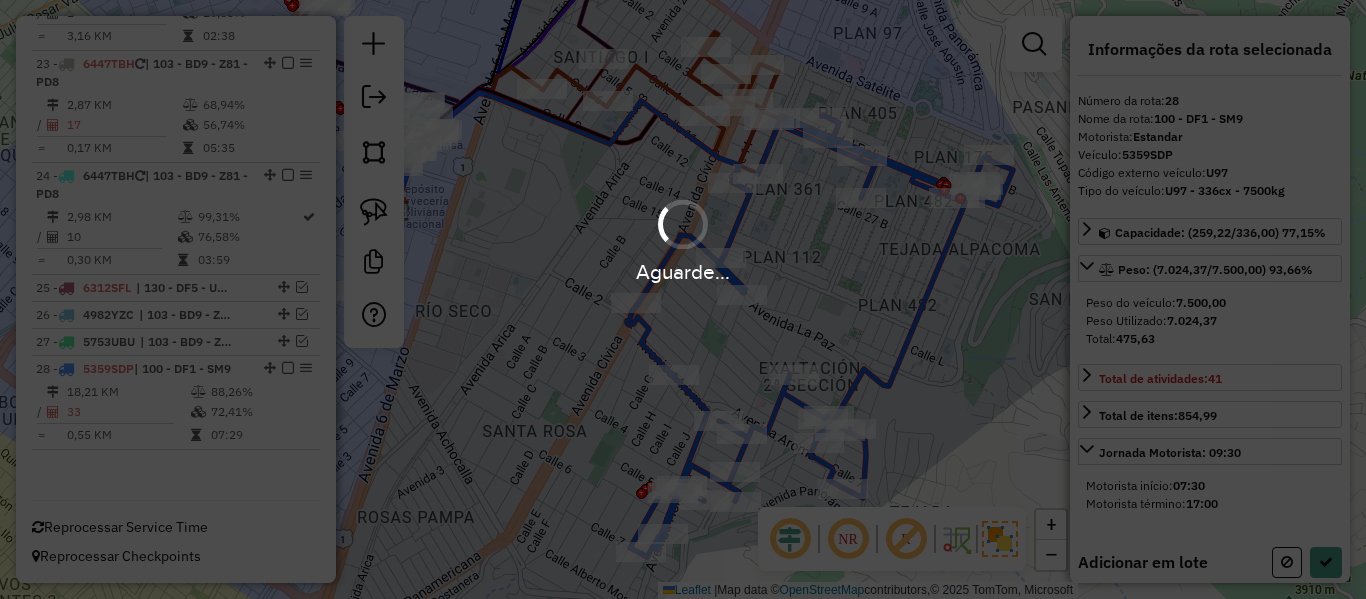 select on "**********" 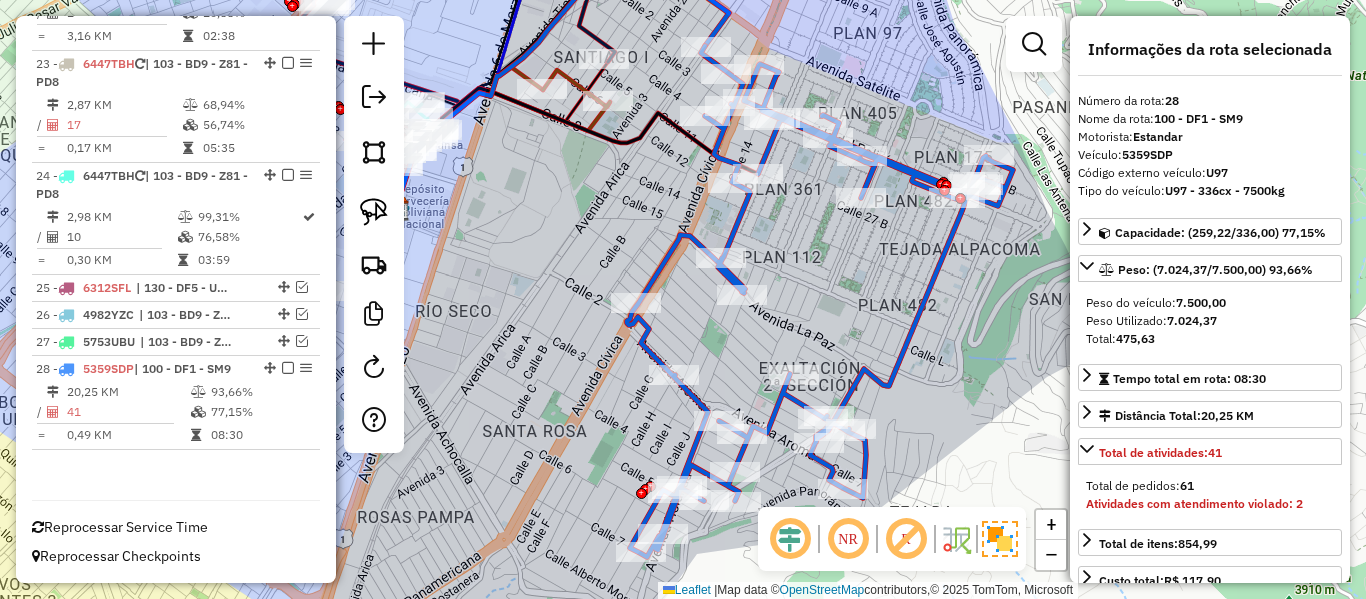 click 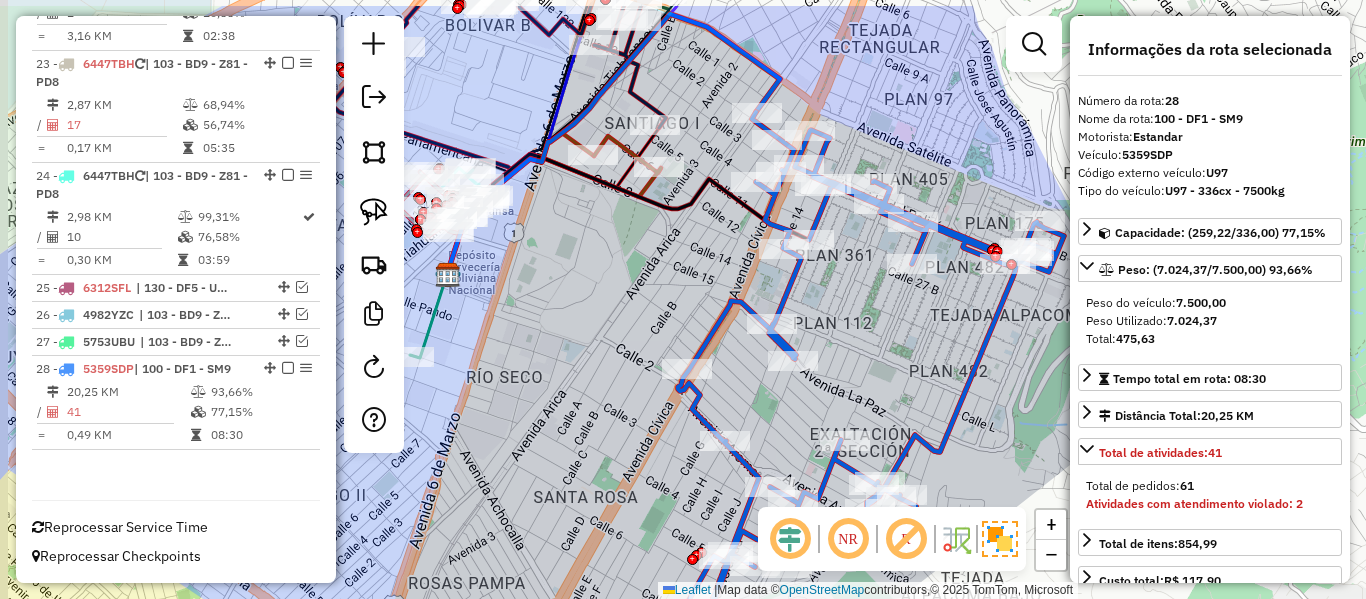 drag, startPoint x: 688, startPoint y: 228, endPoint x: 764, endPoint y: 328, distance: 125.60255 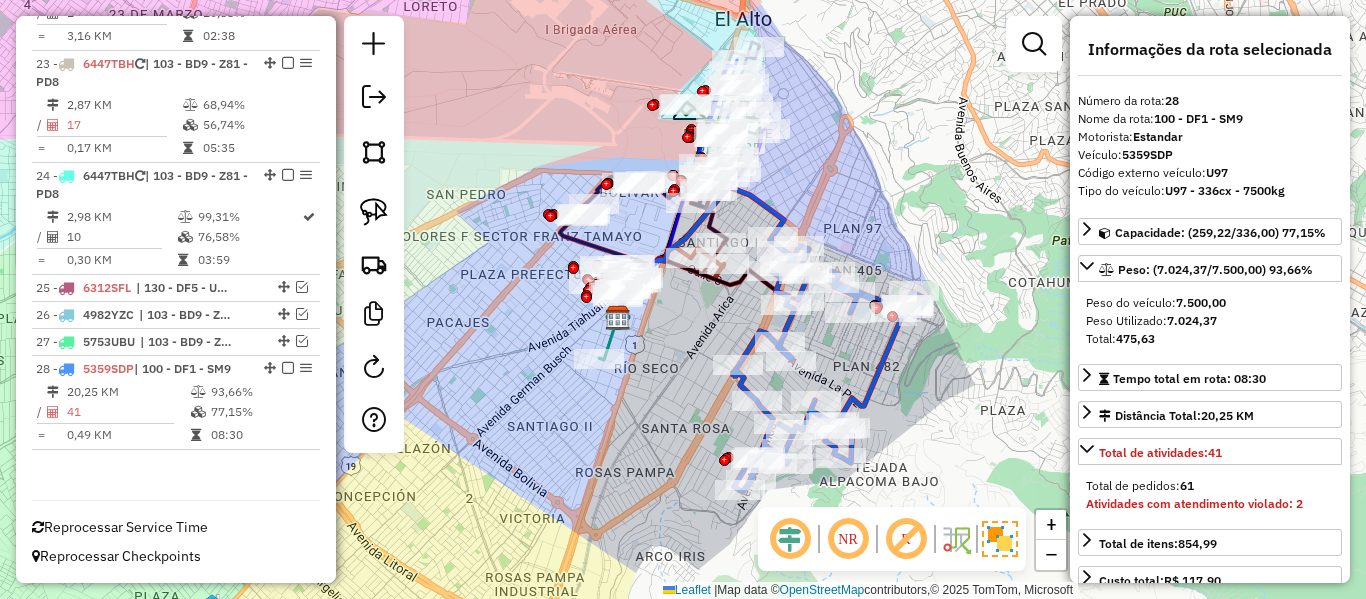 click 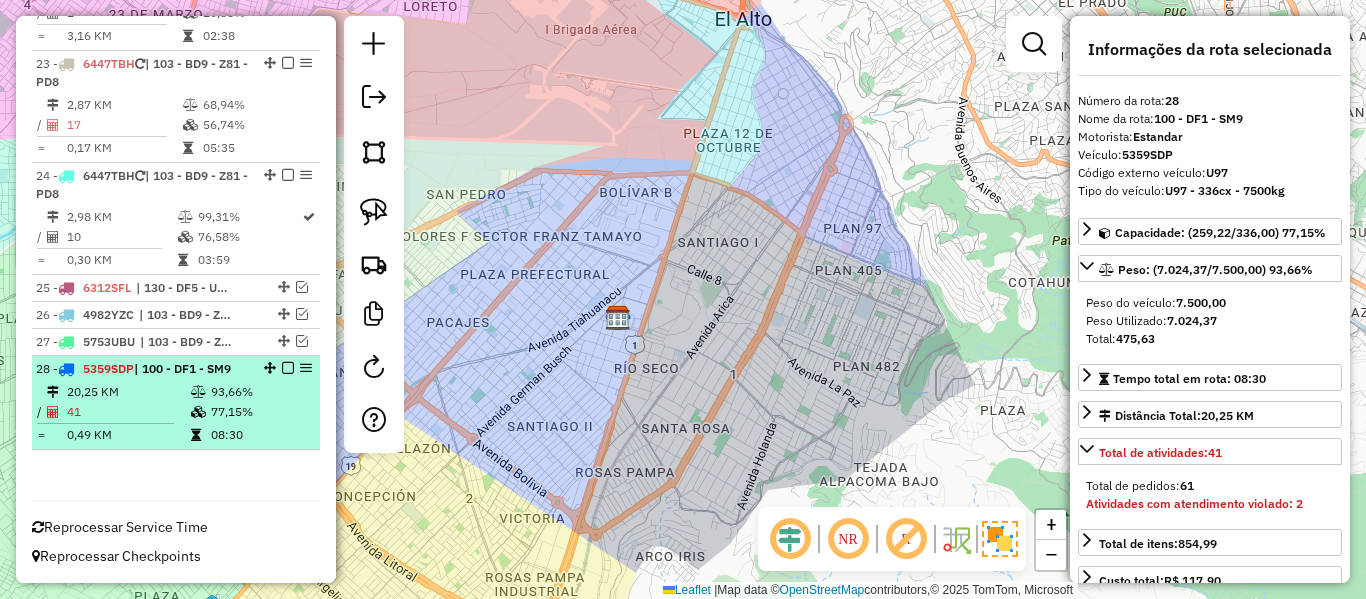 click on "28 -       5359SDP   | 100 - DF1 - SM9" at bounding box center (142, 369) 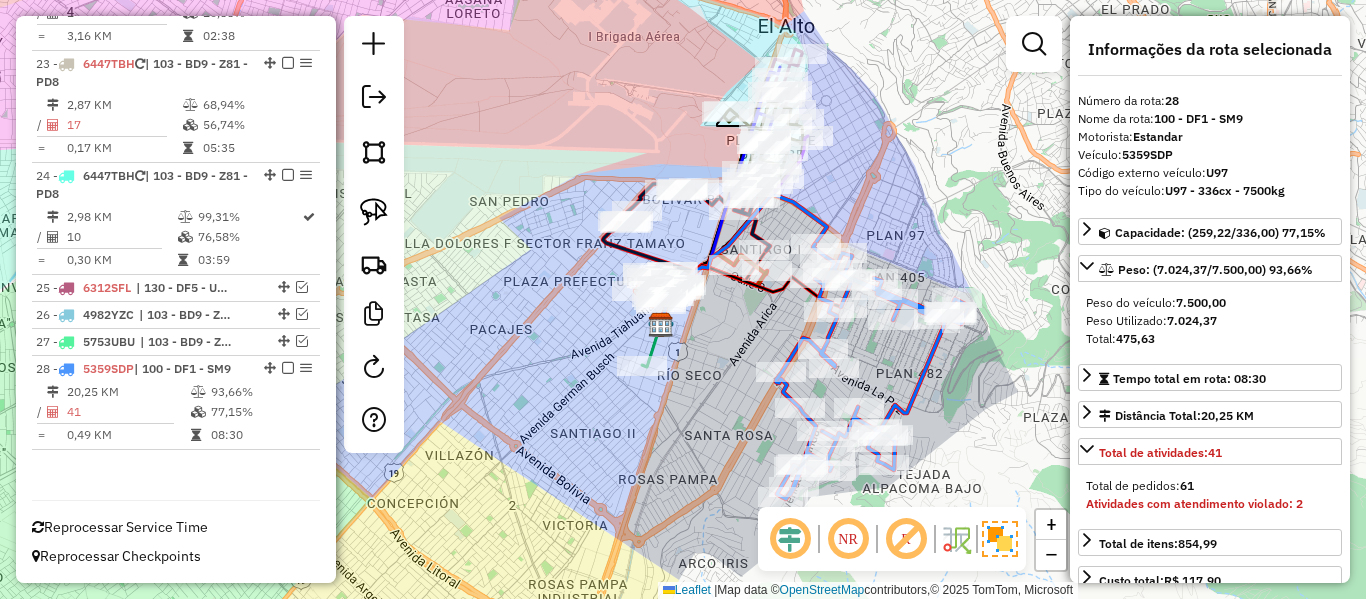 drag, startPoint x: 912, startPoint y: 408, endPoint x: 750, endPoint y: 396, distance: 162.44383 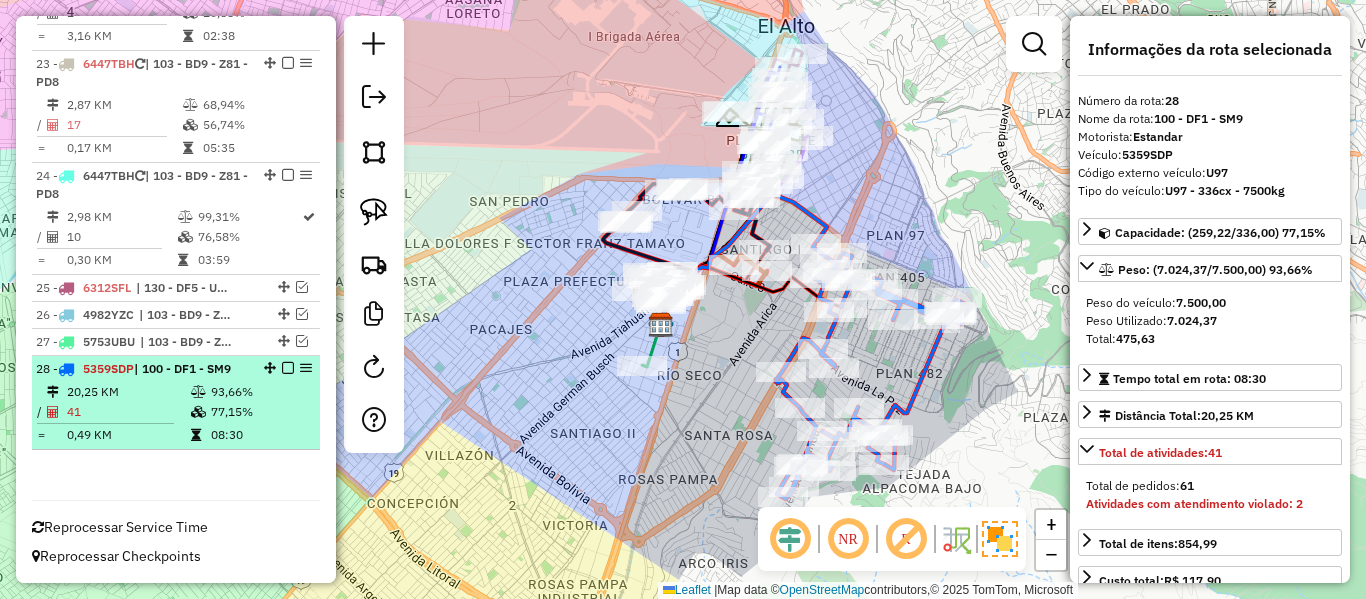 click at bounding box center (288, 368) 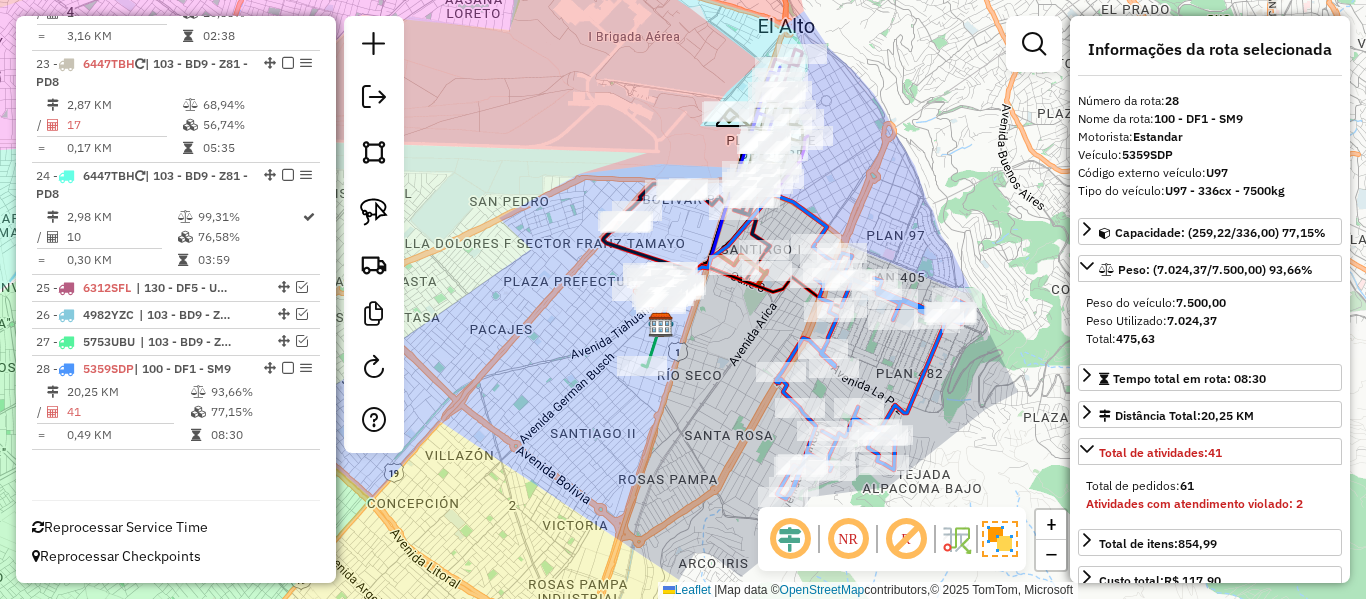 scroll, scrollTop: 1868, scrollLeft: 0, axis: vertical 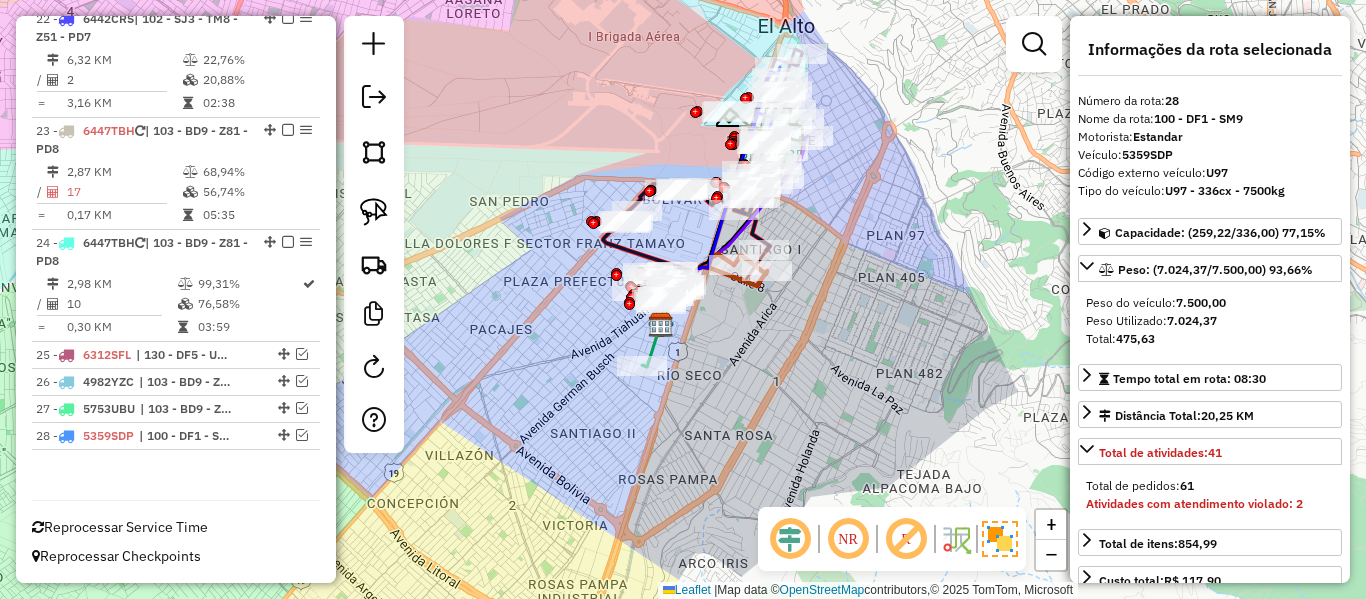 click on "Janela de atendimento Grade de atendimento Capacidade Transportadoras Veículos Cliente Pedidos  Rotas Selecione os dias de semana para filtrar as janelas de atendimento  Seg   Ter   Qua   Qui   Sex   Sáb   Dom  Informe o período da janela de atendimento: De: Até:  Filtrar exatamente a janela do cliente  Considerar janela de atendimento padrão  Selecione os dias de semana para filtrar as grades de atendimento  Seg   Ter   Qua   Qui   Sex   Sáb   Dom   Considerar clientes sem dia de atendimento cadastrado  Clientes fora do dia de atendimento selecionado Filtrar as atividades entre os valores definidos abaixo:  Peso mínimo:   Peso máximo:   Cubagem mínima:   Cubagem máxima:   De:   Até:  Filtrar as atividades entre o tempo de atendimento definido abaixo:  De:   Até:   Considerar capacidade total dos clientes não roteirizados Transportadora: Selecione um ou mais itens Tipo de veículo: Selecione um ou mais itens Veículo: Selecione um ou mais itens Motorista: Selecione um ou mais itens Nome: Rótulo:" 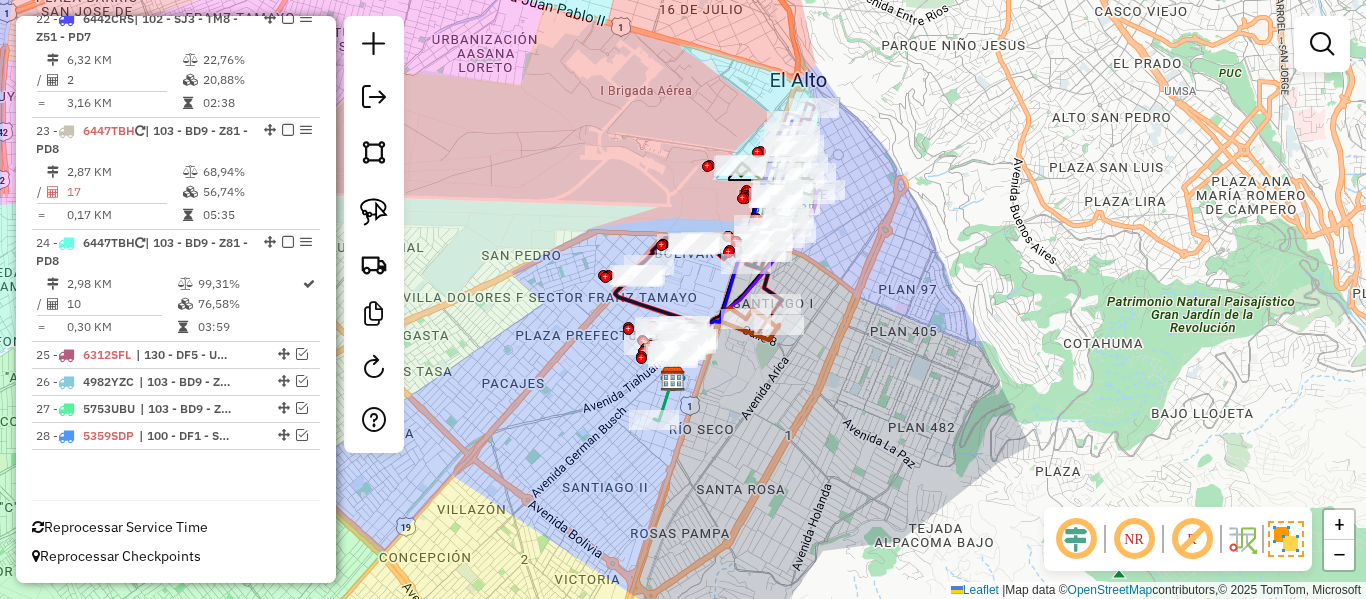 drag, startPoint x: 767, startPoint y: 360, endPoint x: 781, endPoint y: 416, distance: 57.72348 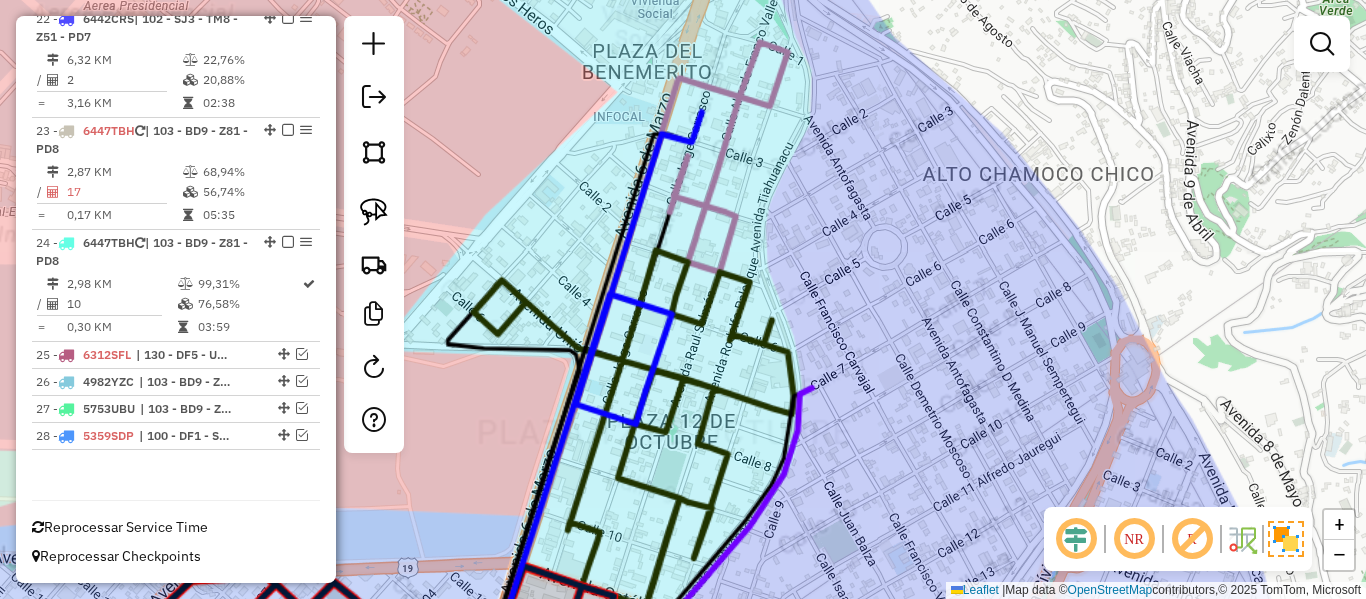 click on "Janela de atendimento Grade de atendimento Capacidade Transportadoras Veículos Cliente Pedidos  Rotas Selecione os dias de semana para filtrar as janelas de atendimento  Seg   Ter   Qua   Qui   Sex   Sáb   Dom  Informe o período da janela de atendimento: De: Até:  Filtrar exatamente a janela do cliente  Considerar janela de atendimento padrão  Selecione os dias de semana para filtrar as grades de atendimento  Seg   Ter   Qua   Qui   Sex   Sáb   Dom   Considerar clientes sem dia de atendimento cadastrado  Clientes fora do dia de atendimento selecionado Filtrar as atividades entre os valores definidos abaixo:  Peso mínimo:   Peso máximo:   Cubagem mínima:   Cubagem máxima:   De:   Até:  Filtrar as atividades entre o tempo de atendimento definido abaixo:  De:   Até:   Considerar capacidade total dos clientes não roteirizados Transportadora: Selecione um ou mais itens Tipo de veículo: Selecione um ou mais itens Veículo: Selecione um ou mais itens Motorista: Selecione um ou mais itens Nome: Rótulo:" 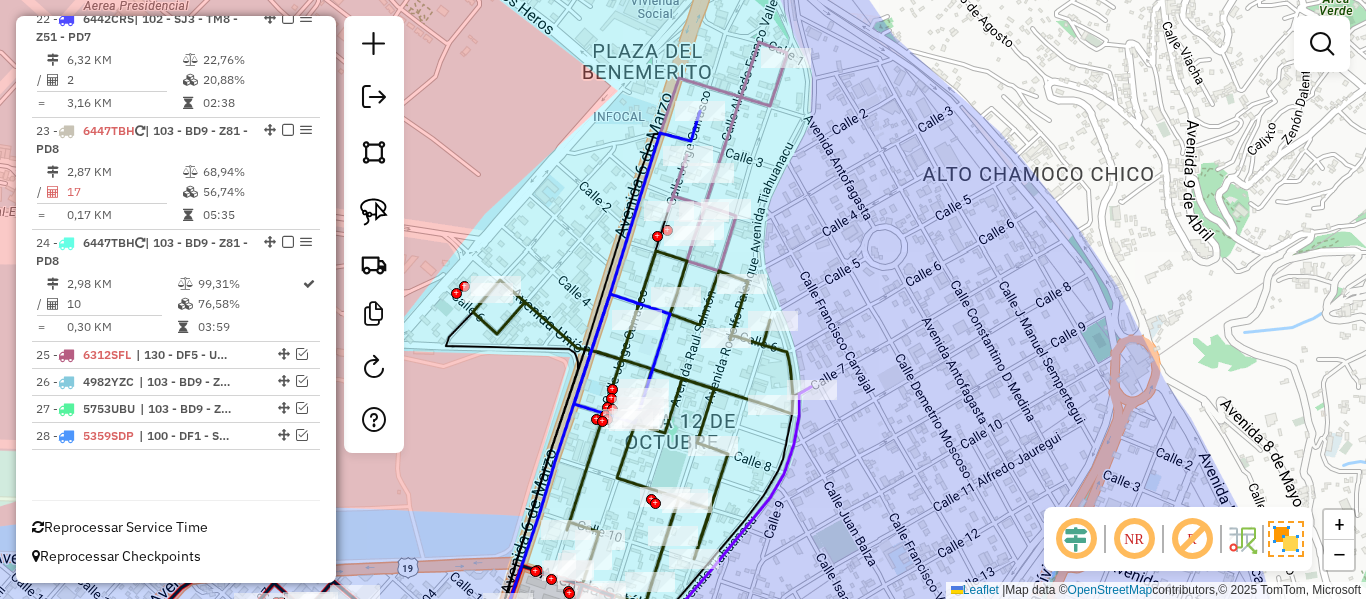 click 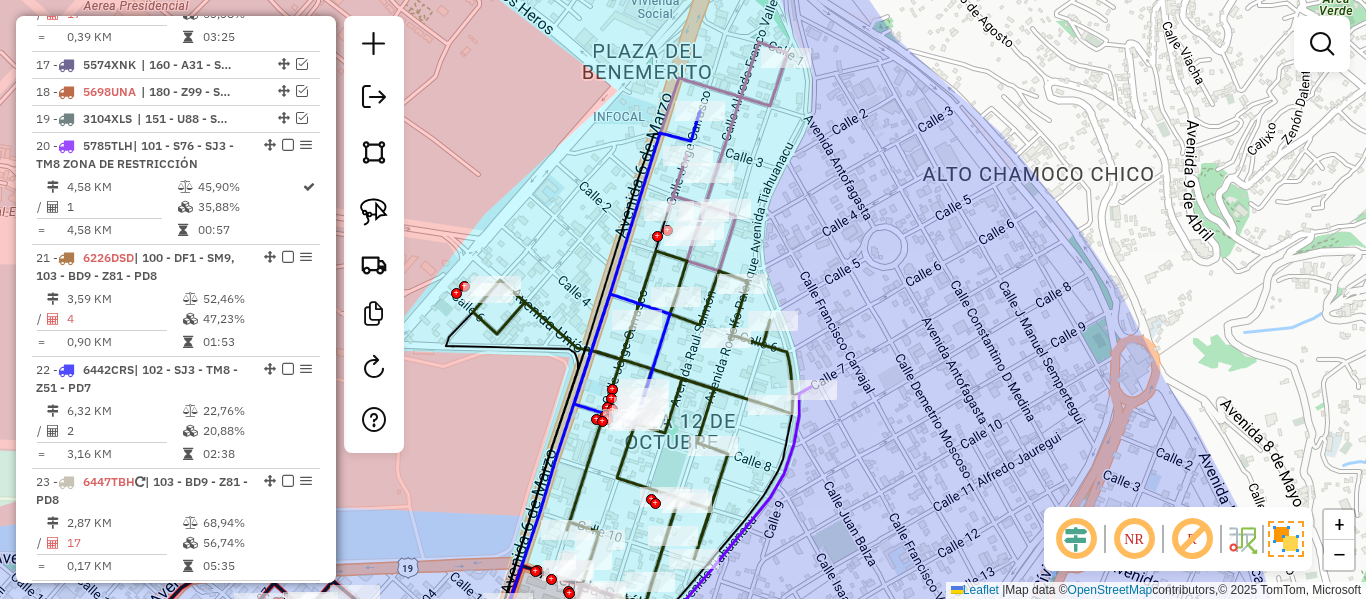 select on "**********" 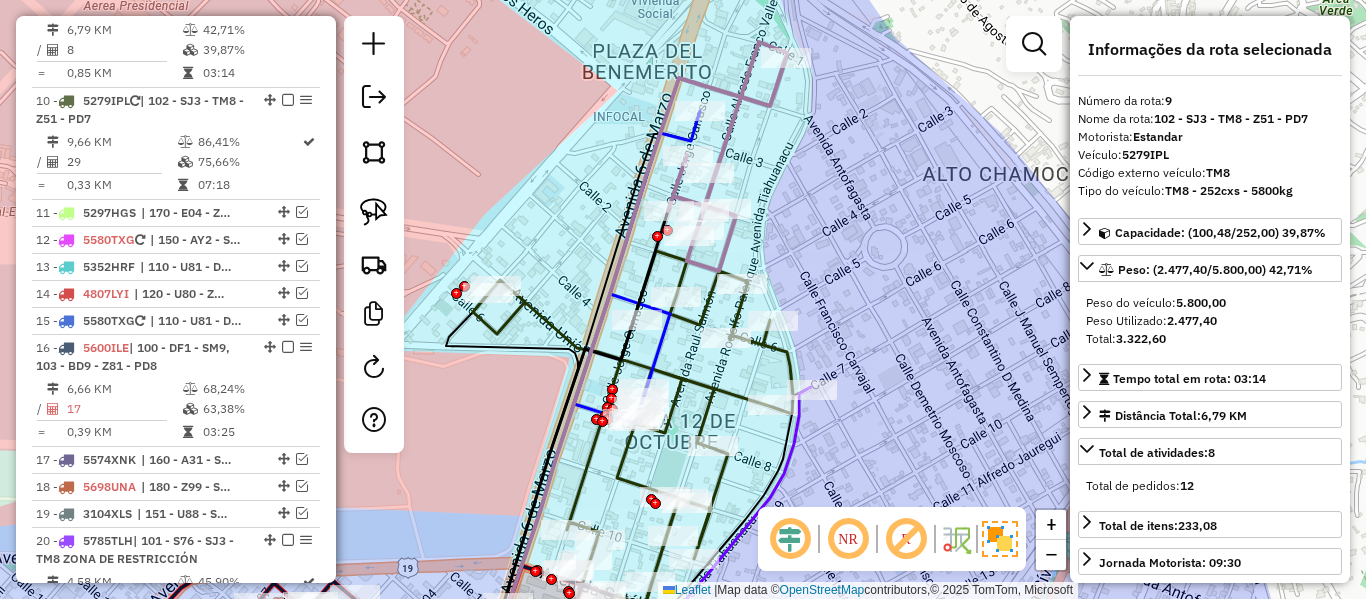 scroll, scrollTop: 1082, scrollLeft: 0, axis: vertical 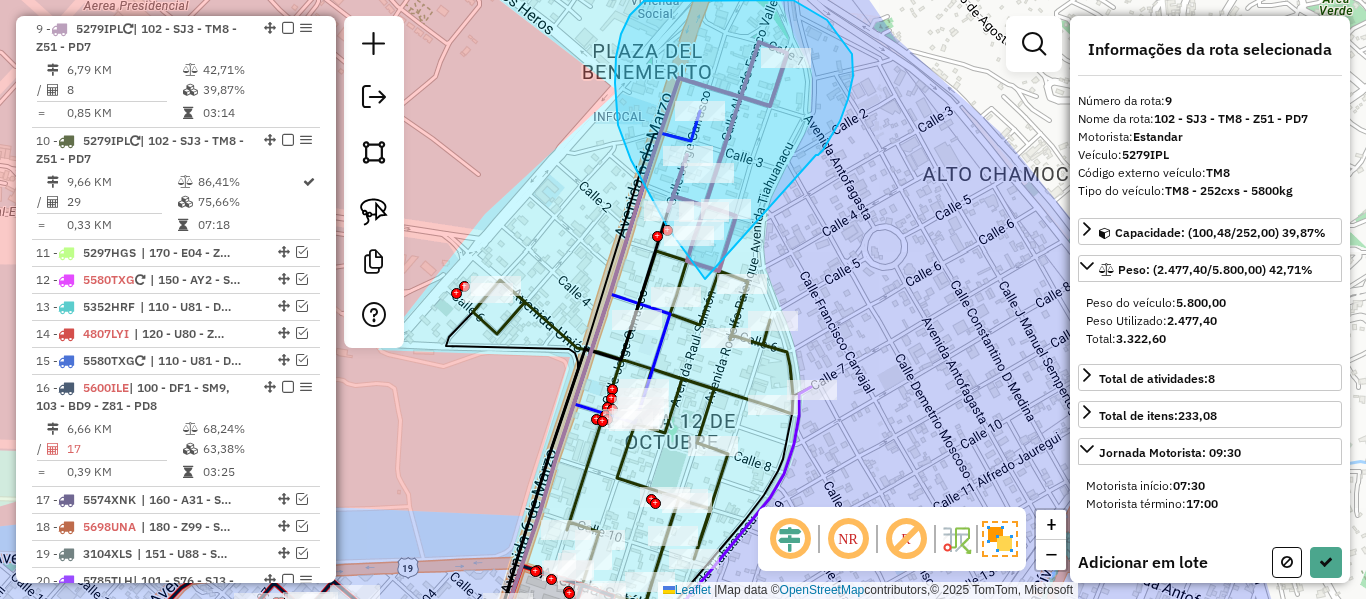 drag, startPoint x: 823, startPoint y: 150, endPoint x: 746, endPoint y: 298, distance: 166.83224 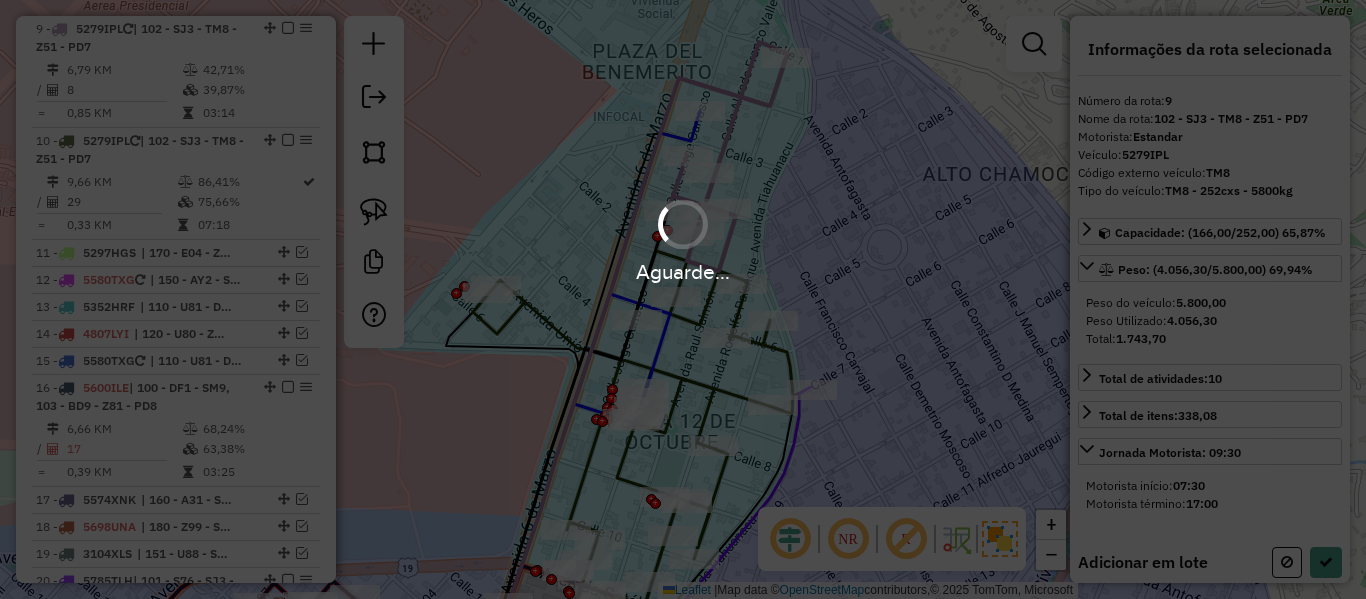 select on "**********" 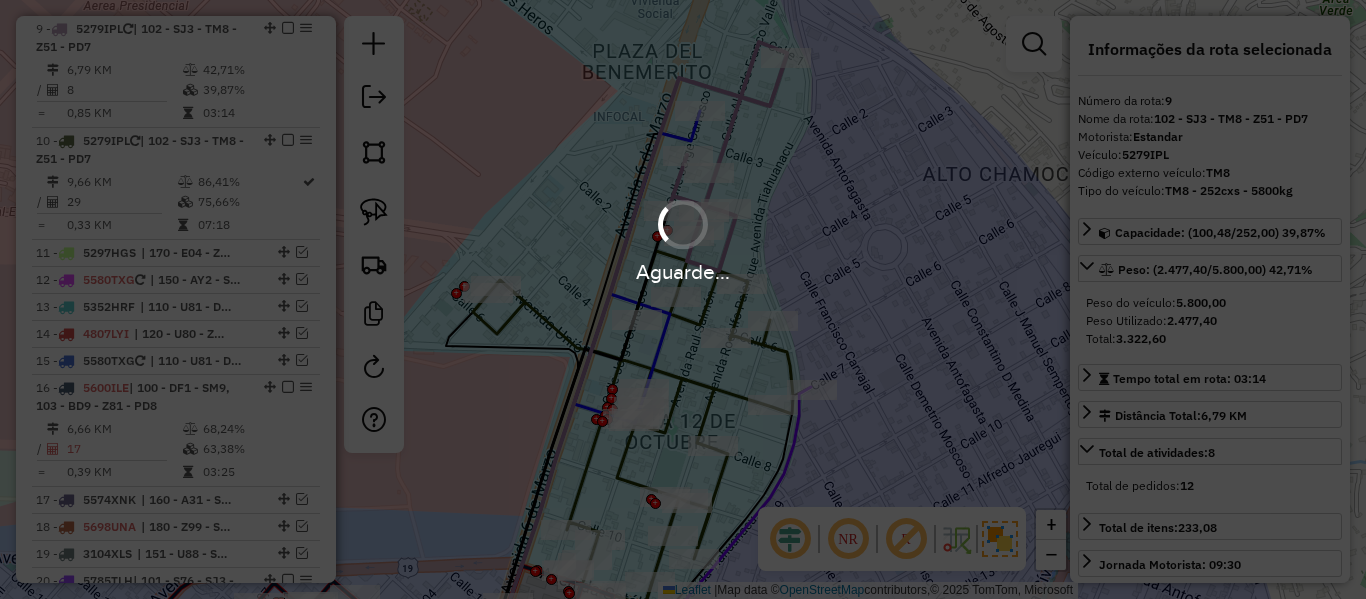 click on "Aguarde..." at bounding box center (683, 271) 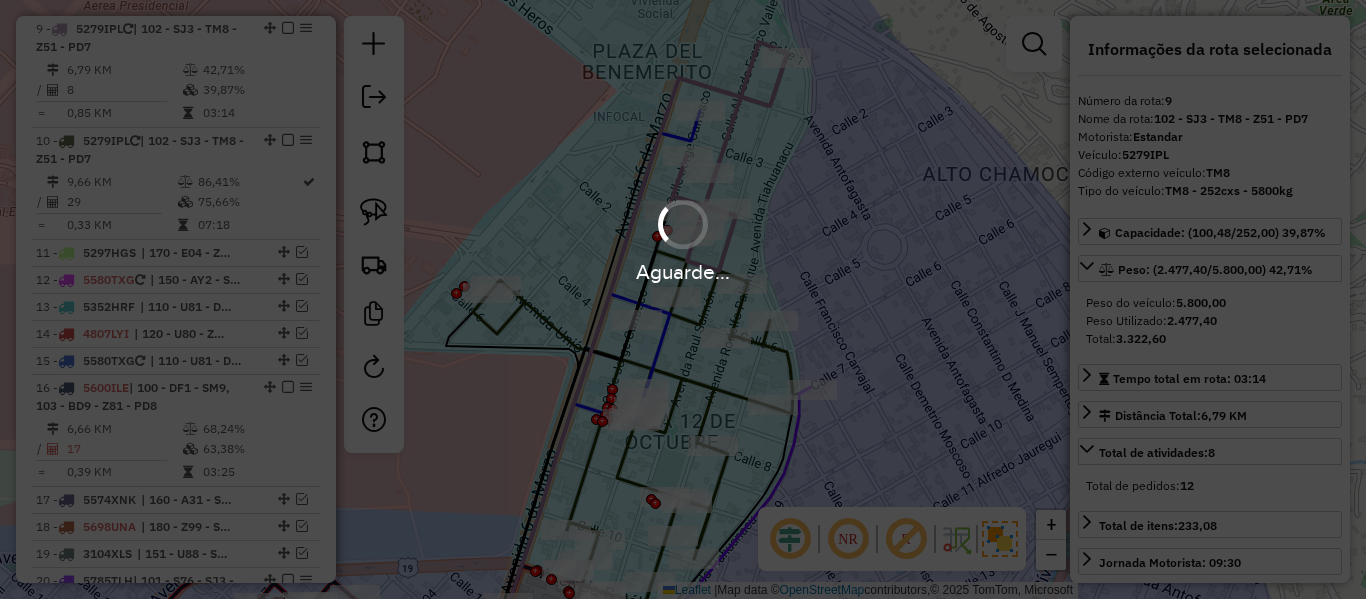 click on "Aguarde..." at bounding box center (683, 299) 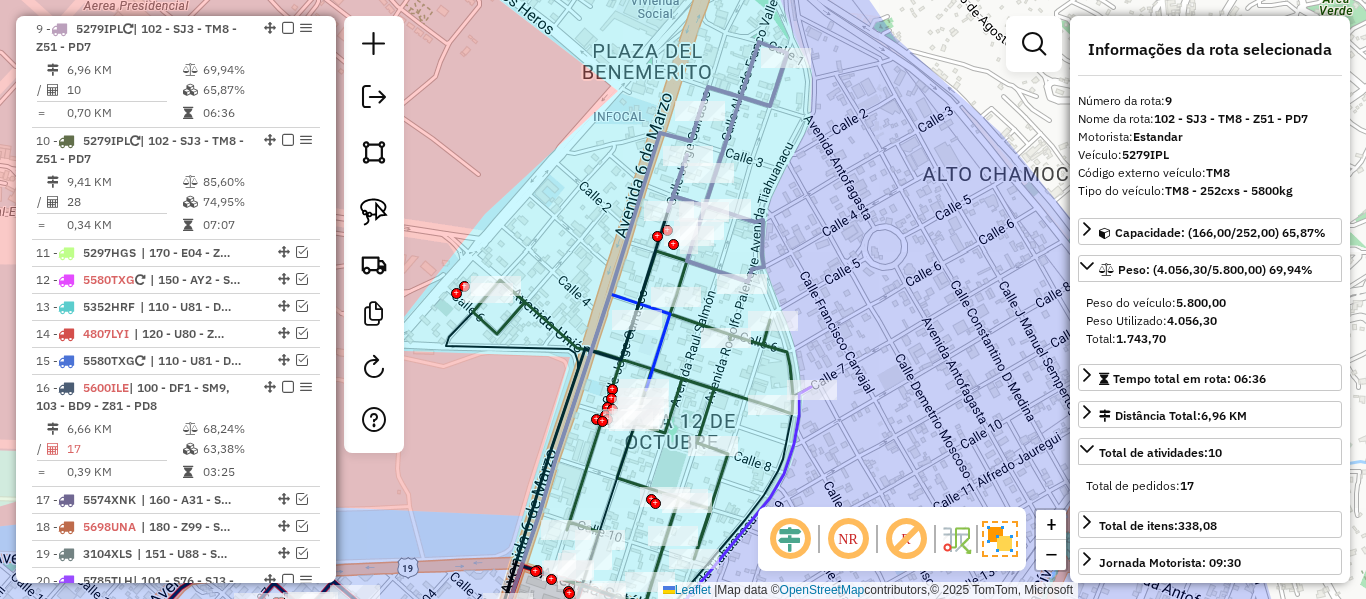 click 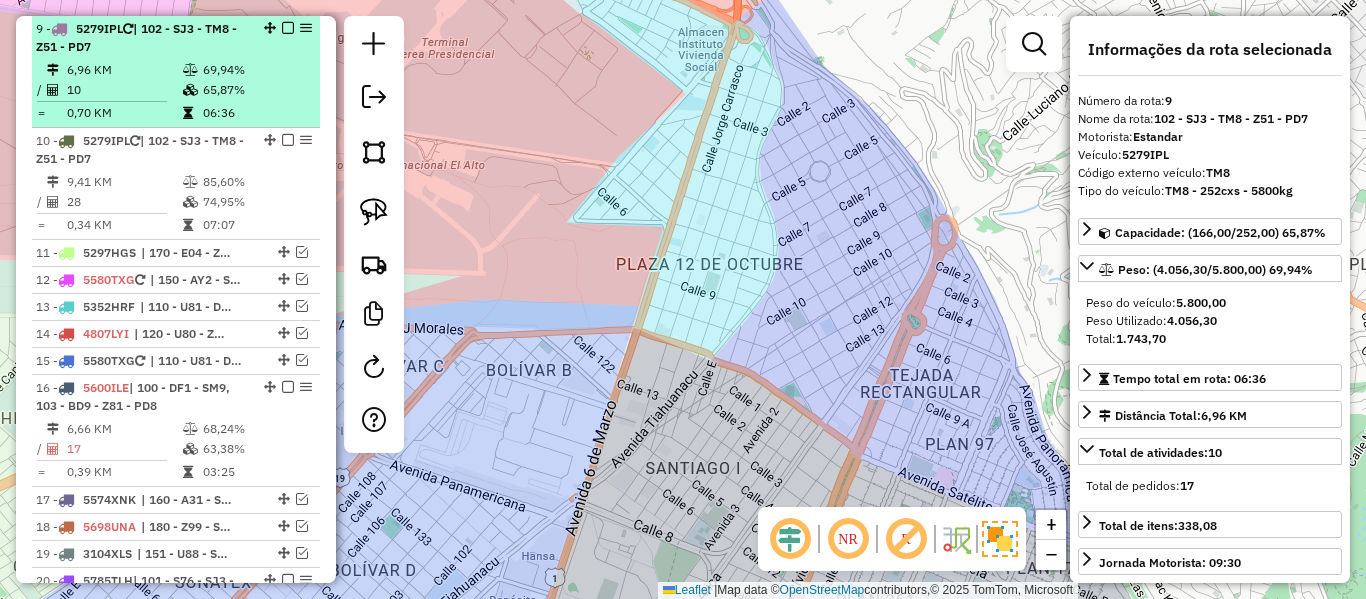 click on "9 -       5279IPL   | 102 - SJ3 - TM8 - Z51 - PD7  6,96 KM   69,94%  /  10   65,87%     =  0,70 KM   06:36" at bounding box center (176, 72) 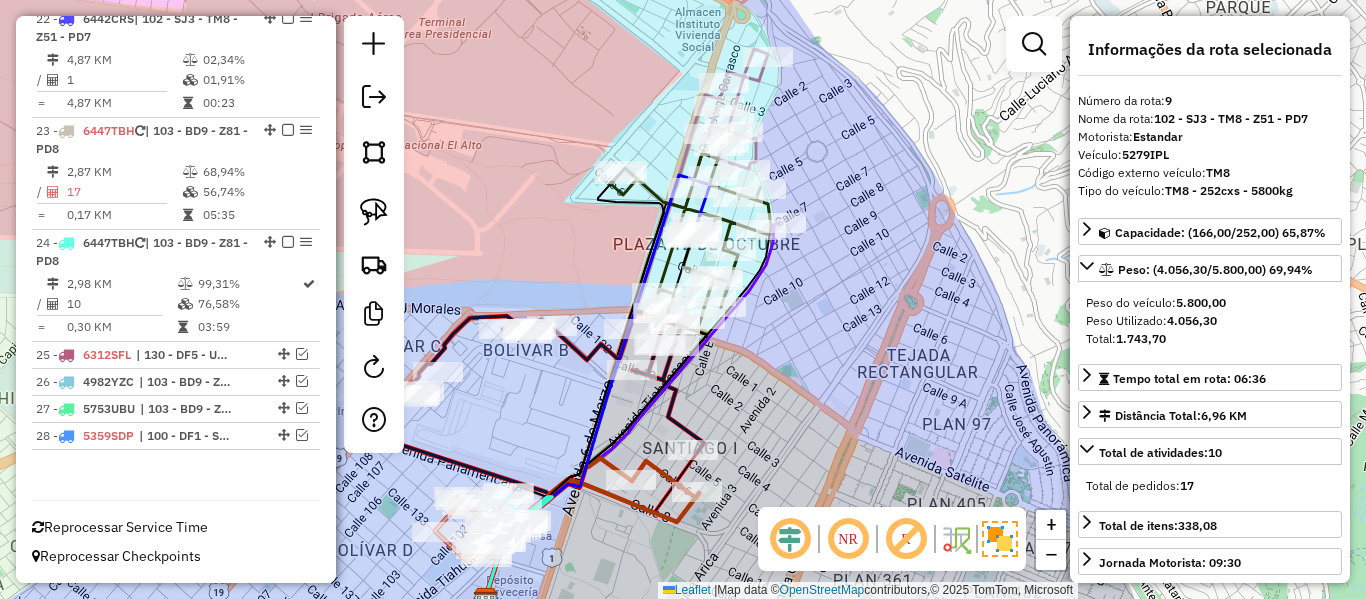 click 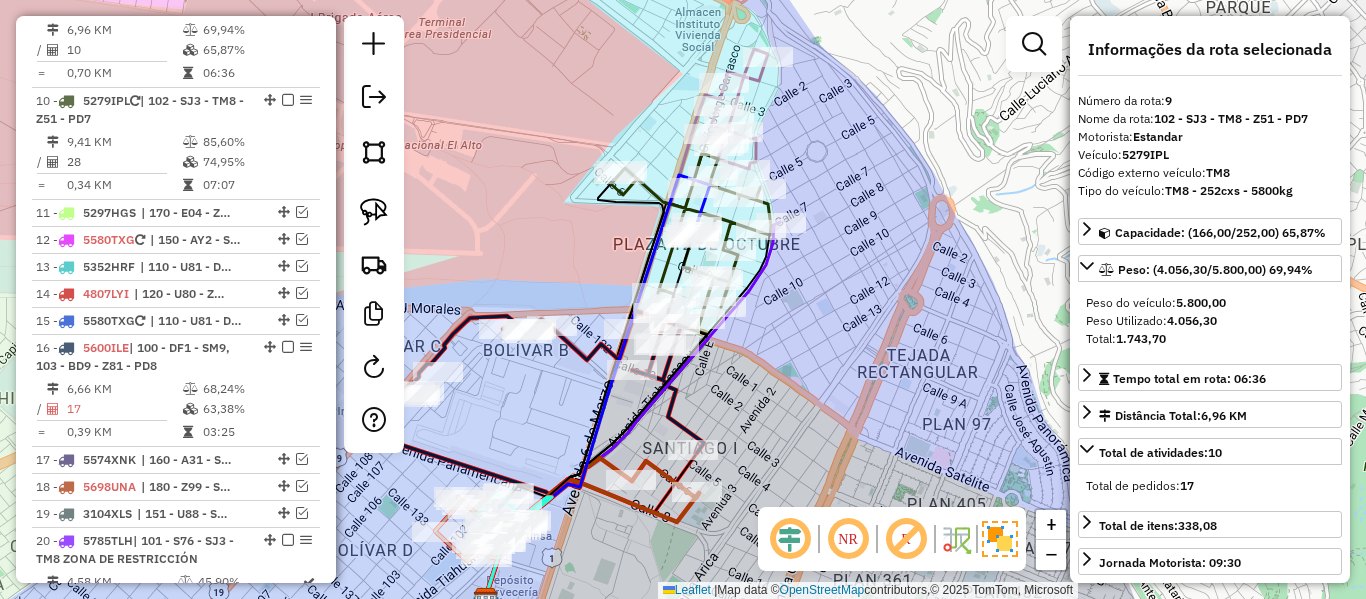 scroll, scrollTop: 1082, scrollLeft: 0, axis: vertical 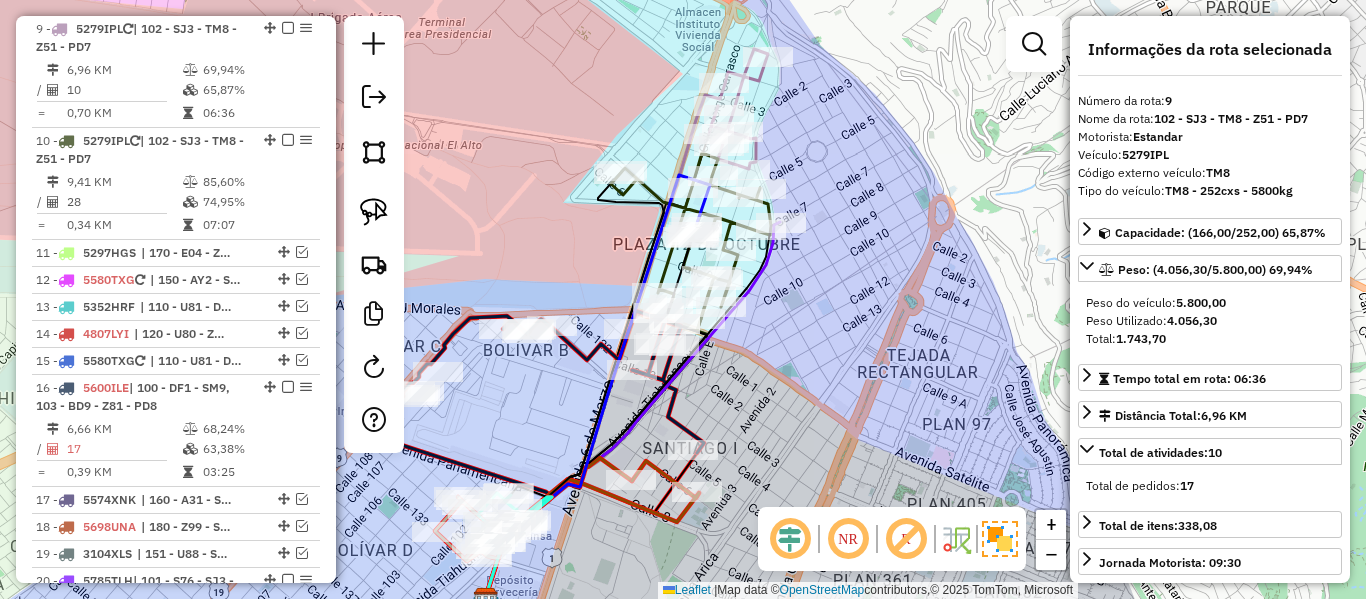 click 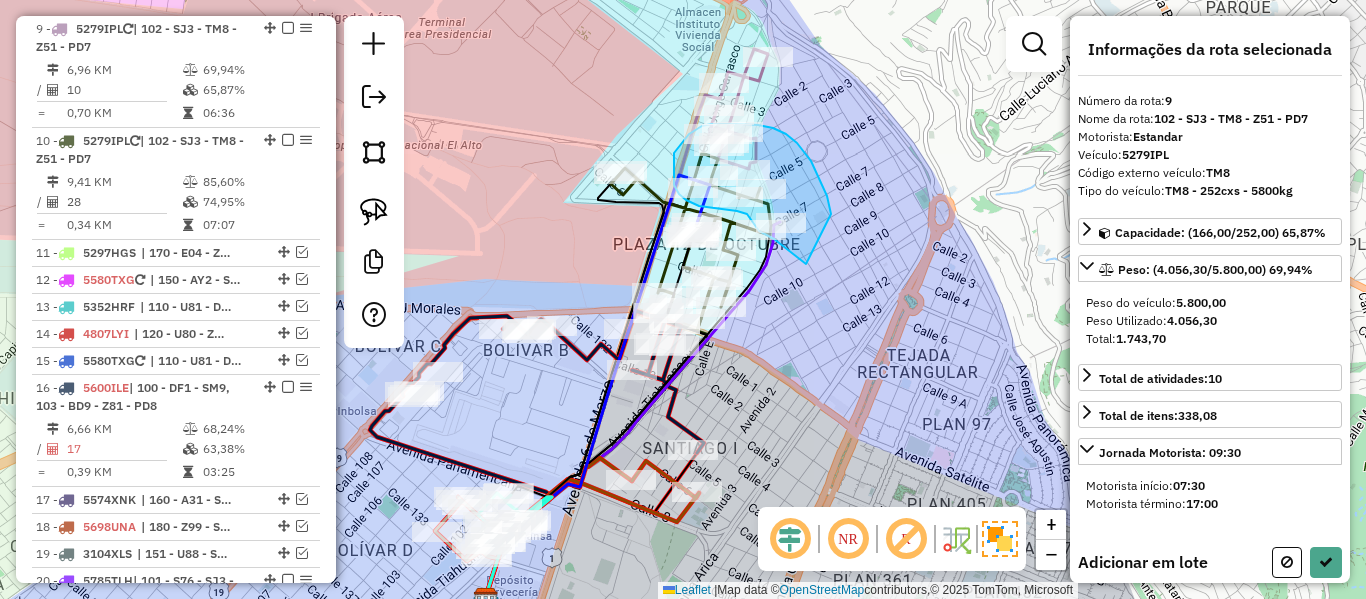 drag, startPoint x: 827, startPoint y: 196, endPoint x: 809, endPoint y: 267, distance: 73.24616 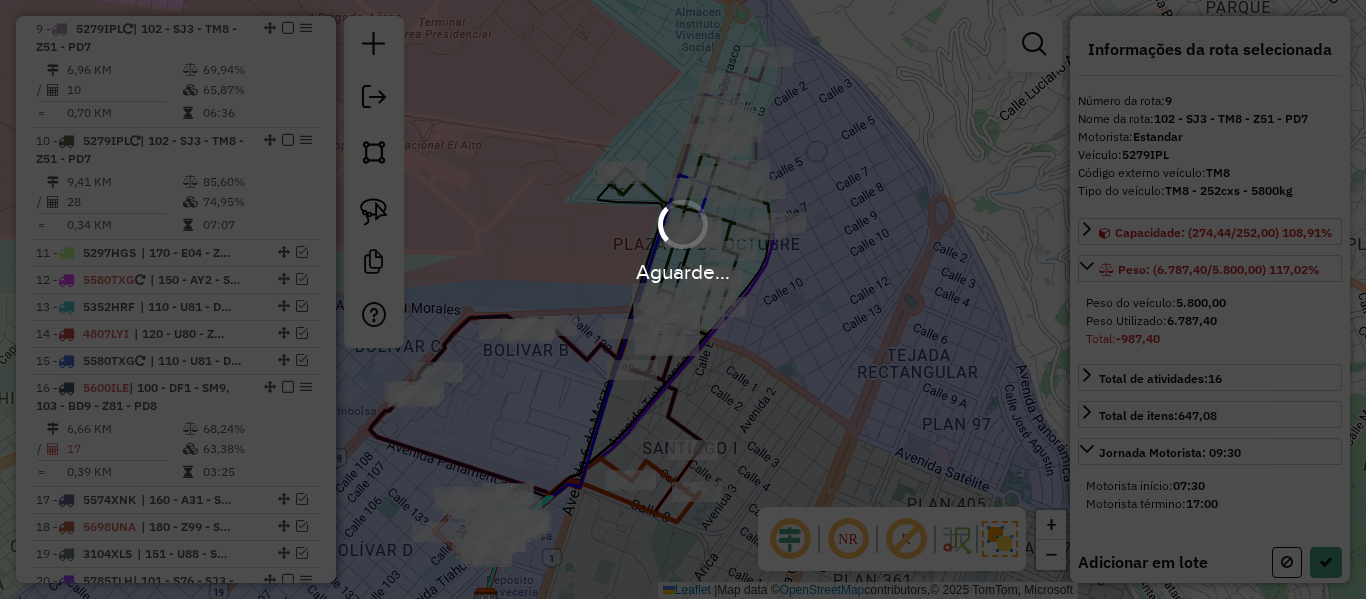 select on "**********" 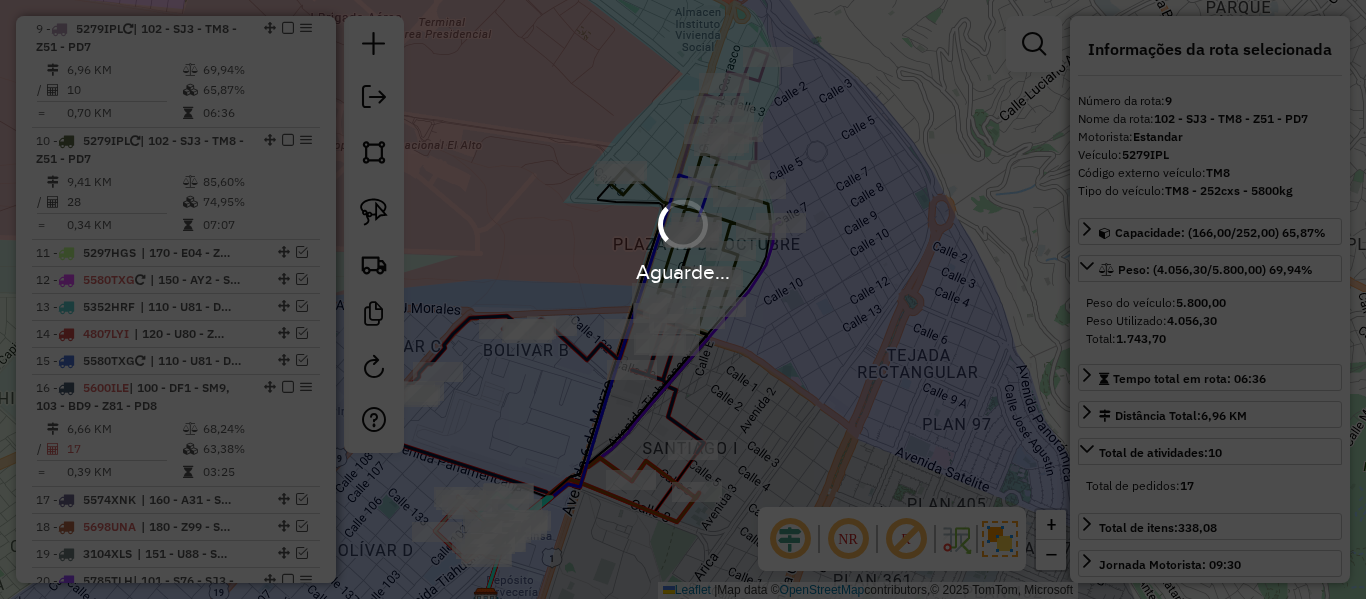 click on "Aguarde..." at bounding box center (683, 299) 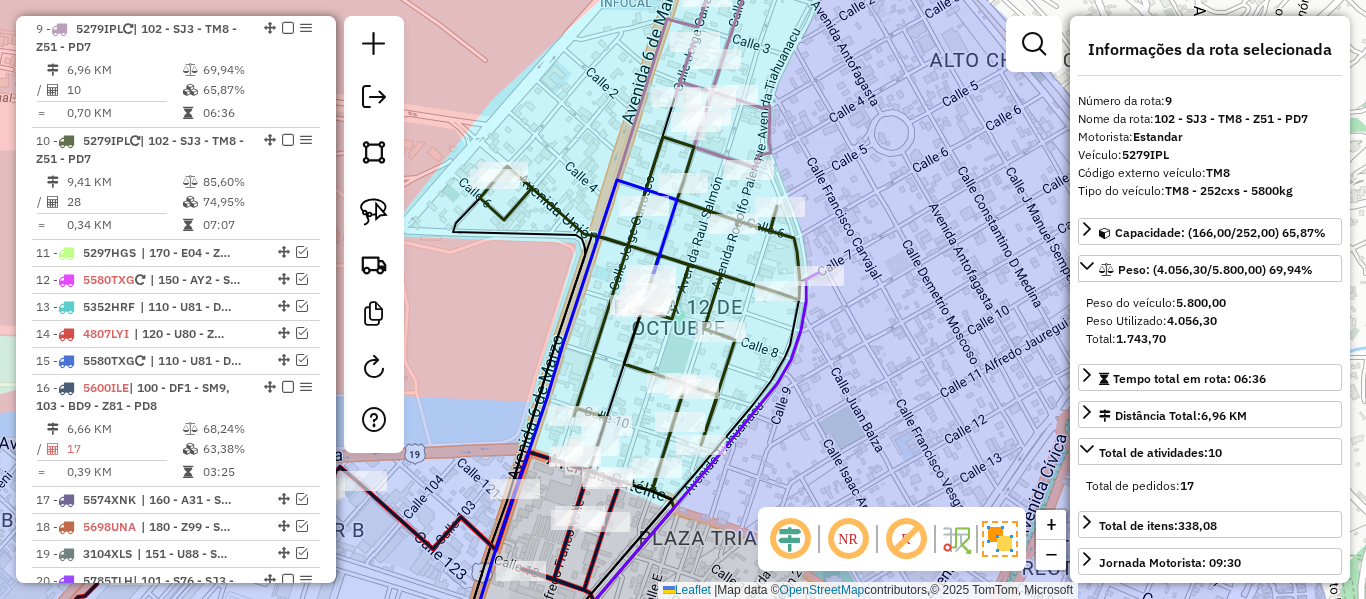 click 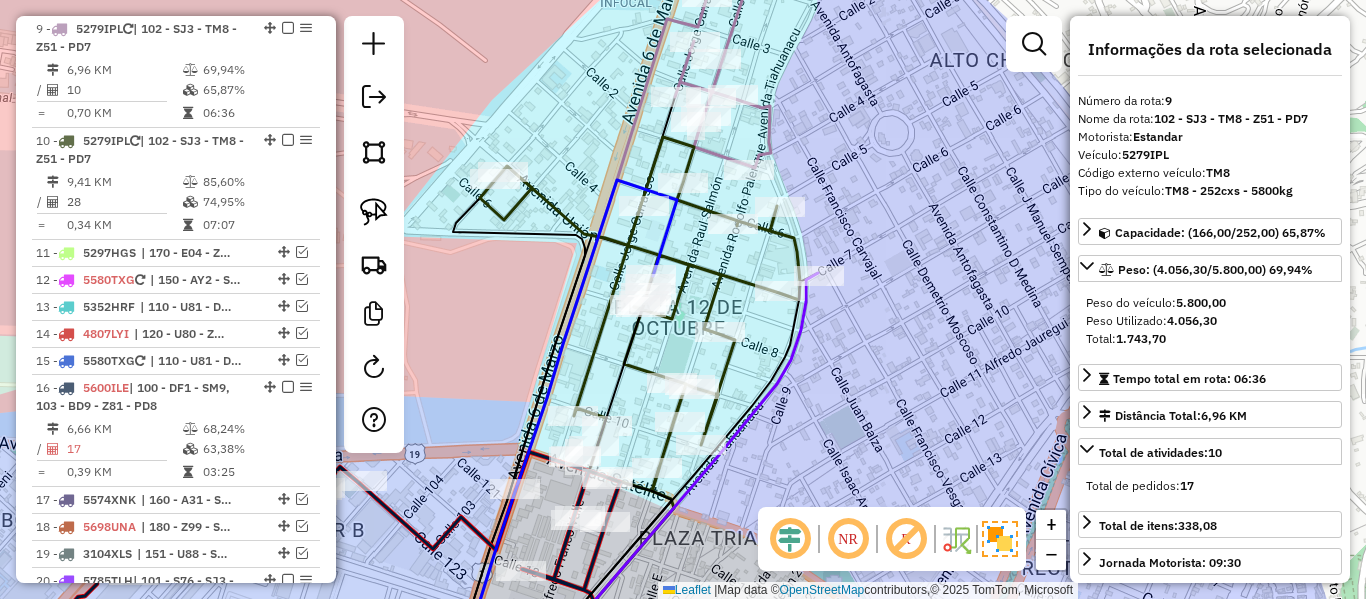 click 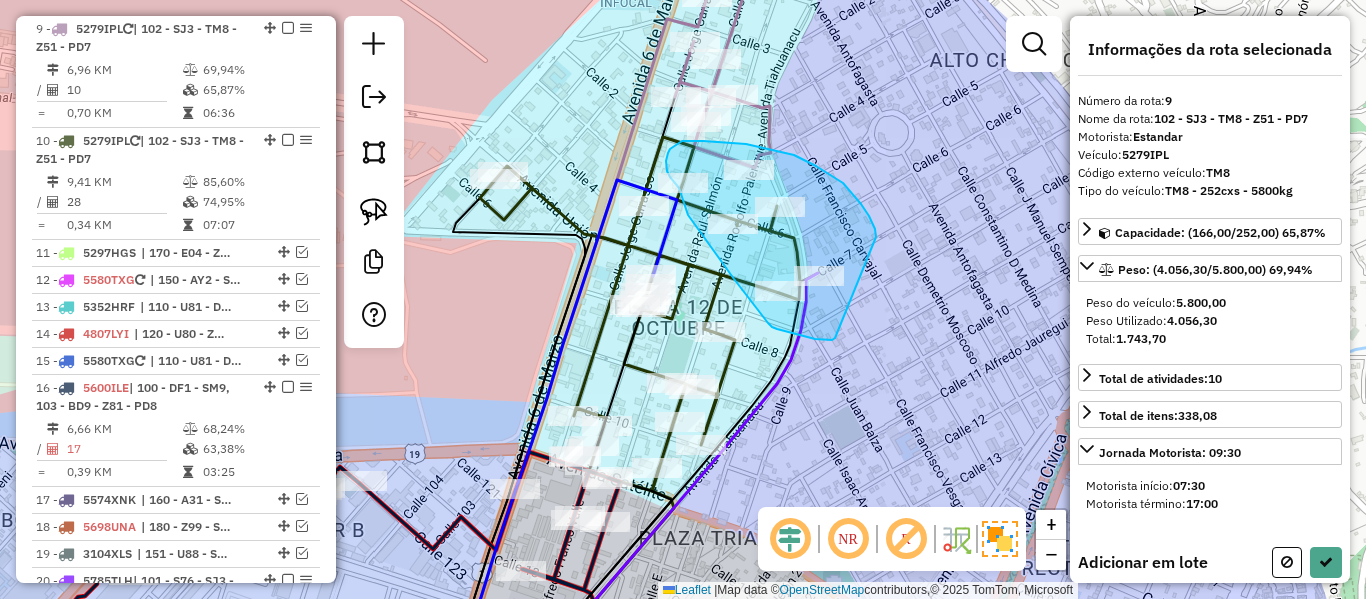 drag, startPoint x: 794, startPoint y: 155, endPoint x: 843, endPoint y: 326, distance: 177.88199 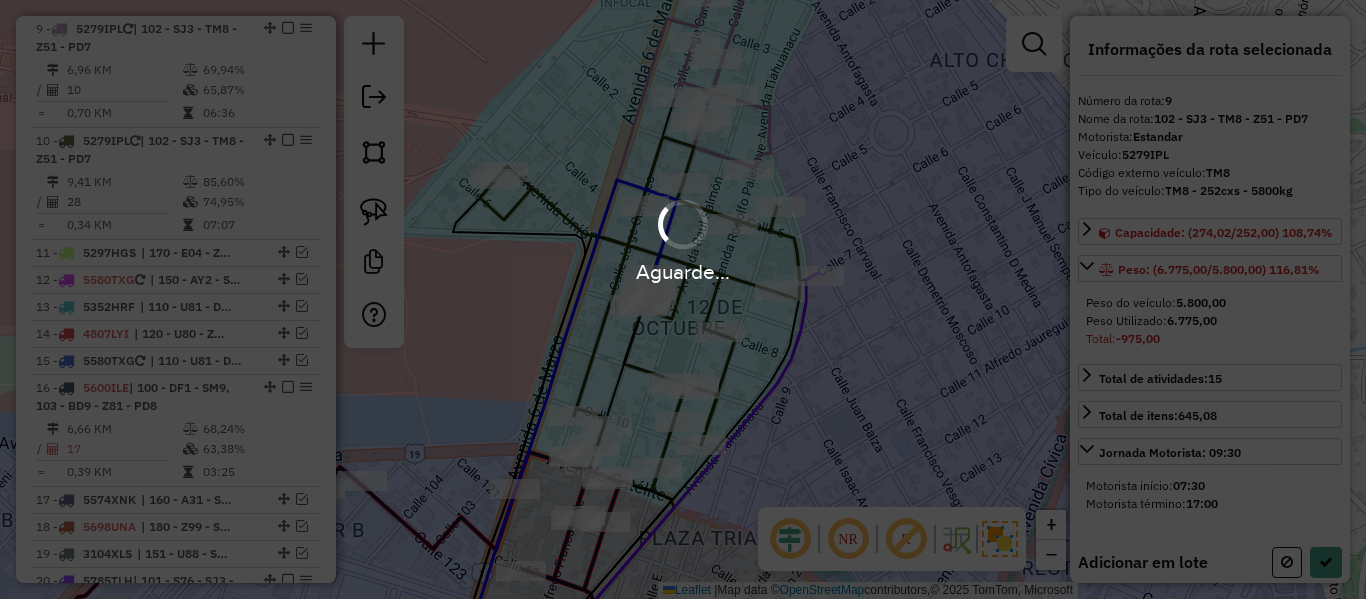select on "**********" 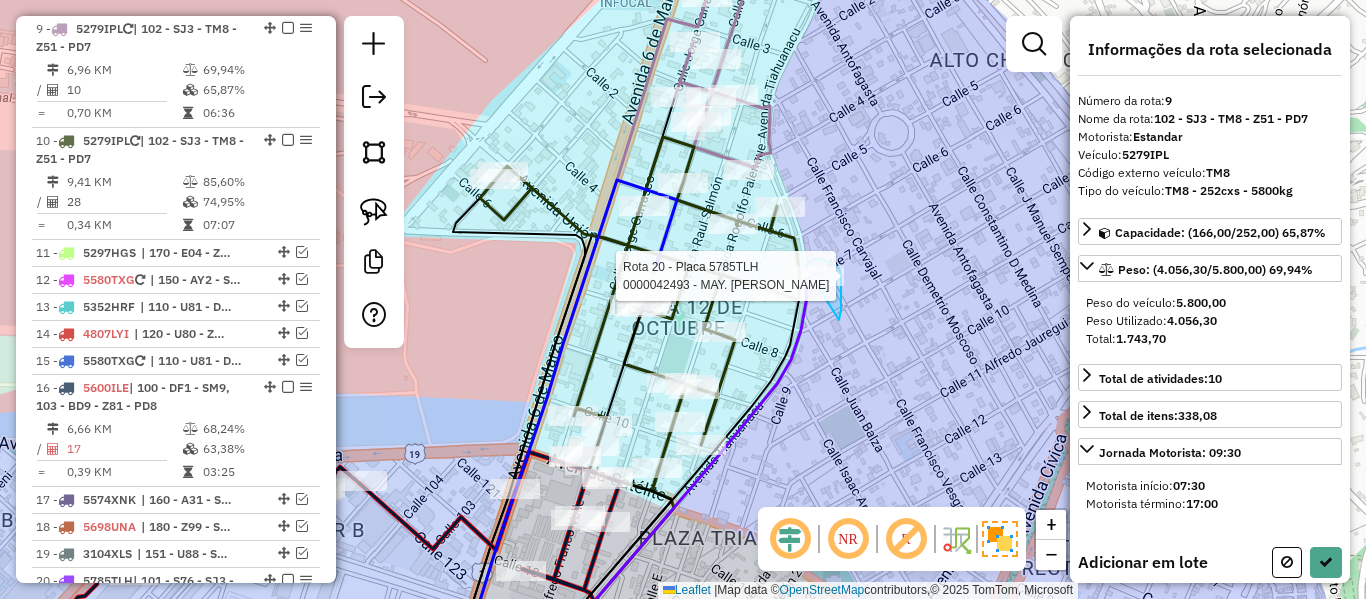 click on "Rota 20 - Placa 5785TLH  0000042493 - MAY. [PERSON_NAME] BET Janela de atendimento Grade de atendimento Capacidade Transportadoras Veículos Cliente Pedidos  Rotas Selecione os dias de semana para filtrar as janelas de atendimento  Seg   Ter   Qua   Qui   Sex   Sáb   Dom  Informe o período da janela de atendimento: De: Até:  Filtrar exatamente a janela do cliente  Considerar janela de atendimento padrão  Selecione os dias de semana para filtrar as grades de atendimento  Seg   Ter   Qua   Qui   Sex   Sáb   Dom   Considerar clientes sem dia de atendimento cadastrado  Clientes fora do dia de atendimento selecionado Filtrar as atividades entre os valores definidos abaixo:  Peso mínimo:   Peso máximo:   Cubagem mínima:   Cubagem máxima:   De:   Até:  Filtrar as atividades entre o tempo de atendimento definido abaixo:  De:   Até:   Considerar capacidade total dos clientes não roteirizados Transportadora: Selecione um ou mais itens Tipo de veículo: Selecione um ou mais itens Veículo: Motorista: Nome: Rótulo:" 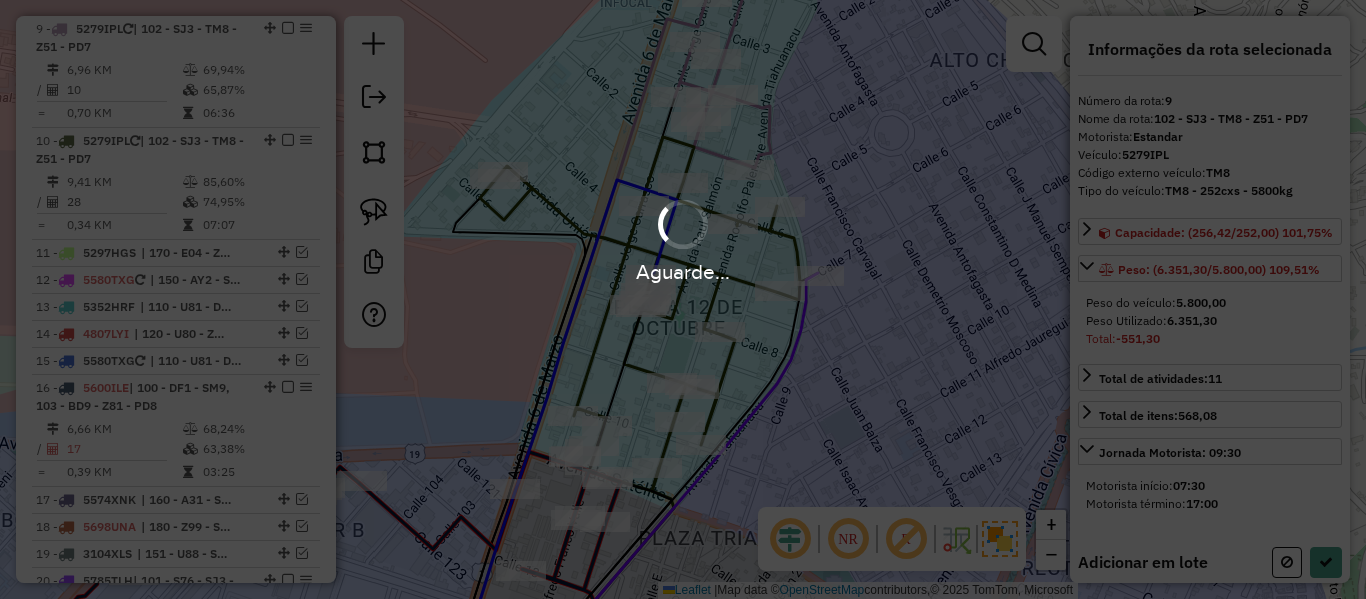 select on "**********" 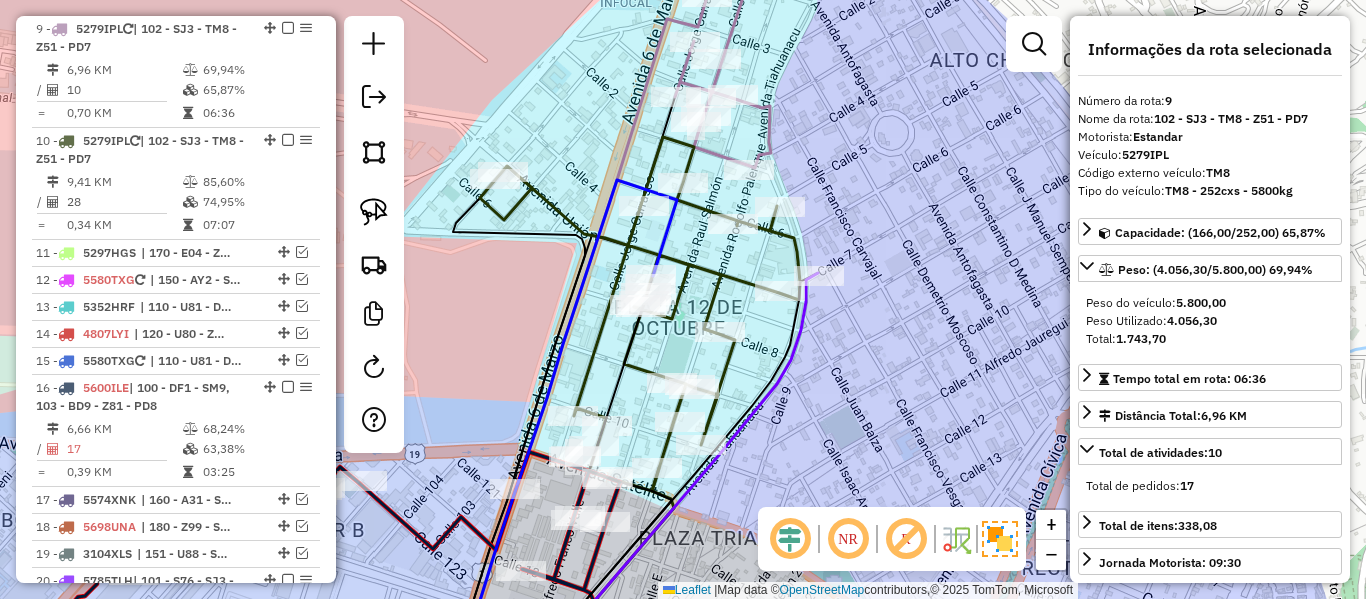 click on "Janela de atendimento Grade de atendimento Capacidade Transportadoras Veículos Cliente Pedidos  Rotas Selecione os dias de semana para filtrar as janelas de atendimento  Seg   Ter   Qua   Qui   Sex   Sáb   Dom  Informe o período da janela de atendimento: De: Até:  Filtrar exatamente a janela do cliente  Considerar janela de atendimento padrão  Selecione os dias de semana para filtrar as grades de atendimento  Seg   Ter   Qua   Qui   Sex   Sáb   Dom   Considerar clientes sem dia de atendimento cadastrado  Clientes fora do dia de atendimento selecionado Filtrar as atividades entre os valores definidos abaixo:  Peso mínimo:   Peso máximo:   Cubagem mínima:   Cubagem máxima:   De:   Até:  Filtrar as atividades entre o tempo de atendimento definido abaixo:  De:   Até:   Considerar capacidade total dos clientes não roteirizados Transportadora: Selecione um ou mais itens Tipo de veículo: Selecione um ou mais itens Veículo: Selecione um ou mais itens Motorista: Selecione um ou mais itens Nome: Rótulo:" 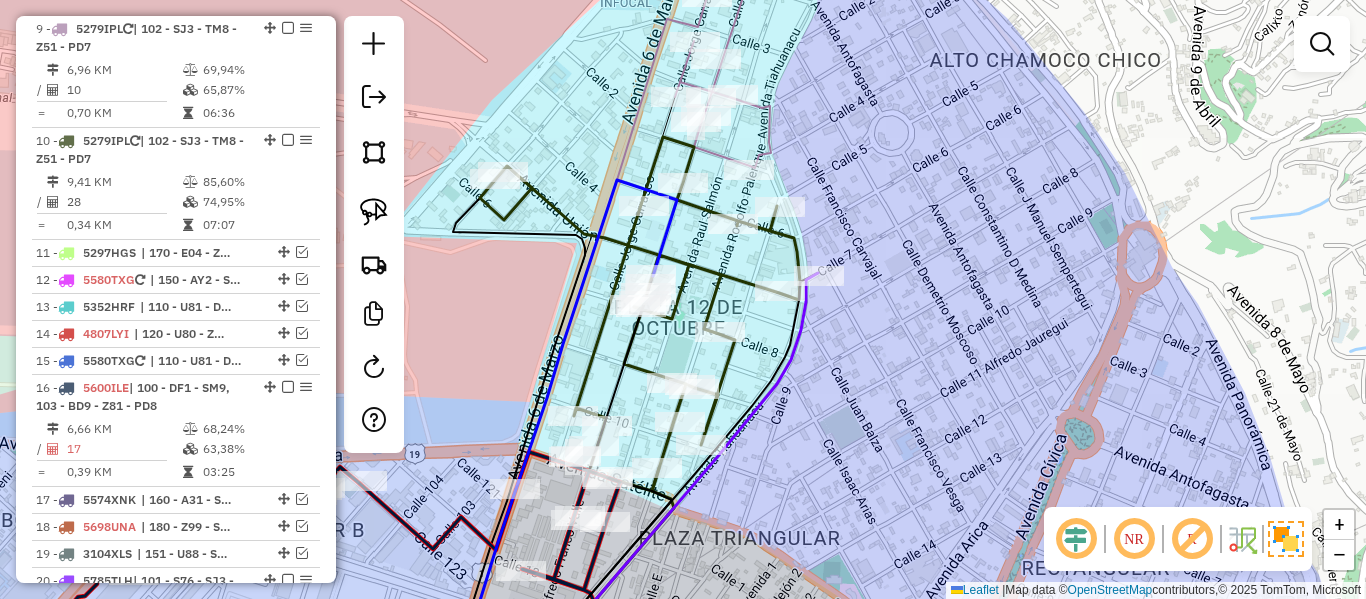 click 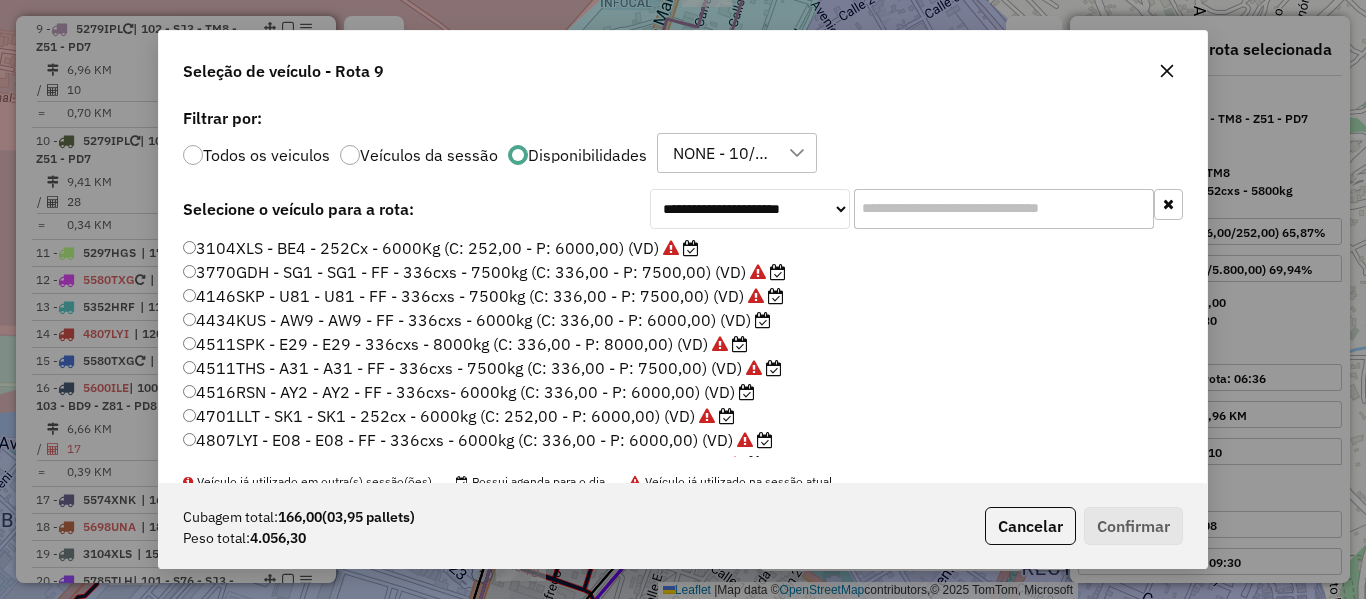 scroll, scrollTop: 11, scrollLeft: 6, axis: both 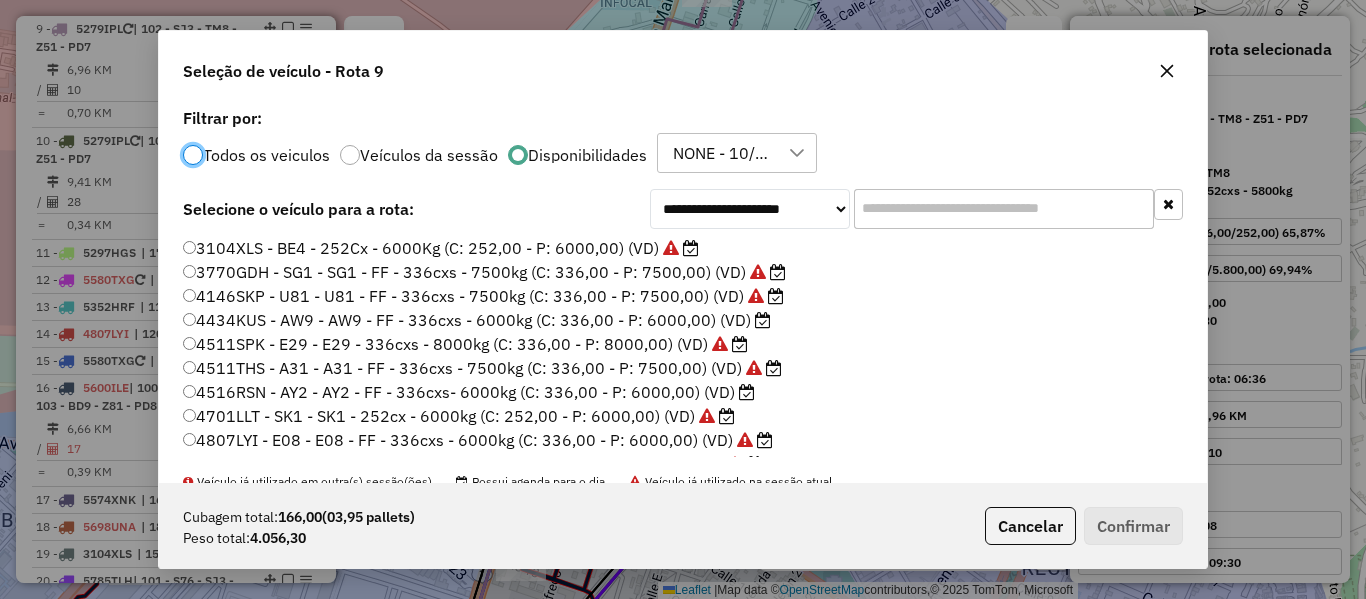 click 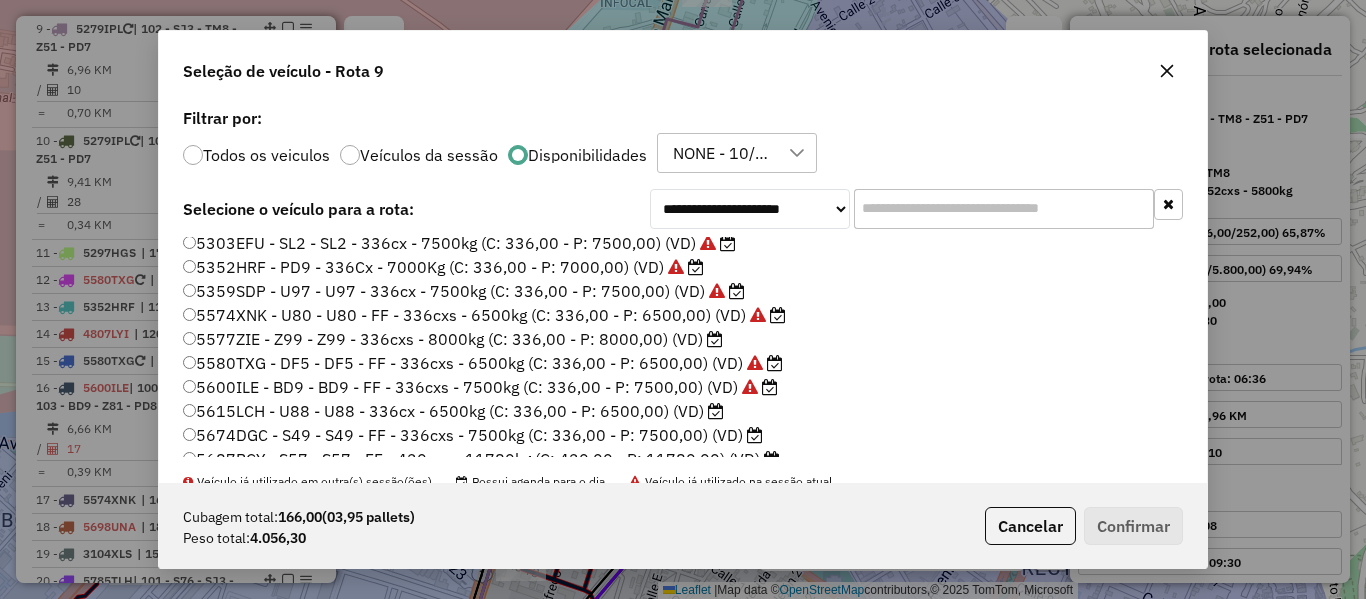 scroll, scrollTop: 400, scrollLeft: 0, axis: vertical 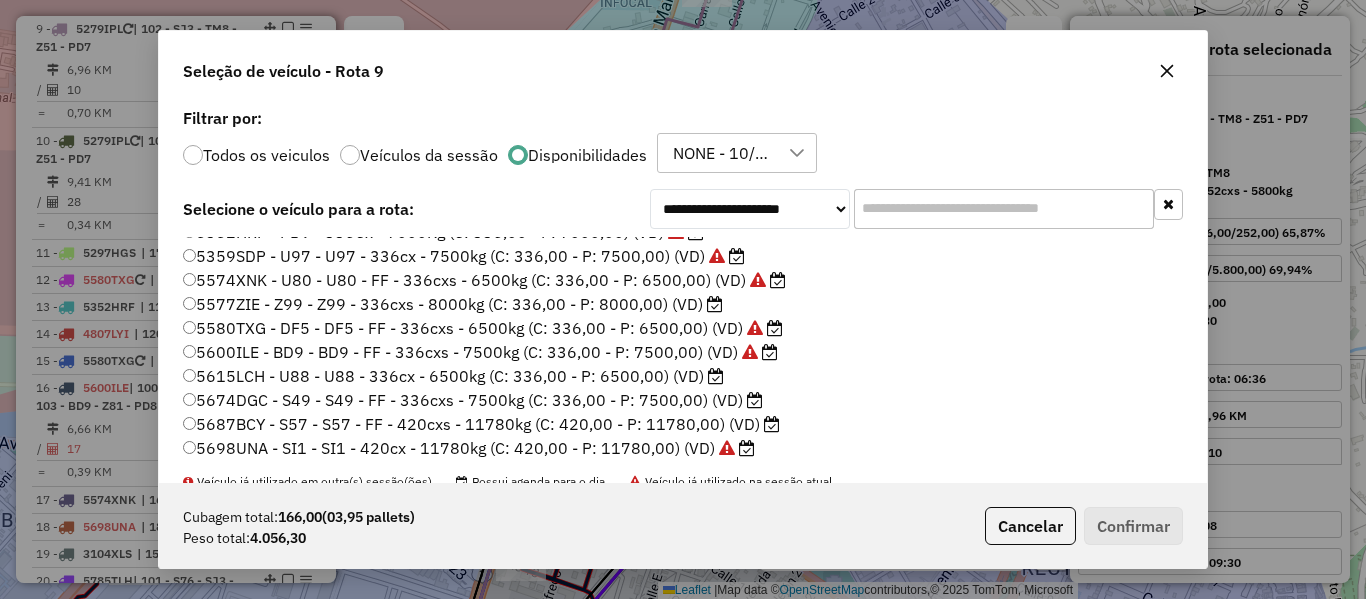 click on "5615LCH - U88 - U88 - 336cx - 6500kg (C: 336,00 - P: 6500,00) (VD)" 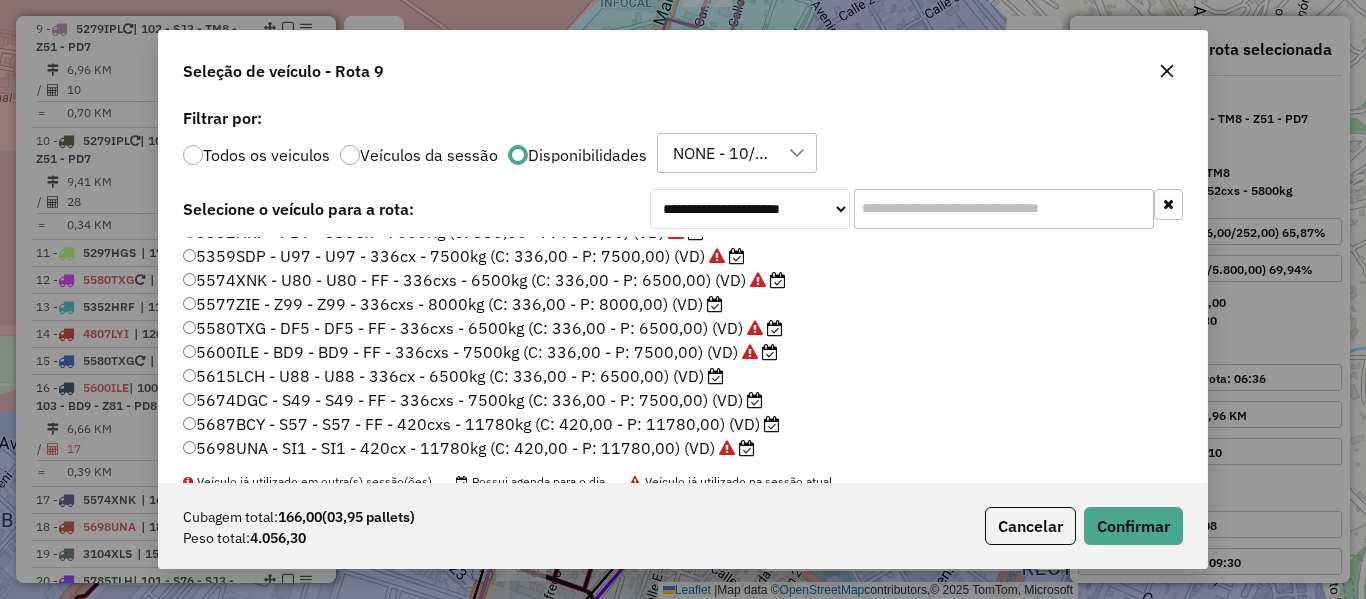click on "5674DGC - S49 - S49 - FF - 336cxs - 7500kg (C: 336,00 - P: 7500,00) (VD)" 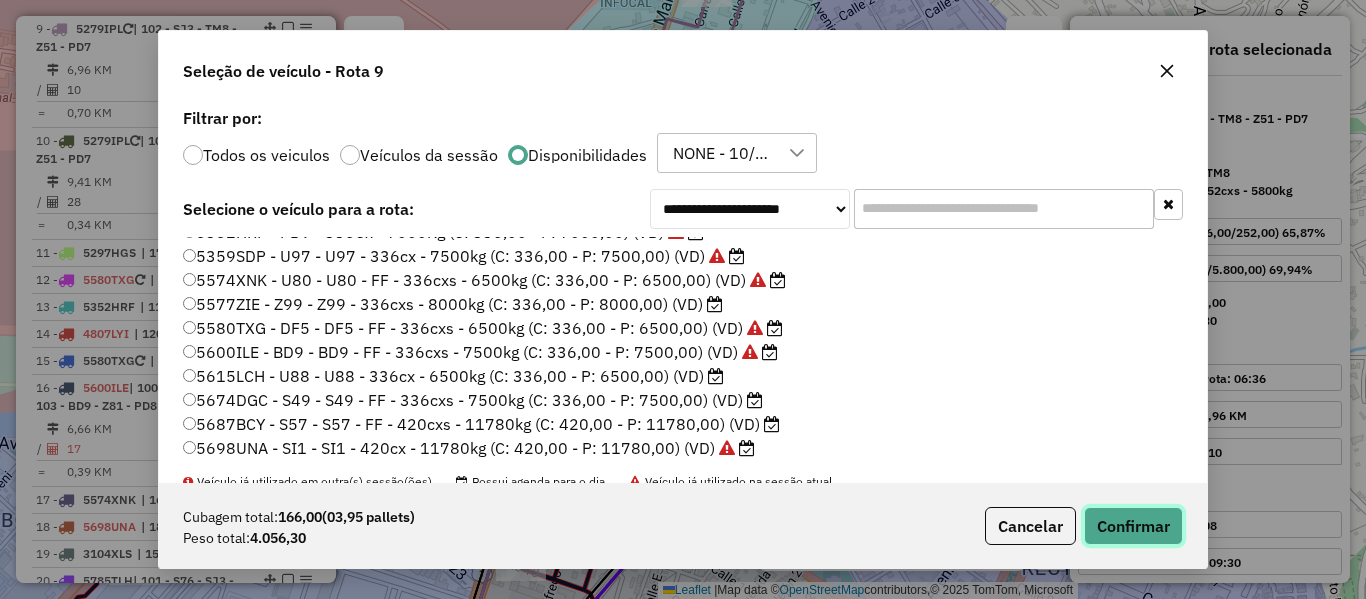 click on "Confirmar" 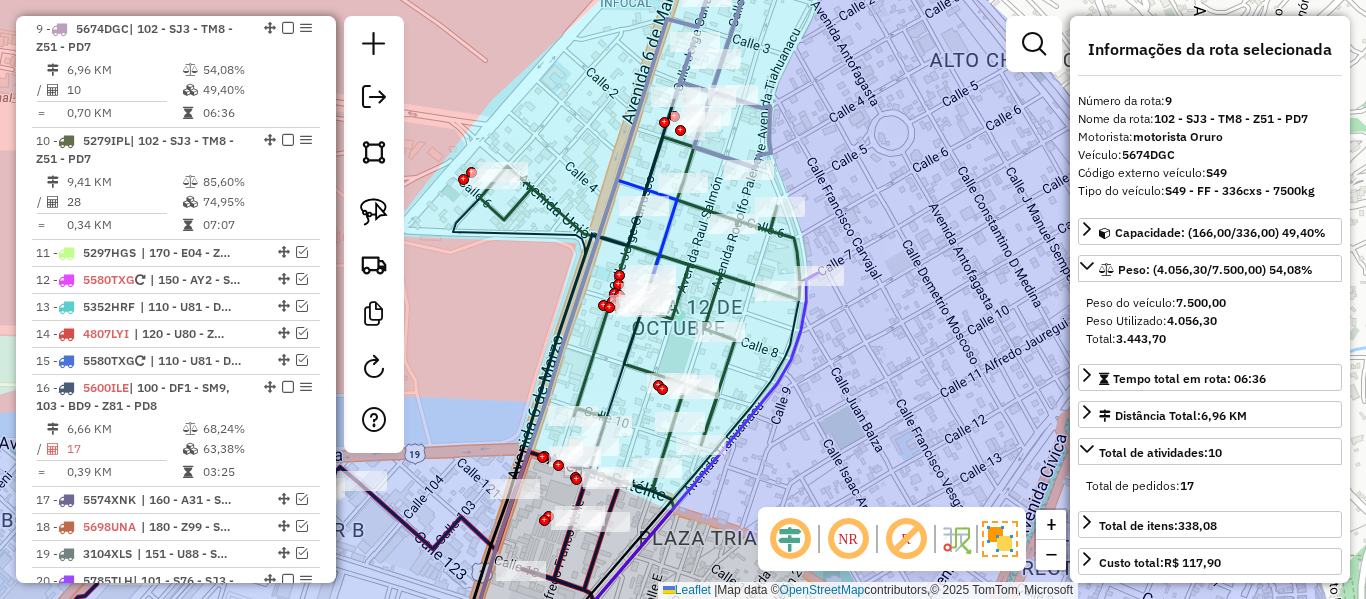 click 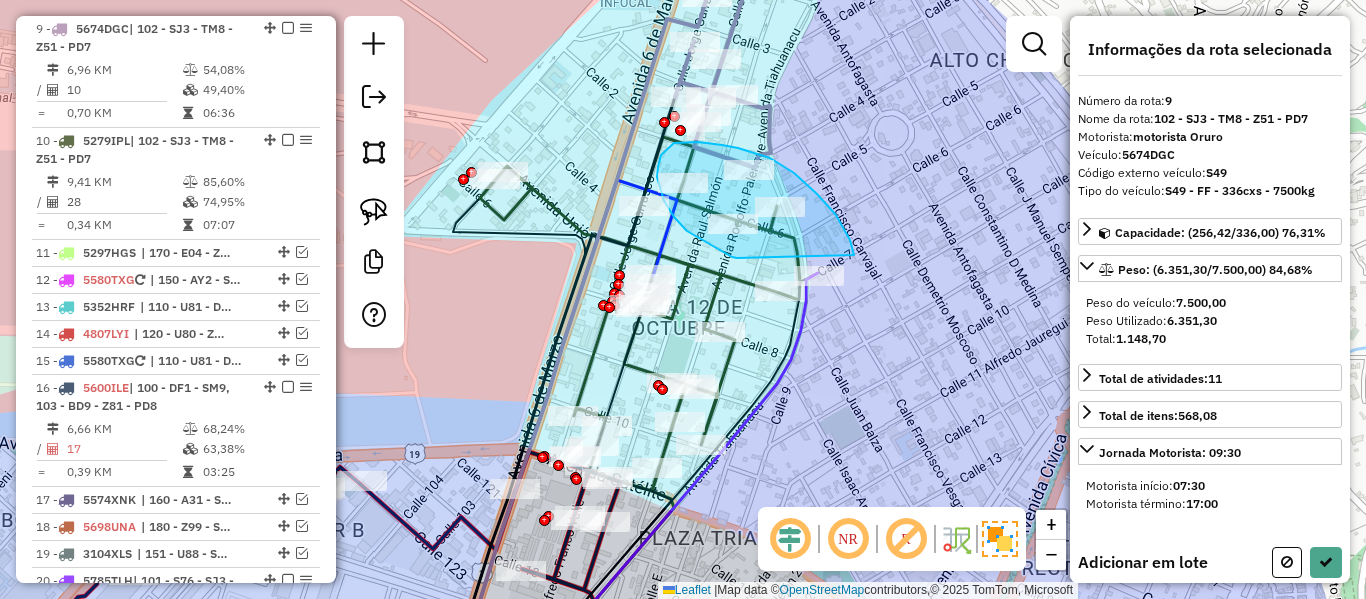 drag, startPoint x: 809, startPoint y: 186, endPoint x: 761, endPoint y: 260, distance: 88.20431 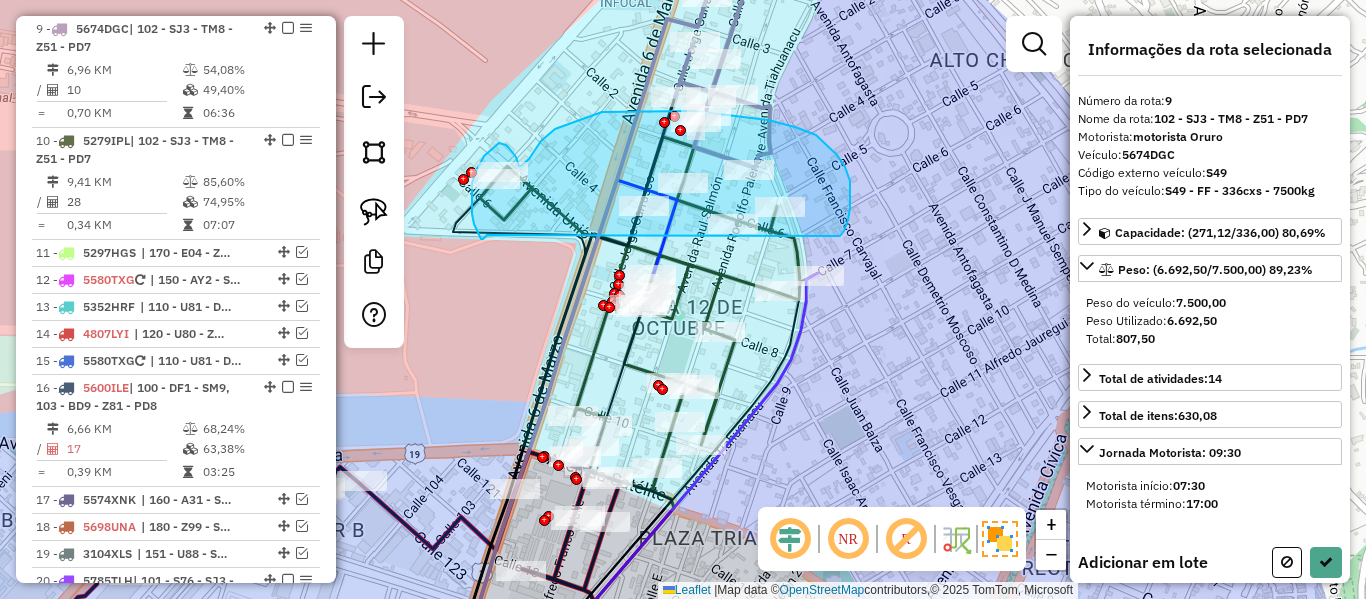 drag, startPoint x: 840, startPoint y: 236, endPoint x: 490, endPoint y: 232, distance: 350.02286 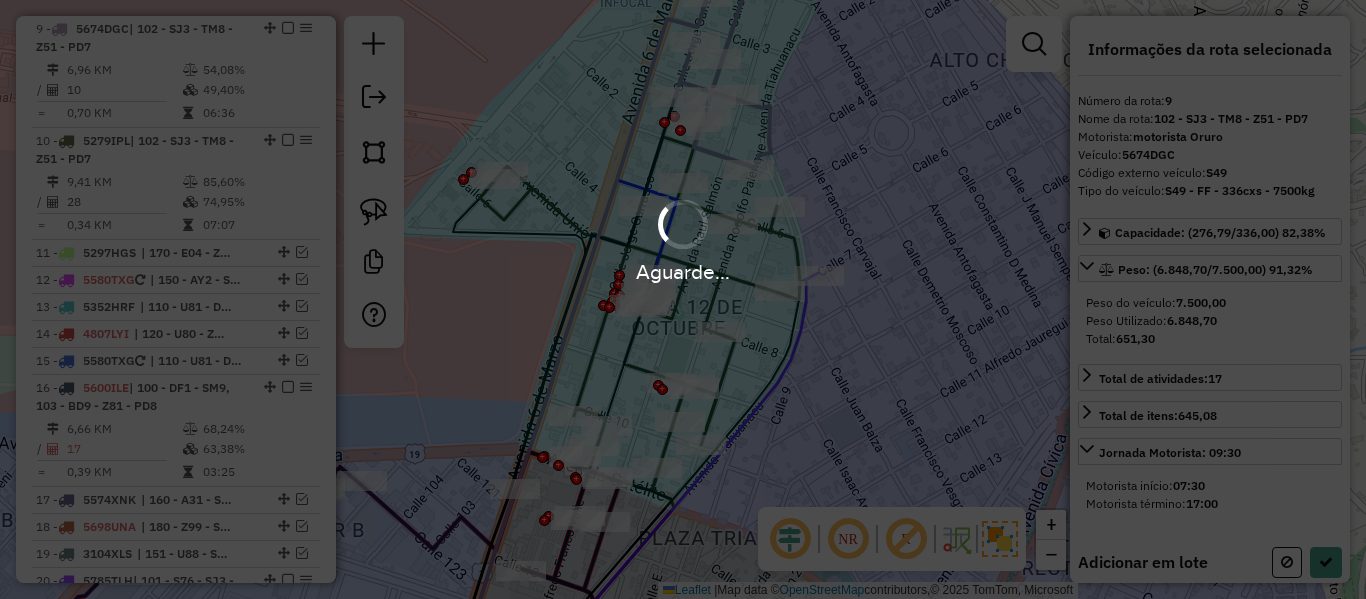 select on "**********" 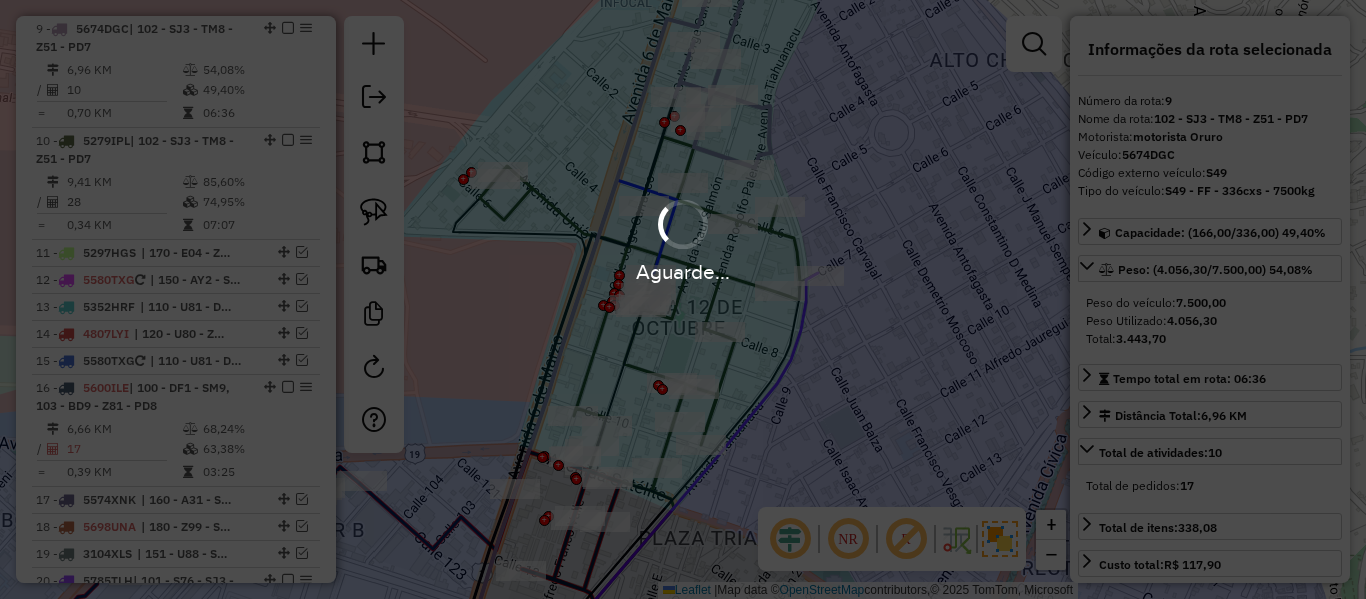 click on "Aguarde..." at bounding box center (683, 299) 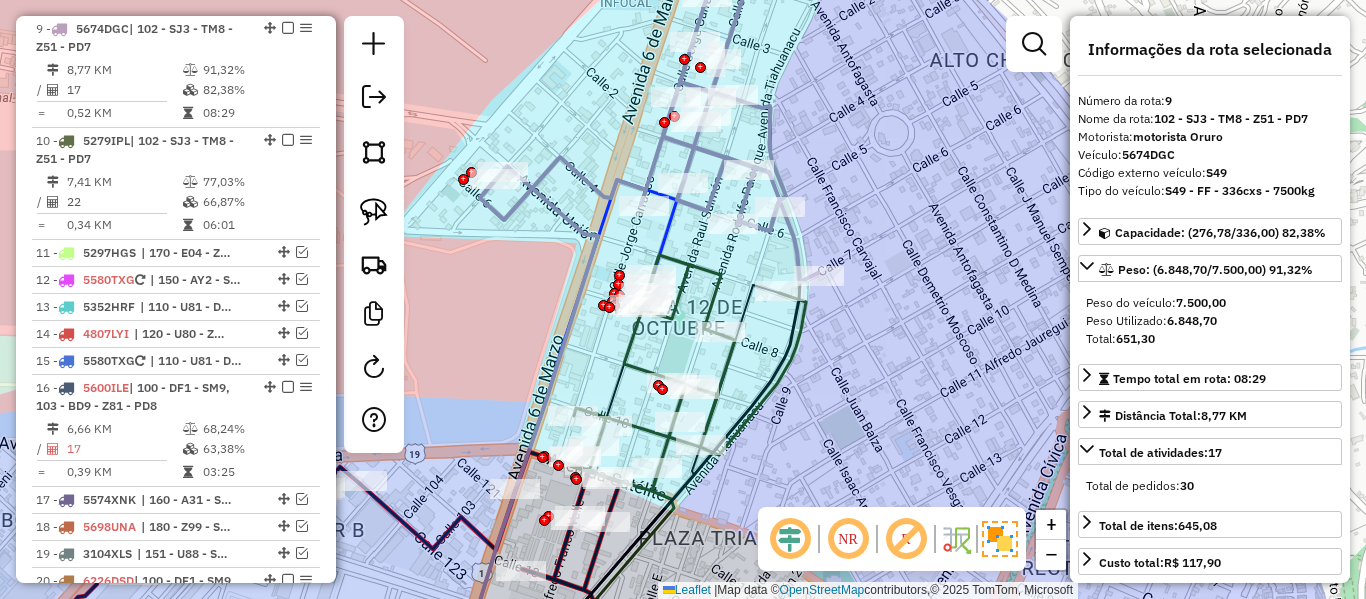 click 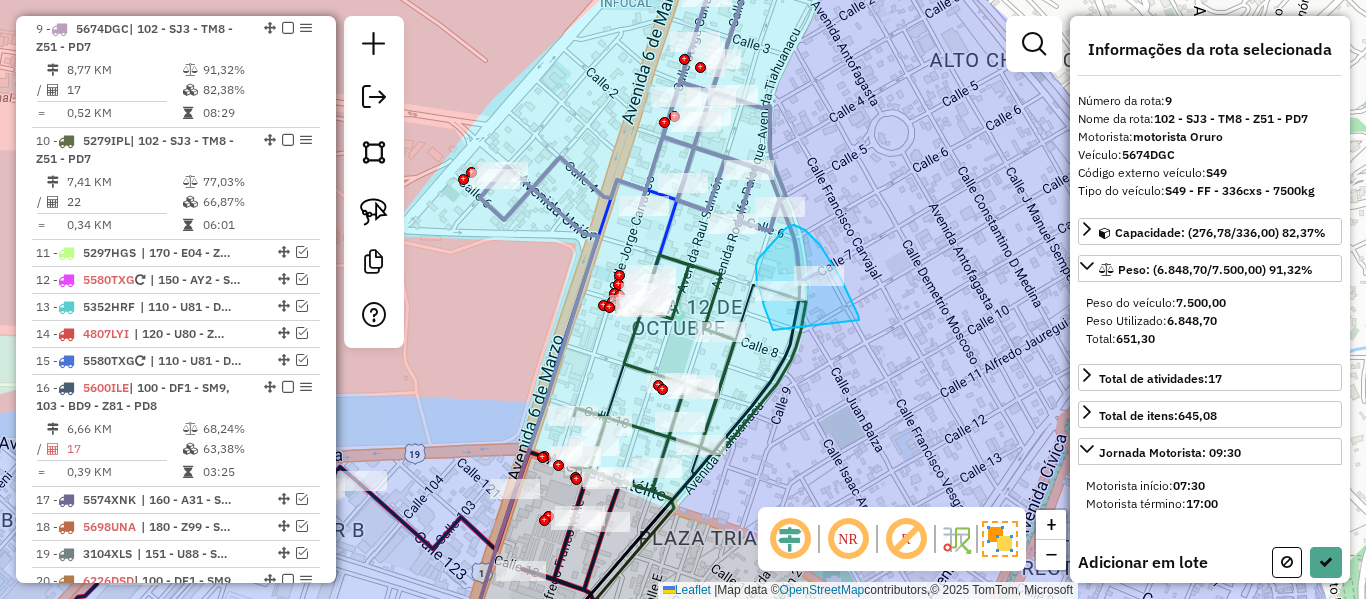 drag, startPoint x: 859, startPoint y: 320, endPoint x: 783, endPoint y: 335, distance: 77.46612 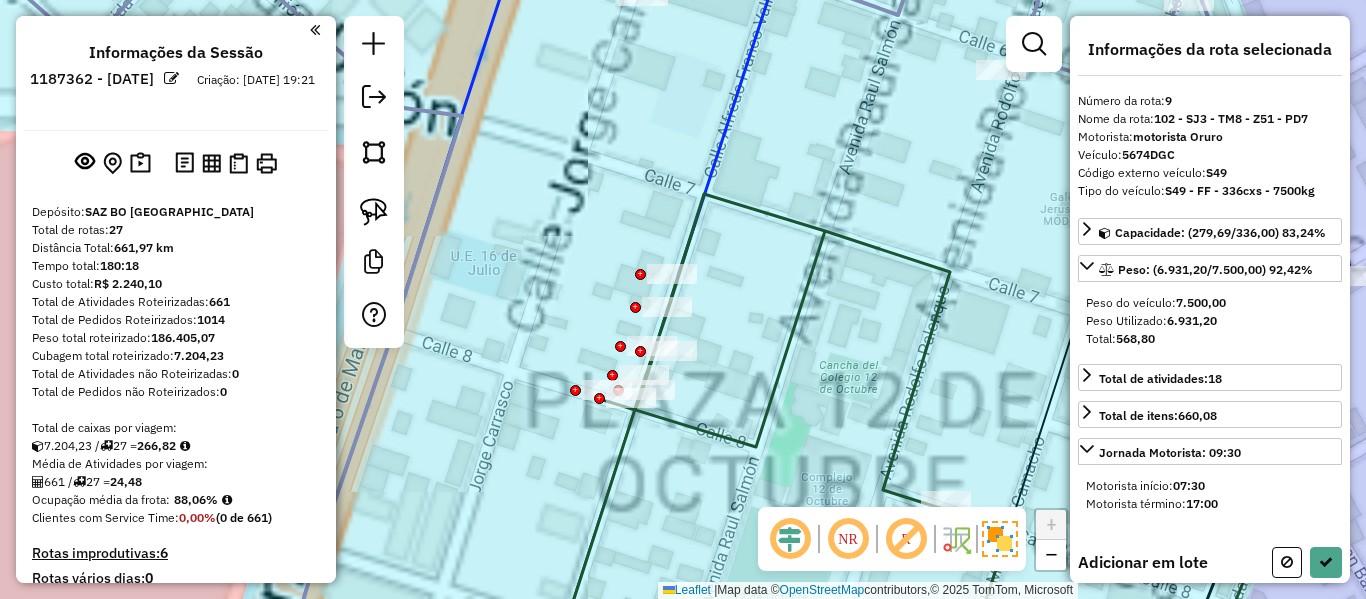 scroll, scrollTop: 0, scrollLeft: 0, axis: both 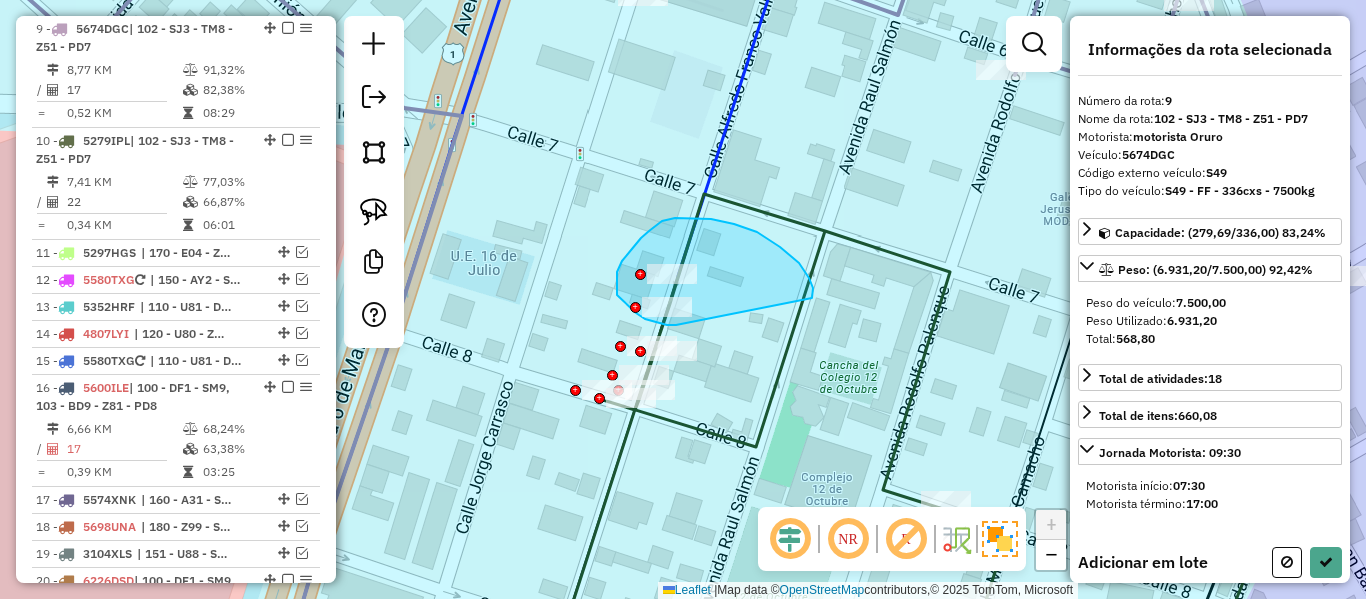 drag, startPoint x: 799, startPoint y: 263, endPoint x: 730, endPoint y: 330, distance: 96.17692 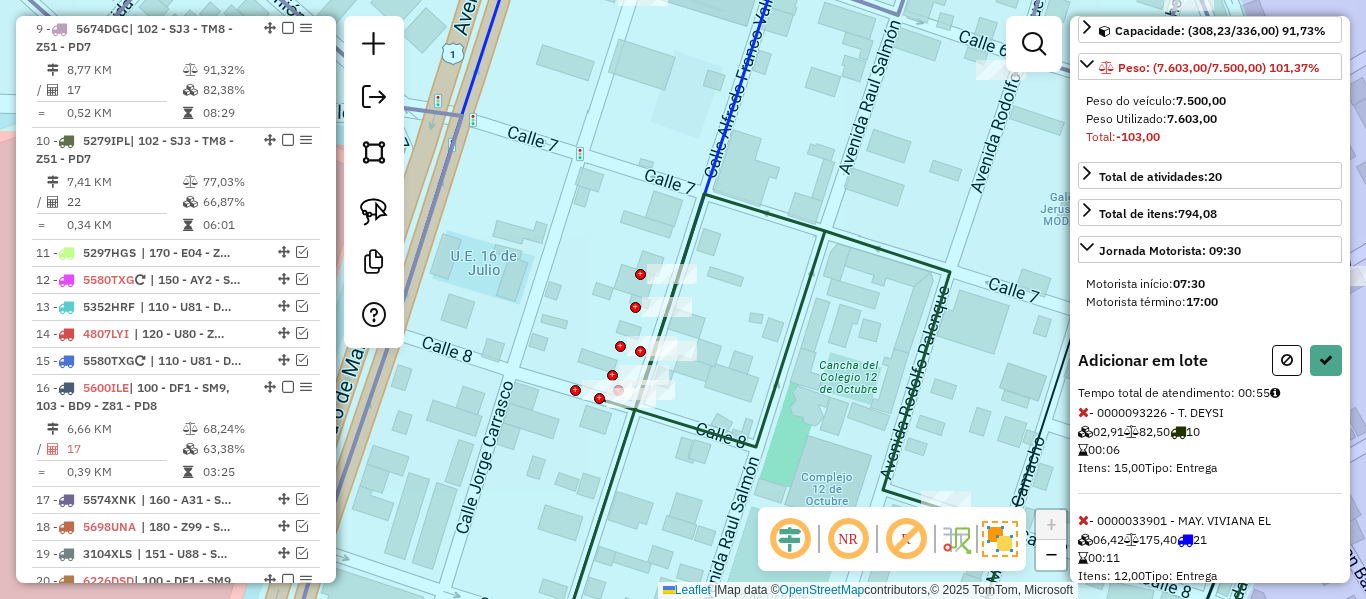 scroll, scrollTop: 353, scrollLeft: 0, axis: vertical 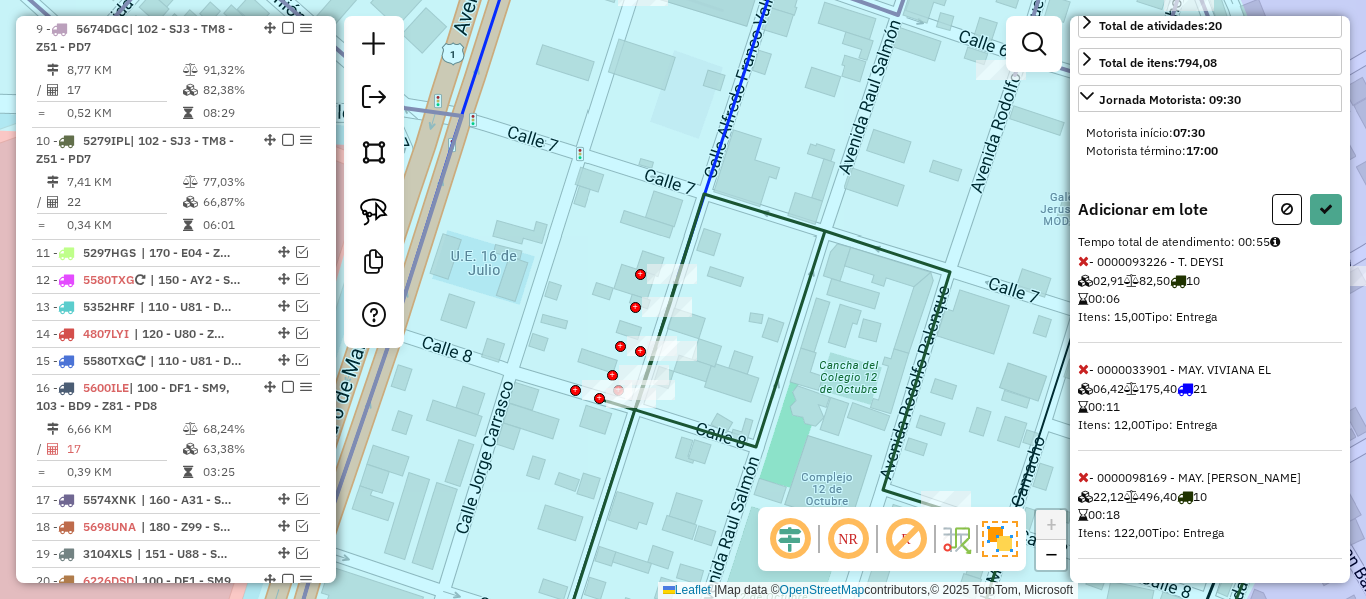 click at bounding box center (1083, 261) 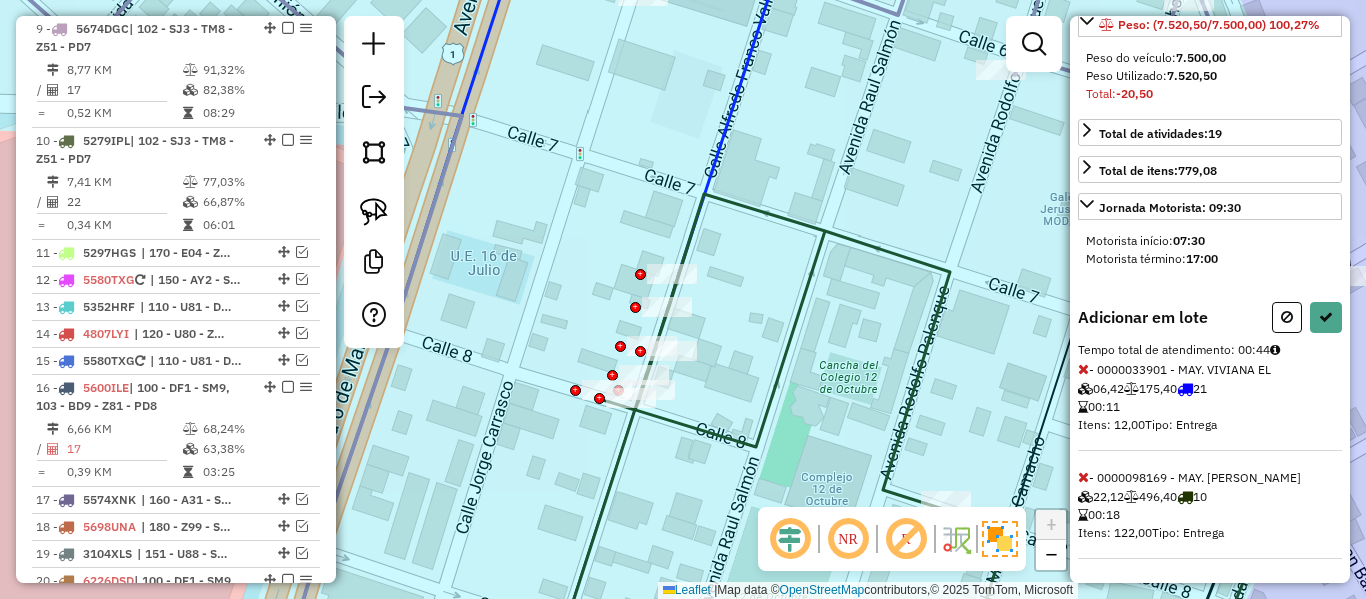 click at bounding box center [1083, 369] 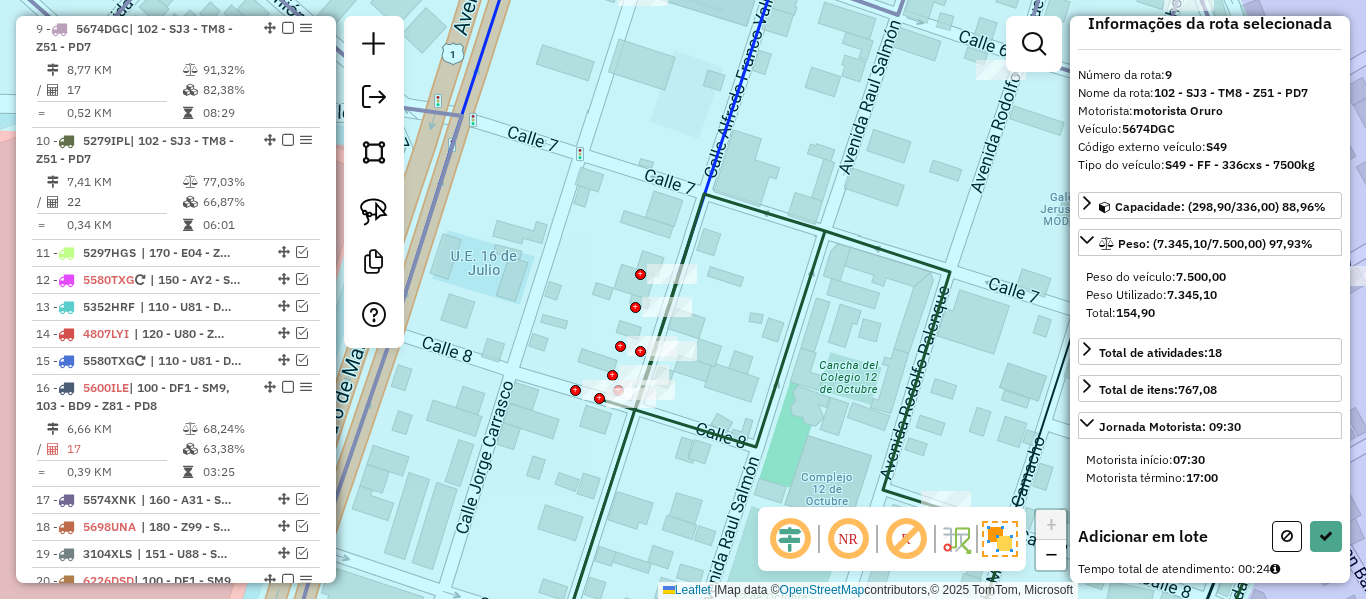 scroll, scrollTop: 0, scrollLeft: 0, axis: both 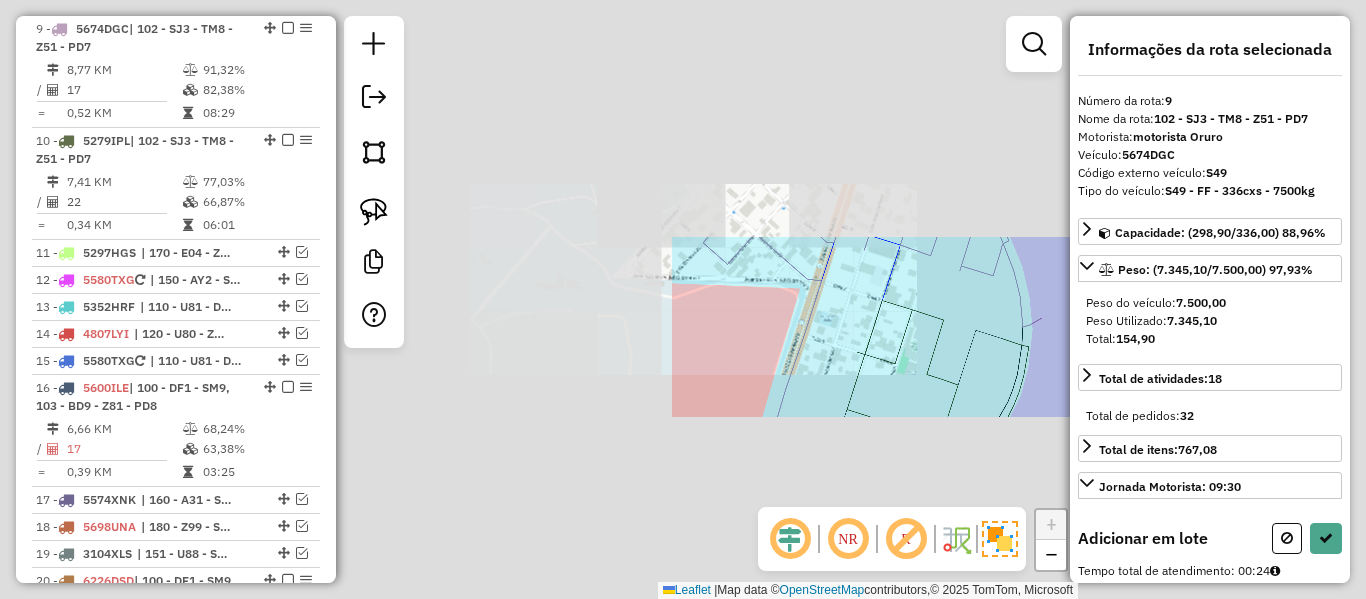 select on "**********" 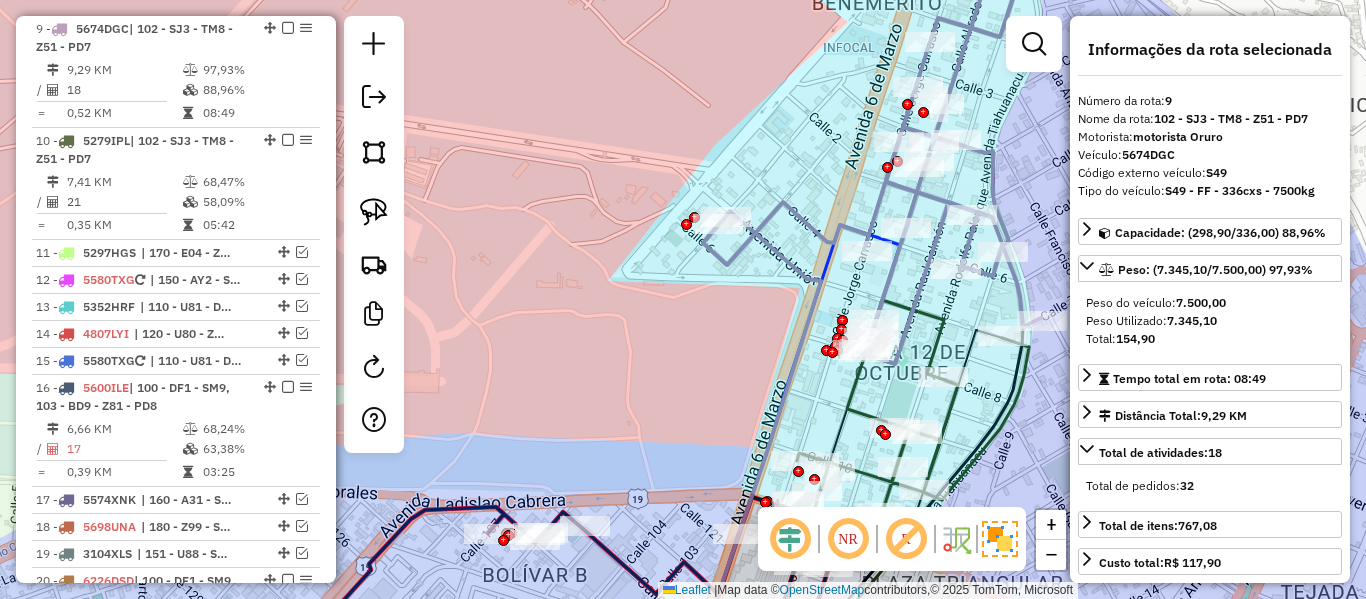 click 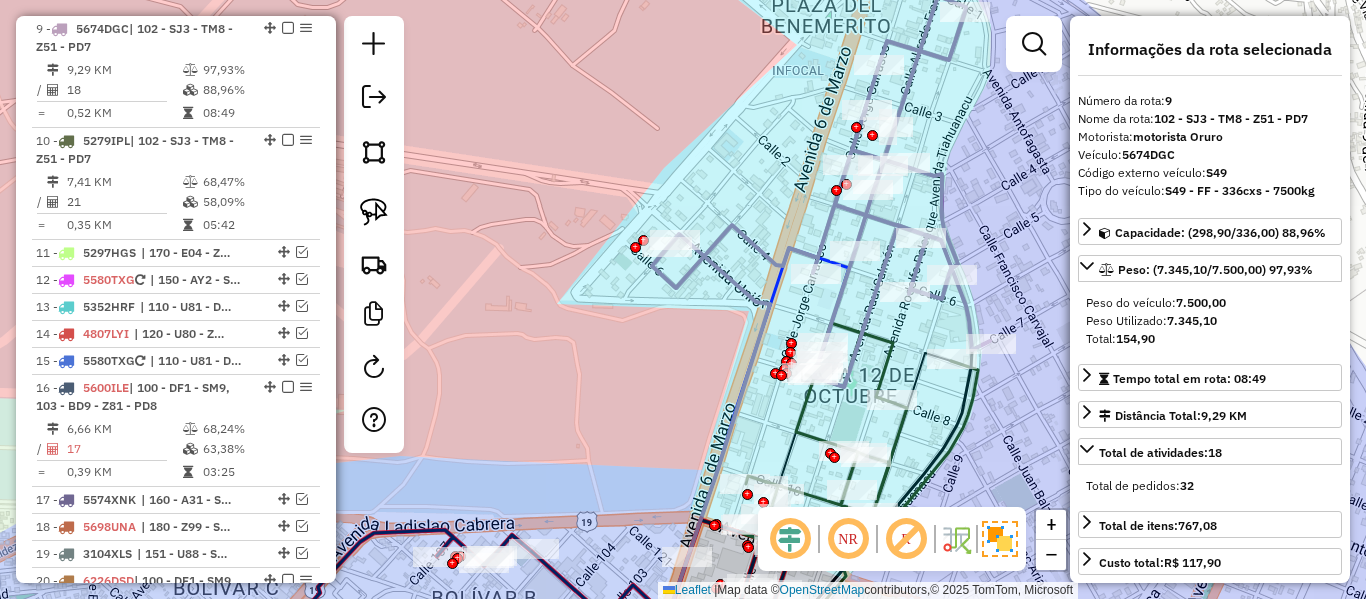 drag, startPoint x: 964, startPoint y: 188, endPoint x: 844, endPoint y: 228, distance: 126.491104 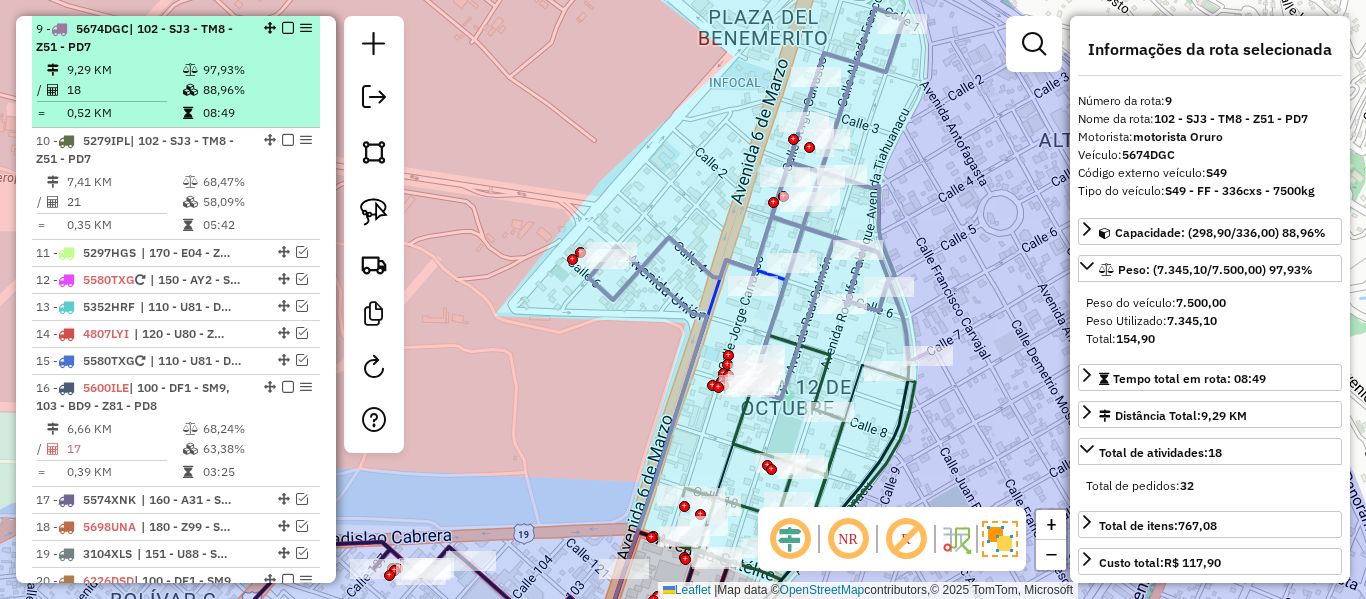 click at bounding box center (288, 28) 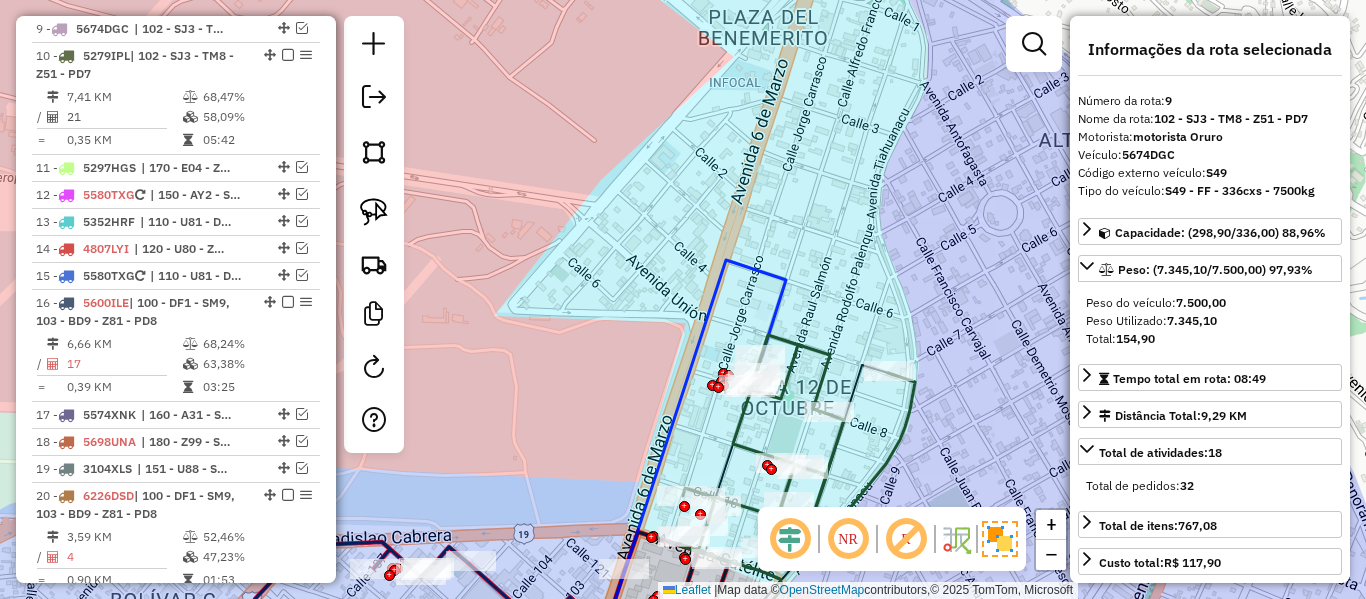 click on "Janela de atendimento Grade de atendimento Capacidade Transportadoras Veículos Cliente Pedidos  Rotas Selecione os dias de semana para filtrar as janelas de atendimento  Seg   Ter   Qua   Qui   Sex   Sáb   Dom  Informe o período da janela de atendimento: De: Até:  Filtrar exatamente a janela do cliente  Considerar janela de atendimento padrão  Selecione os dias de semana para filtrar as grades de atendimento  Seg   Ter   Qua   Qui   Sex   Sáb   Dom   Considerar clientes sem dia de atendimento cadastrado  Clientes fora do dia de atendimento selecionado Filtrar as atividades entre os valores definidos abaixo:  Peso mínimo:   Peso máximo:   Cubagem mínima:   Cubagem máxima:   De:   Até:  Filtrar as atividades entre o tempo de atendimento definido abaixo:  De:   Até:   Considerar capacidade total dos clientes não roteirizados Transportadora: Selecione um ou mais itens Tipo de veículo: Selecione um ou mais itens Veículo: Selecione um ou mais itens Motorista: Selecione um ou mais itens Nome: Rótulo:" 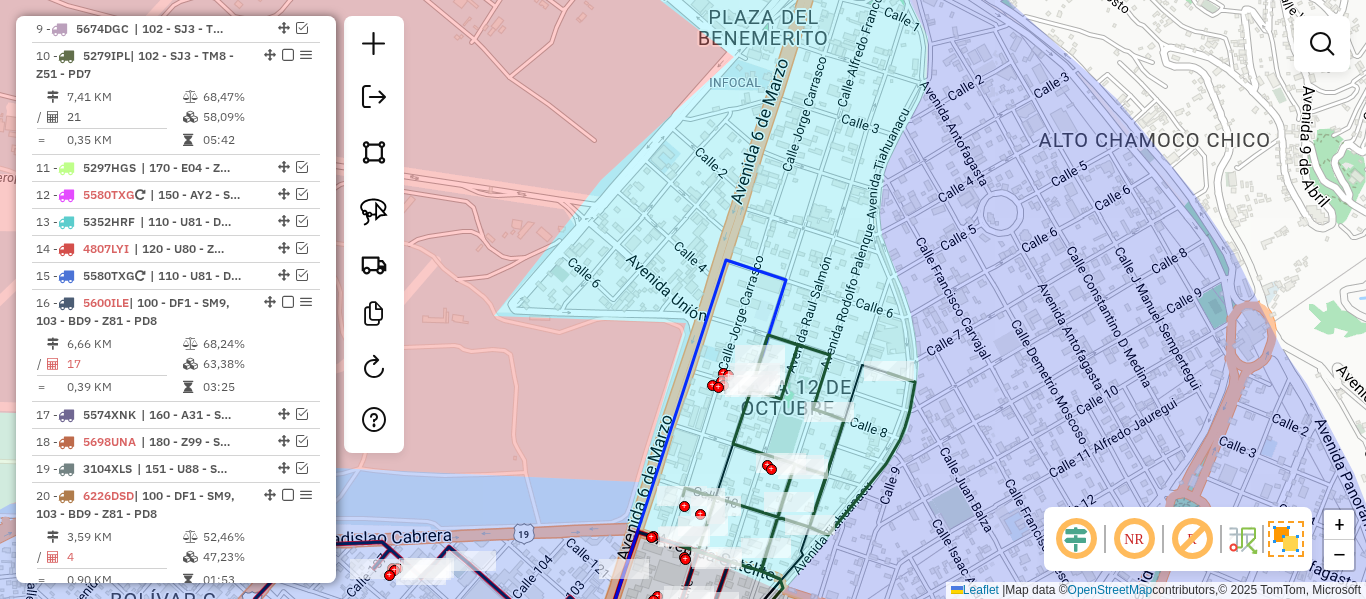 drag, startPoint x: 914, startPoint y: 361, endPoint x: 930, endPoint y: 258, distance: 104.23531 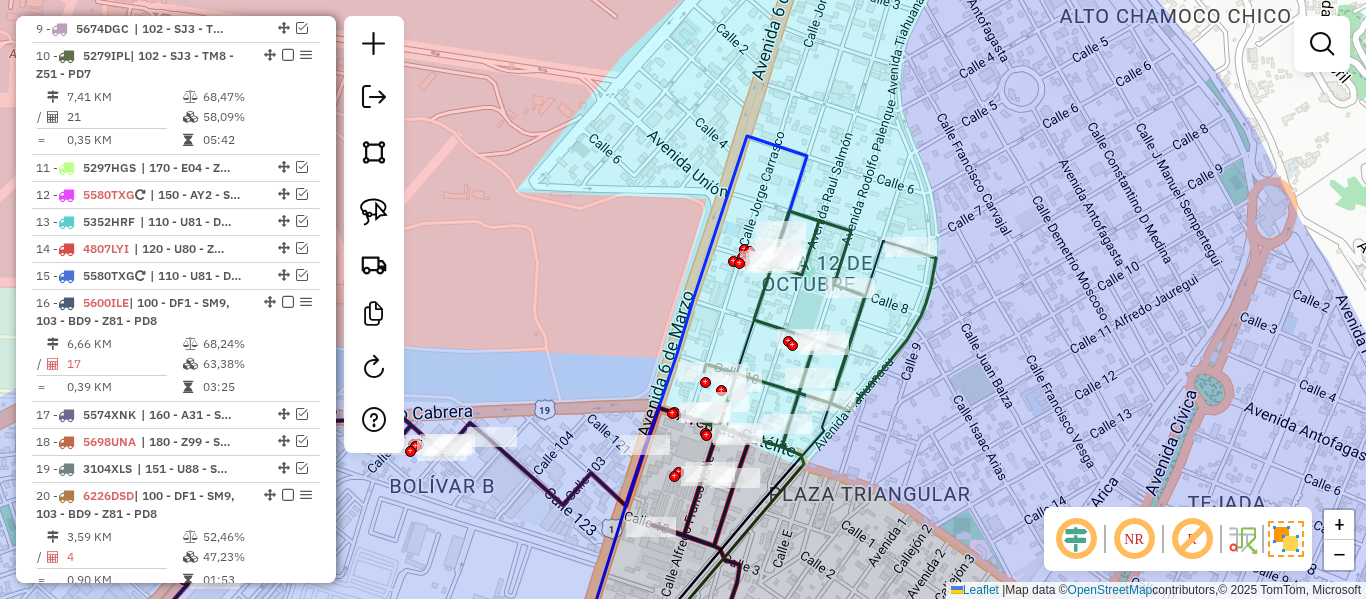click 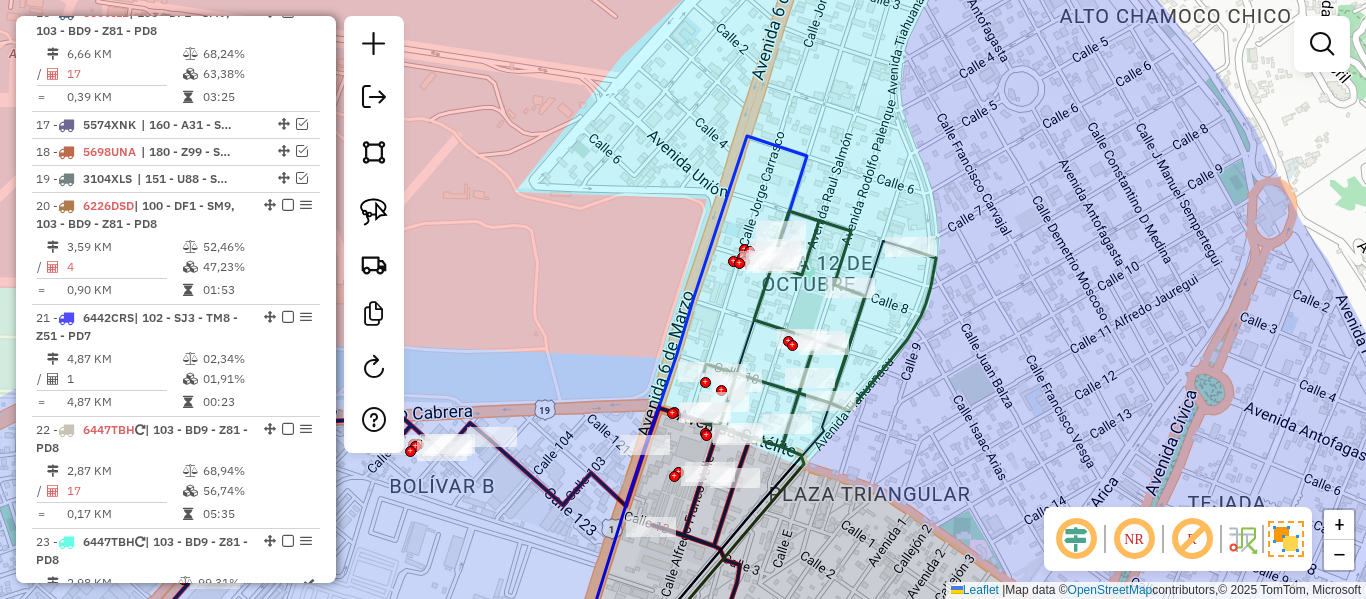 select on "**********" 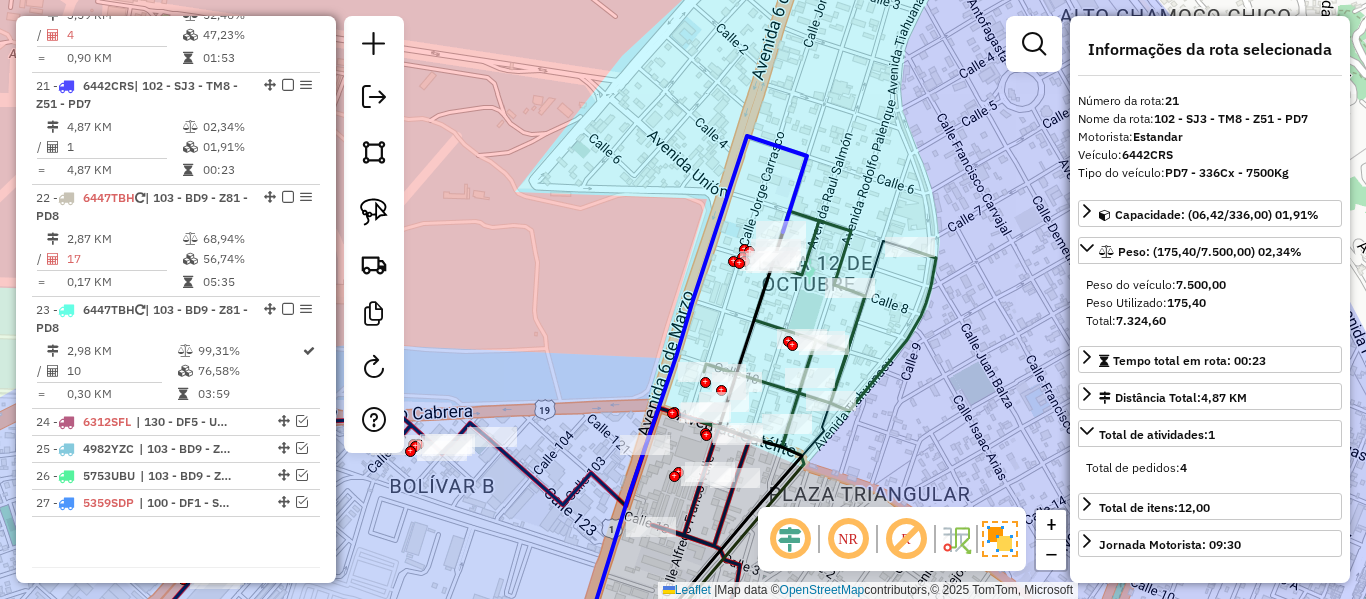 scroll, scrollTop: 1661, scrollLeft: 0, axis: vertical 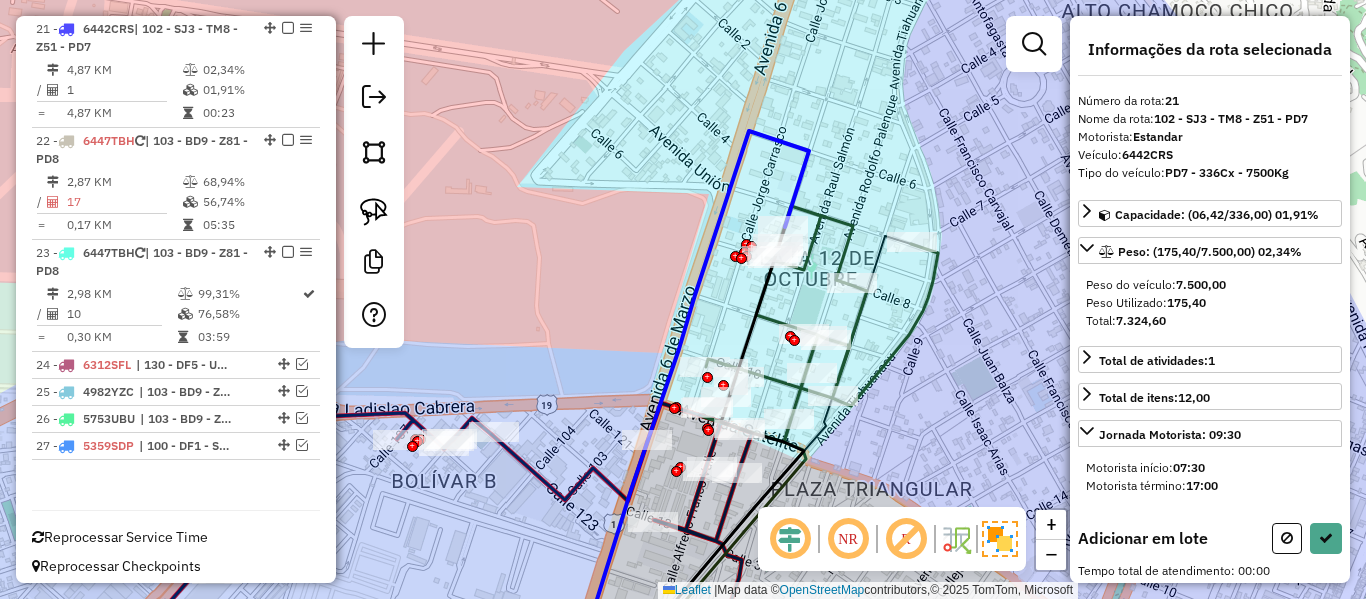 drag, startPoint x: 928, startPoint y: 322, endPoint x: 902, endPoint y: 190, distance: 134.53624 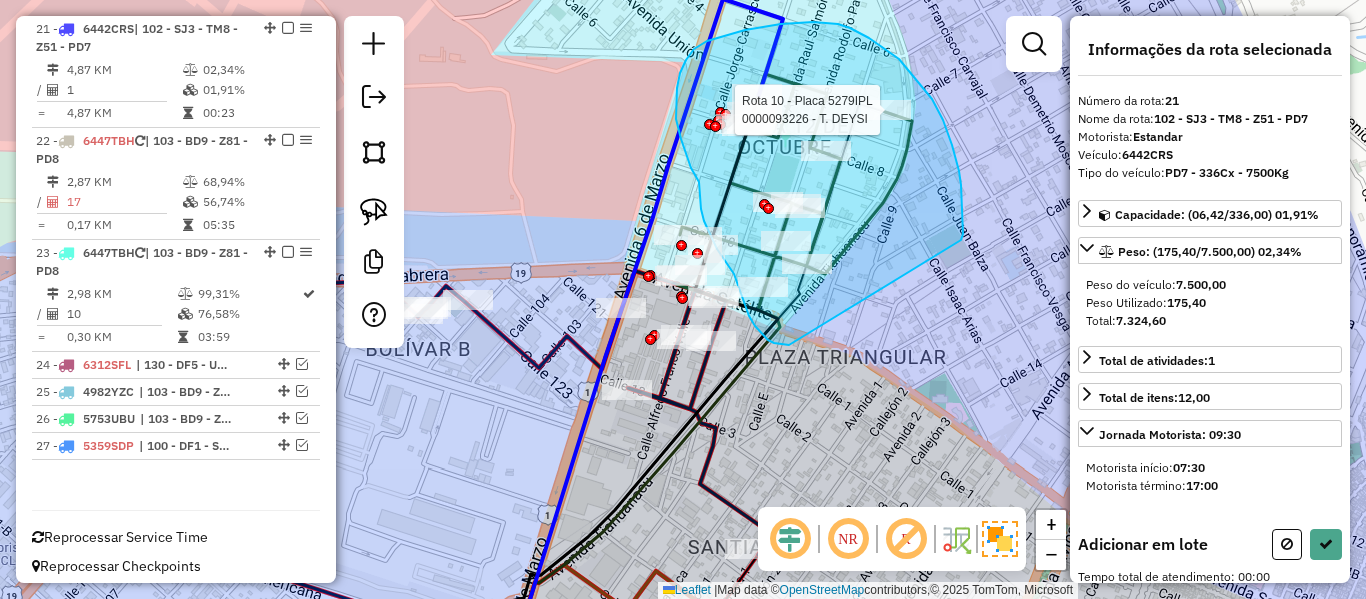 drag, startPoint x: 963, startPoint y: 234, endPoint x: 825, endPoint y: 336, distance: 171.6042 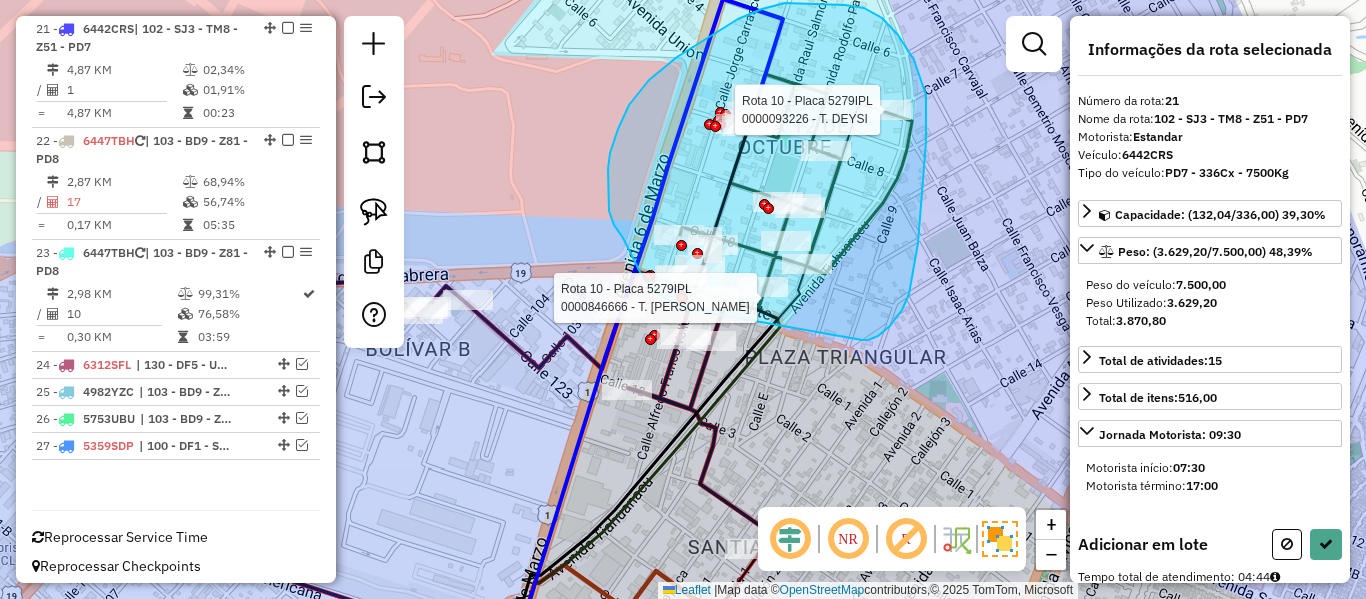 drag, startPoint x: 922, startPoint y: 200, endPoint x: 729, endPoint y: 314, distance: 224.15396 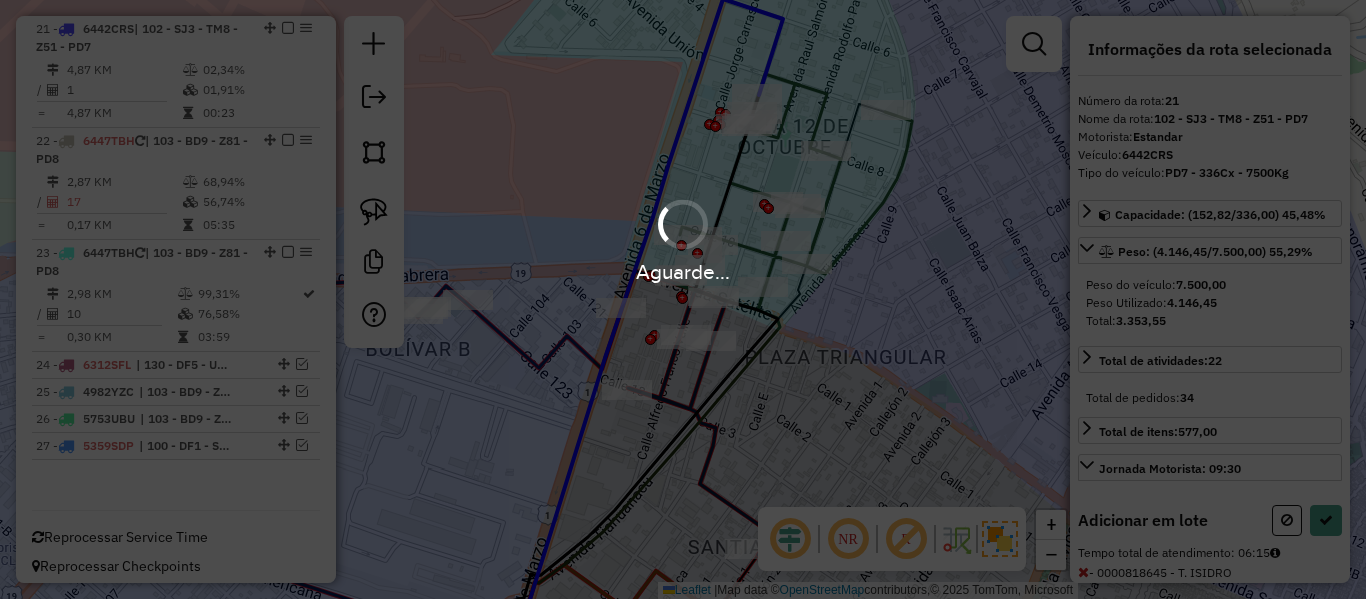 select on "**********" 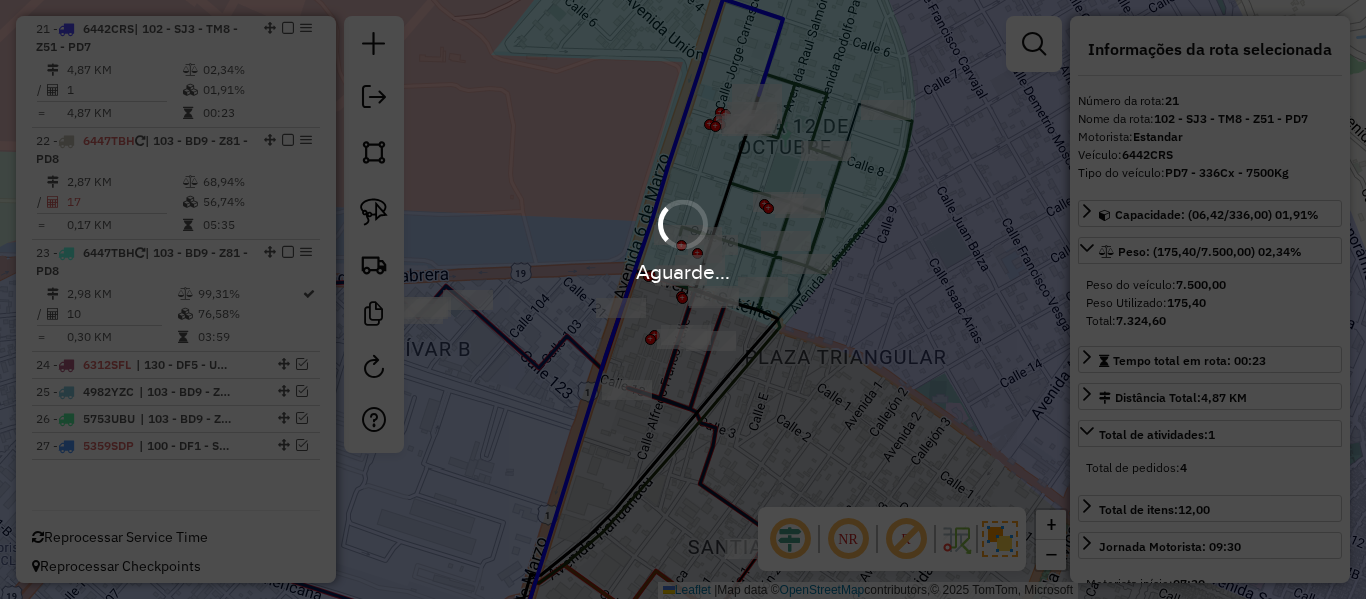 click on "Aguarde..." at bounding box center (683, 271) 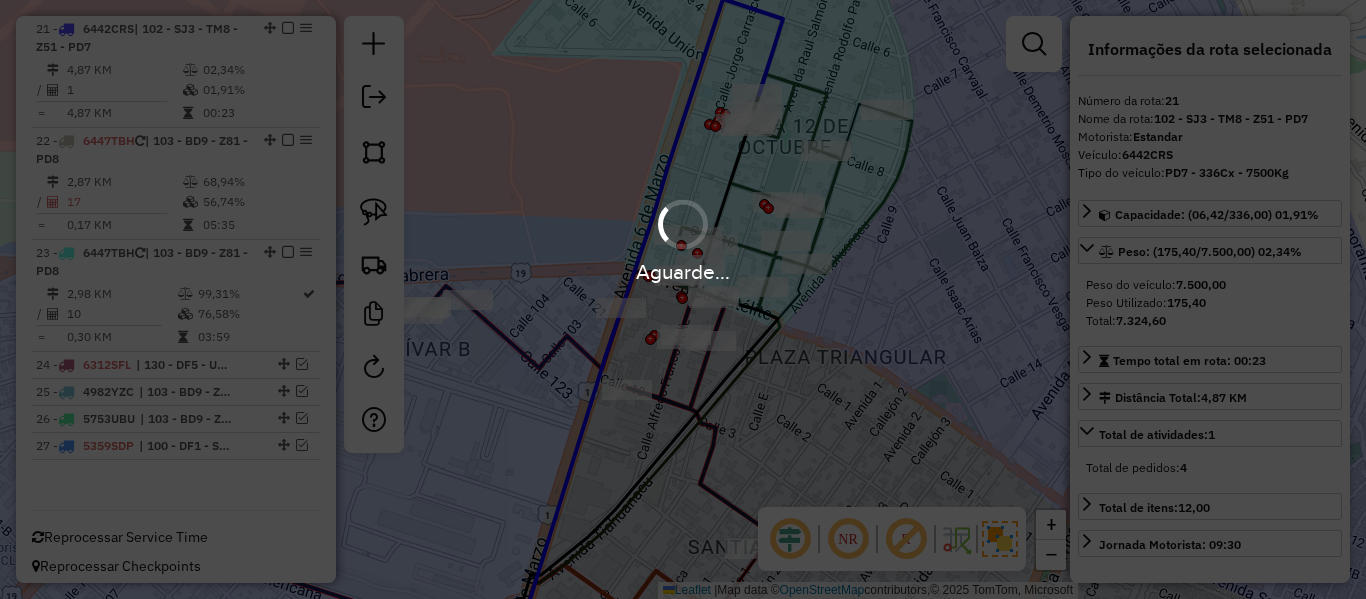 click on "Aguarde..." at bounding box center (683, 271) 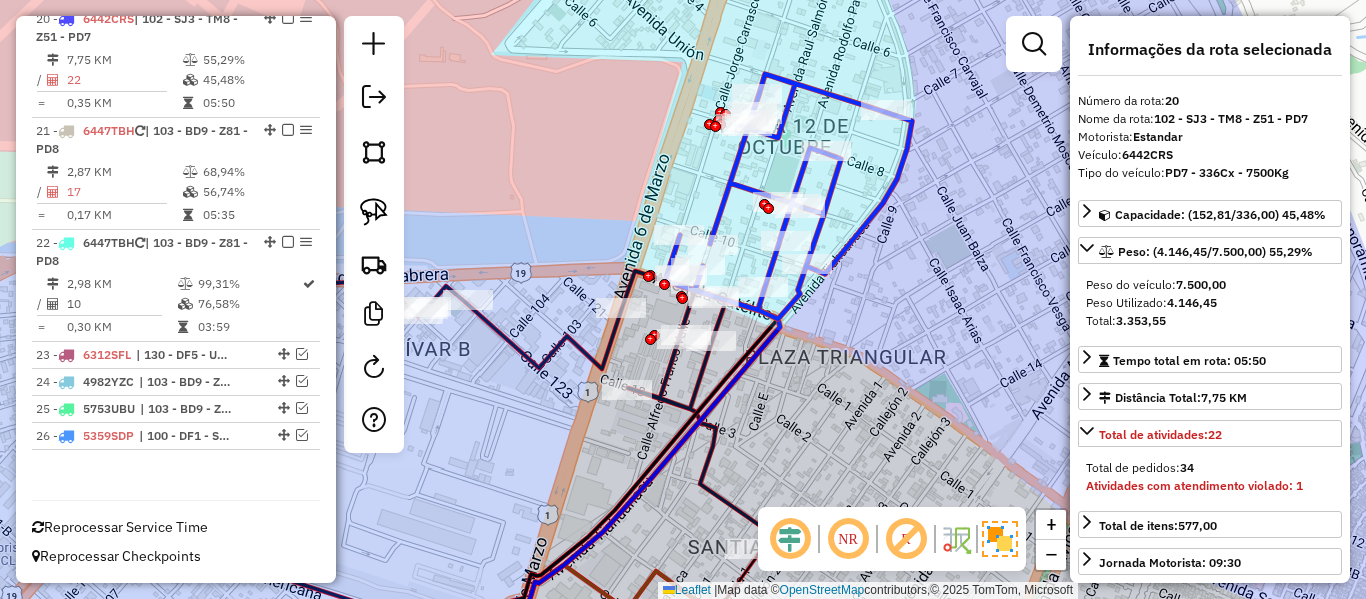 click 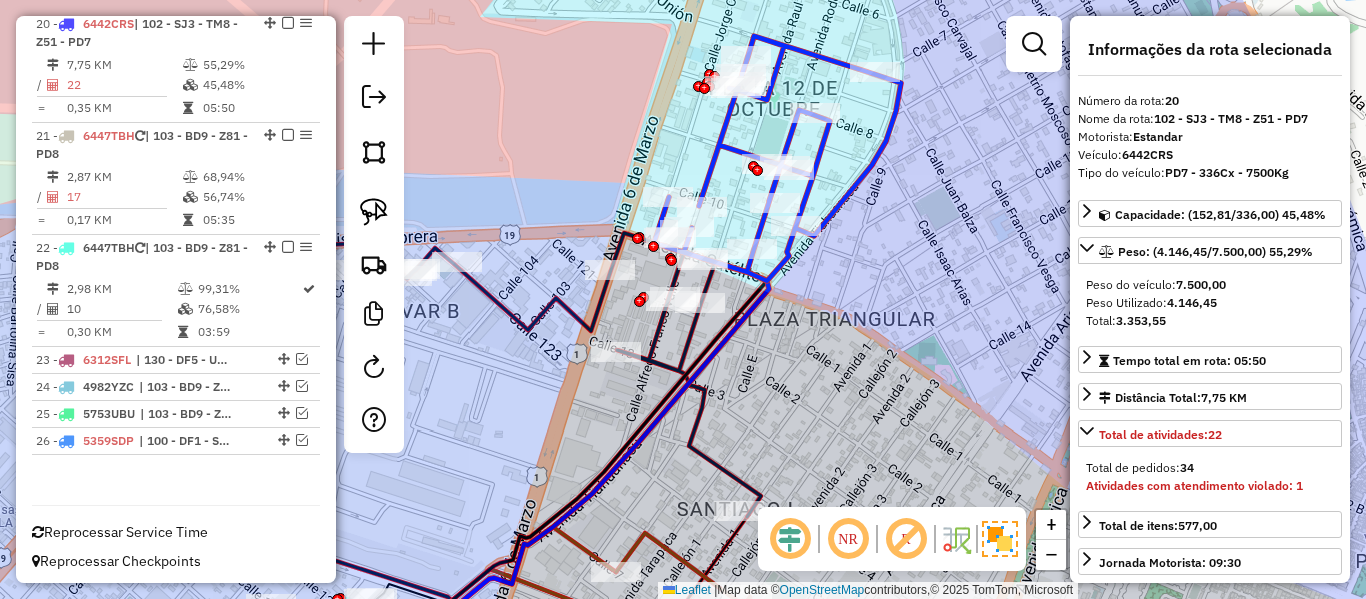 scroll, scrollTop: 1549, scrollLeft: 0, axis: vertical 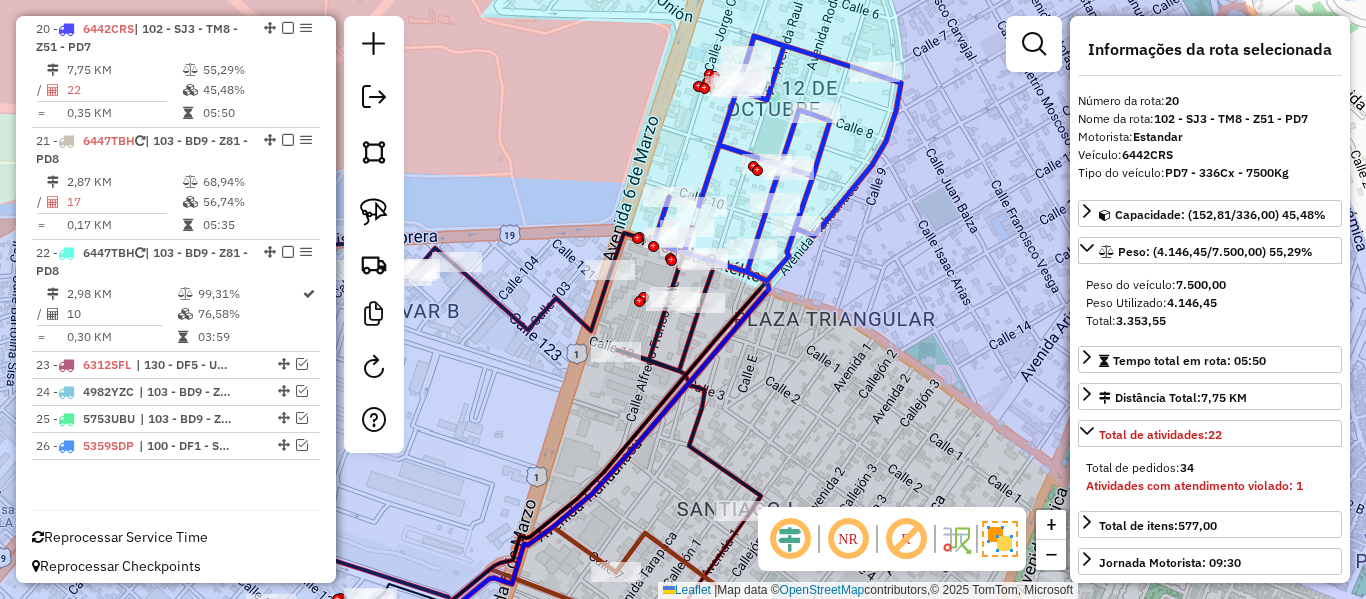 drag, startPoint x: 906, startPoint y: 335, endPoint x: 891, endPoint y: 239, distance: 97.16481 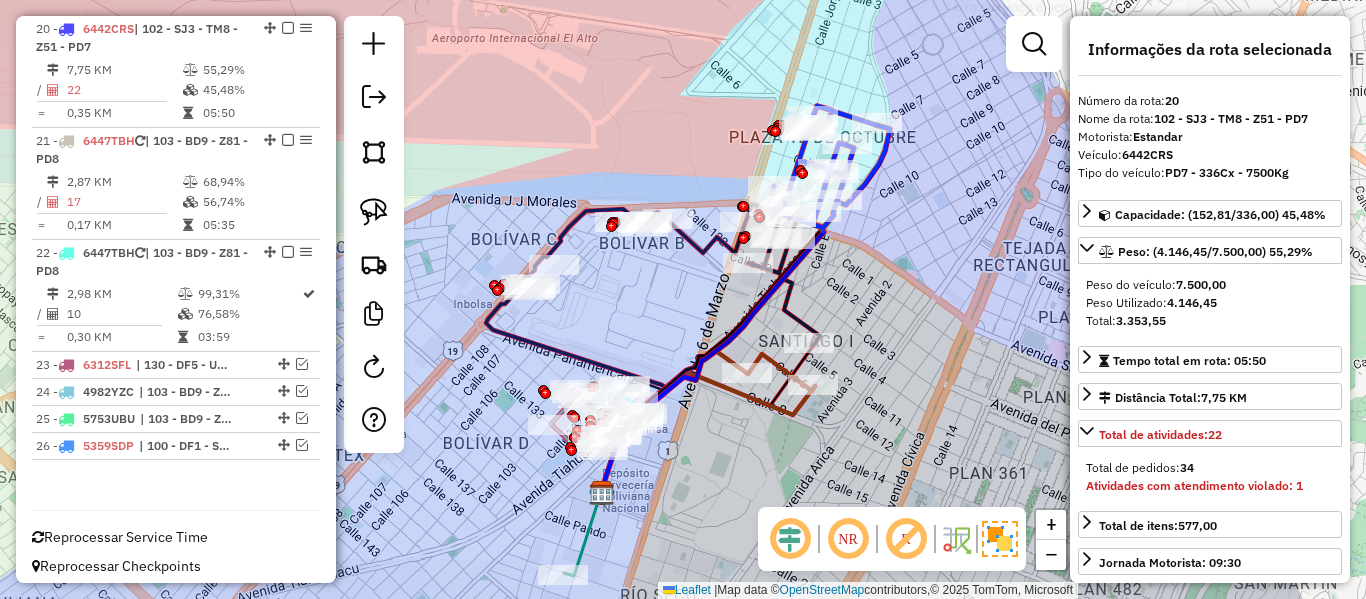 click on "Janela de atendimento Grade de atendimento Capacidade Transportadoras Veículos Cliente Pedidos  Rotas Selecione os dias de semana para filtrar as janelas de atendimento  Seg   Ter   Qua   Qui   Sex   Sáb   Dom  Informe o período da janela de atendimento: De: Até:  Filtrar exatamente a janela do cliente  Considerar janela de atendimento padrão  Selecione os dias de semana para filtrar as grades de atendimento  Seg   Ter   Qua   Qui   Sex   Sáb   Dom   Considerar clientes sem dia de atendimento cadastrado  Clientes fora do dia de atendimento selecionado Filtrar as atividades entre os valores definidos abaixo:  Peso mínimo:   Peso máximo:   Cubagem mínima:   Cubagem máxima:   De:   Até:  Filtrar as atividades entre o tempo de atendimento definido abaixo:  De:   Até:   Considerar capacidade total dos clientes não roteirizados Transportadora: Selecione um ou mais itens Tipo de veículo: Selecione um ou mais itens Veículo: Selecione um ou mais itens Motorista: Selecione um ou mais itens Nome: Rótulo:" 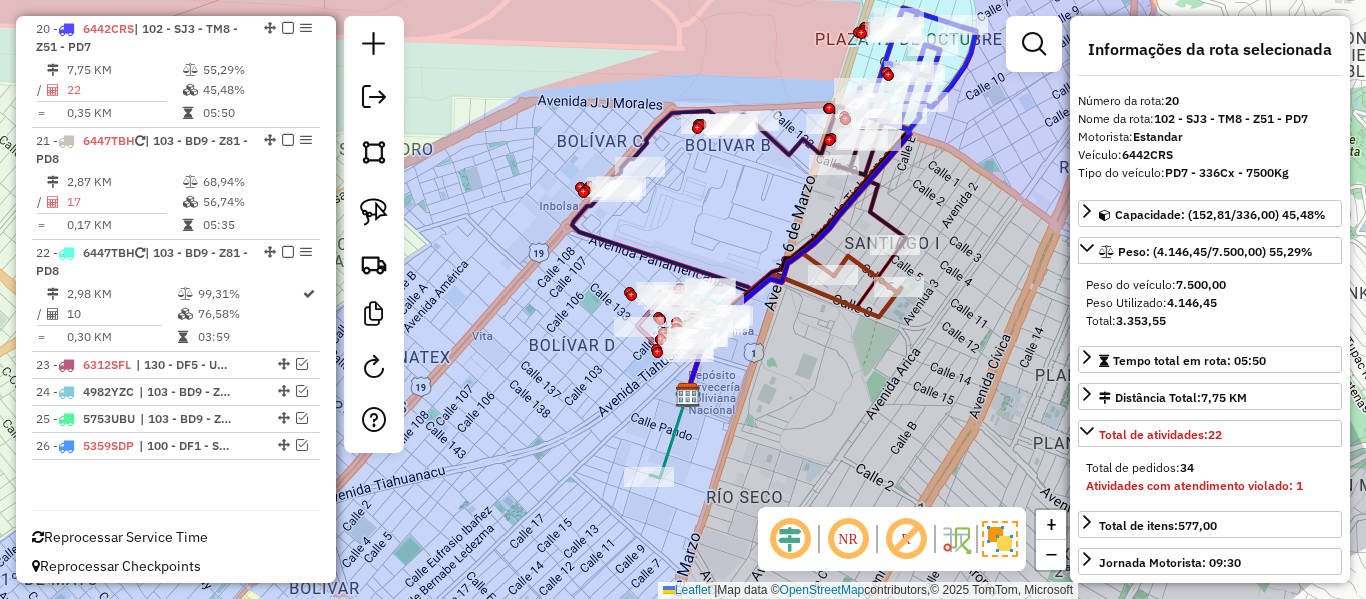 drag, startPoint x: 828, startPoint y: 371, endPoint x: 860, endPoint y: 302, distance: 76.05919 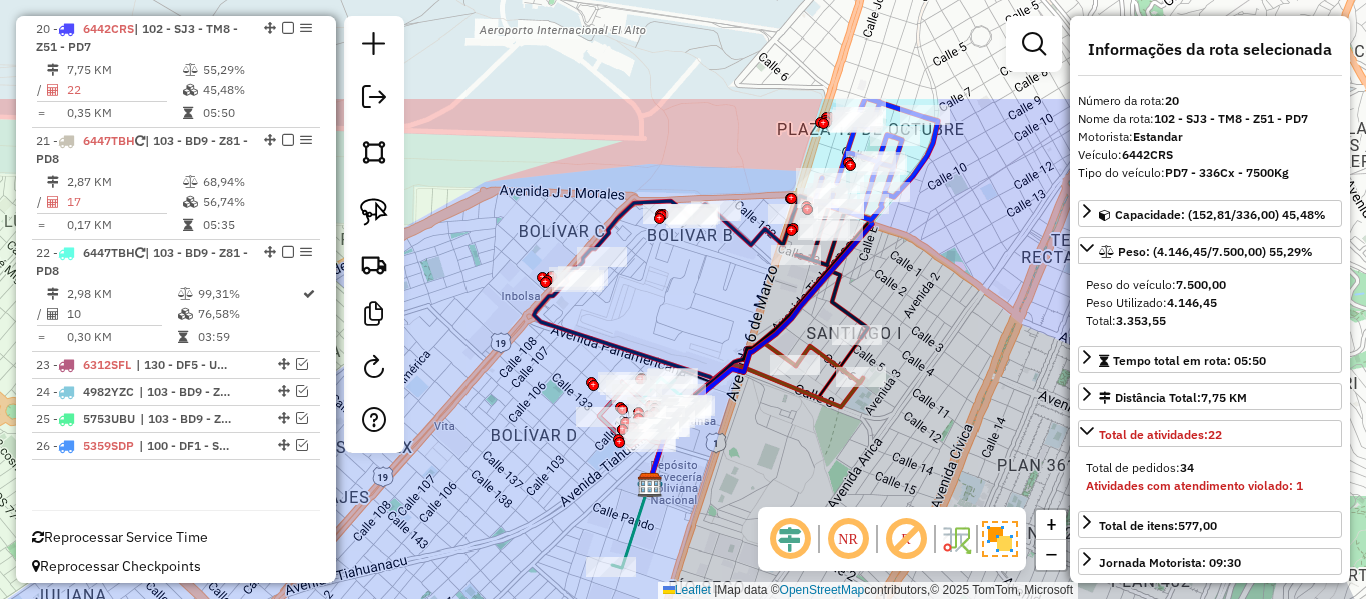 drag, startPoint x: 965, startPoint y: 130, endPoint x: 895, endPoint y: 289, distance: 173.72679 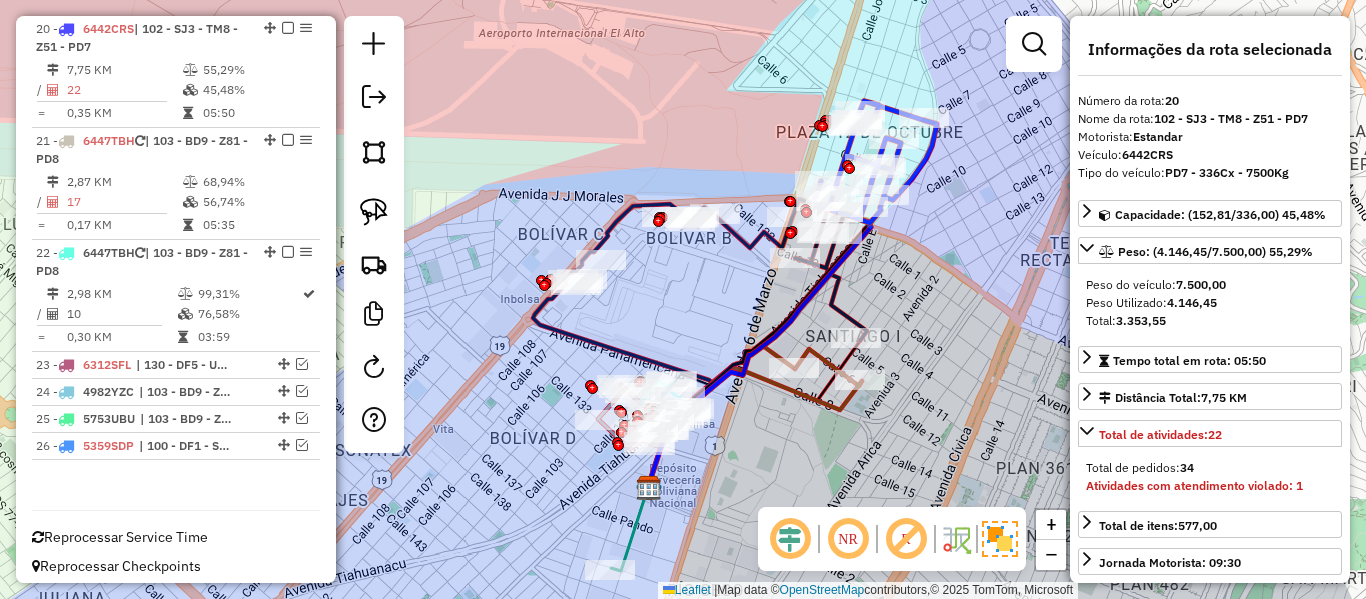 click 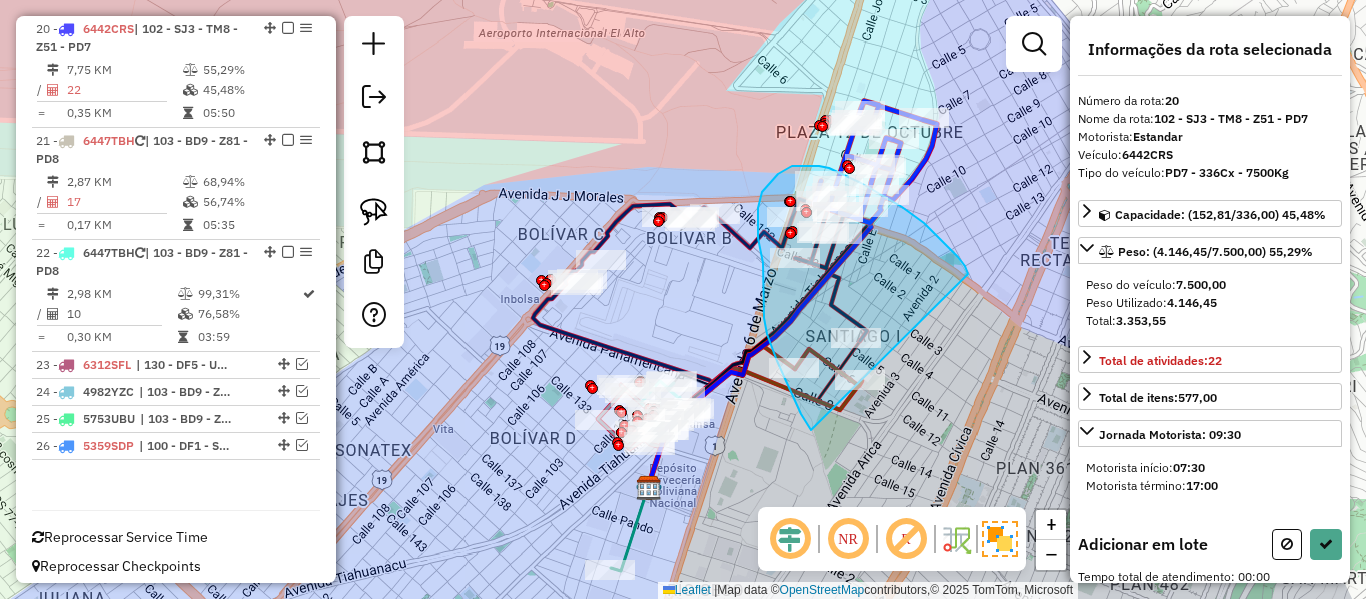 drag, startPoint x: 924, startPoint y: 223, endPoint x: 977, endPoint y: 403, distance: 187.64061 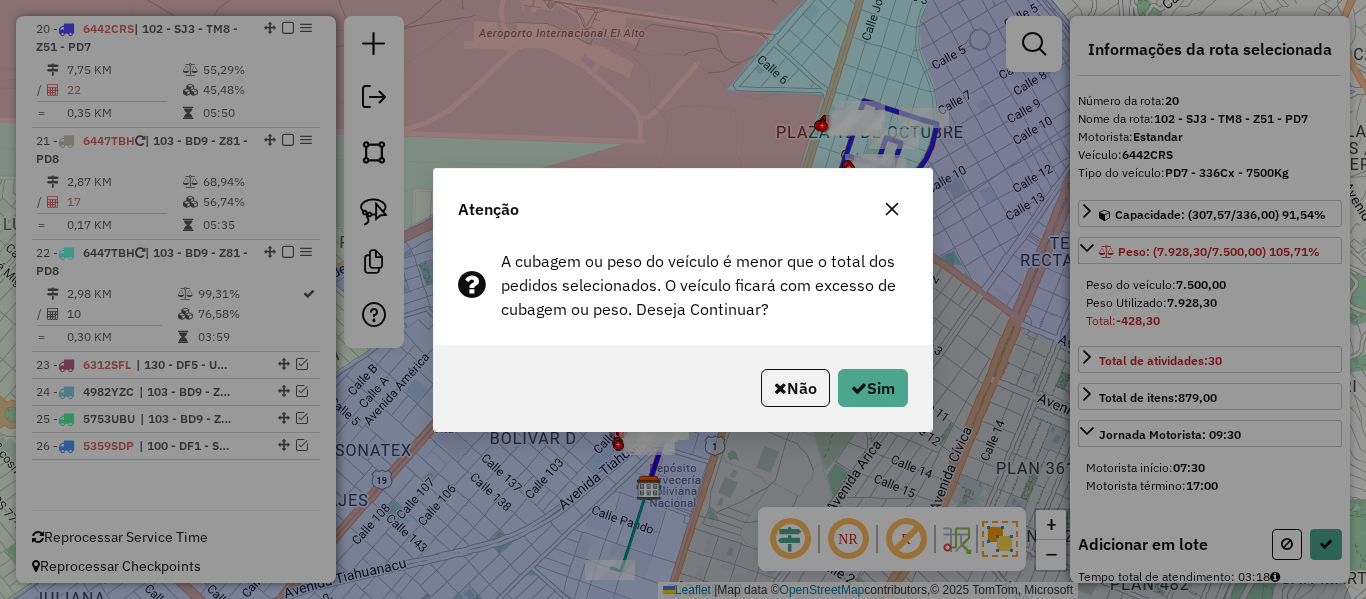 click on "Atenção A cubagem ou peso do veículo é menor que o total dos pedidos selecionados. O veículo ficará com excesso de cubagem ou peso. Deseja Continuar?  Não   Sim" 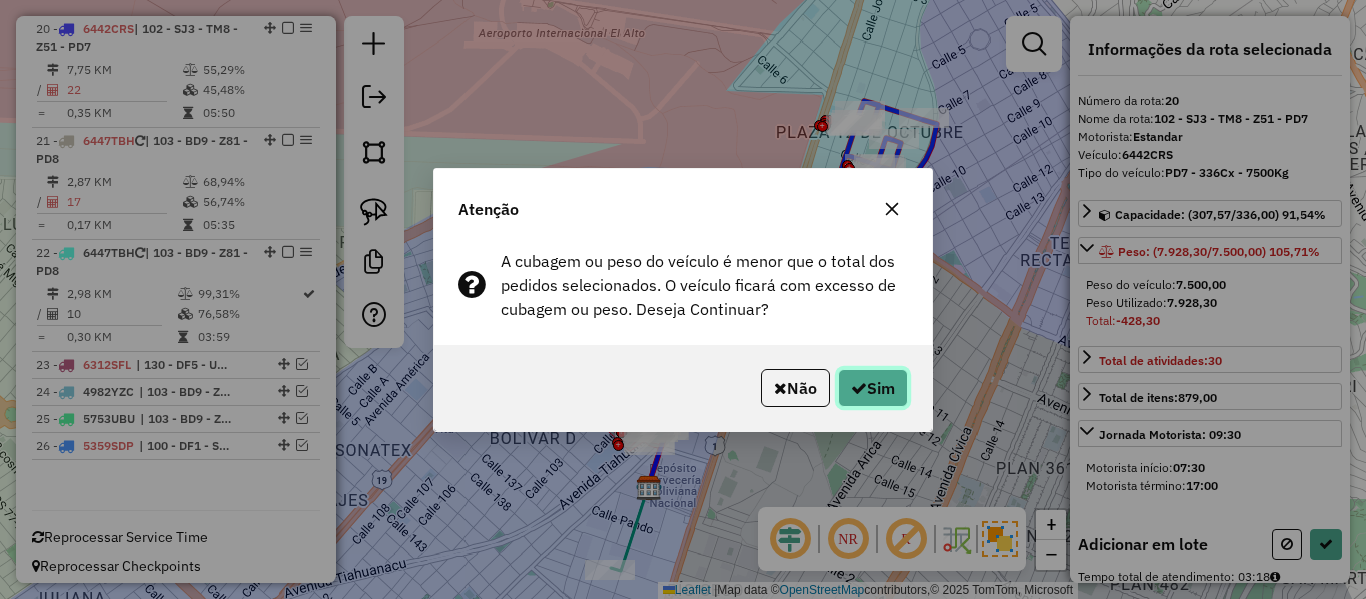 click on "Sim" 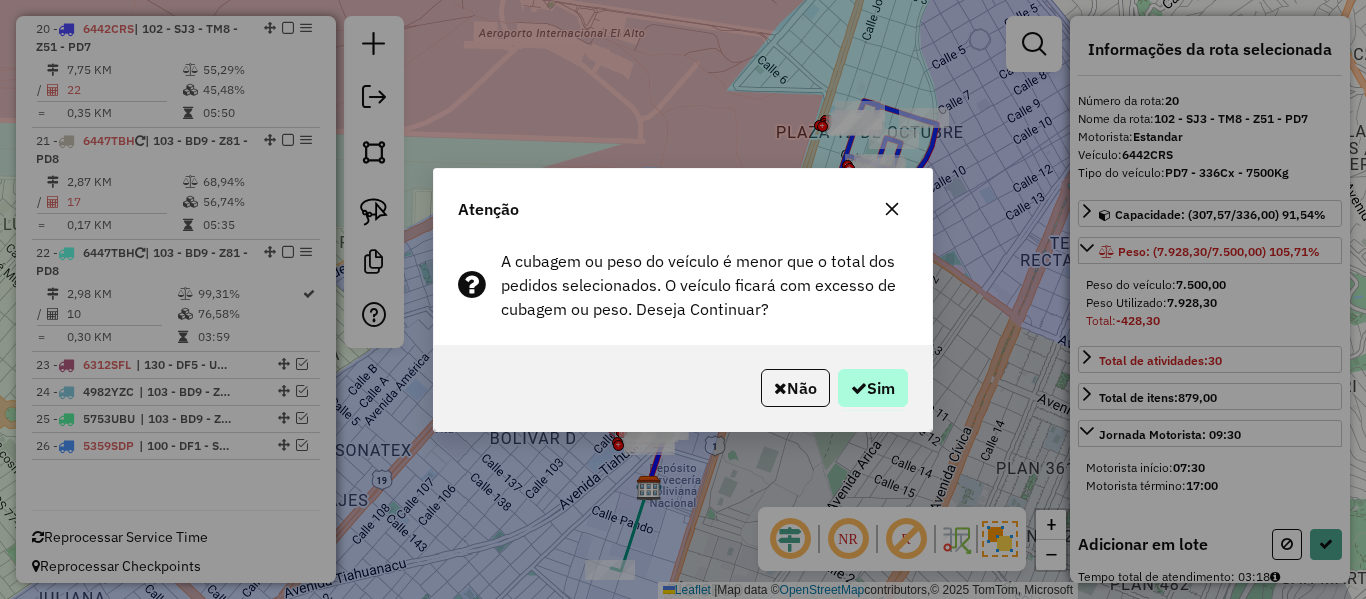 select on "**********" 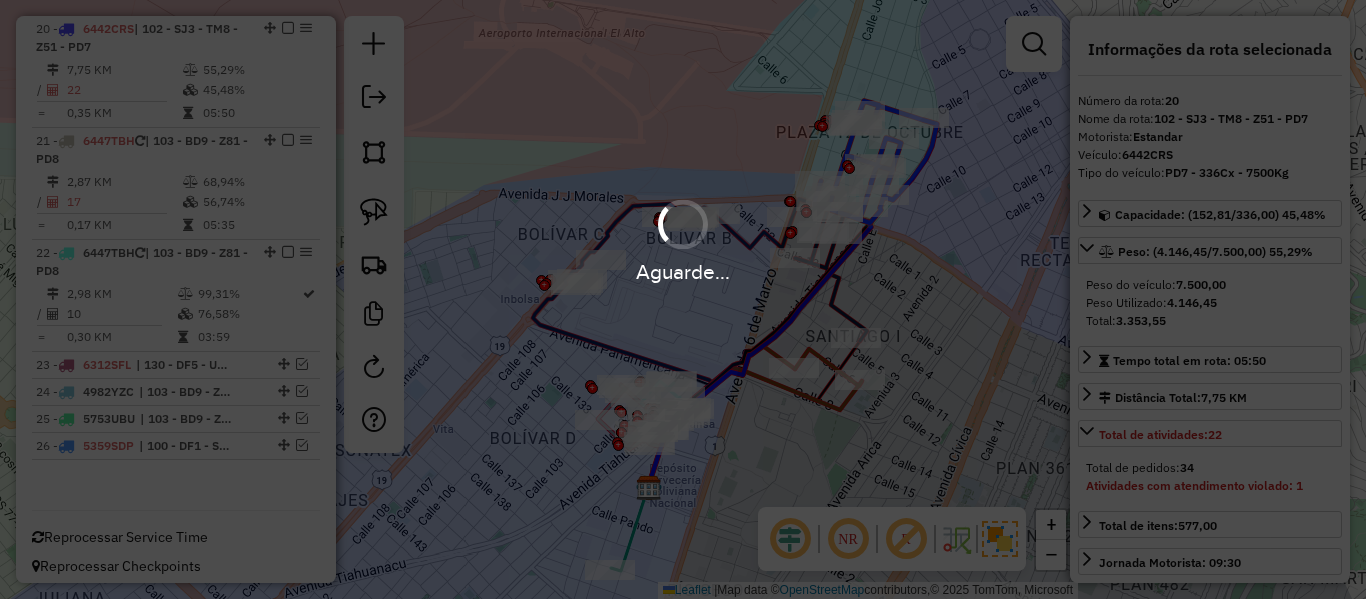 click on "Aguarde..." at bounding box center (683, 299) 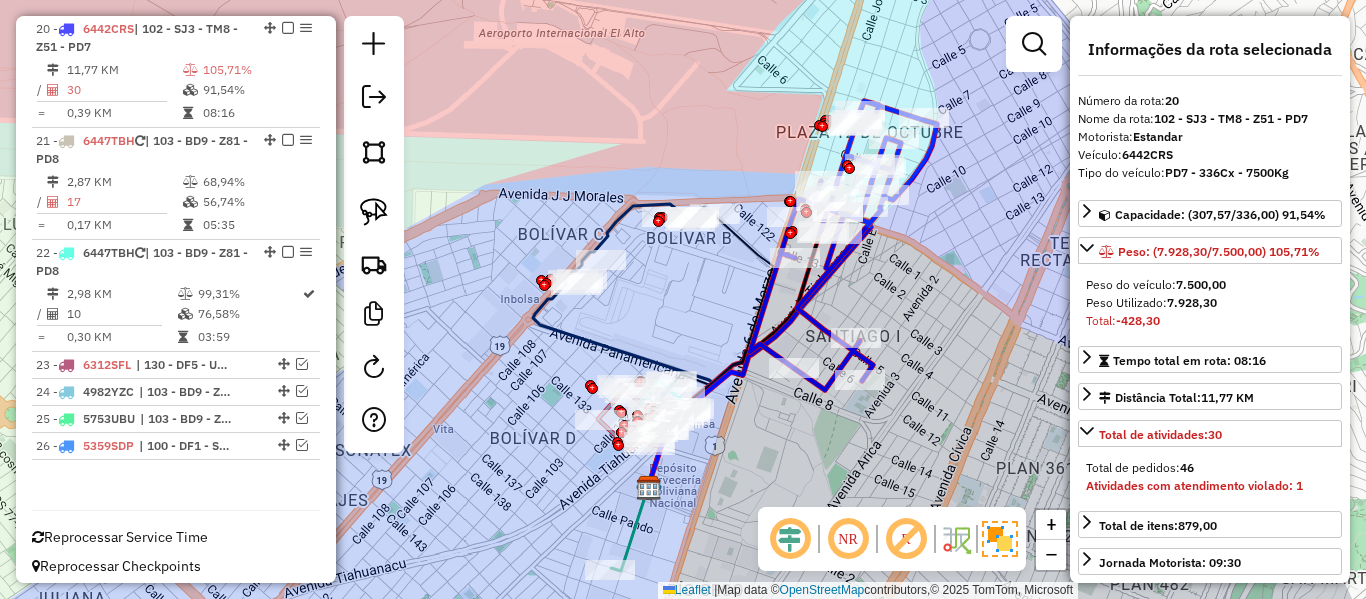 click 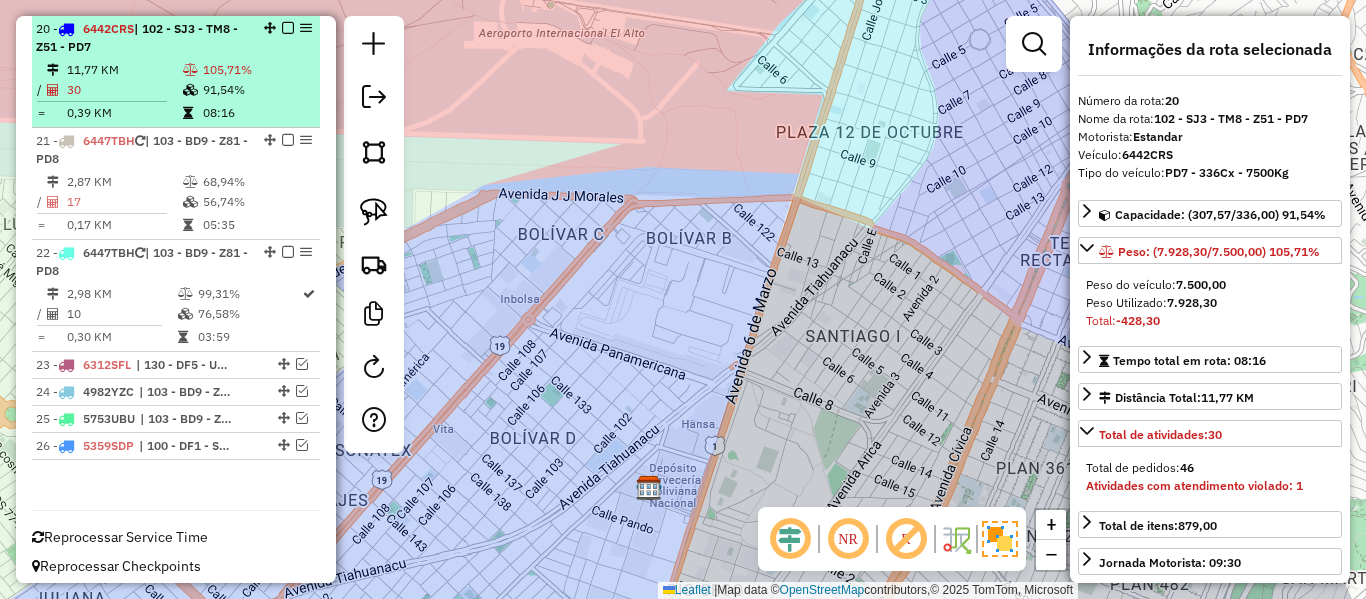 click on "91,54%" at bounding box center (257, 90) 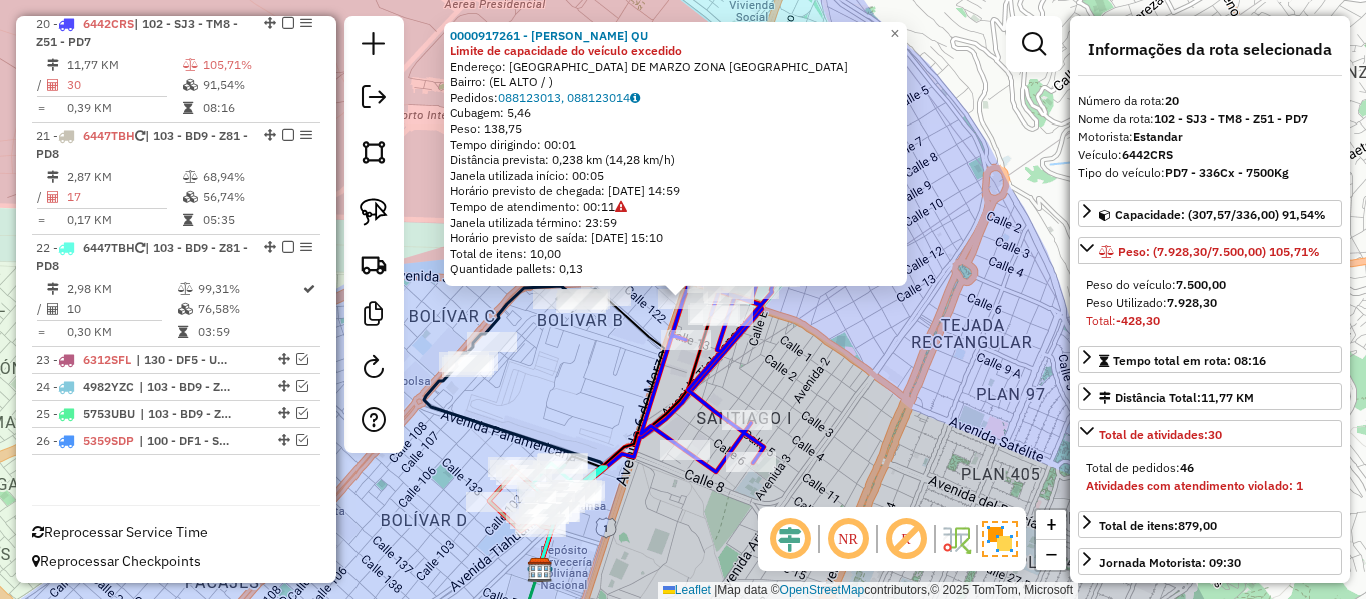 scroll, scrollTop: 1549, scrollLeft: 0, axis: vertical 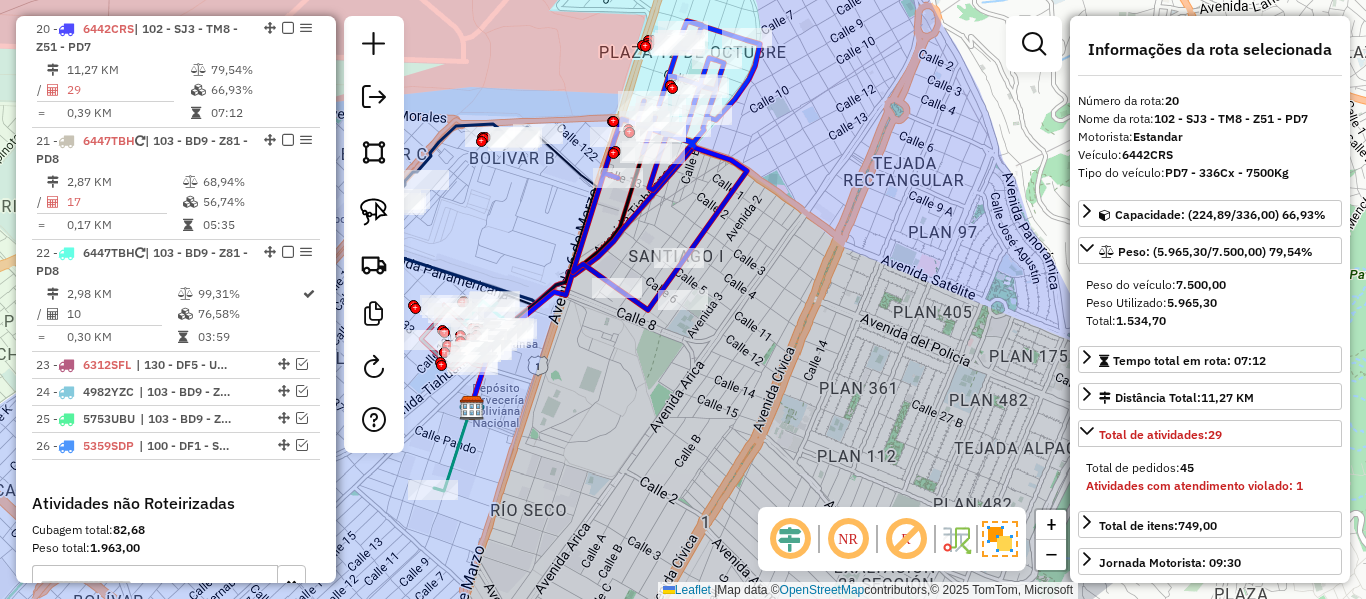 click 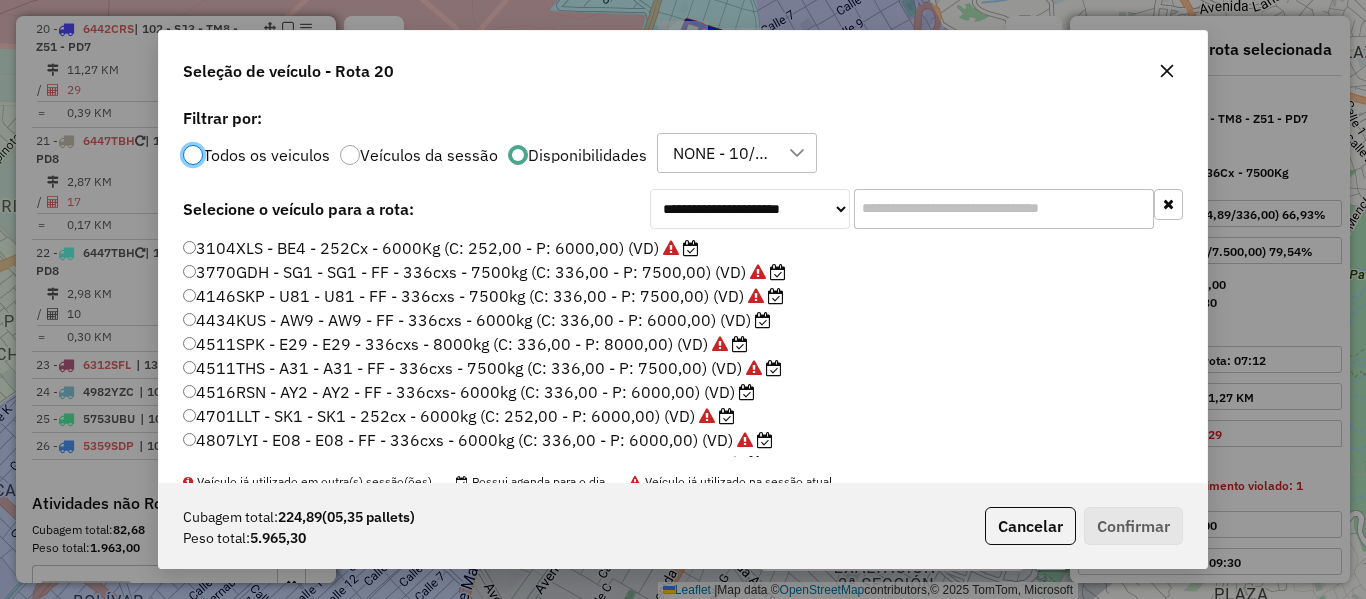 scroll, scrollTop: 11, scrollLeft: 6, axis: both 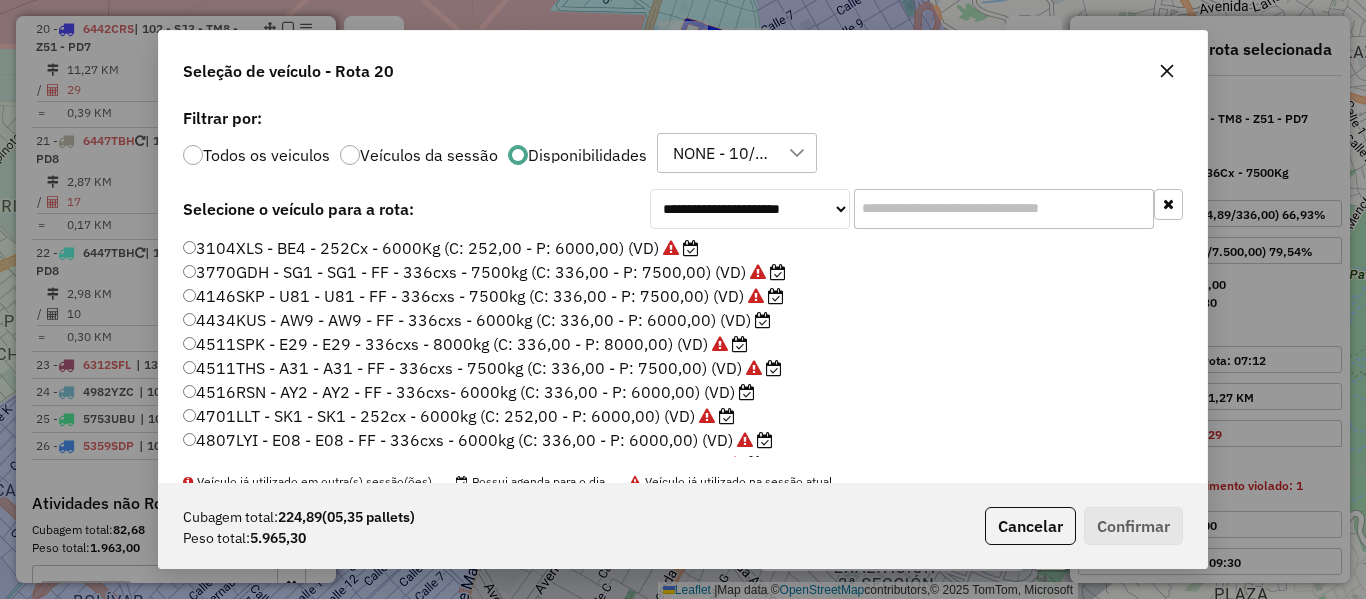 click on "4434KUS - AW9 - AW9 - FF - 336cxs - 6000kg (C: 336,00 - P: 6000,00) (VD)" 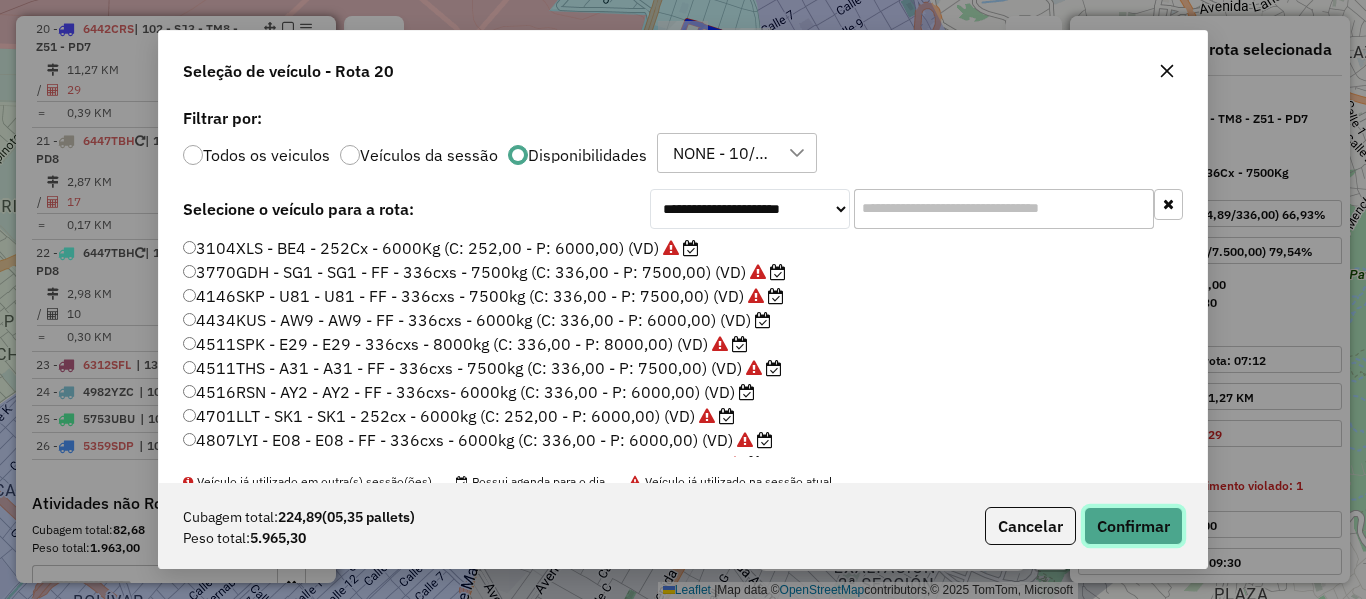 click on "Confirmar" 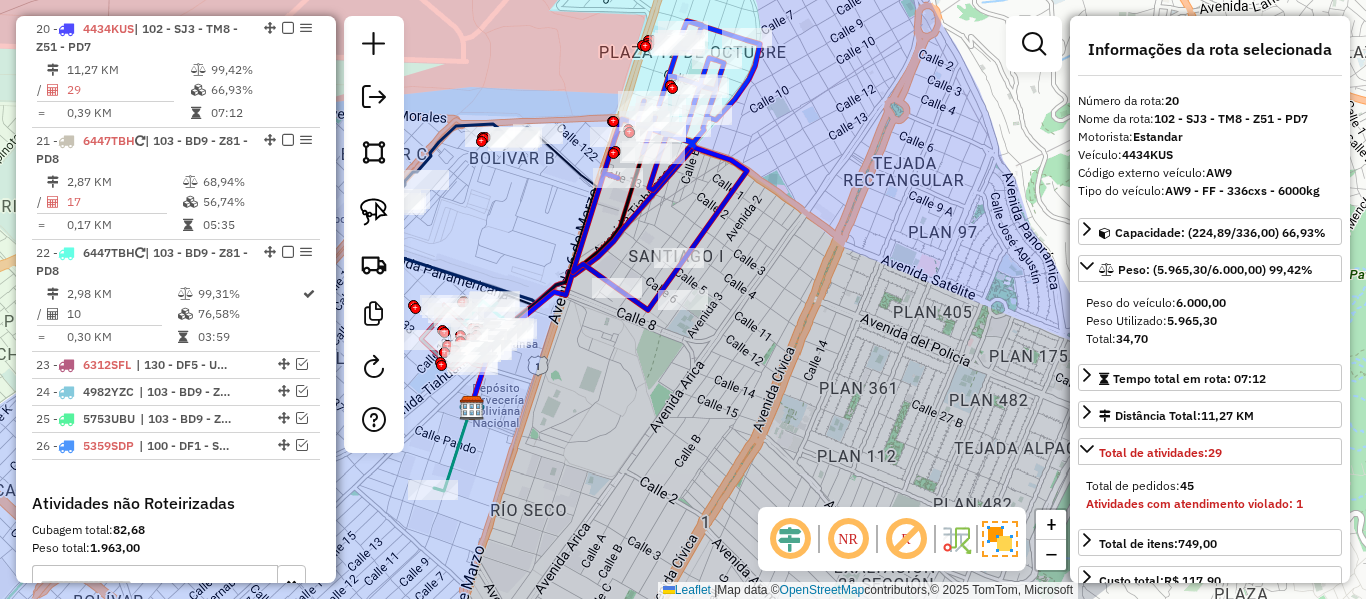 click 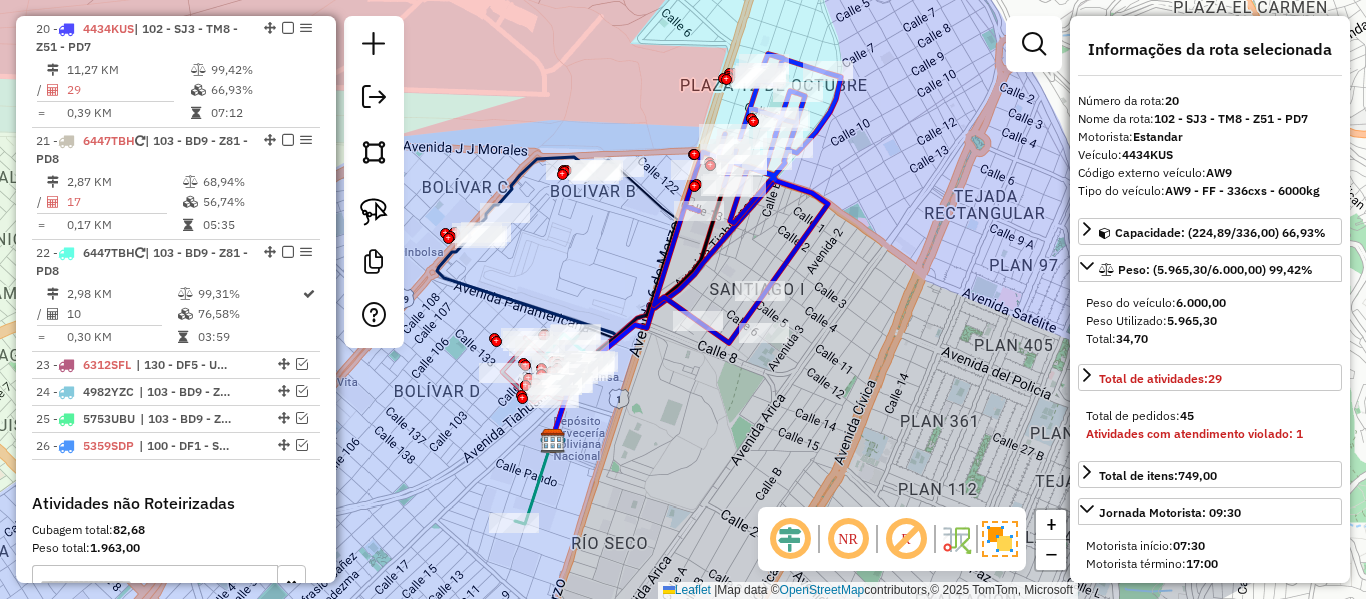 drag, startPoint x: 717, startPoint y: 180, endPoint x: 798, endPoint y: 213, distance: 87.46428 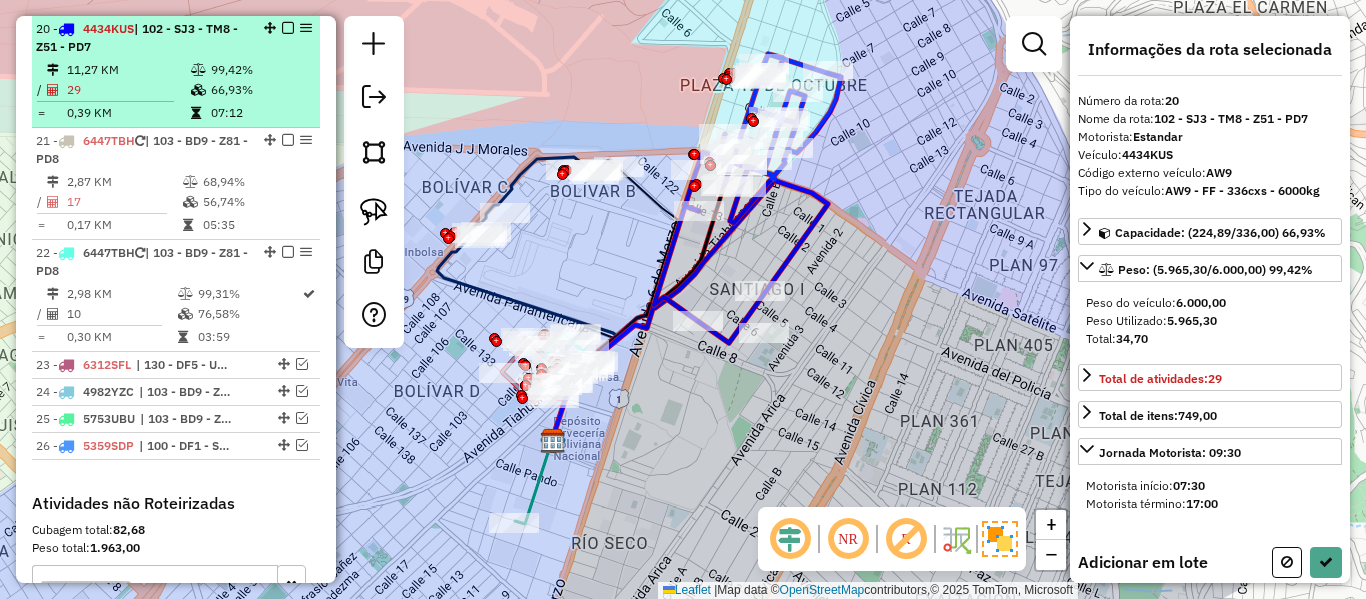 click at bounding box center [288, 28] 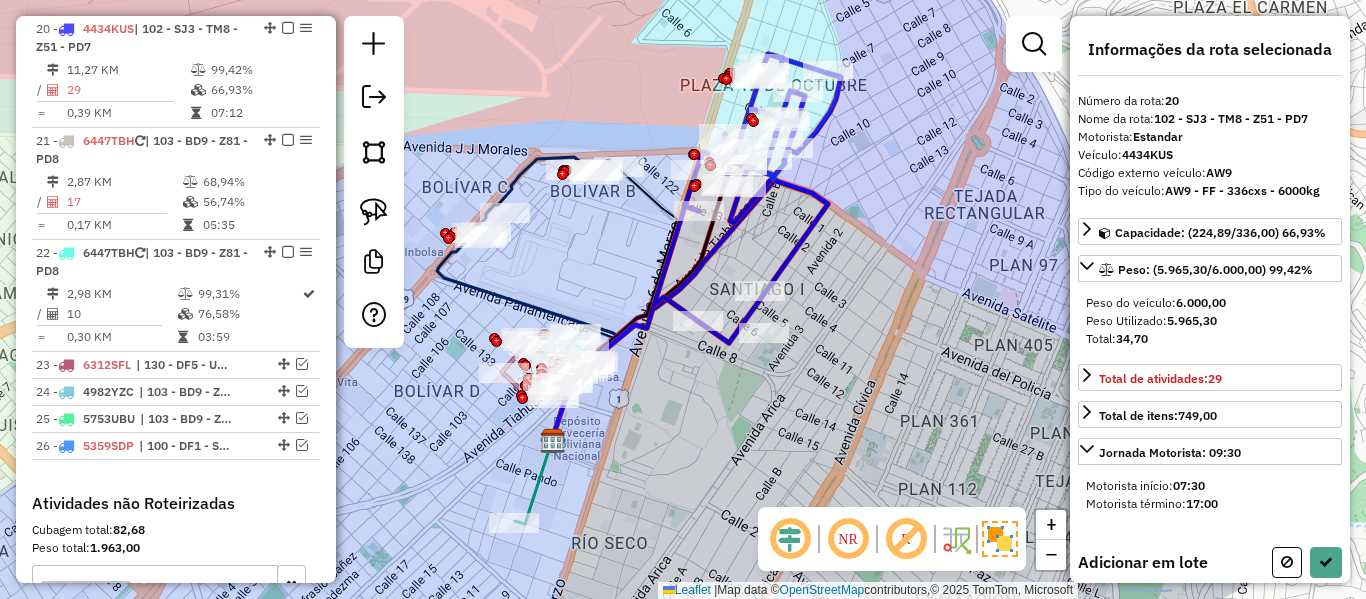 select on "**********" 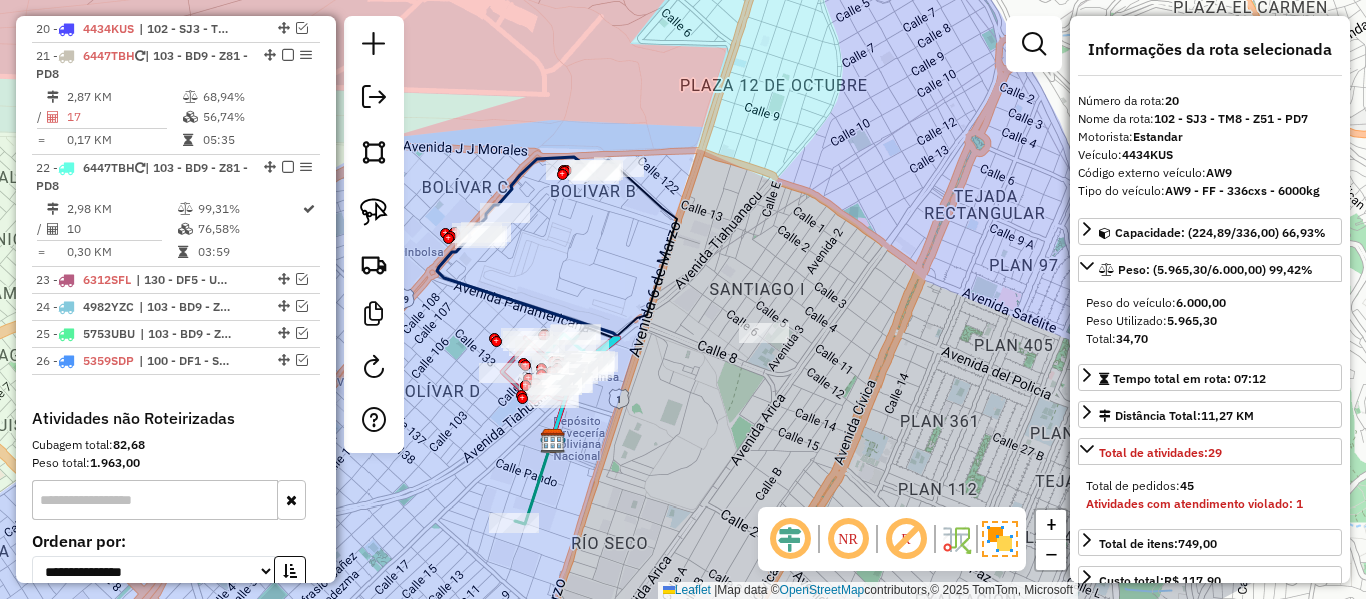 click on "Janela de atendimento Grade de atendimento Capacidade Transportadoras Veículos Cliente Pedidos  Rotas Selecione os dias de semana para filtrar as janelas de atendimento  Seg   Ter   Qua   Qui   Sex   Sáb   Dom  Informe o período da janela de atendimento: De: Até:  Filtrar exatamente a janela do cliente  Considerar janela de atendimento padrão  Selecione os dias de semana para filtrar as grades de atendimento  Seg   Ter   Qua   Qui   Sex   Sáb   Dom   Considerar clientes sem dia de atendimento cadastrado  Clientes fora do dia de atendimento selecionado Filtrar as atividades entre os valores definidos abaixo:  Peso mínimo:   Peso máximo:   Cubagem mínima:   Cubagem máxima:   De:   Até:  Filtrar as atividades entre o tempo de atendimento definido abaixo:  De:   Até:   Considerar capacidade total dos clientes não roteirizados Transportadora: Selecione um ou mais itens Tipo de veículo: Selecione um ou mais itens Veículo: Selecione um ou mais itens Motorista: Selecione um ou mais itens Nome: Rótulo:" 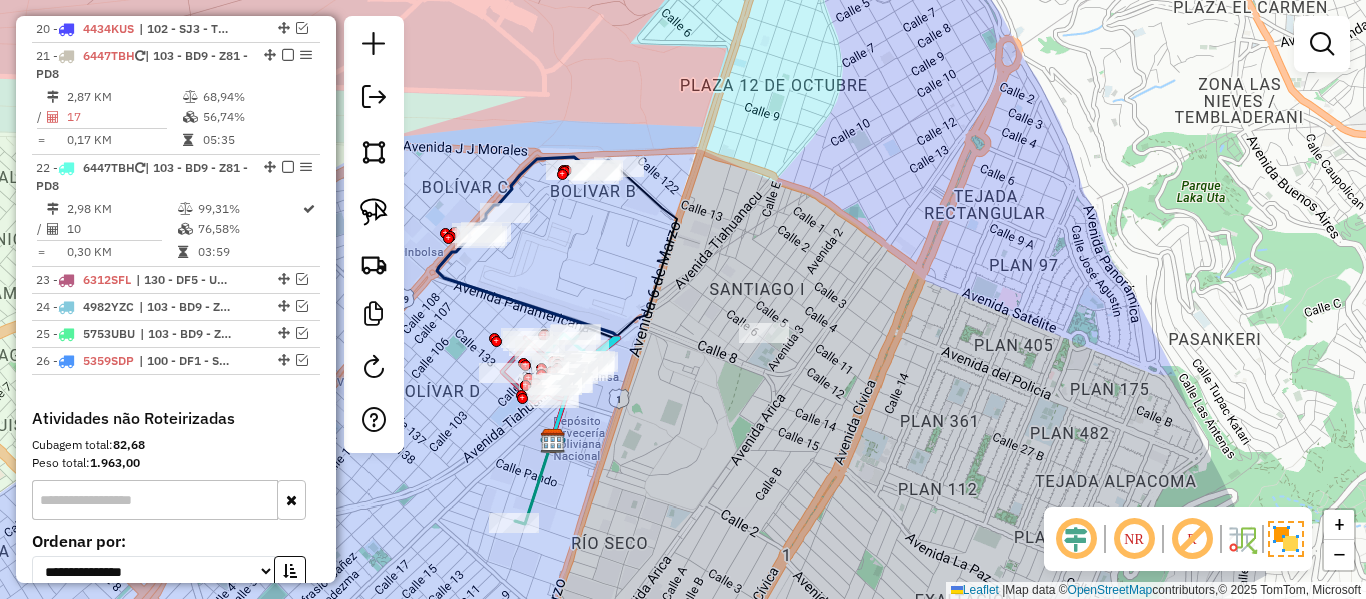 drag, startPoint x: 690, startPoint y: 392, endPoint x: 834, endPoint y: 347, distance: 150.8675 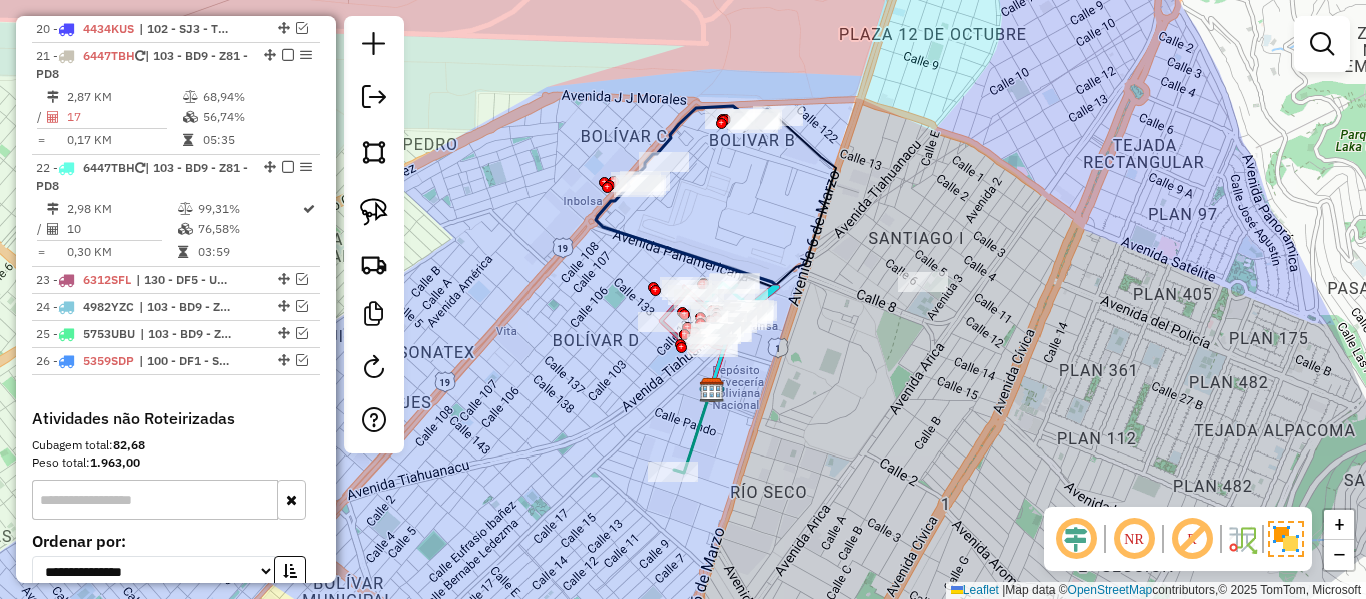 click on "Janela de atendimento Grade de atendimento Capacidade Transportadoras Veículos Cliente Pedidos  Rotas Selecione os dias de semana para filtrar as janelas de atendimento  Seg   Ter   Qua   Qui   Sex   Sáb   Dom  Informe o período da janela de atendimento: De: Até:  Filtrar exatamente a janela do cliente  Considerar janela de atendimento padrão  Selecione os dias de semana para filtrar as grades de atendimento  Seg   Ter   Qua   Qui   Sex   Sáb   Dom   Considerar clientes sem dia de atendimento cadastrado  Clientes fora do dia de atendimento selecionado Filtrar as atividades entre os valores definidos abaixo:  Peso mínimo:   Peso máximo:   Cubagem mínima:   Cubagem máxima:   De:   Até:  Filtrar as atividades entre o tempo de atendimento definido abaixo:  De:   Até:   Considerar capacidade total dos clientes não roteirizados Transportadora: Selecione um ou mais itens Tipo de veículo: Selecione um ou mais itens Veículo: Selecione um ou mais itens Motorista: Selecione um ou mais itens Nome: Rótulo:" 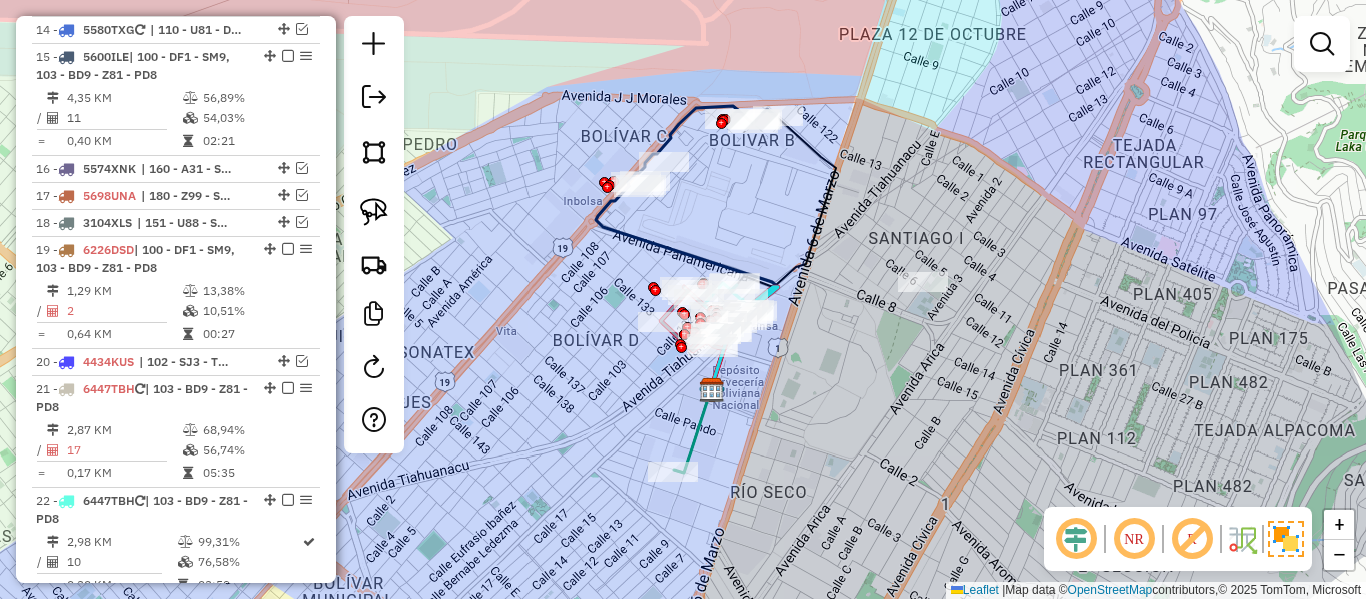 select on "**********" 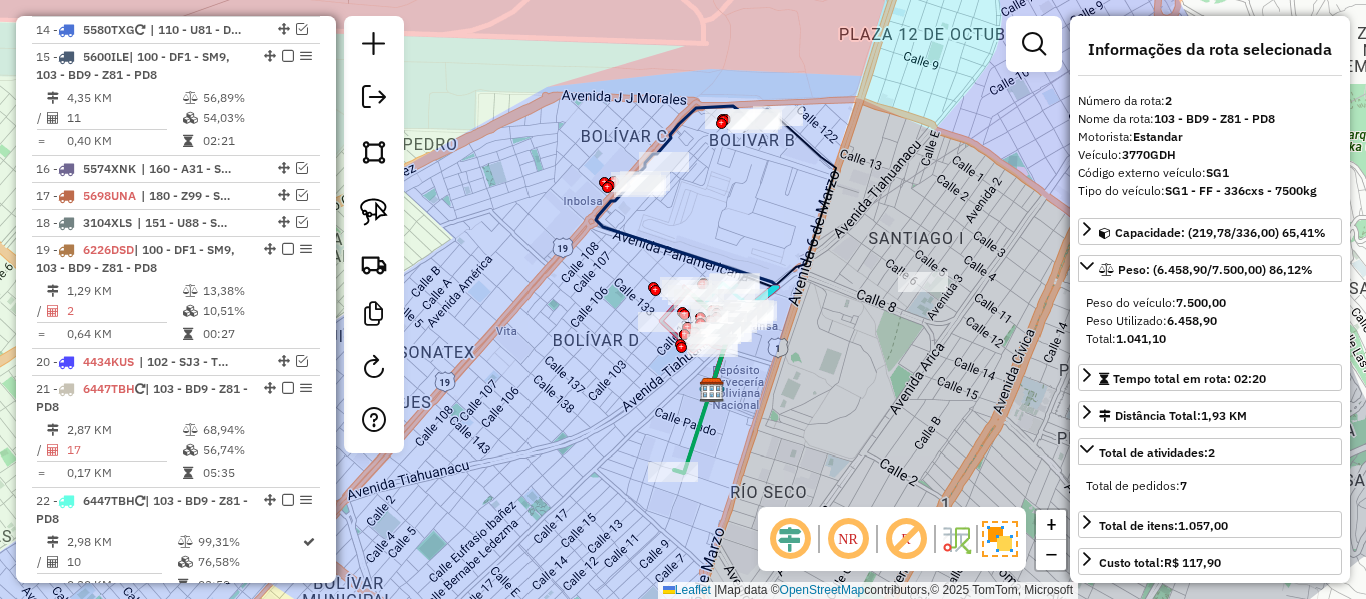 scroll, scrollTop: 808, scrollLeft: 0, axis: vertical 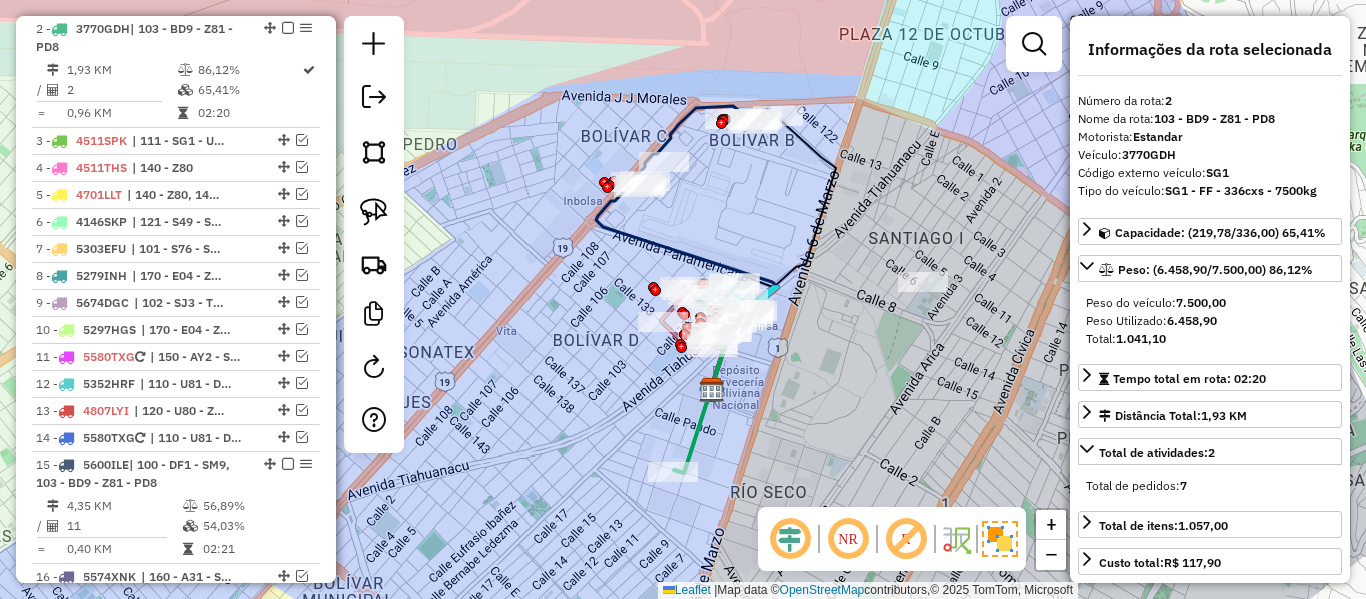 click on "Janela de atendimento Grade de atendimento Capacidade Transportadoras Veículos Cliente Pedidos  Rotas Selecione os dias de semana para filtrar as janelas de atendimento  Seg   Ter   Qua   Qui   Sex   Sáb   Dom  Informe o período da janela de atendimento: De: Até:  Filtrar exatamente a janela do cliente  Considerar janela de atendimento padrão  Selecione os dias de semana para filtrar as grades de atendimento  Seg   Ter   Qua   Qui   Sex   Sáb   Dom   Considerar clientes sem dia de atendimento cadastrado  Clientes fora do dia de atendimento selecionado Filtrar as atividades entre os valores definidos abaixo:  Peso mínimo:   Peso máximo:   Cubagem mínima:   Cubagem máxima:   De:   Até:  Filtrar as atividades entre o tempo de atendimento definido abaixo:  De:   Até:   Considerar capacidade total dos clientes não roteirizados Transportadora: Selecione um ou mais itens Tipo de veículo: Selecione um ou mais itens Veículo: Selecione um ou mais itens Motorista: Selecione um ou mais itens Nome: Rótulo:" 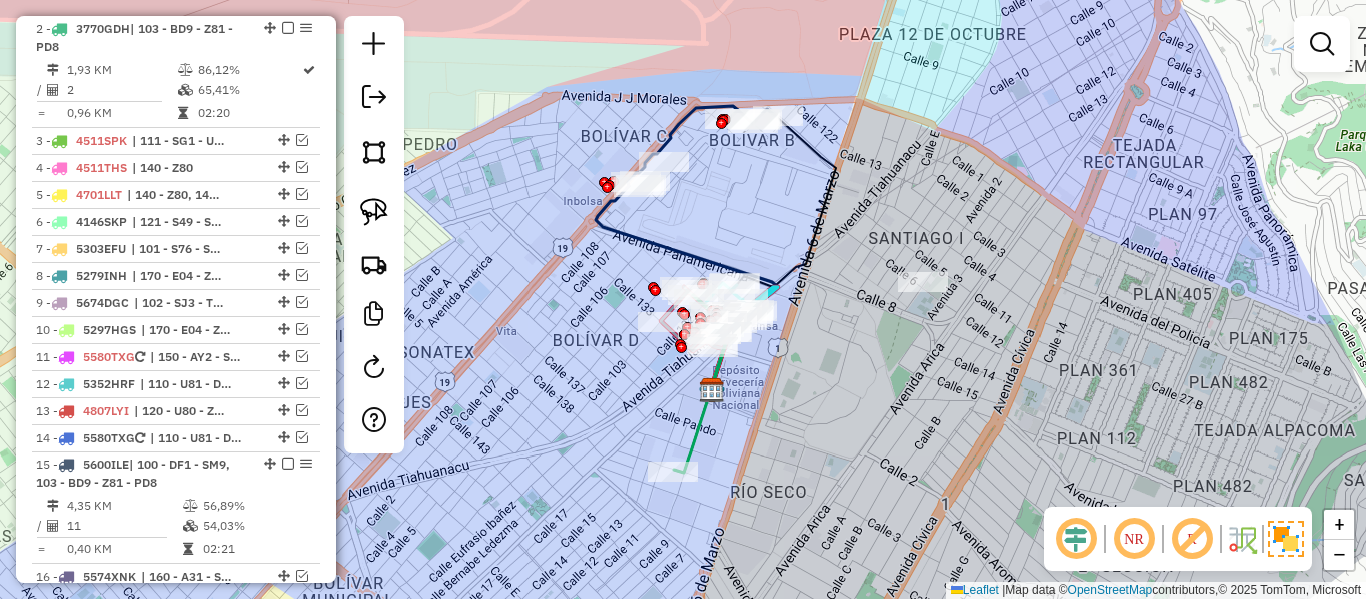 click 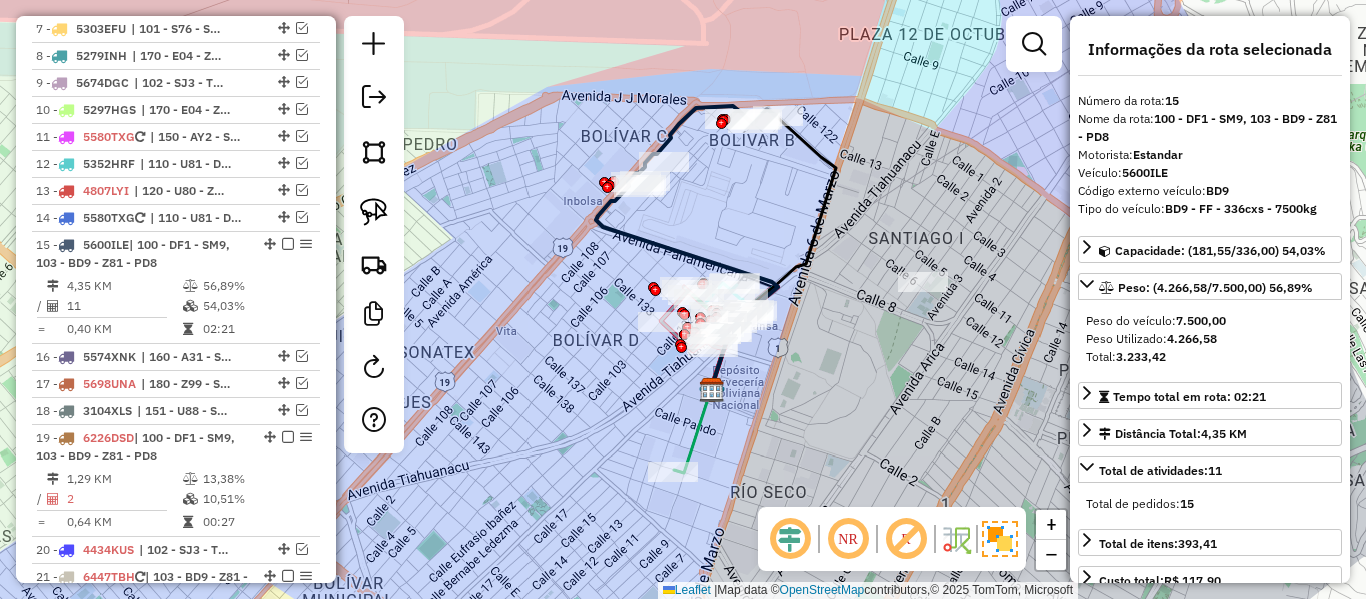 scroll, scrollTop: 1244, scrollLeft: 0, axis: vertical 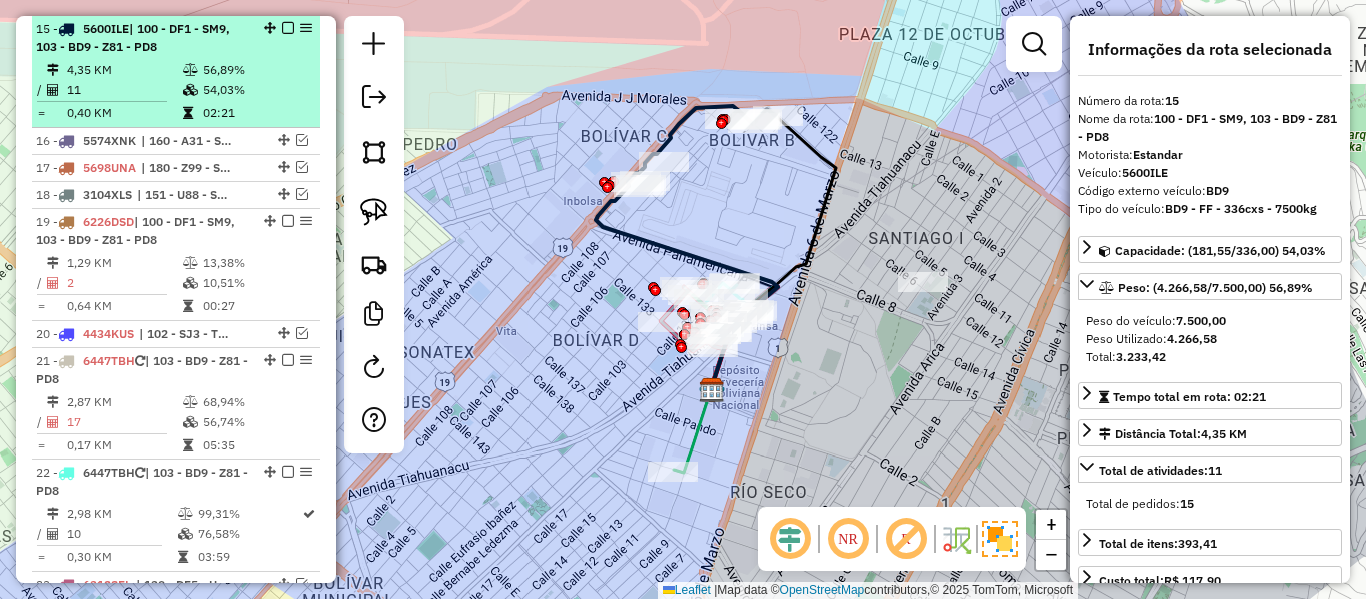 click at bounding box center [190, 70] 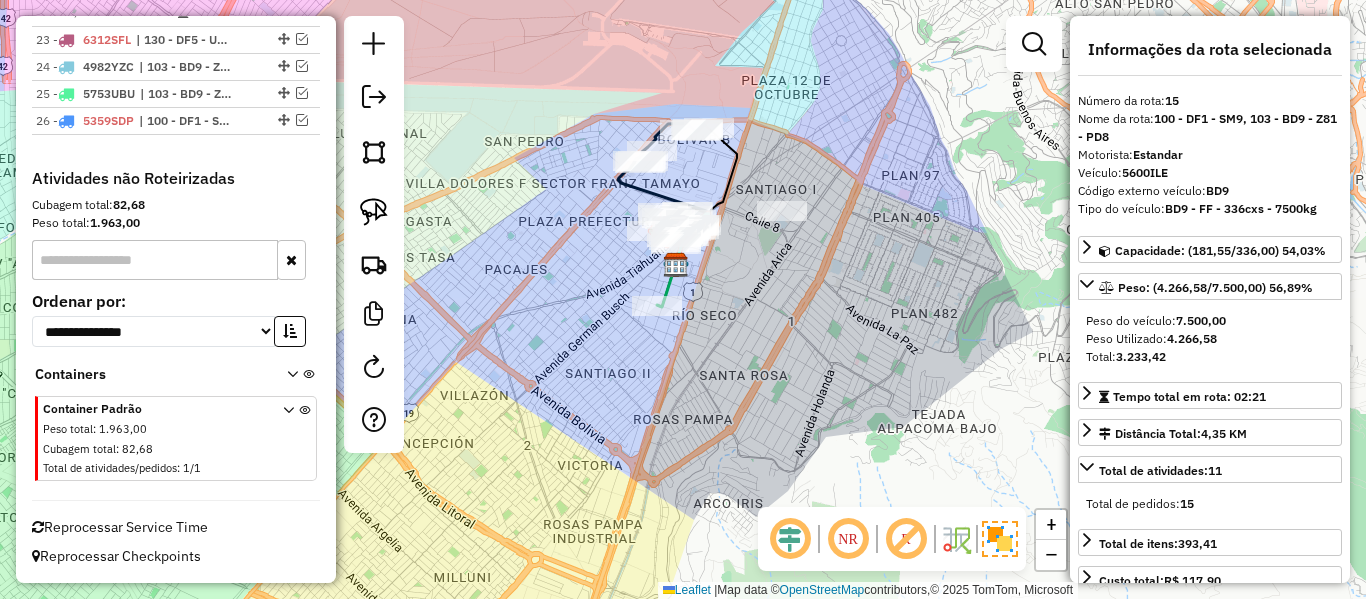 click 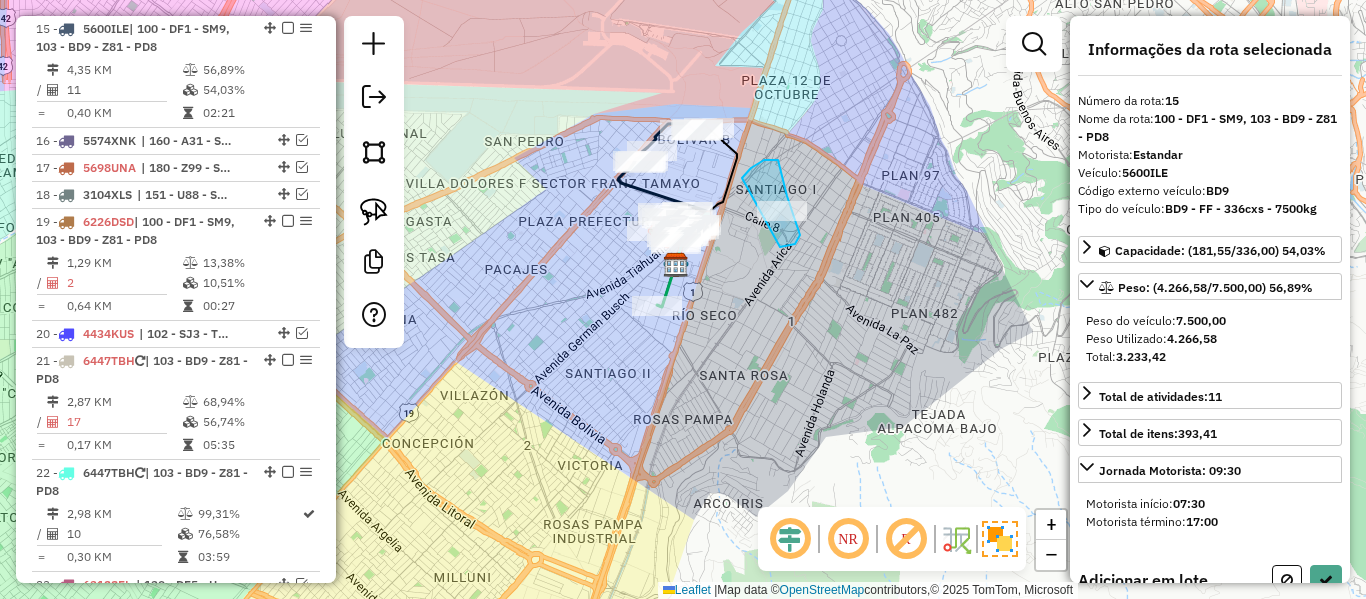 drag, startPoint x: 764, startPoint y: 160, endPoint x: 764, endPoint y: 247, distance: 87 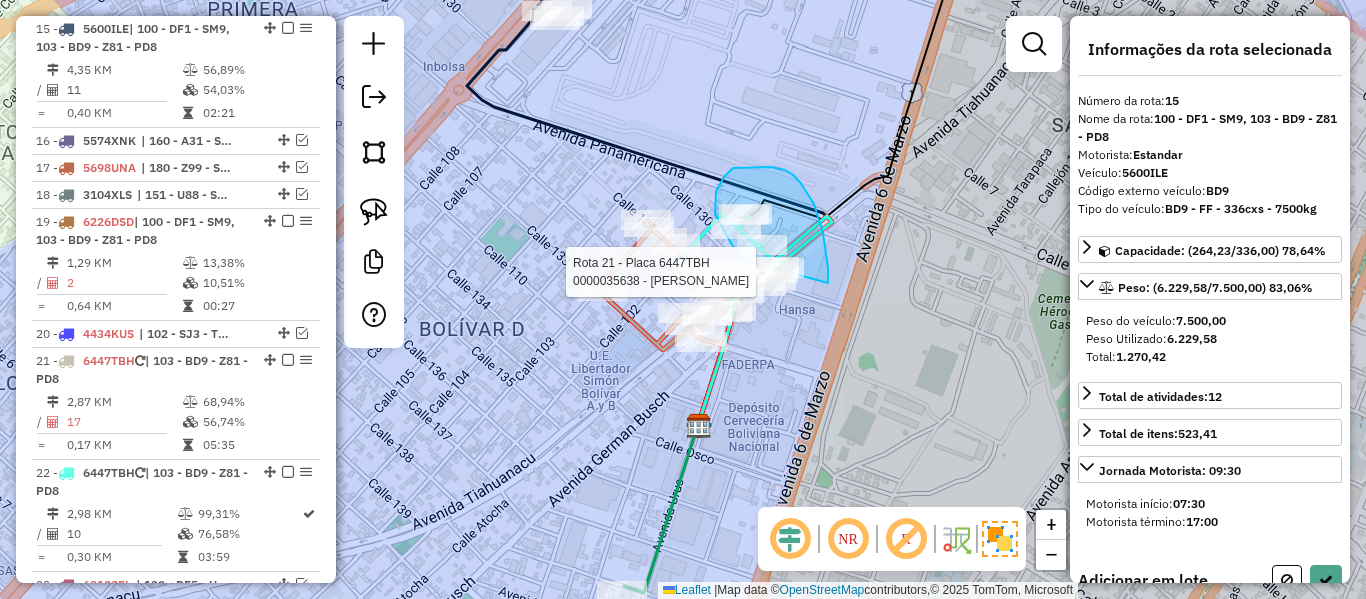 click on "Rota 22 - Placa 6447TBH  0000907592 - MELISA GARCIA Rota 22 - Placa 6447TBH  0000894412 - FIDELIA CALLIS Rota 22 - Placa 6447TBH  0000035185 - TIENDA MELFI Rota 21 - Placa 6447TBH  0000035638 - JOSE HUASCO Janela de atendimento Grade de atendimento Capacidade Transportadoras Veículos Cliente Pedidos  Rotas Selecione os dias de semana para filtrar as janelas de atendimento  Seg   Ter   Qua   Qui   Sex   Sáb   Dom  Informe o período da janela de atendimento: De: Até:  Filtrar exatamente a janela do cliente  Considerar janela de atendimento padrão  Selecione os dias de semana para filtrar as grades de atendimento  Seg   Ter   Qua   Qui   Sex   Sáb   Dom   Considerar clientes sem dia de atendimento cadastrado  Clientes fora do dia de atendimento selecionado Filtrar as atividades entre os valores definidos abaixo:  Peso mínimo:   Peso máximo:   Cubagem mínima:   Cubagem máxima:   De:   Até:  Filtrar as atividades entre o tempo de atendimento definido abaixo:  De:   Até:  Transportadora: Veículo: Nome:" 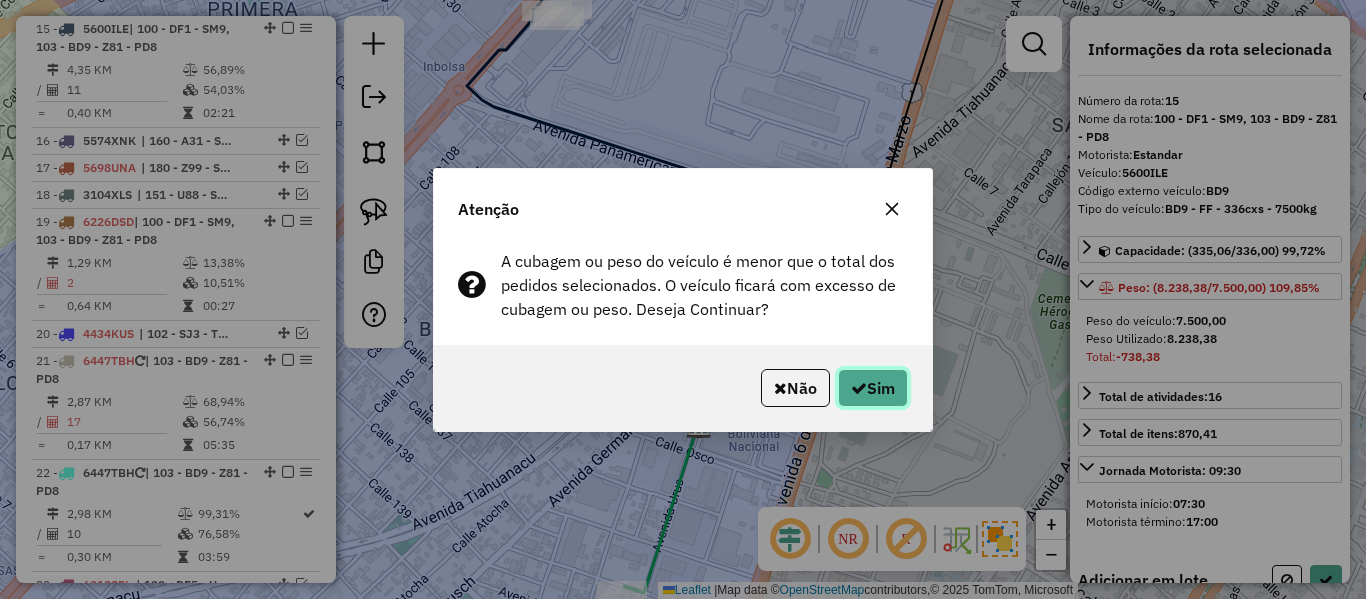 drag, startPoint x: 883, startPoint y: 379, endPoint x: 887, endPoint y: 355, distance: 24.33105 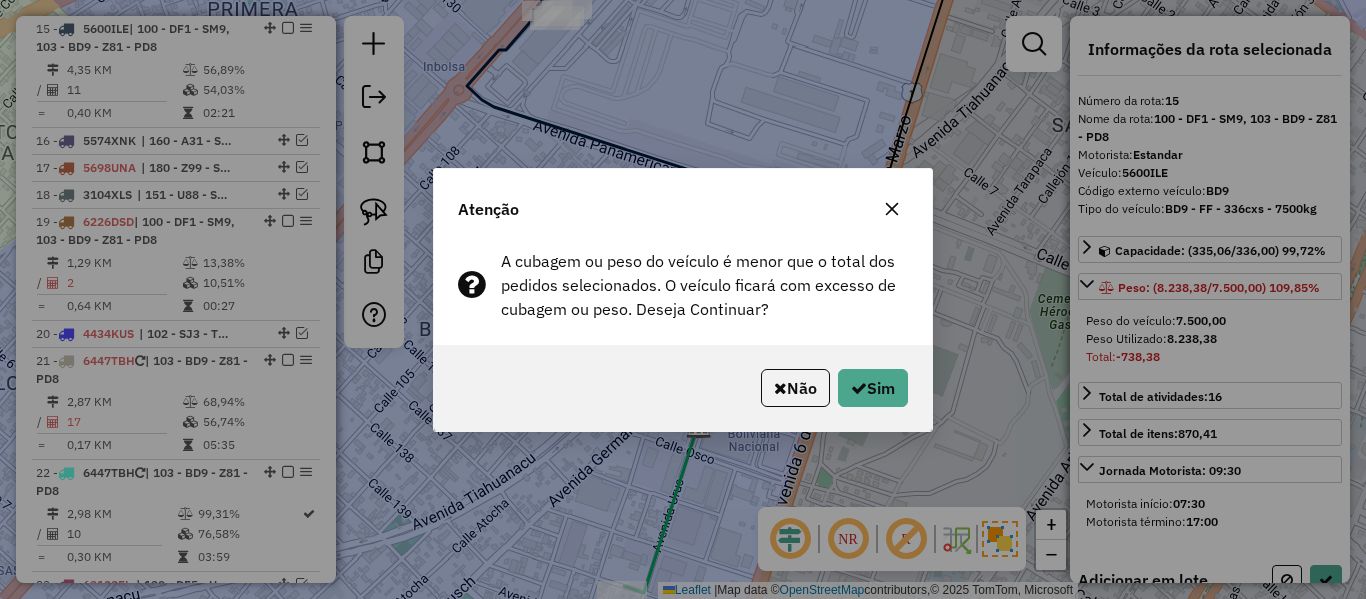 select on "**********" 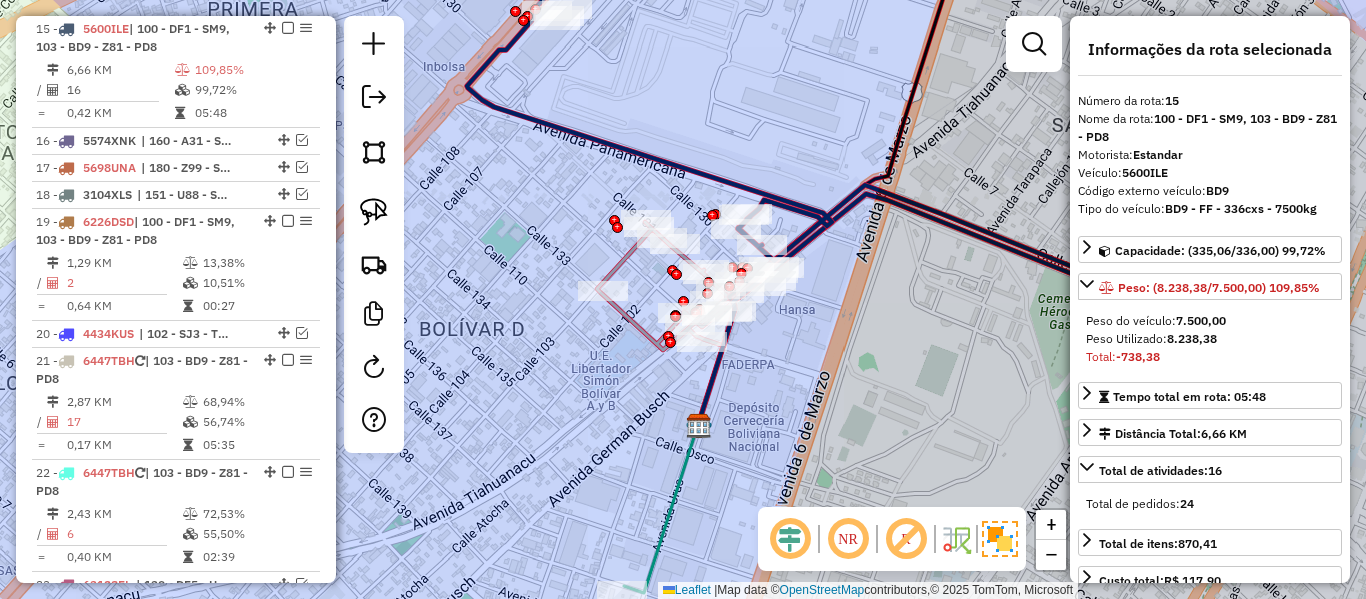 click 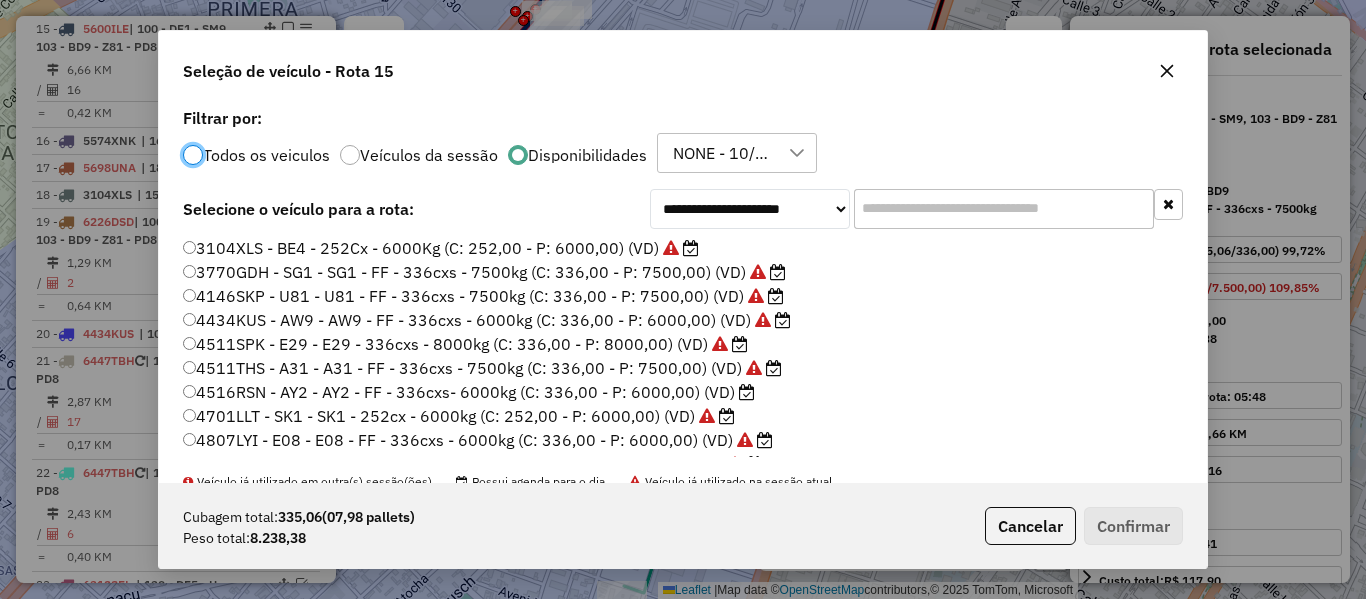 scroll, scrollTop: 11, scrollLeft: 6, axis: both 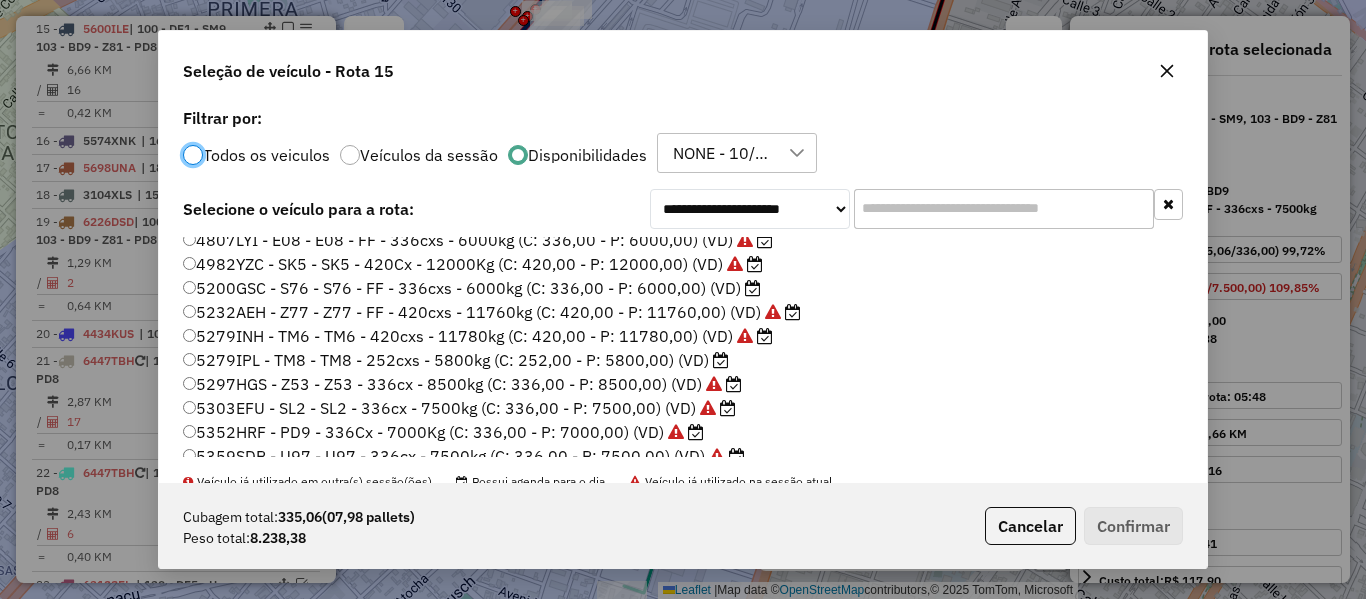 click on "5200GSC - S76 - S76 - FF - 336cxs - 6000kg (C: 336,00 - P: 6000,00) (VD)" 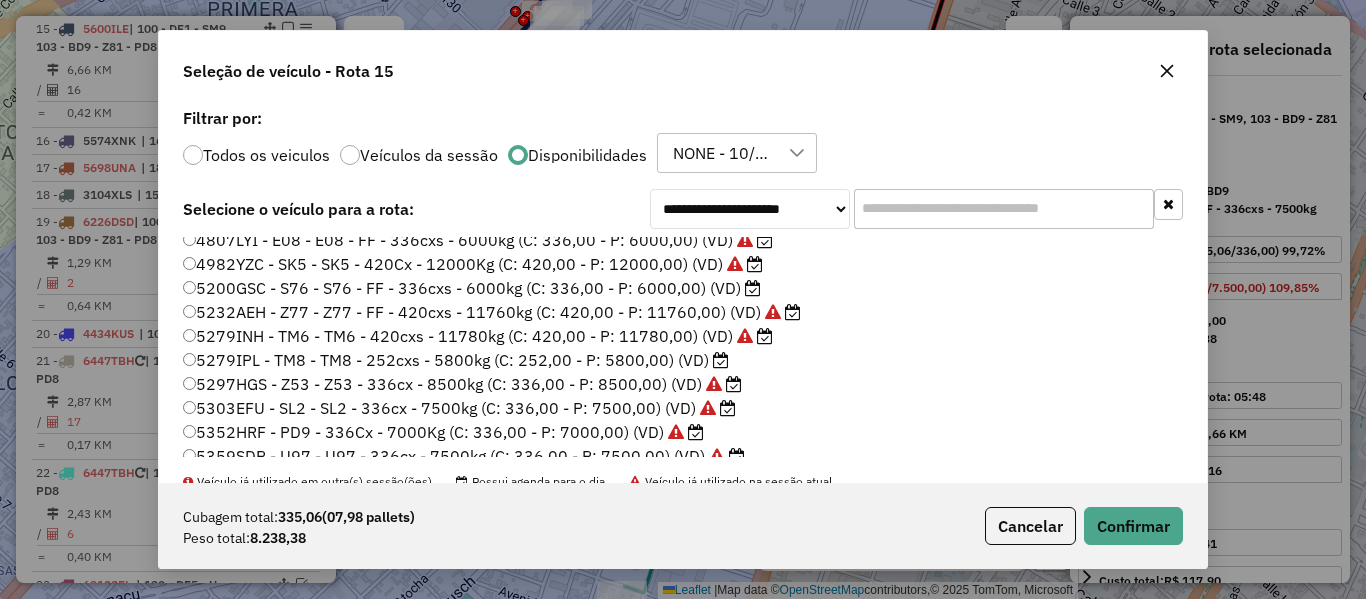 scroll, scrollTop: 300, scrollLeft: 0, axis: vertical 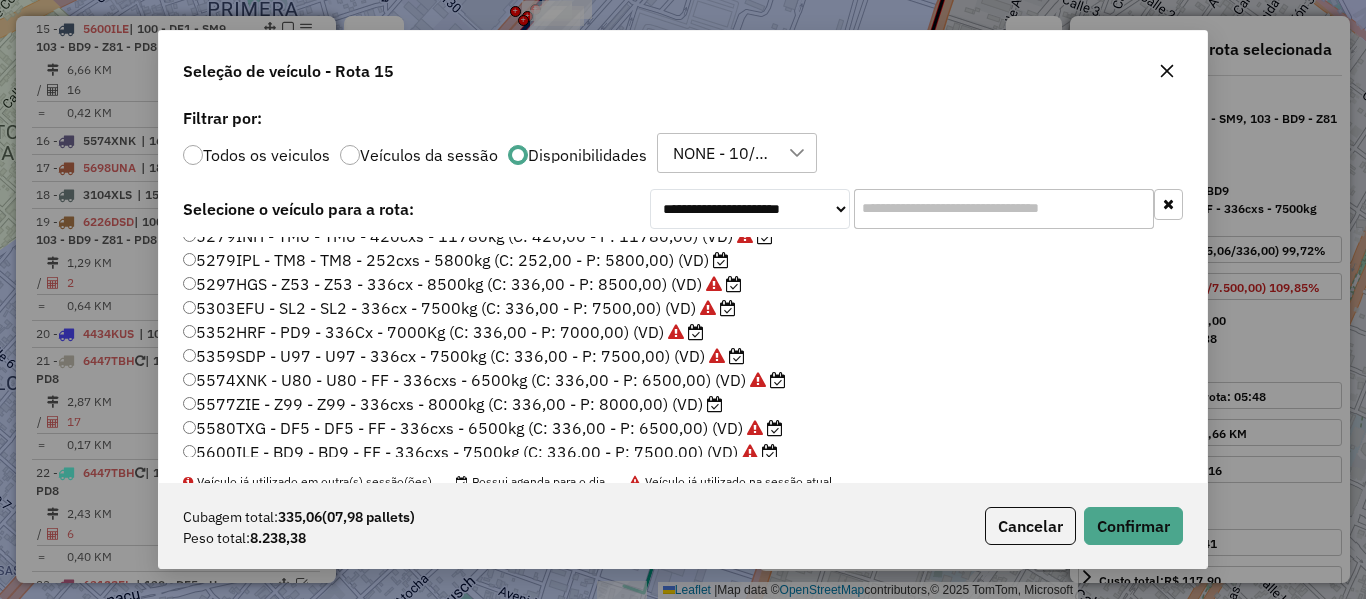 click 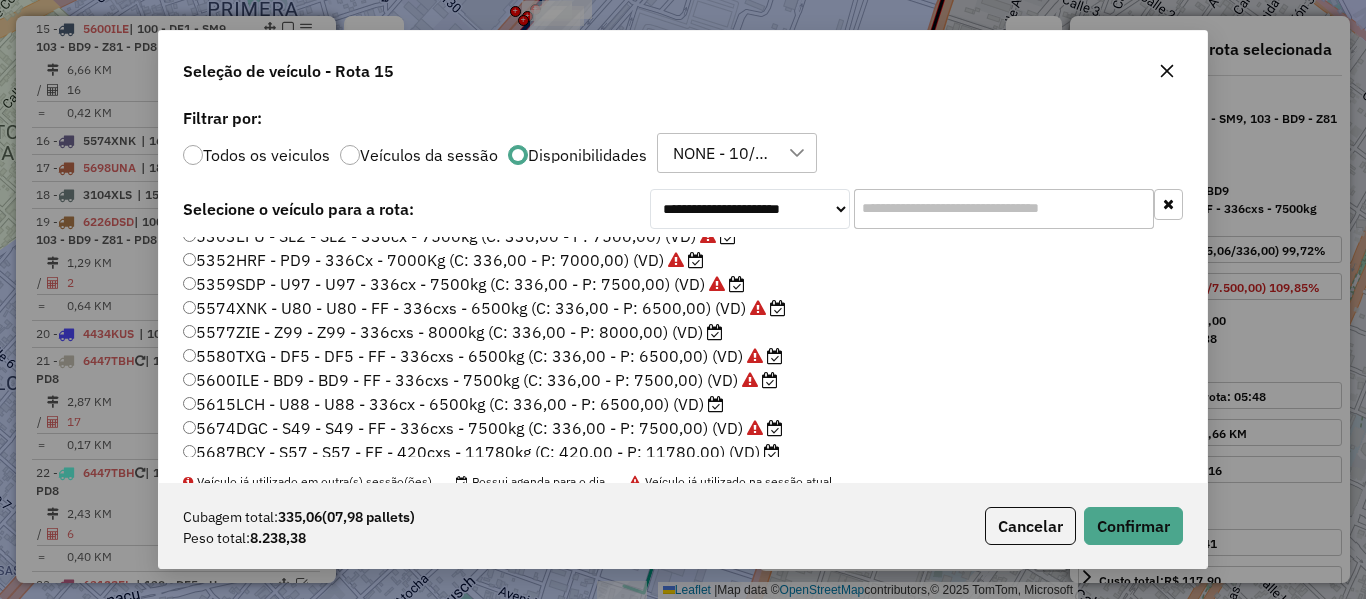 scroll, scrollTop: 400, scrollLeft: 0, axis: vertical 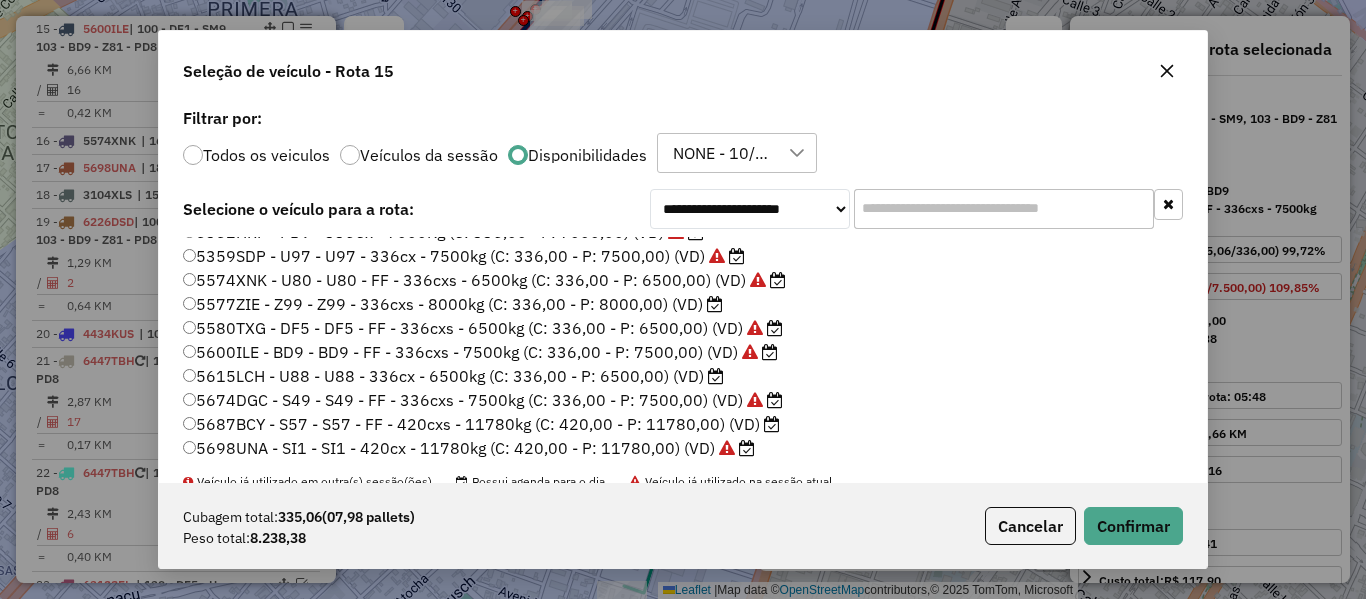 click on "5577ZIE - Z99 - Z99 - 336cxs - 8000kg (C: 336,00 - P: 8000,00) (VD)" 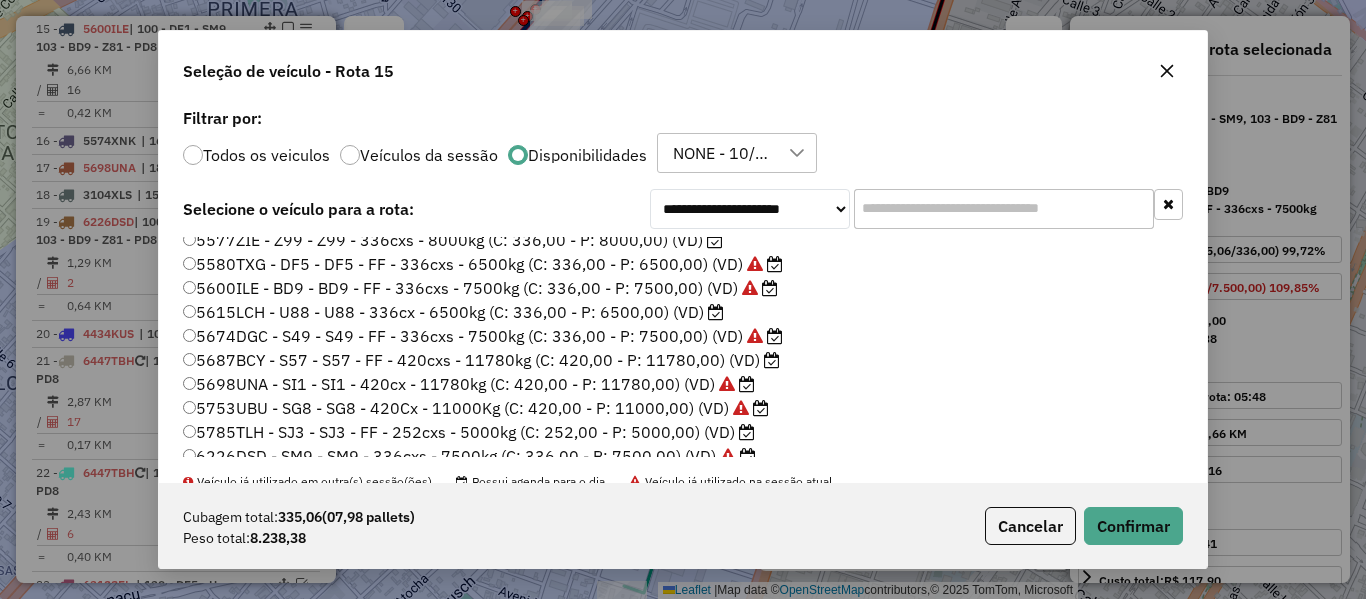 scroll, scrollTop: 572, scrollLeft: 0, axis: vertical 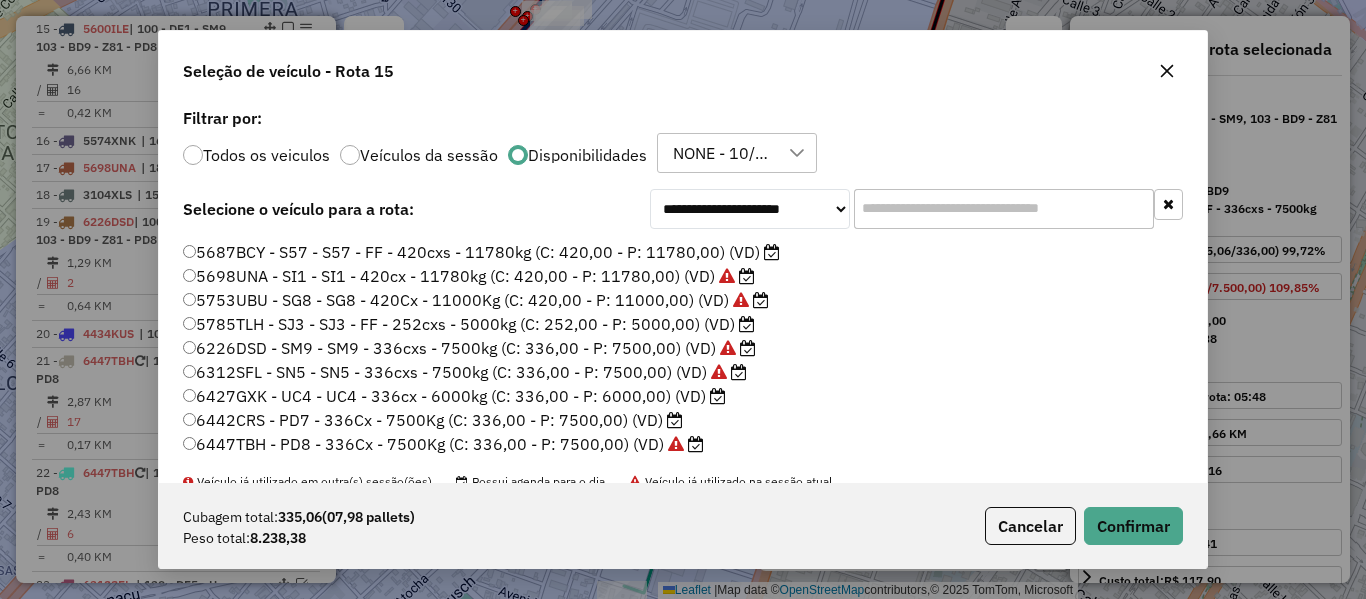 click on "6442CRS - PD7 - 336Cx - 7500Kg (C: 336,00 - P: 7500,00) (VD)" 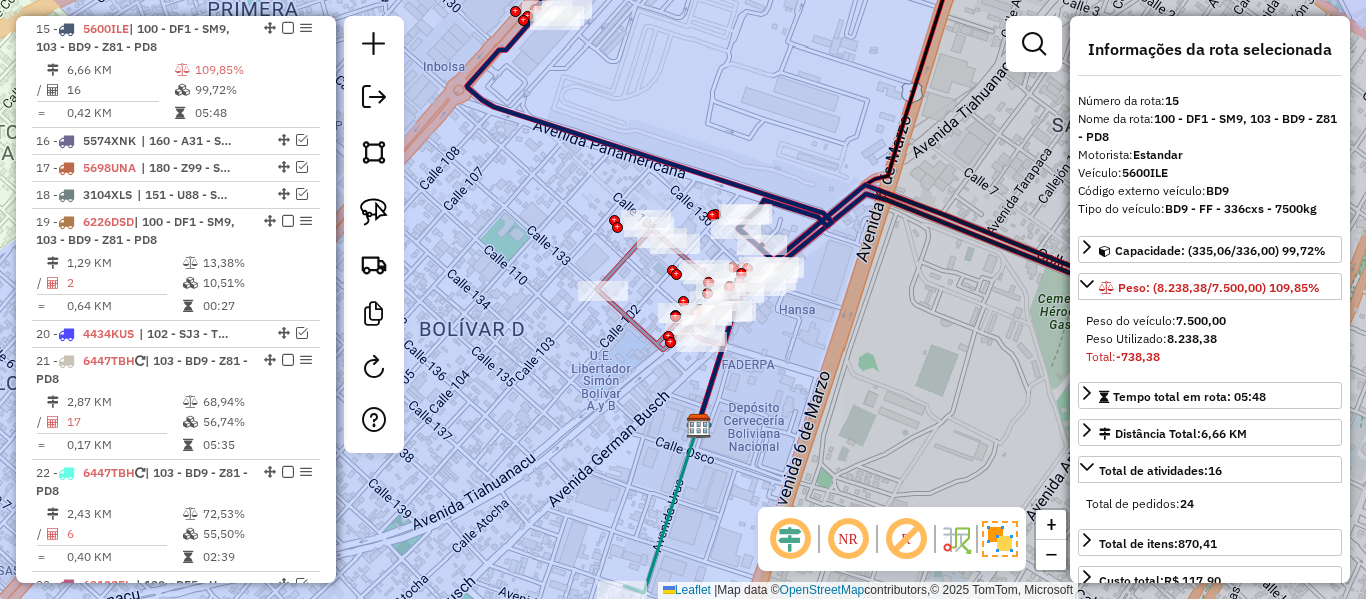 click on "Janela de atendimento Grade de atendimento Capacidade Transportadoras Veículos Cliente Pedidos  Rotas Selecione os dias de semana para filtrar as janelas de atendimento  Seg   Ter   Qua   Qui   Sex   Sáb   Dom  Informe o período da janela de atendimento: De: Até:  Filtrar exatamente a janela do cliente  Considerar janela de atendimento padrão  Selecione os dias de semana para filtrar as grades de atendimento  Seg   Ter   Qua   Qui   Sex   Sáb   Dom   Considerar clientes sem dia de atendimento cadastrado  Clientes fora do dia de atendimento selecionado Filtrar as atividades entre os valores definidos abaixo:  Peso mínimo:   Peso máximo:   Cubagem mínima:   Cubagem máxima:   De:   Até:  Filtrar as atividades entre o tempo de atendimento definido abaixo:  De:   Até:   Considerar capacidade total dos clientes não roteirizados Transportadora: Selecione um ou mais itens Tipo de veículo: Selecione um ou mais itens Veículo: Selecione um ou mais itens Motorista: Selecione um ou mais itens Nome: Rótulo:" 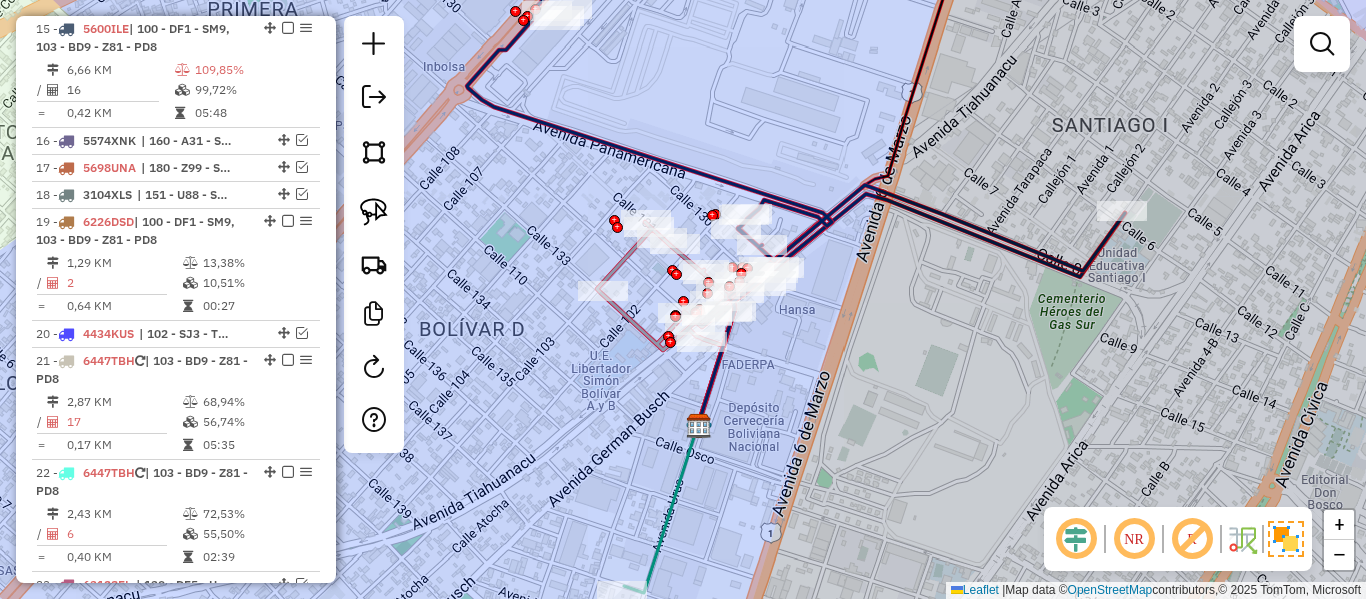 drag, startPoint x: 825, startPoint y: 364, endPoint x: 841, endPoint y: 352, distance: 20 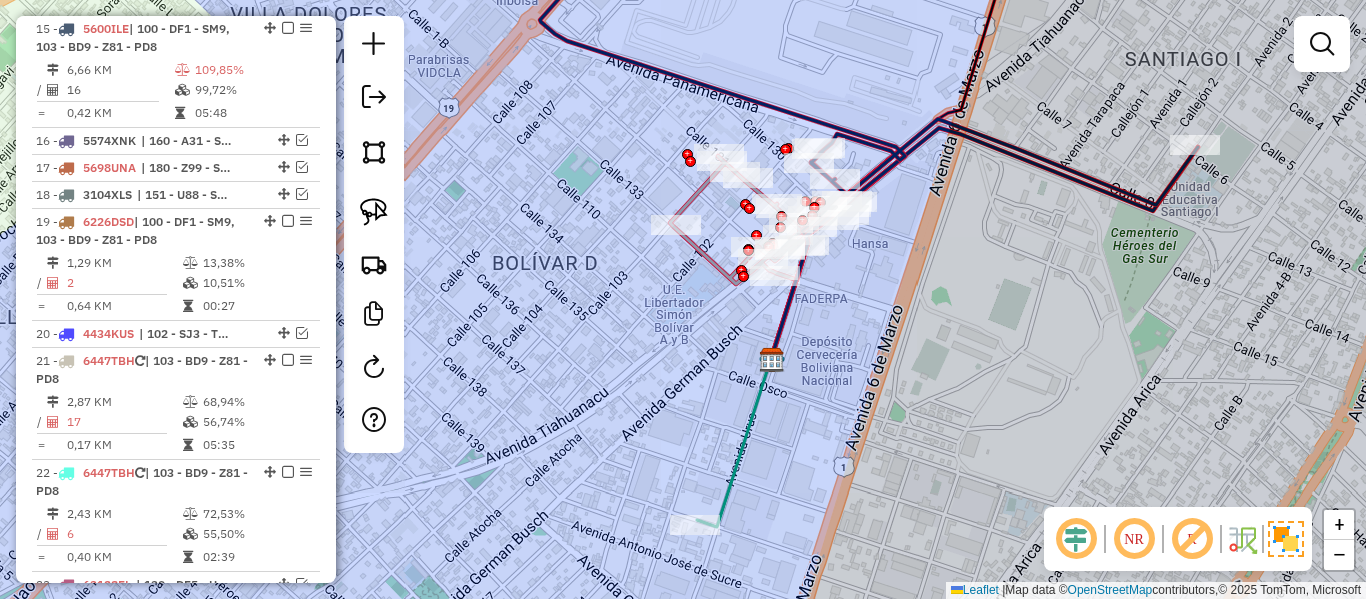 click 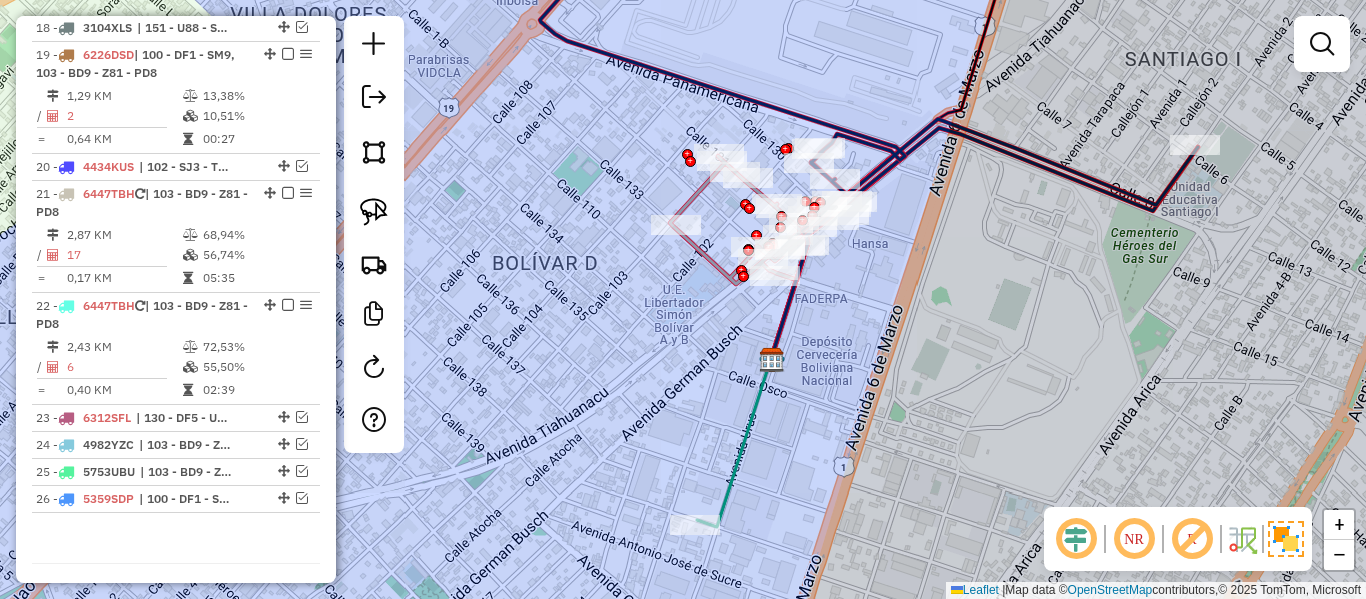 select on "**********" 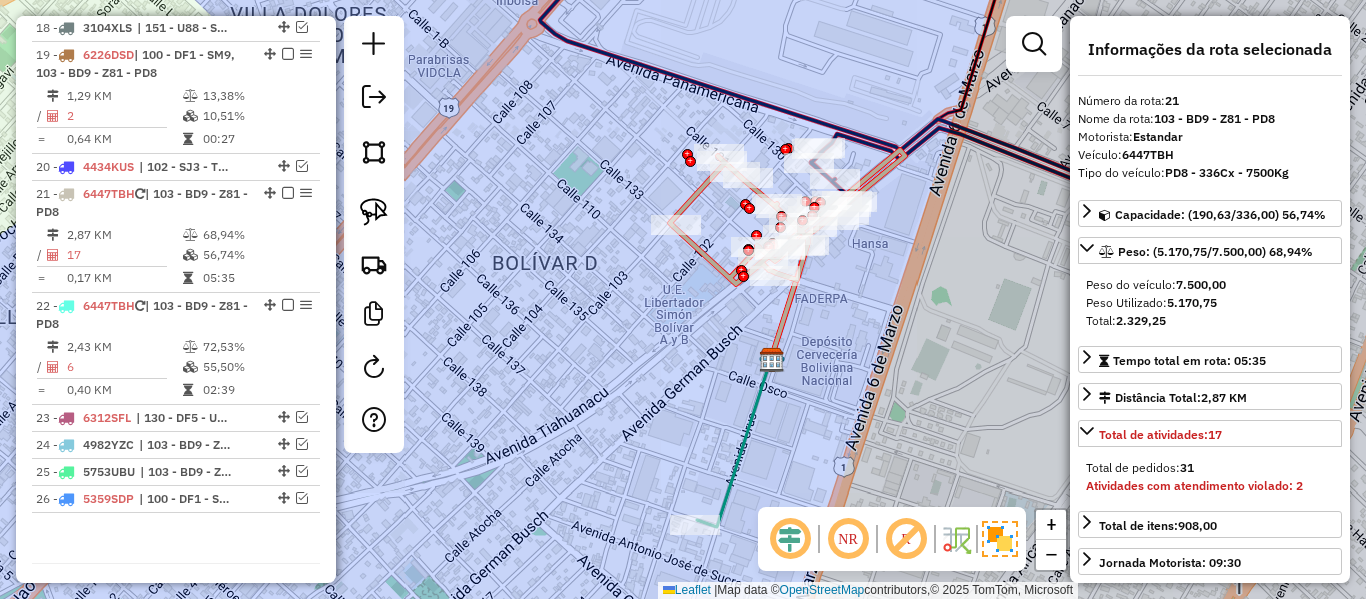 scroll, scrollTop: 1474, scrollLeft: 0, axis: vertical 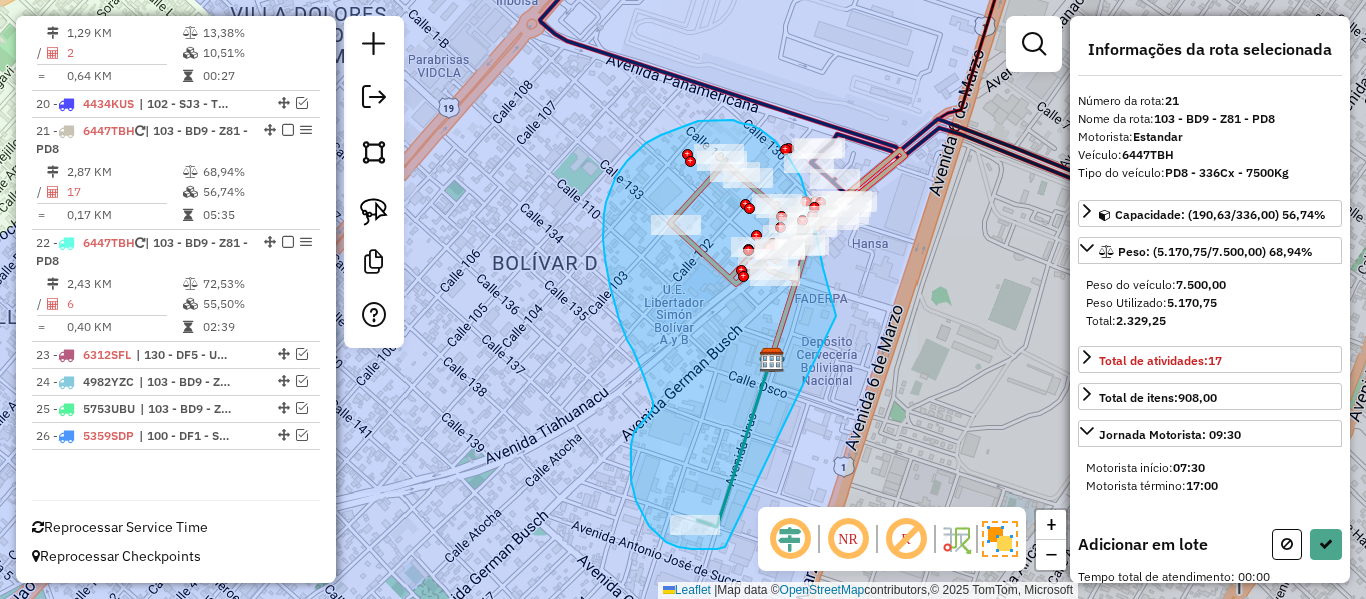 drag, startPoint x: 836, startPoint y: 316, endPoint x: 734, endPoint y: 537, distance: 243.40295 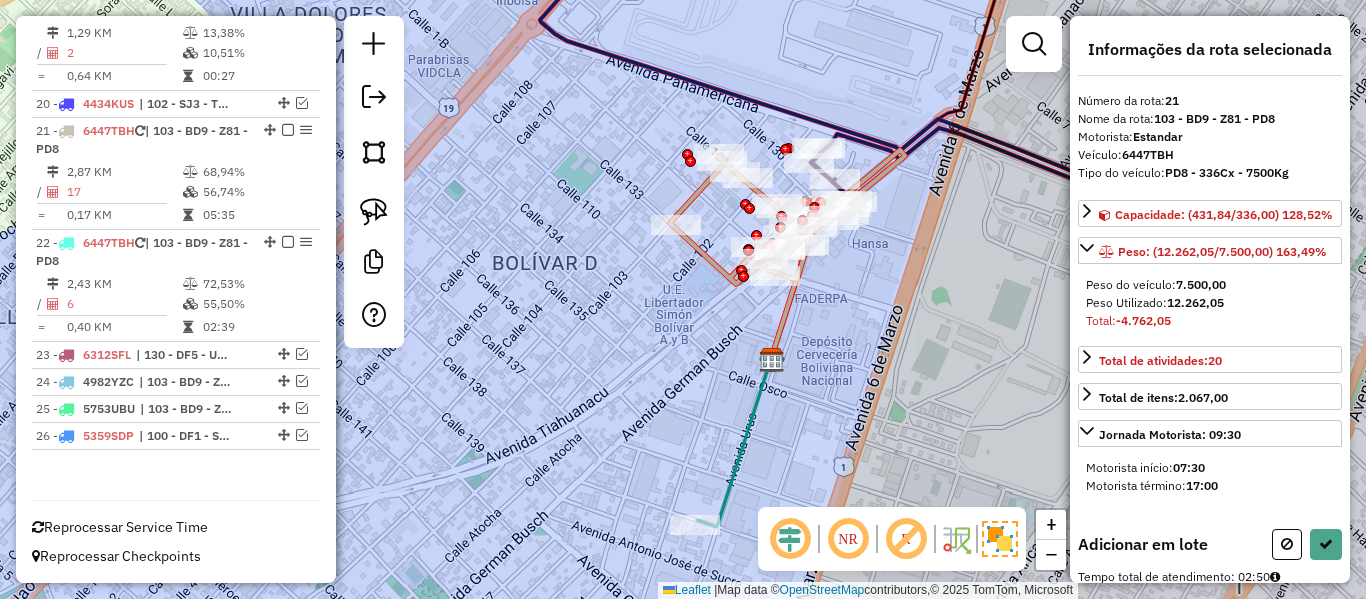 click on "Janela de atendimento Grade de atendimento Capacidade Transportadoras Veículos Cliente Pedidos  Rotas Selecione os dias de semana para filtrar as janelas de atendimento  Seg   Ter   Qua   Qui   Sex   Sáb   Dom  Informe o período da janela de atendimento: De: Até:  Filtrar exatamente a janela do cliente  Considerar janela de atendimento padrão  Selecione os dias de semana para filtrar as grades de atendimento  Seg   Ter   Qua   Qui   Sex   Sáb   Dom   Considerar clientes sem dia de atendimento cadastrado  Clientes fora do dia de atendimento selecionado Filtrar as atividades entre os valores definidos abaixo:  Peso mínimo:   Peso máximo:   Cubagem mínima:   Cubagem máxima:   De:   Até:  Filtrar as atividades entre o tempo de atendimento definido abaixo:  De:   Até:   Considerar capacidade total dos clientes não roteirizados Transportadora: Selecione um ou mais itens Tipo de veículo: Selecione um ou mais itens Veículo: Selecione um ou mais itens Motorista: Selecione um ou mais itens Nome: Rótulo:" 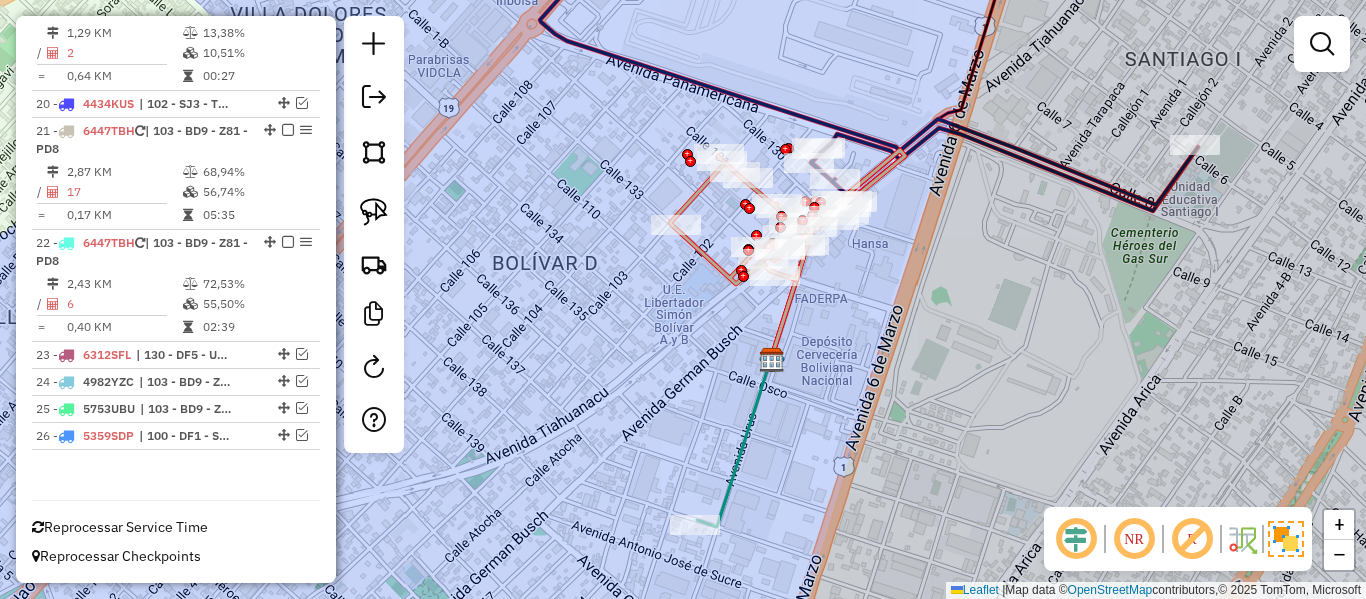 click 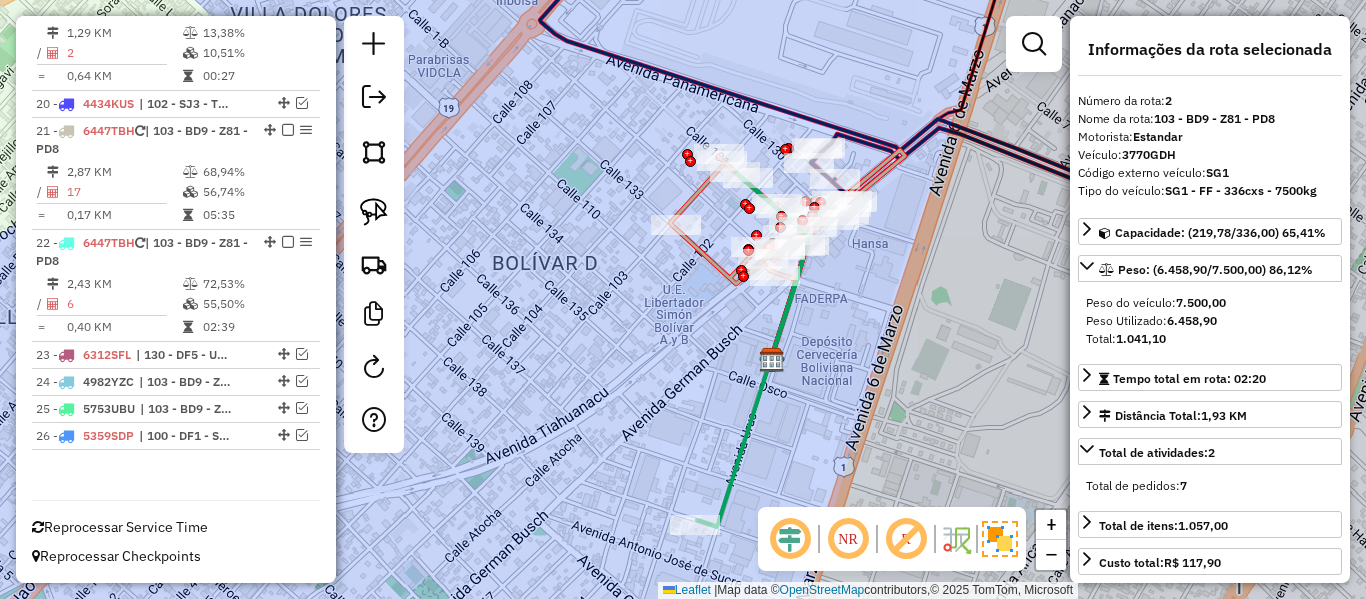scroll, scrollTop: 808, scrollLeft: 0, axis: vertical 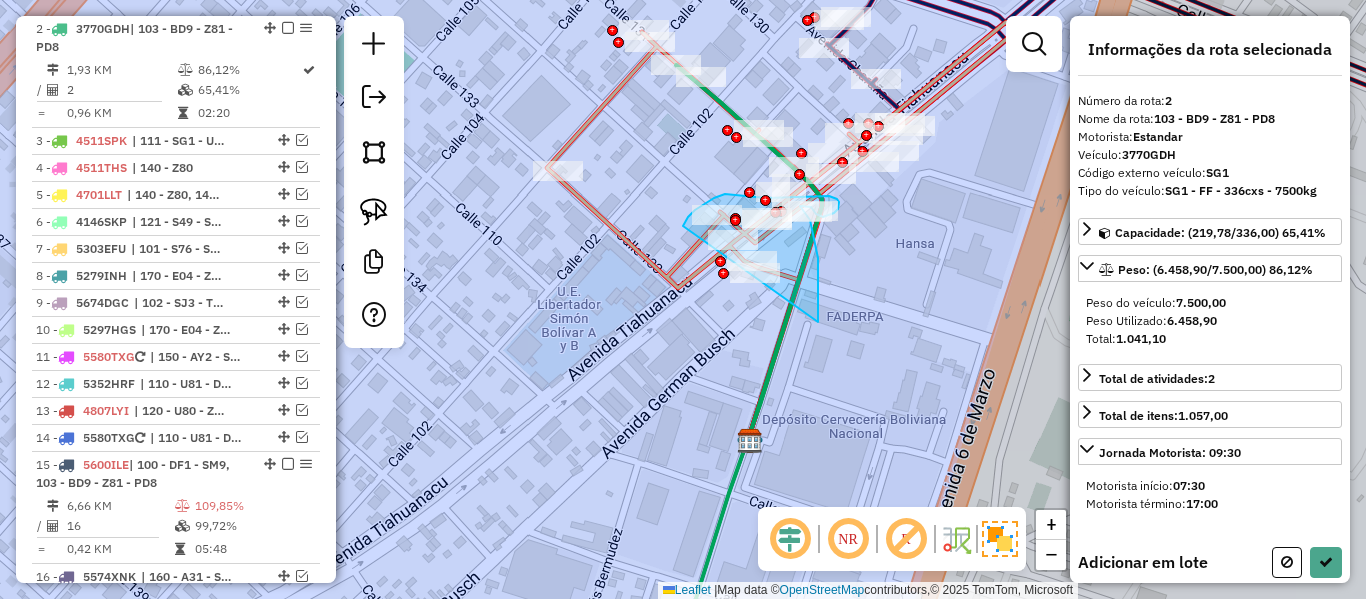 drag, startPoint x: 818, startPoint y: 322, endPoint x: 779, endPoint y: 353, distance: 49.819675 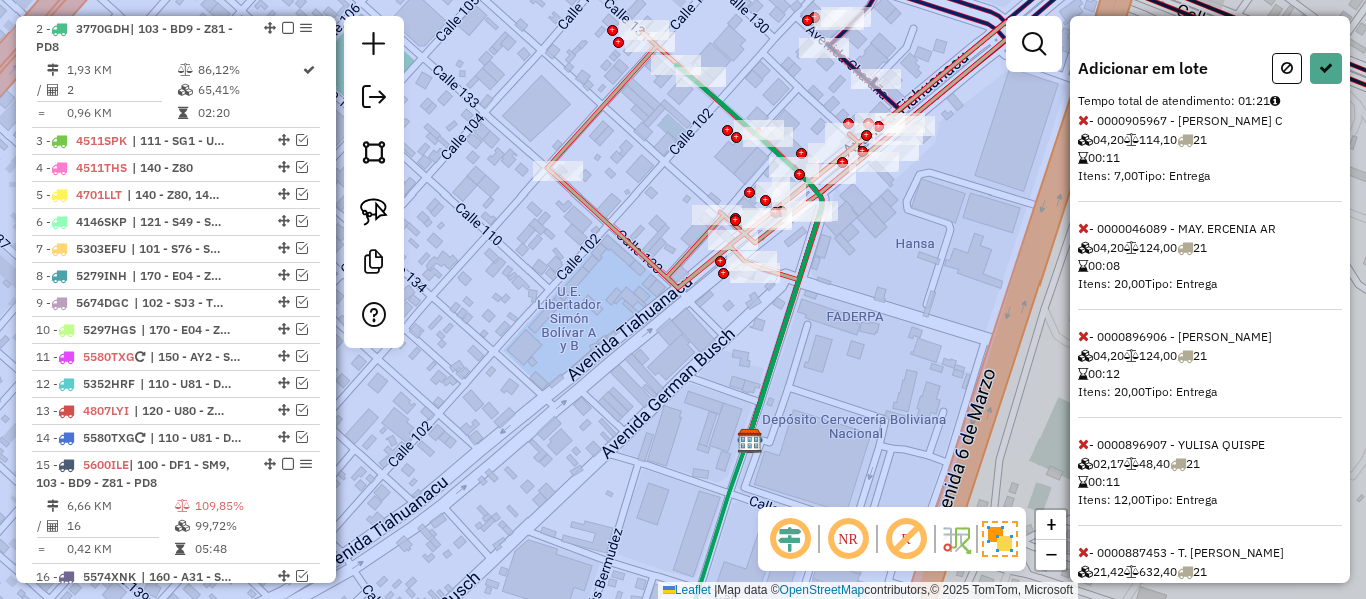 scroll, scrollTop: 677, scrollLeft: 0, axis: vertical 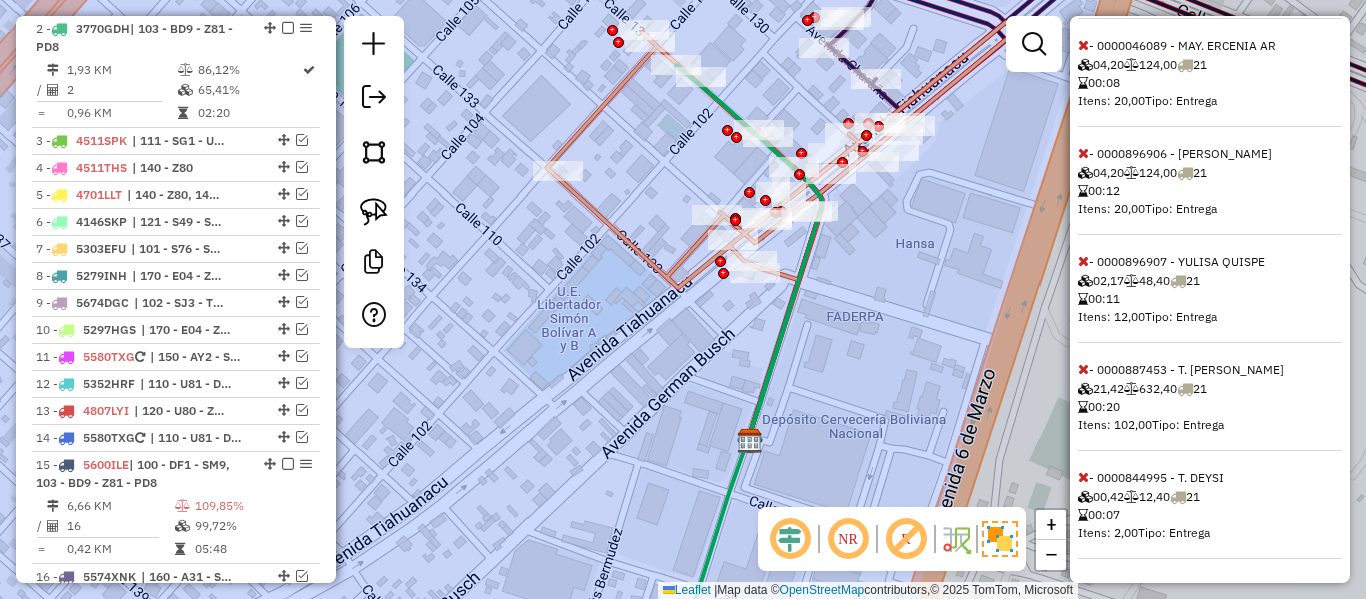 click at bounding box center (1083, 477) 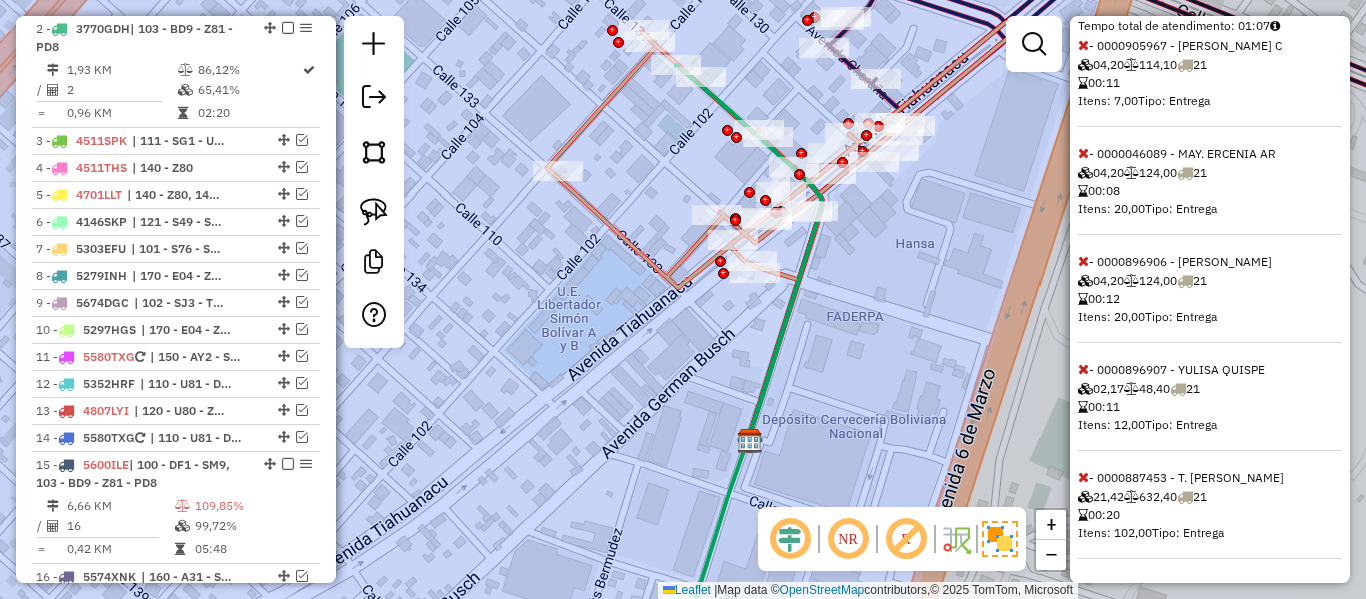 click at bounding box center (1083, 477) 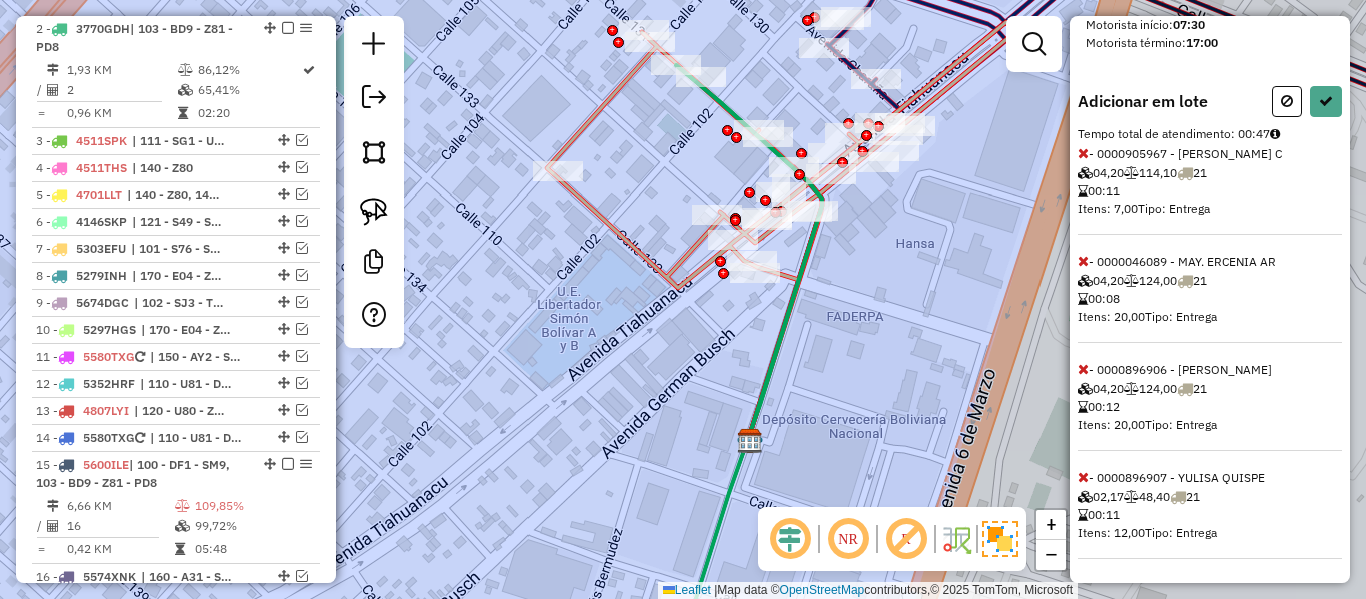 scroll, scrollTop: 0, scrollLeft: 0, axis: both 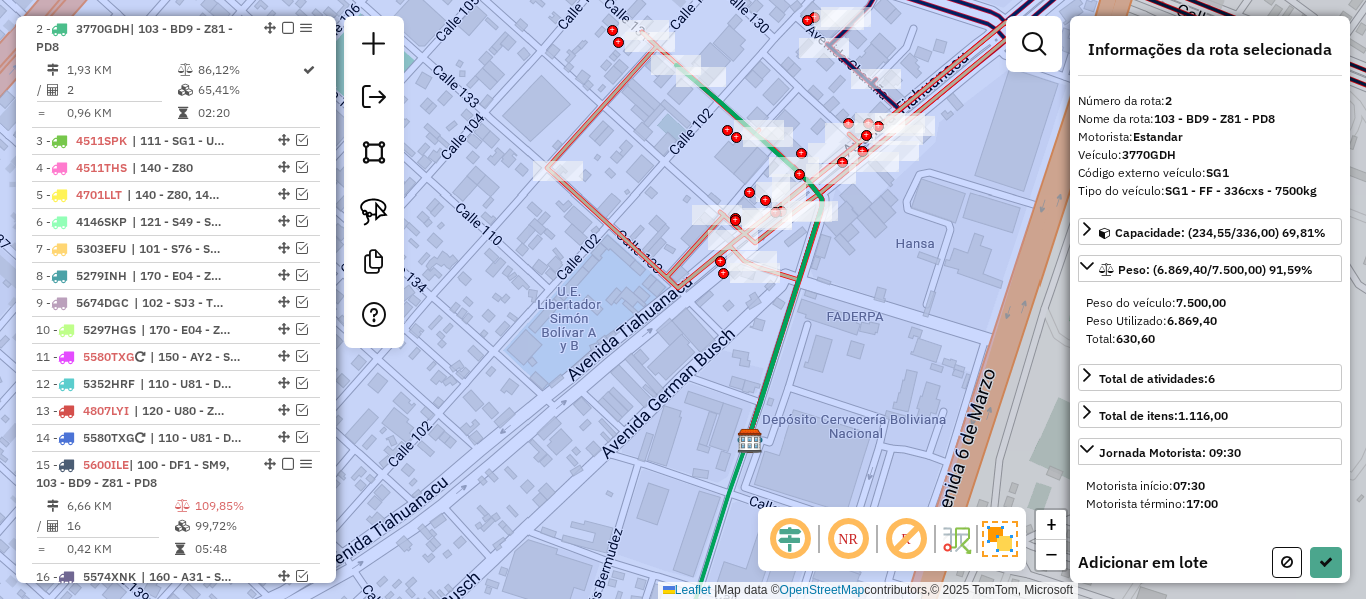 select on "**********" 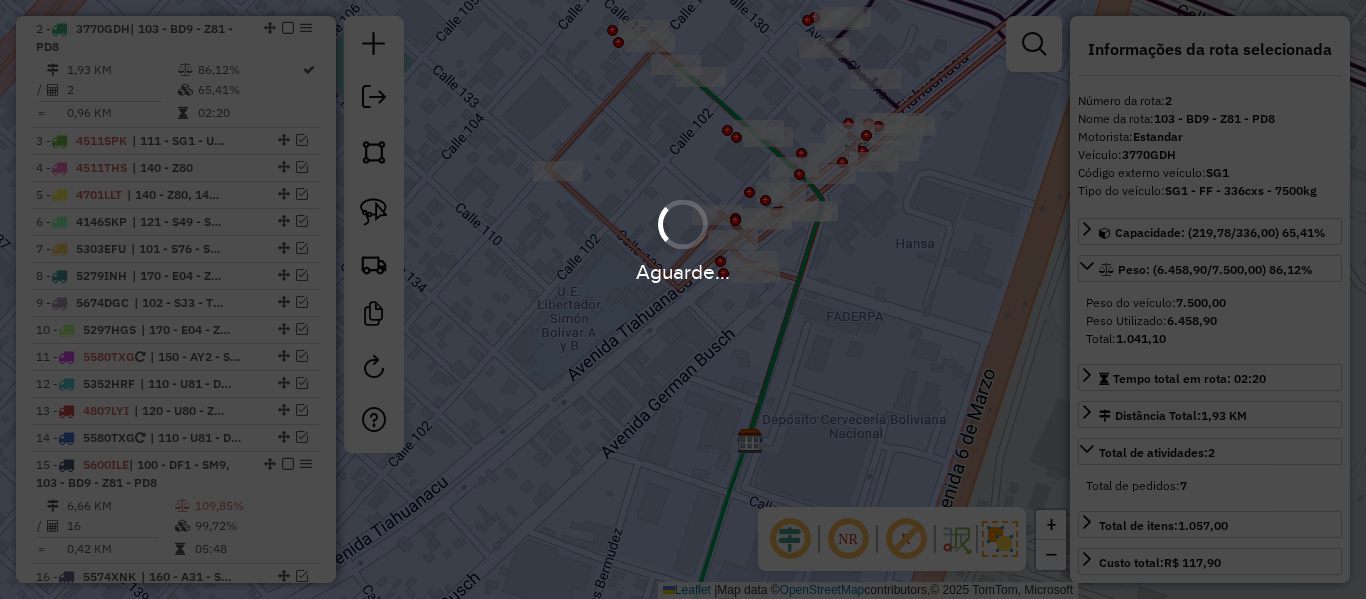 click on "Aguarde..." at bounding box center [683, 299] 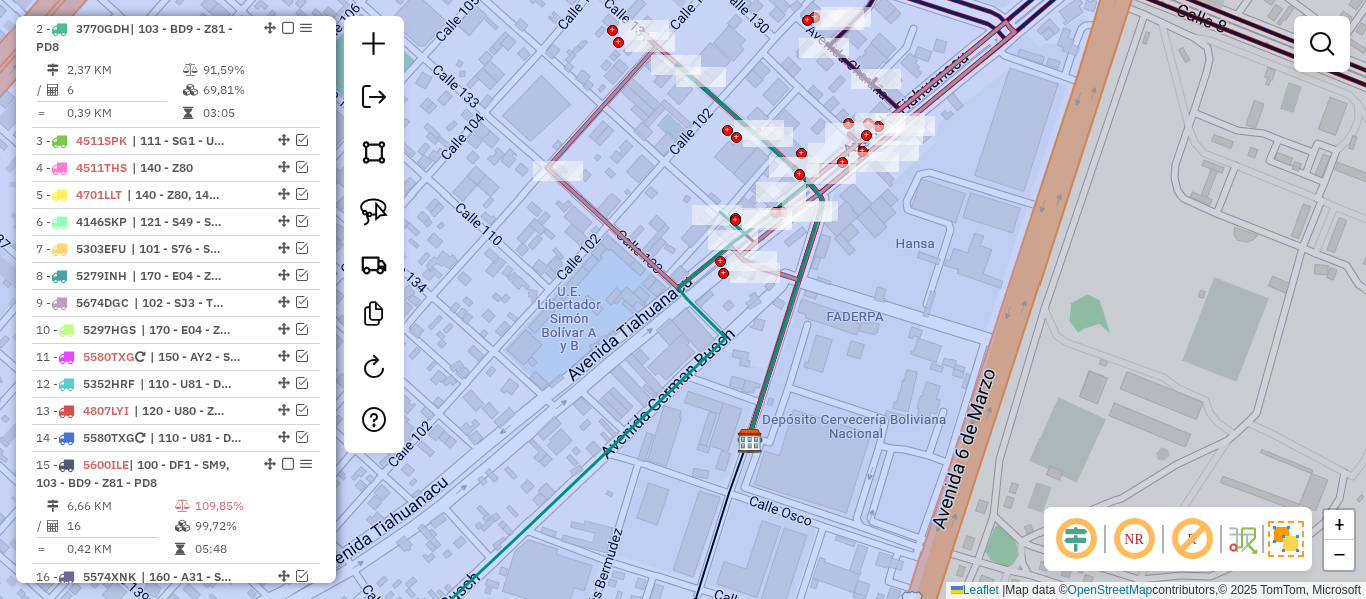 click 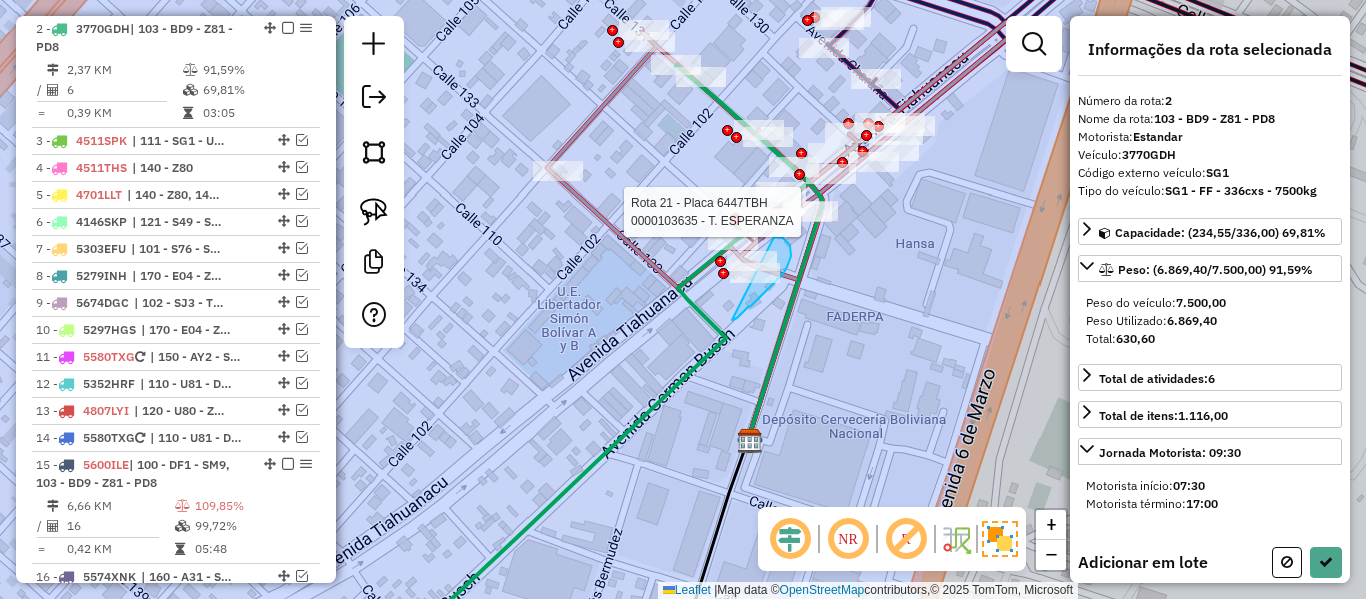 drag, startPoint x: 743, startPoint y: 313, endPoint x: 659, endPoint y: 301, distance: 84.85281 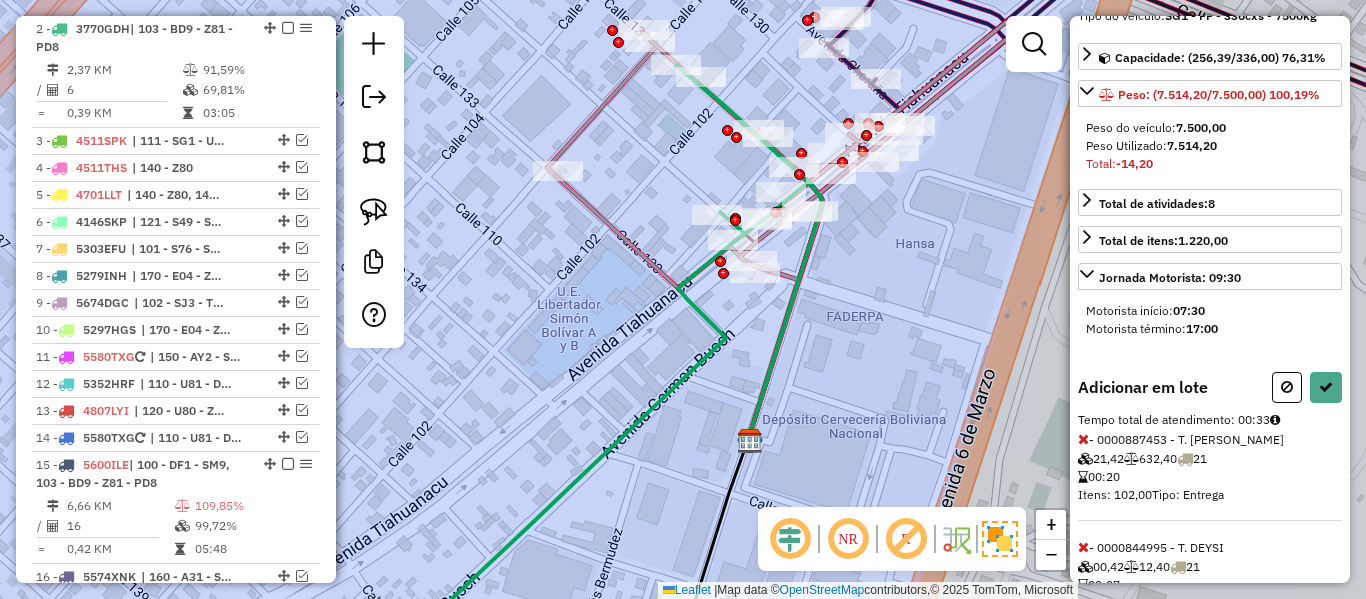 scroll, scrollTop: 245, scrollLeft: 0, axis: vertical 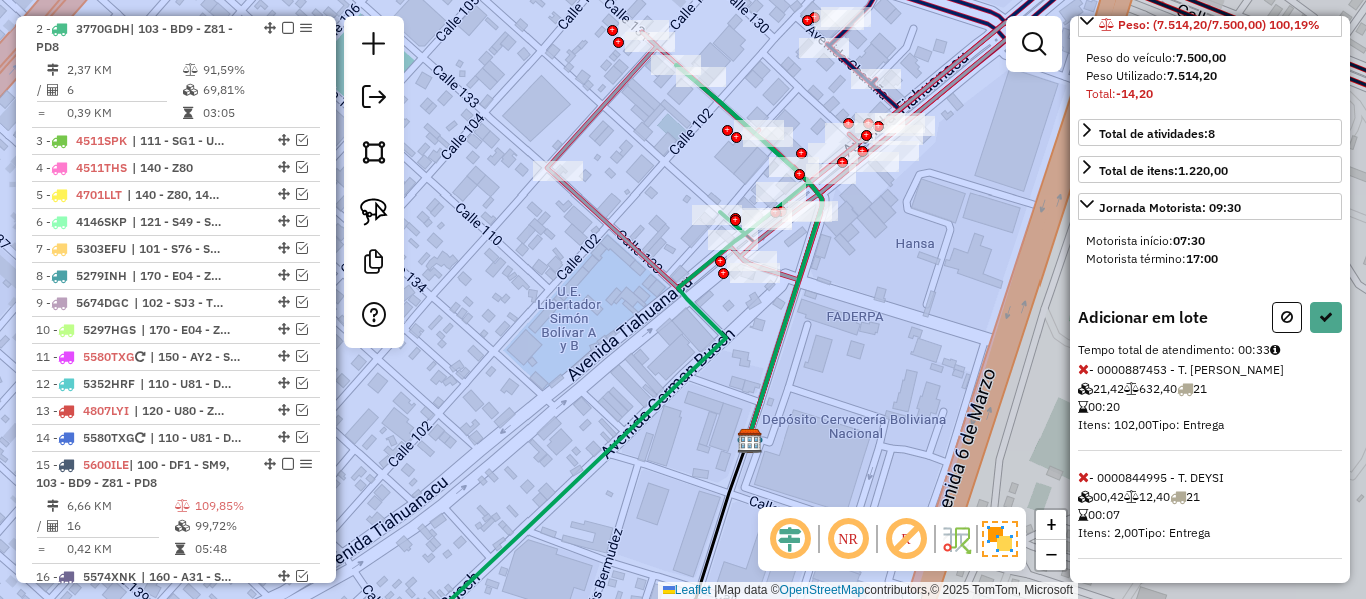 drag, startPoint x: 1083, startPoint y: 367, endPoint x: 1059, endPoint y: 370, distance: 24.186773 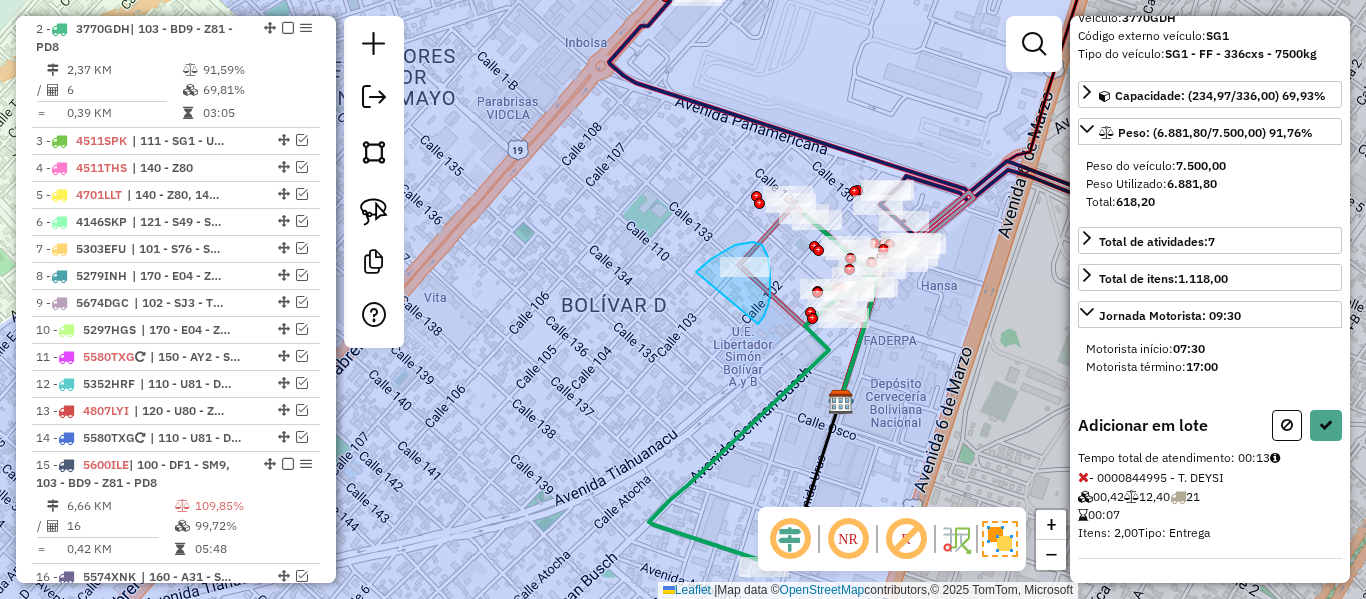 drag, startPoint x: 758, startPoint y: 324, endPoint x: 722, endPoint y: 302, distance: 42.190044 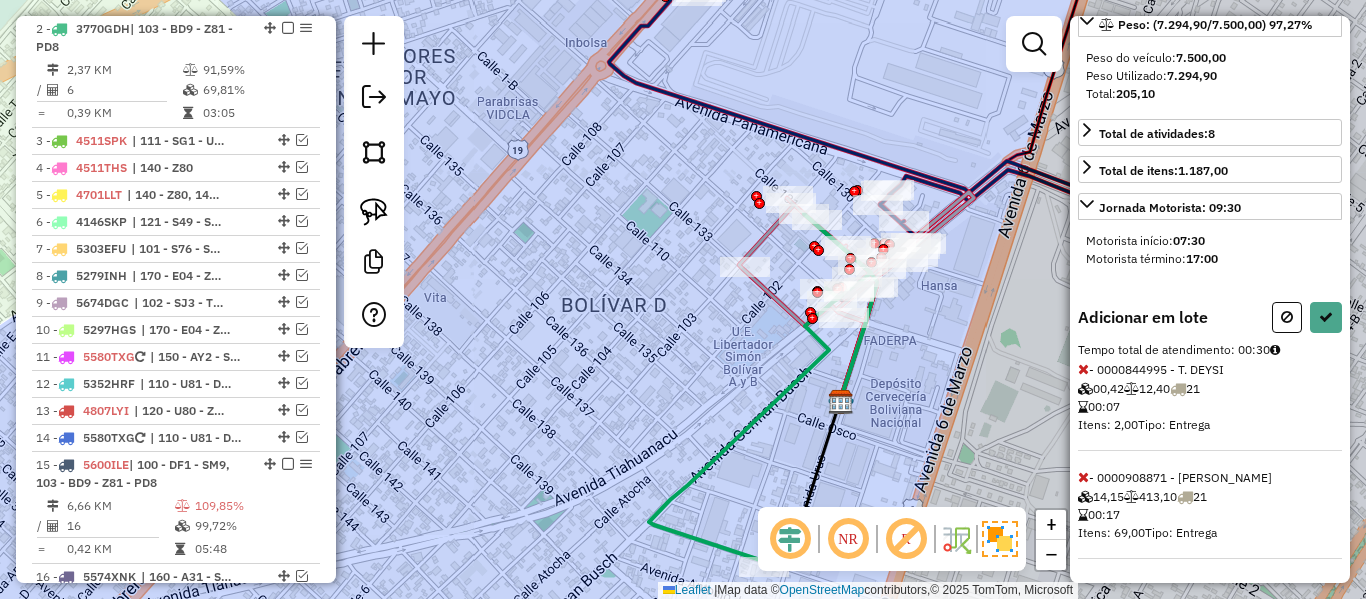 select on "**********" 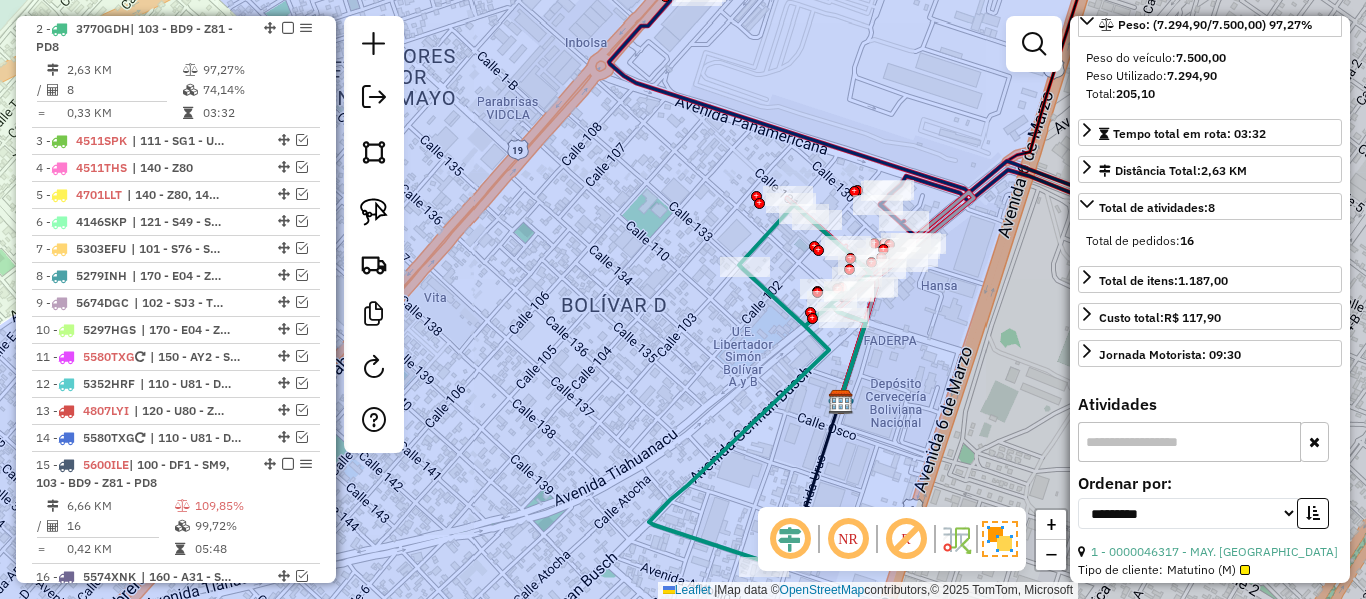 scroll, scrollTop: 0, scrollLeft: 0, axis: both 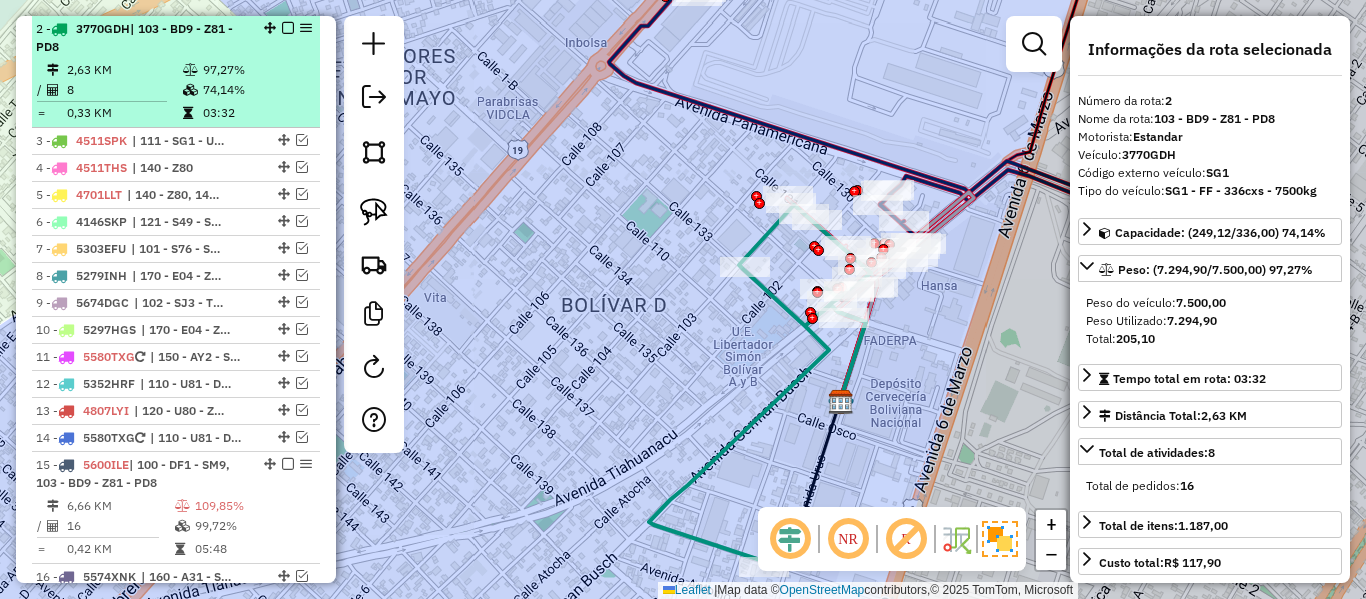 click at bounding box center [288, 28] 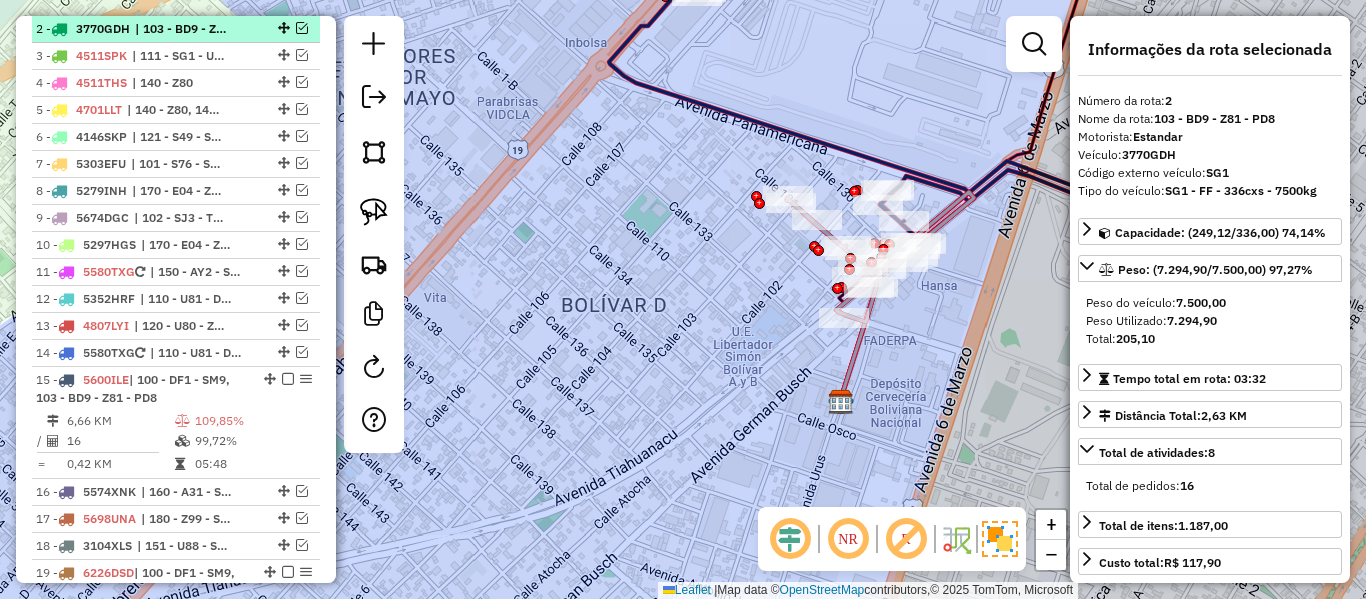 click at bounding box center (302, 28) 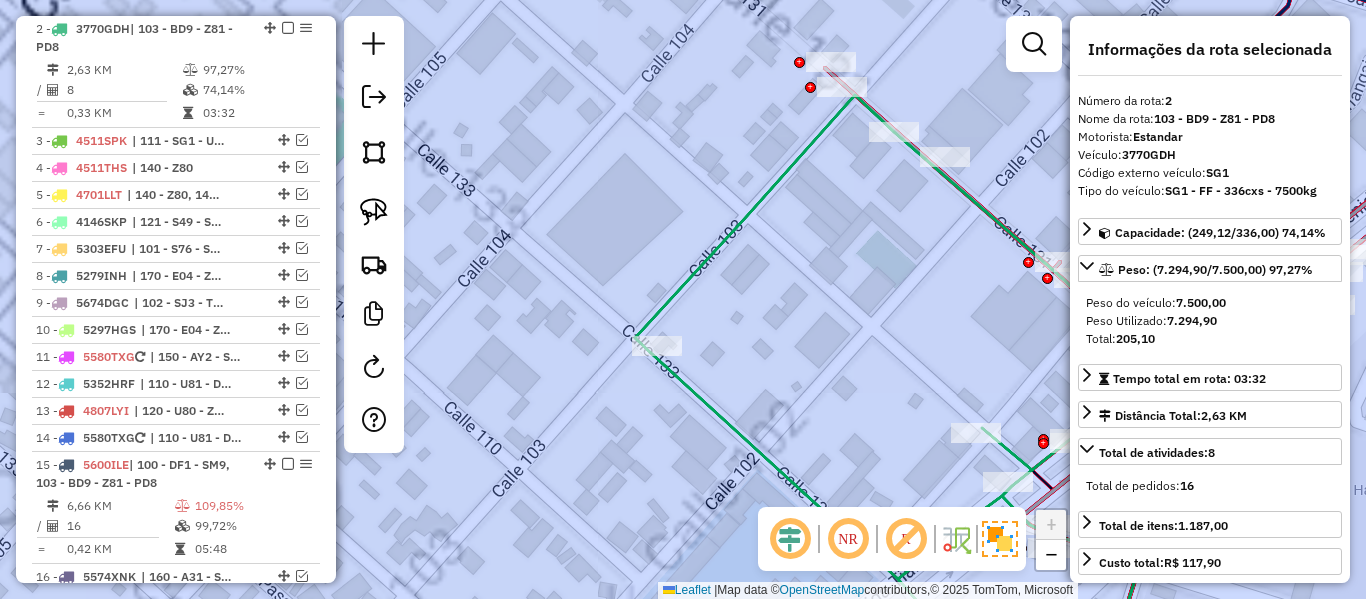 drag, startPoint x: 901, startPoint y: 247, endPoint x: 717, endPoint y: 257, distance: 184.27155 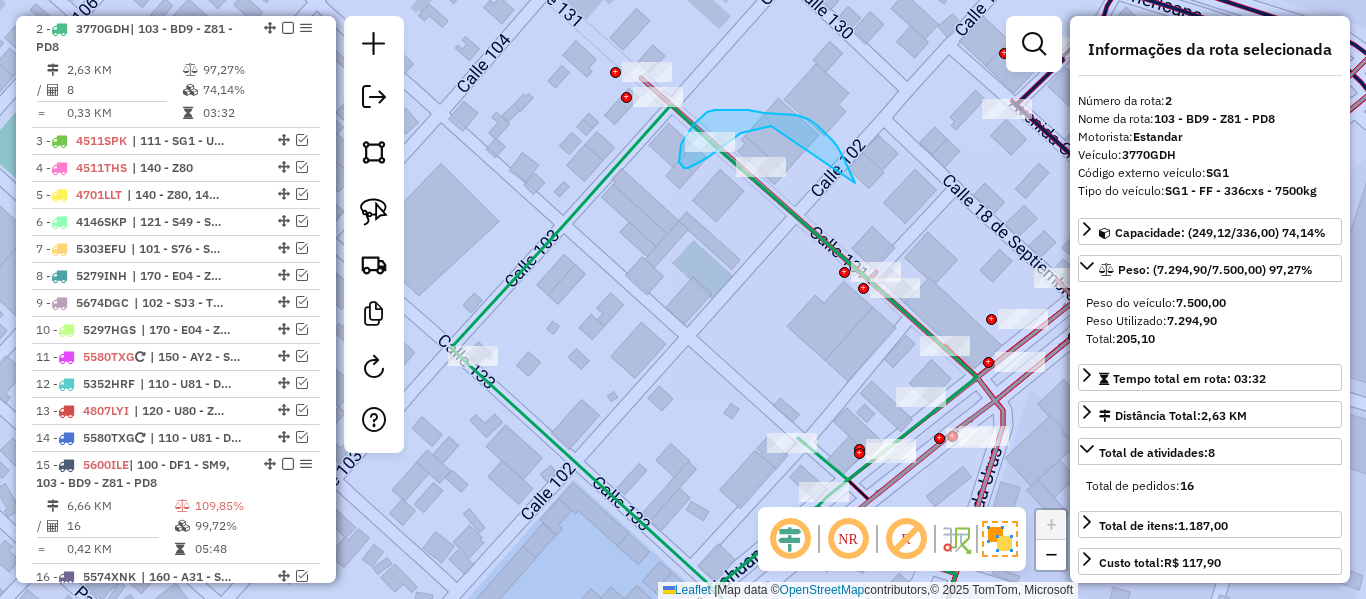 drag, startPoint x: 817, startPoint y: 125, endPoint x: 799, endPoint y: 135, distance: 20.59126 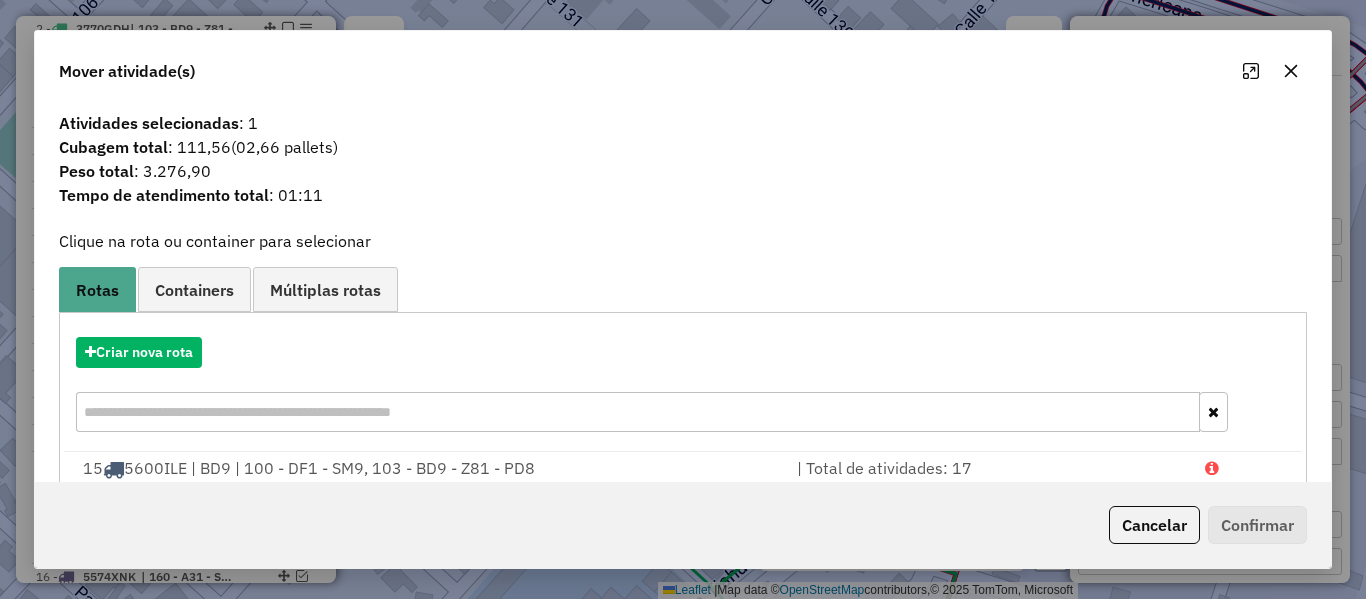click on "Atividades selecionadas : 1 Cubagem total  : 111,56   (02,66 pallets)  Peso total : 3.276,90 Tempo de atendimento total : 01:11  Clique na rota ou container para selecionar   Rotas Containers Múltiplas rotas  Criar nova rota   15   5600ILE | BD9 | 100 - DF1 - SM9, 103 - BD9 - Z81 - PD8   | Total de atividades: 17  % de utilização da cubagem: 99,72%  Cubagem disponível: 0,94   |  % de utilização do peso: 109,85%  | Peso disponível: 0,00   19   6226DSD | SM9 | 100 - DF1 - SM9, 103 - BD9 - Z81 - PD8   | Total de atividades: 2  % de utilização da cubagem: 10,51%  Cubagem disponível: 300,67   |  % de utilização do peso: 13,38%  | Peso disponível: 6.496,20   21  6447TBH | 103 - BD9 - Z81 - PD8  | Total de atividades: 11  % de utilização da cubagem: 48,00%  Cubagem disponível: 174,71   |  % de utilização do peso: 57,80%  | Peso disponível: 3.165,25   22  6447TBH | 103 - BD9 - Z81 - PD8  | Total de atividades: 6  % de utilização da cubagem: 55,50%  Cubagem disponível: 149,51   |  :" 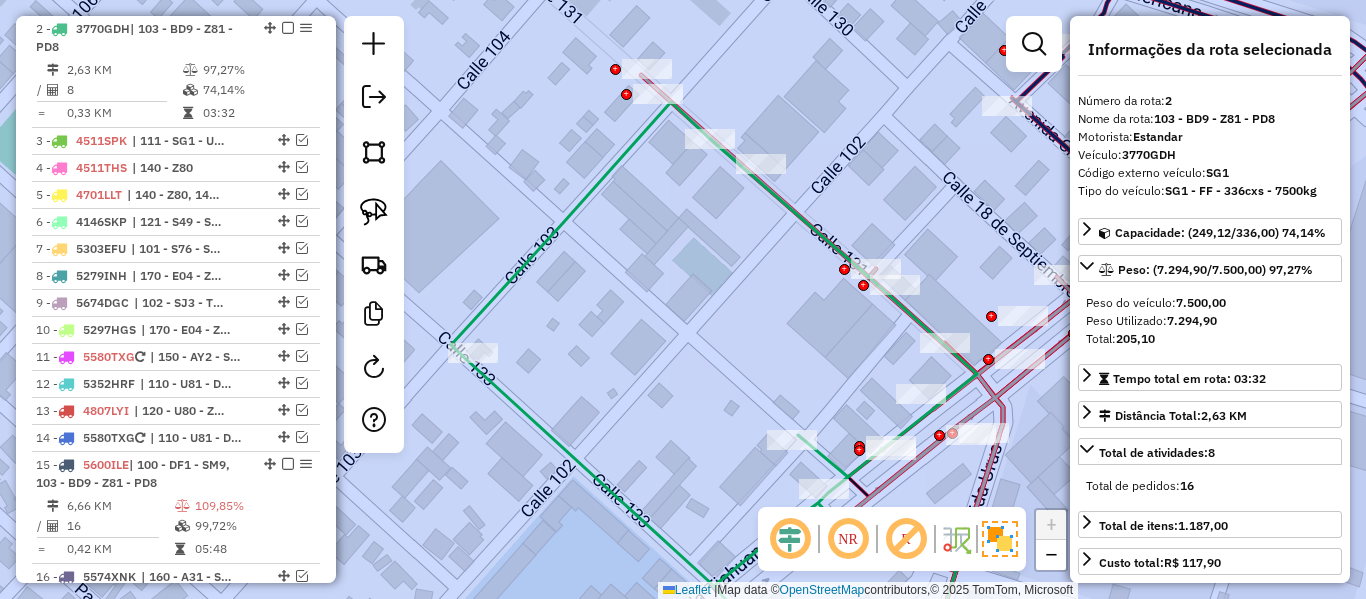 drag, startPoint x: 708, startPoint y: 263, endPoint x: 707, endPoint y: 179, distance: 84.00595 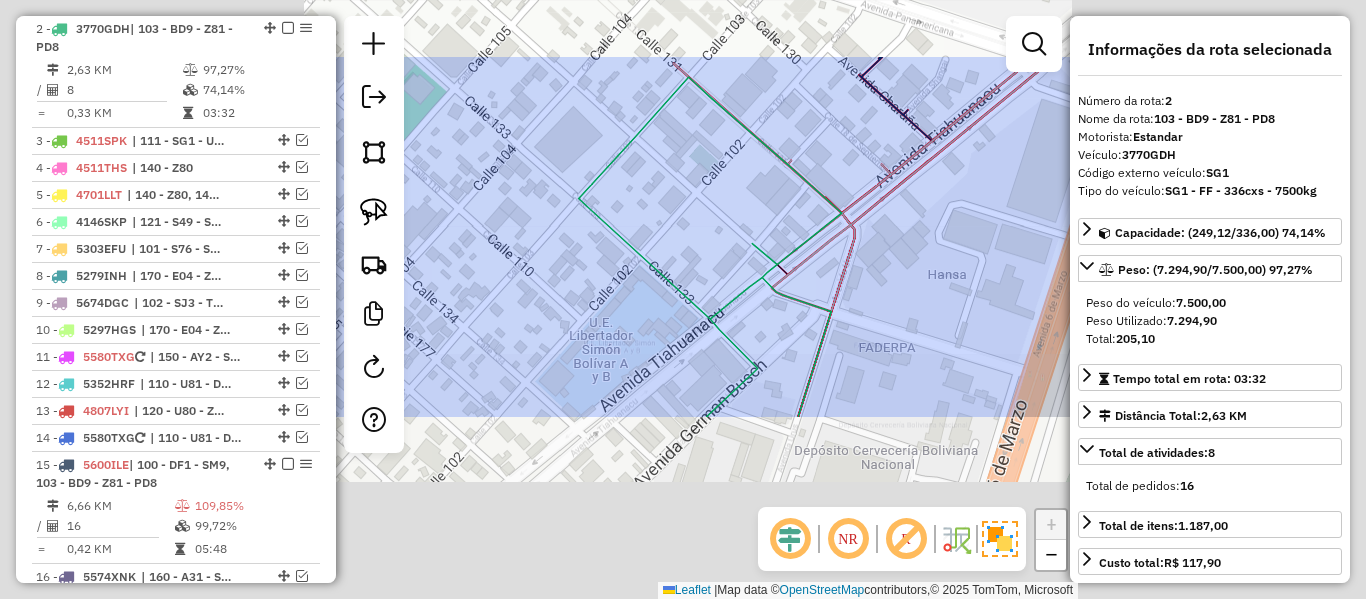 click on "Janela de atendimento Grade de atendimento Capacidade Transportadoras Veículos Cliente Pedidos  Rotas Selecione os dias de semana para filtrar as janelas de atendimento  Seg   Ter   Qua   Qui   Sex   Sáb   Dom  Informe o período da janela de atendimento: De: Até:  Filtrar exatamente a janela do cliente  Considerar janela de atendimento padrão  Selecione os dias de semana para filtrar as grades de atendimento  Seg   Ter   Qua   Qui   Sex   Sáb   Dom   Considerar clientes sem dia de atendimento cadastrado  Clientes fora do dia de atendimento selecionado Filtrar as atividades entre os valores definidos abaixo:  Peso mínimo:   Peso máximo:   Cubagem mínima:   Cubagem máxima:   De:   Até:  Filtrar as atividades entre o tempo de atendimento definido abaixo:  De:   Até:   Considerar capacidade total dos clientes não roteirizados Transportadora: Selecione um ou mais itens Tipo de veículo: Selecione um ou mais itens Veículo: Selecione um ou mais itens Motorista: Selecione um ou mais itens Nome: Rótulo:" 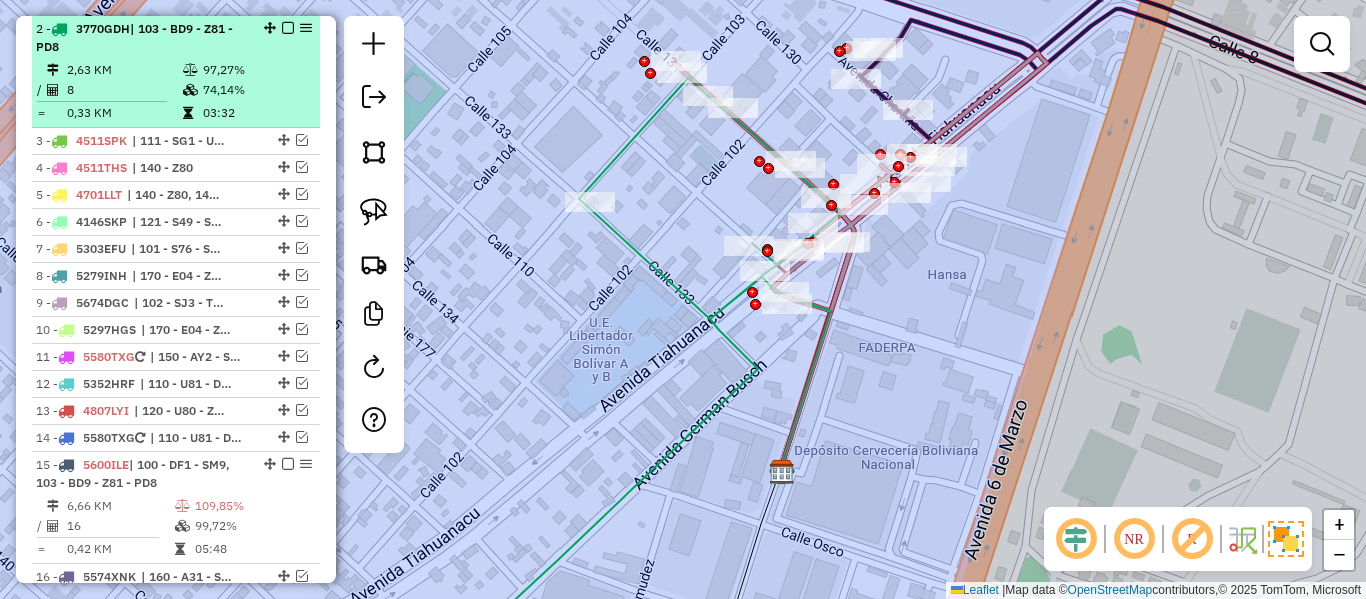 click at bounding box center [288, 28] 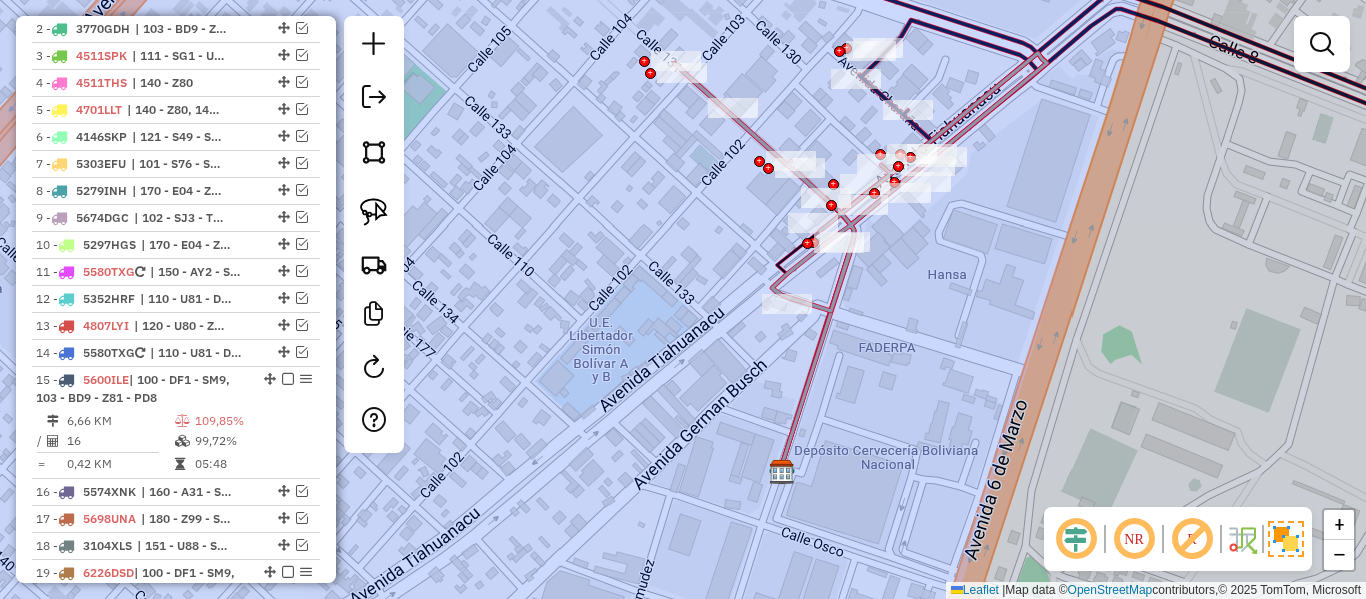 click on "Rota 21 - Placa 6447TBH  0000887453 - T. ELENA Janela de atendimento Grade de atendimento Capacidade Transportadoras Veículos Cliente Pedidos  Rotas Selecione os dias de semana para filtrar as janelas de atendimento  Seg   Ter   Qua   Qui   Sex   Sáb   Dom  Informe o período da janela de atendimento: De: Até:  Filtrar exatamente a janela do cliente  Considerar janela de atendimento padrão  Selecione os dias de semana para filtrar as grades de atendimento  Seg   Ter   Qua   Qui   Sex   Sáb   Dom   Considerar clientes sem dia de atendimento cadastrado  Clientes fora do dia de atendimento selecionado Filtrar as atividades entre os valores definidos abaixo:  Peso mínimo:   Peso máximo:   Cubagem mínima:   Cubagem máxima:   De:   Até:  Filtrar as atividades entre o tempo de atendimento definido abaixo:  De:   Até:   Considerar capacidade total dos clientes não roteirizados Transportadora: Selecione um ou mais itens Tipo de veículo: Selecione um ou mais itens Veículo: Selecione um ou mais itens Nome:" 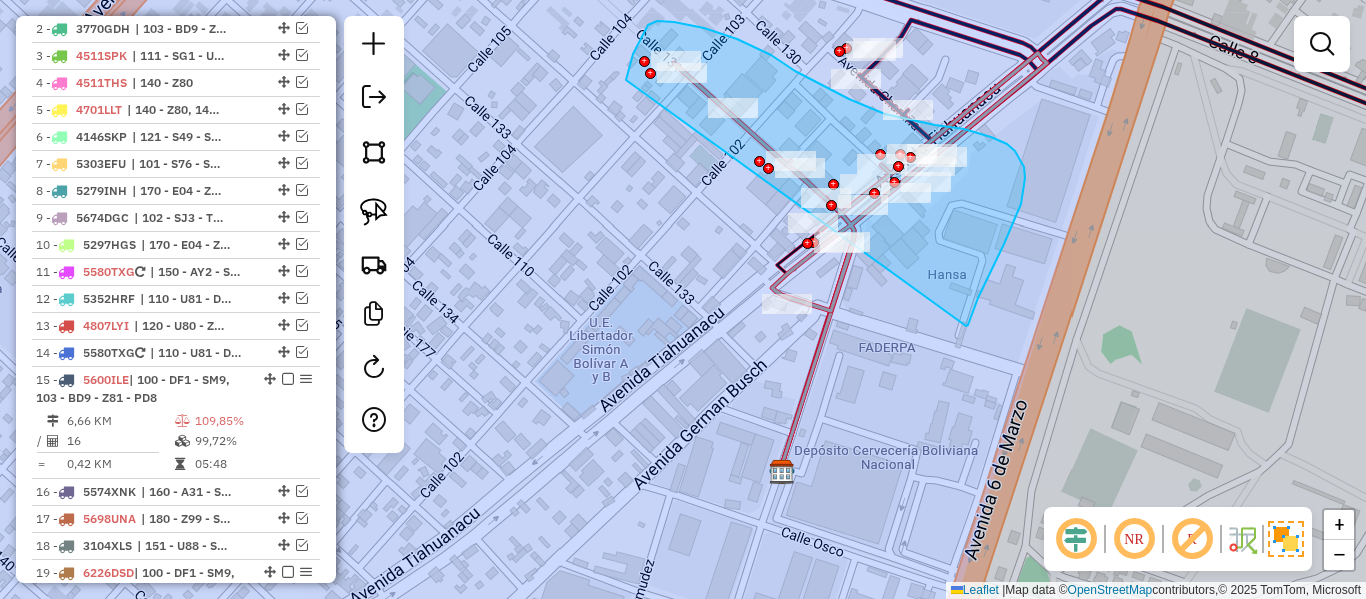 drag, startPoint x: 978, startPoint y: 298, endPoint x: 677, endPoint y: 338, distance: 303.64618 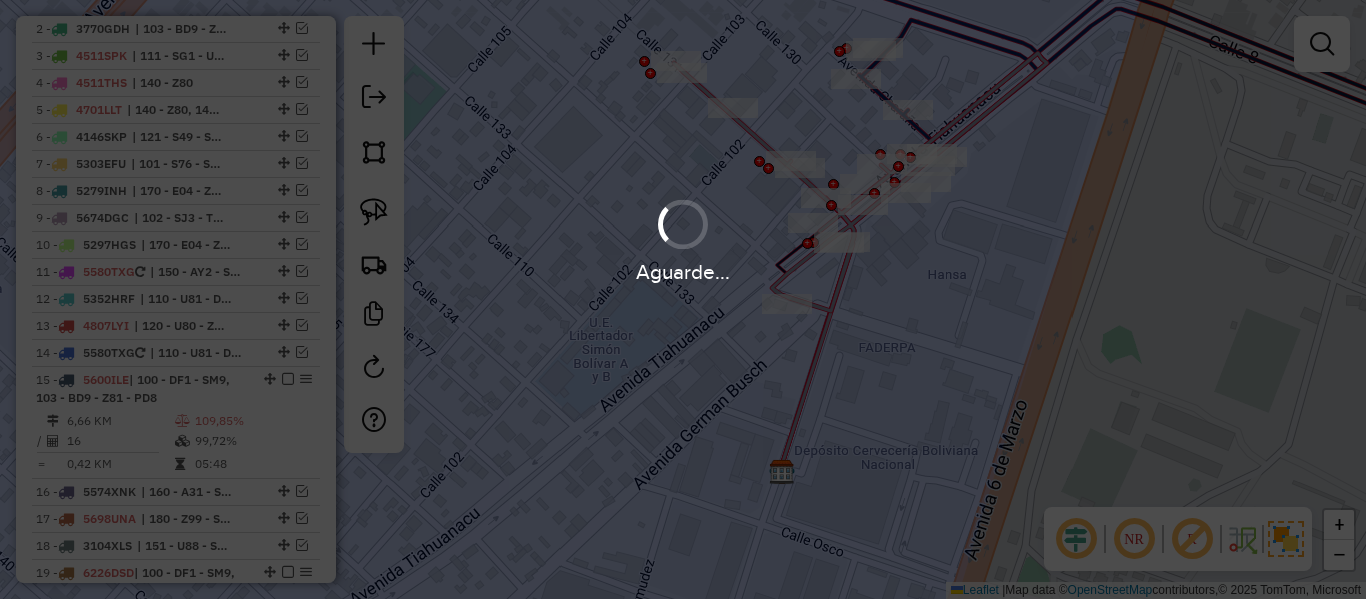 click on "Janela de atendimento Grade de atendimento Capacidade Transportadoras Veículos Cliente Pedidos  Rotas Selecione os dias de semana para filtrar as janelas de atendimento  Seg   Ter   Qua   Qui   Sex   Sáb   Dom  Informe o período da janela de atendimento: De: Até:  Filtrar exatamente a janela do cliente  Considerar janela de atendimento padrão  Selecione os dias de semana para filtrar as grades de atendimento  Seg   Ter   Qua   Qui   Sex   Sáb   Dom   Considerar clientes sem dia de atendimento cadastrado  Clientes fora do dia de atendimento selecionado Filtrar as atividades entre os valores definidos abaixo:  Peso mínimo:   Peso máximo:   Cubagem mínima:   Cubagem máxima:   De:   Até:  Filtrar as atividades entre o tempo de atendimento definido abaixo:  De:   Até:   Considerar capacidade total dos clientes não roteirizados Transportadora: Selecione um ou mais itens Tipo de veículo: Selecione um ou mais itens Veículo: Selecione um ou mais itens Motorista: Selecione um ou mais itens Nome: Rótulo:" 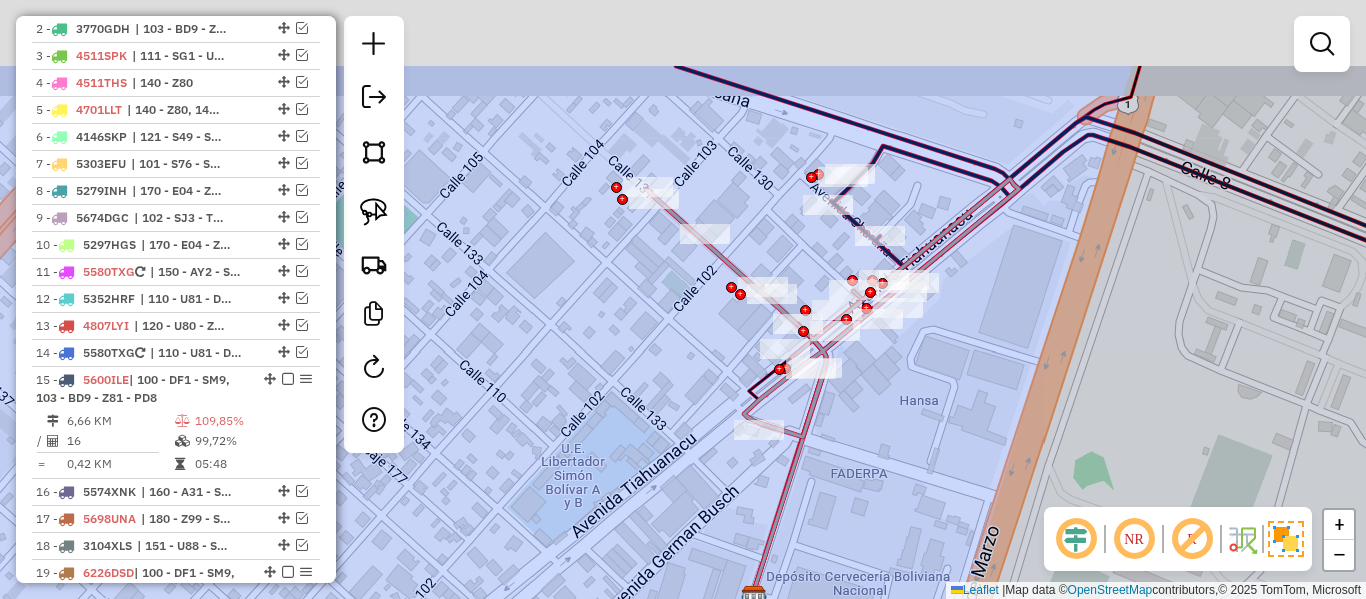 drag, startPoint x: 957, startPoint y: 307, endPoint x: 930, endPoint y: 417, distance: 113.265175 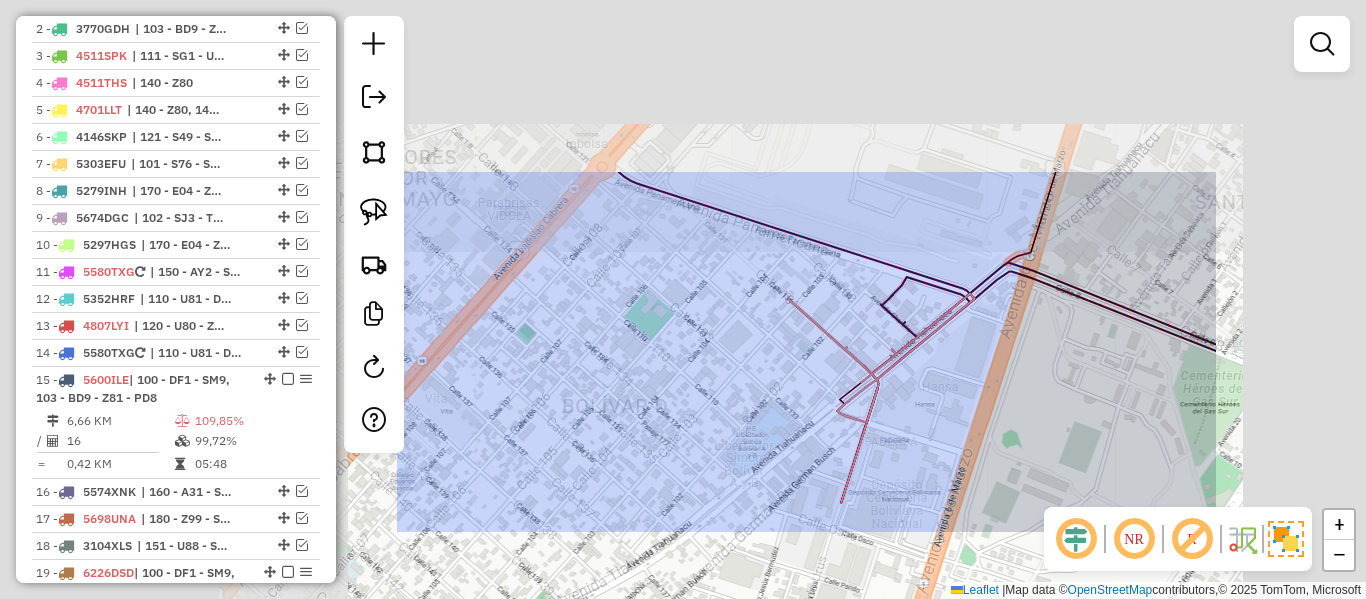 click on "Janela de atendimento Grade de atendimento Capacidade Transportadoras Veículos Cliente Pedidos  Rotas Selecione os dias de semana para filtrar as janelas de atendimento  Seg   Ter   Qua   Qui   Sex   Sáb   Dom  Informe o período da janela de atendimento: De: Até:  Filtrar exatamente a janela do cliente  Considerar janela de atendimento padrão  Selecione os dias de semana para filtrar as grades de atendimento  Seg   Ter   Qua   Qui   Sex   Sáb   Dom   Considerar clientes sem dia de atendimento cadastrado  Clientes fora do dia de atendimento selecionado Filtrar as atividades entre os valores definidos abaixo:  Peso mínimo:   Peso máximo:   Cubagem mínima:   Cubagem máxima:   De:   Até:  Filtrar as atividades entre o tempo de atendimento definido abaixo:  De:   Até:   Considerar capacidade total dos clientes não roteirizados Transportadora: Selecione um ou mais itens Tipo de veículo: Selecione um ou mais itens Veículo: Selecione um ou mais itens Motorista: Selecione um ou mais itens Nome: Rótulo:" 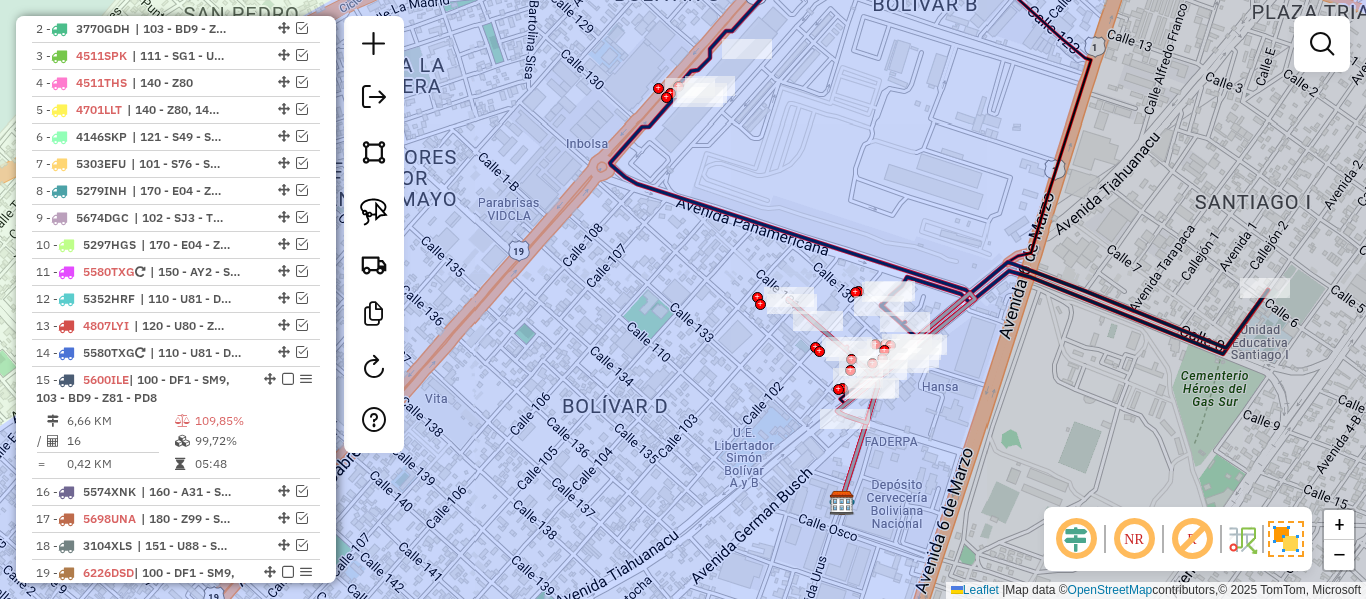 click 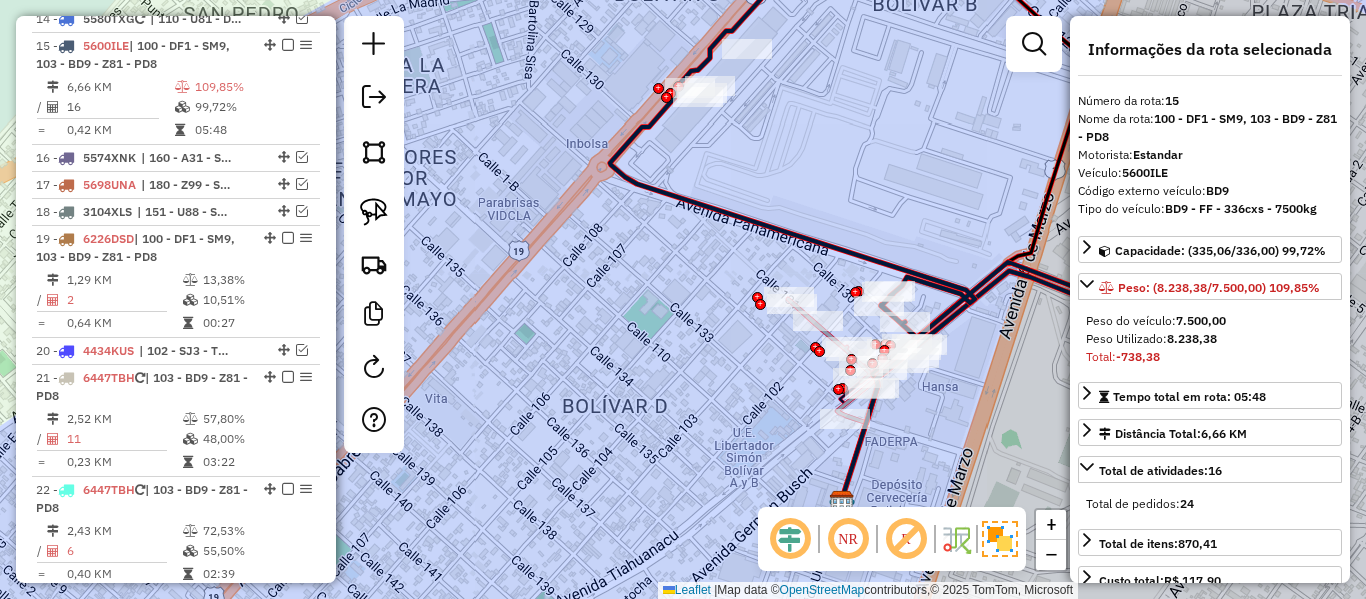 scroll, scrollTop: 1159, scrollLeft: 0, axis: vertical 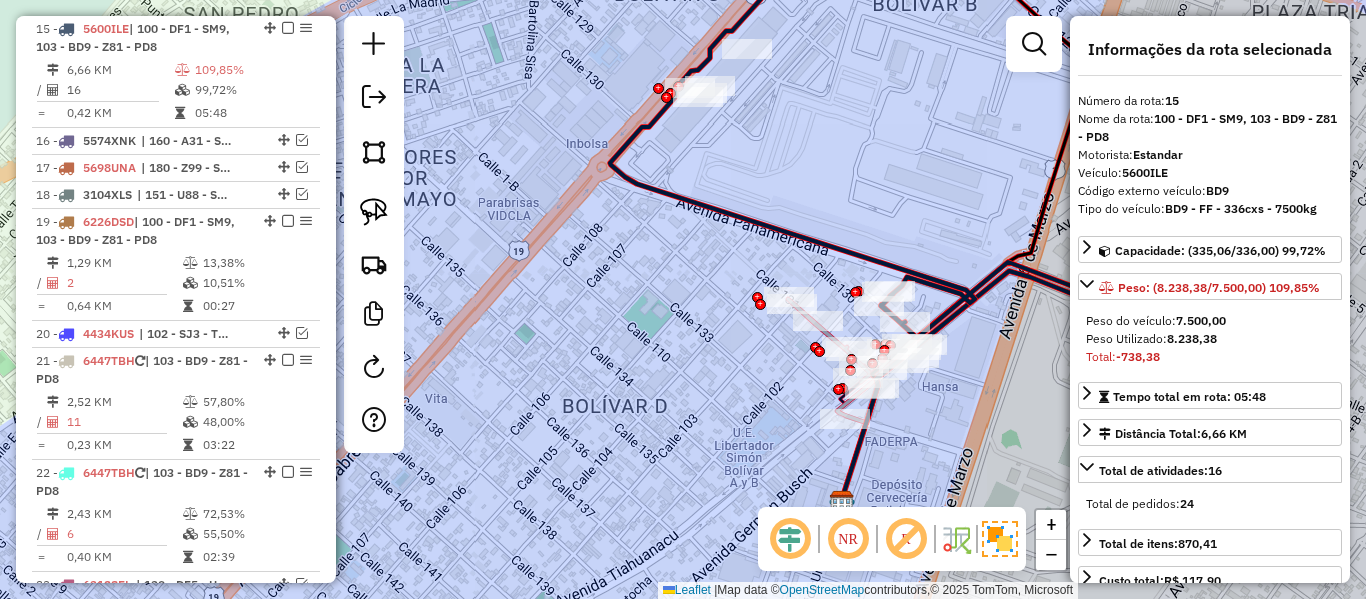 click 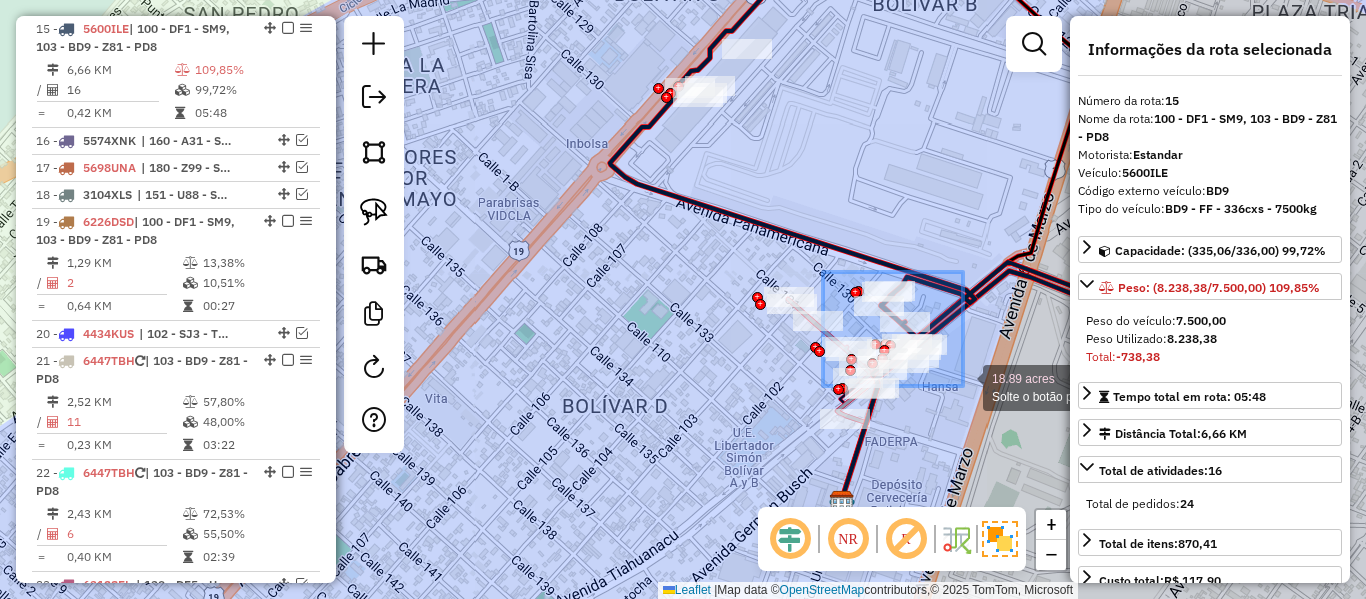 drag, startPoint x: 823, startPoint y: 272, endPoint x: 968, endPoint y: 392, distance: 188.2153 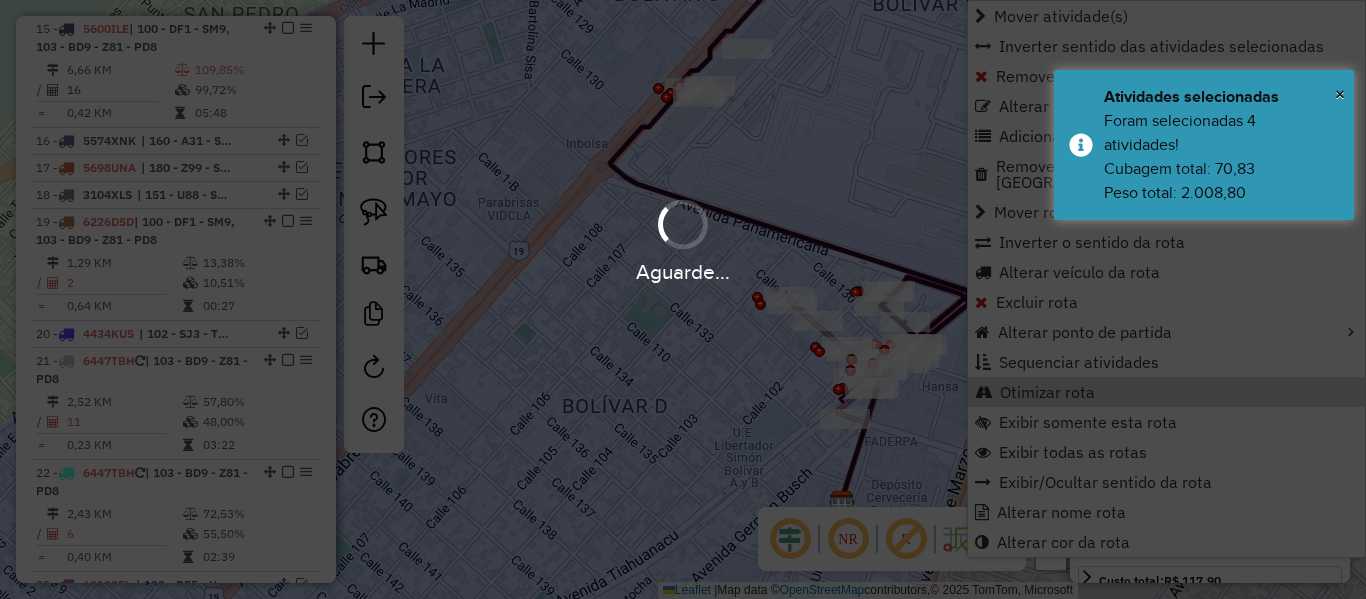click on "Aguarde..." at bounding box center [683, 299] 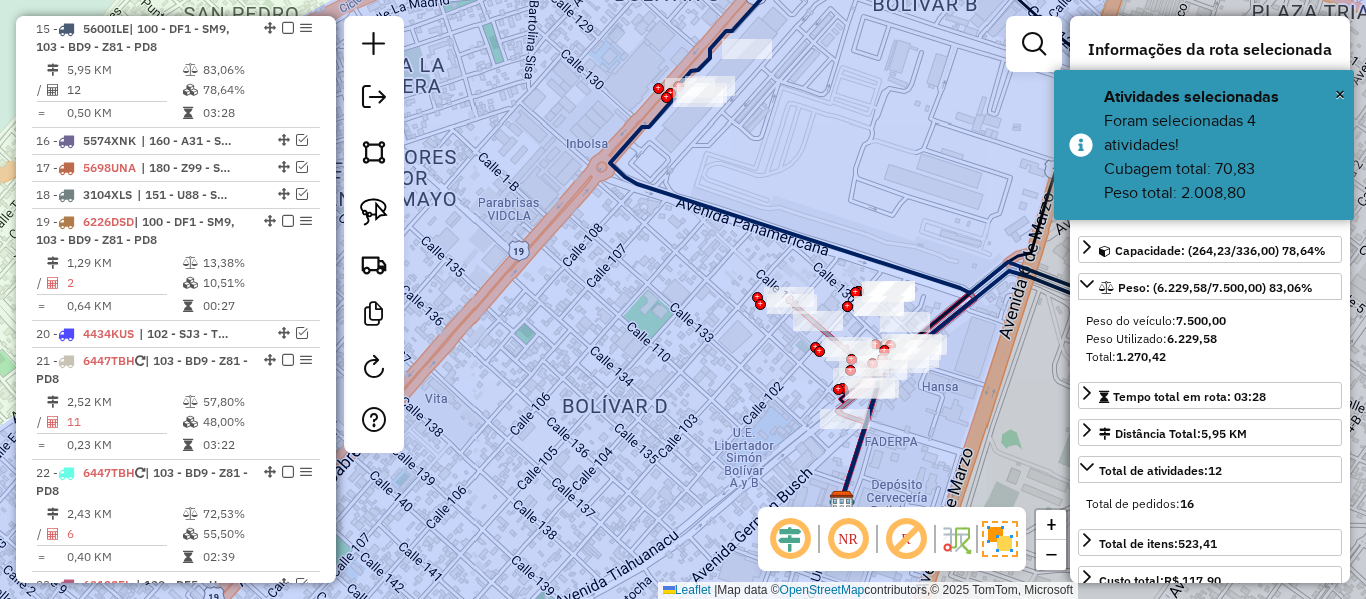 click on "Janela de atendimento Grade de atendimento Capacidade Transportadoras Veículos Cliente Pedidos  Rotas Selecione os dias de semana para filtrar as janelas de atendimento  Seg   Ter   Qua   Qui   Sex   Sáb   Dom  Informe o período da janela de atendimento: De: Até:  Filtrar exatamente a janela do cliente  Considerar janela de atendimento padrão  Selecione os dias de semana para filtrar as grades de atendimento  Seg   Ter   Qua   Qui   Sex   Sáb   Dom   Considerar clientes sem dia de atendimento cadastrado  Clientes fora do dia de atendimento selecionado Filtrar as atividades entre os valores definidos abaixo:  Peso mínimo:   Peso máximo:   Cubagem mínima:   Cubagem máxima:   De:   Até:  Filtrar as atividades entre o tempo de atendimento definido abaixo:  De:   Até:   Considerar capacidade total dos clientes não roteirizados Transportadora: Selecione um ou mais itens Tipo de veículo: Selecione um ou mais itens Veículo: Selecione um ou mais itens Motorista: Selecione um ou mais itens Nome: Rótulo:" 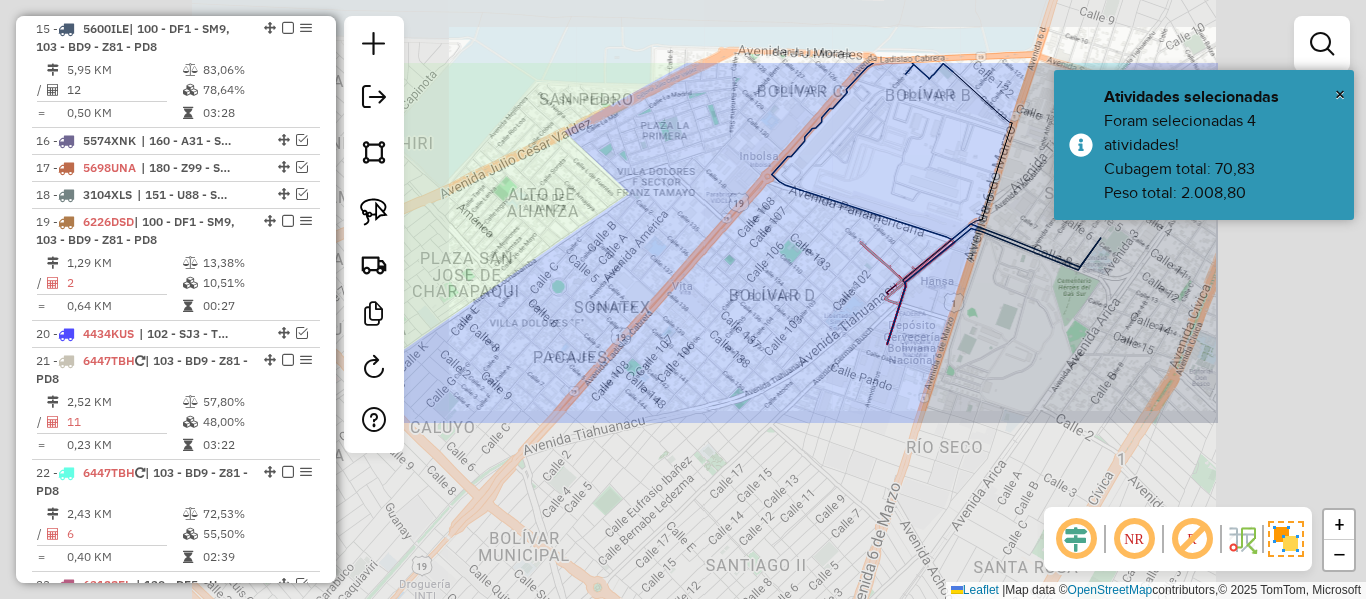 click 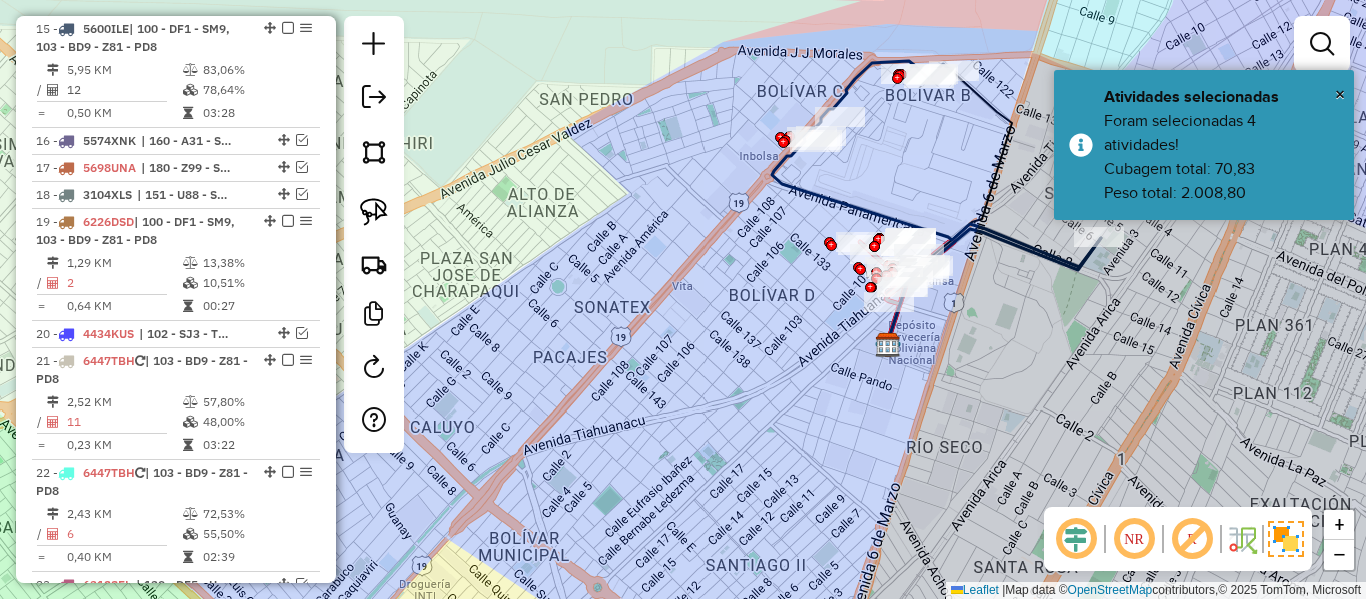 click 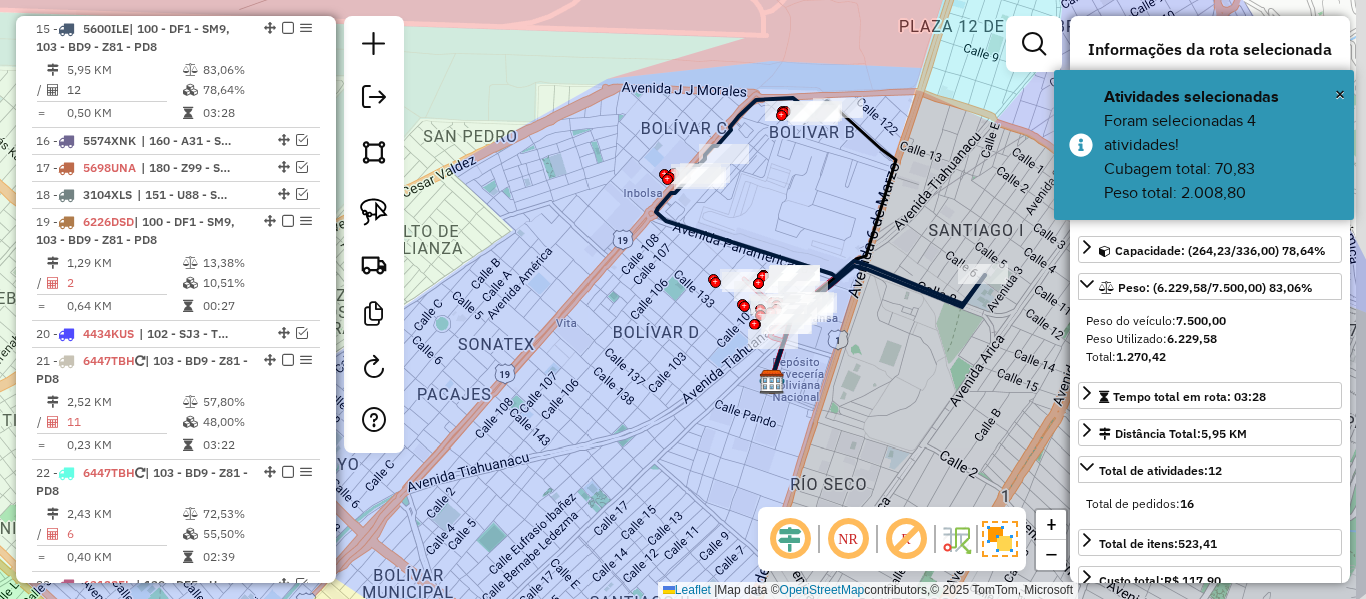 drag, startPoint x: 906, startPoint y: 298, endPoint x: 895, endPoint y: 305, distance: 13.038404 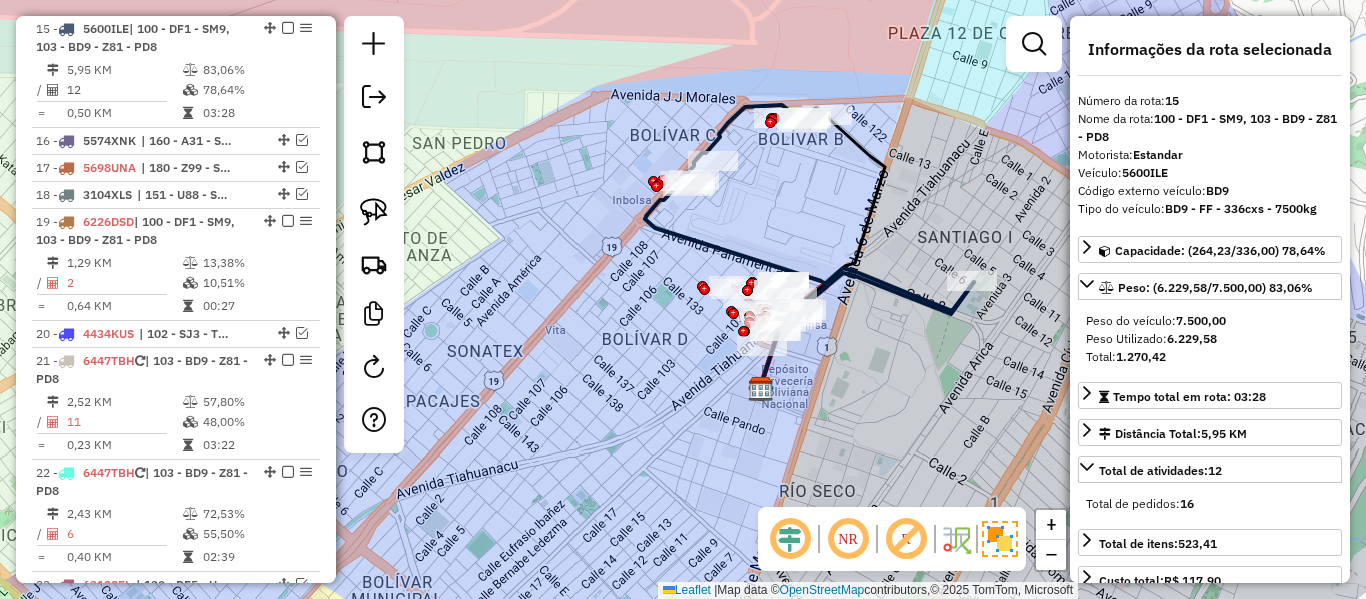 click 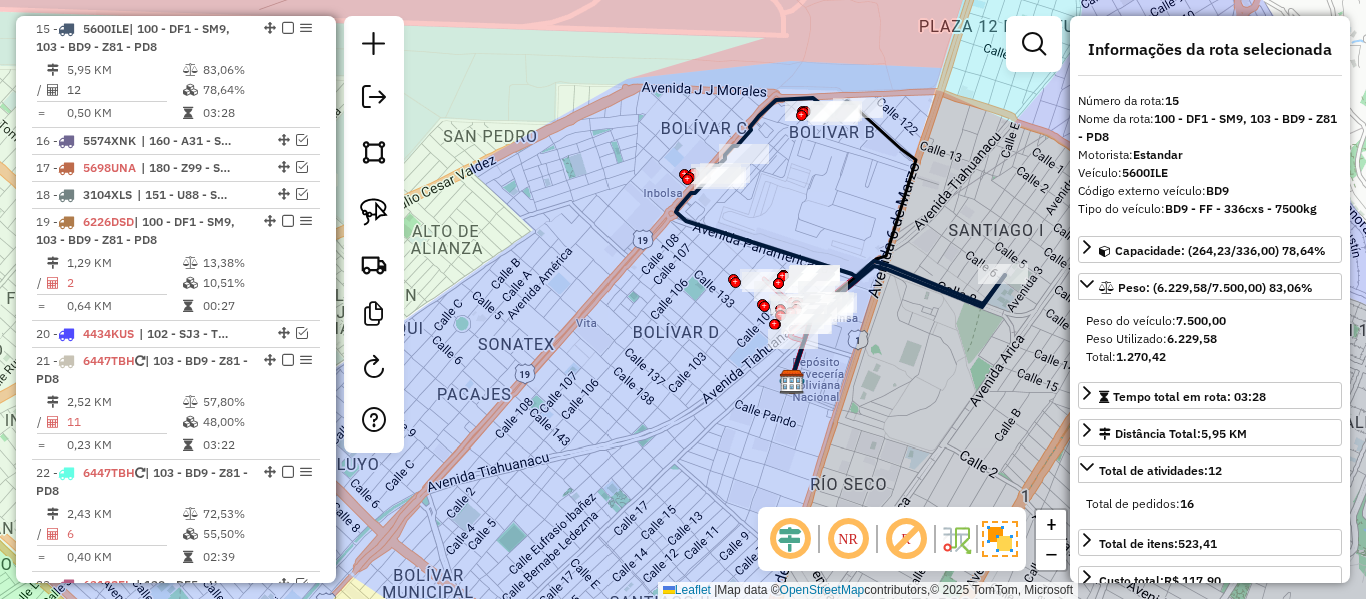 click on "Janela de atendimento Grade de atendimento Capacidade Transportadoras Veículos Cliente Pedidos  Rotas Selecione os dias de semana para filtrar as janelas de atendimento  Seg   Ter   Qua   Qui   Sex   Sáb   Dom  Informe o período da janela de atendimento: De: Até:  Filtrar exatamente a janela do cliente  Considerar janela de atendimento padrão  Selecione os dias de semana para filtrar as grades de atendimento  Seg   Ter   Qua   Qui   Sex   Sáb   Dom   Considerar clientes sem dia de atendimento cadastrado  Clientes fora do dia de atendimento selecionado Filtrar as atividades entre os valores definidos abaixo:  Peso mínimo:   Peso máximo:   Cubagem mínima:   Cubagem máxima:   De:   Até:  Filtrar as atividades entre o tempo de atendimento definido abaixo:  De:   Até:   Considerar capacidade total dos clientes não roteirizados Transportadora: Selecione um ou mais itens Tipo de veículo: Selecione um ou mais itens Veículo: Selecione um ou mais itens Motorista: Selecione um ou mais itens Nome: Rótulo:" 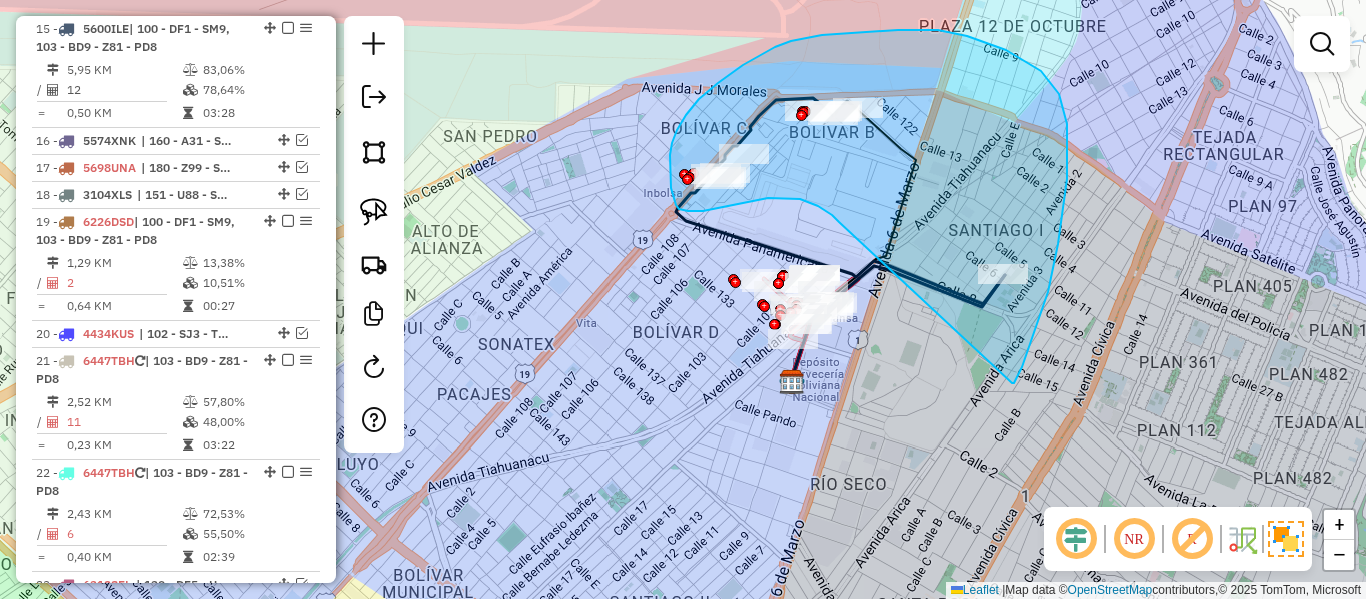 drag, startPoint x: 1022, startPoint y: 367, endPoint x: 847, endPoint y: 237, distance: 218.00229 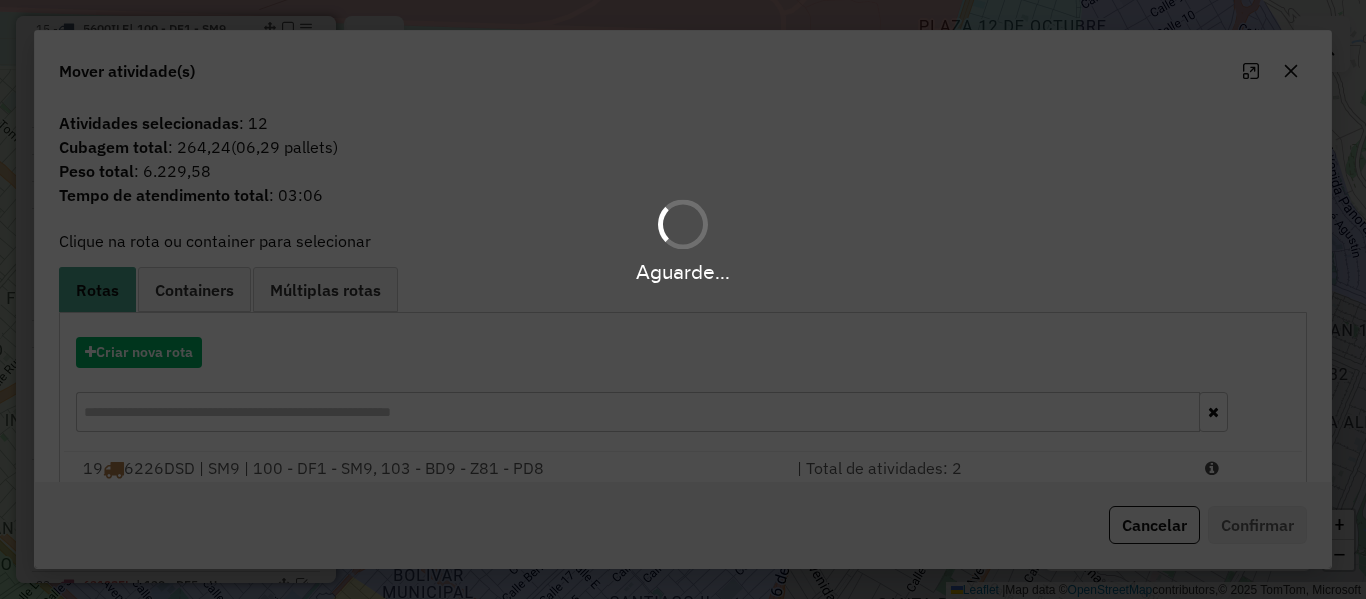 click on "Aguarde..." at bounding box center [683, 299] 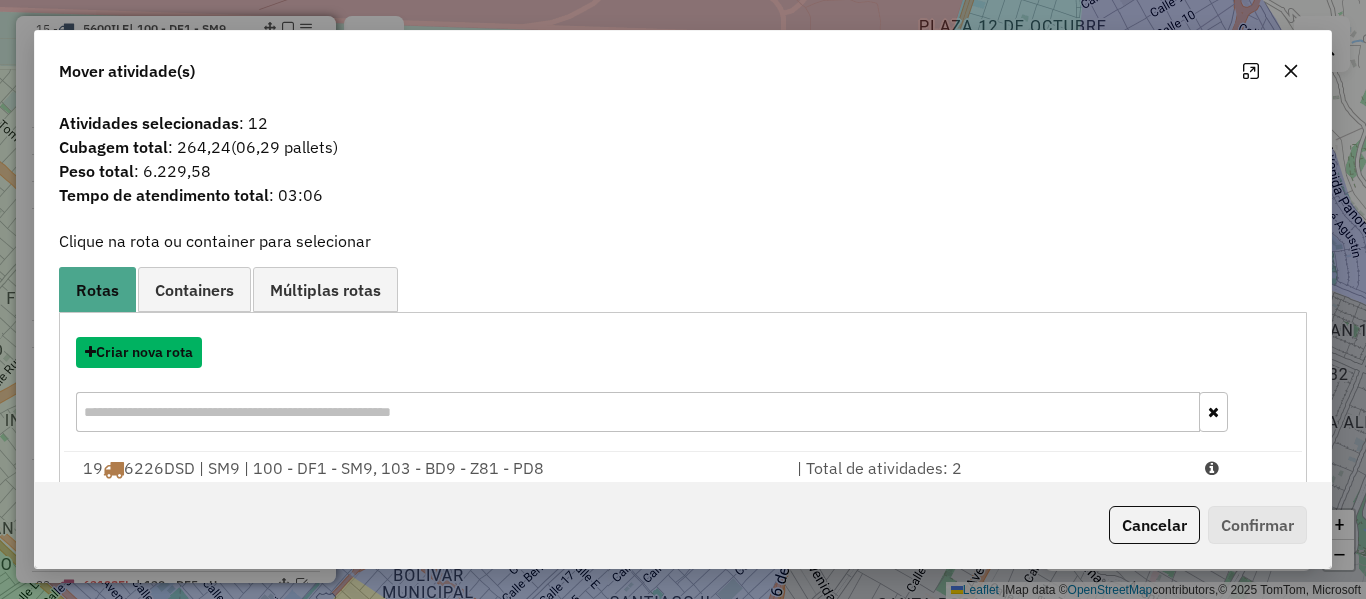 click on "Criar nova rota" at bounding box center (139, 352) 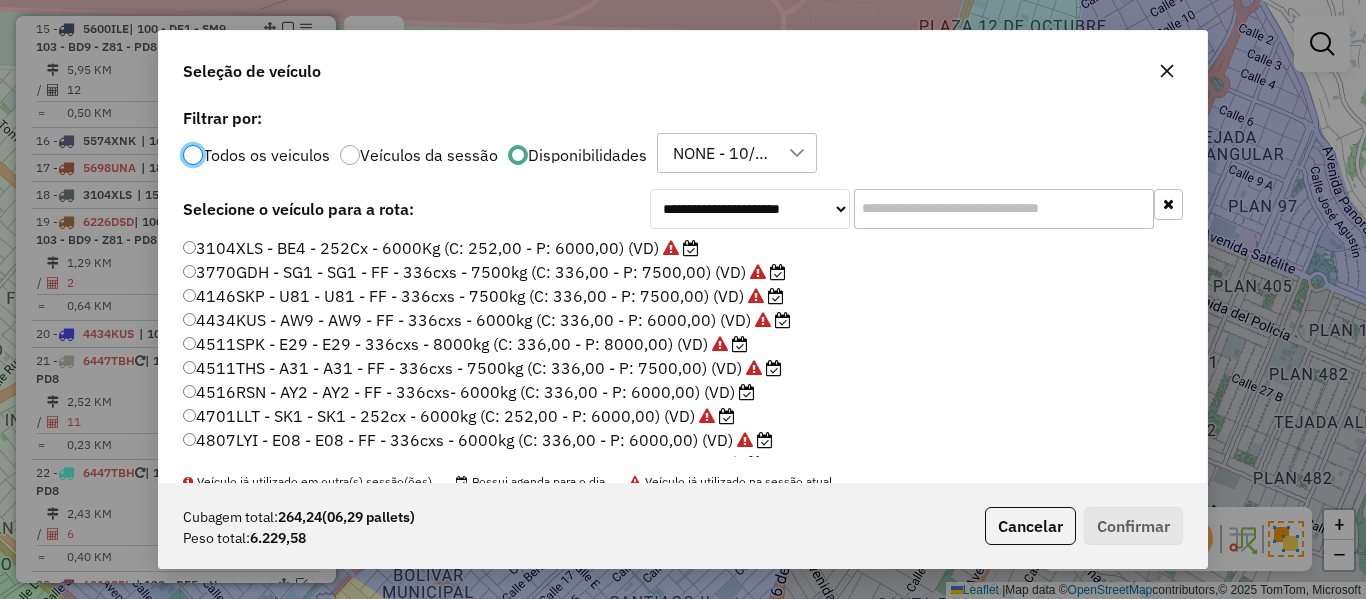 scroll, scrollTop: 11, scrollLeft: 6, axis: both 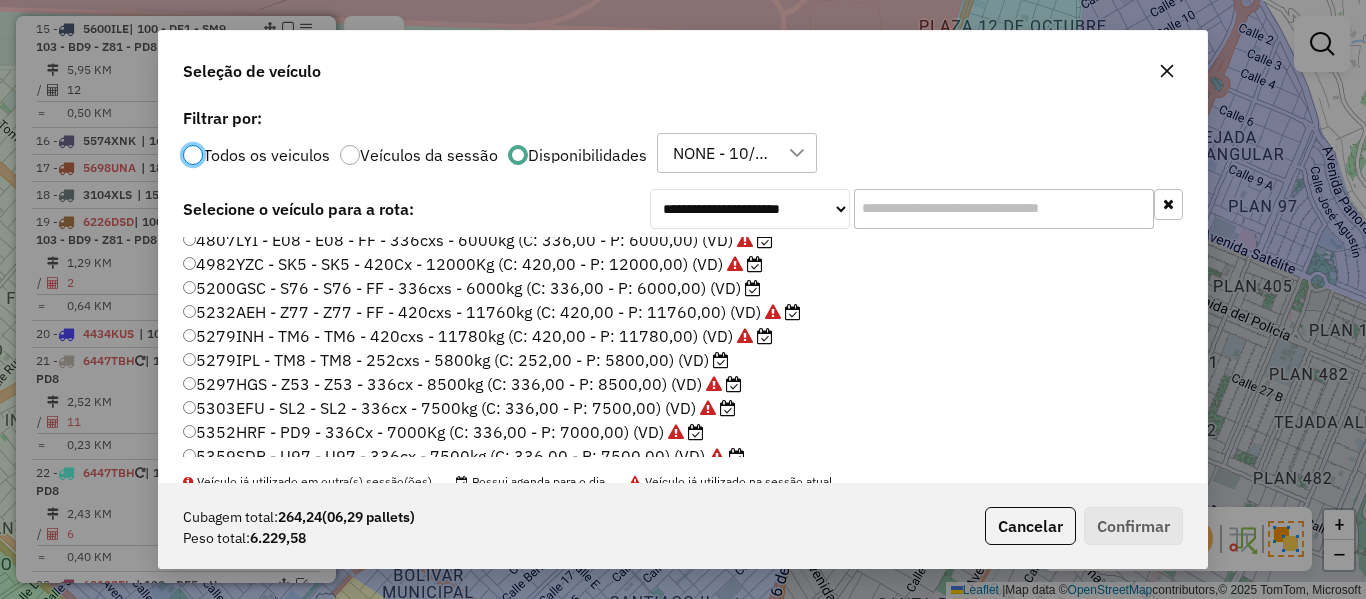 click on "5279IPL - TM8 - TM8 - 252cxs - 5800kg (C: 252,00 - P: 5800,00) (VD)" 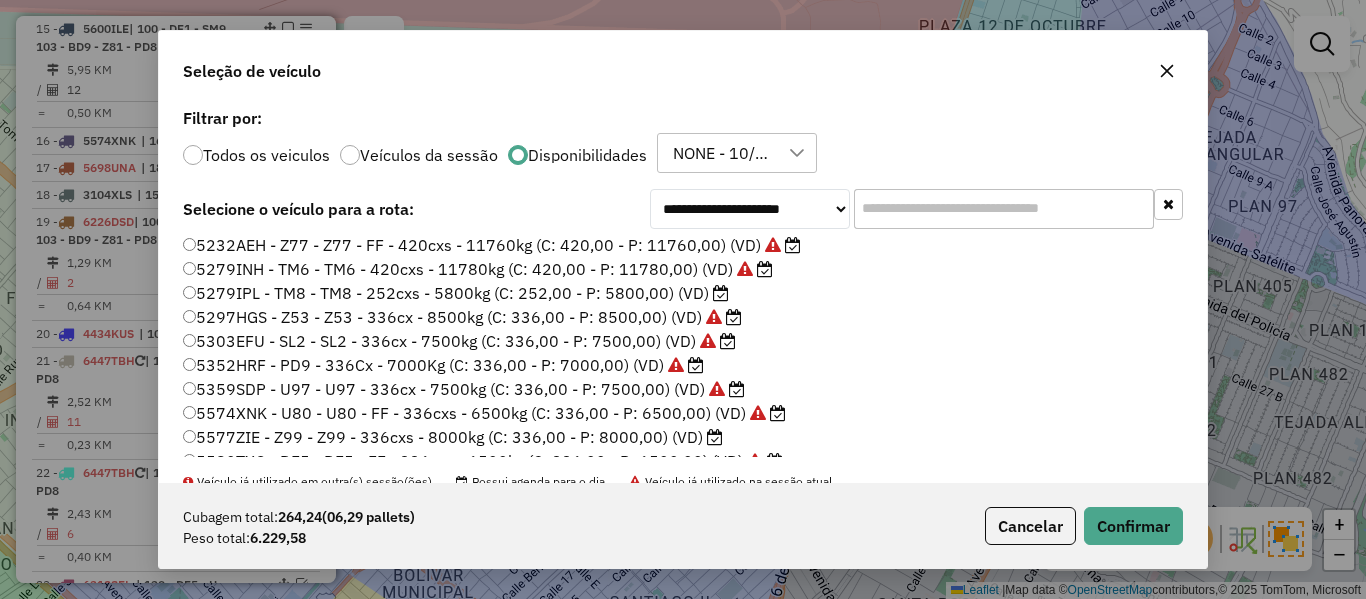 scroll, scrollTop: 300, scrollLeft: 0, axis: vertical 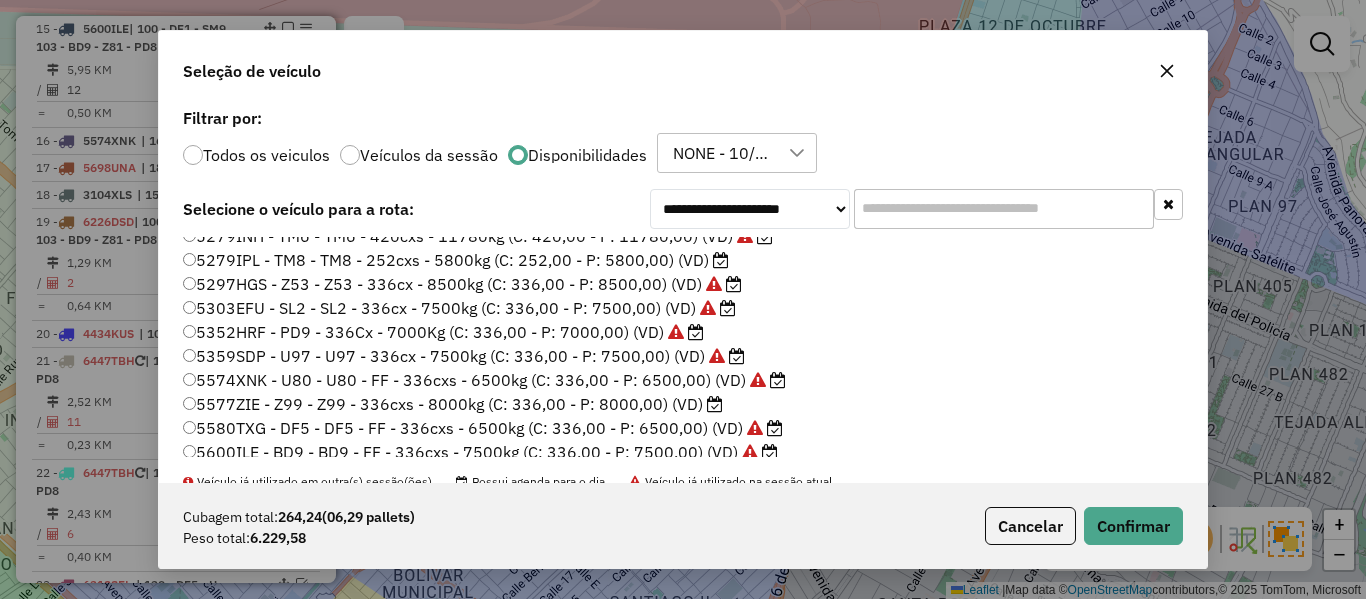 click on "5577ZIE - Z99 - Z99 - 336cxs - 8000kg (C: 336,00 - P: 8000,00) (VD)" 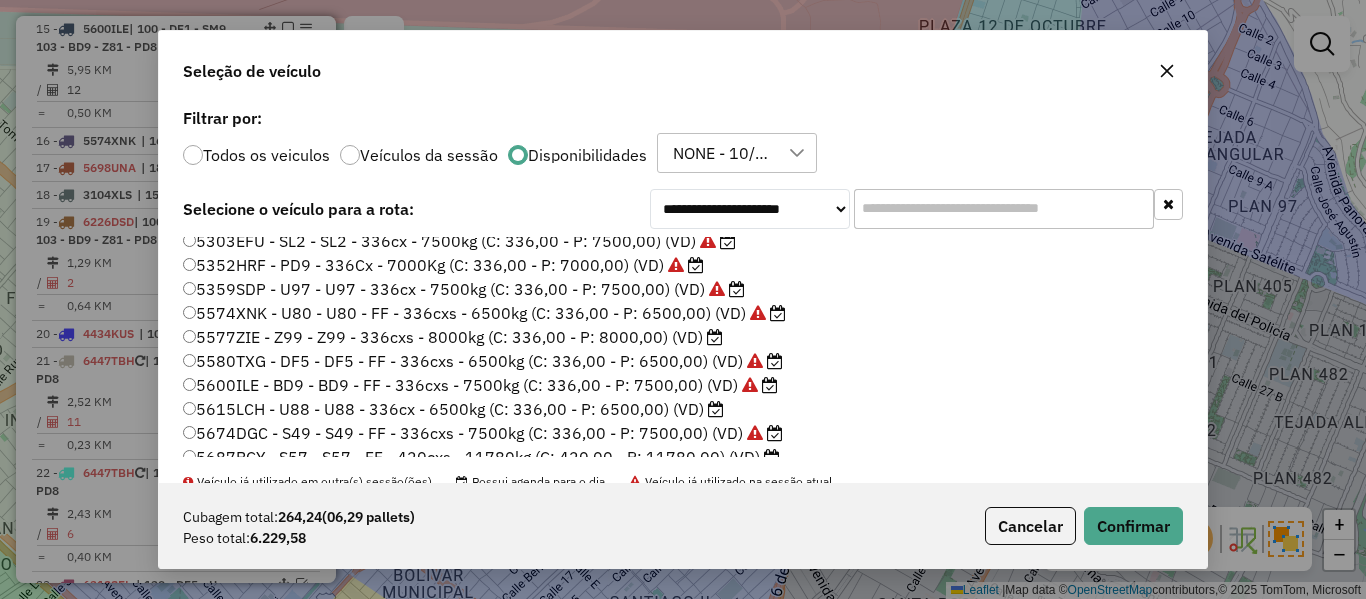 scroll, scrollTop: 400, scrollLeft: 0, axis: vertical 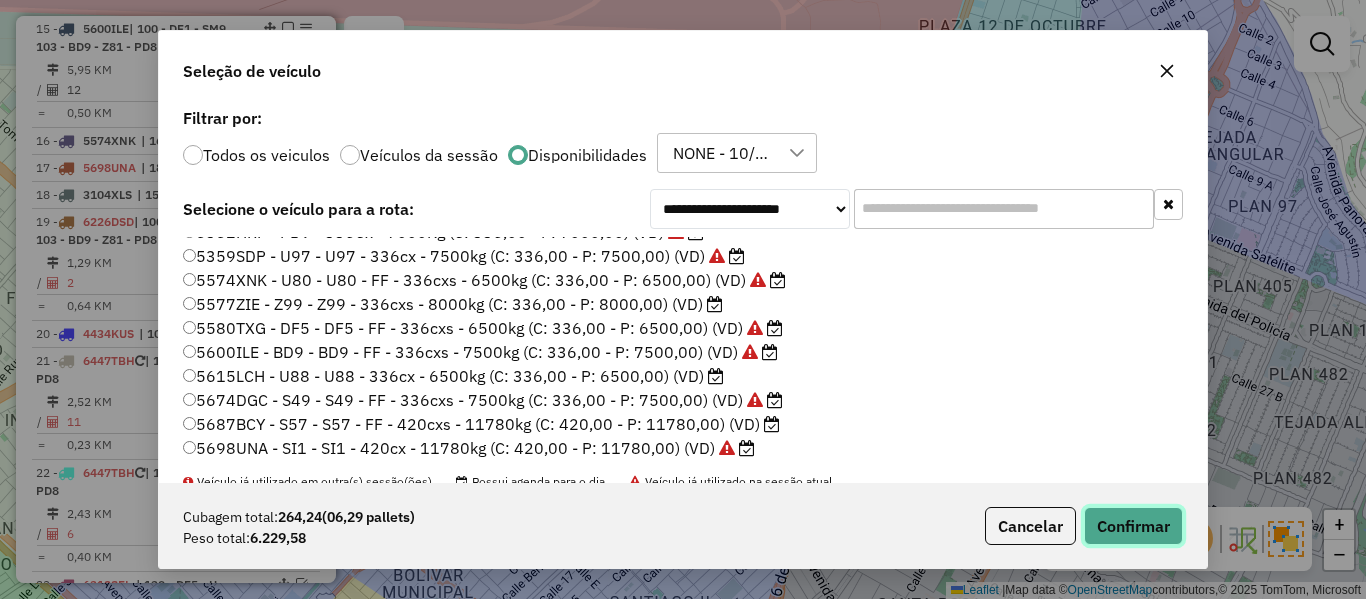 click on "Confirmar" 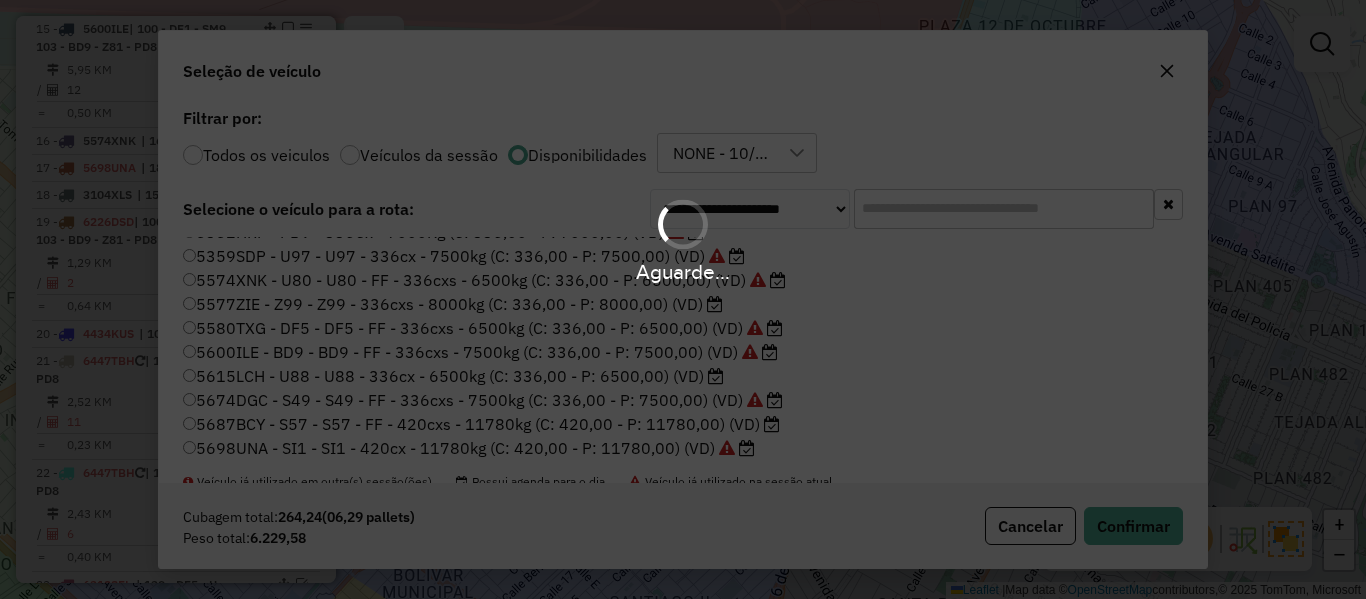 click on "Aguarde..." at bounding box center [683, 299] 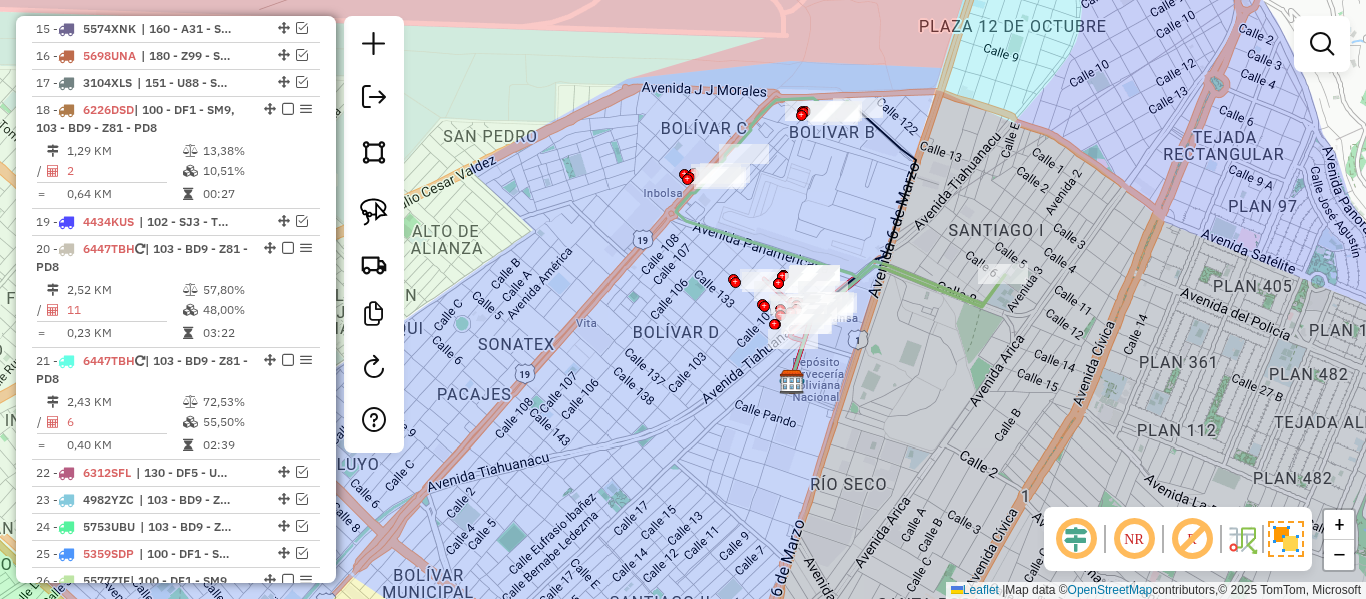 click on "Janela de atendimento Grade de atendimento Capacidade Transportadoras Veículos Cliente Pedidos  Rotas Selecione os dias de semana para filtrar as janelas de atendimento  Seg   Ter   Qua   Qui   Sex   Sáb   Dom  Informe o período da janela de atendimento: De: Até:  Filtrar exatamente a janela do cliente  Considerar janela de atendimento padrão  Selecione os dias de semana para filtrar as grades de atendimento  Seg   Ter   Qua   Qui   Sex   Sáb   Dom   Considerar clientes sem dia de atendimento cadastrado  Clientes fora do dia de atendimento selecionado Filtrar as atividades entre os valores definidos abaixo:  Peso mínimo:   Peso máximo:   Cubagem mínima:   Cubagem máxima:   De:   Até:  Filtrar as atividades entre o tempo de atendimento definido abaixo:  De:   Até:   Considerar capacidade total dos clientes não roteirizados Transportadora: Selecione um ou mais itens Tipo de veículo: Selecione um ou mais itens Veículo: Selecione um ou mais itens Motorista: Selecione um ou mais itens Nome: Rótulo:" 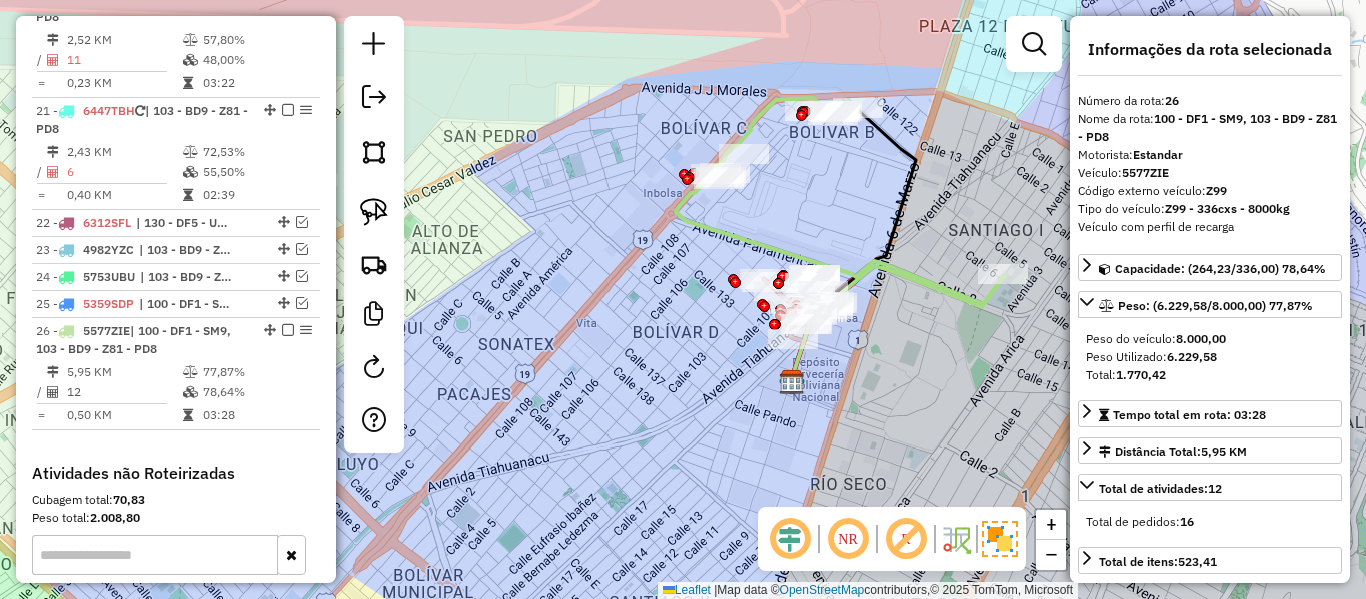 click 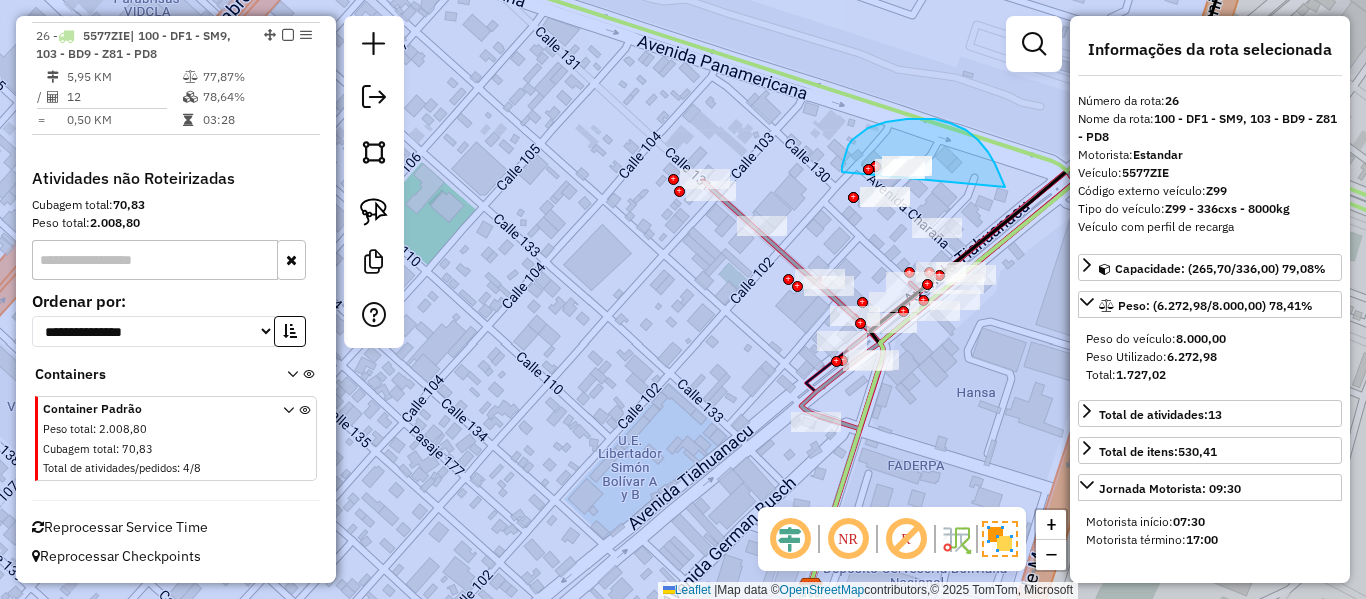 drag, startPoint x: 935, startPoint y: 119, endPoint x: 852, endPoint y: 190, distance: 109.22454 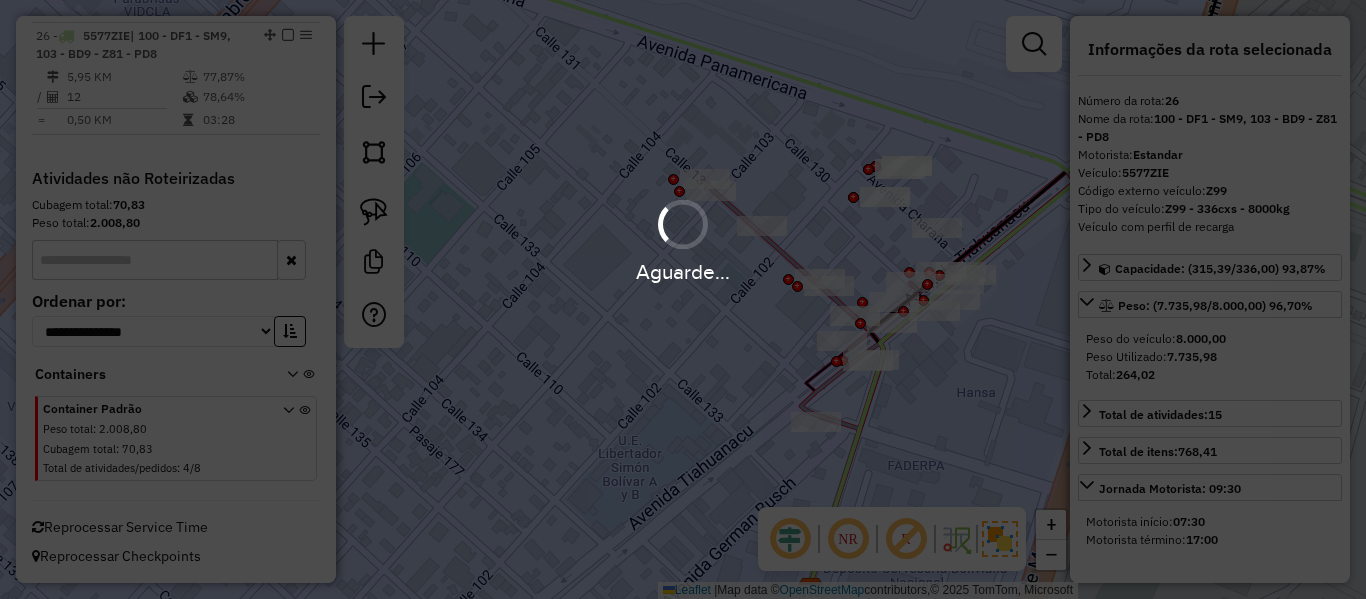 select on "**********" 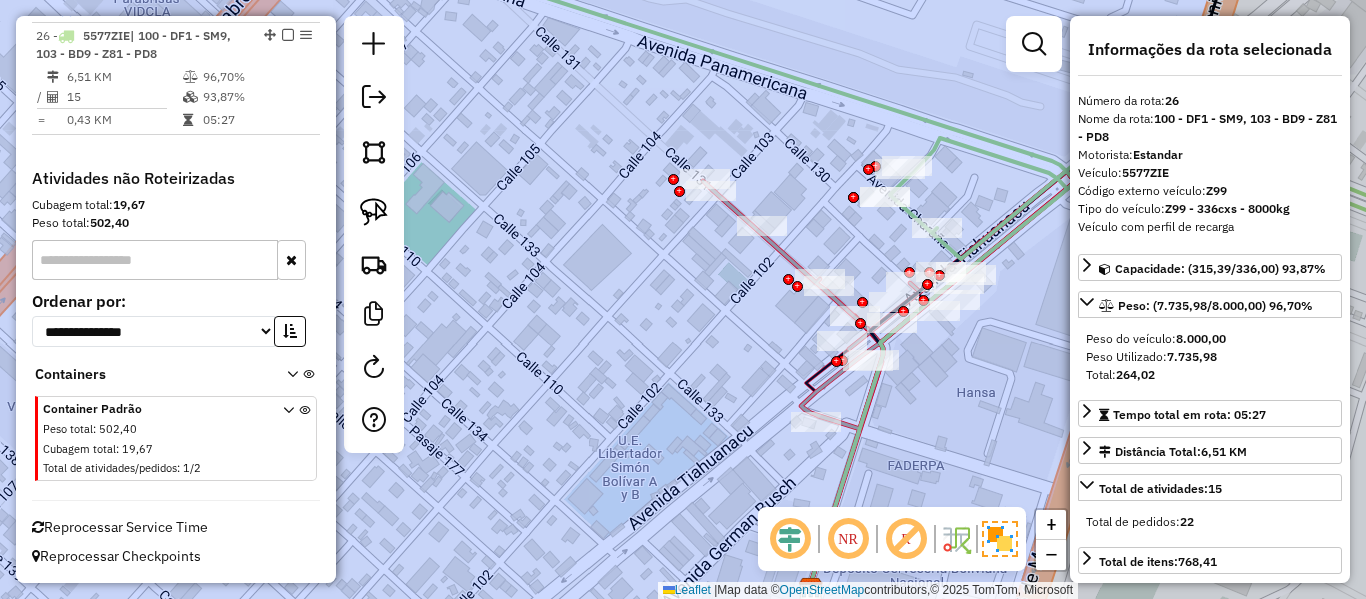 click 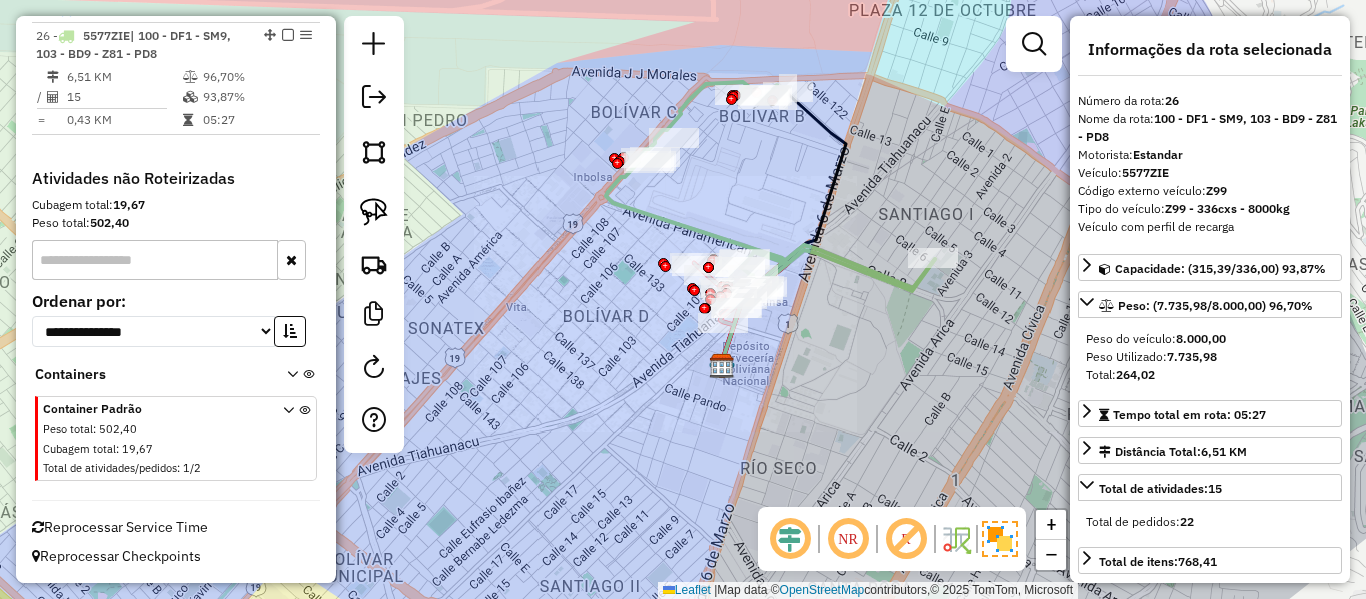 click 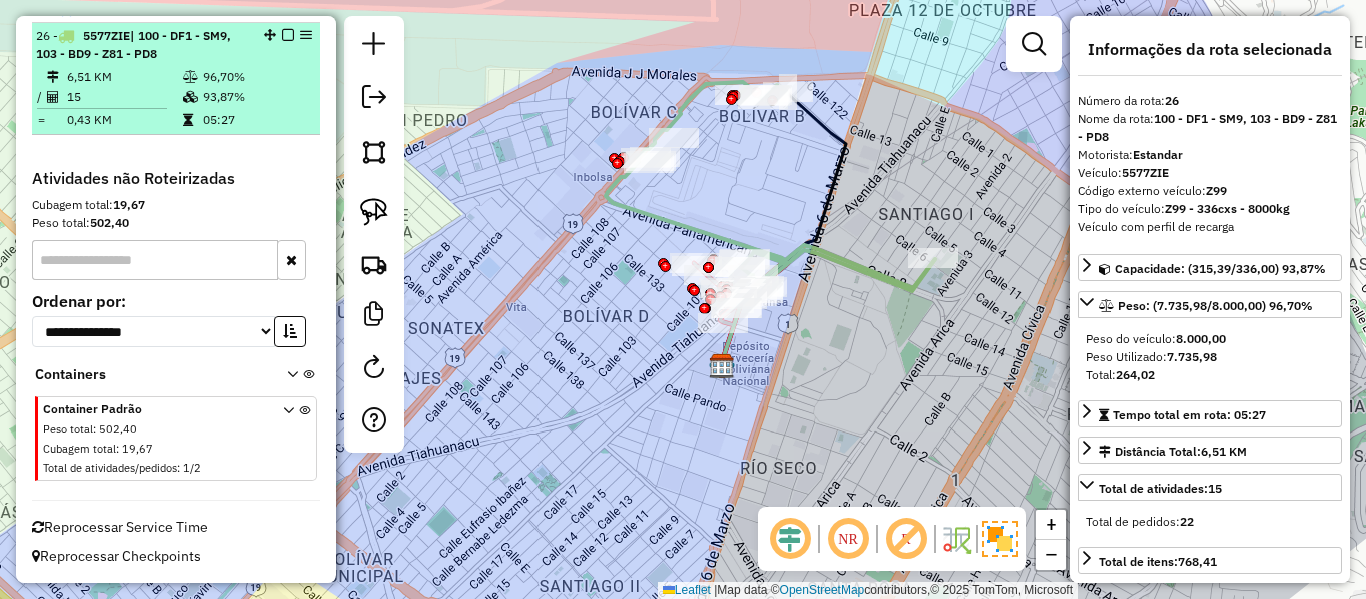 click at bounding box center [288, 35] 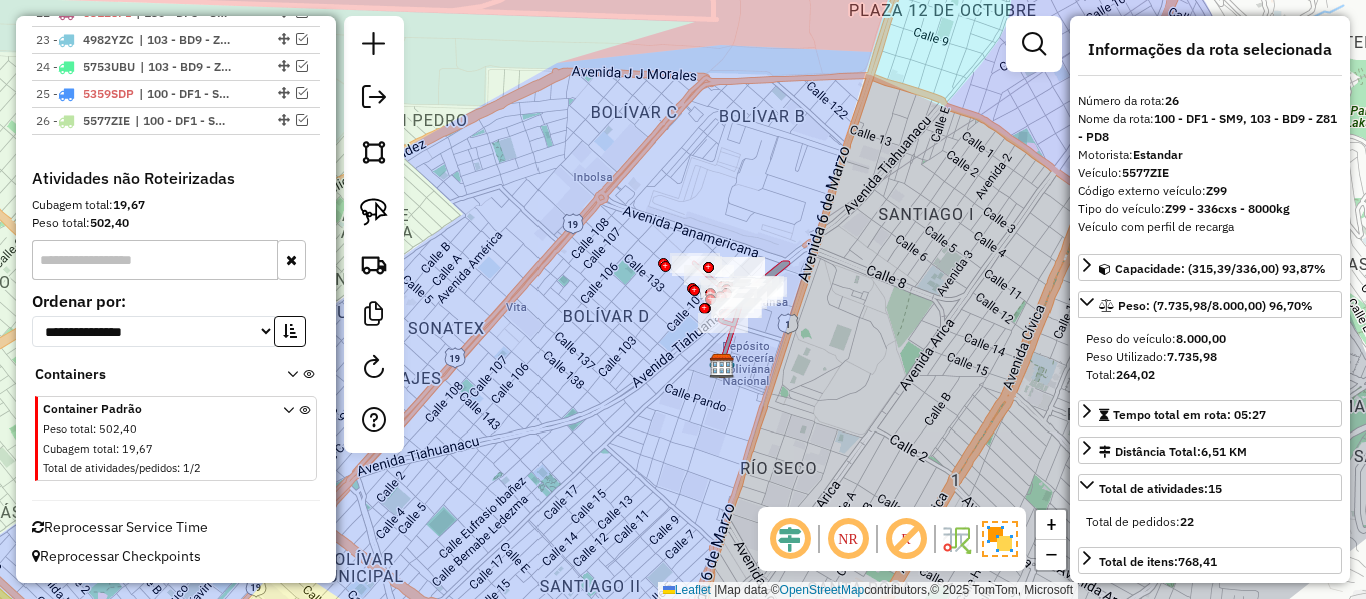 scroll, scrollTop: 1619, scrollLeft: 0, axis: vertical 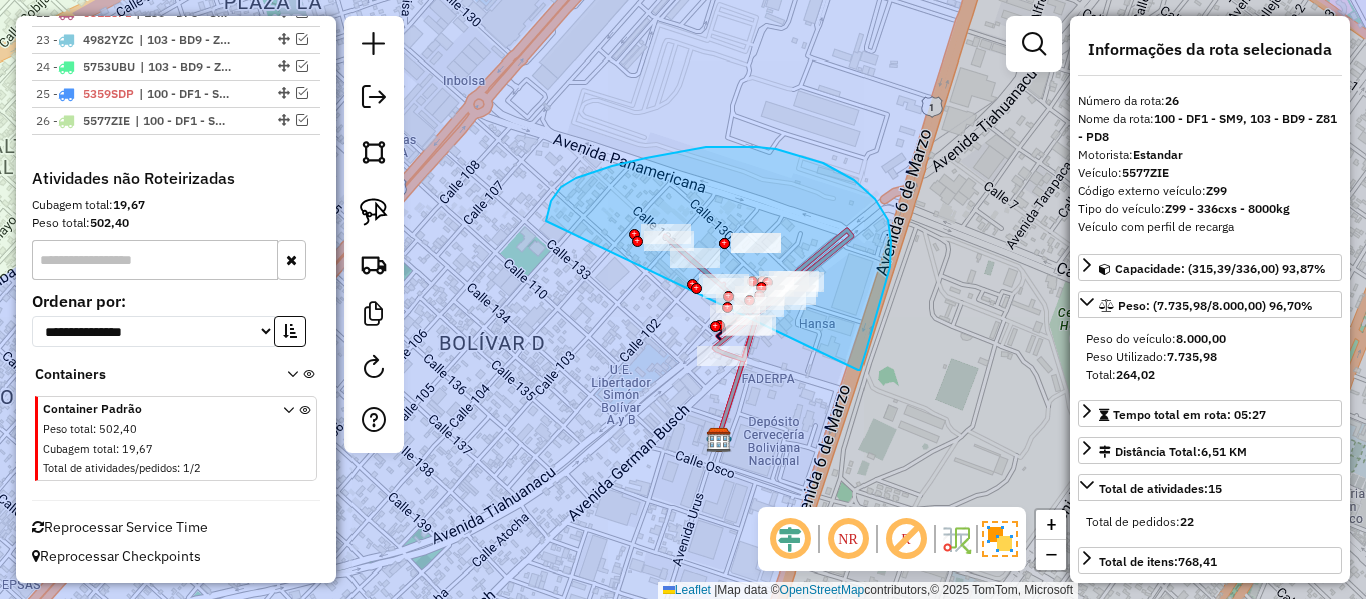 drag, startPoint x: 866, startPoint y: 351, endPoint x: 752, endPoint y: 484, distance: 175.17134 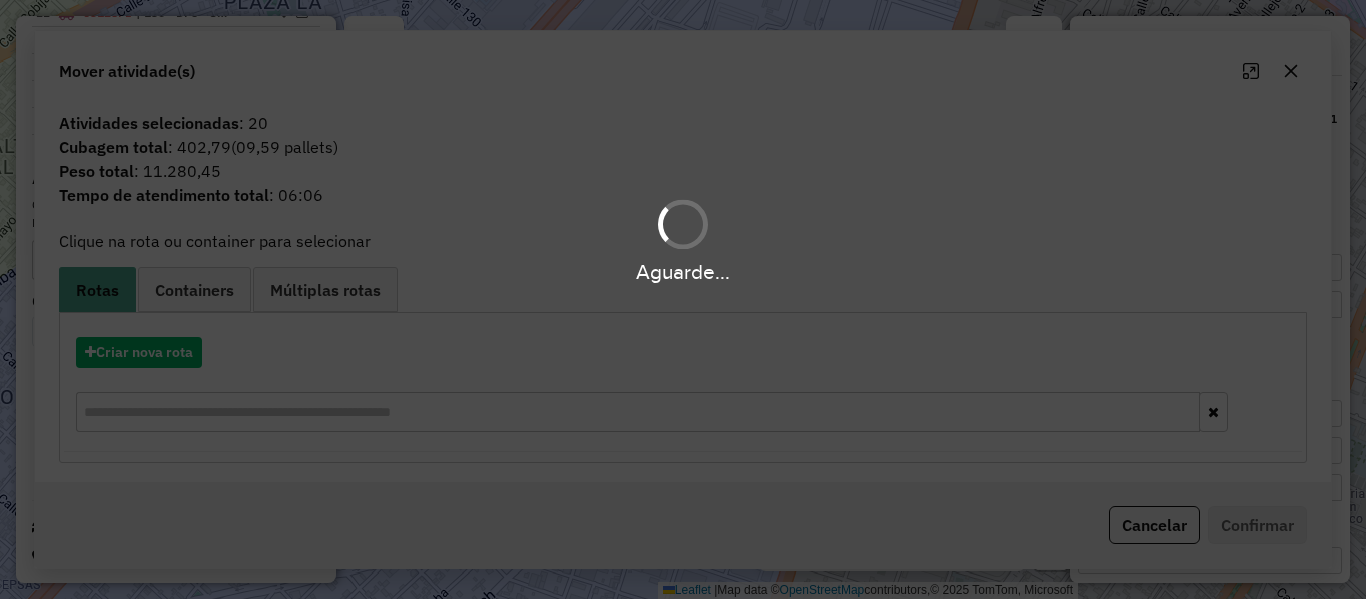 click on "Aguarde..." at bounding box center [683, 299] 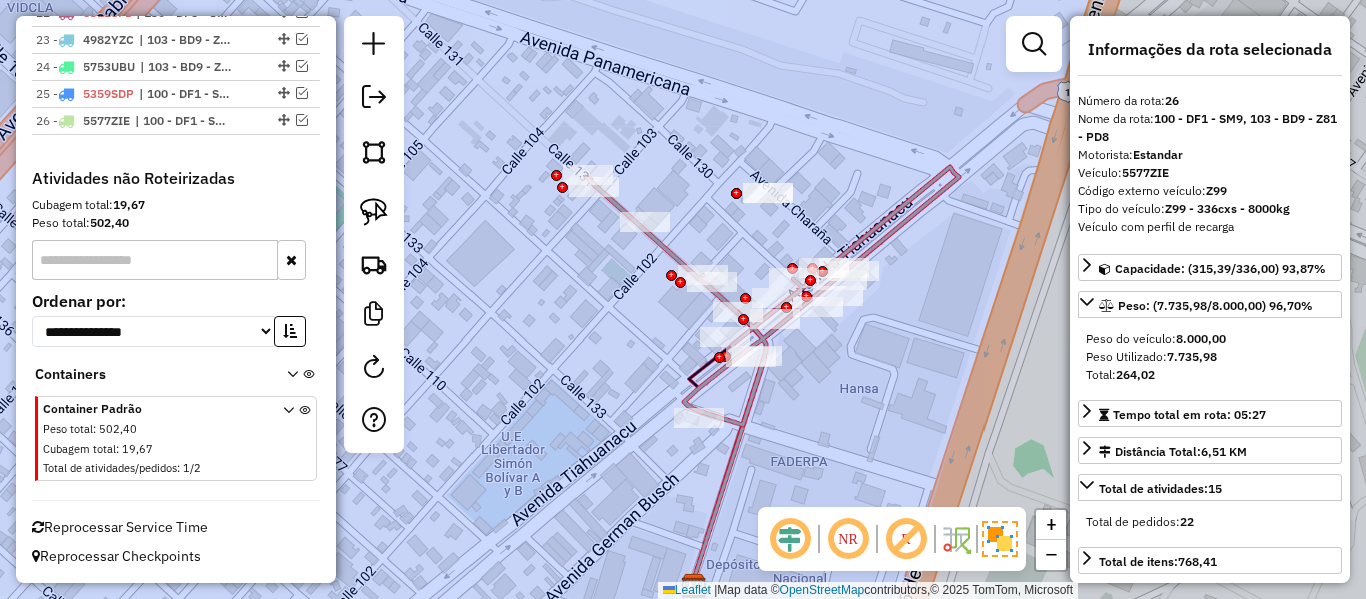 click 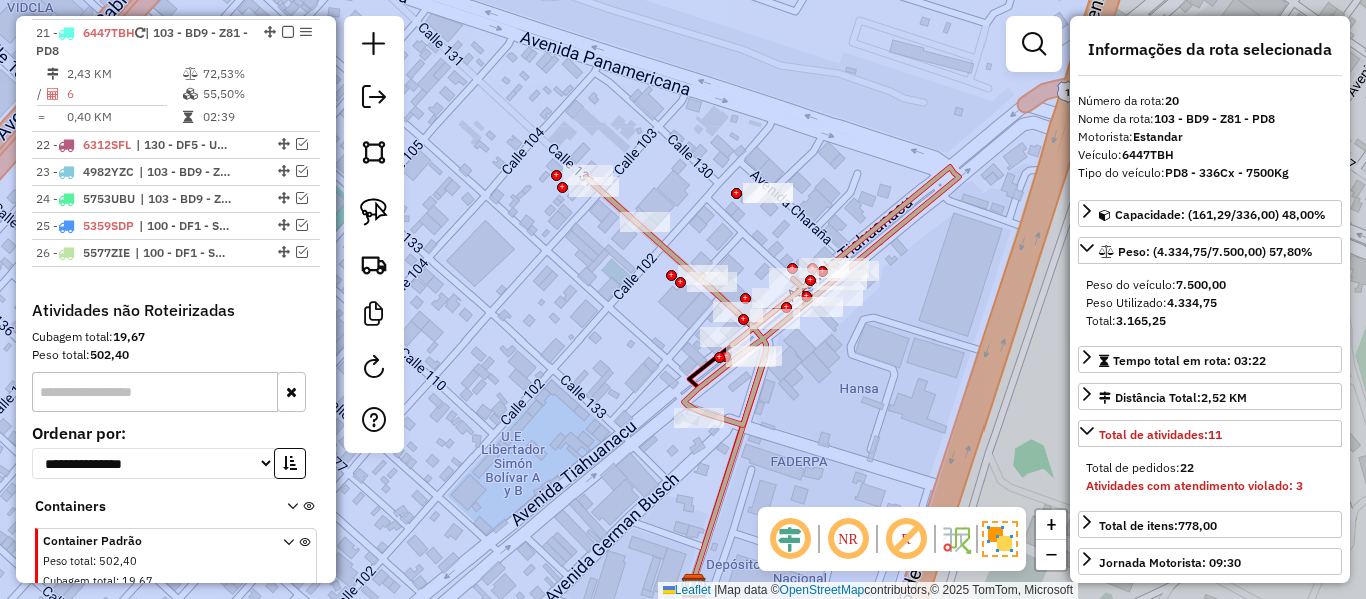 scroll, scrollTop: 1379, scrollLeft: 0, axis: vertical 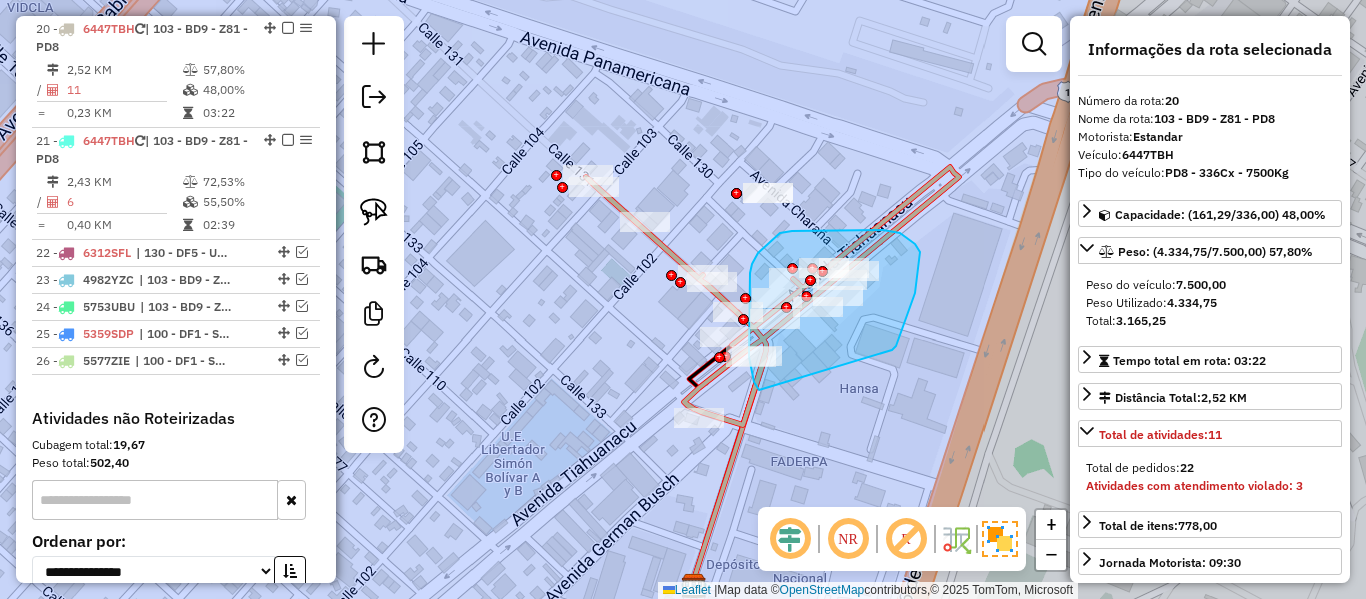 drag, startPoint x: 892, startPoint y: 350, endPoint x: 794, endPoint y: 419, distance: 119.85408 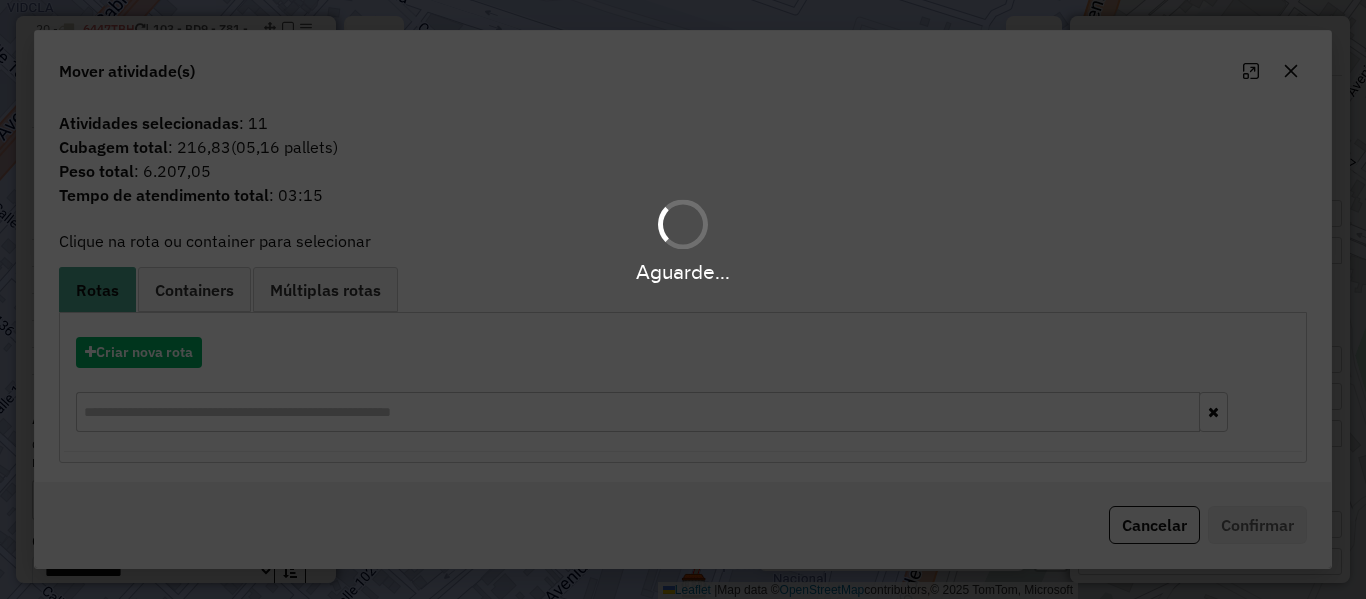 click on "Aguarde..." at bounding box center (683, 299) 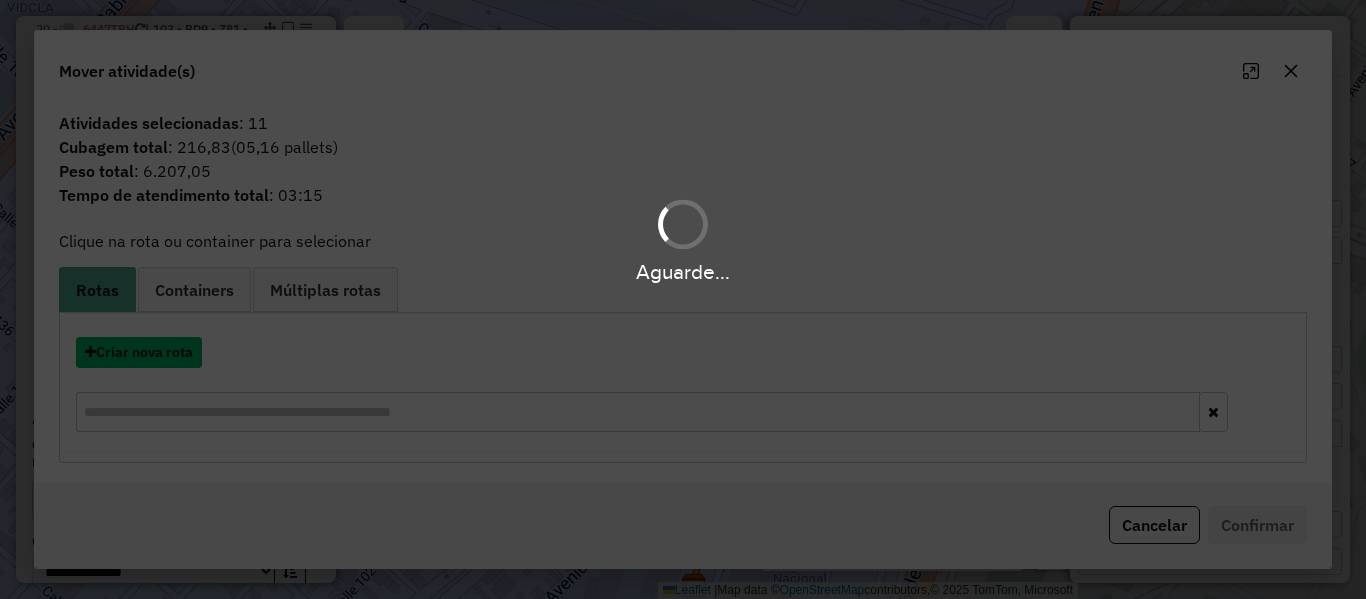 click on "Criar nova rota" at bounding box center [139, 352] 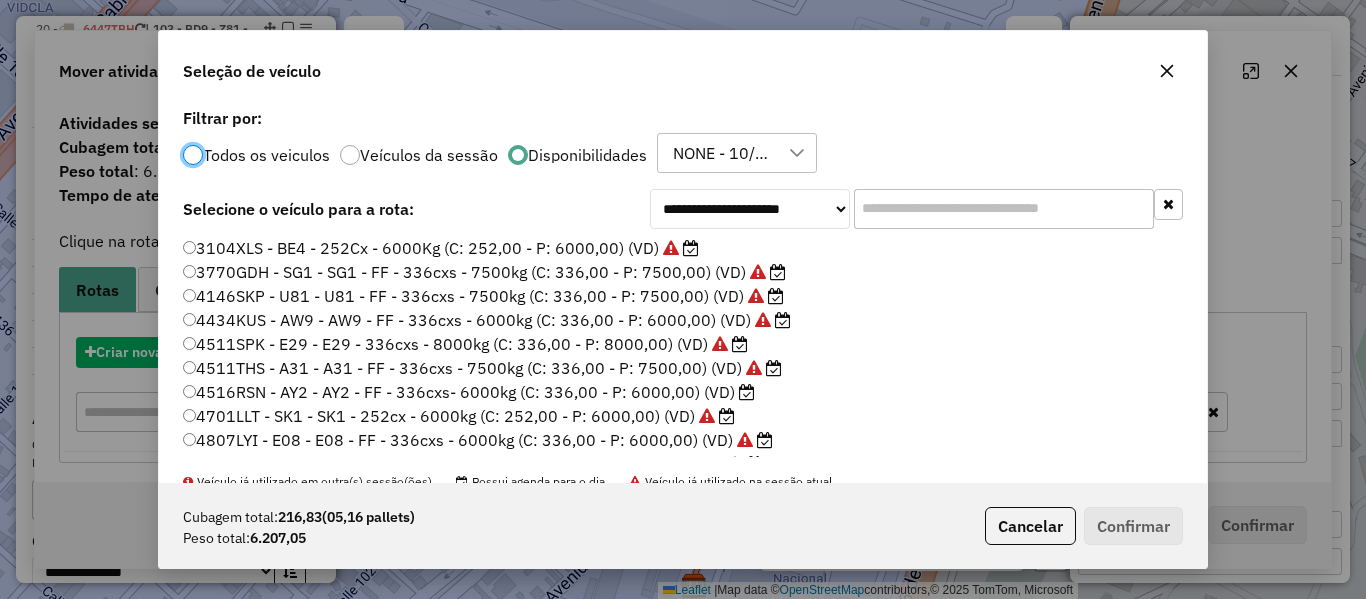 scroll, scrollTop: 11, scrollLeft: 6, axis: both 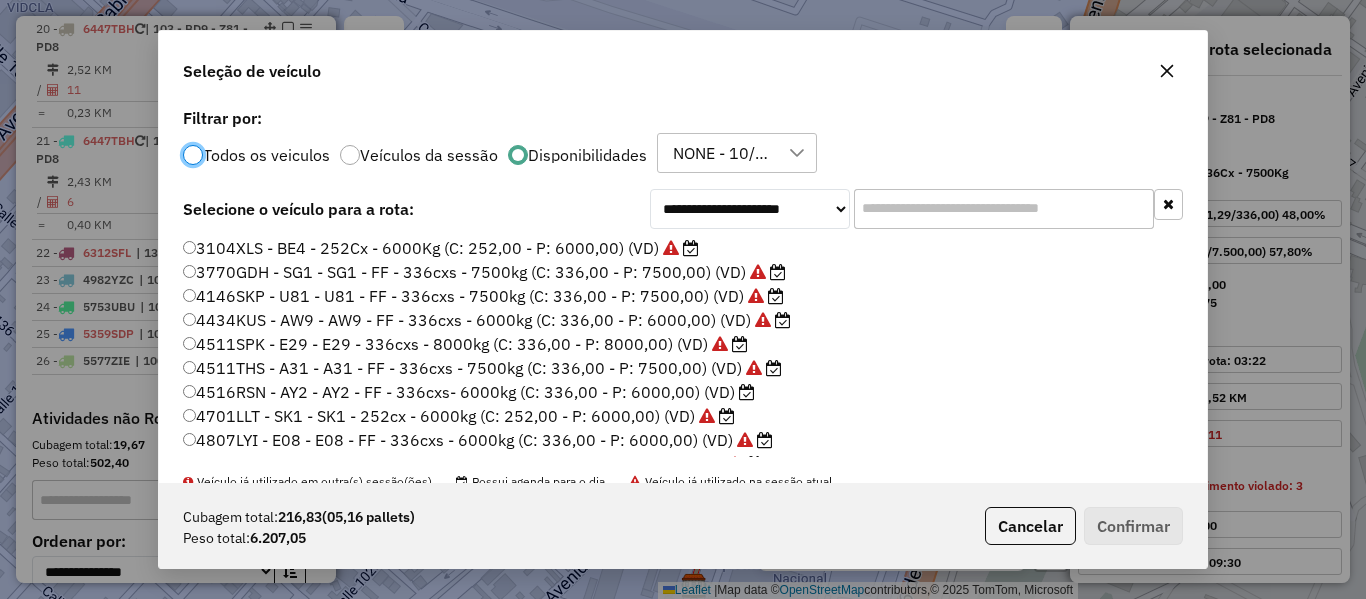 click on "4516RSN - AY2 - AY2 - FF - 336cxs- 6000kg (C: 336,00 - P: 6000,00) (VD)" 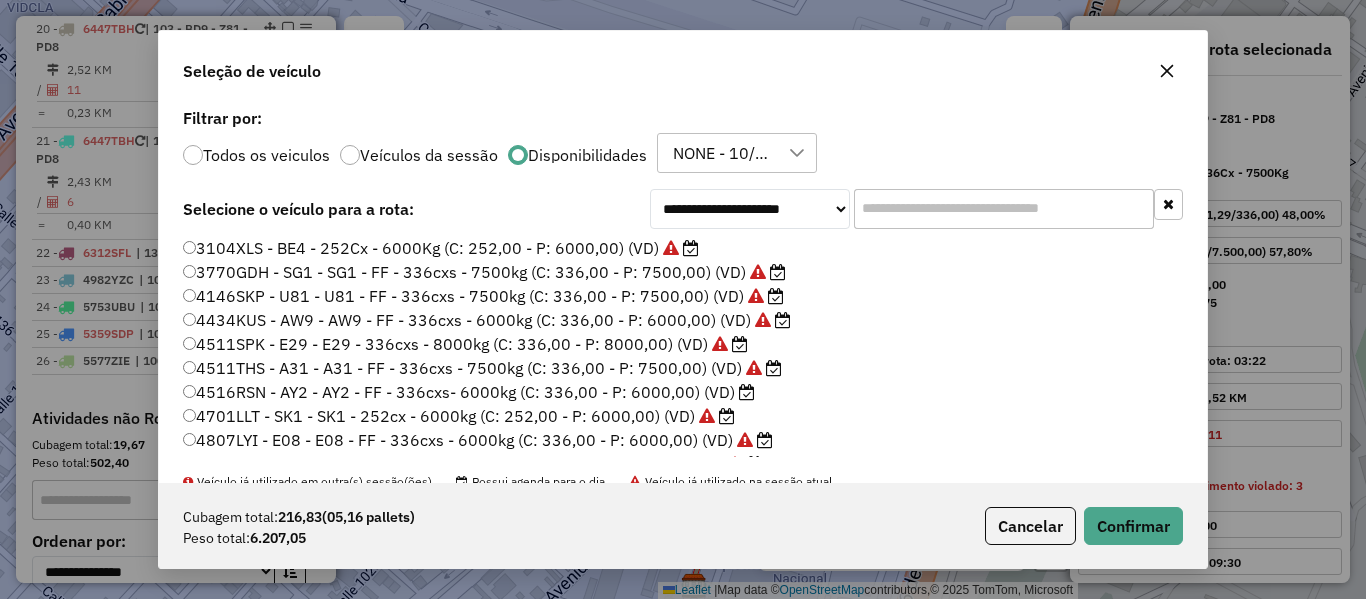 scroll, scrollTop: 100, scrollLeft: 0, axis: vertical 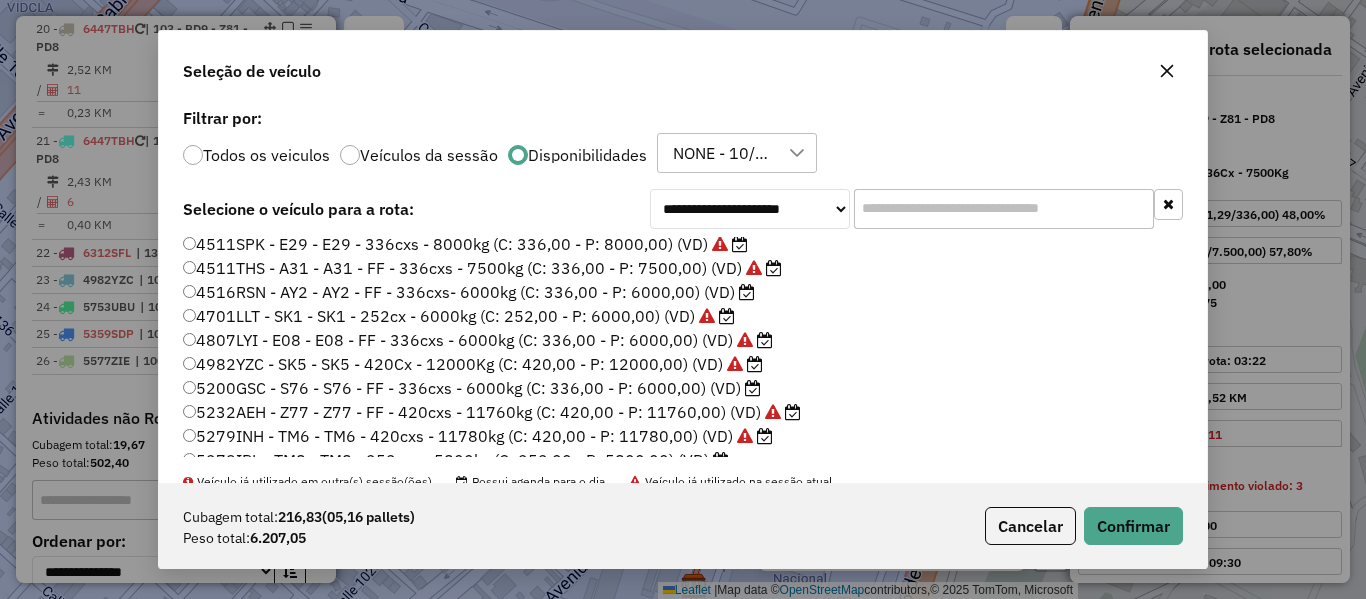 click 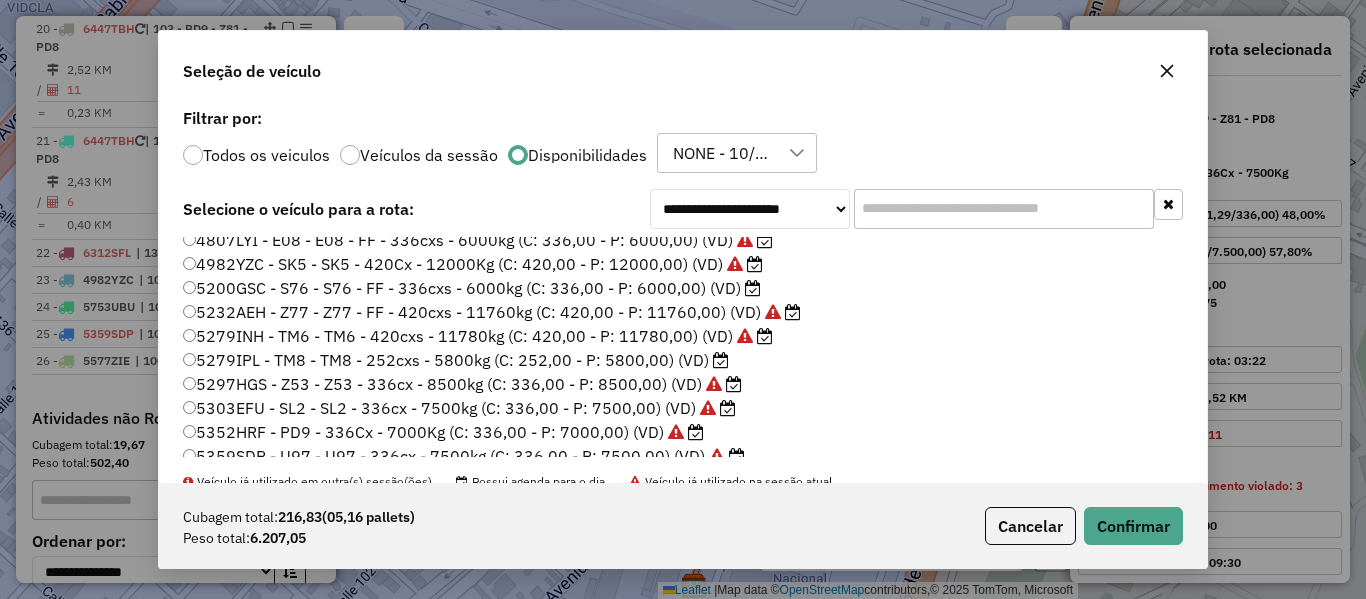 click on "5279IPL - TM8 - TM8 - 252cxs - 5800kg (C: 252,00 - P: 5800,00) (VD)" 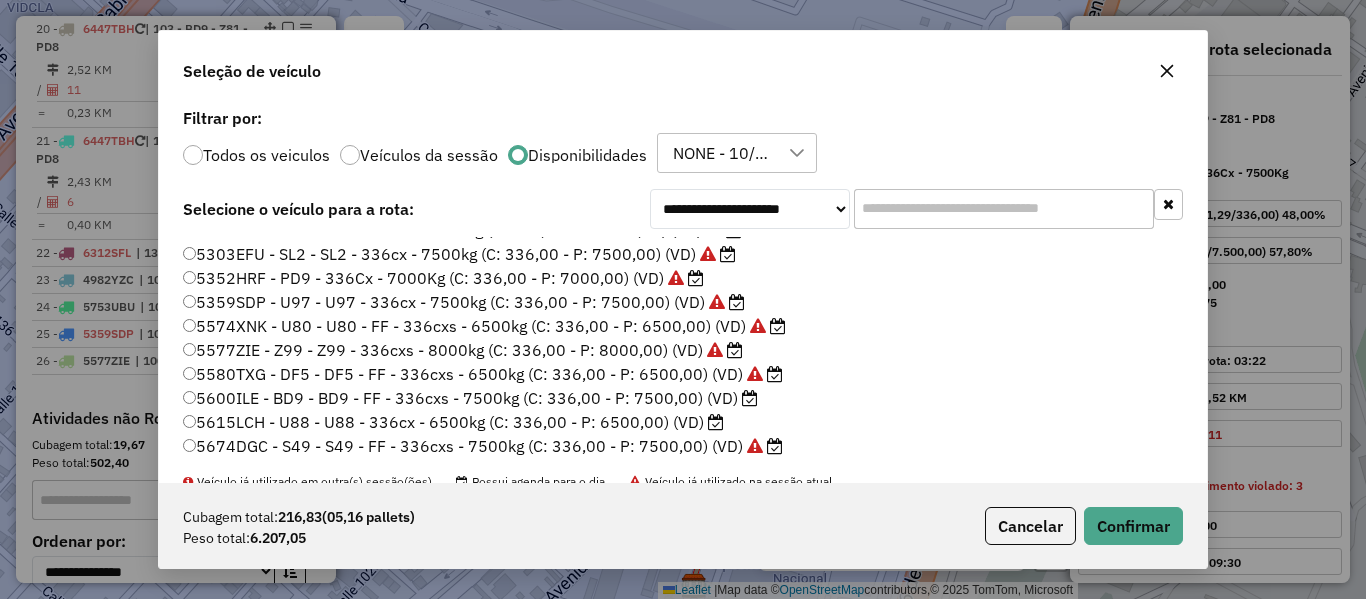 scroll, scrollTop: 400, scrollLeft: 0, axis: vertical 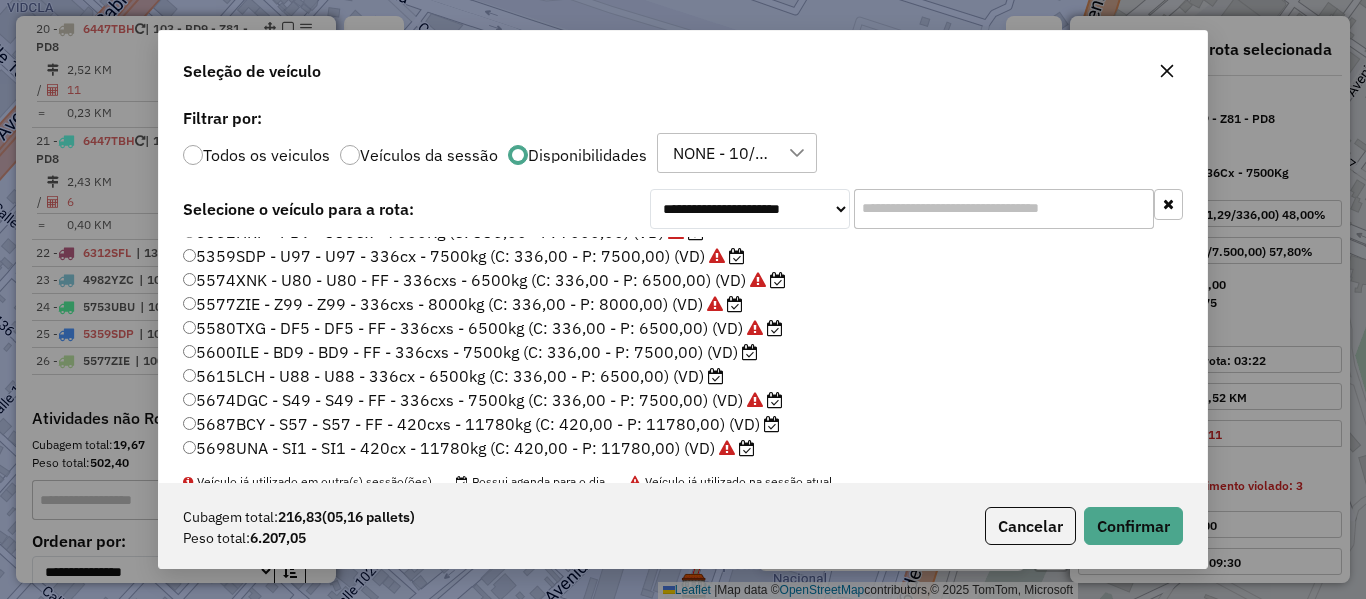 click on "5600ILE - BD9 - BD9 - FF - 336cxs - 7500kg (C: 336,00 - P: 7500,00) (VD)" 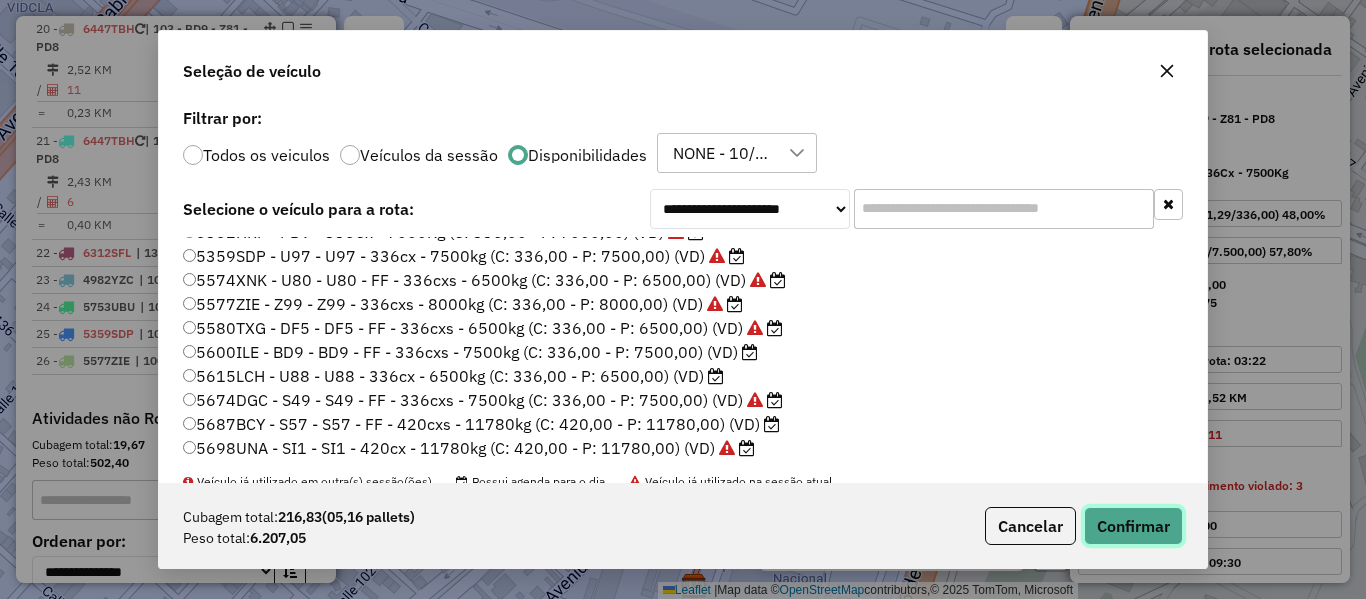 click on "Confirmar" 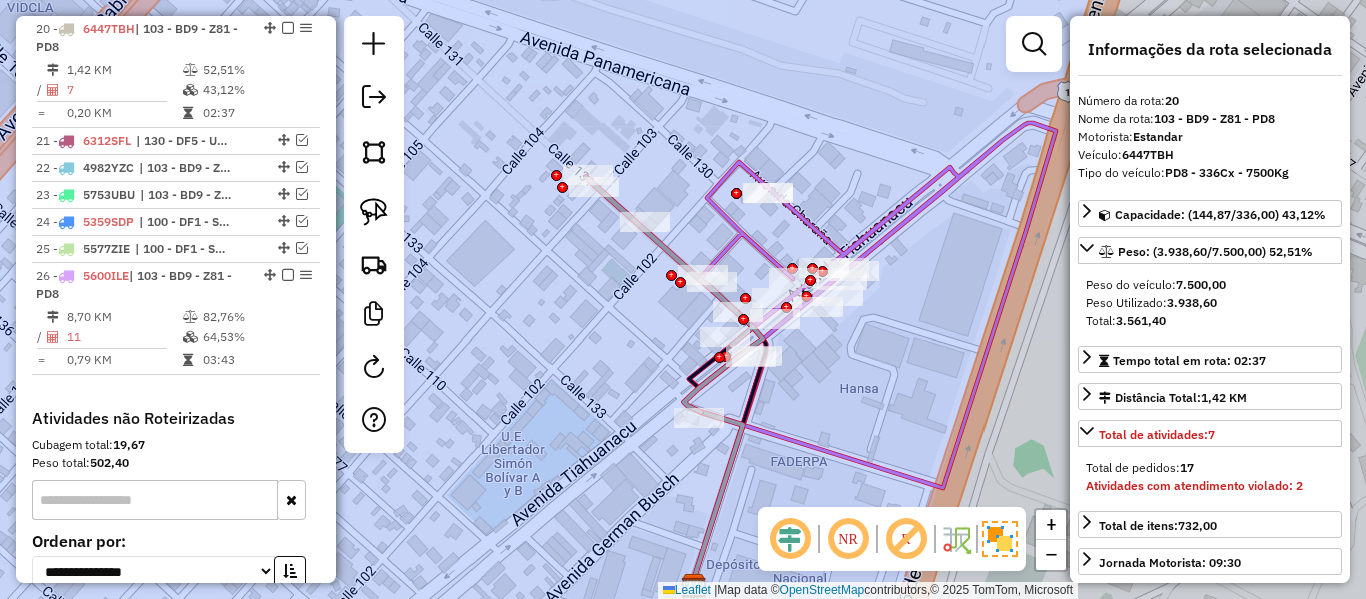 click 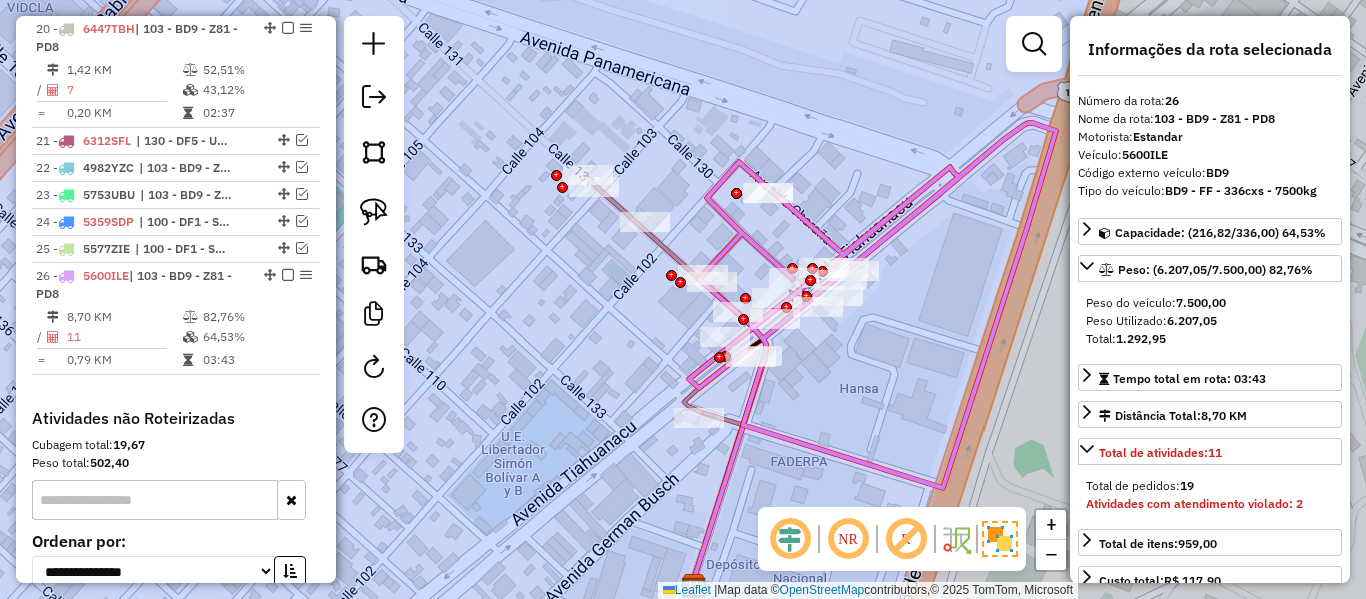 scroll, scrollTop: 1619, scrollLeft: 0, axis: vertical 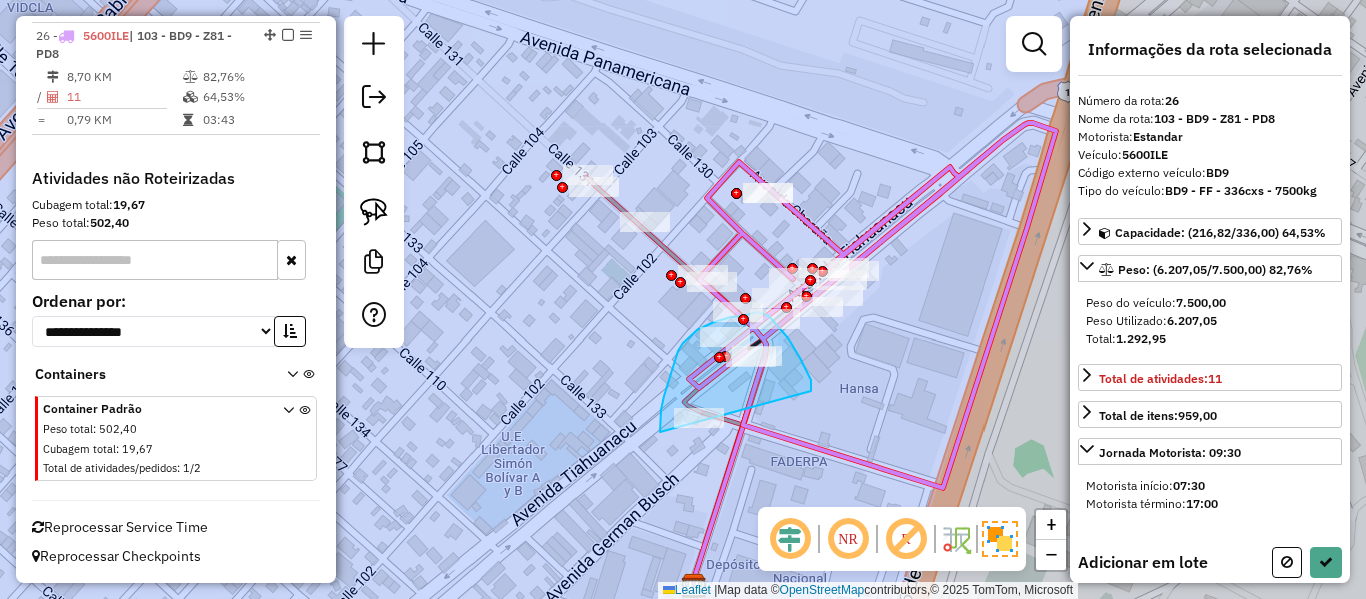 drag, startPoint x: 811, startPoint y: 391, endPoint x: 734, endPoint y: 471, distance: 111.03603 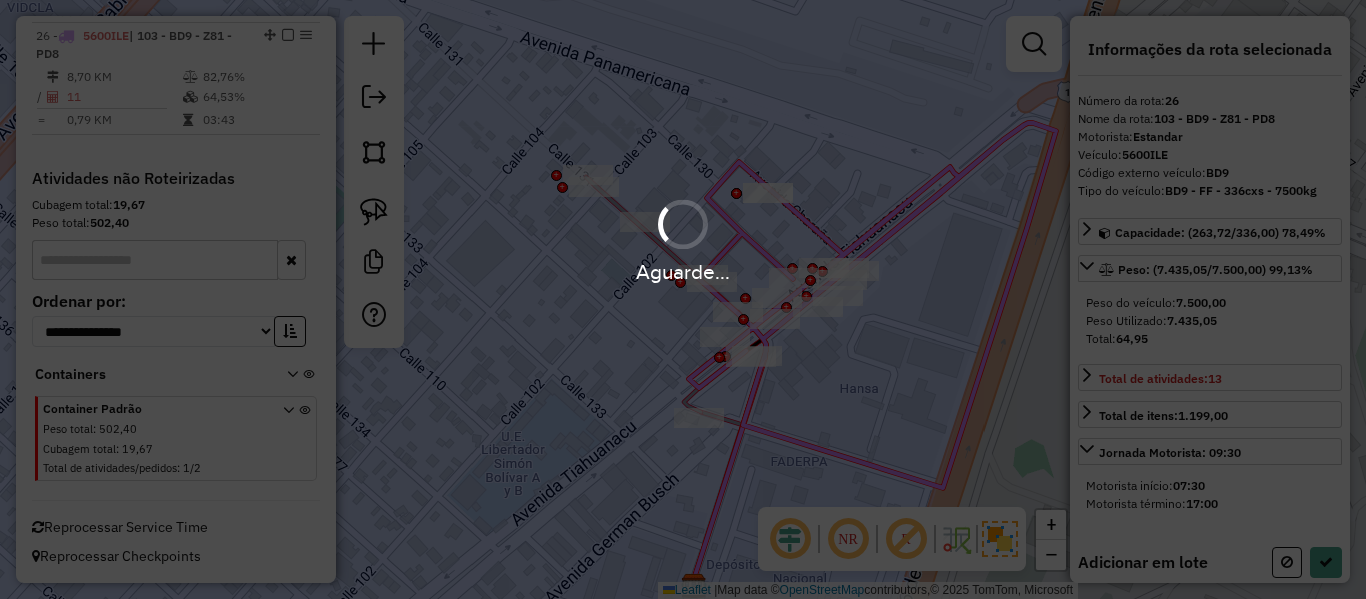 select on "**********" 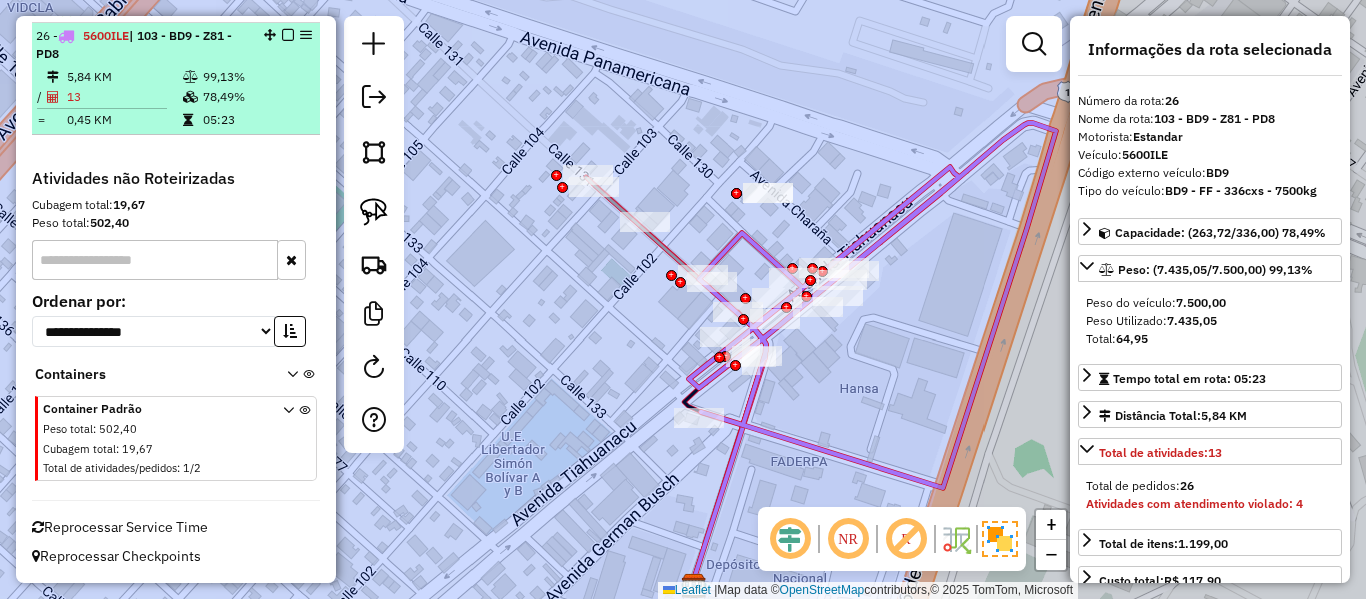 click at bounding box center [288, 35] 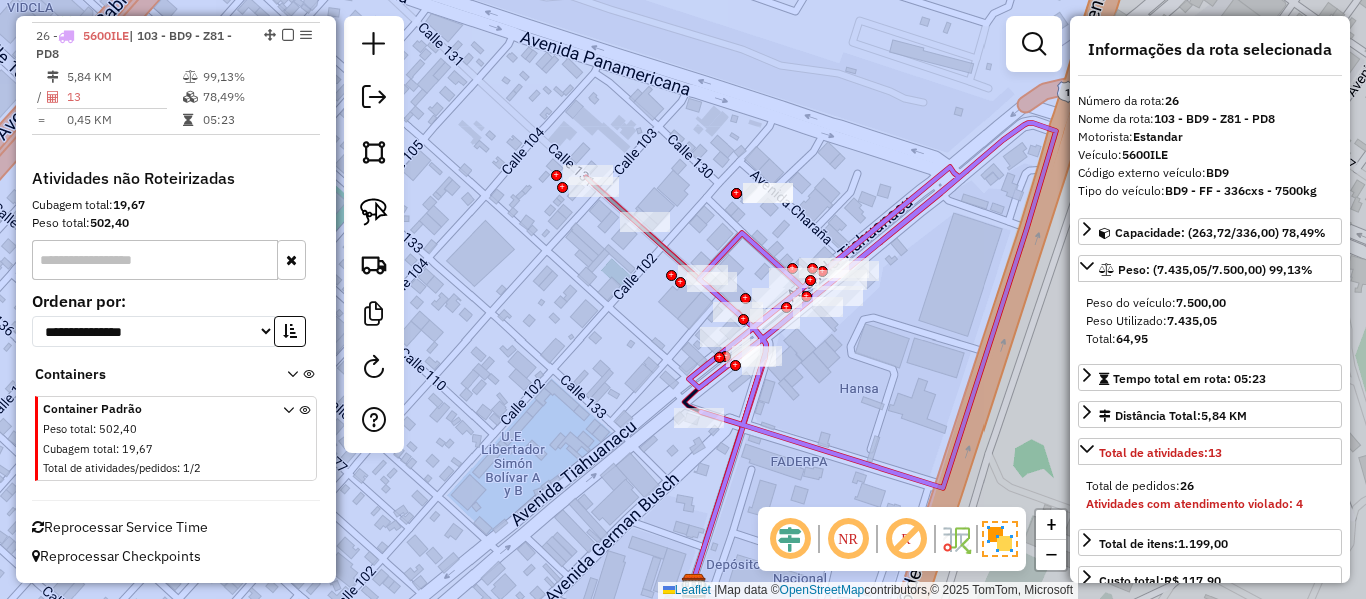 scroll, scrollTop: 1534, scrollLeft: 0, axis: vertical 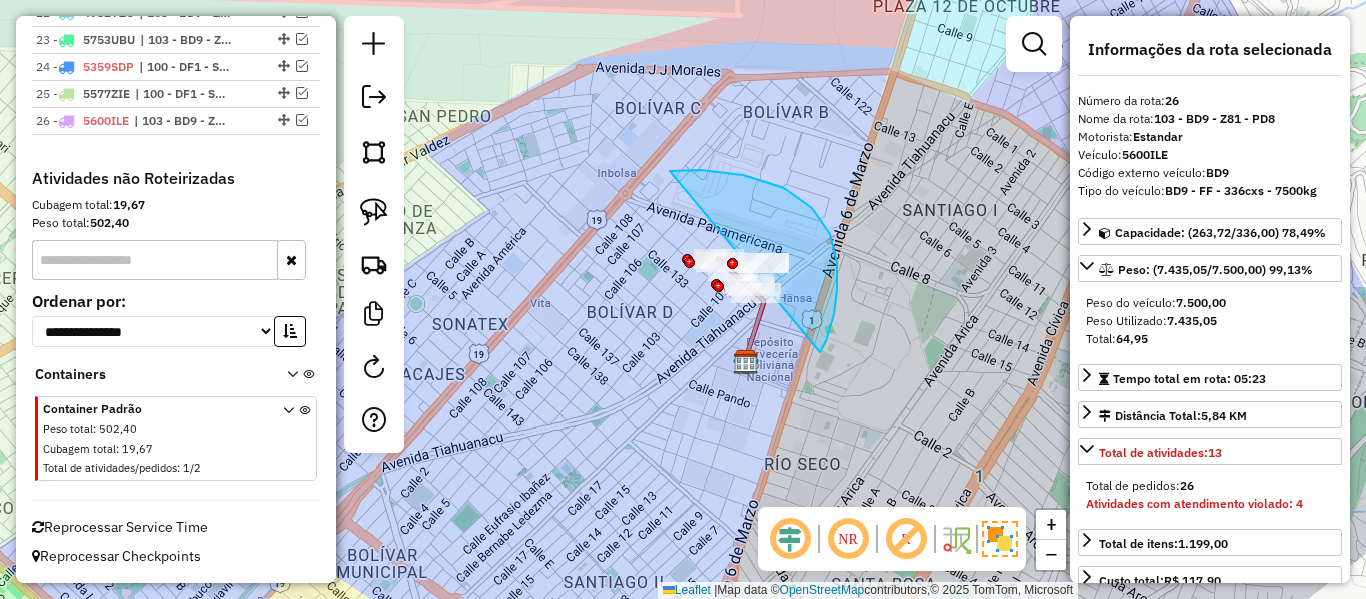 drag, startPoint x: 820, startPoint y: 352, endPoint x: 731, endPoint y: 424, distance: 114.47707 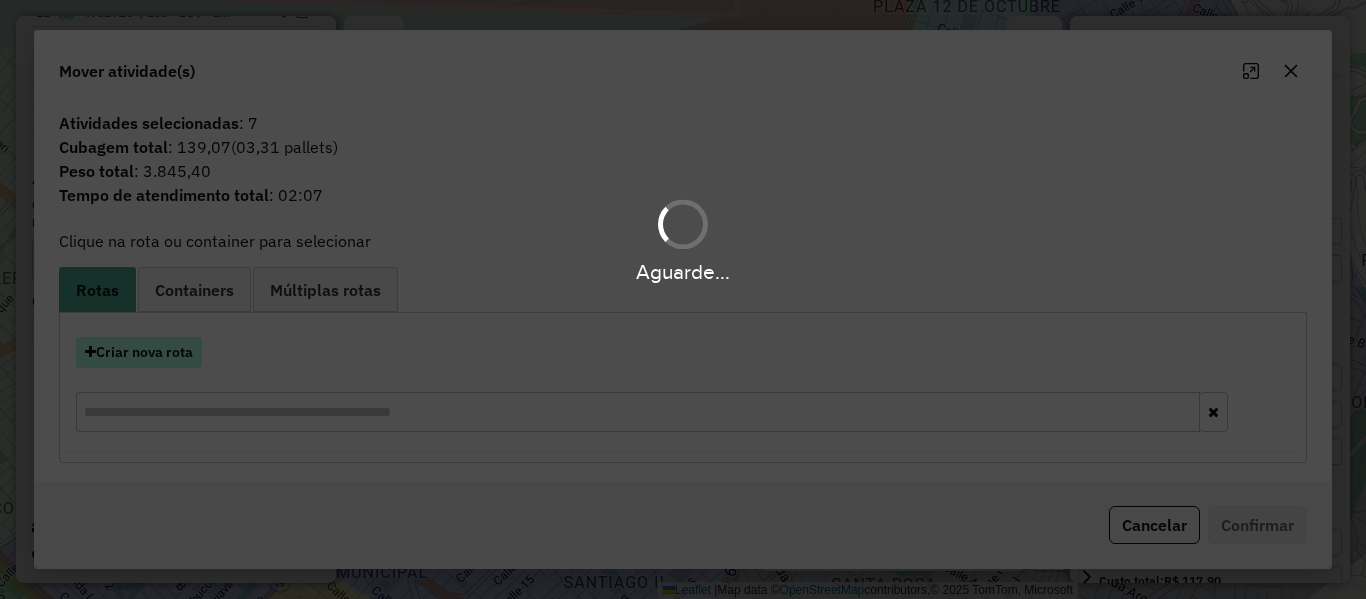 click on "Criar nova rota" at bounding box center [139, 352] 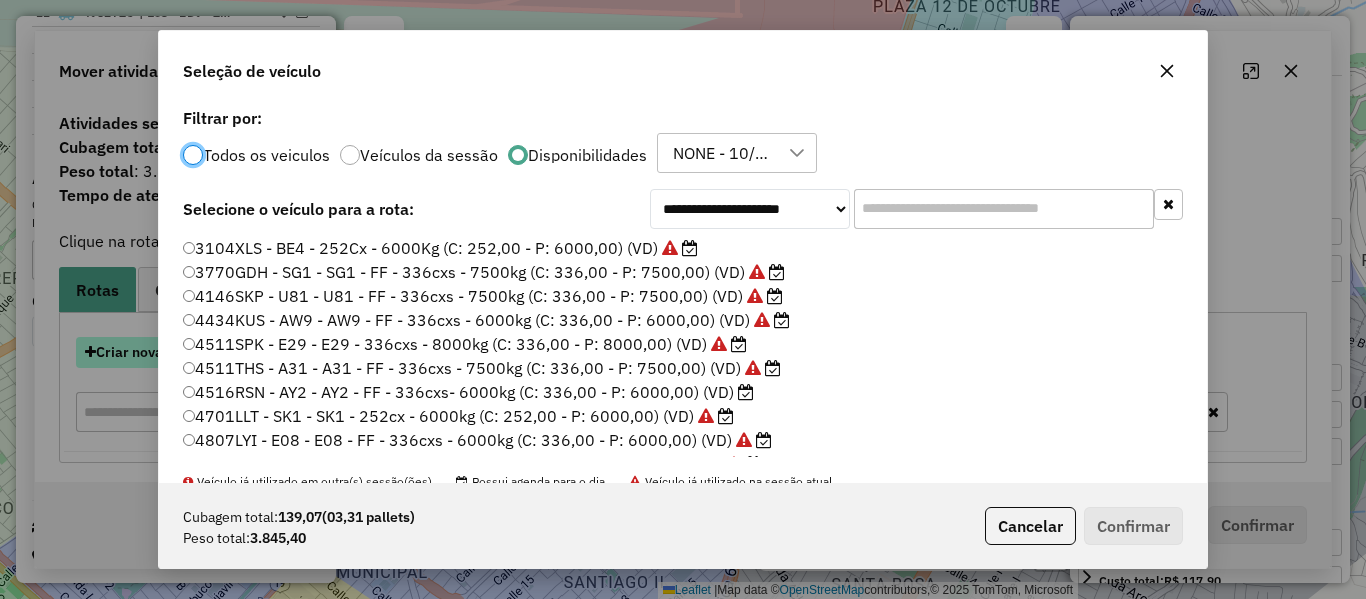 scroll, scrollTop: 11, scrollLeft: 6, axis: both 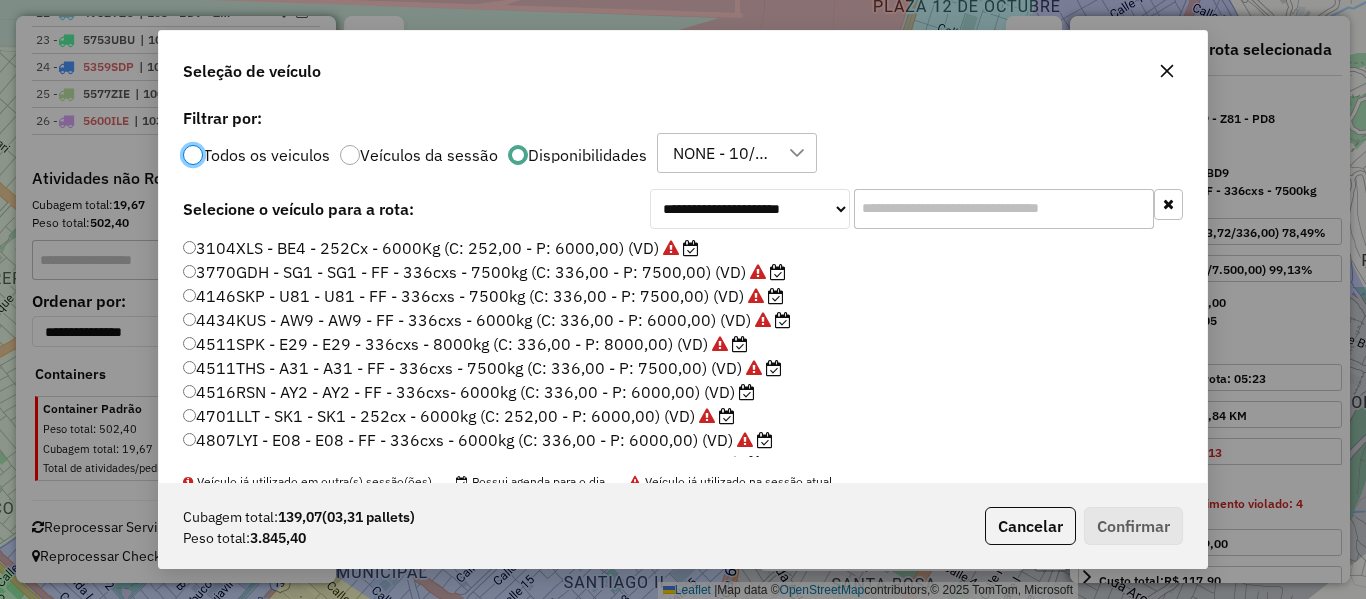 click on "**********" 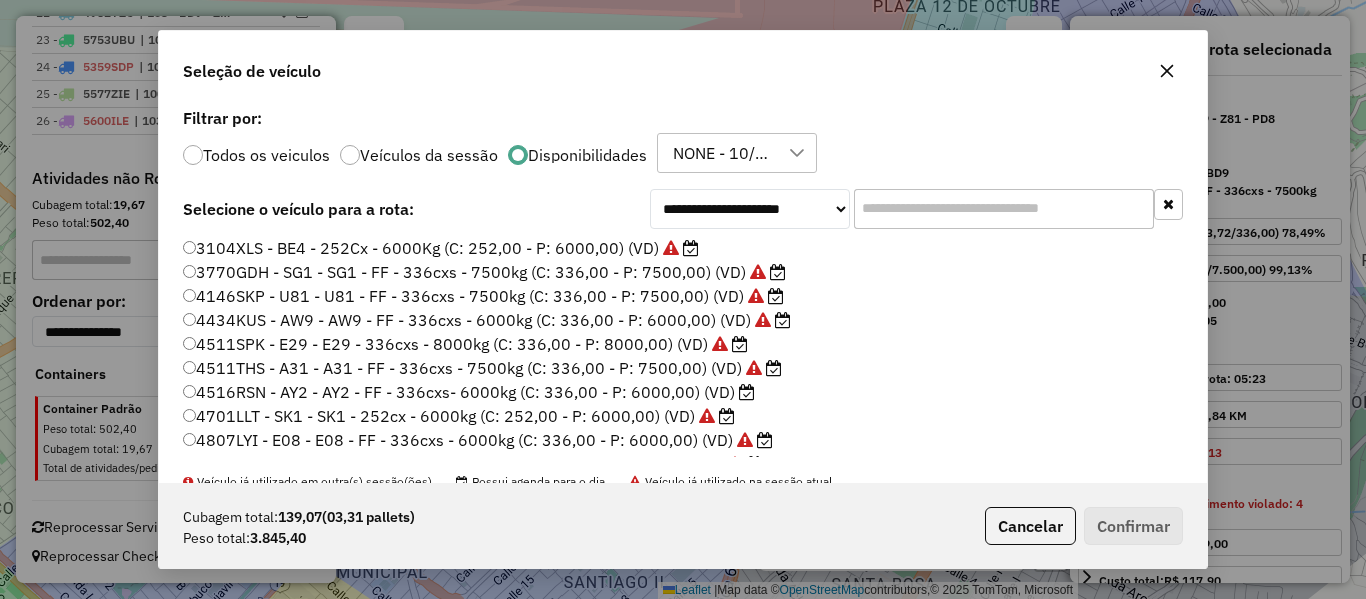 click 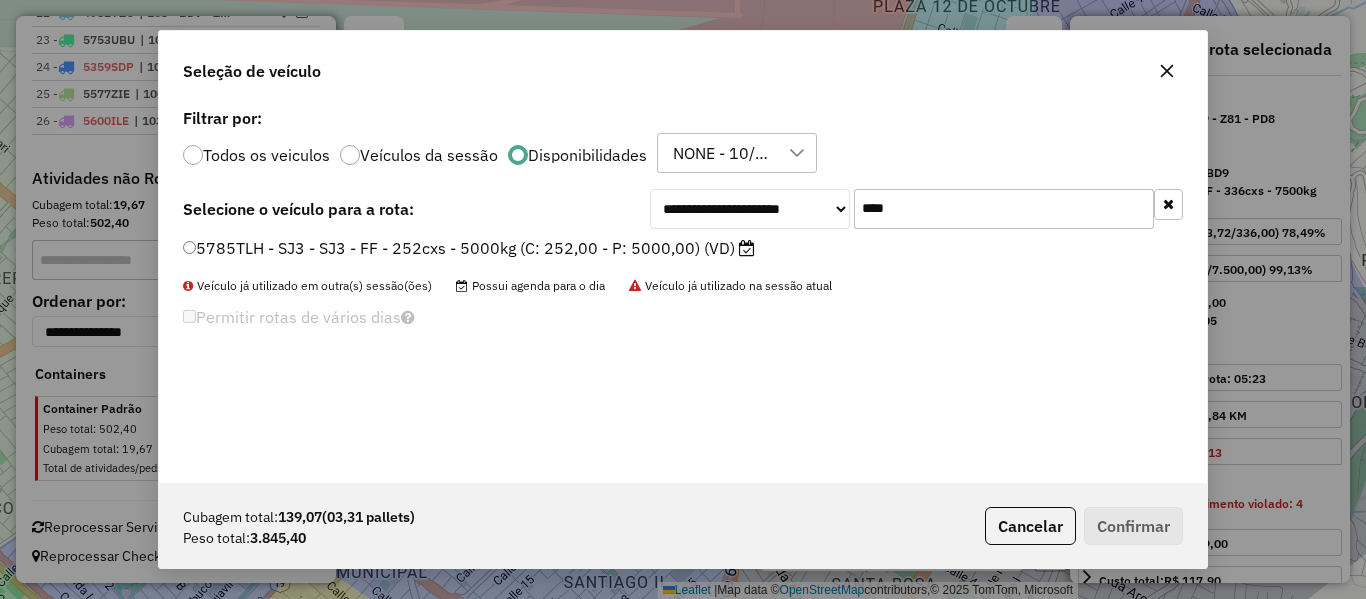 type on "****" 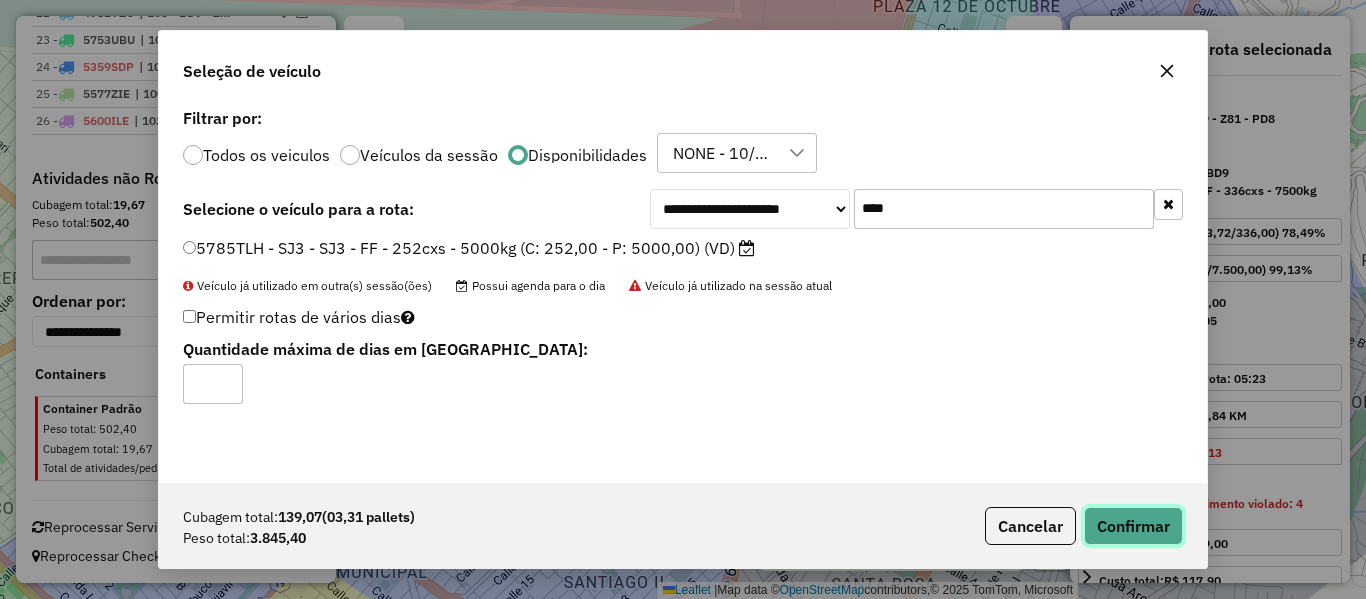click on "Confirmar" 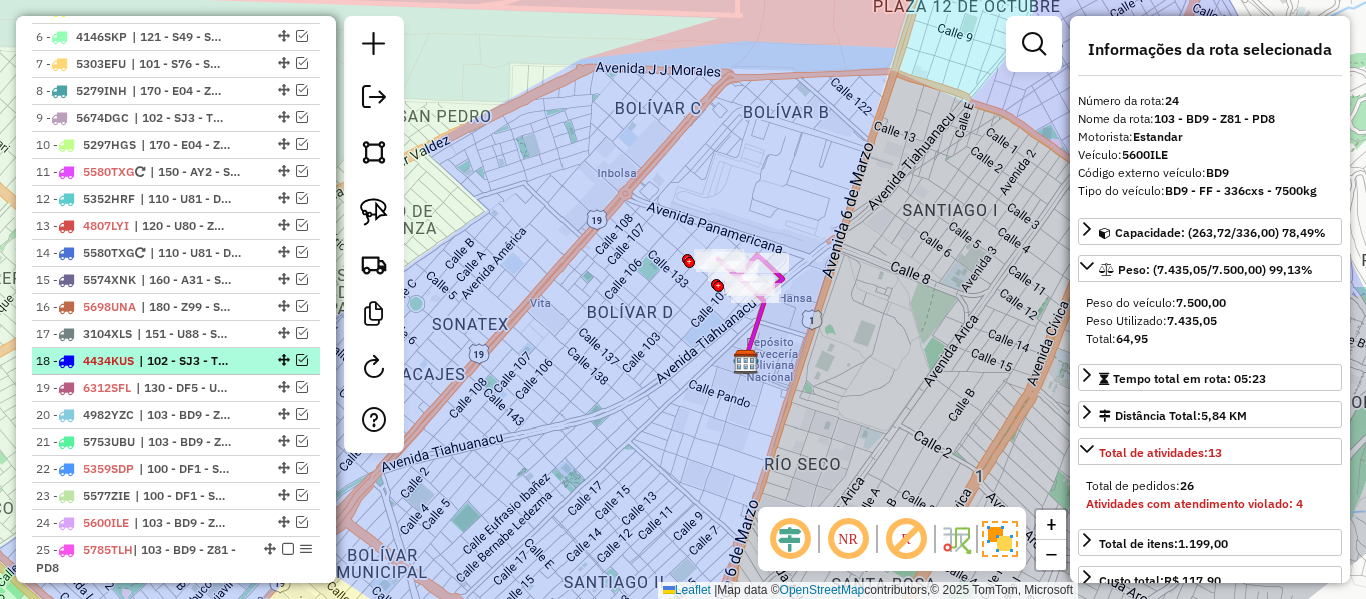 scroll, scrollTop: 907, scrollLeft: 0, axis: vertical 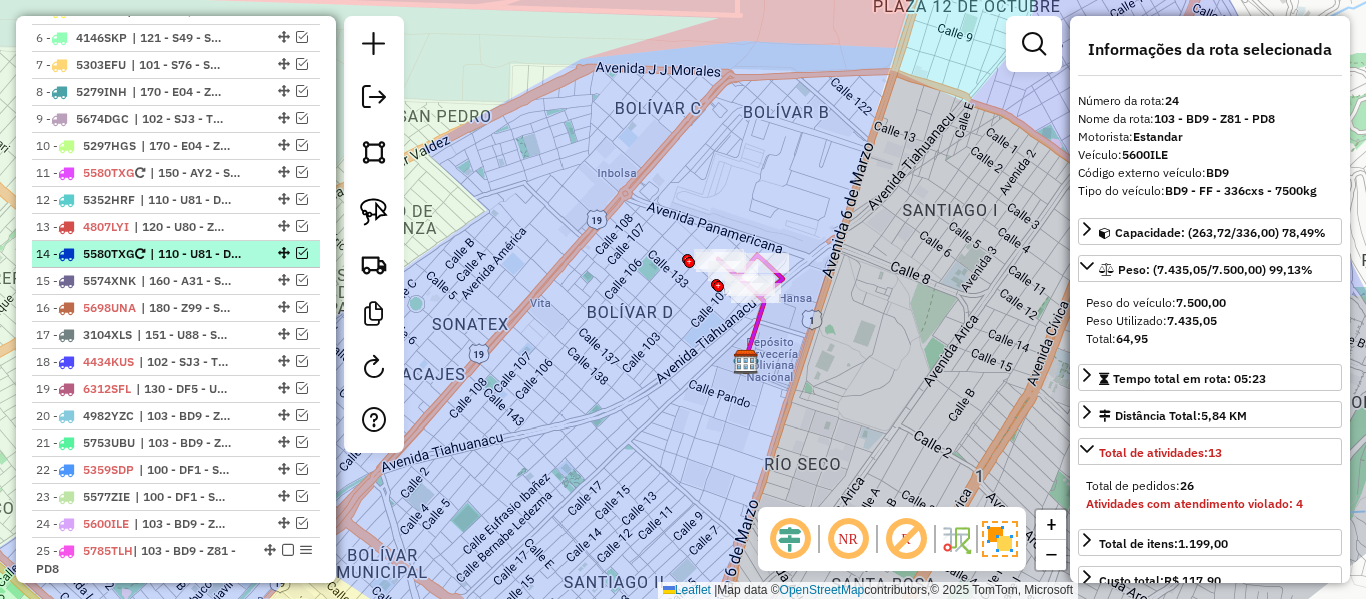 click on "| 110 - U81 - DF5 - UD2" at bounding box center (196, 254) 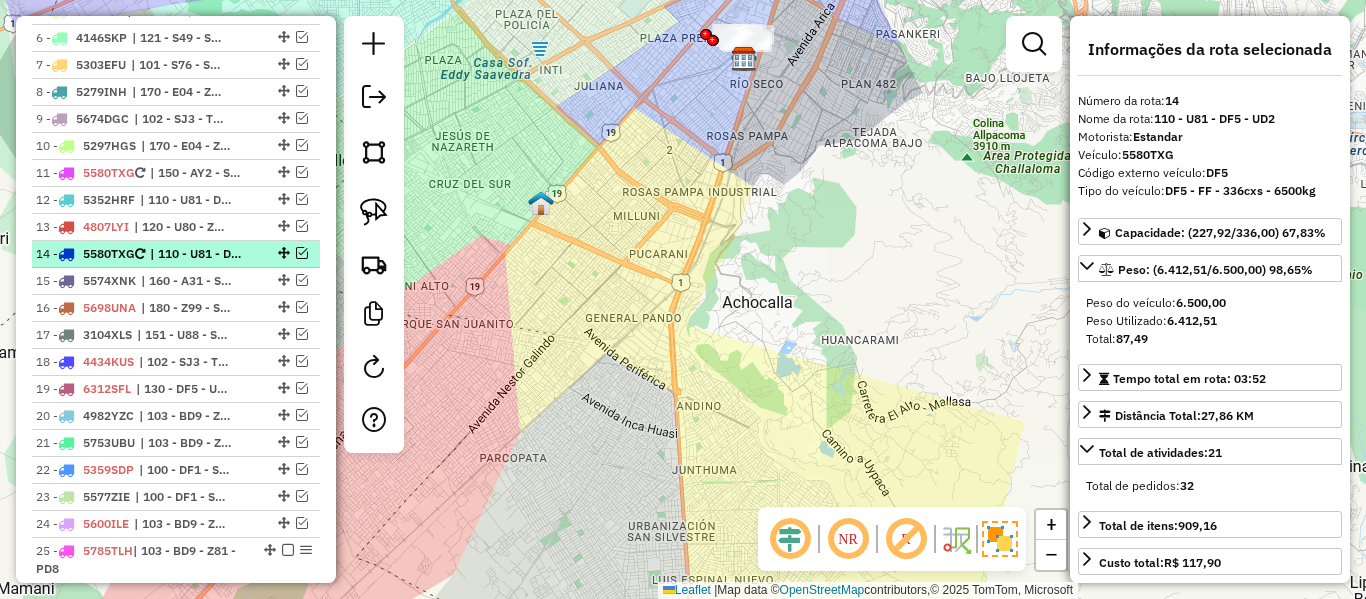 click at bounding box center (302, 253) 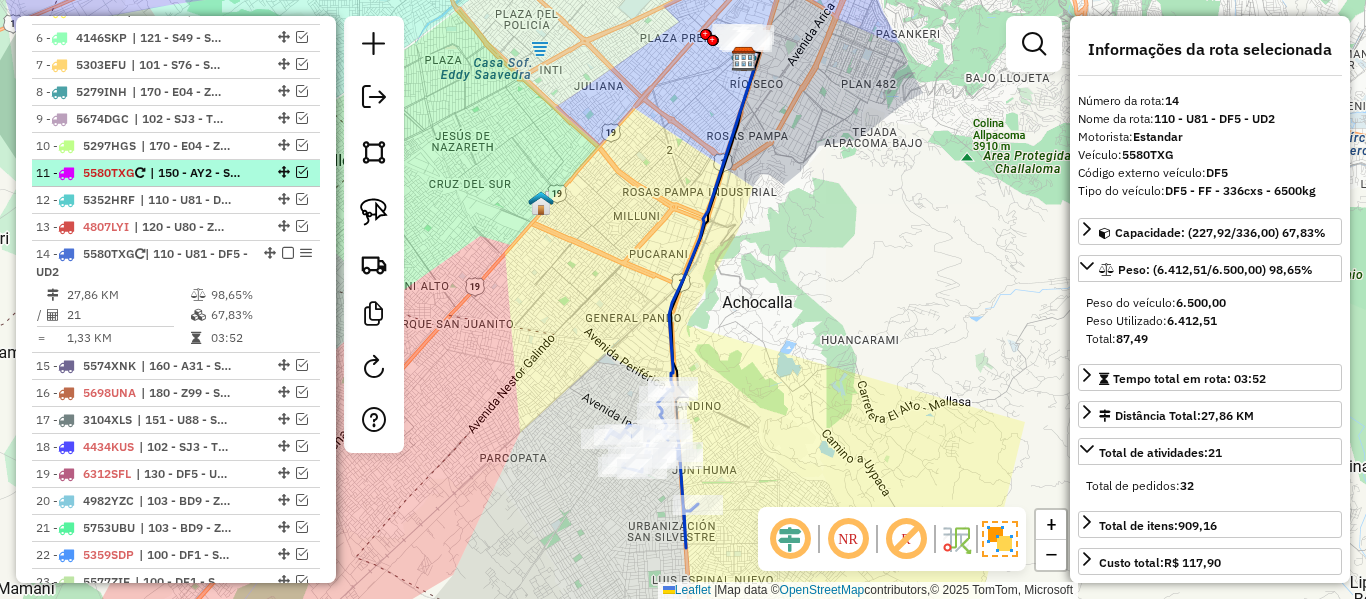 click at bounding box center (302, 172) 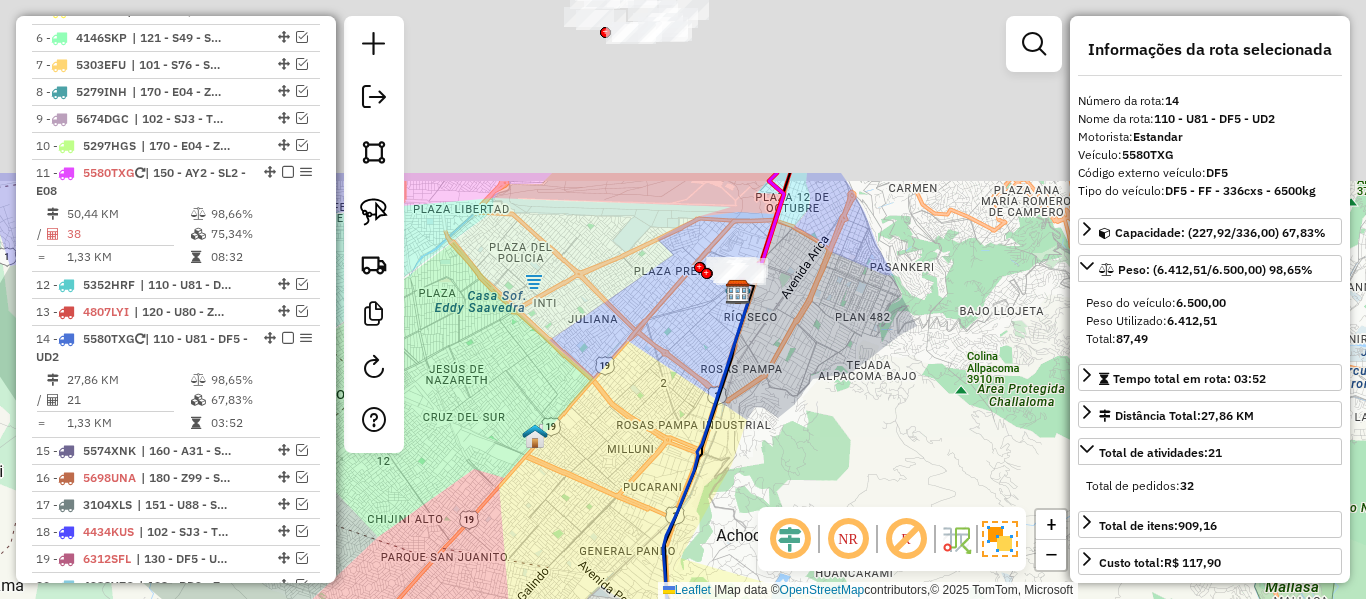 drag, startPoint x: 757, startPoint y: 312, endPoint x: 757, endPoint y: 467, distance: 155 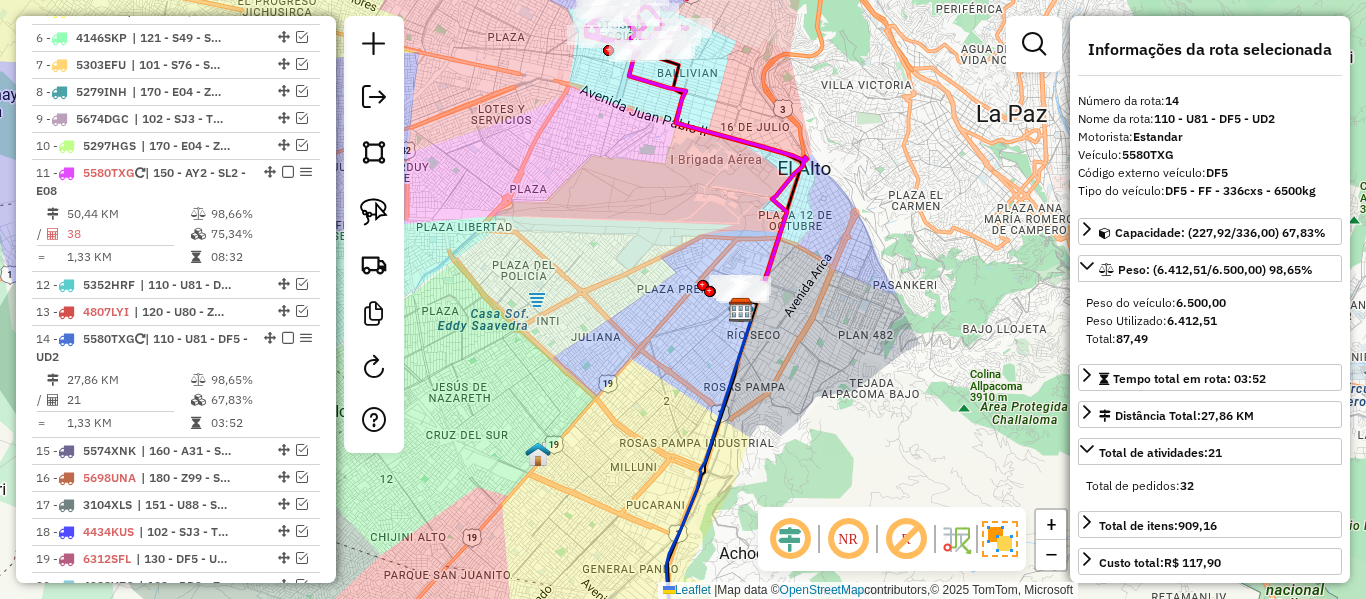 click 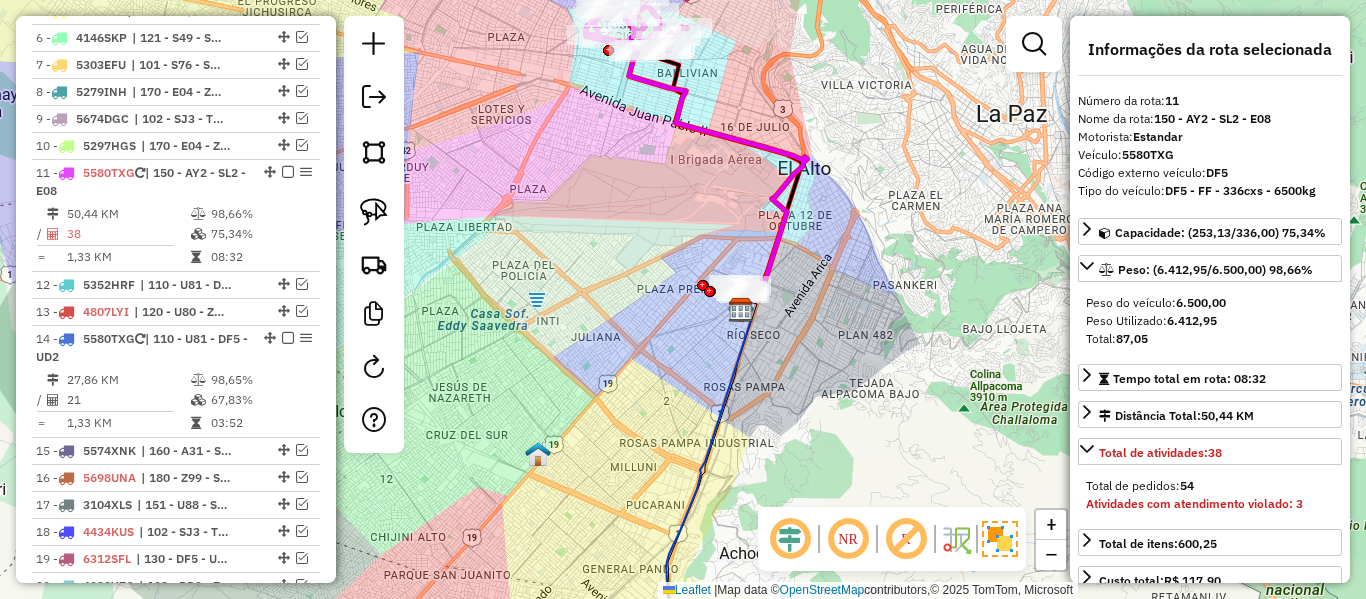 scroll, scrollTop: 1051, scrollLeft: 0, axis: vertical 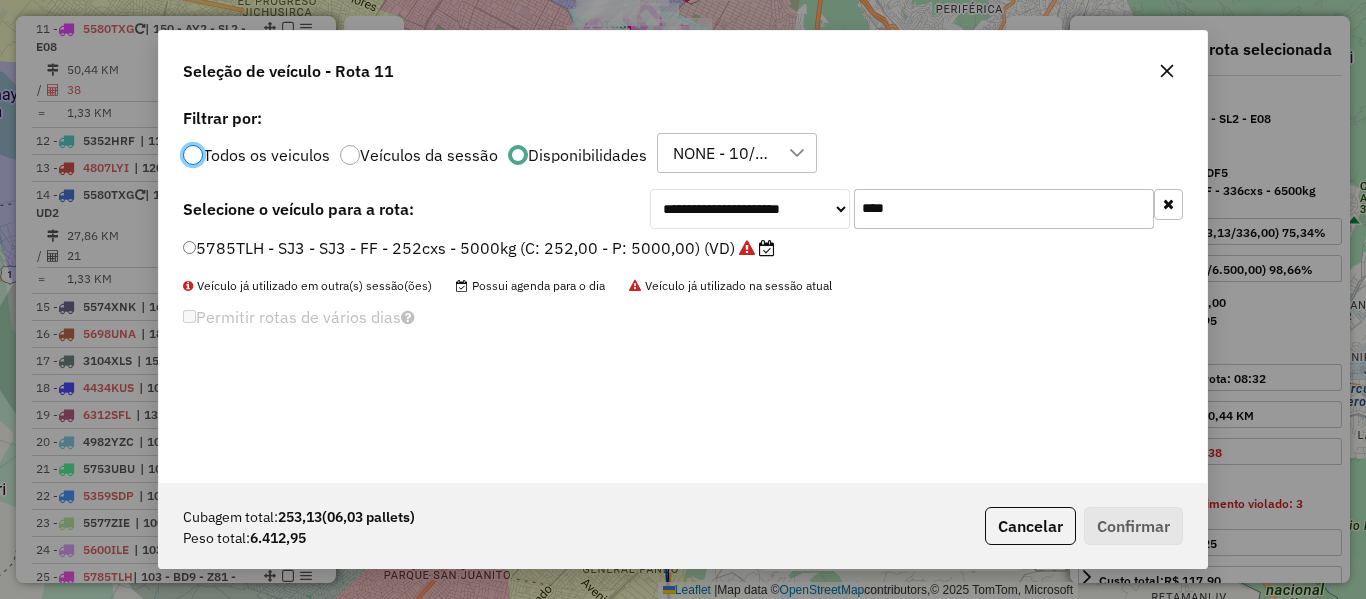 click 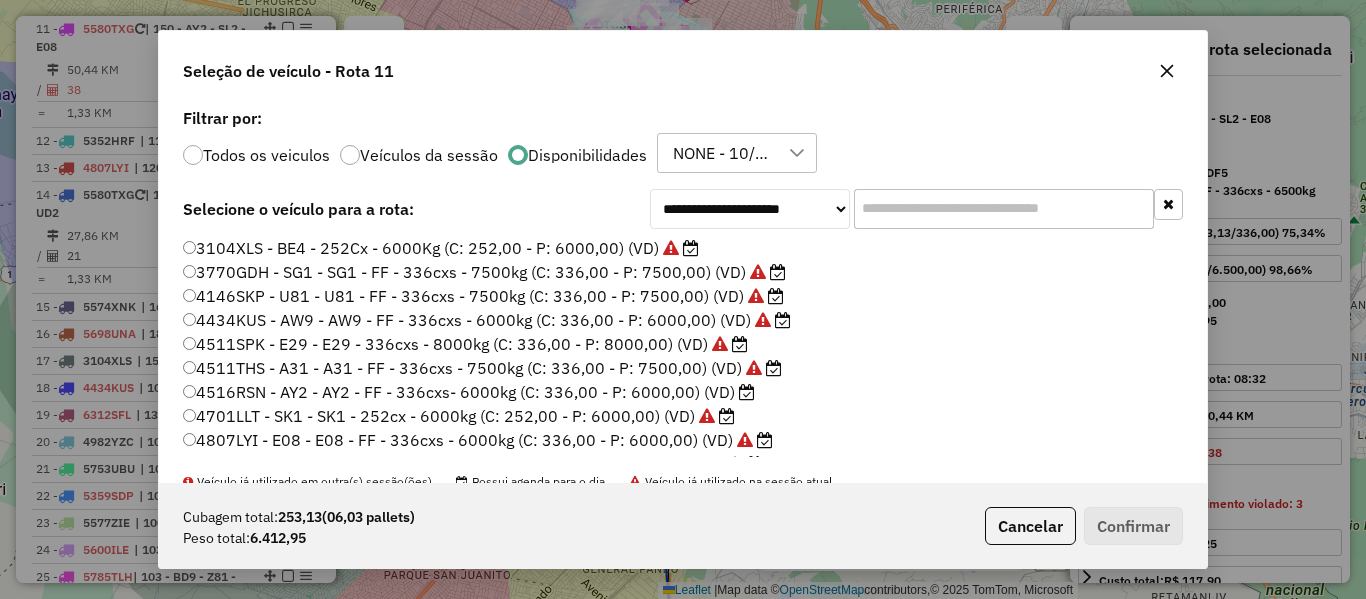 click 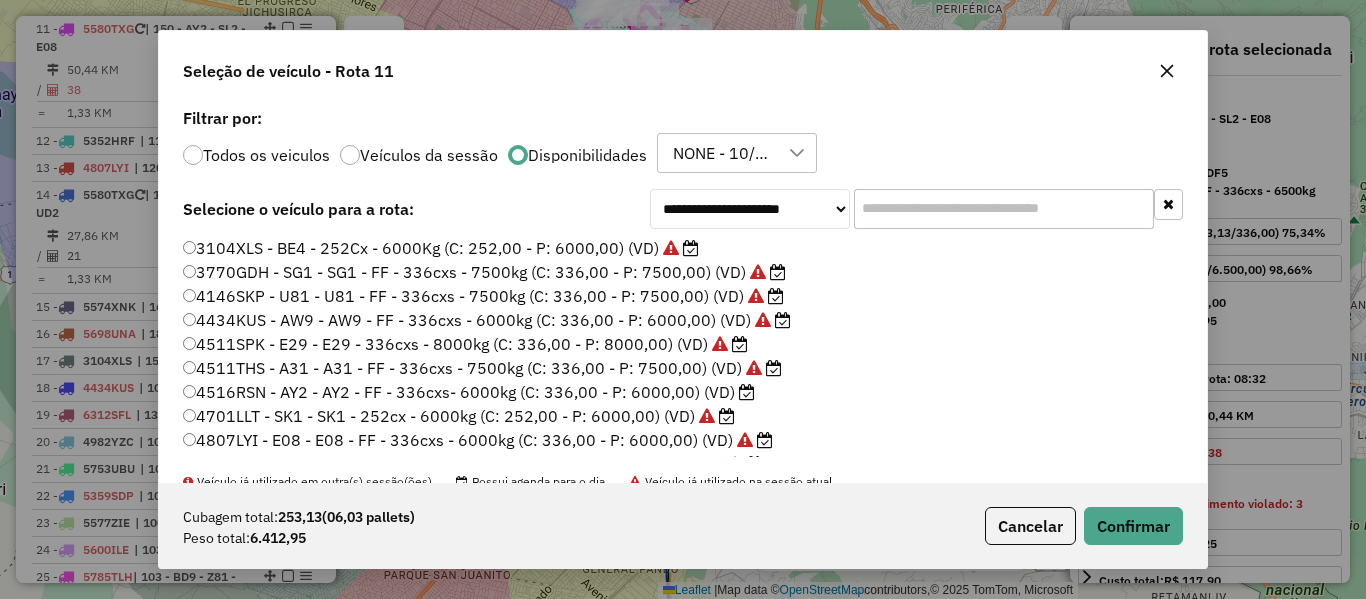 scroll, scrollTop: 100, scrollLeft: 0, axis: vertical 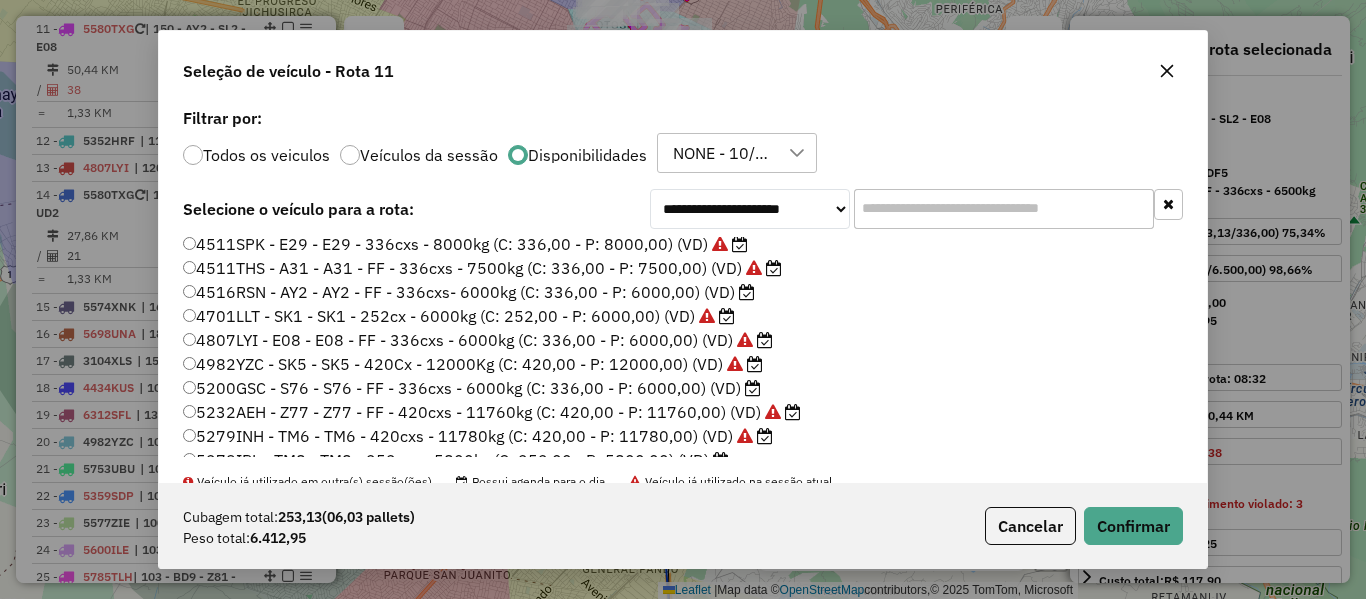 click 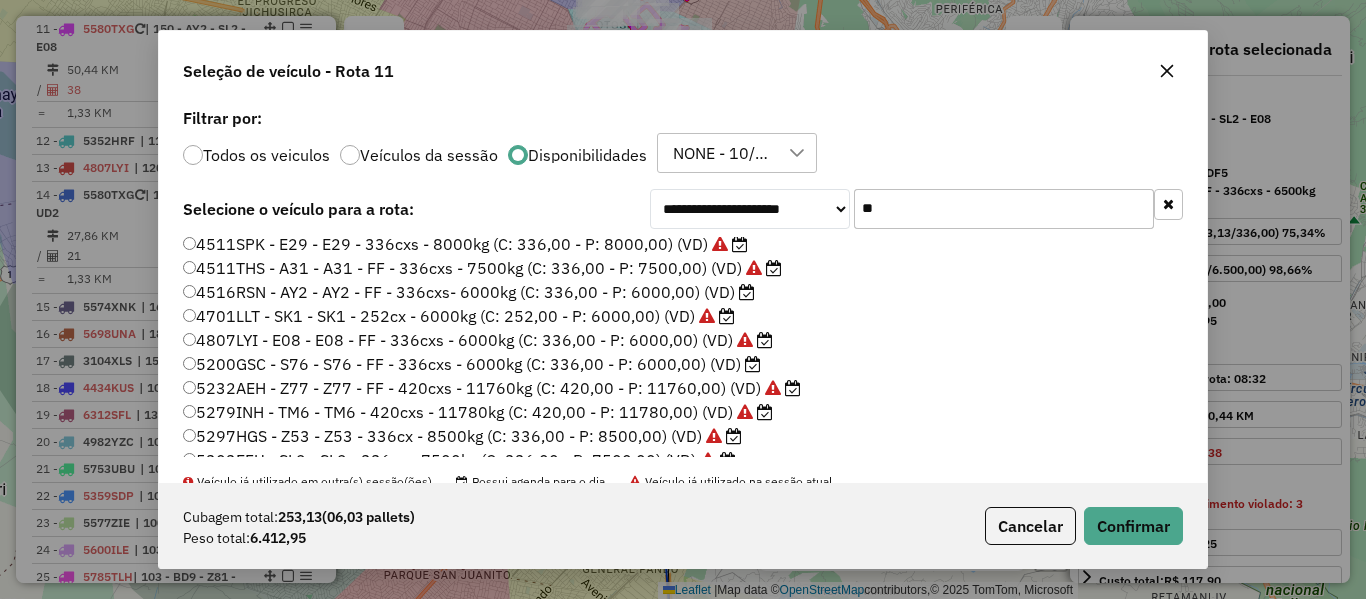 scroll, scrollTop: 0, scrollLeft: 0, axis: both 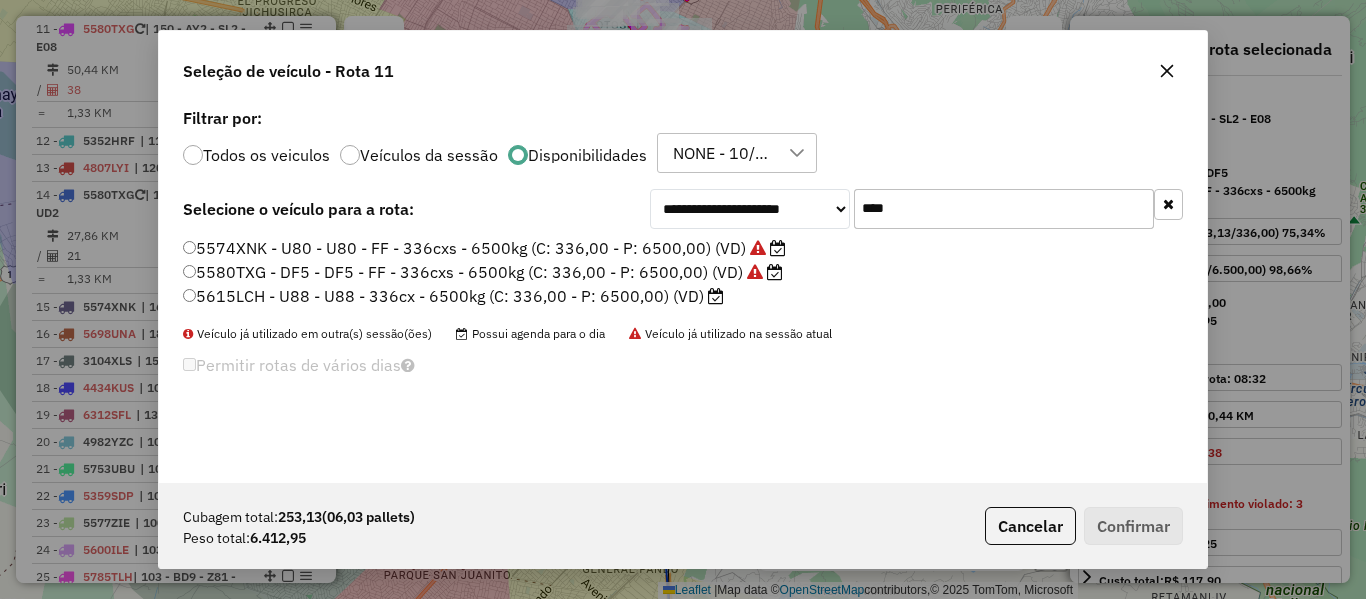 type on "****" 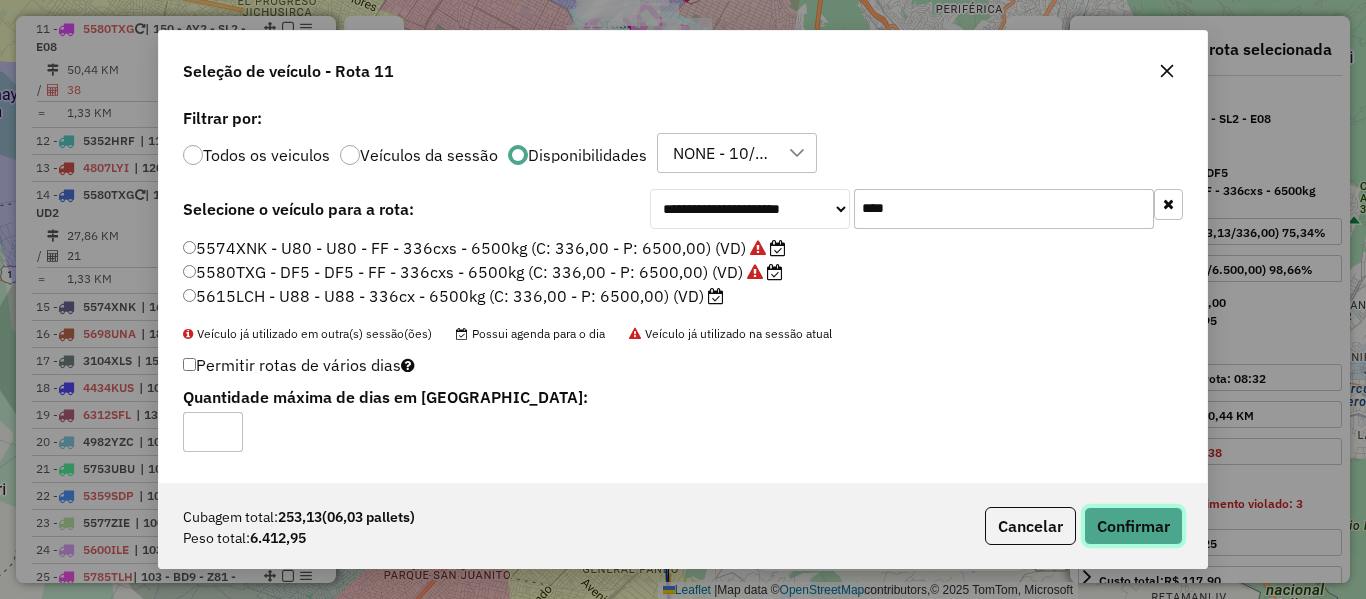 click on "Confirmar" 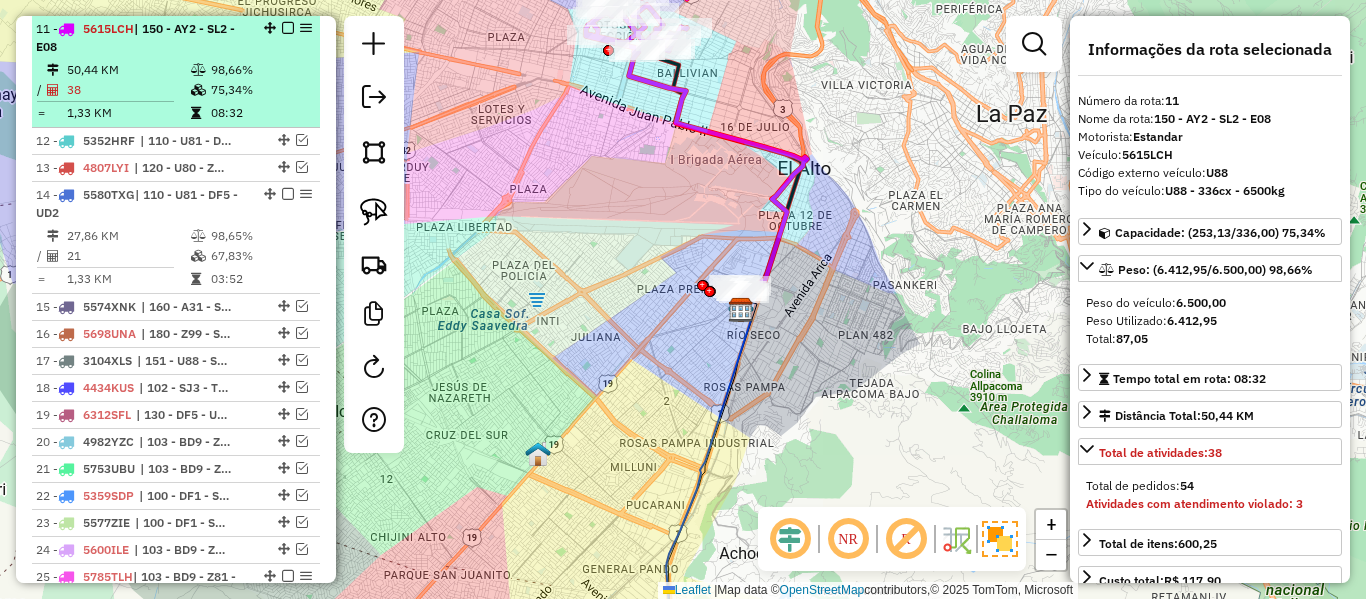 click at bounding box center (288, 28) 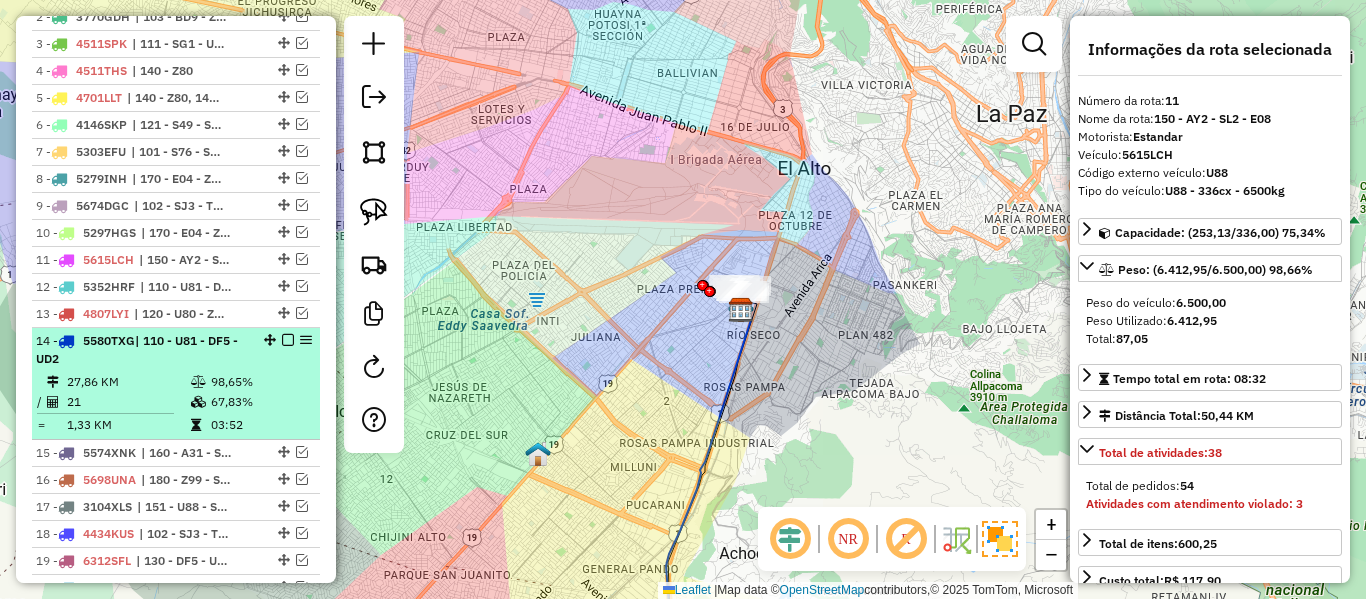 scroll, scrollTop: 651, scrollLeft: 0, axis: vertical 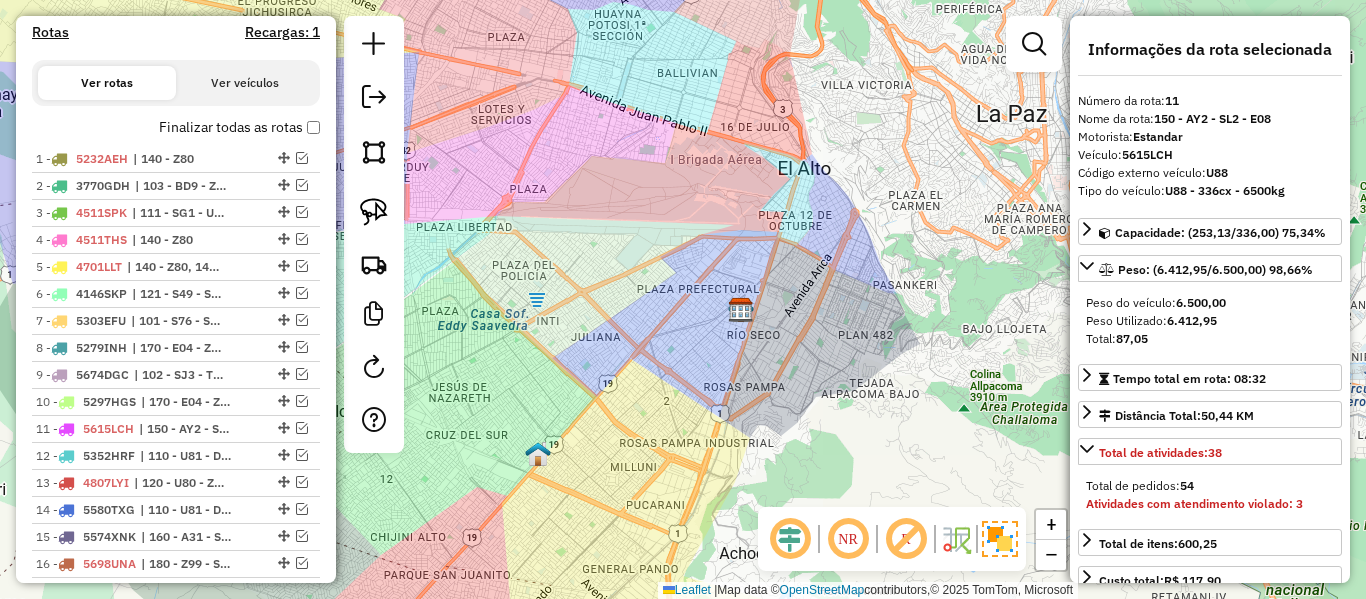 click on "Finalizar todas as rotas" at bounding box center [239, 127] 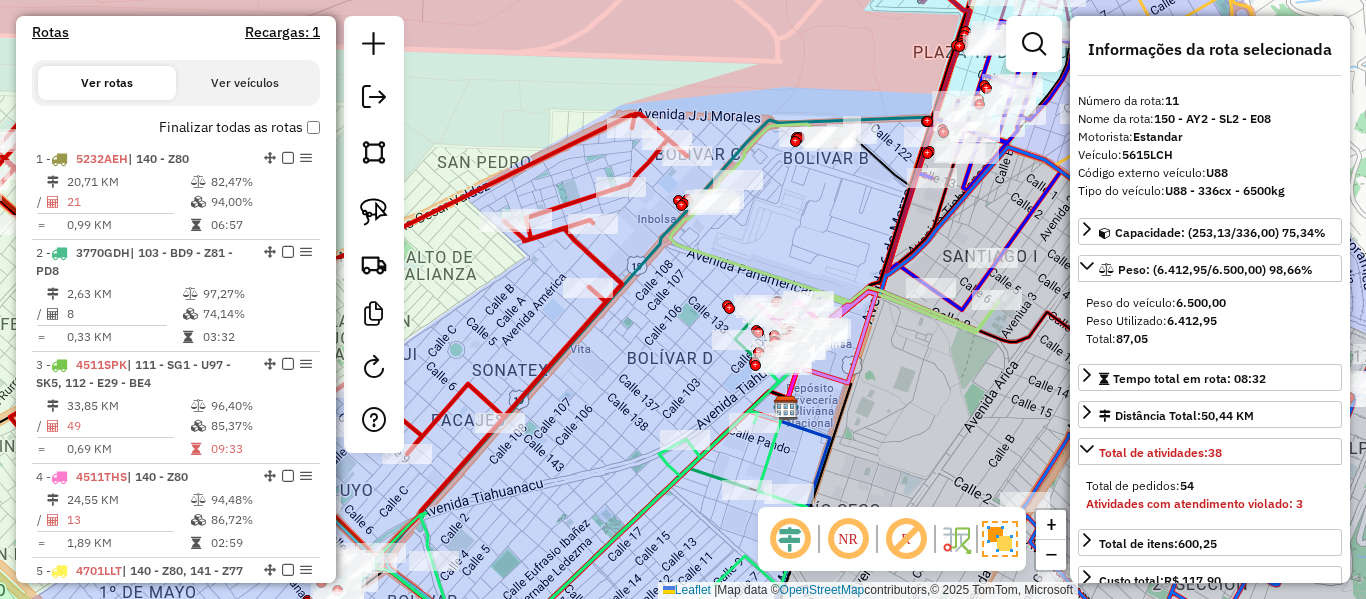 click 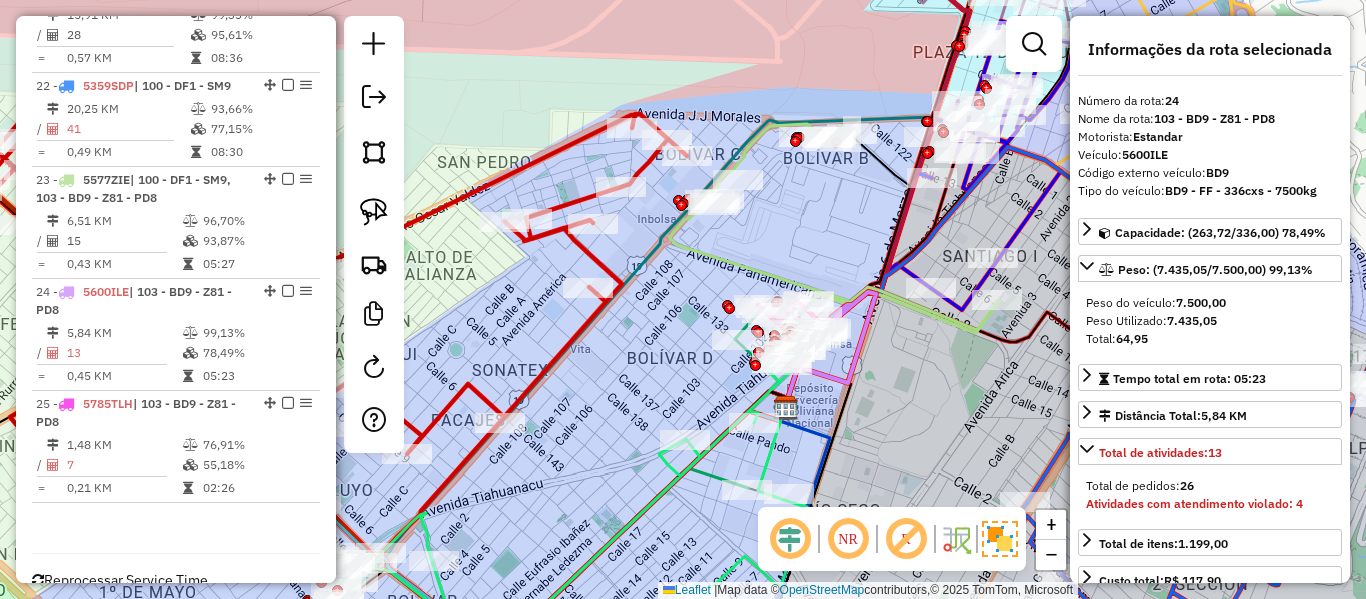scroll, scrollTop: 3075, scrollLeft: 0, axis: vertical 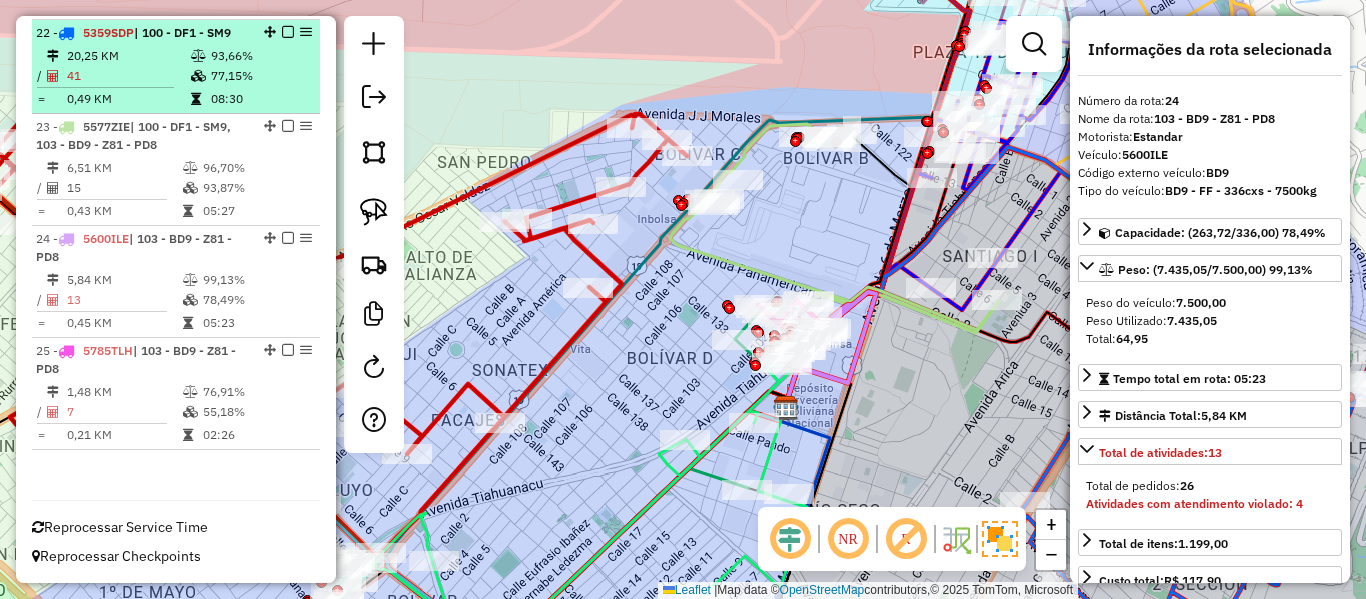 click at bounding box center [288, 32] 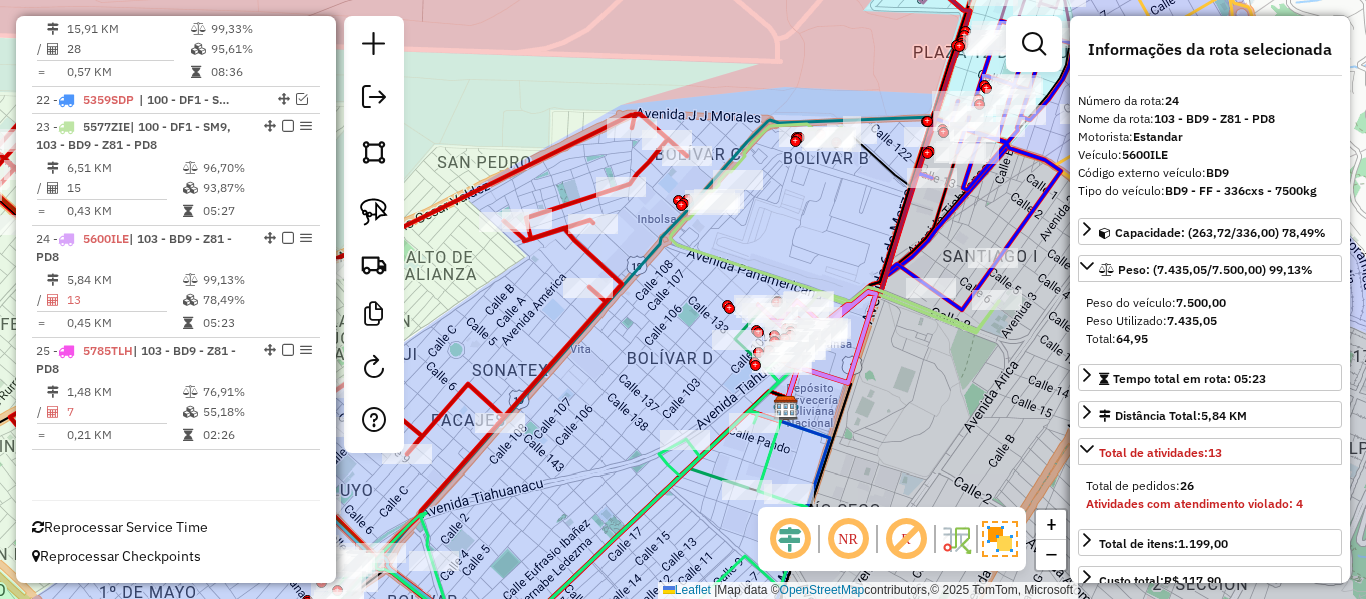 scroll, scrollTop: 3008, scrollLeft: 0, axis: vertical 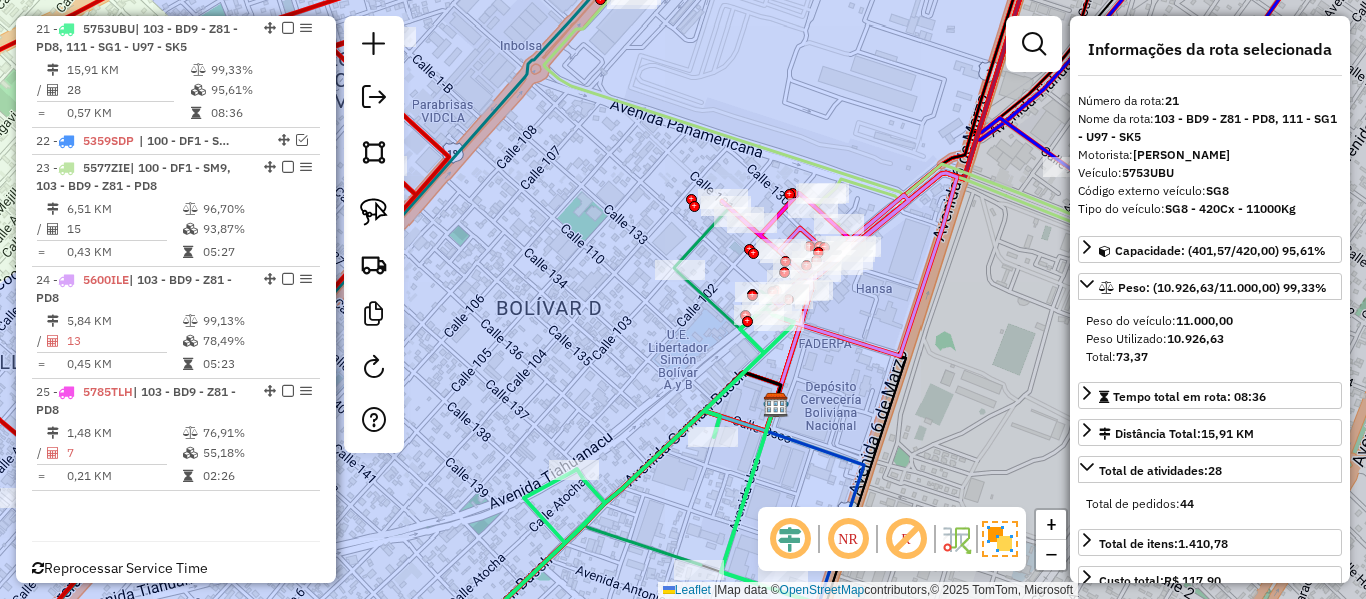 click 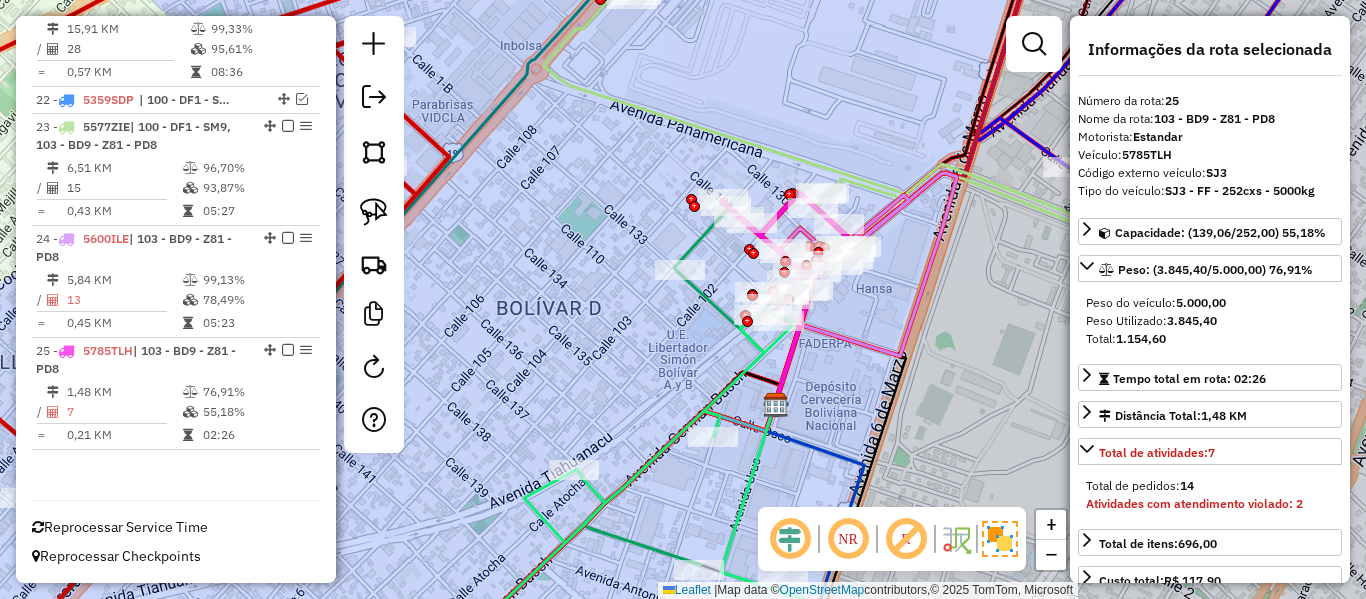 click 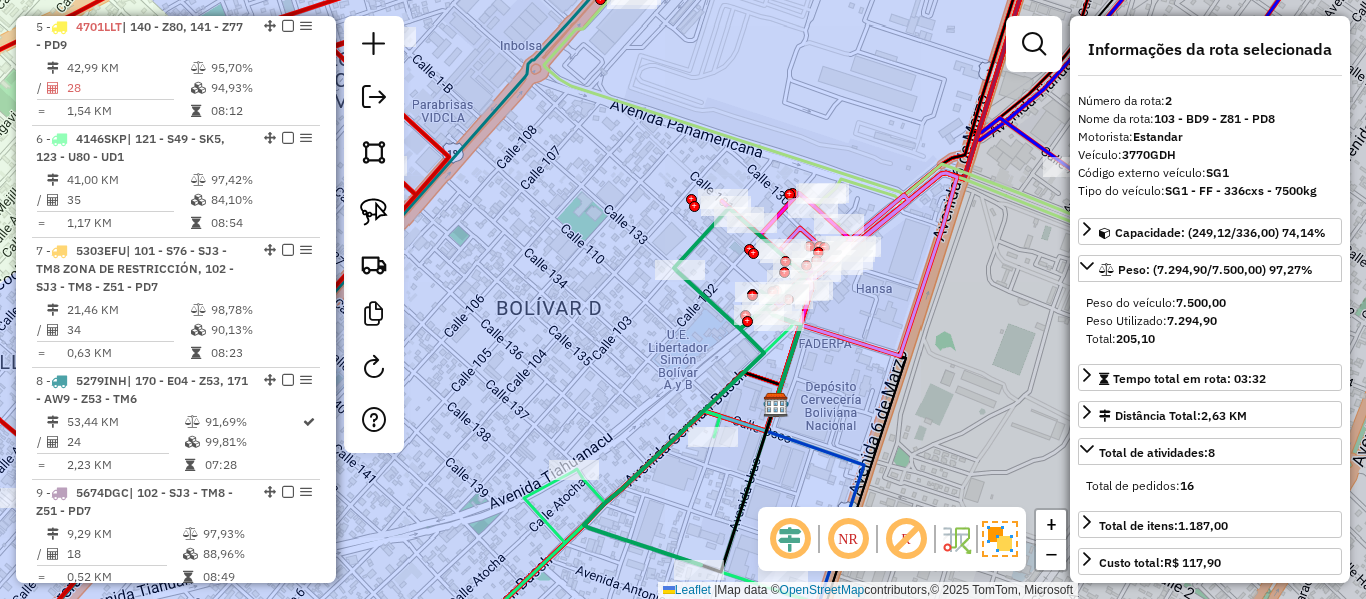 scroll, scrollTop: 875, scrollLeft: 0, axis: vertical 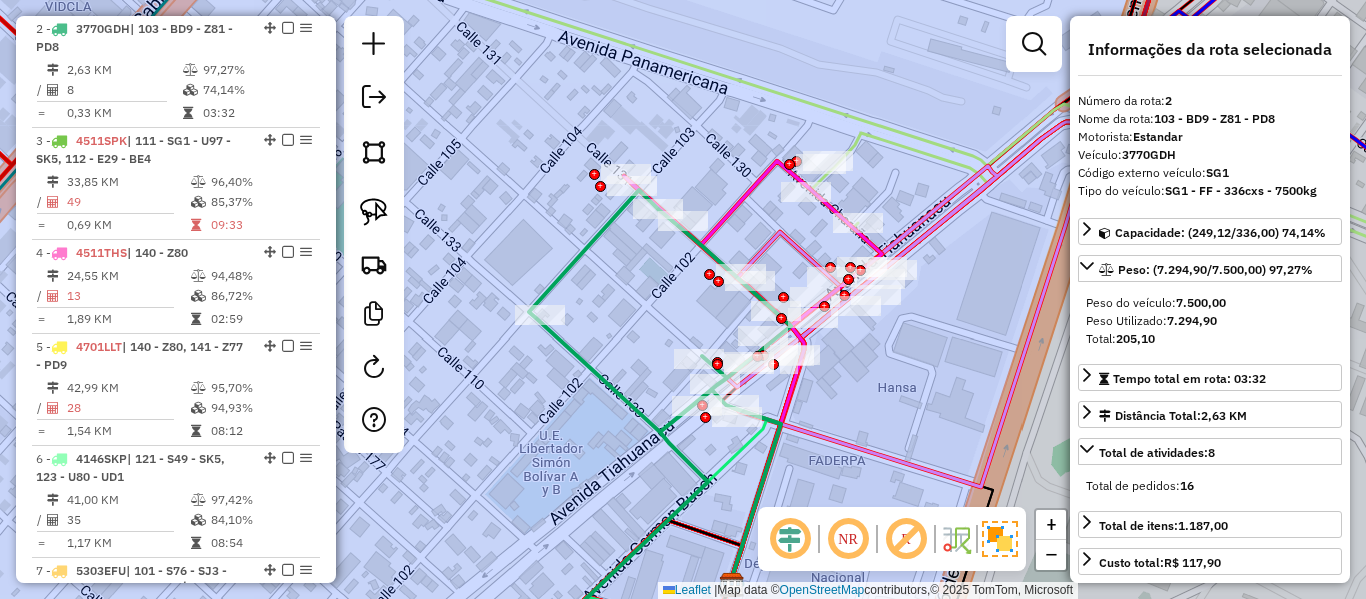 click 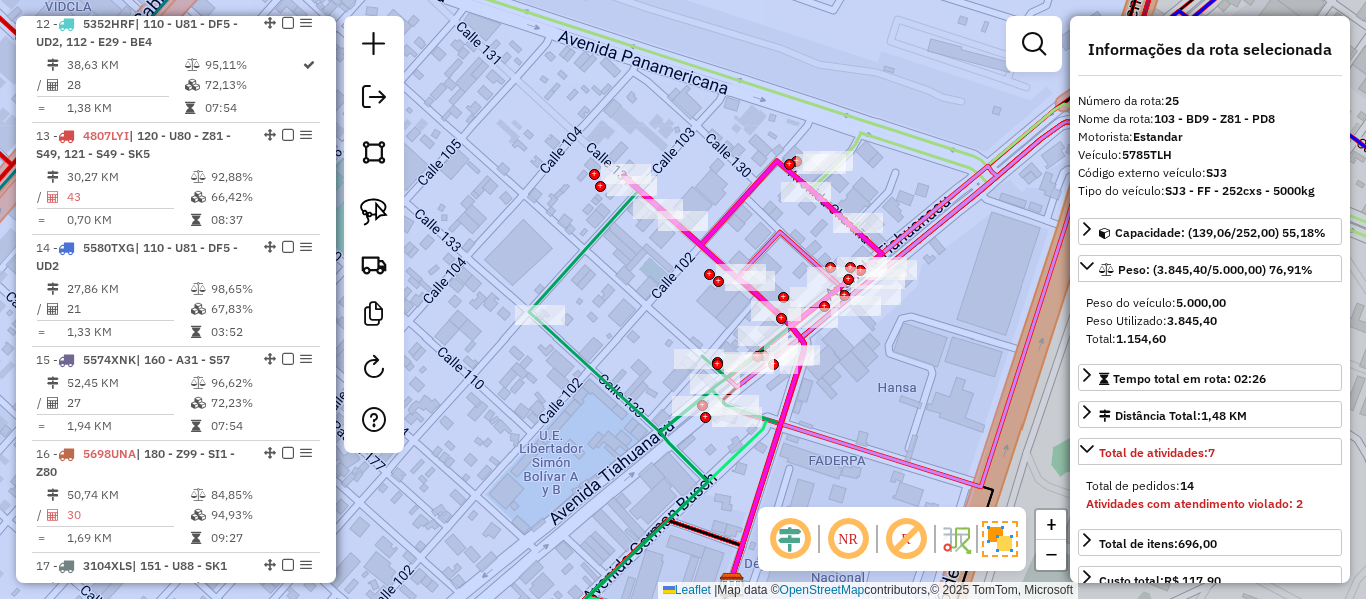scroll, scrollTop: 3008, scrollLeft: 0, axis: vertical 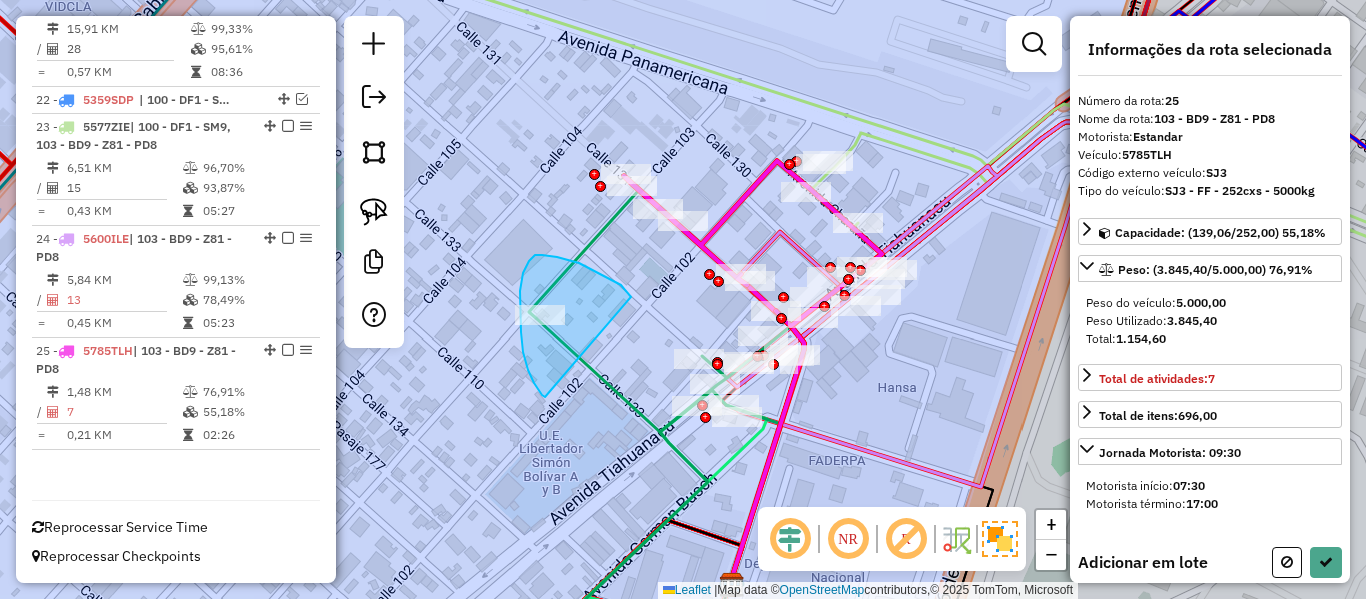 drag, startPoint x: 621, startPoint y: 285, endPoint x: 554, endPoint y: 397, distance: 130.51053 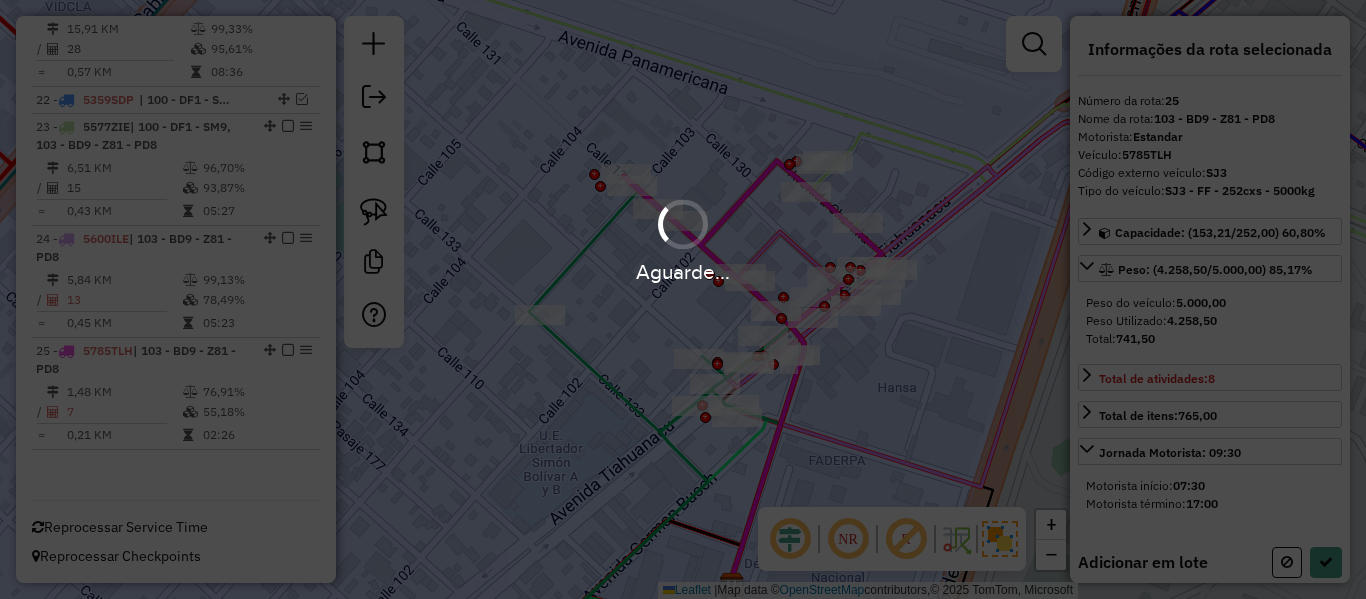 select on "**********" 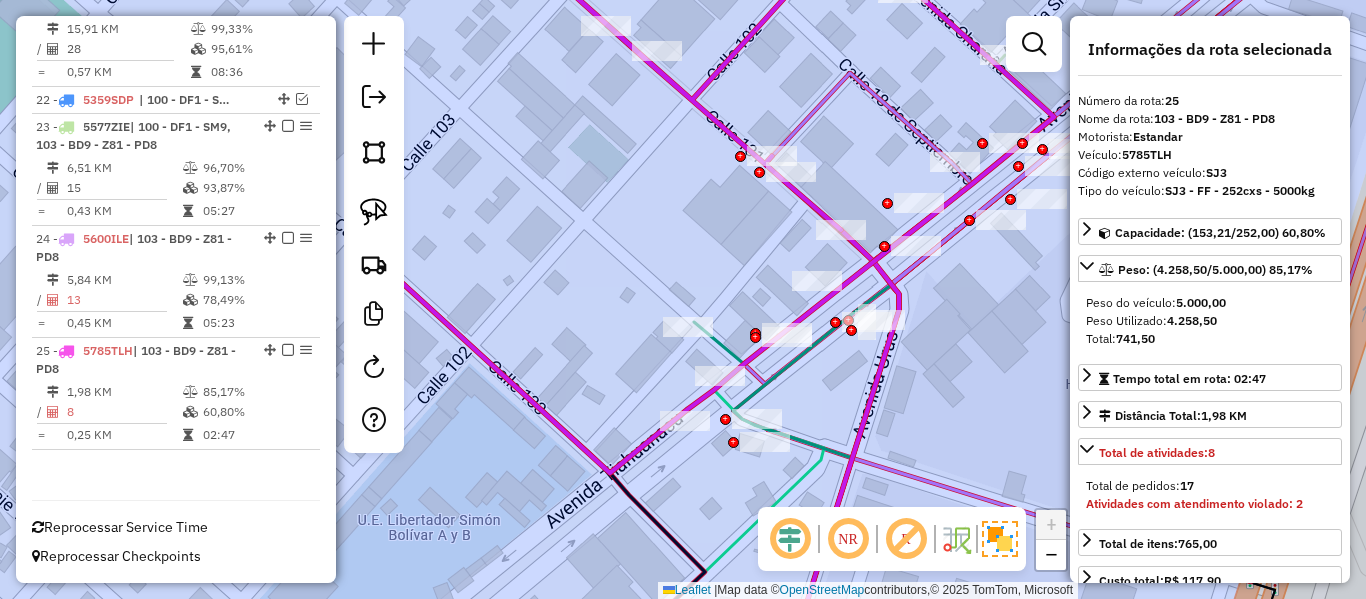 click 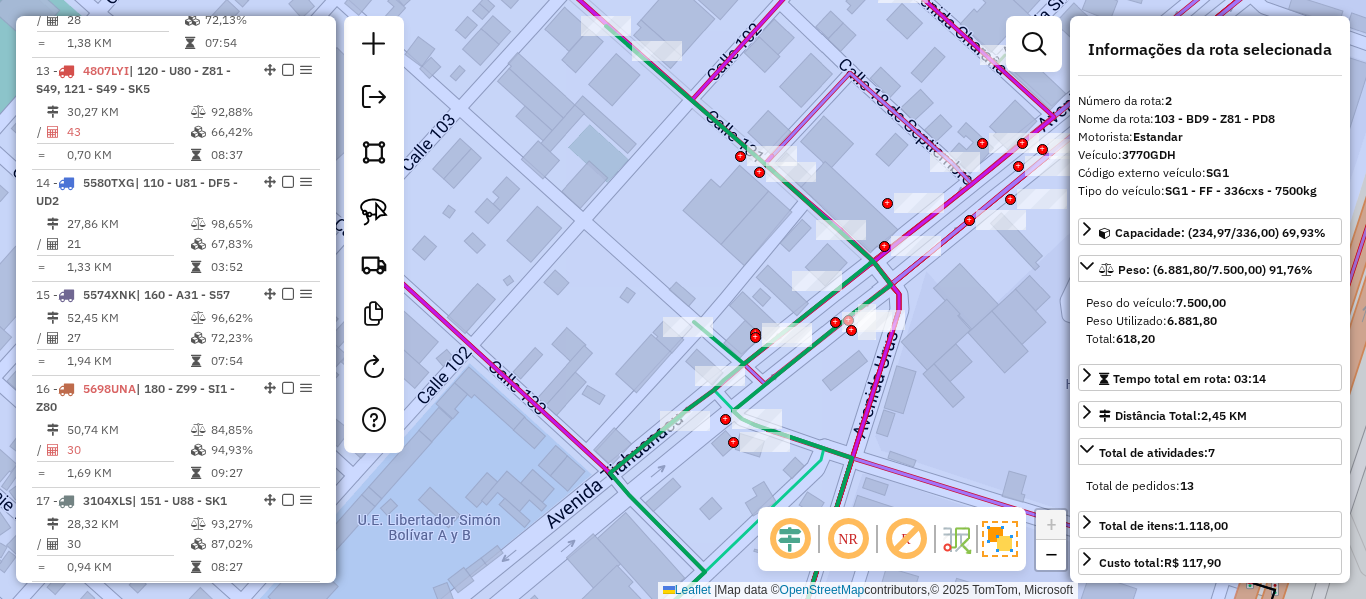 scroll, scrollTop: 875, scrollLeft: 0, axis: vertical 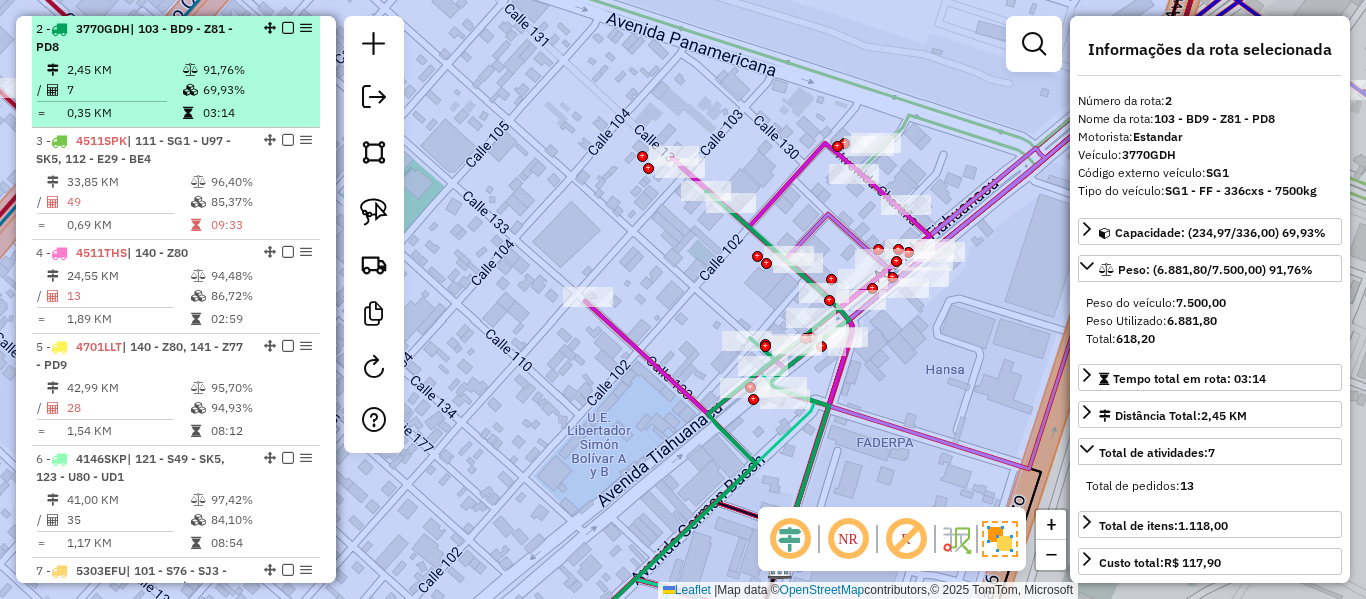 click at bounding box center [288, 28] 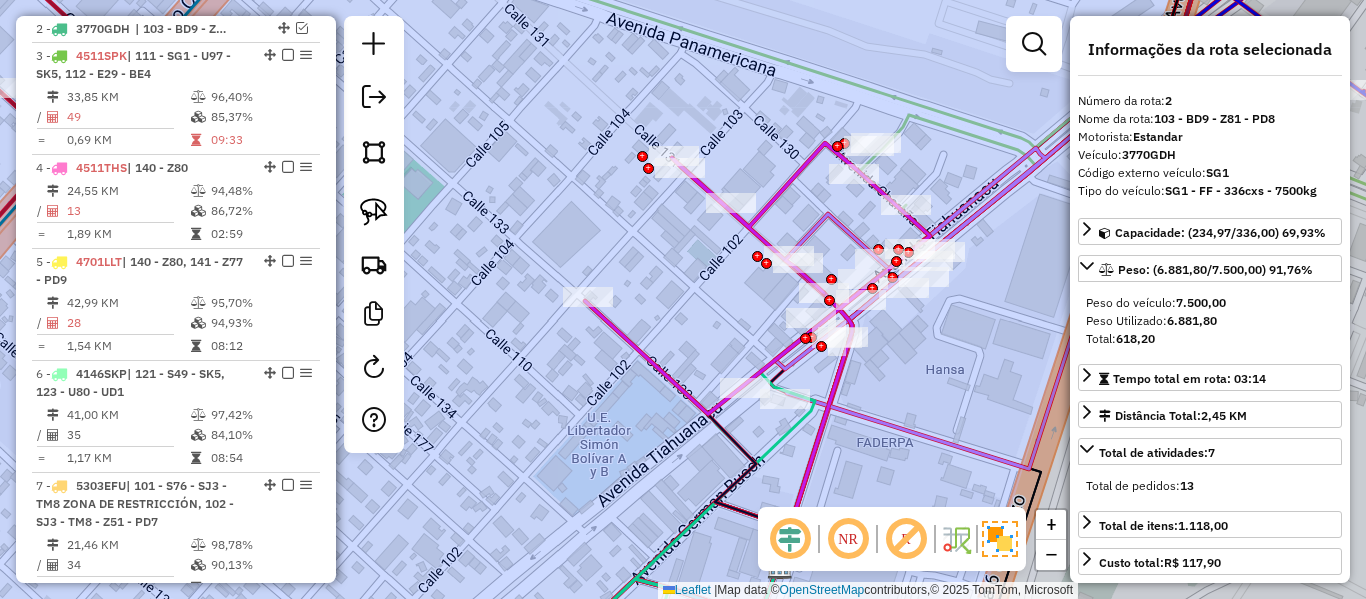 click 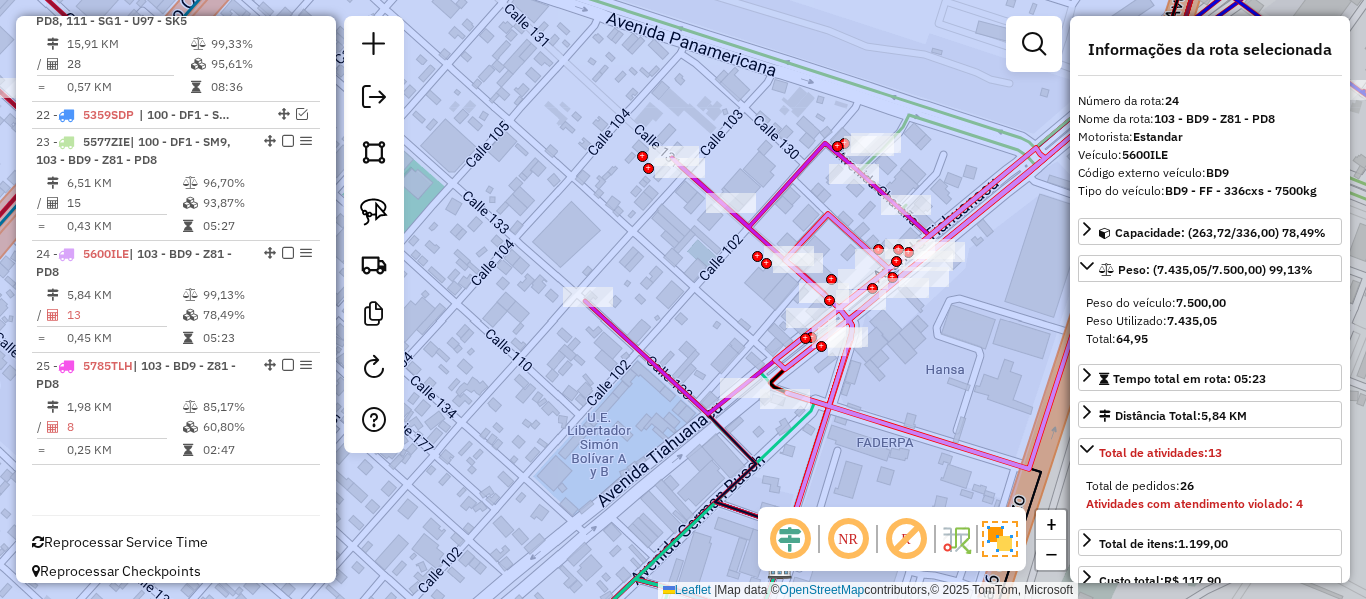 scroll, scrollTop: 2923, scrollLeft: 0, axis: vertical 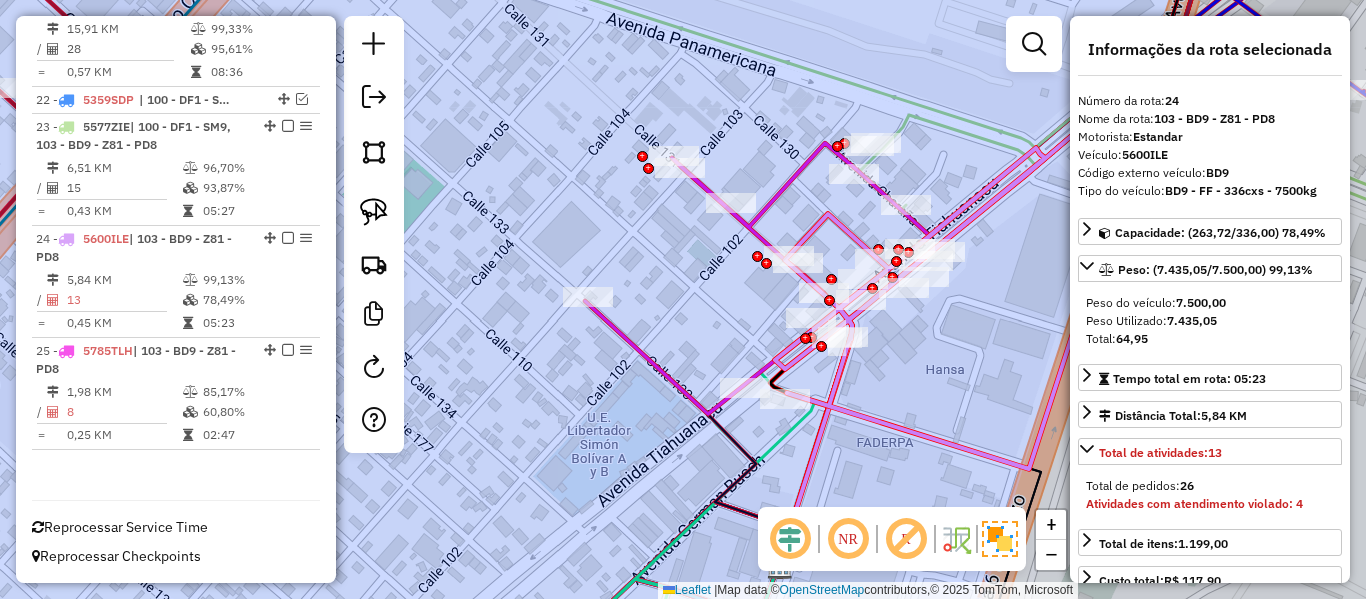 click 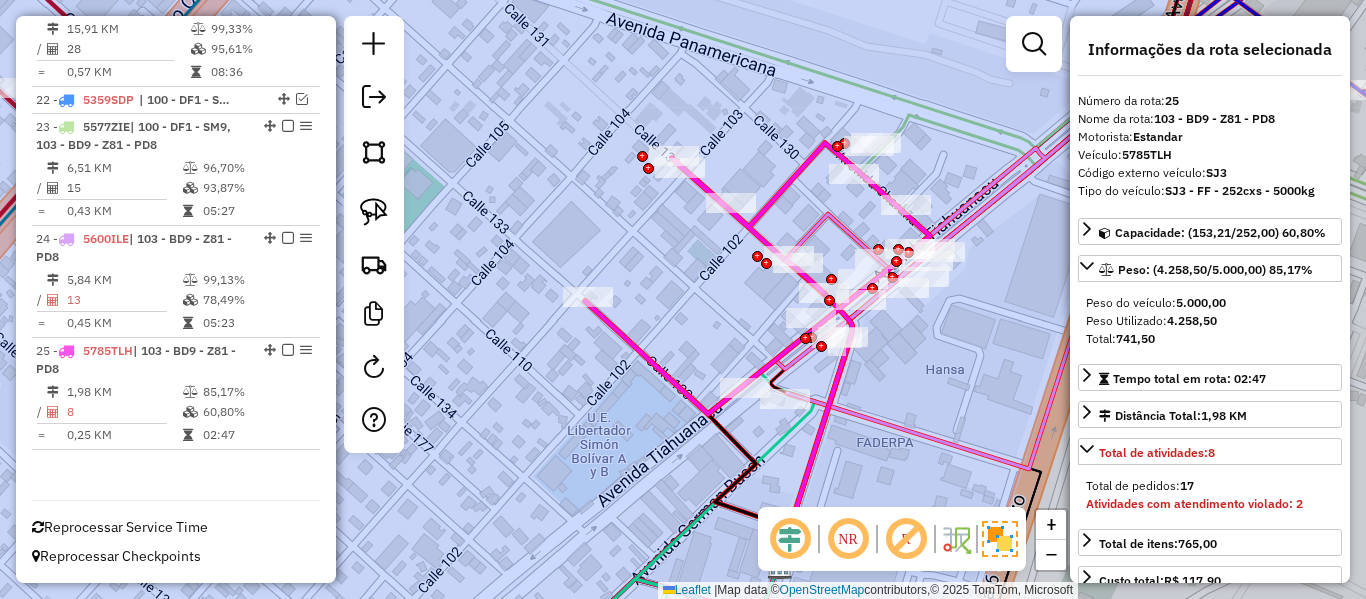 click 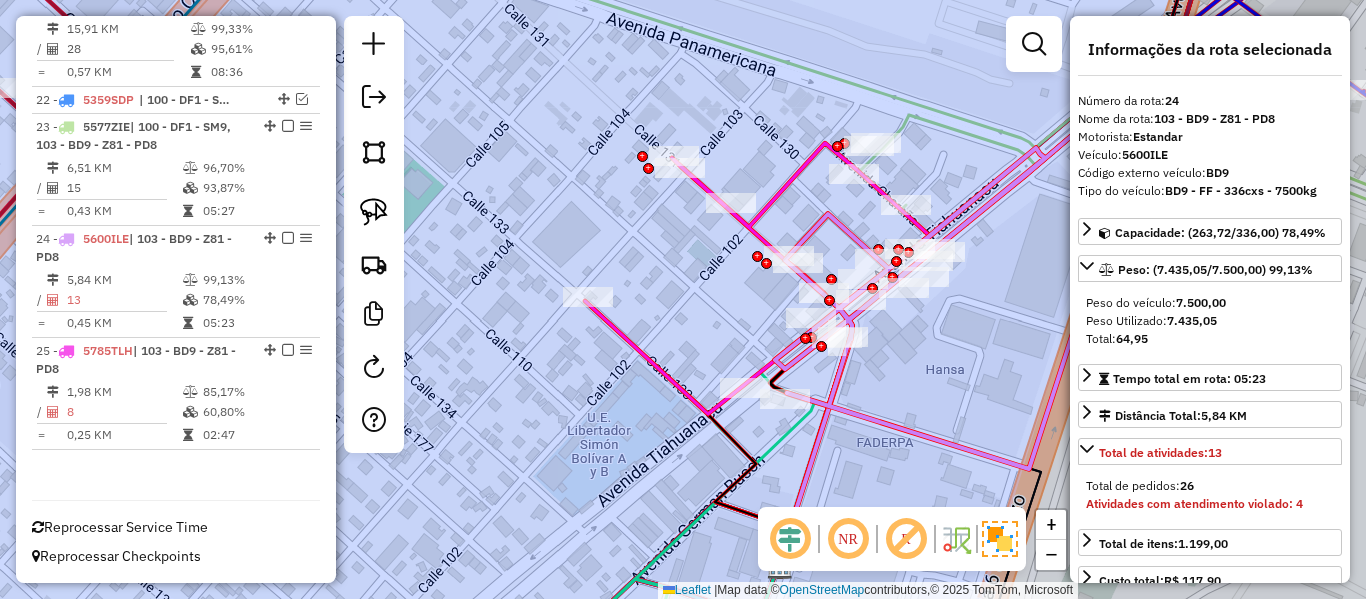 click 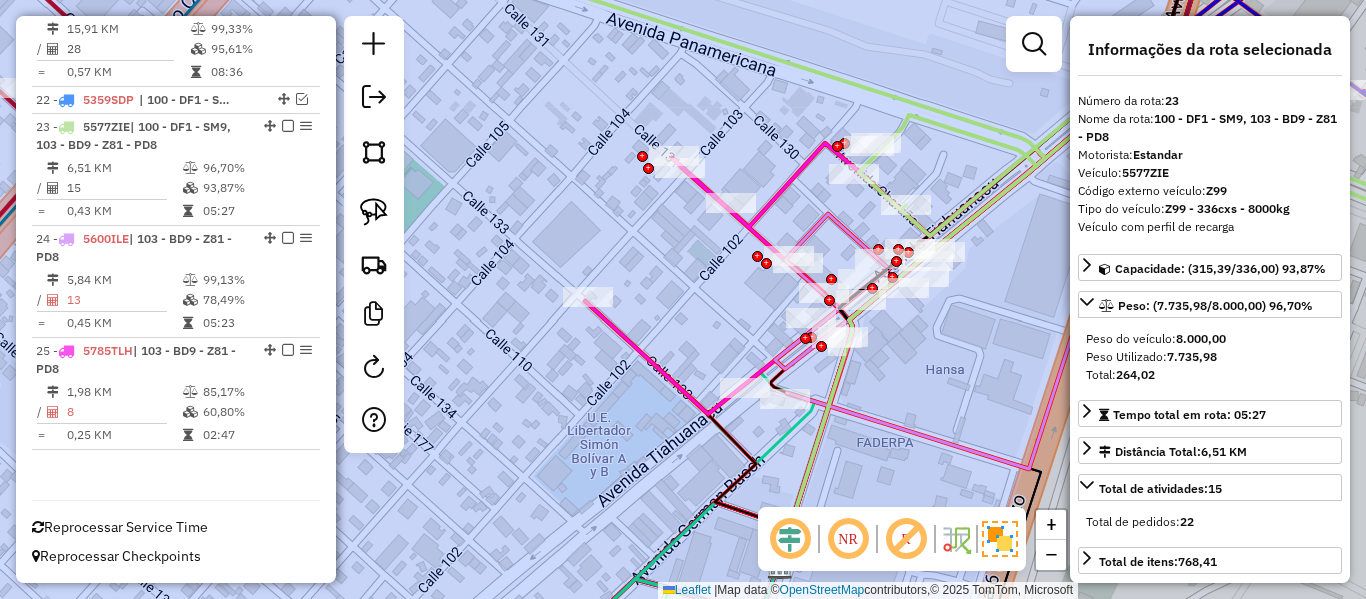 click 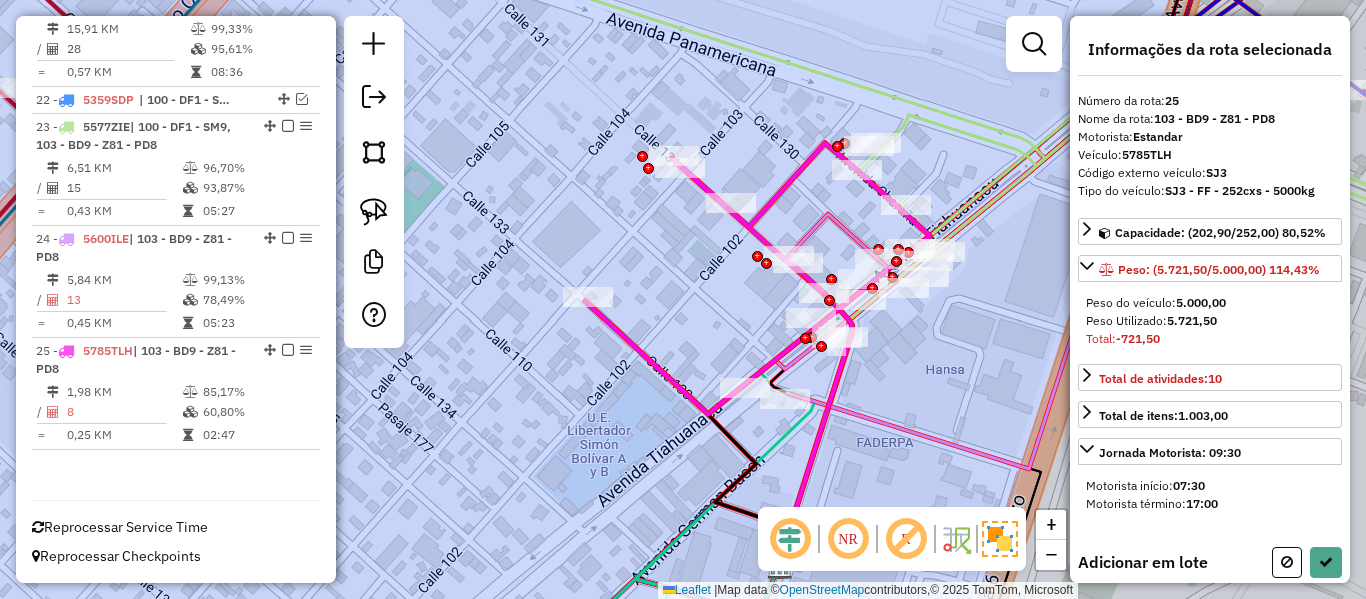 scroll, scrollTop: 245, scrollLeft: 0, axis: vertical 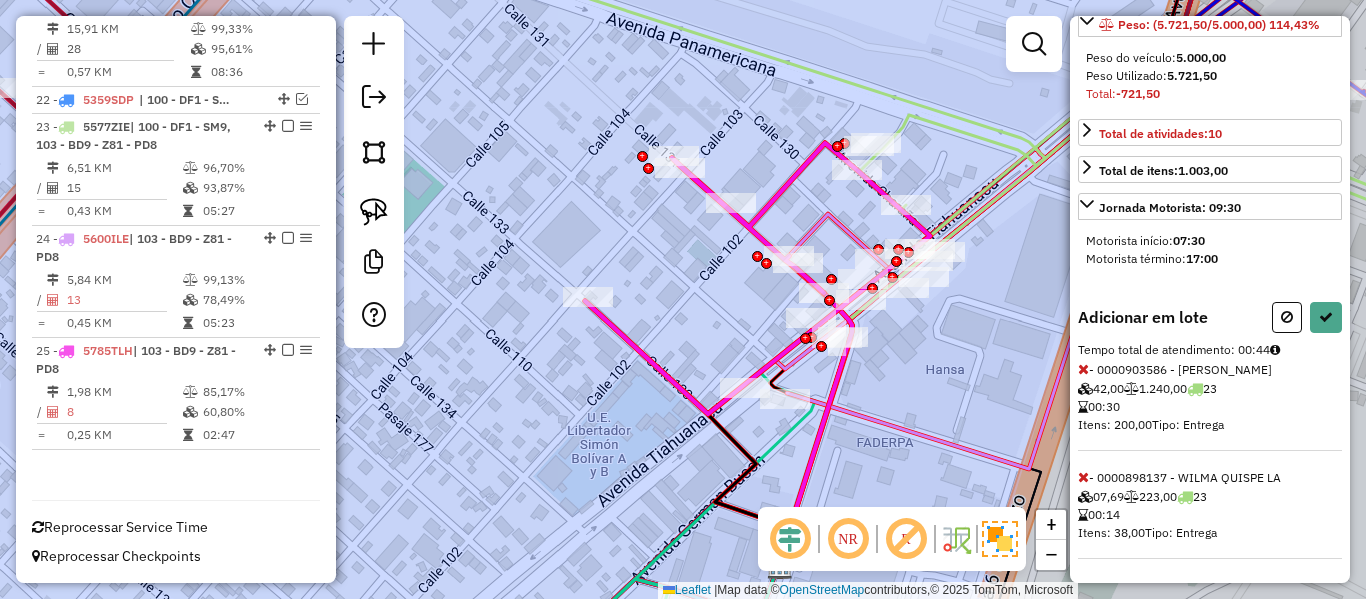 click on "Adicionar em lote Tempo total de atendimento: 00:44   - 0000903586 - ERIK GARCIA USN   42,00  1.240,00  23   00:30   Itens: 200,00   Tipo: Entrega   - 0000898137 - WILMA QUISPE LA   07,69  223,00  23   00:14   Itens: 38,00   Tipo: Entrega" at bounding box center [1210, 430] 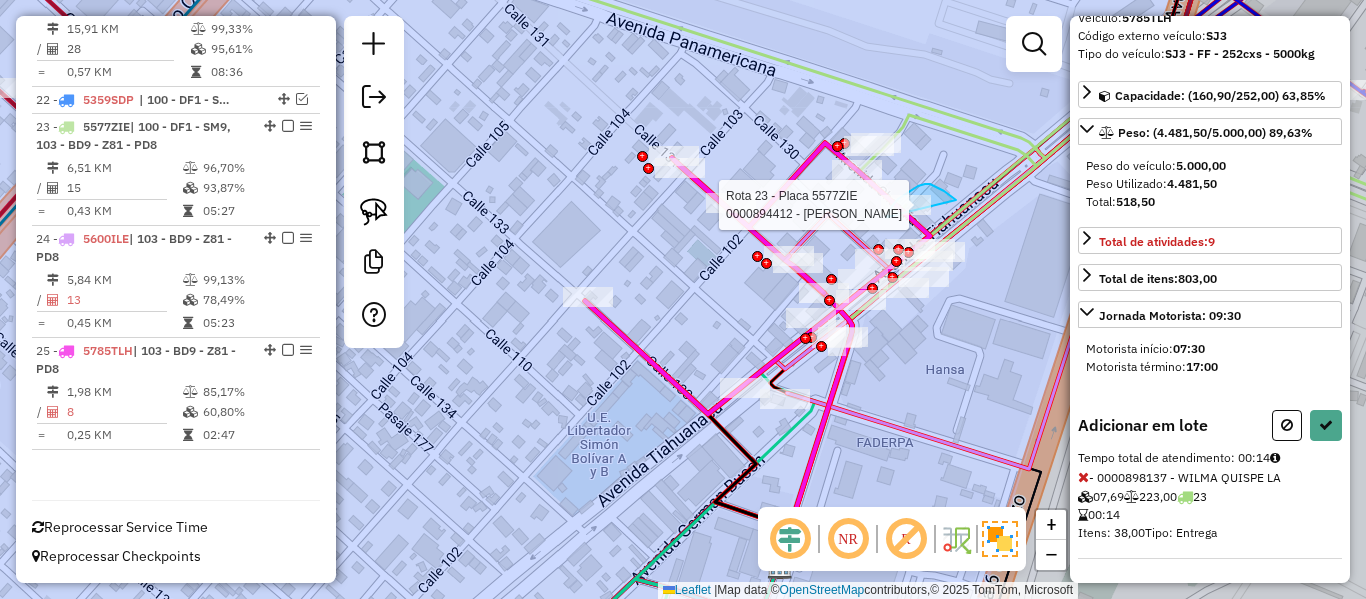 drag, startPoint x: 933, startPoint y: 186, endPoint x: 887, endPoint y: 217, distance: 55.470715 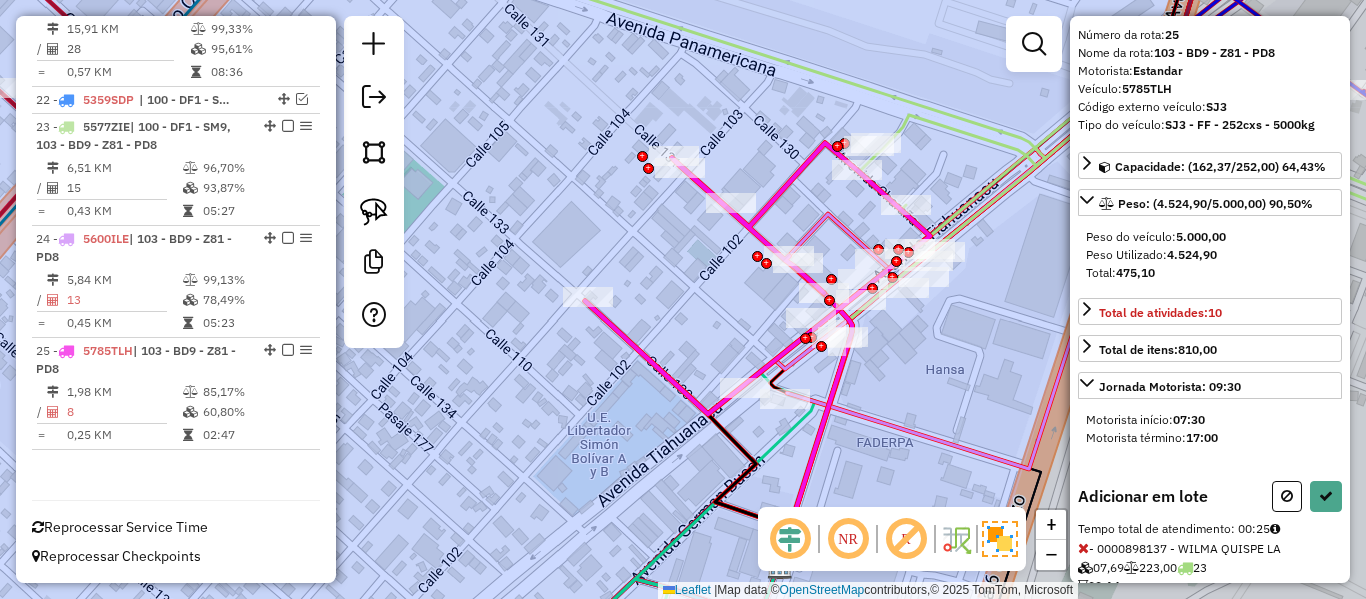 scroll, scrollTop: 100, scrollLeft: 0, axis: vertical 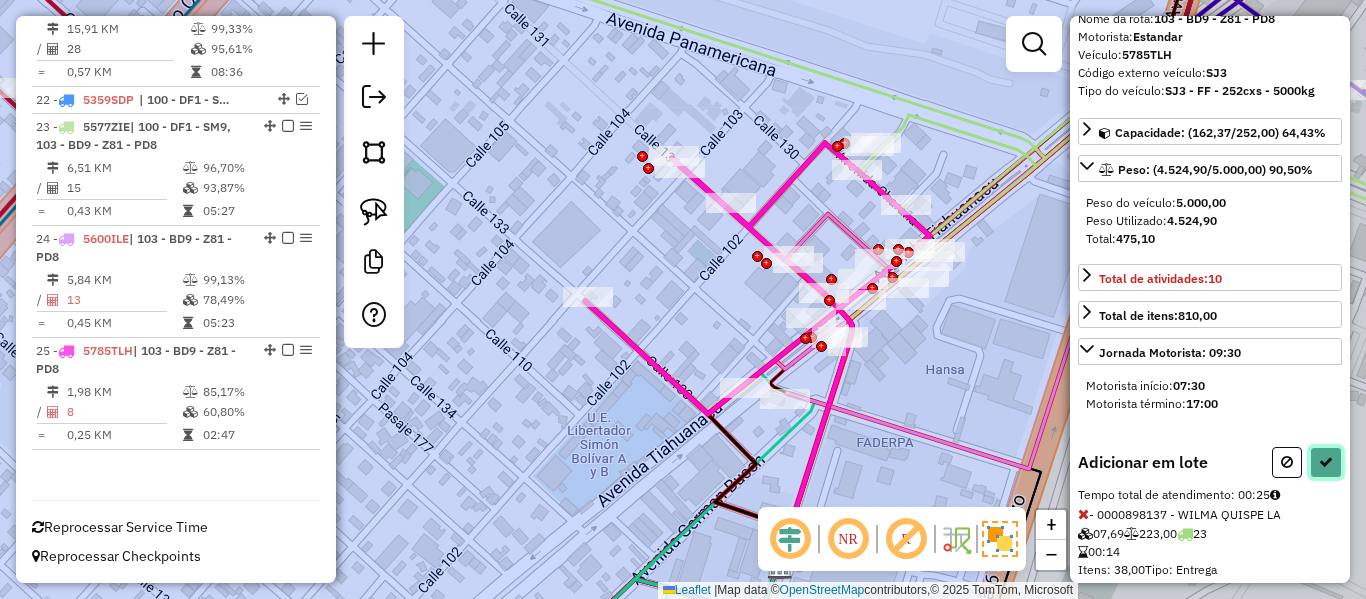 click at bounding box center (1326, 462) 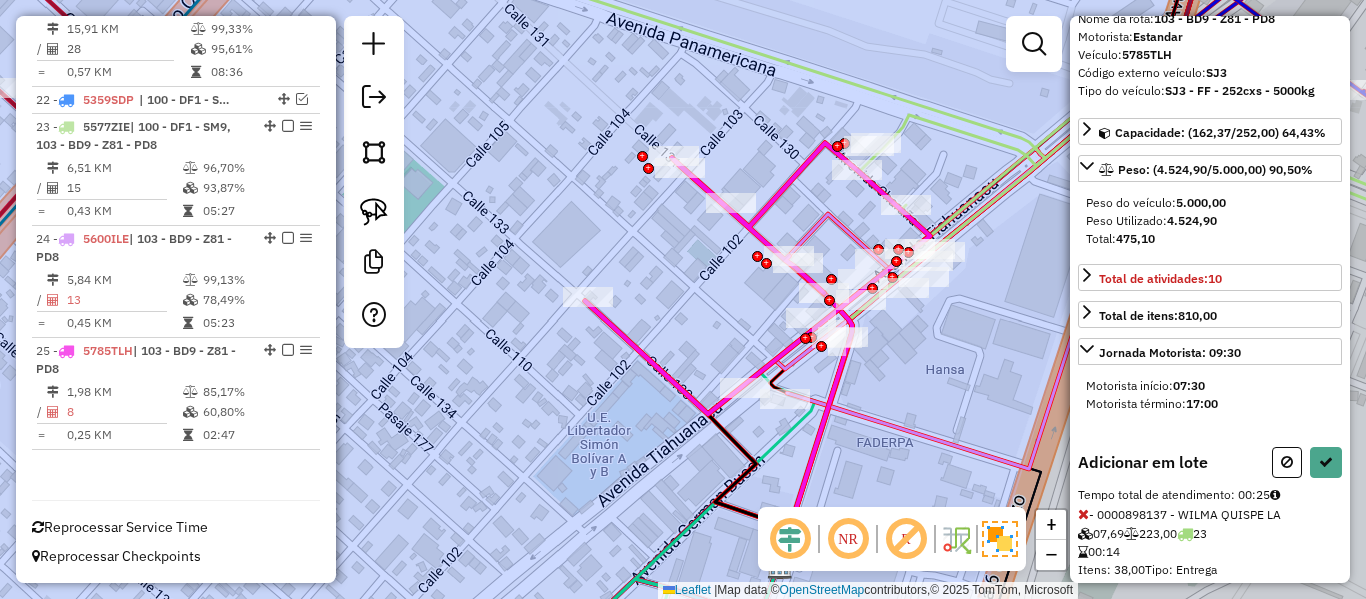 select on "**********" 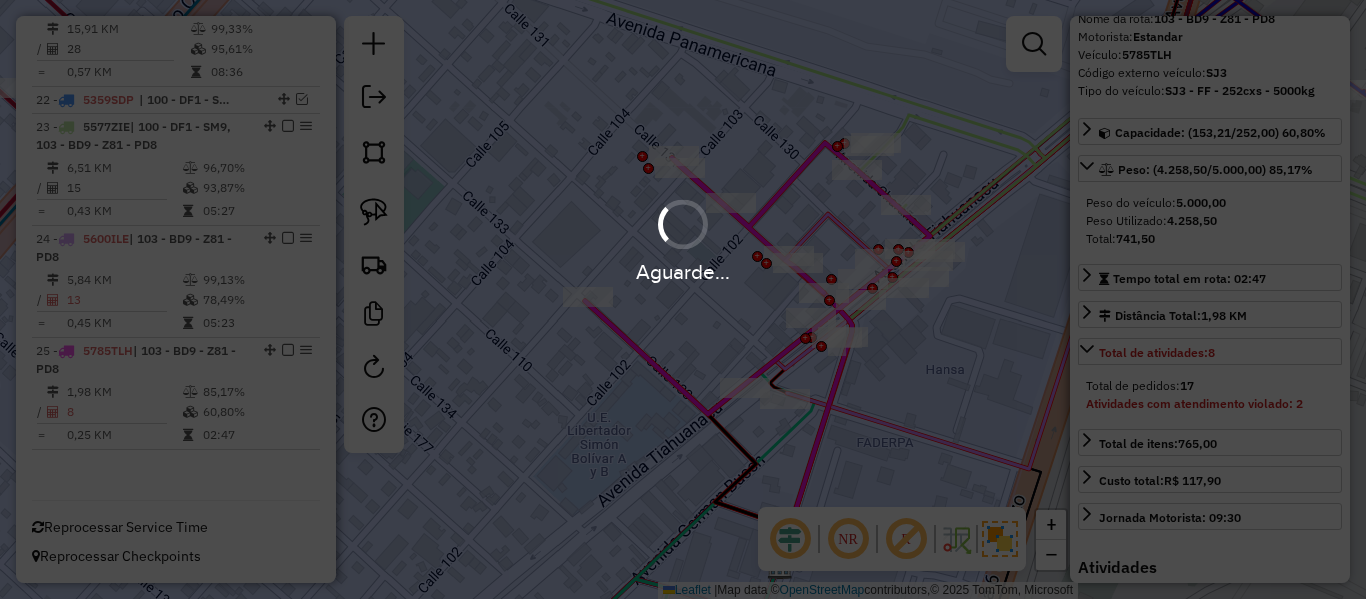 scroll, scrollTop: 2898, scrollLeft: 0, axis: vertical 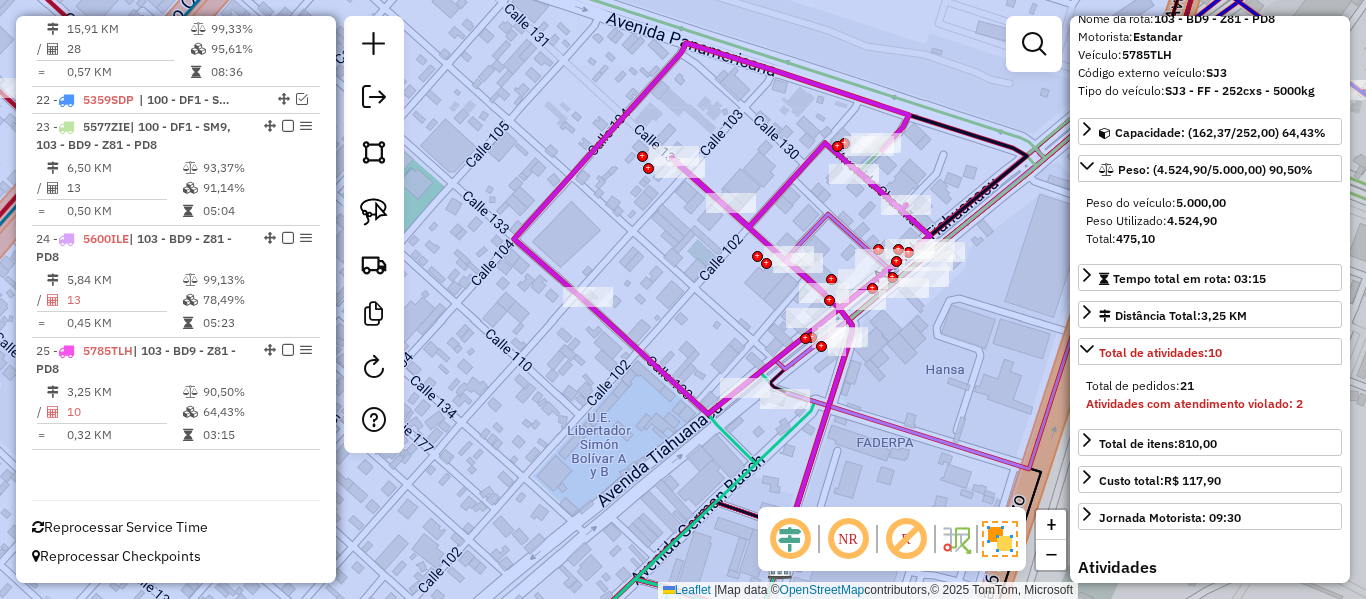click 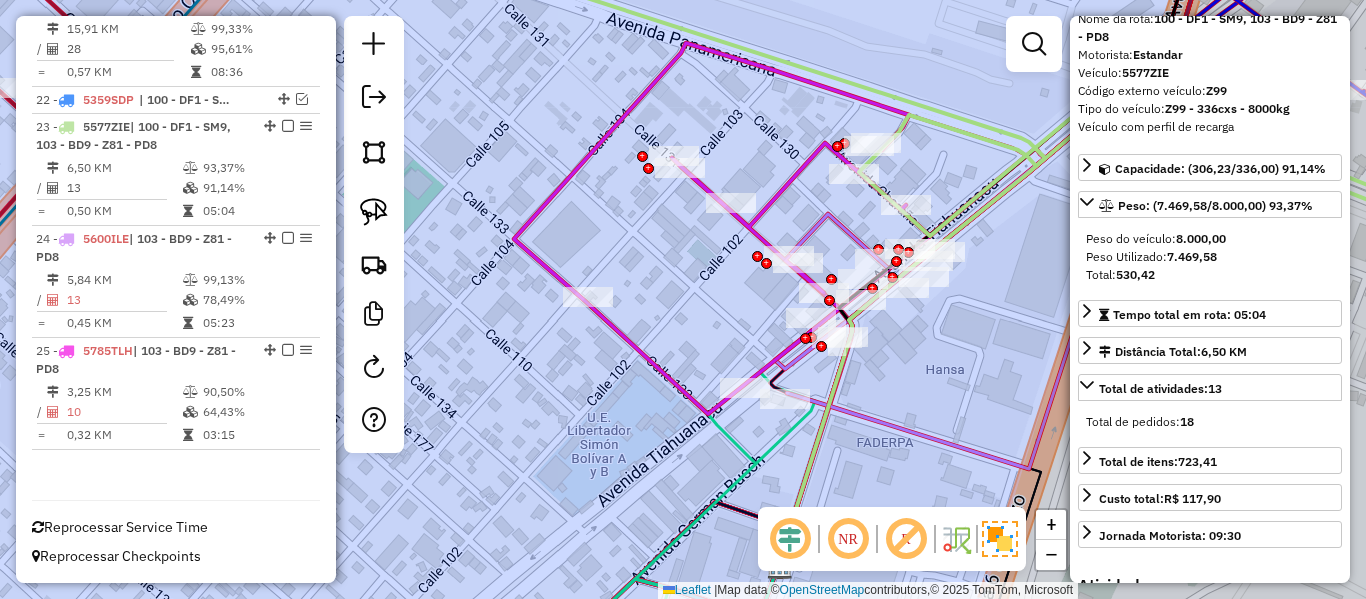 scroll, scrollTop: 0, scrollLeft: 0, axis: both 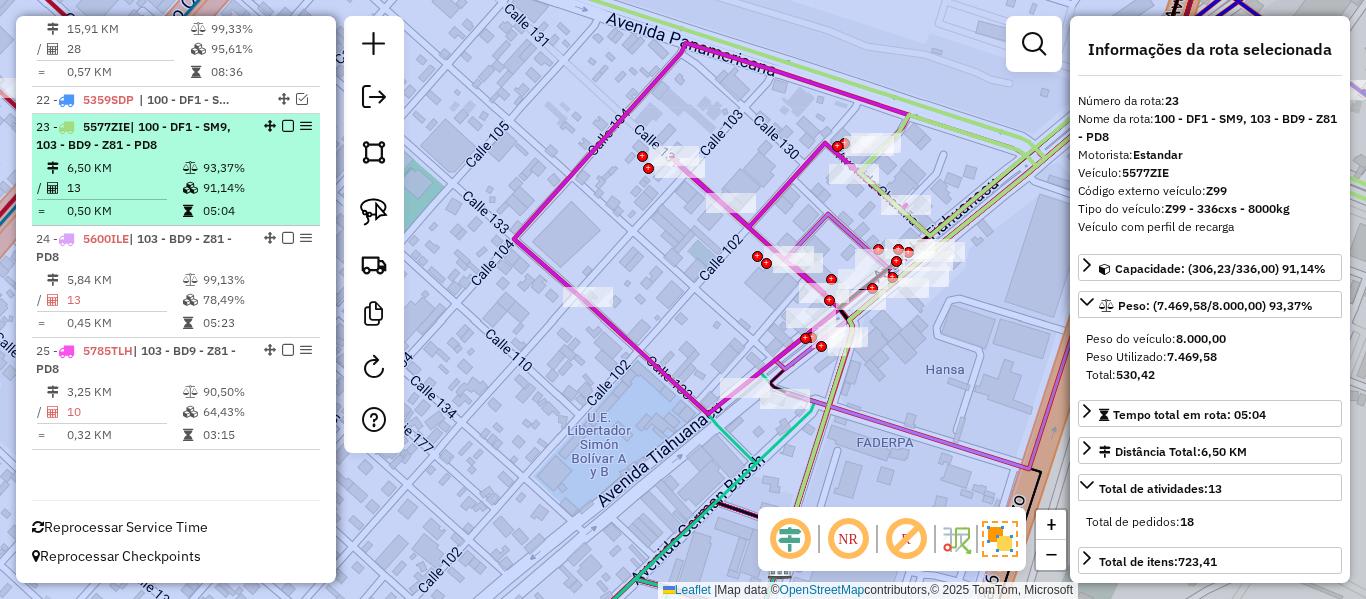 click at bounding box center (288, 126) 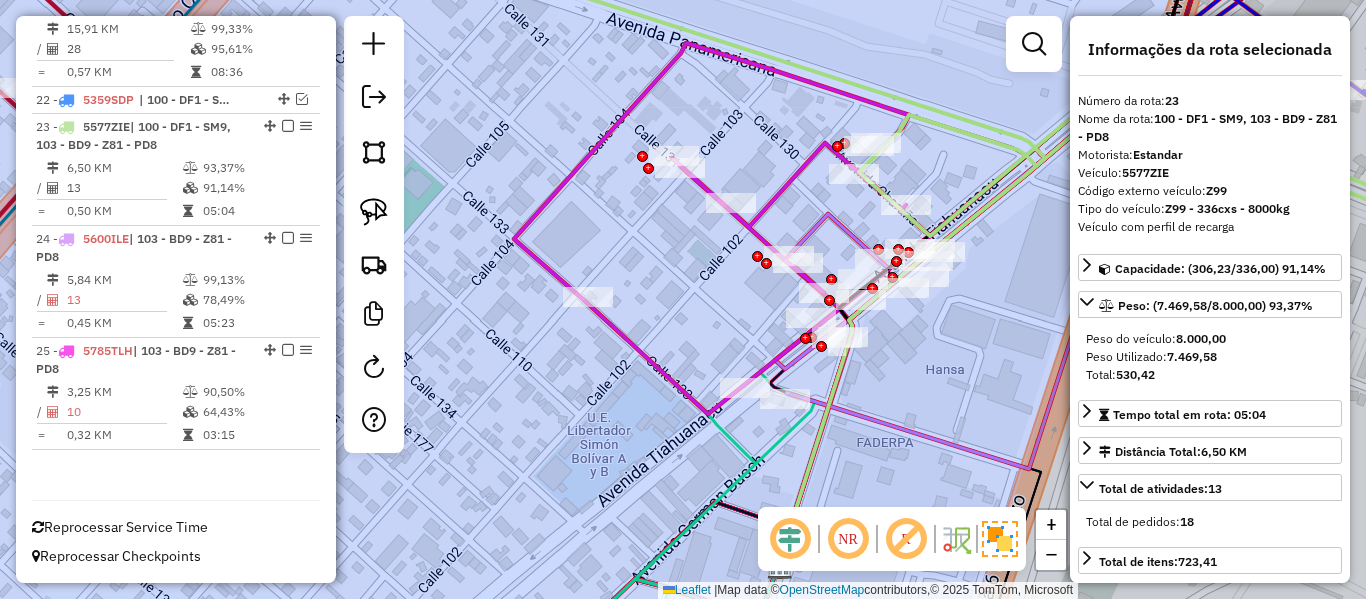 scroll, scrollTop: 2813, scrollLeft: 0, axis: vertical 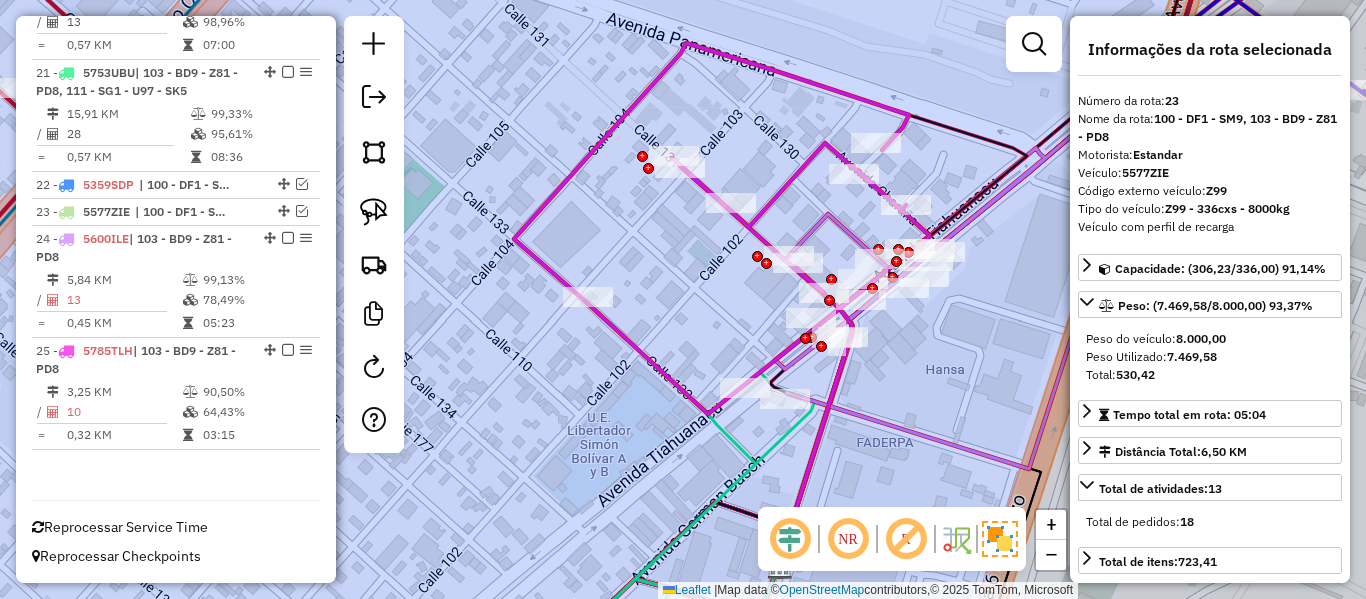 click 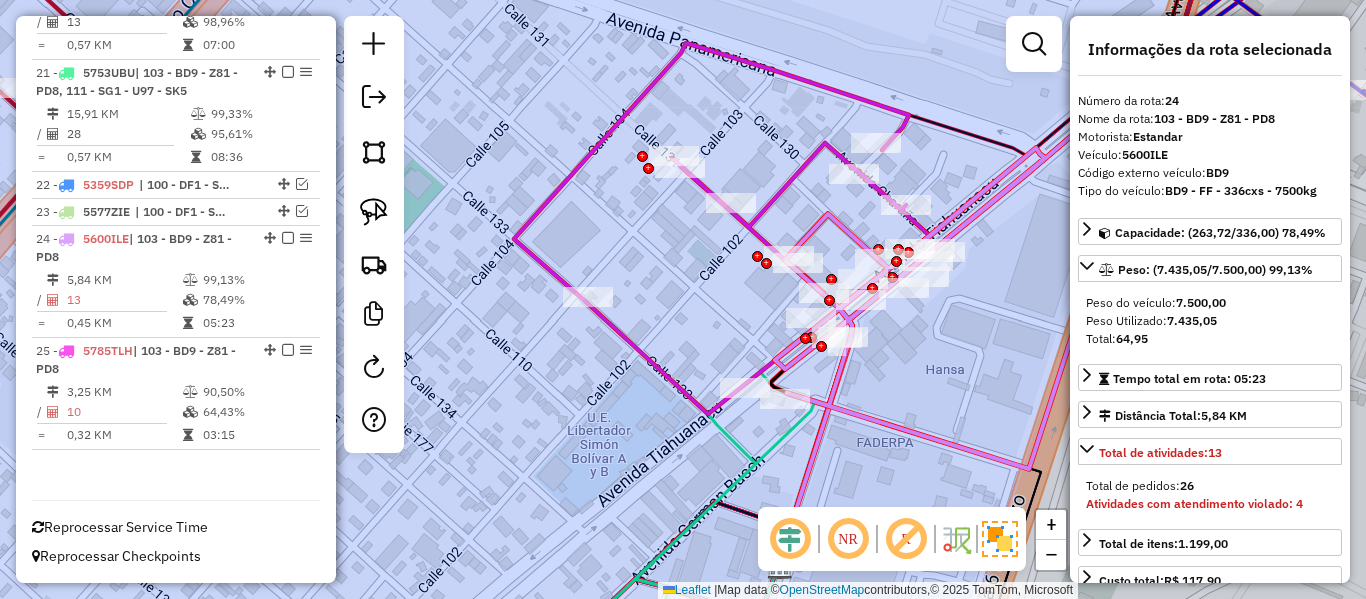 click 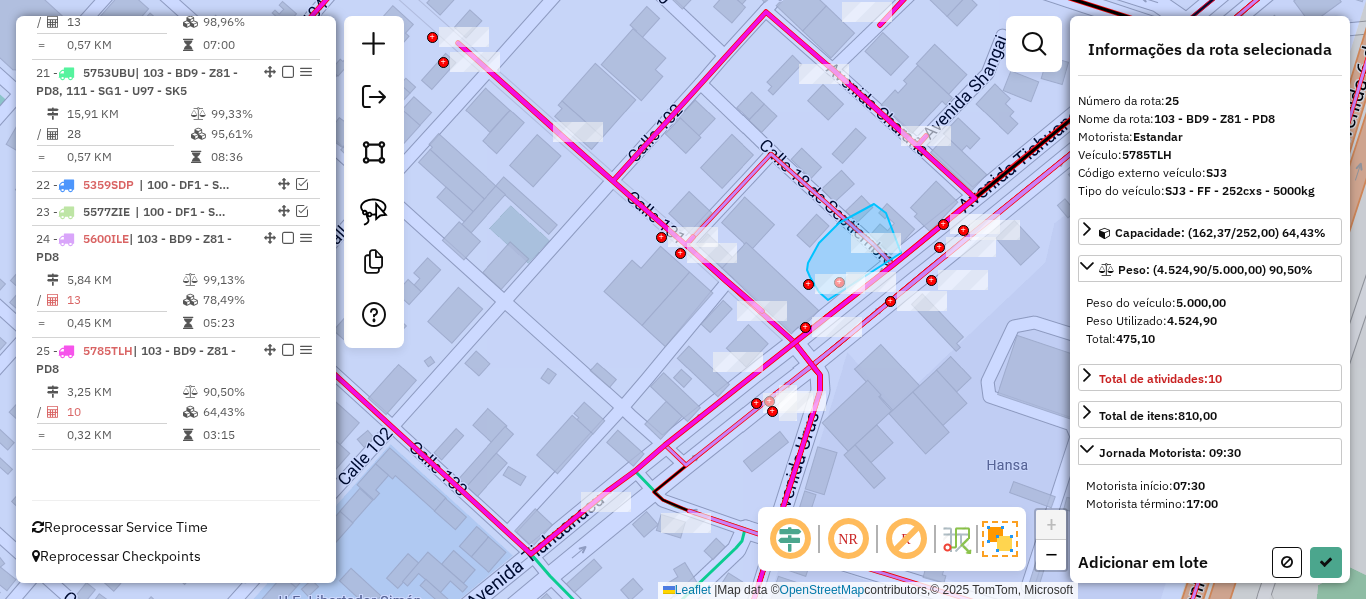 drag, startPoint x: 901, startPoint y: 253, endPoint x: 847, endPoint y: 304, distance: 74.27651 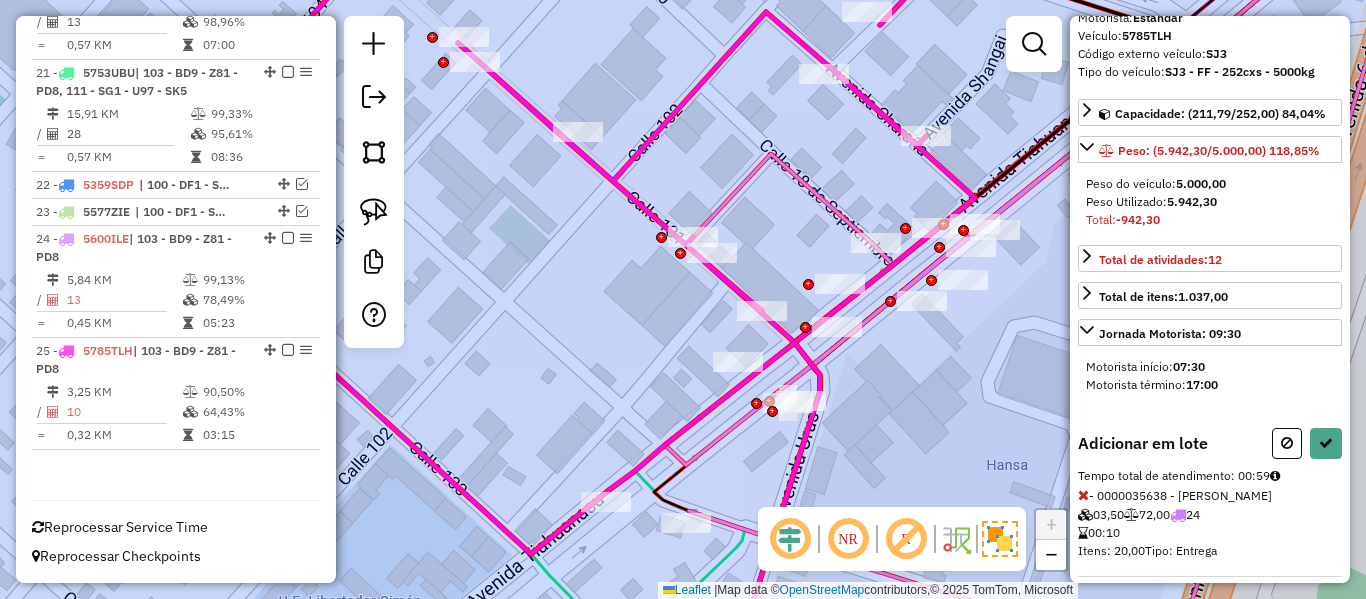 scroll, scrollTop: 245, scrollLeft: 0, axis: vertical 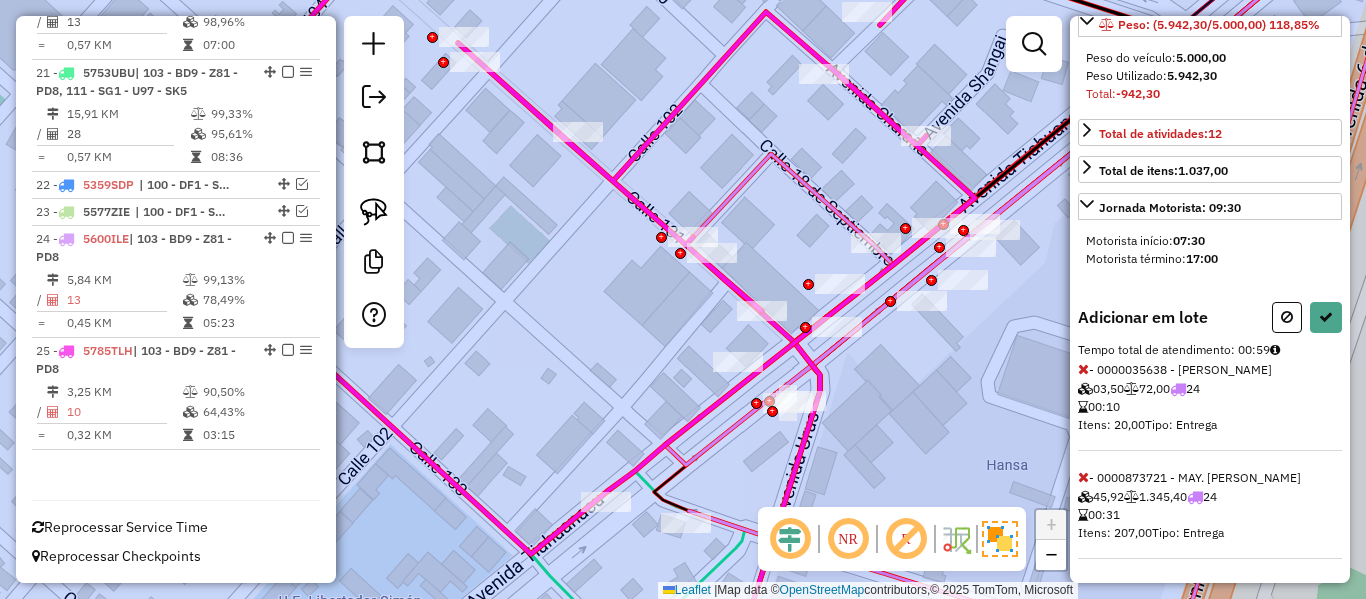 click at bounding box center (1083, 477) 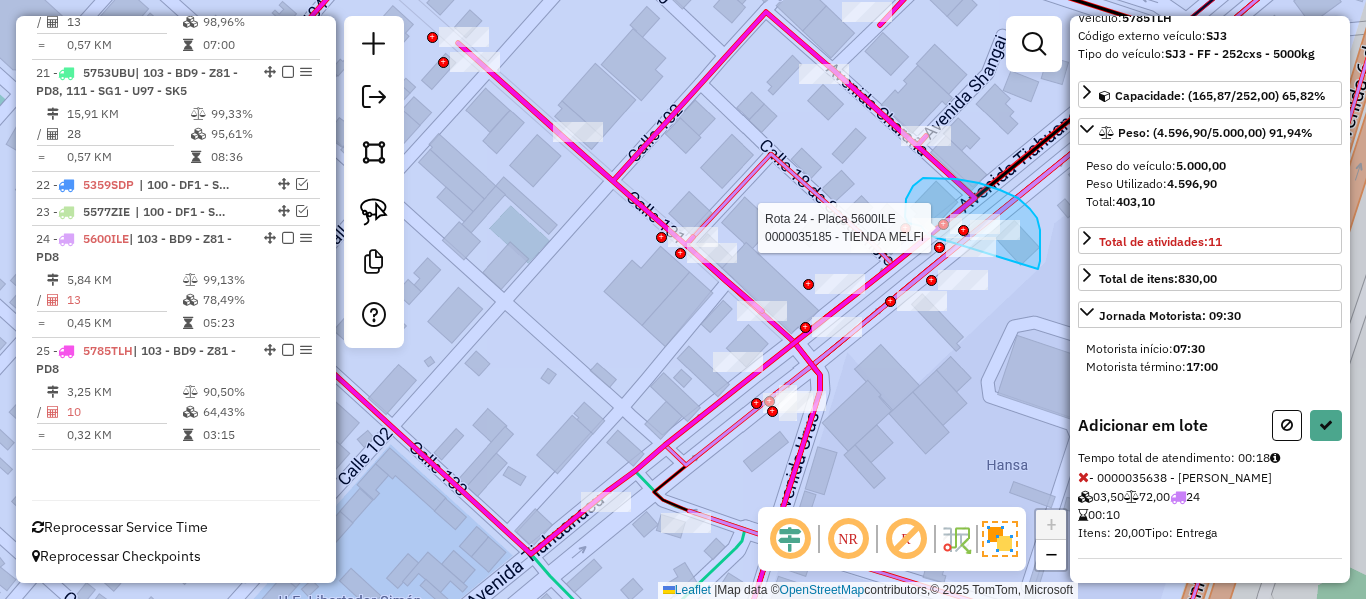 click on "Rota 24 - Placa 5600ILE  0000035185 - TIENDA MELFI Janela de atendimento Grade de atendimento Capacidade Transportadoras Veículos Cliente Pedidos  Rotas Selecione os dias de semana para filtrar as janelas de atendimento  Seg   Ter   Qua   Qui   Sex   Sáb   Dom  Informe o período da janela de atendimento: De: Até:  Filtrar exatamente a janela do cliente  Considerar janela de atendimento padrão  Selecione os dias de semana para filtrar as grades de atendimento  Seg   Ter   Qua   Qui   Sex   Sáb   Dom   Considerar clientes sem dia de atendimento cadastrado  Clientes fora do dia de atendimento selecionado Filtrar as atividades entre os valores definidos abaixo:  Peso mínimo:   Peso máximo:   Cubagem mínima:   Cubagem máxima:   De:   Até:  Filtrar as atividades entre o tempo de atendimento definido abaixo:  De:   Até:   Considerar capacidade total dos clientes não roteirizados Transportadora: Selecione um ou mais itens Tipo de veículo: Selecione um ou mais itens Veículo: Selecione um ou mais itens +" 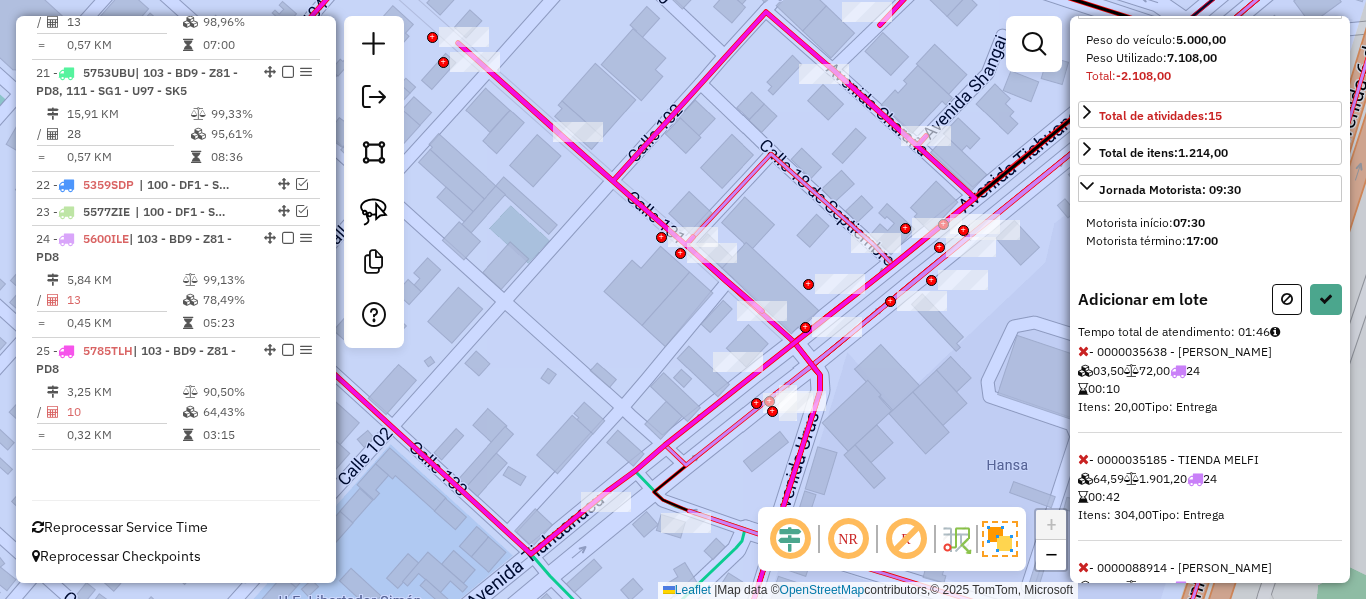 click at bounding box center [1083, 459] 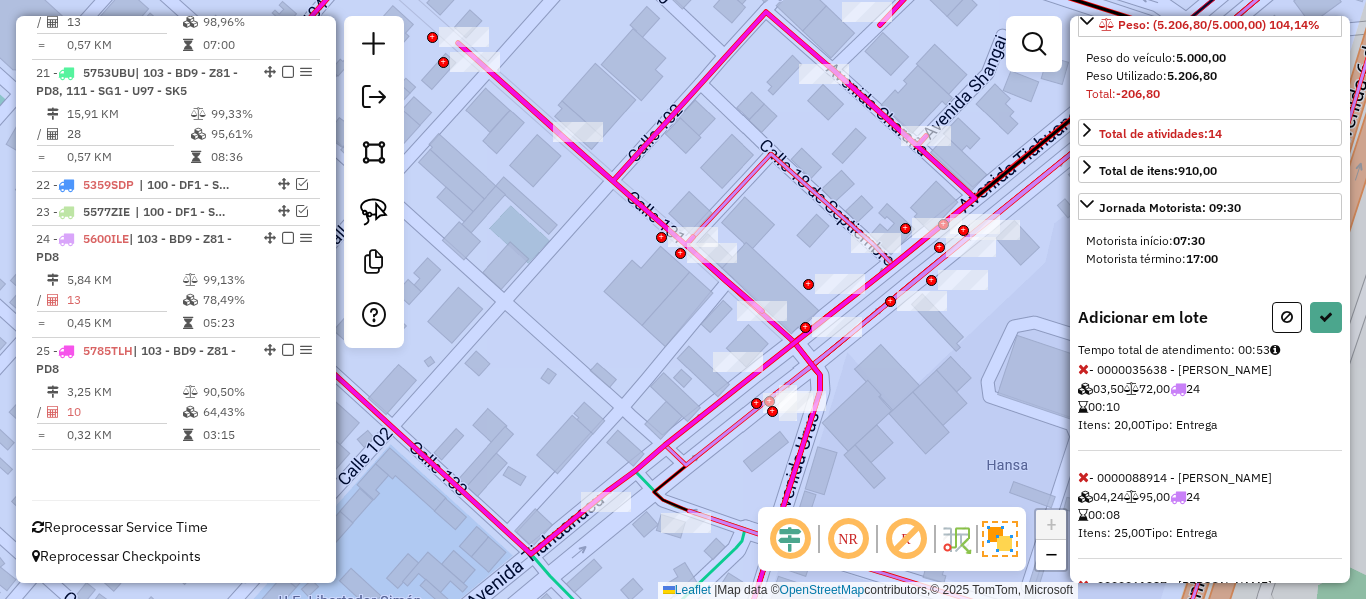 scroll, scrollTop: 461, scrollLeft: 0, axis: vertical 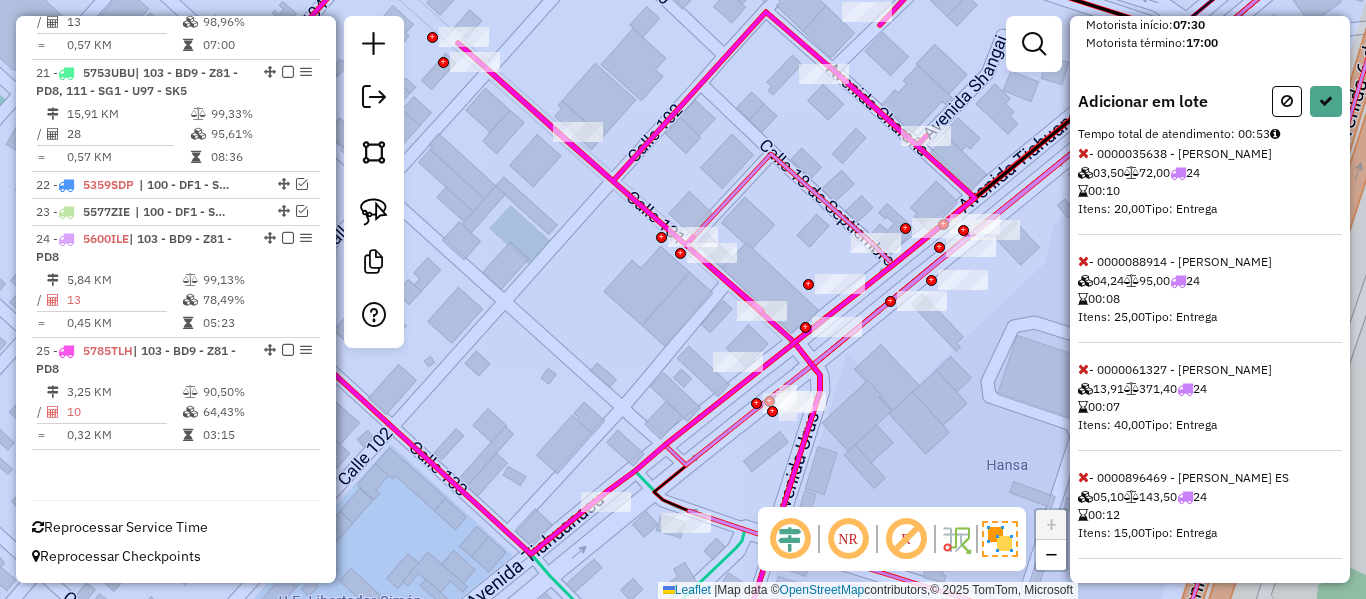 select on "**********" 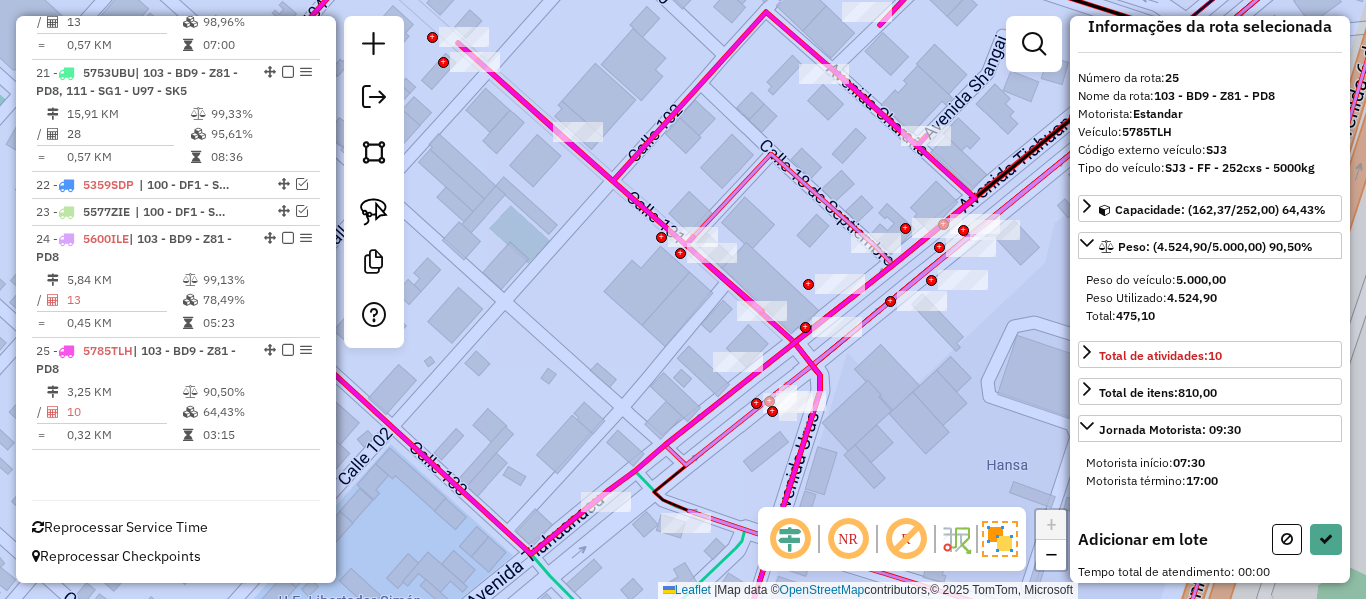 scroll, scrollTop: 29, scrollLeft: 0, axis: vertical 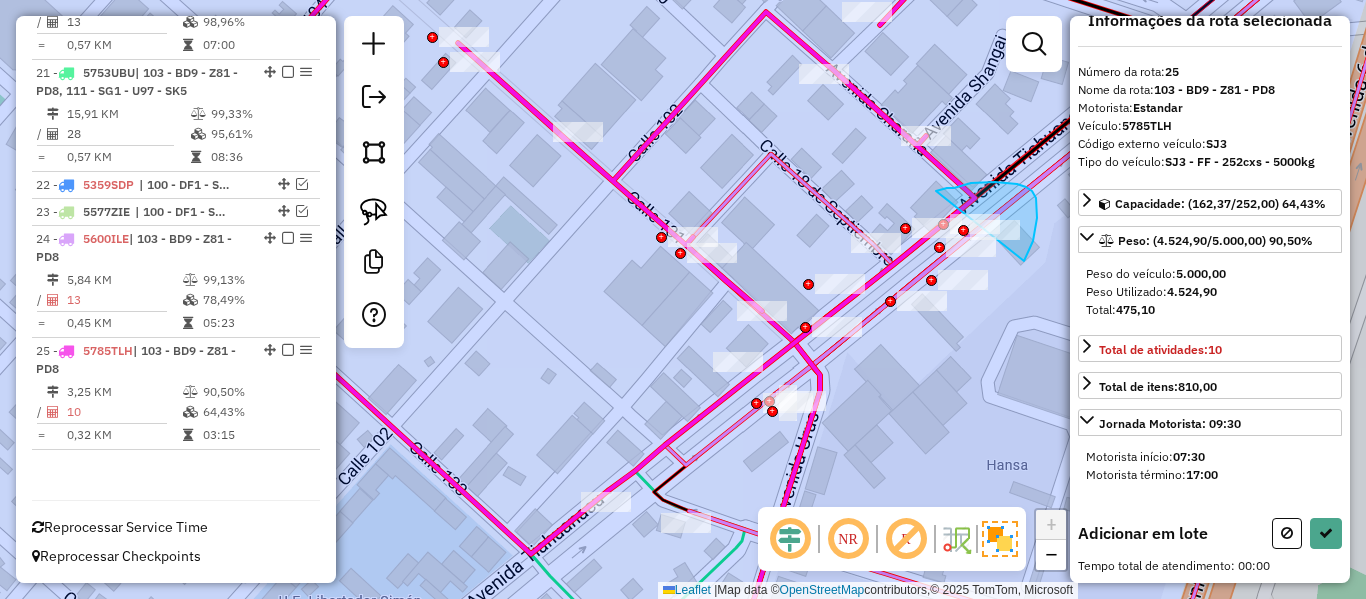 drag, startPoint x: 1036, startPoint y: 198, endPoint x: 936, endPoint y: 191, distance: 100.2447 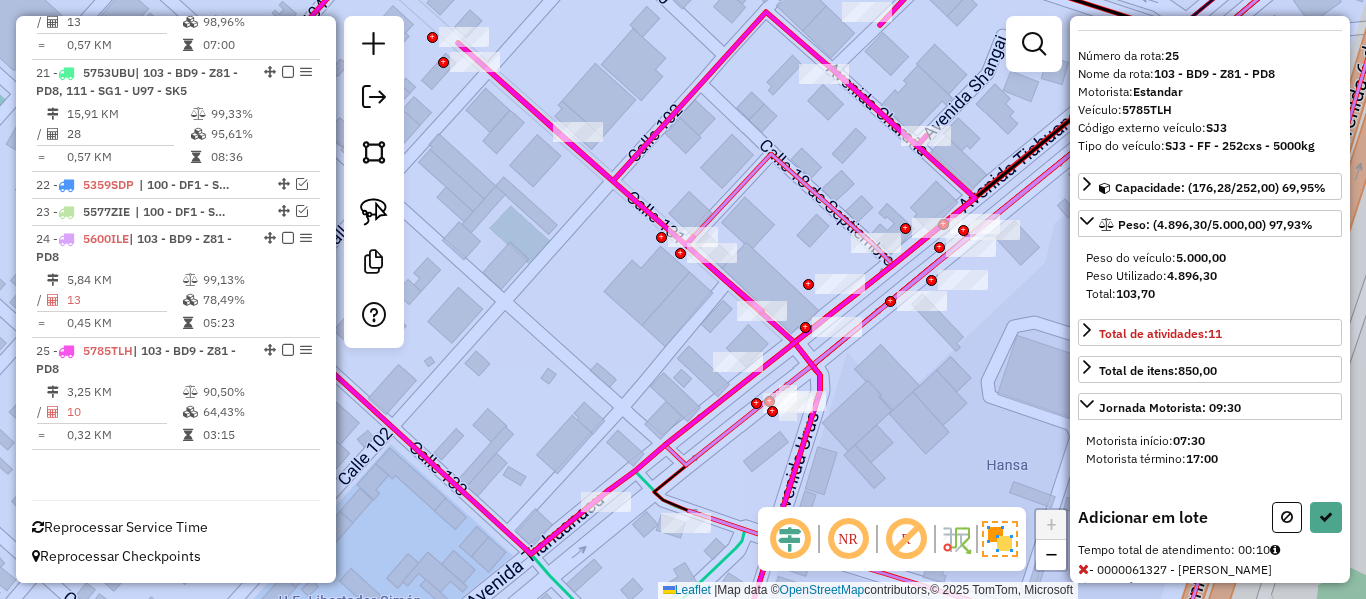 scroll, scrollTop: 0, scrollLeft: 0, axis: both 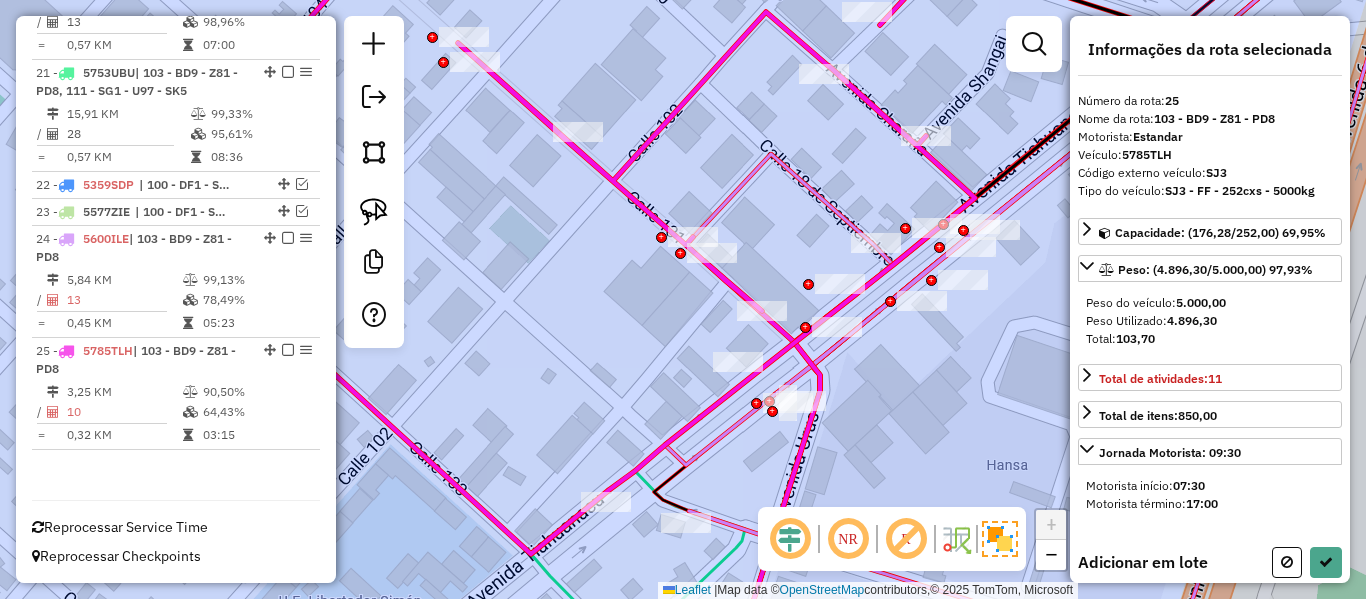 select on "**********" 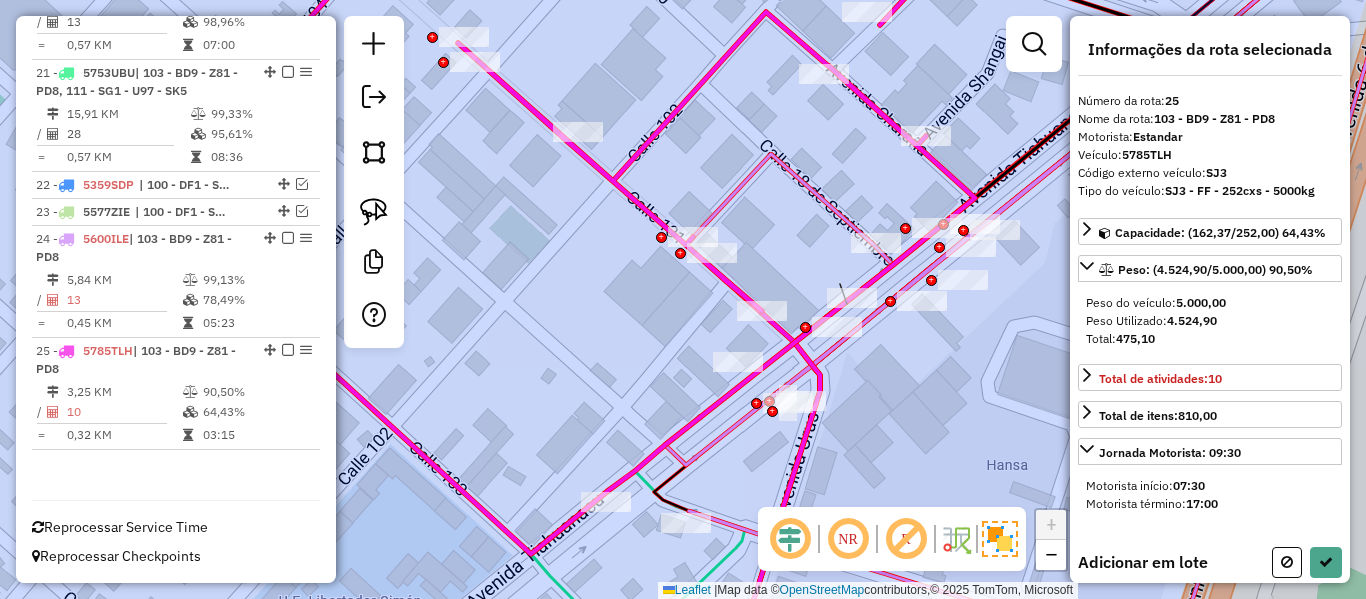select on "**********" 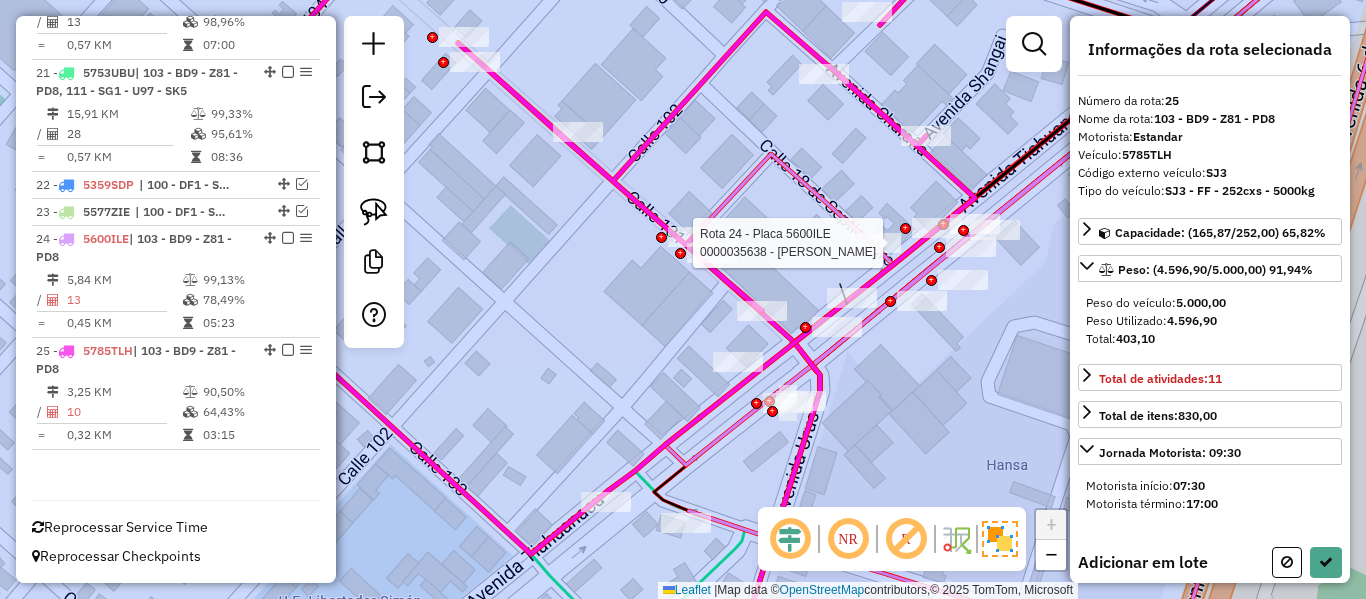 select on "**********" 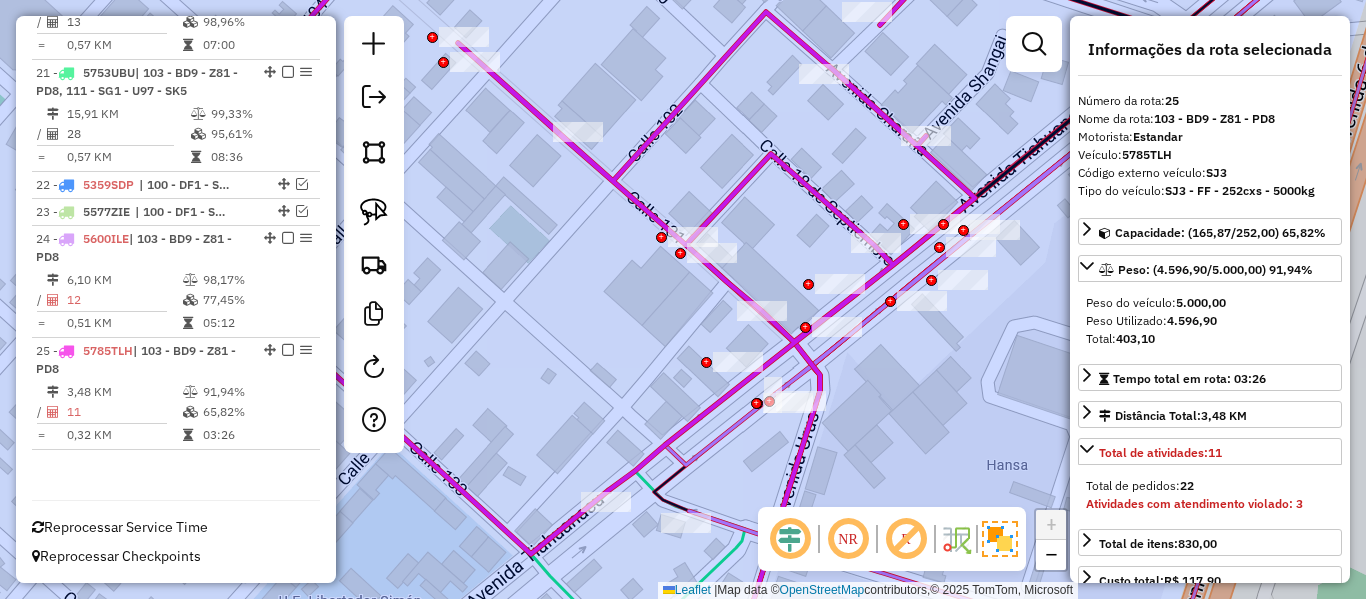 click 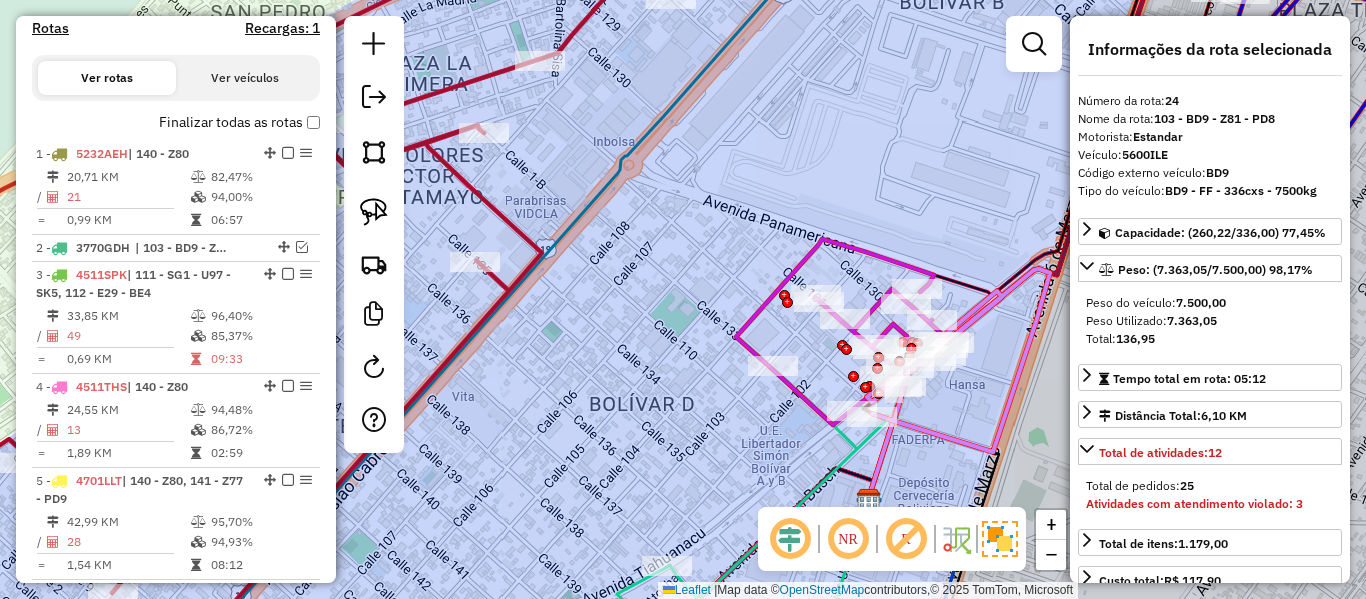 scroll, scrollTop: 513, scrollLeft: 0, axis: vertical 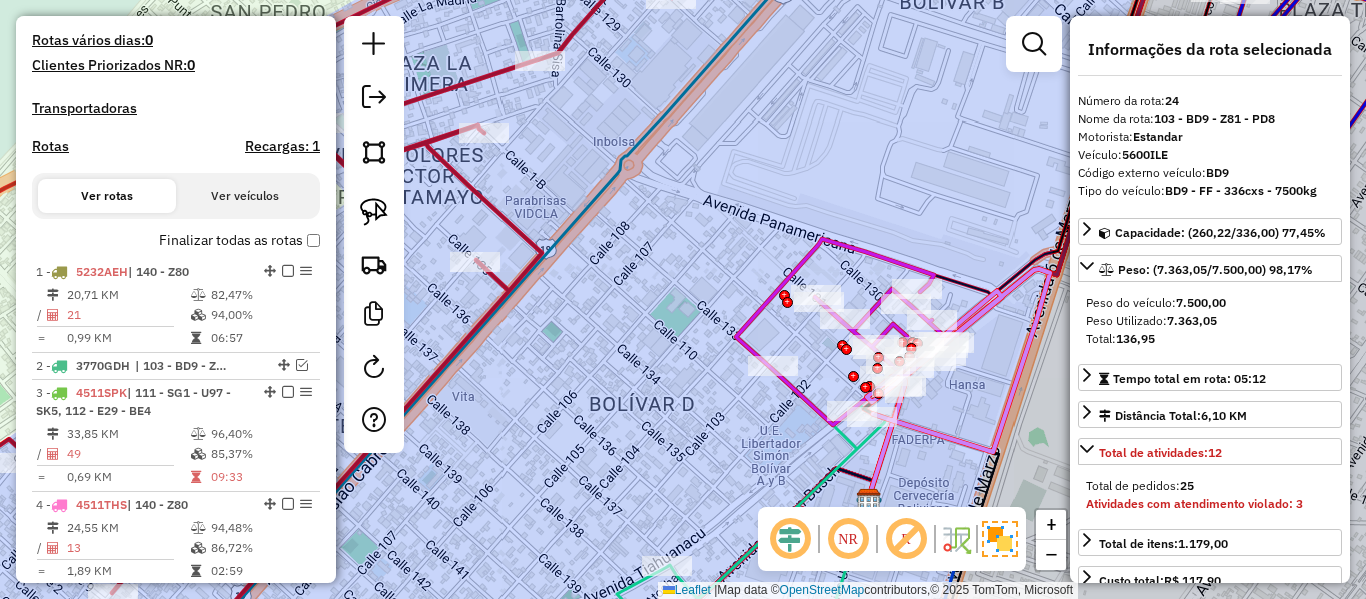 click on "Finalizar todas as rotas" at bounding box center (239, 240) 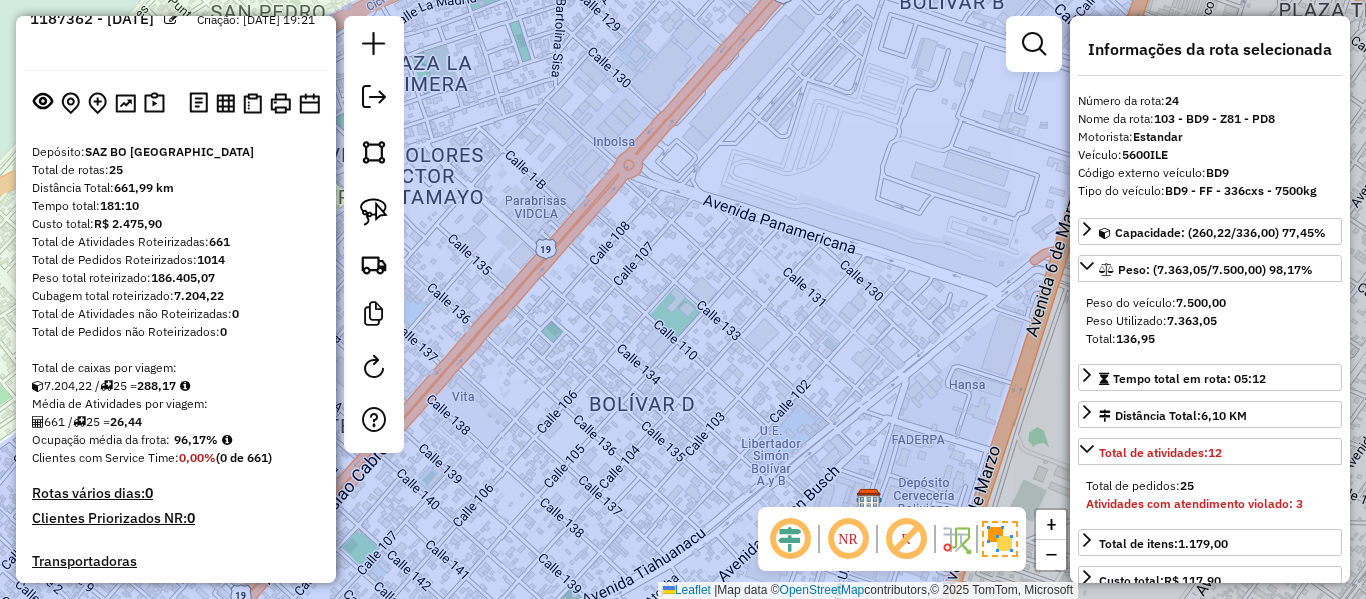 scroll, scrollTop: 0, scrollLeft: 0, axis: both 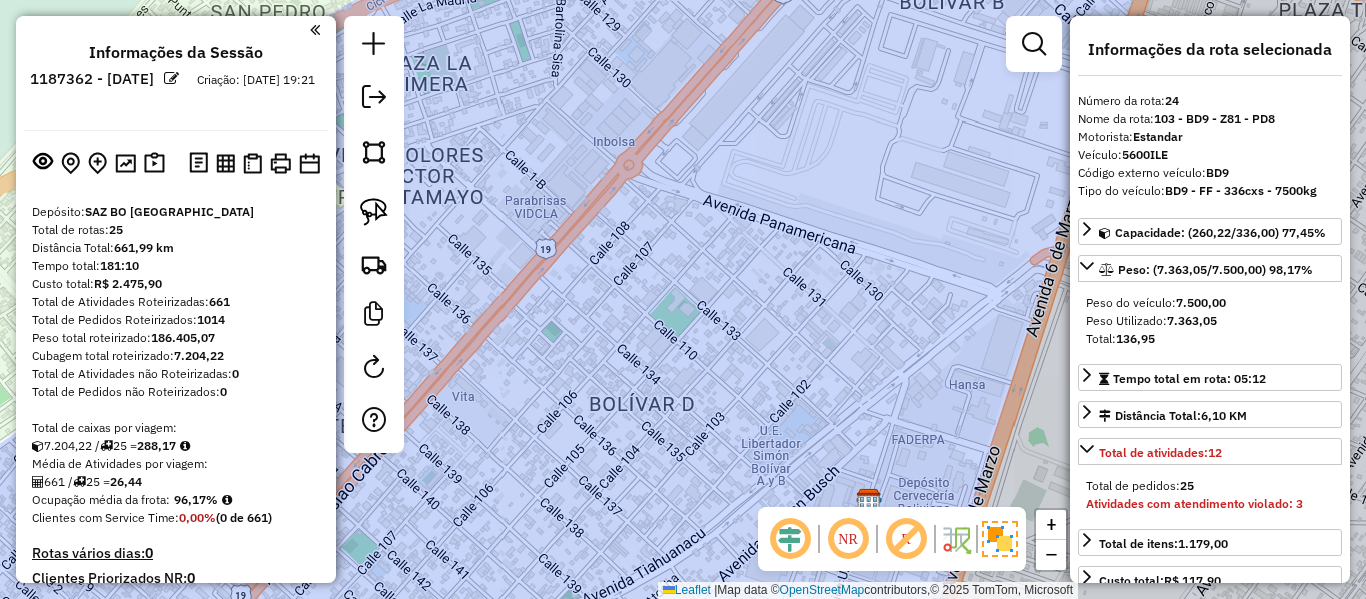 click on "1187362 - [DATE]" at bounding box center [92, 79] 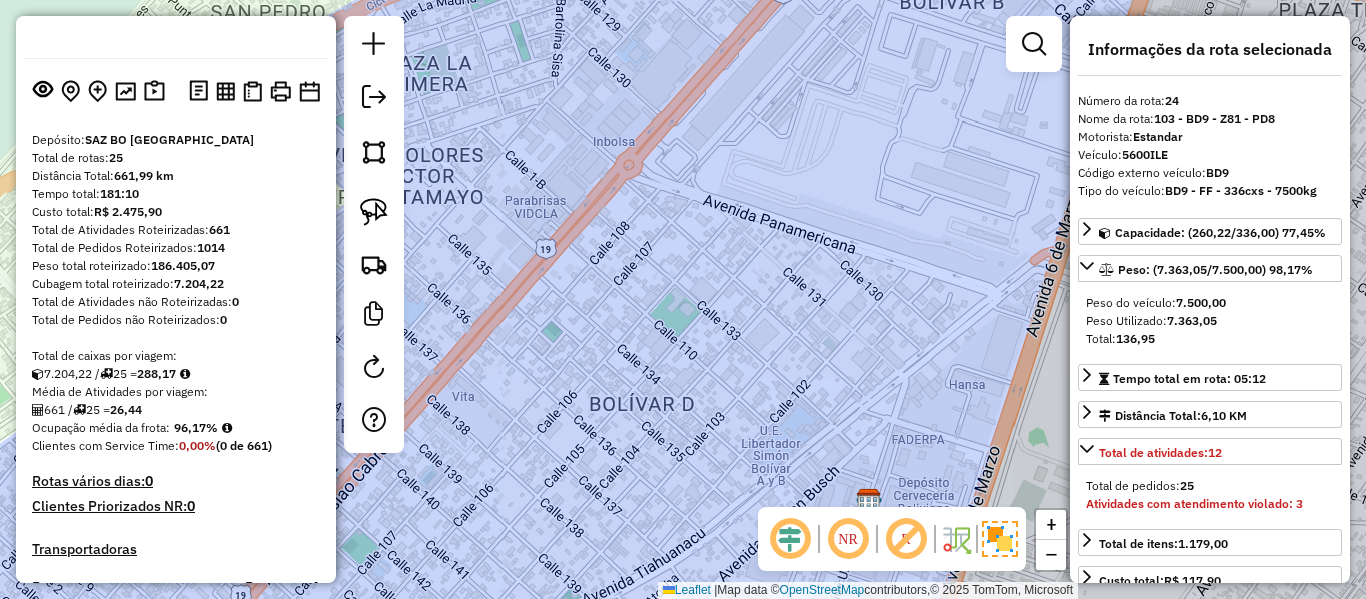 scroll, scrollTop: 100, scrollLeft: 0, axis: vertical 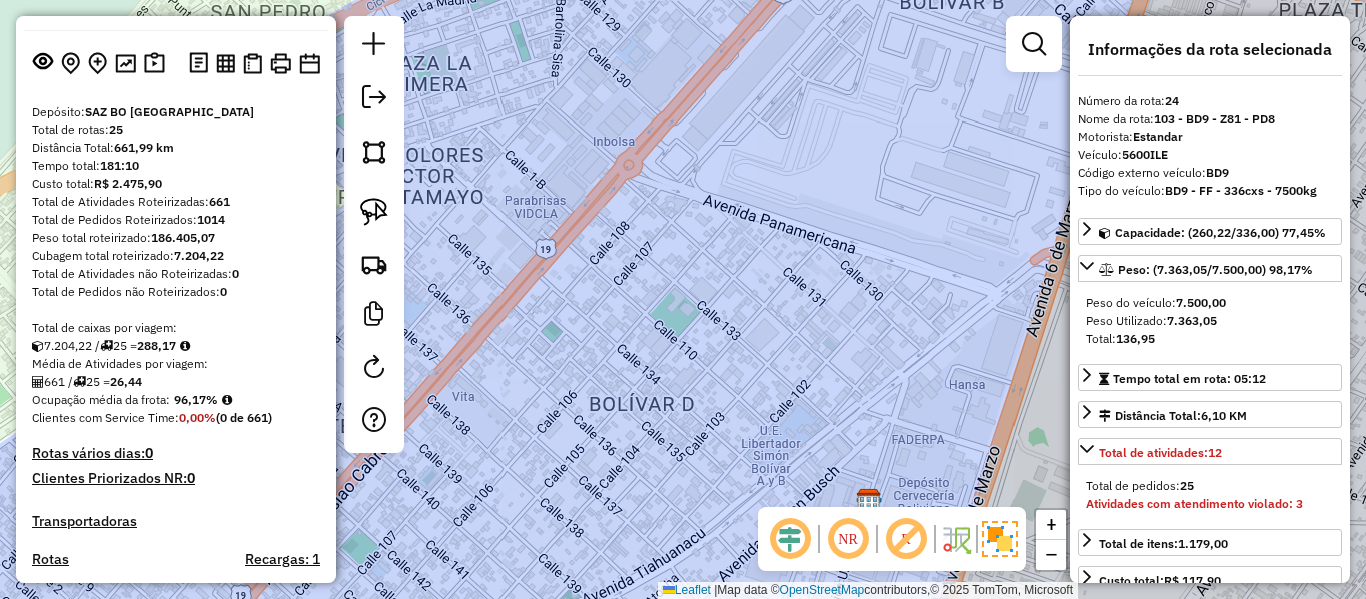 click on "96,17%" at bounding box center [196, 399] 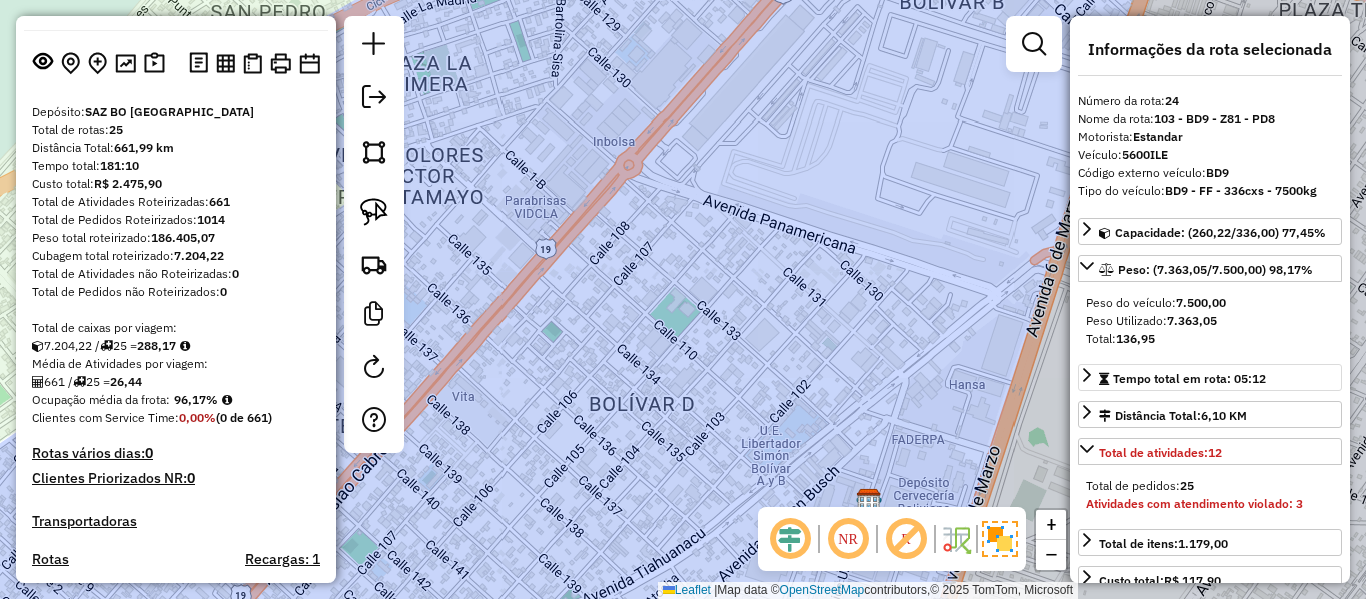 copy on "661" 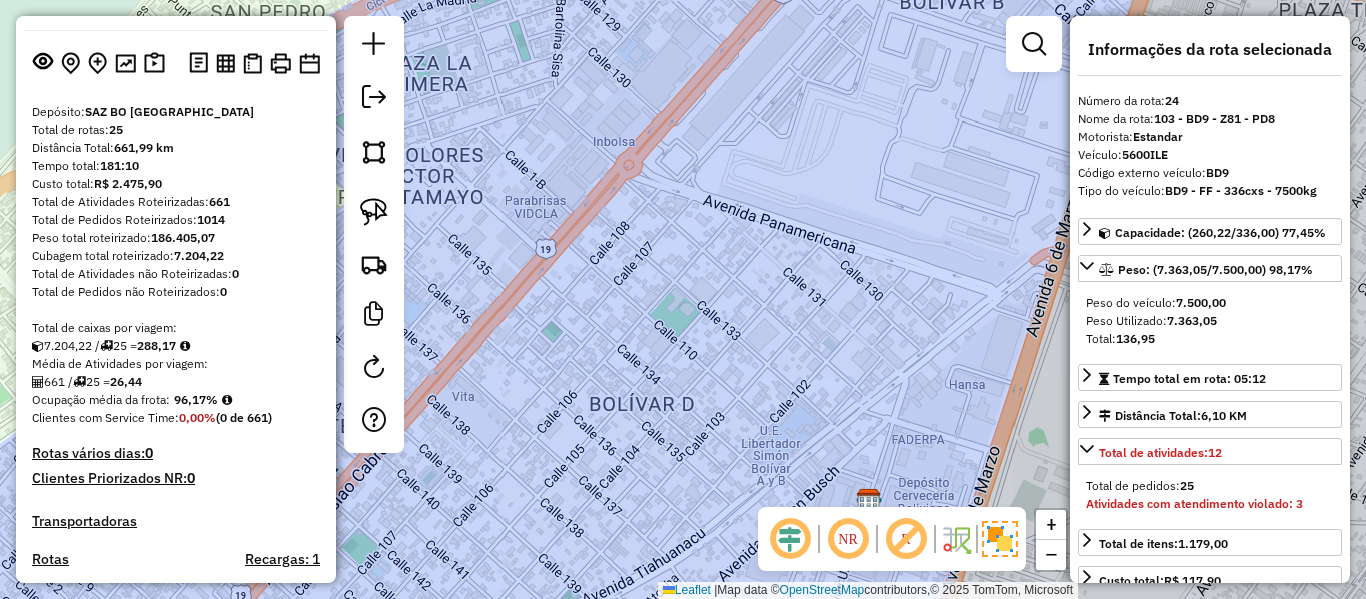 click on "26,44" at bounding box center (126, 381) 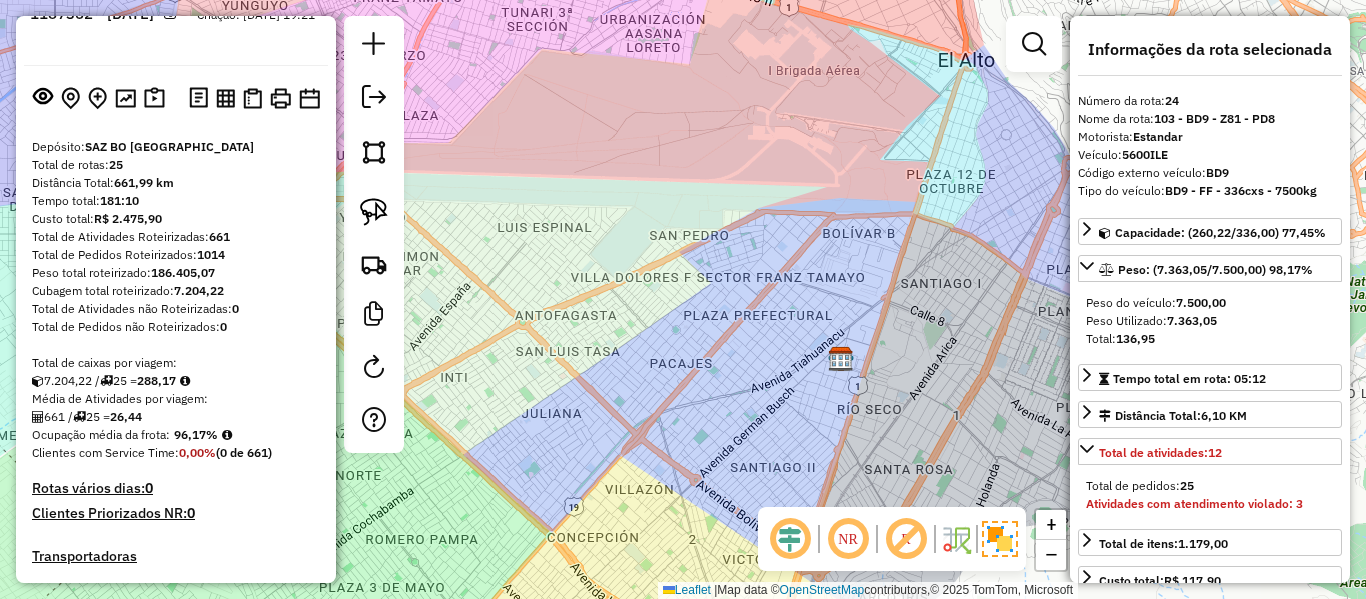 scroll, scrollTop: 0, scrollLeft: 0, axis: both 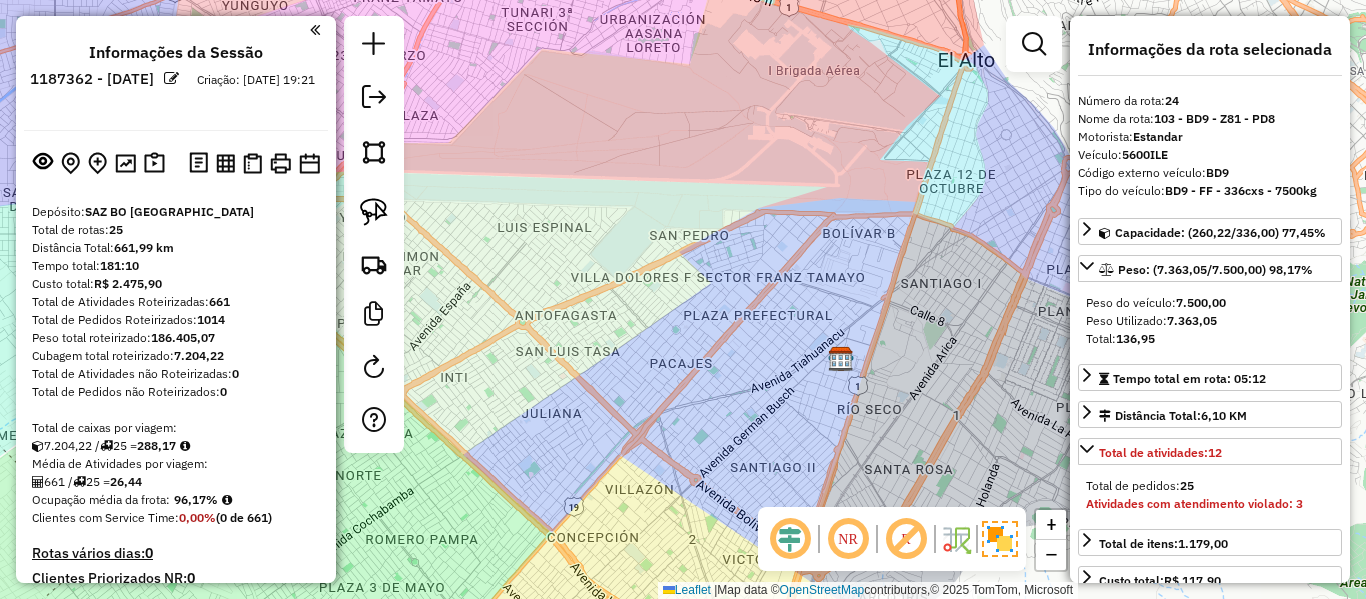 click 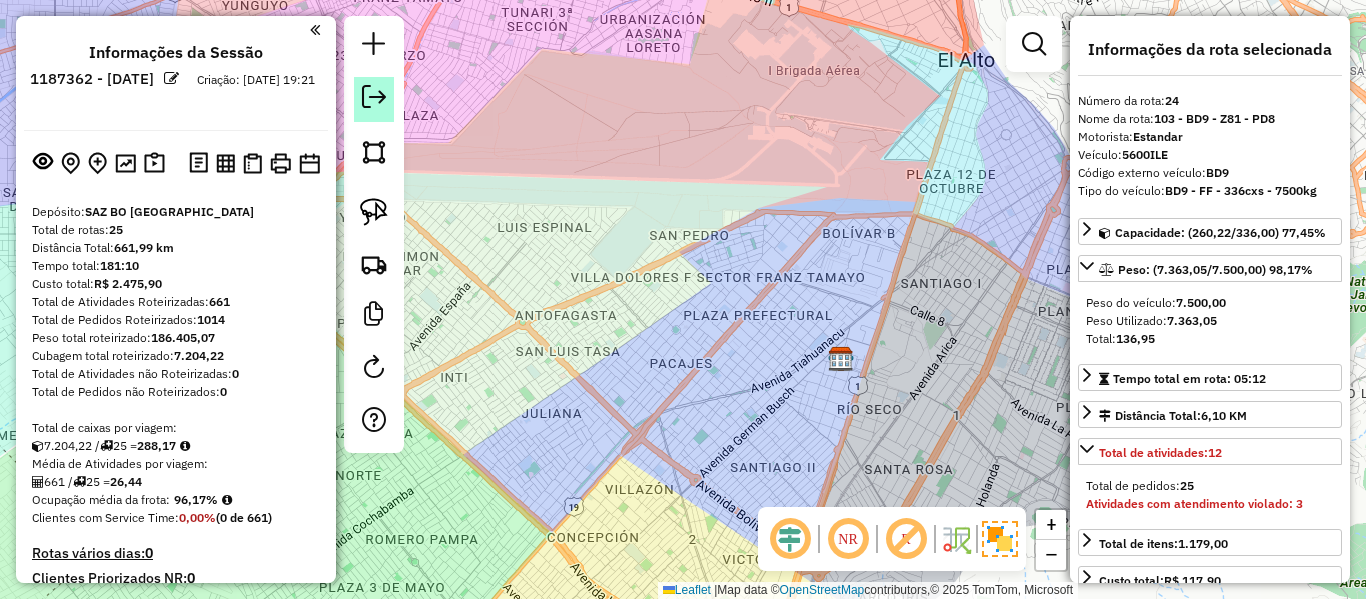 click 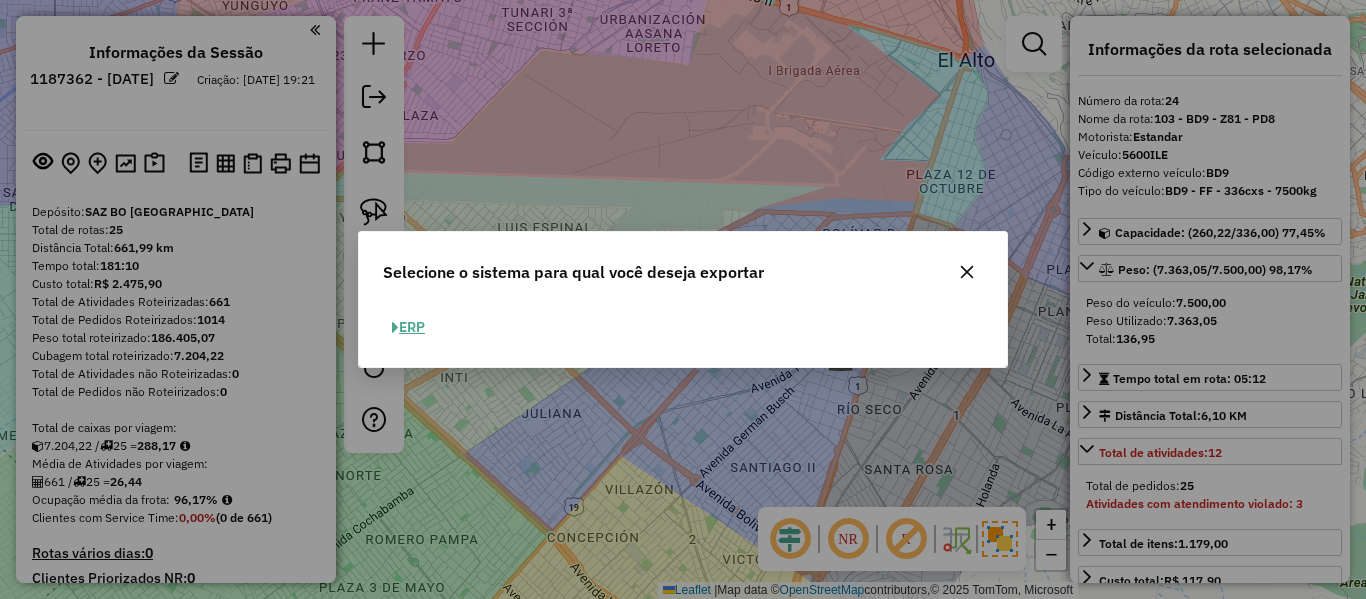 click on "ERP" 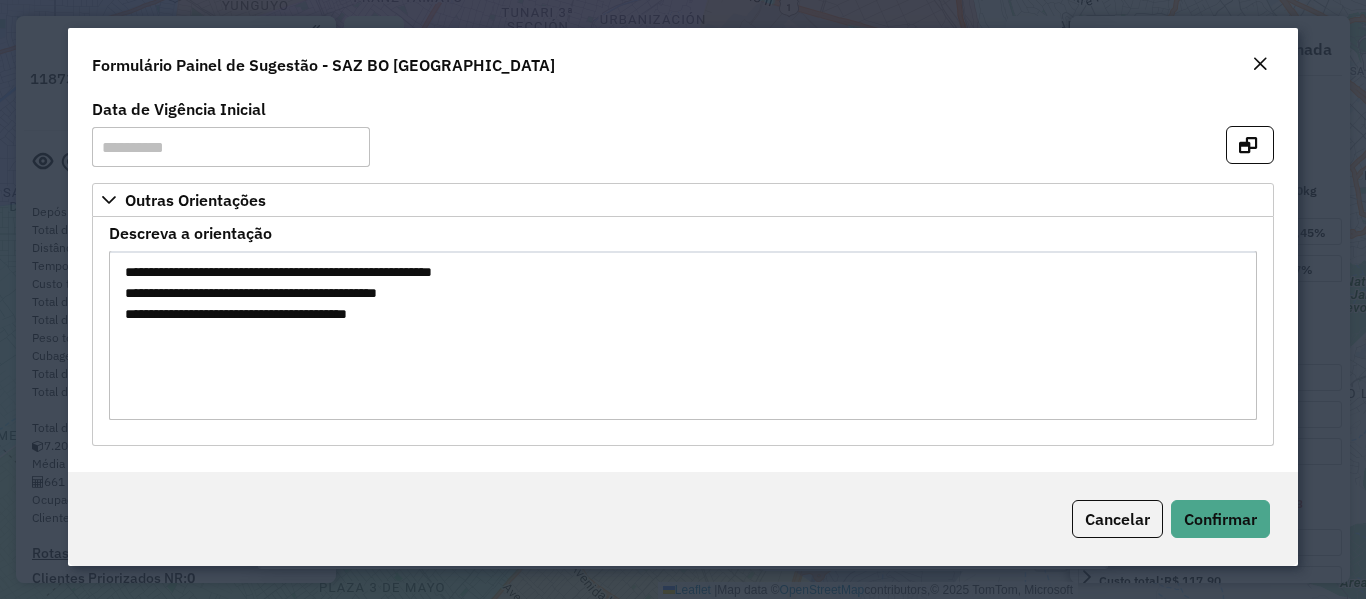 click 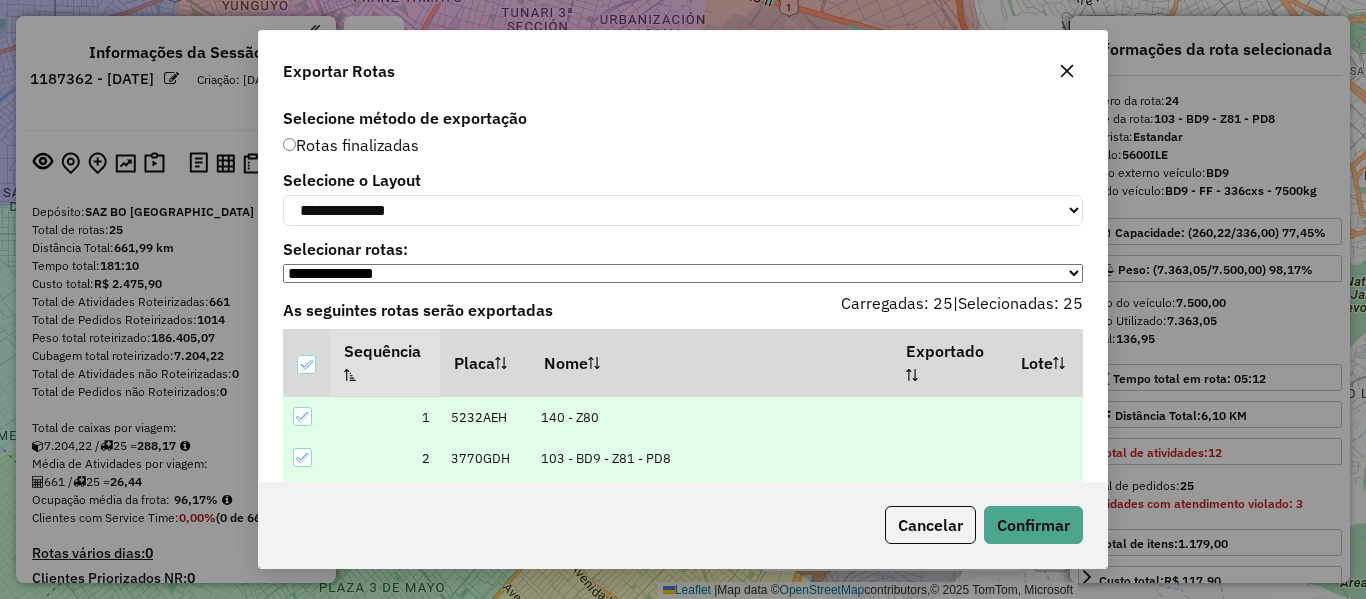 click on "**********" 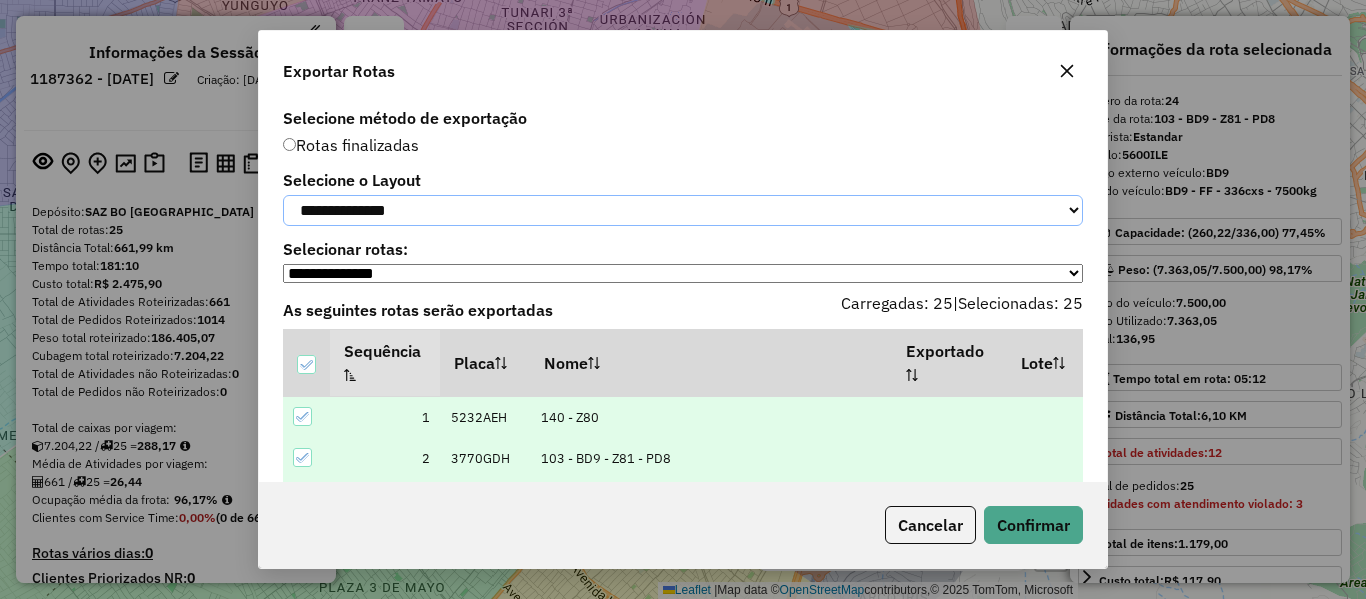 drag, startPoint x: 454, startPoint y: 213, endPoint x: 447, endPoint y: 227, distance: 15.652476 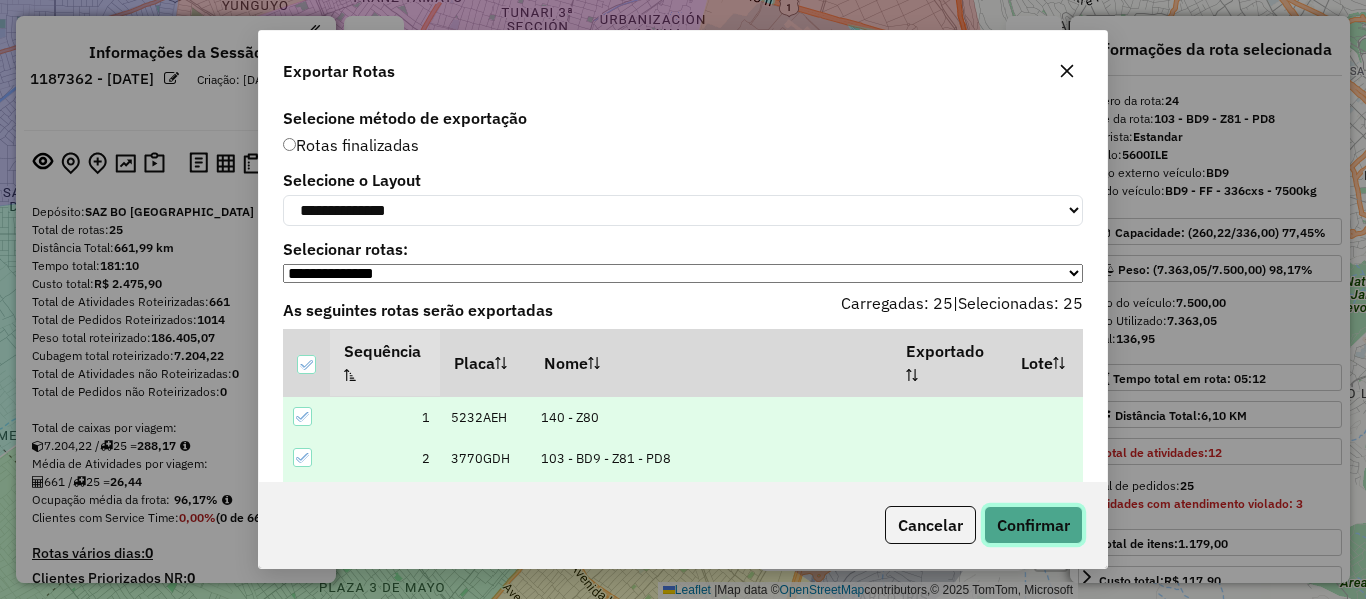 click on "Confirmar" 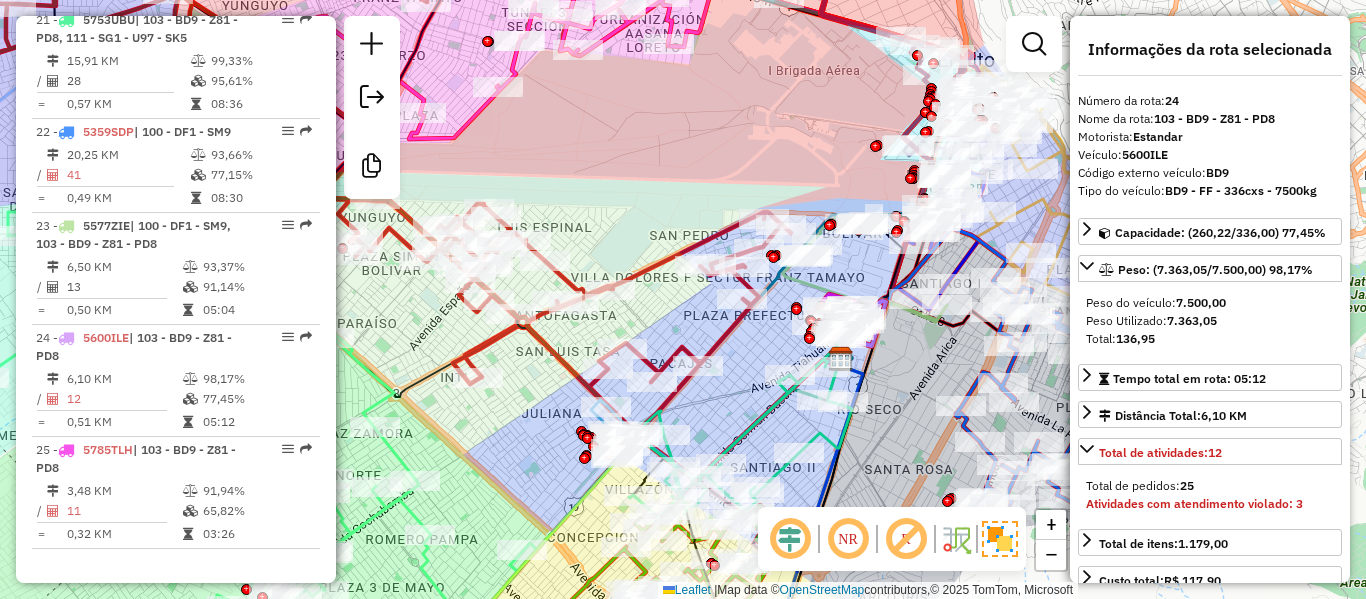click 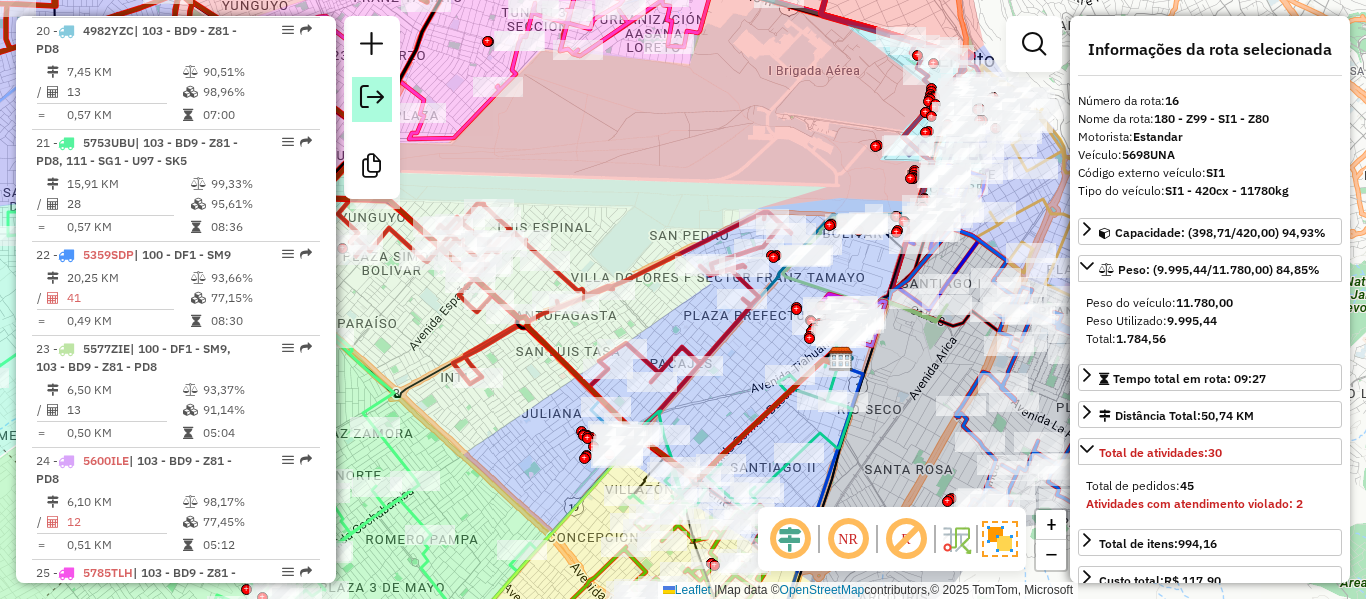click 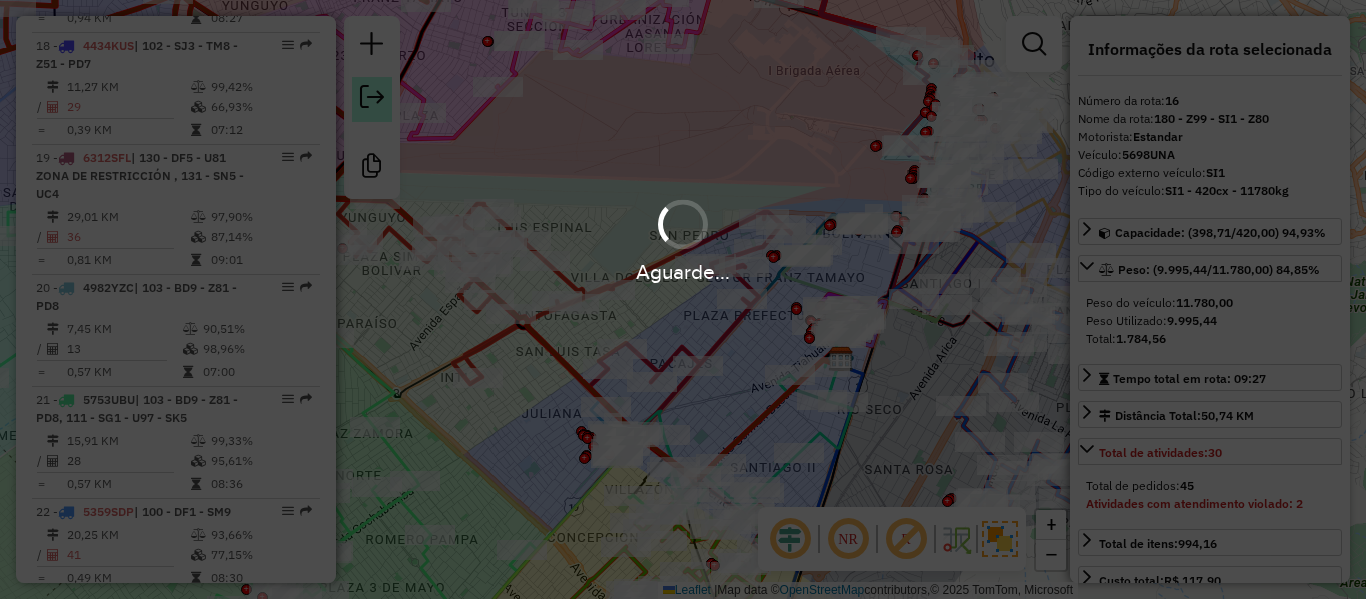 scroll, scrollTop: 2396, scrollLeft: 0, axis: vertical 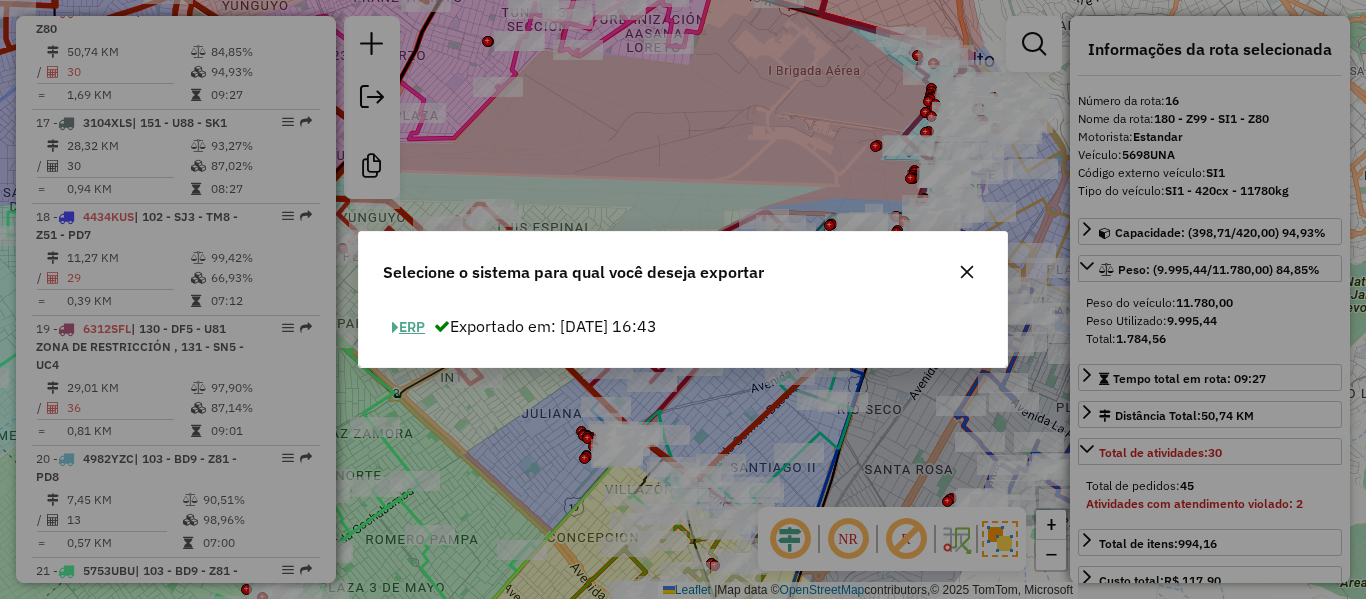 click on "ERP" 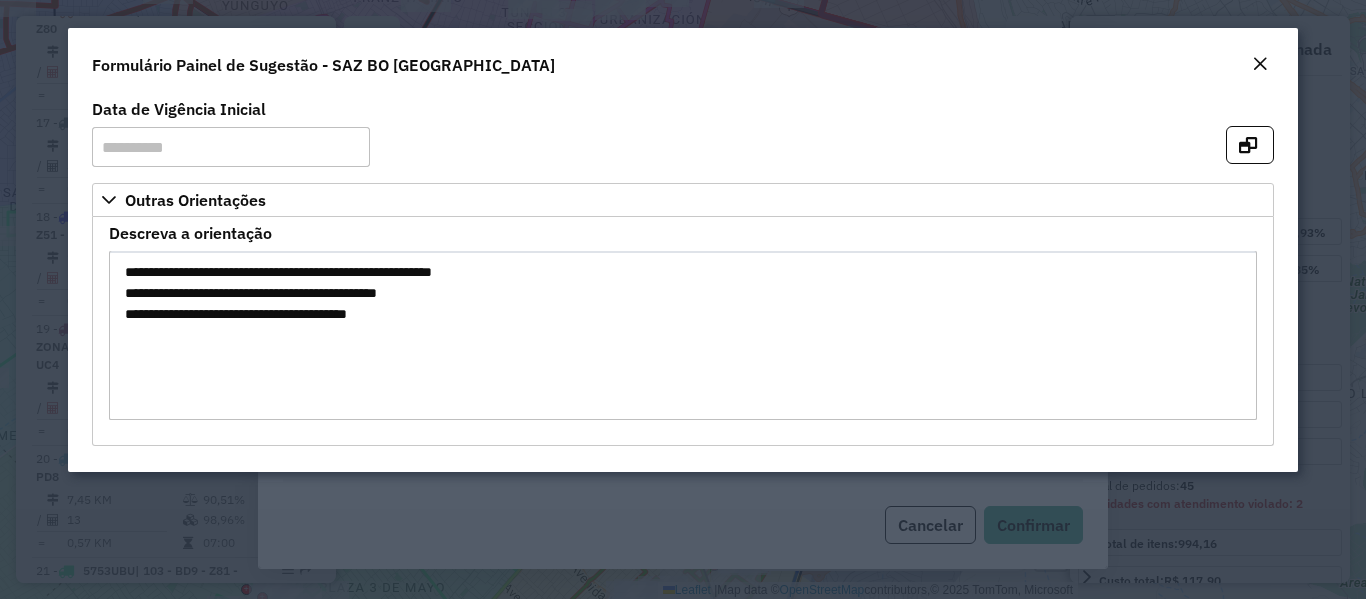 drag, startPoint x: 1237, startPoint y: 56, endPoint x: 1257, endPoint y: 59, distance: 20.22375 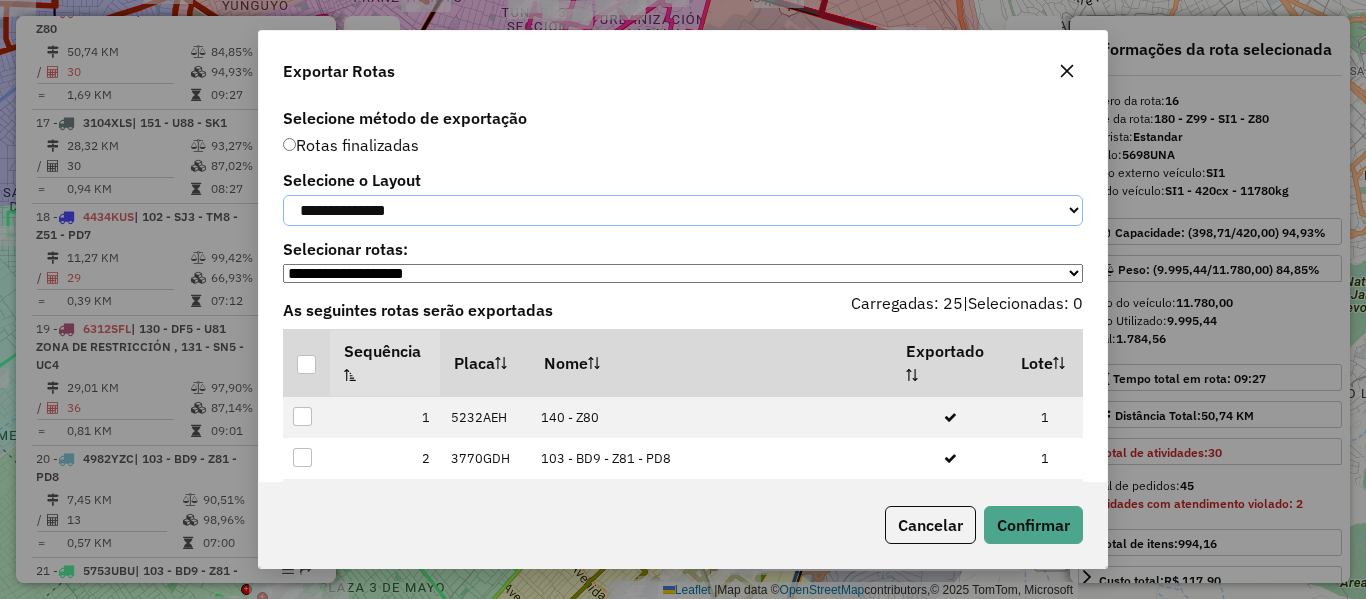 click on "**********" 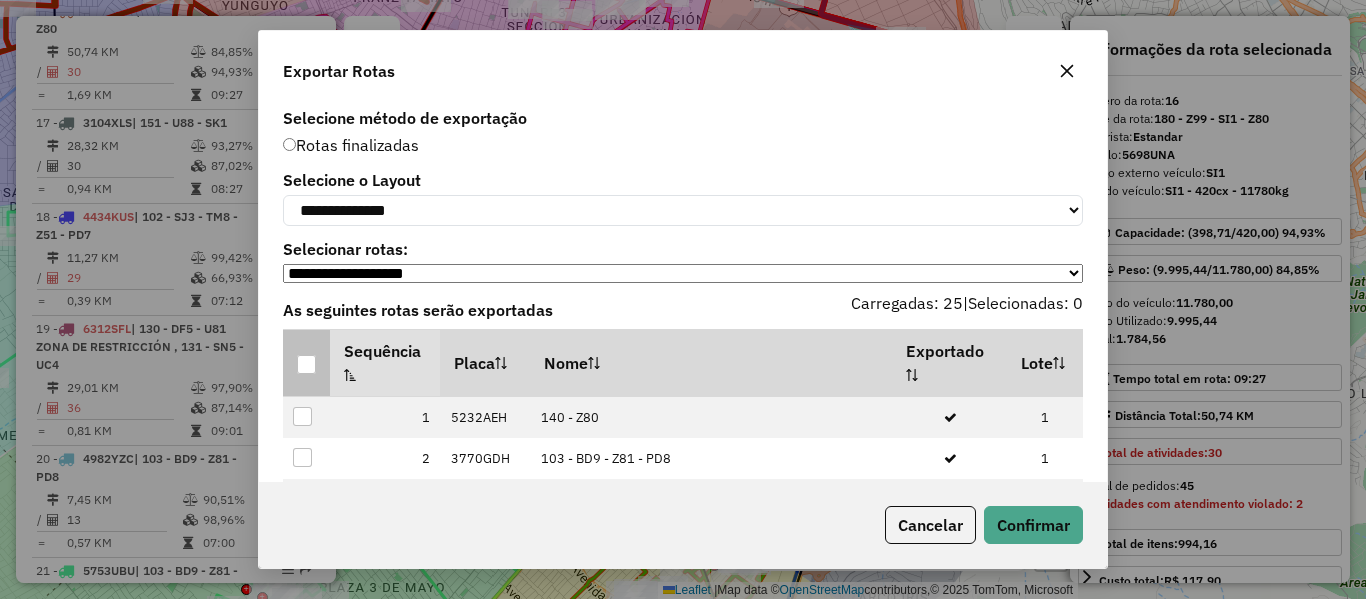 click at bounding box center [306, 364] 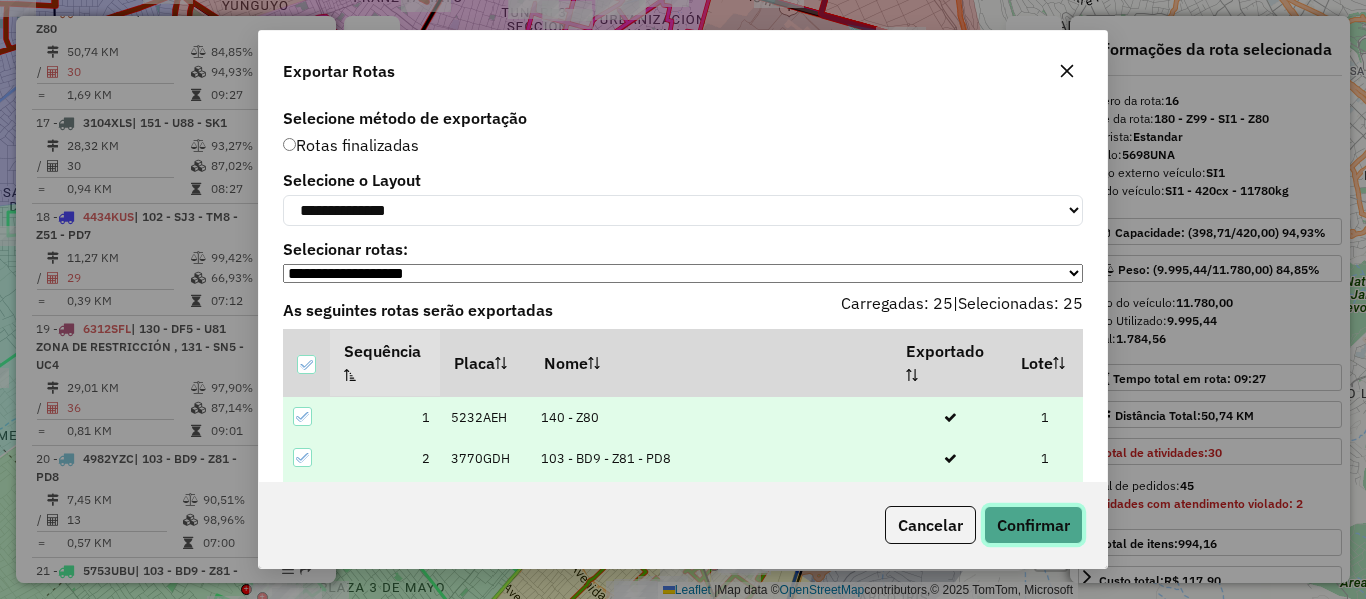 click on "Confirmar" 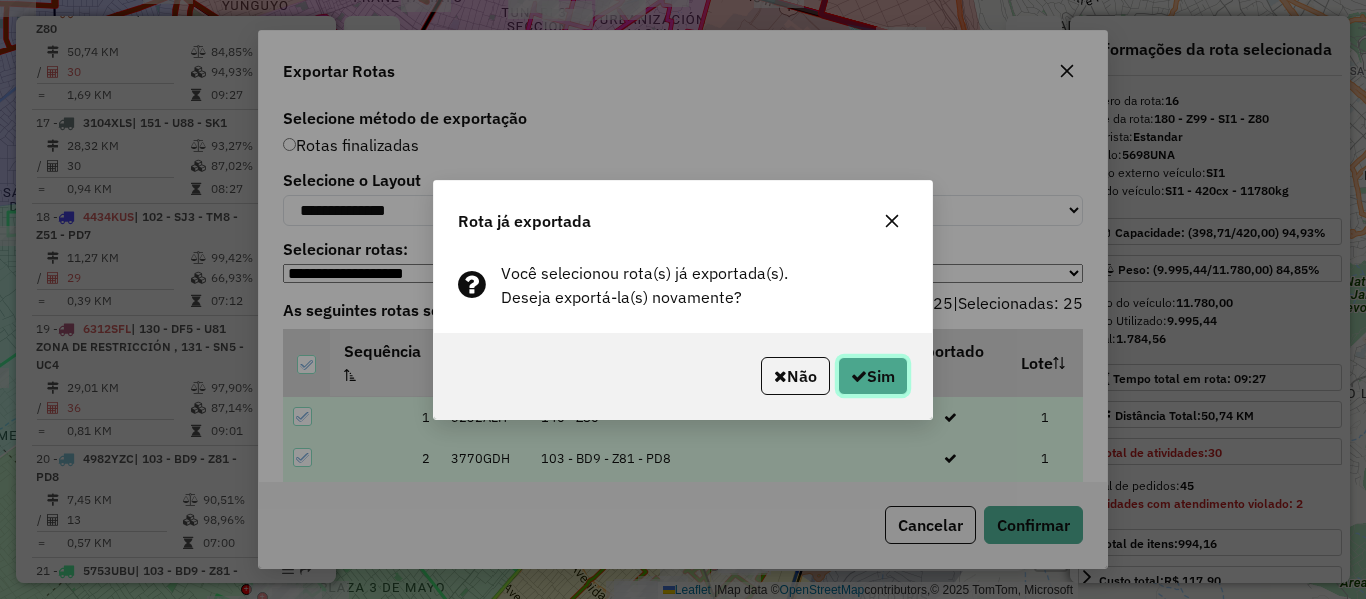 click 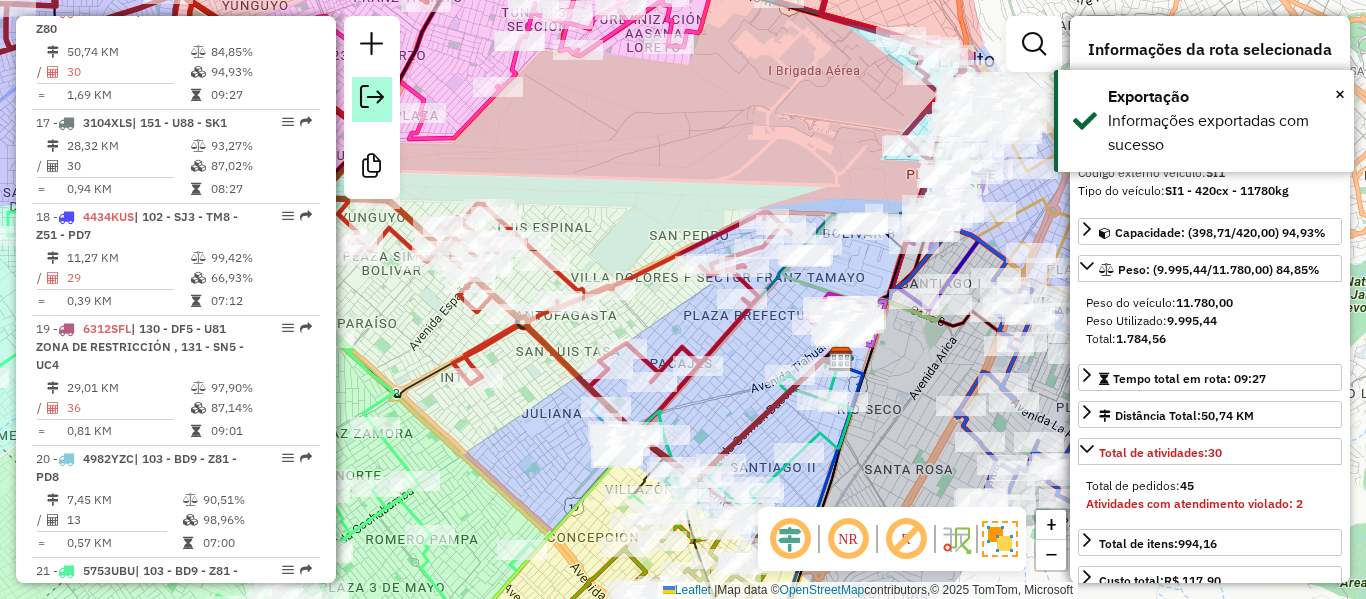 click 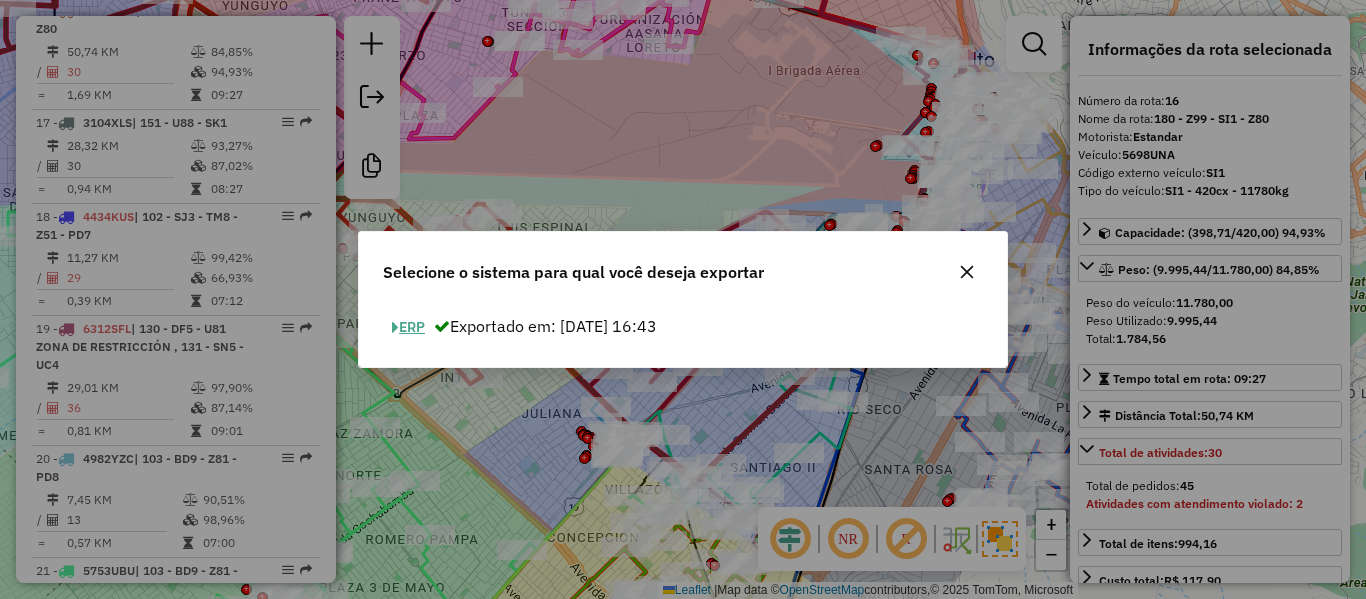 click on "ERP" 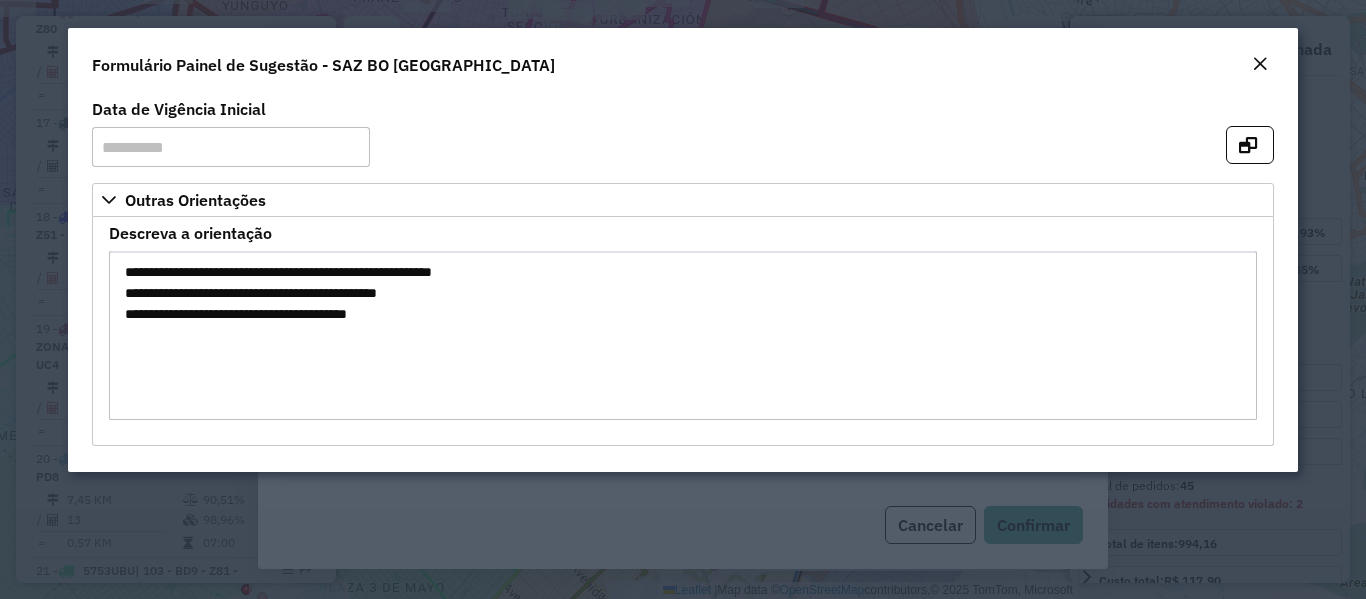 click 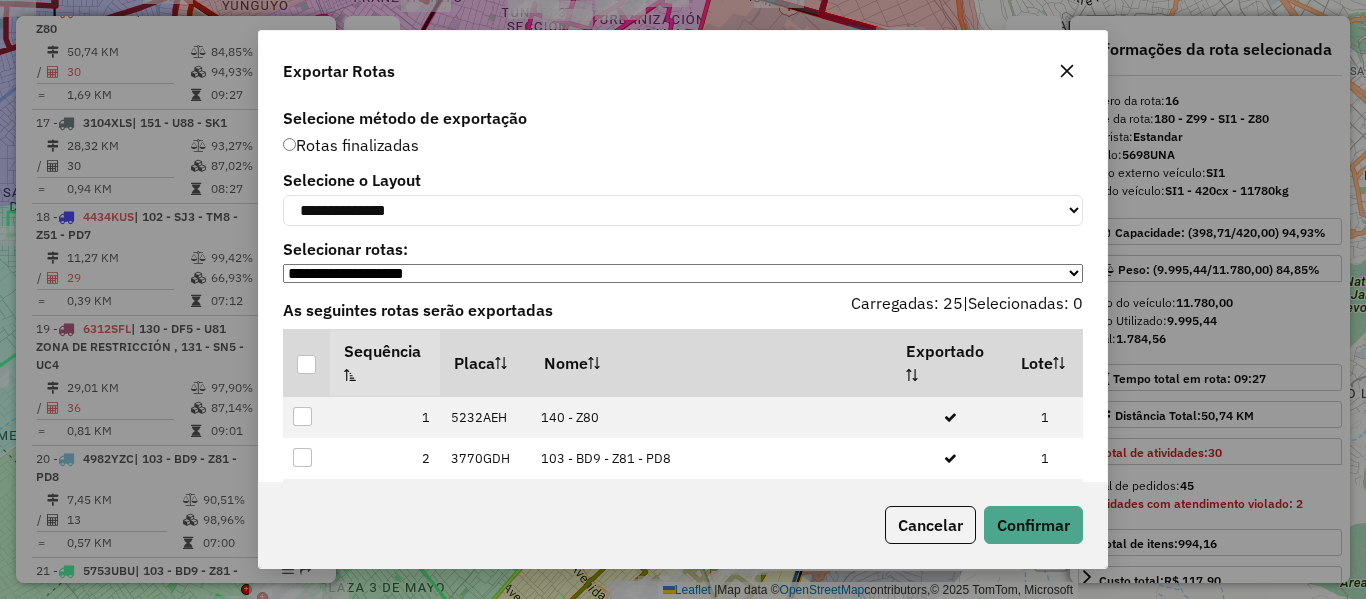 click on "**********" 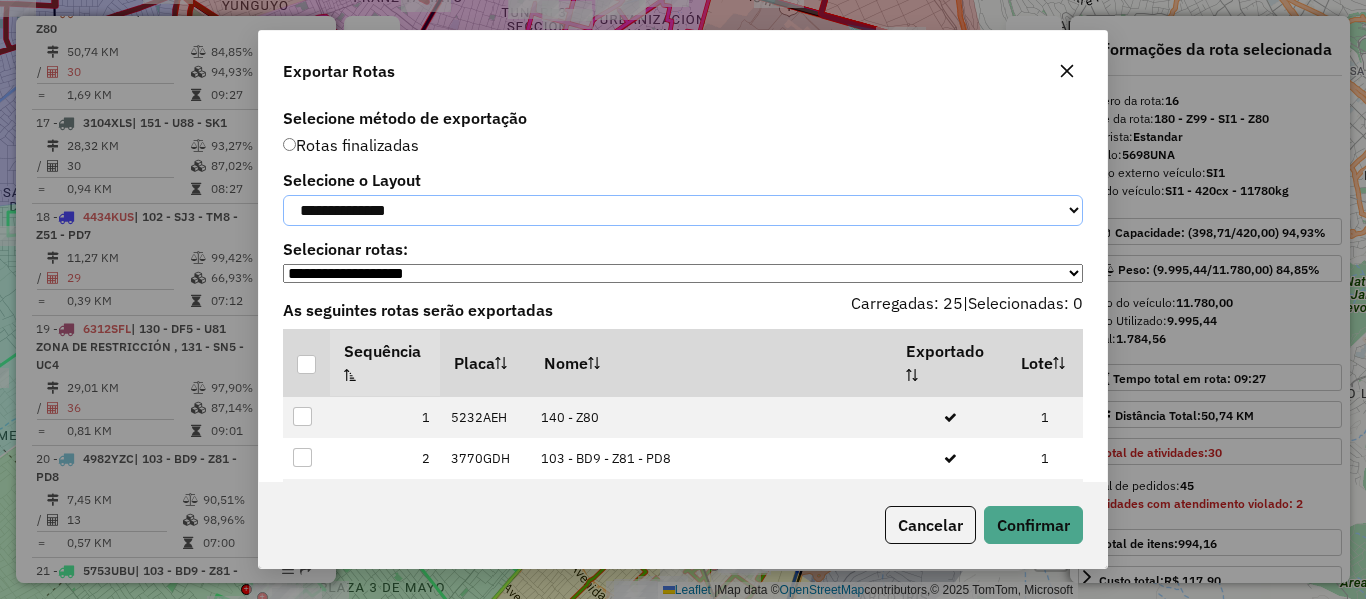 click on "**********" 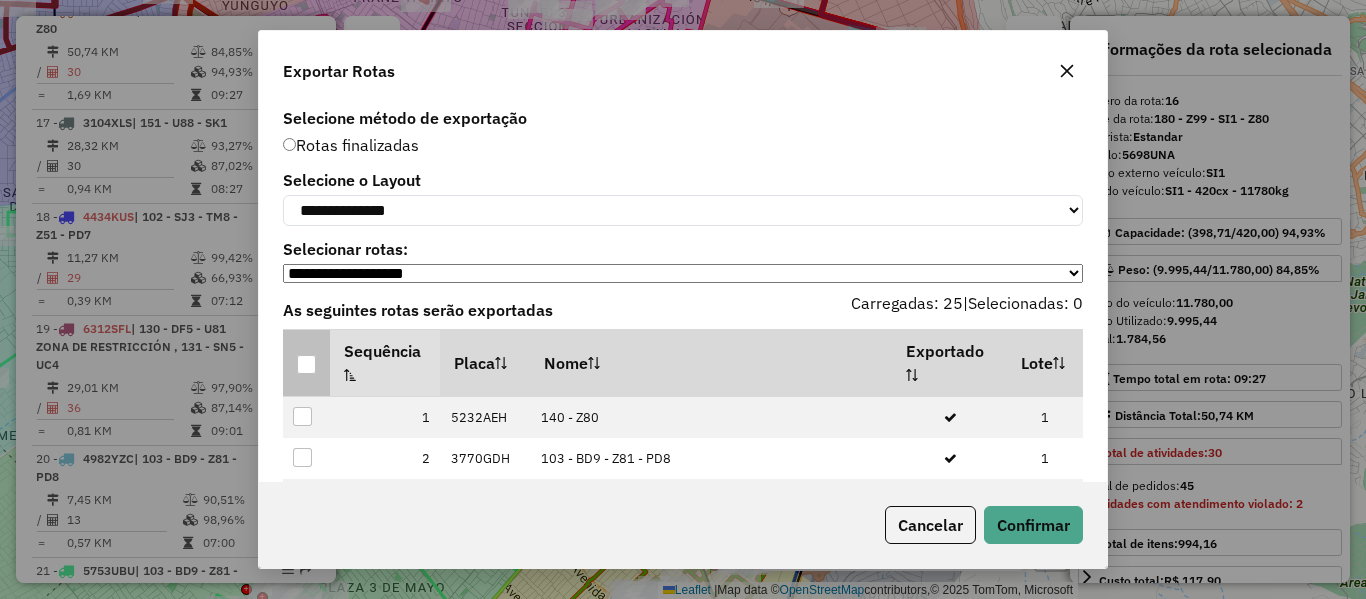 click at bounding box center (306, 364) 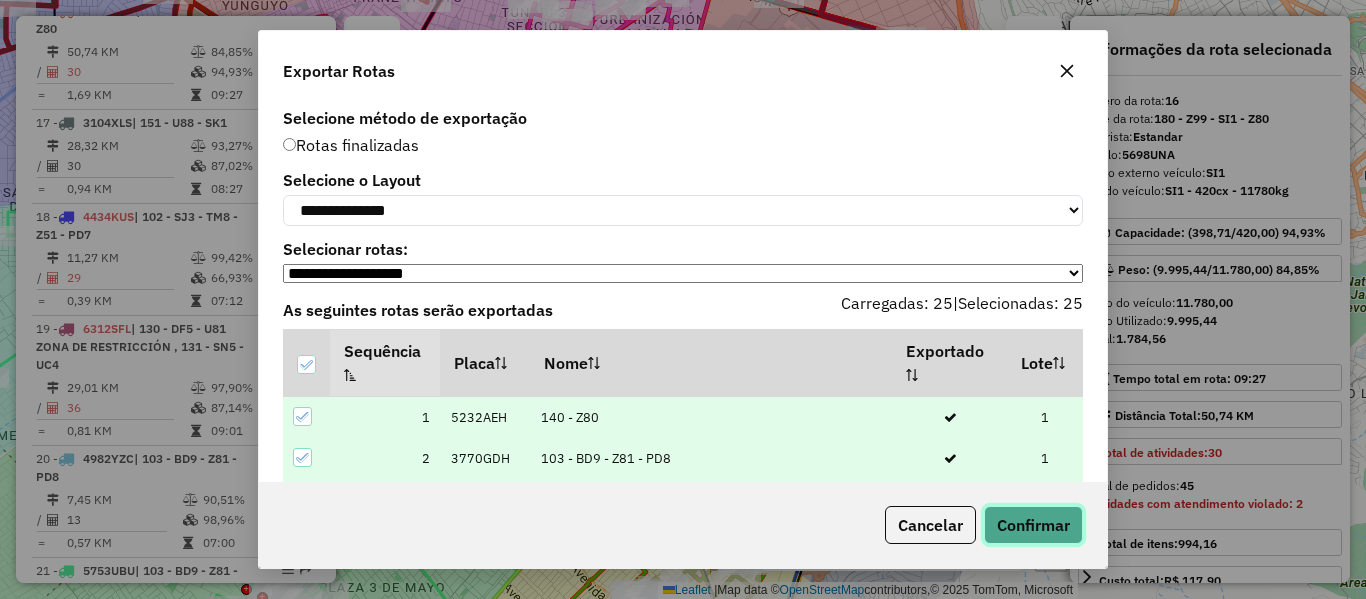 click on "Confirmar" 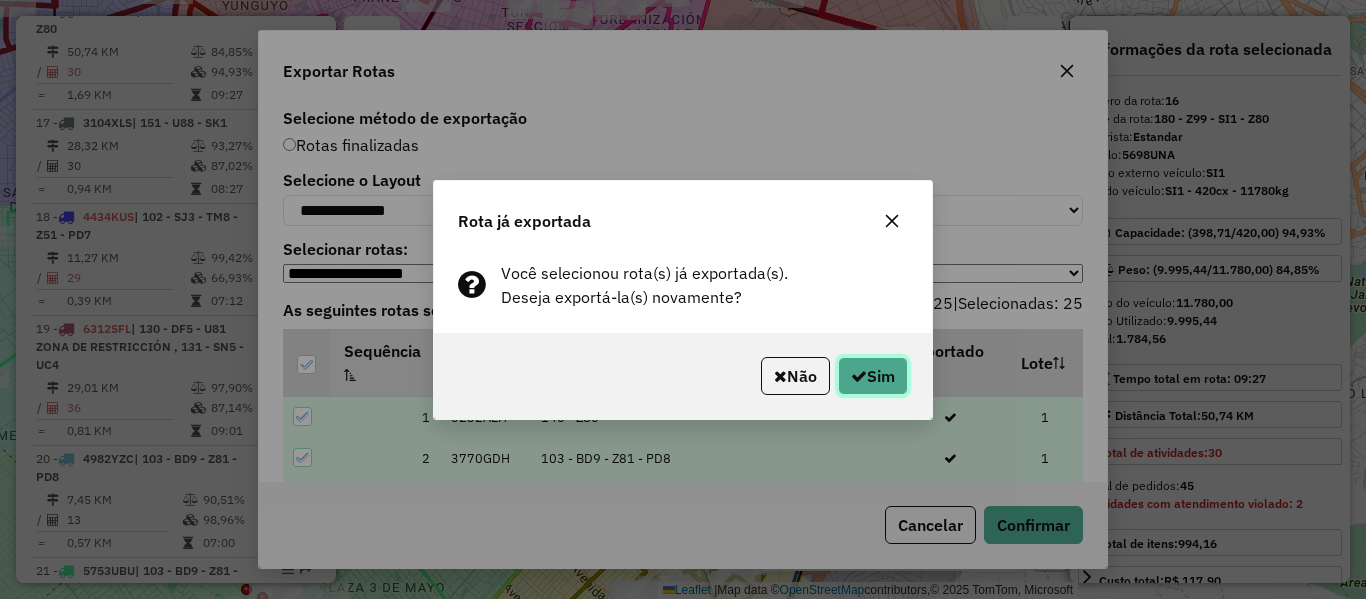 click on "Sim" 